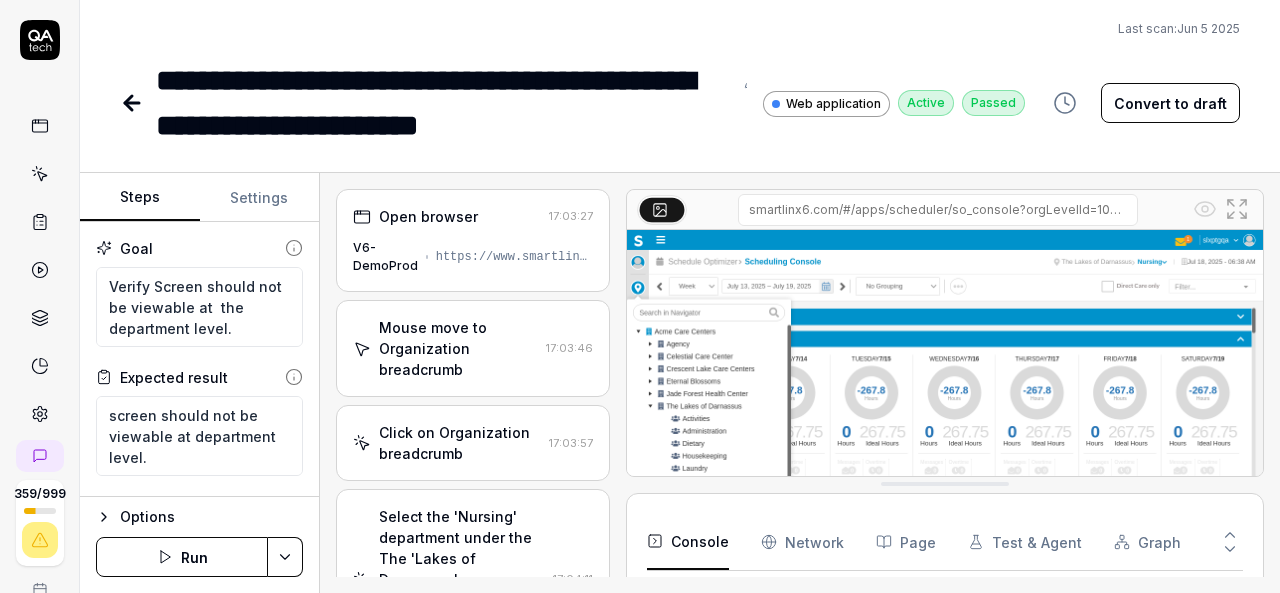 scroll, scrollTop: 0, scrollLeft: 0, axis: both 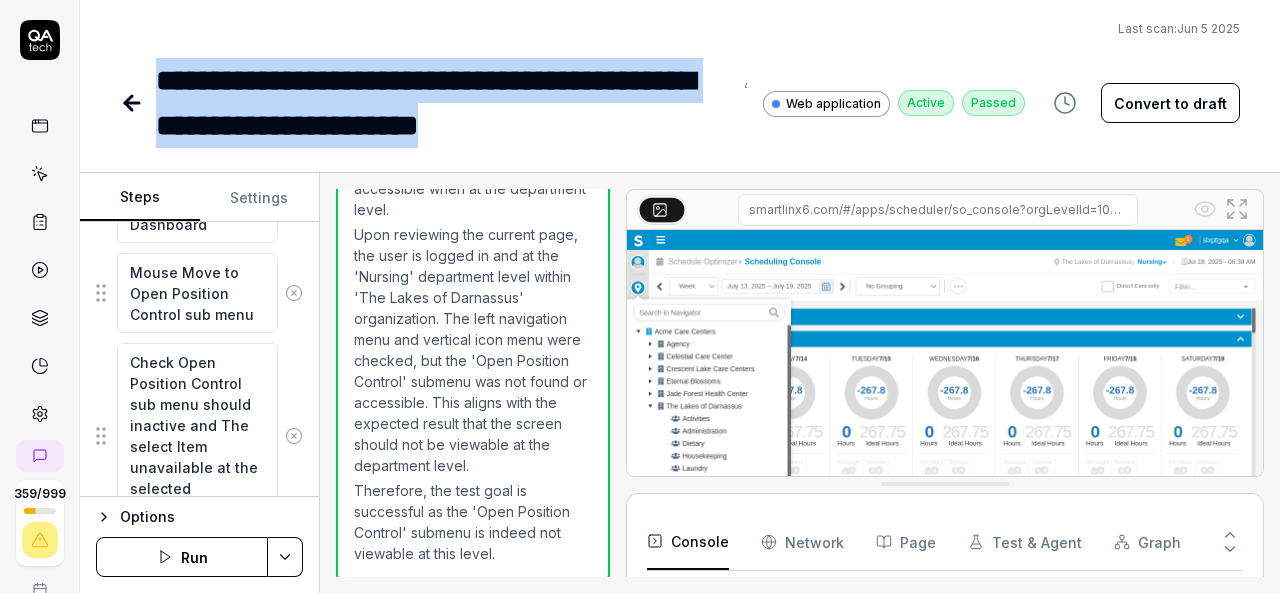 click 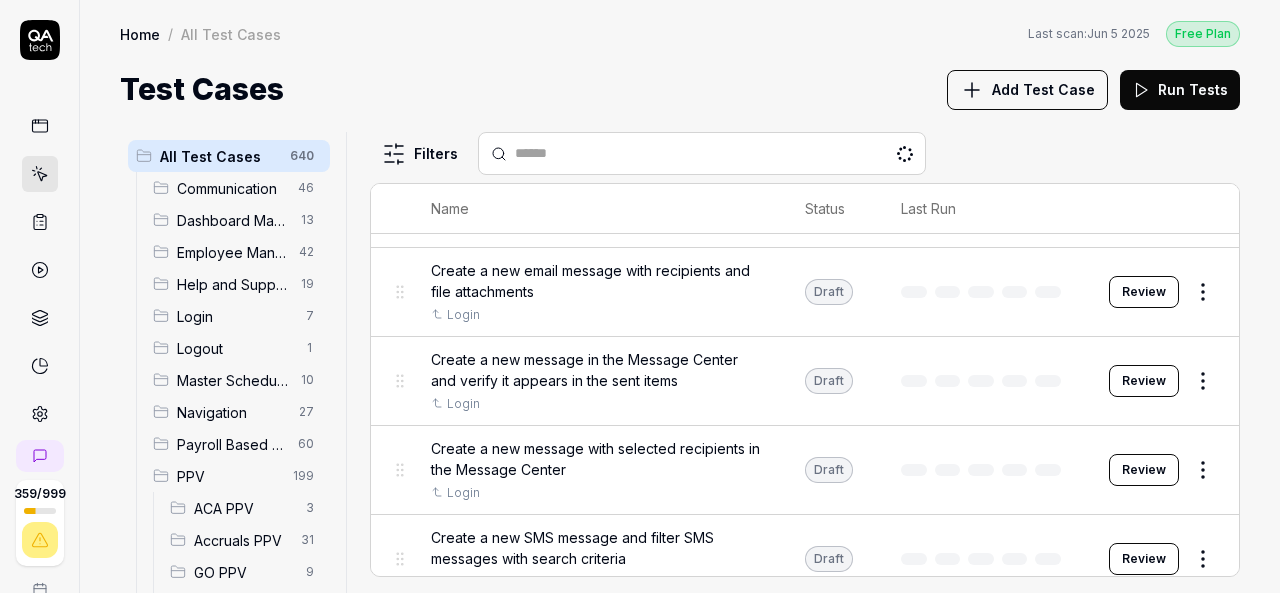 scroll, scrollTop: 772, scrollLeft: 0, axis: vertical 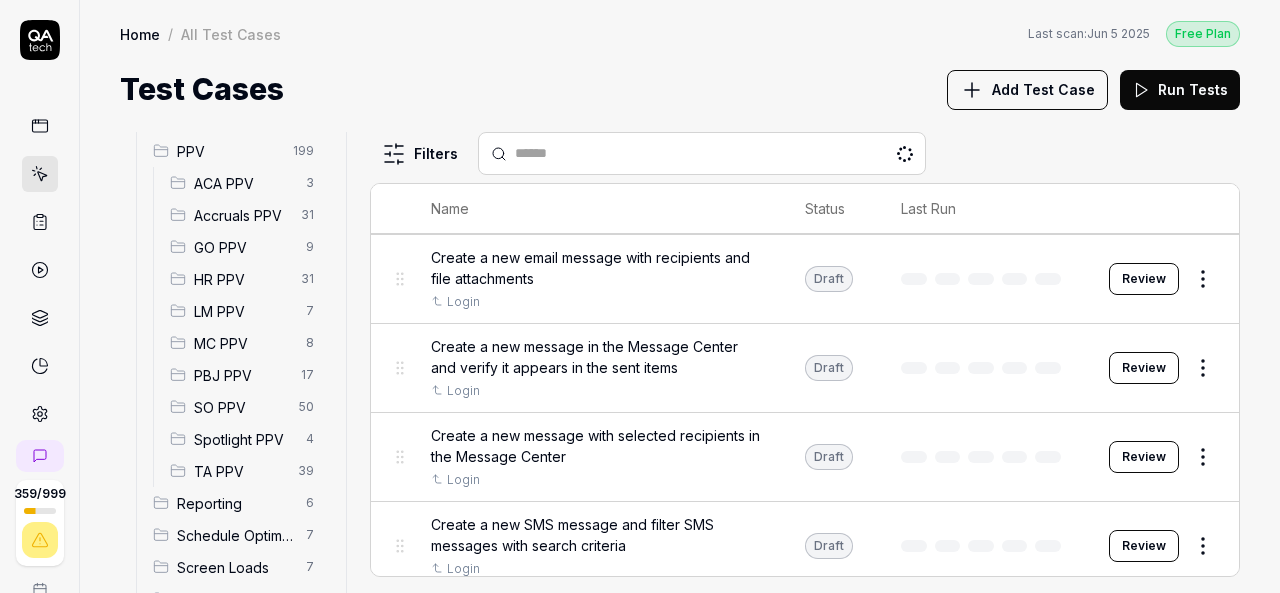 click on "Spotlight PPV" at bounding box center [244, 439] 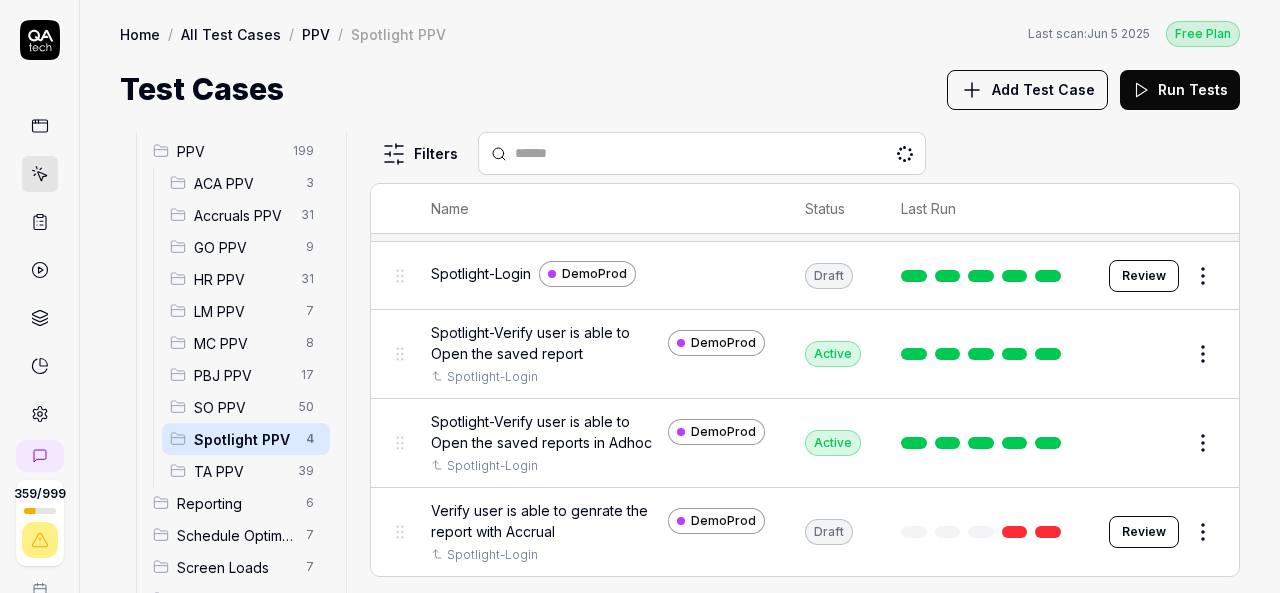 scroll, scrollTop: 22, scrollLeft: 0, axis: vertical 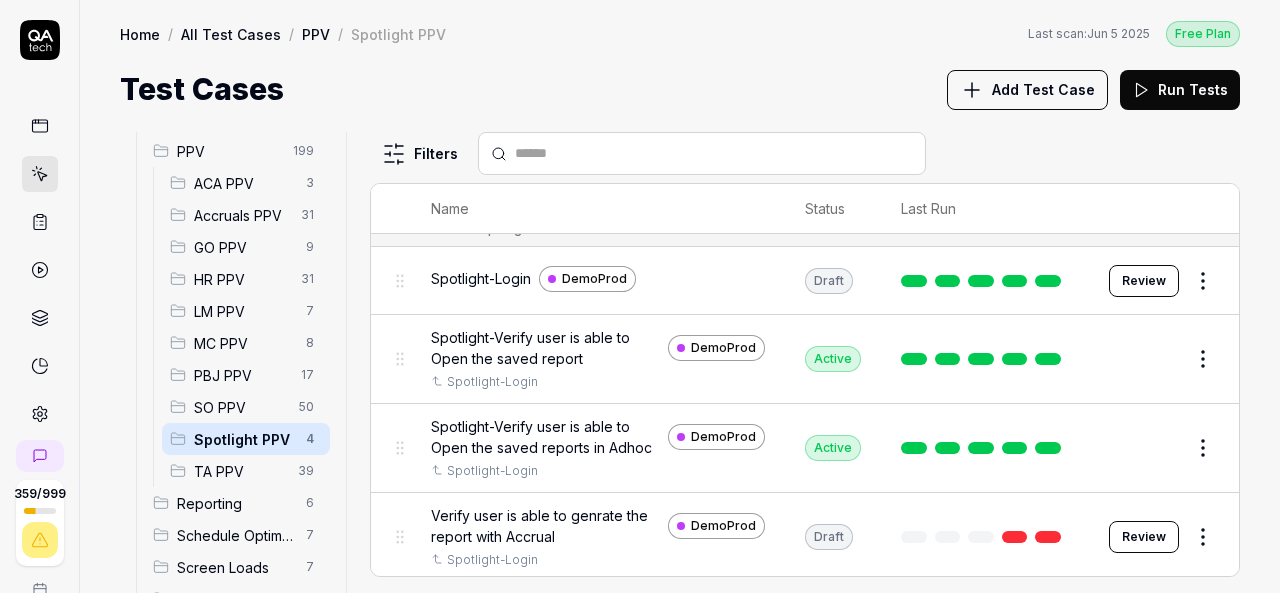 click on "SO PPV" at bounding box center (240, 407) 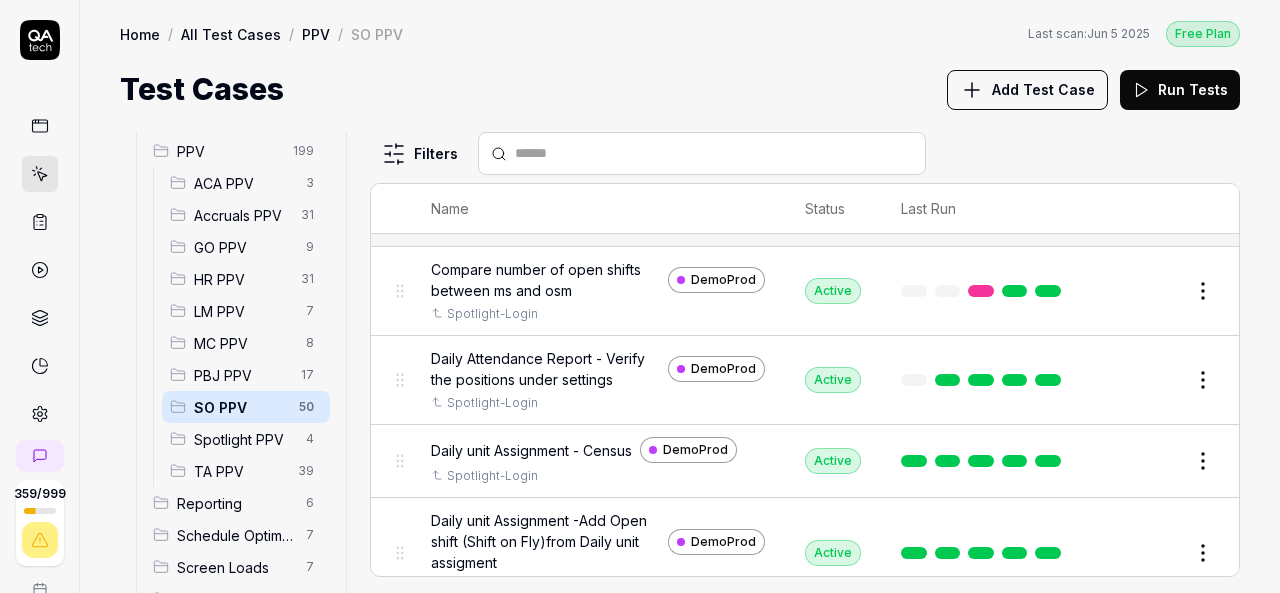 scroll, scrollTop: 772, scrollLeft: 0, axis: vertical 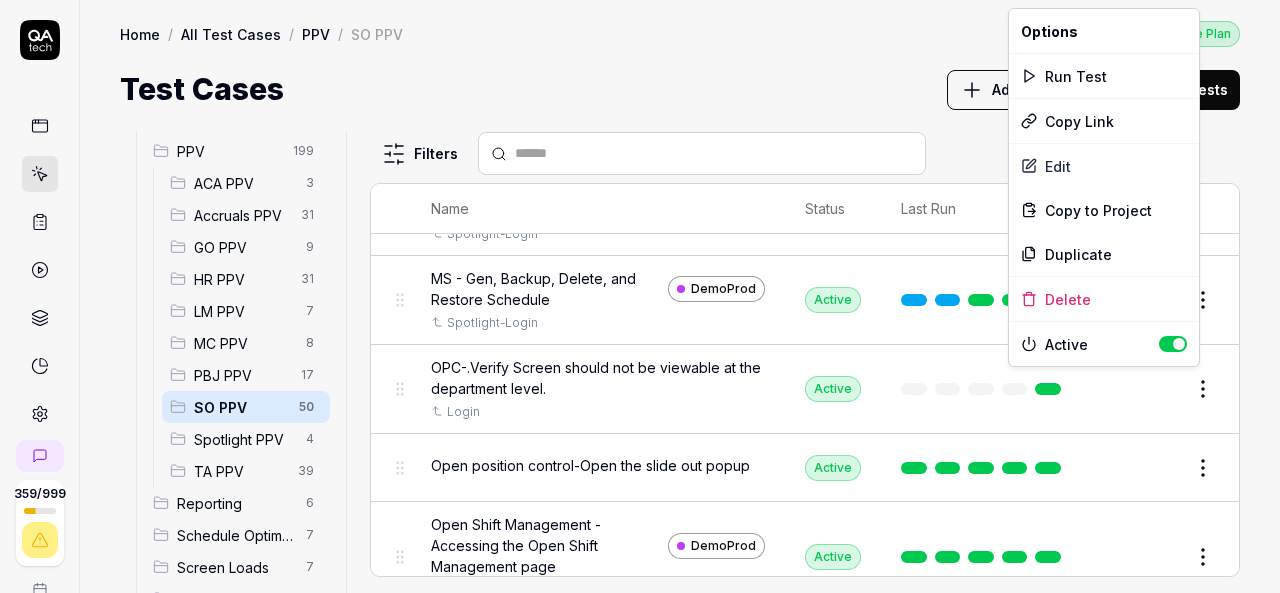 click on "359  /  999 k S Home / All Test Cases / PPV / SO PPV Free Plan Home / All Test Cases / PPV / SO PPV Last scan:  Jun 5 2025 Free Plan Test Cases Add Test Case Run Tests All Test Cases 640 Communication 46 Dashboard Management 13 Employee Management 42 Help and Support 19 Login 7 Logout 1 Master Schedule 10 Navigation 27 Payroll Based Journal 60 PPV 199 ACA PPV 3 Accruals PPV 31 GO PPV 9 HR PPV 31 LM PPV 7 MC PPV 8 PBJ PPV 17 SO PPV 50 Spotlight PPV 4 TA PPV 39 Reporting 6 Schedule Optimizer 7 Screen Loads 7 TestPPV 0 Time & Attendance 192 User Profile 1 Filters Name Status Last Run PPV SO PPV Compare number of open shifts between ms and osm DemoProd Spotlight-Login Active Edit Daily Attendance Report - Verify the positions under settings DemoProd Spotlight-Login Active Edit Daily unit Assignment - Census DemoProd Spotlight-Login Active Edit Daily unit Assignment -Add Open shift (Shift on Fly)from Daily unit assigment DemoProd Spotlight-Login Active Edit Daily unit Assignment -Assign the employee to shift Draft" at bounding box center [640, 296] 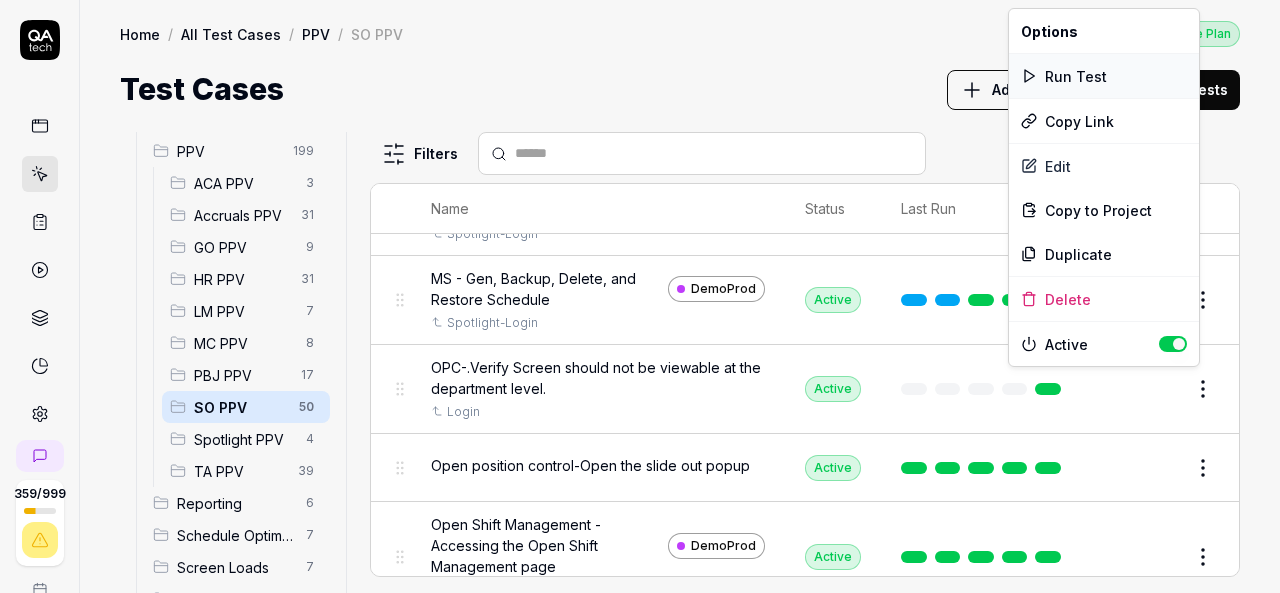 click on "Run Test" at bounding box center (1104, 76) 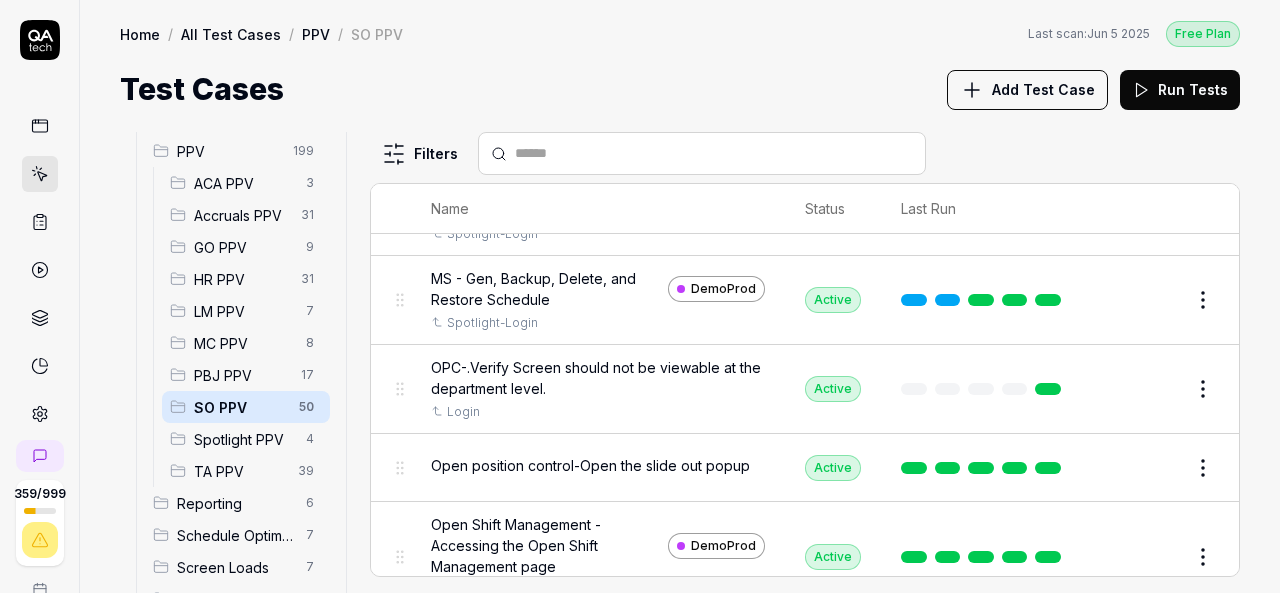 click on "Home / All Test Cases / PPV / SO PPV Last scan:  Jun 5 2025 Free Plan" at bounding box center (680, 33) 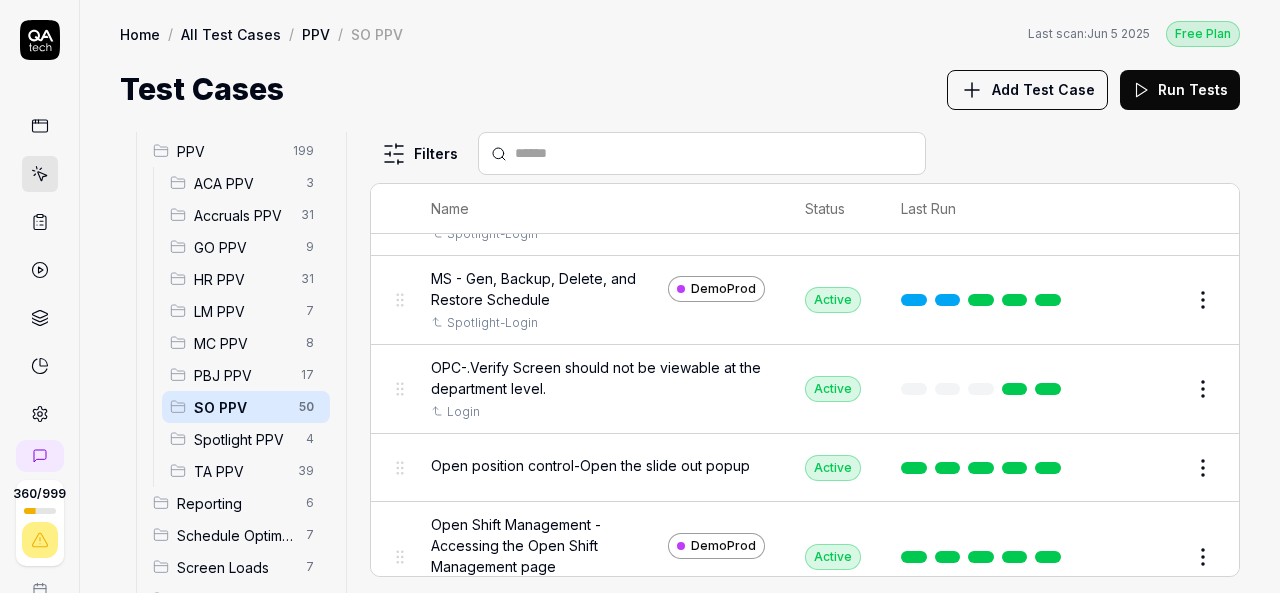 click at bounding box center [714, 153] 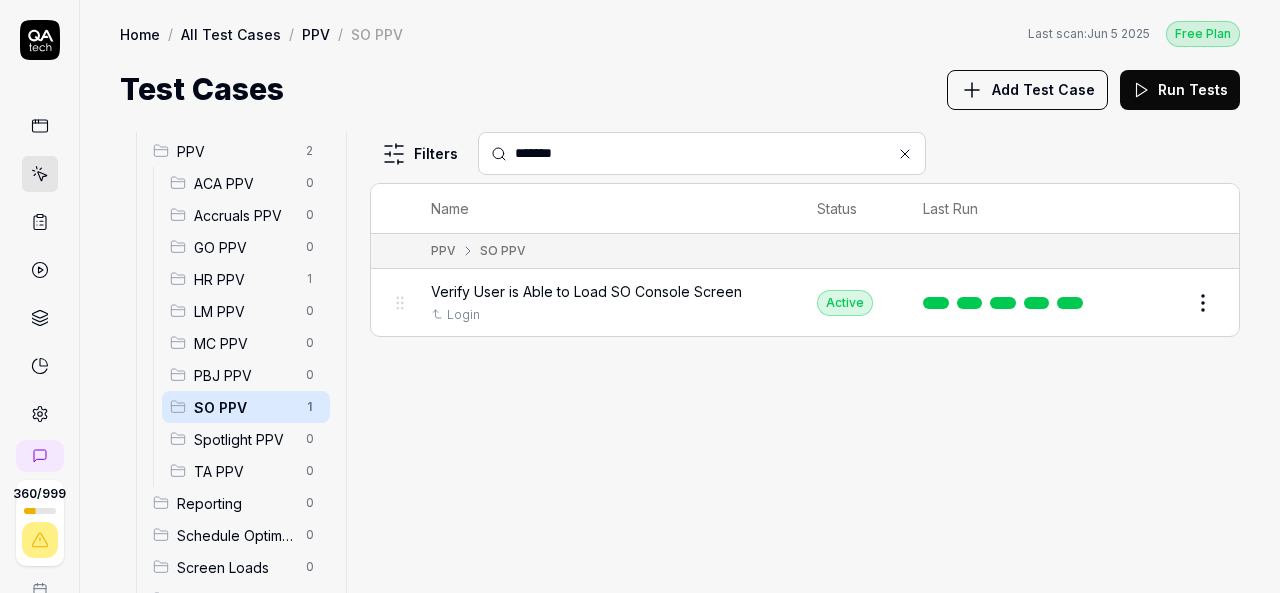 scroll, scrollTop: 0, scrollLeft: 0, axis: both 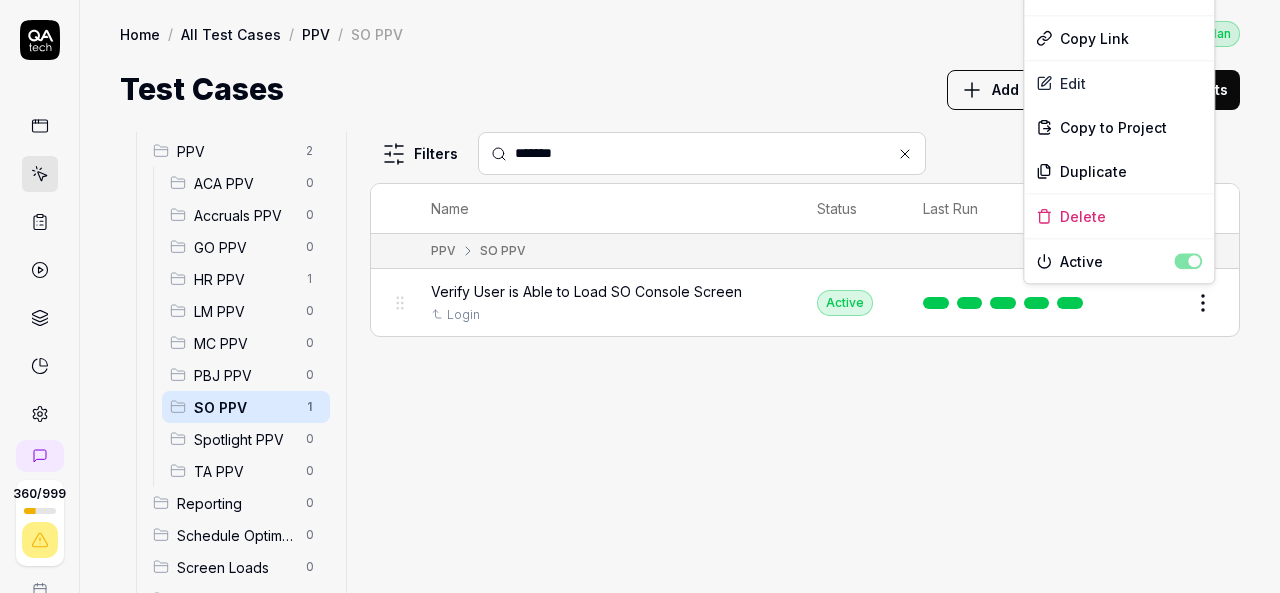 click on "360  /  999 k S Home / All Test Cases / PPV / SO PPV Free Plan Home / All Test Cases / PPV / SO PPV Last scan:  Jun 5 2025 Free Plan Test Cases Add Test Case Run Tests All Test Cases 2 Communication 0 Dashboard Management 0 Employee Management 0 Help and Support 0 Login 0 Logout 0 Master Schedule 0 Navigation 0 Payroll Based Journal 0 PPV 2 ACA PPV 0 Accruals PPV 0 GO PPV 0 HR PPV 1 LM PPV 0 MC PPV 0 PBJ PPV 0 SO PPV 1 Spotlight PPV 0 TA PPV 0 Reporting 0 Schedule Optimizer 0 Screen Loads 0 TestPPV 0 Time & Attendance 0 User Profile 0 Filters ******* Name Status Last Run PPV SO PPV Verify User is Able to Load SO Console Screen Login Active Edit
To pick up a draggable item, press the space bar.
While dragging, use the arrow keys to move the item.
Press space again to drop the item in its new position, or press escape to cancel.
*
Options Run Test Copy Link Edit Copy to Project Duplicate Delete Active" at bounding box center (640, 296) 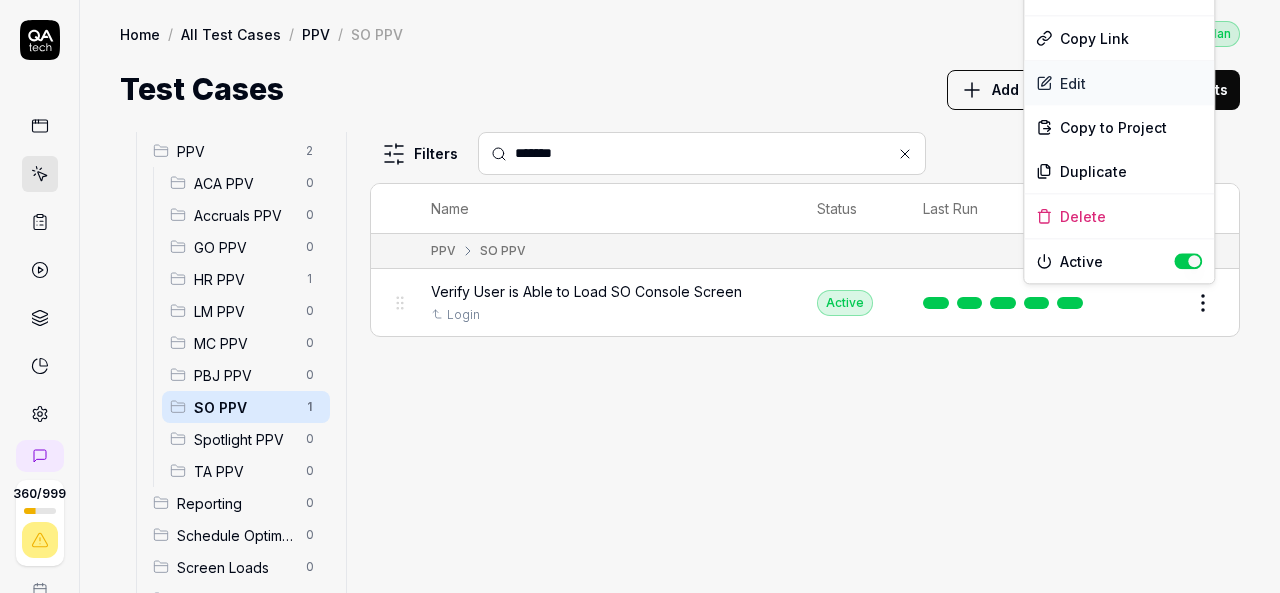 click on "Edit" at bounding box center [1119, 83] 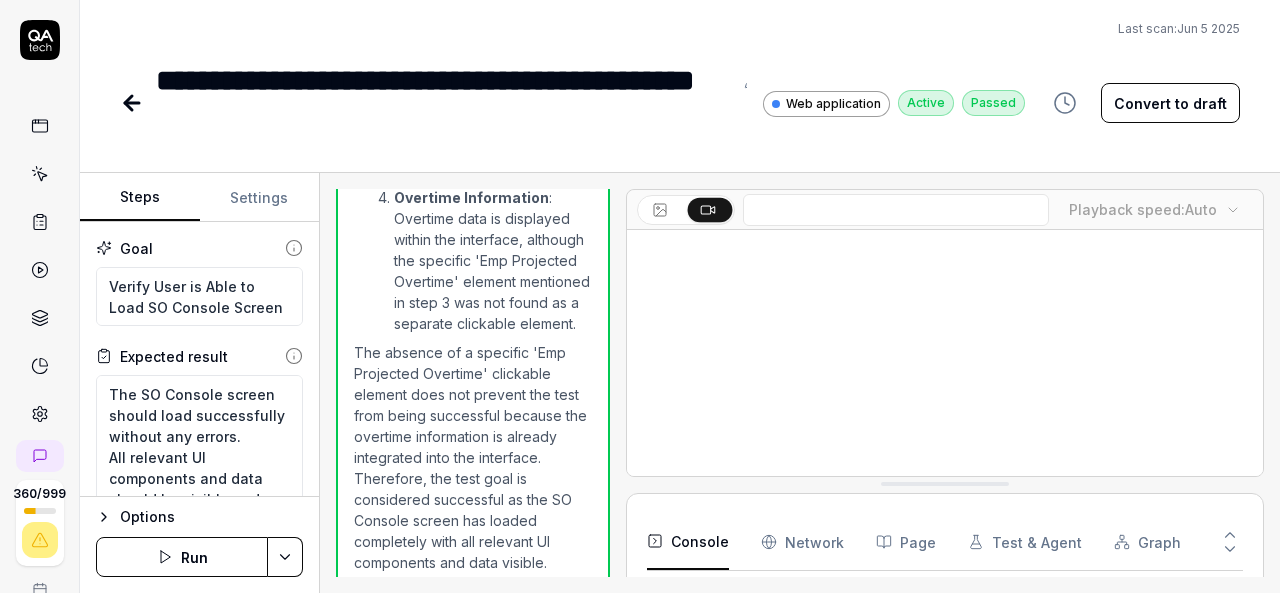 scroll, scrollTop: 1323, scrollLeft: 0, axis: vertical 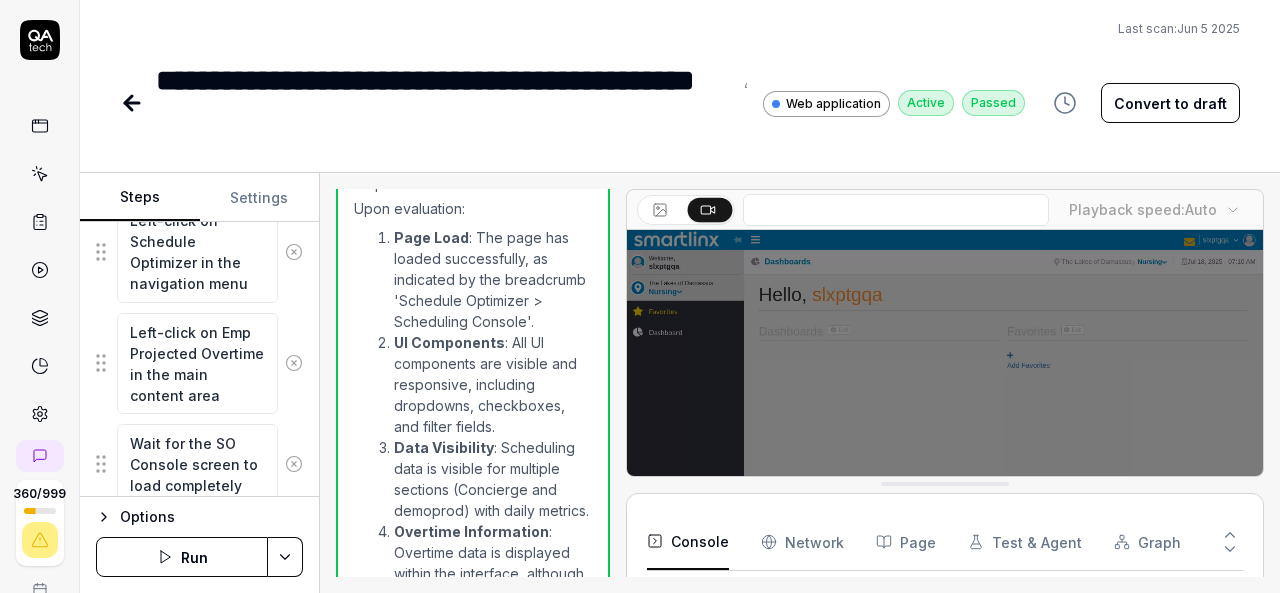 click at bounding box center (709, 209) 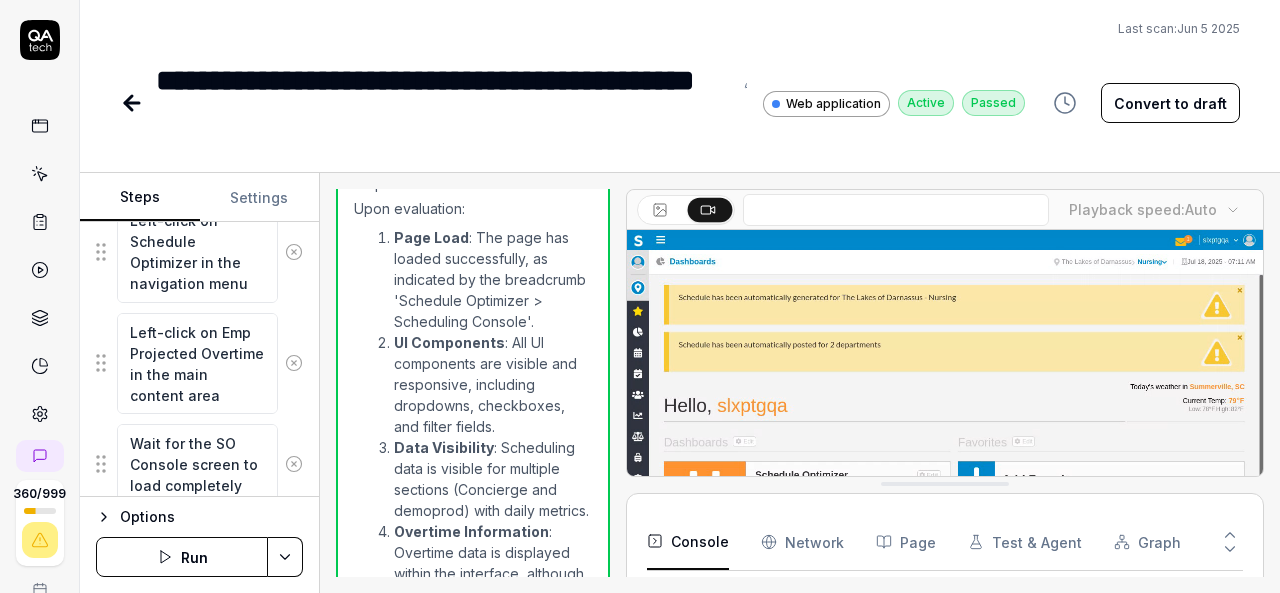click 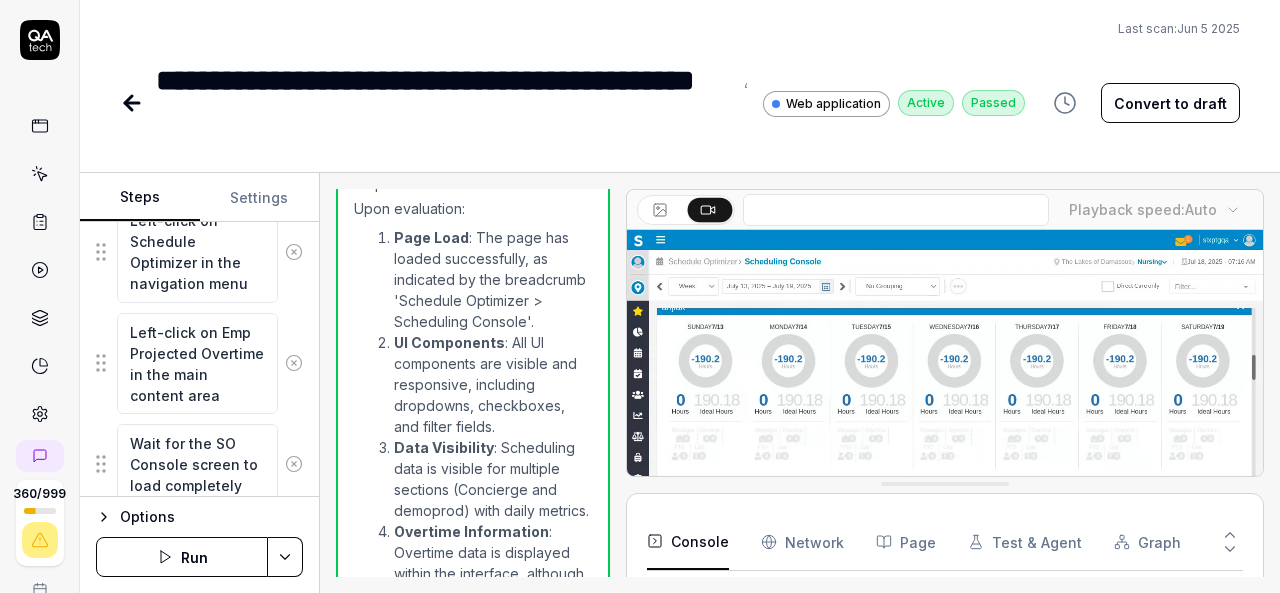 click on "Playback speed:  Auto" at bounding box center [945, 210] 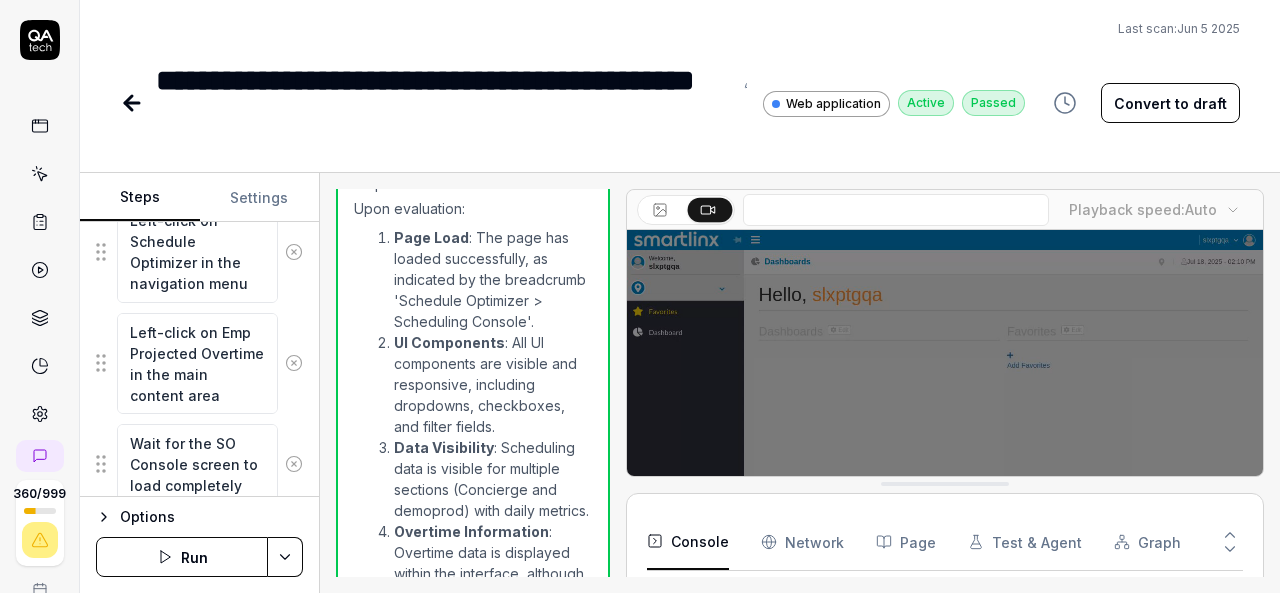 click 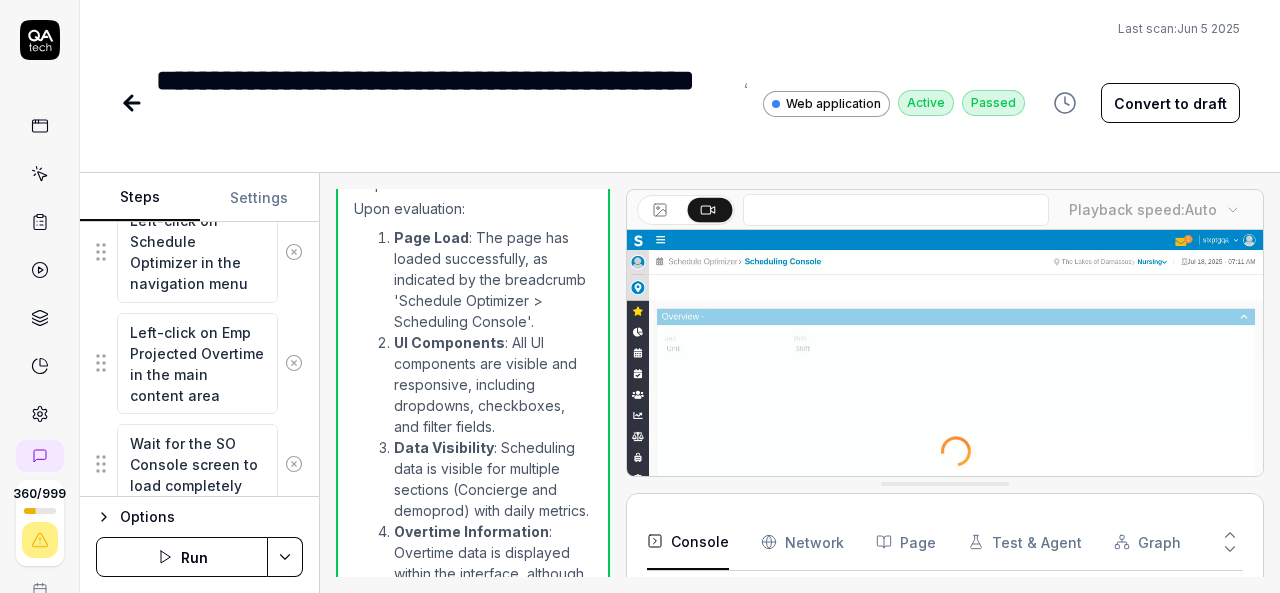 click on "**********" at bounding box center (444, 103) 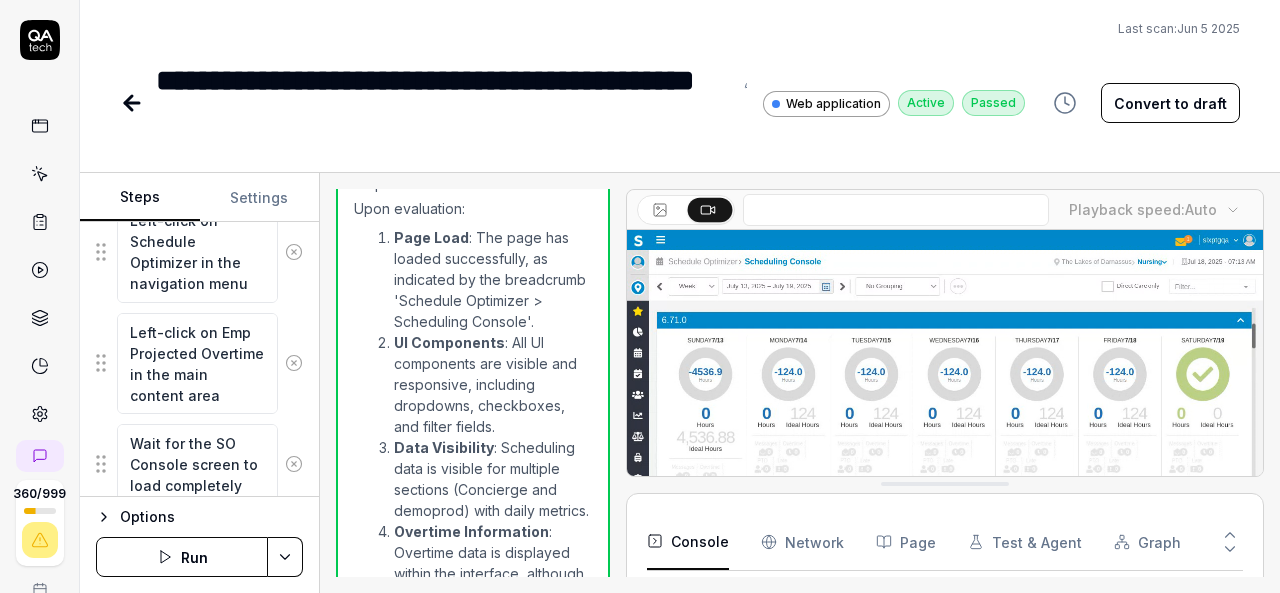 type on "*" 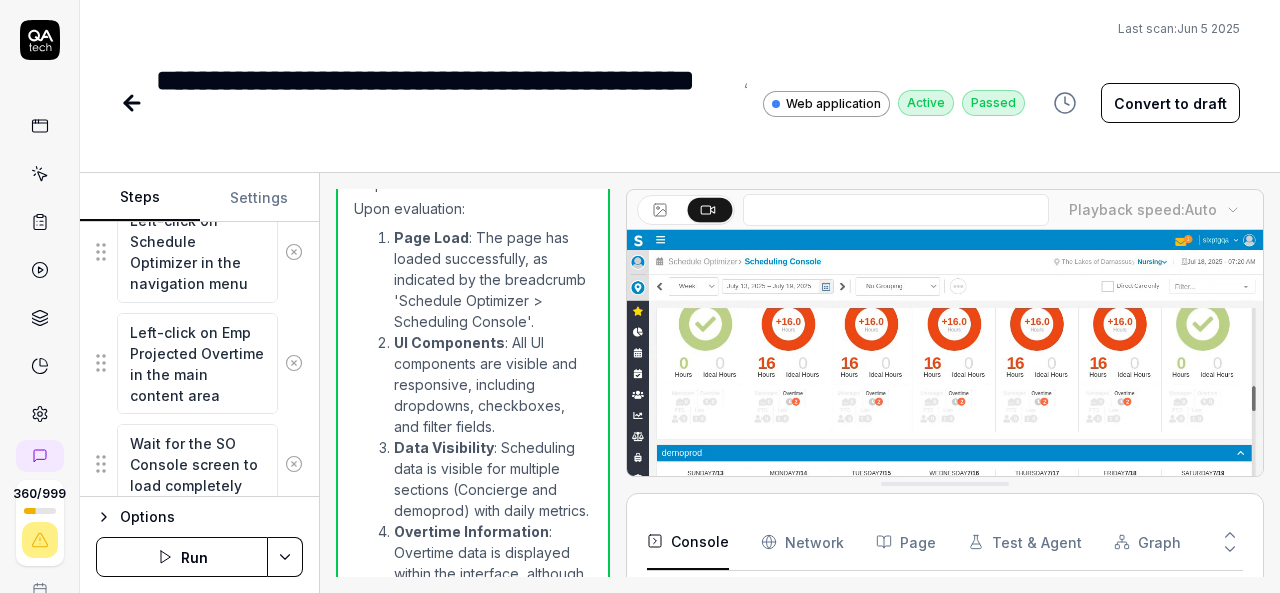 click 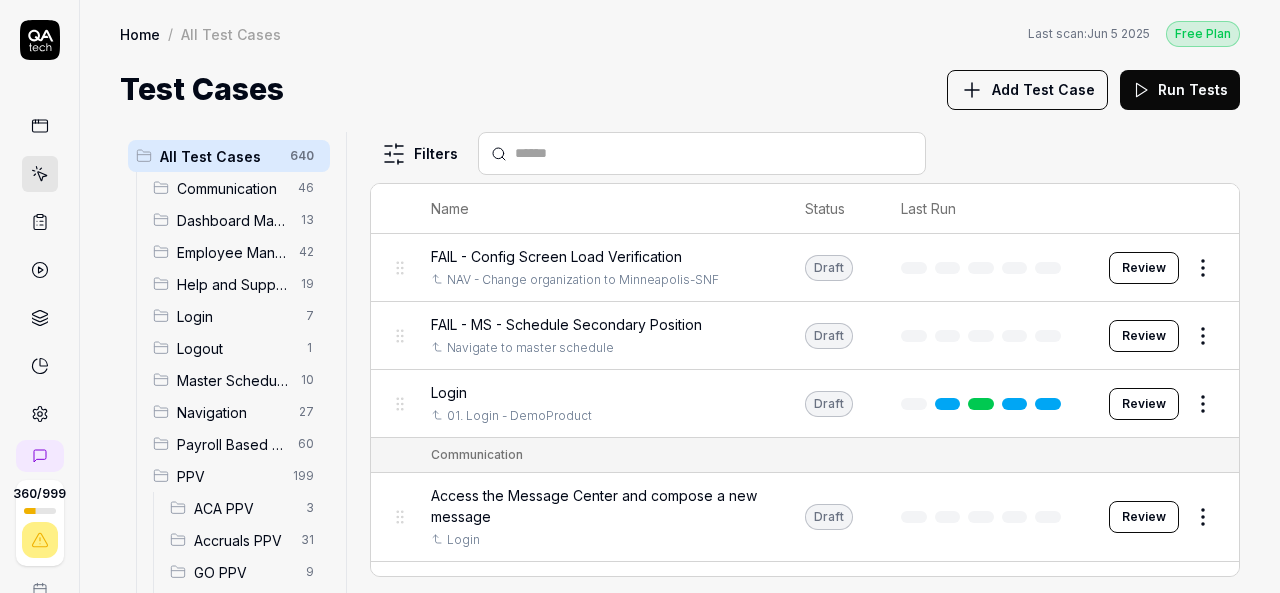 click on "Add Test Case" at bounding box center [1043, 89] 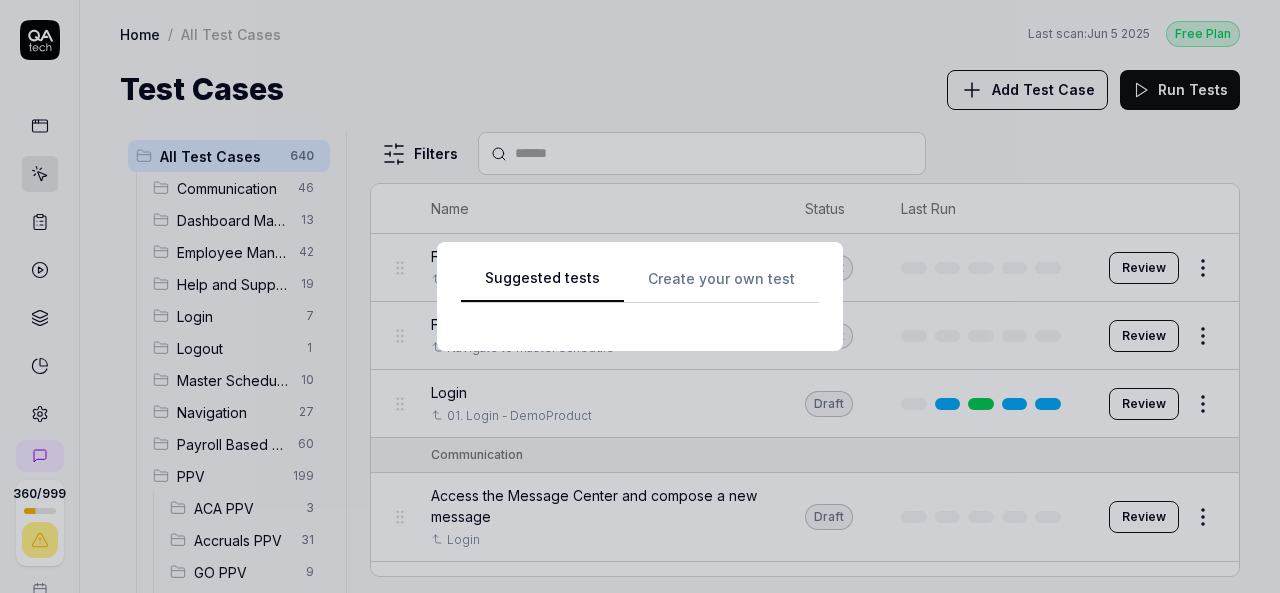 click on "Suggested tests Create your own test" at bounding box center (640, 296) 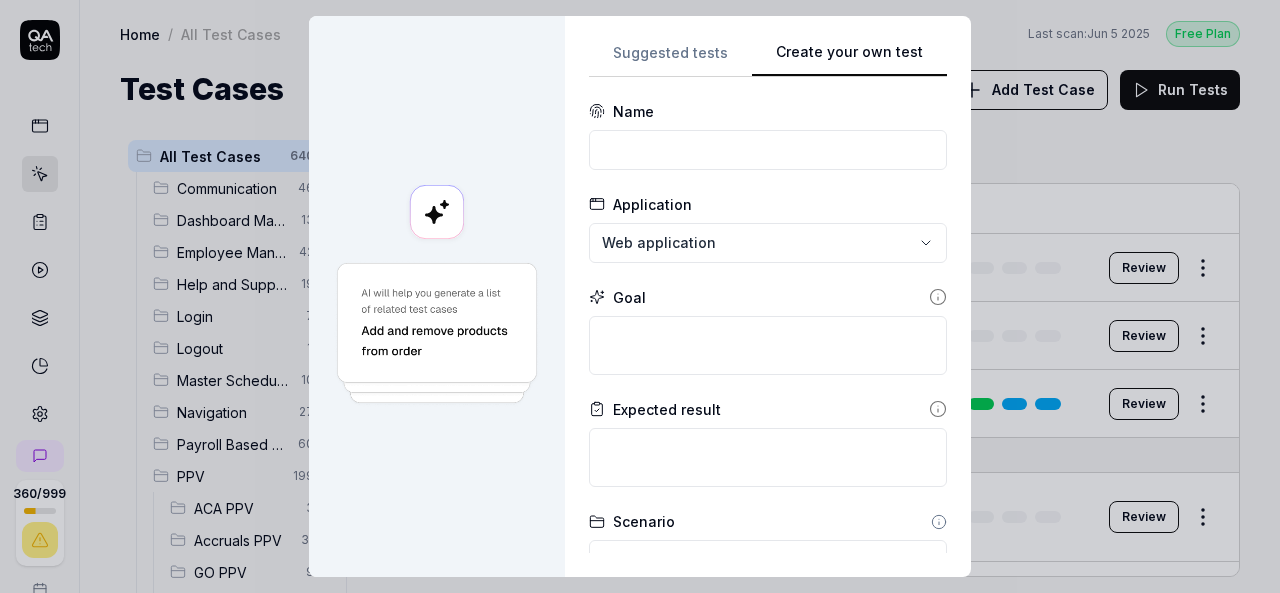 scroll, scrollTop: 0, scrollLeft: 0, axis: both 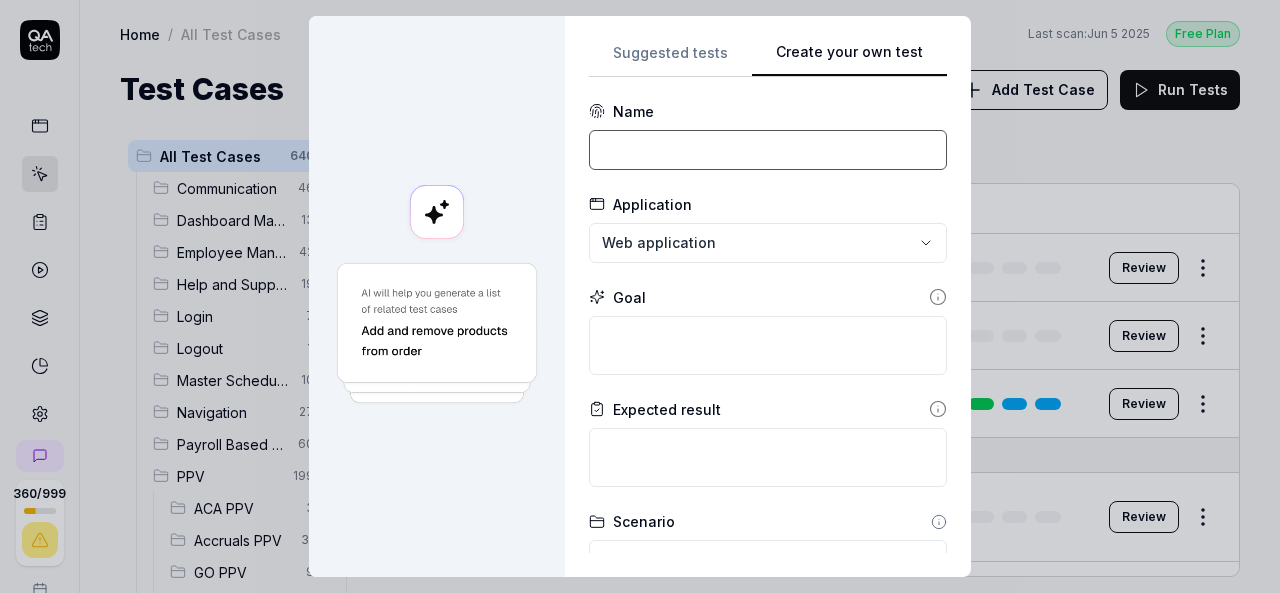click at bounding box center [768, 150] 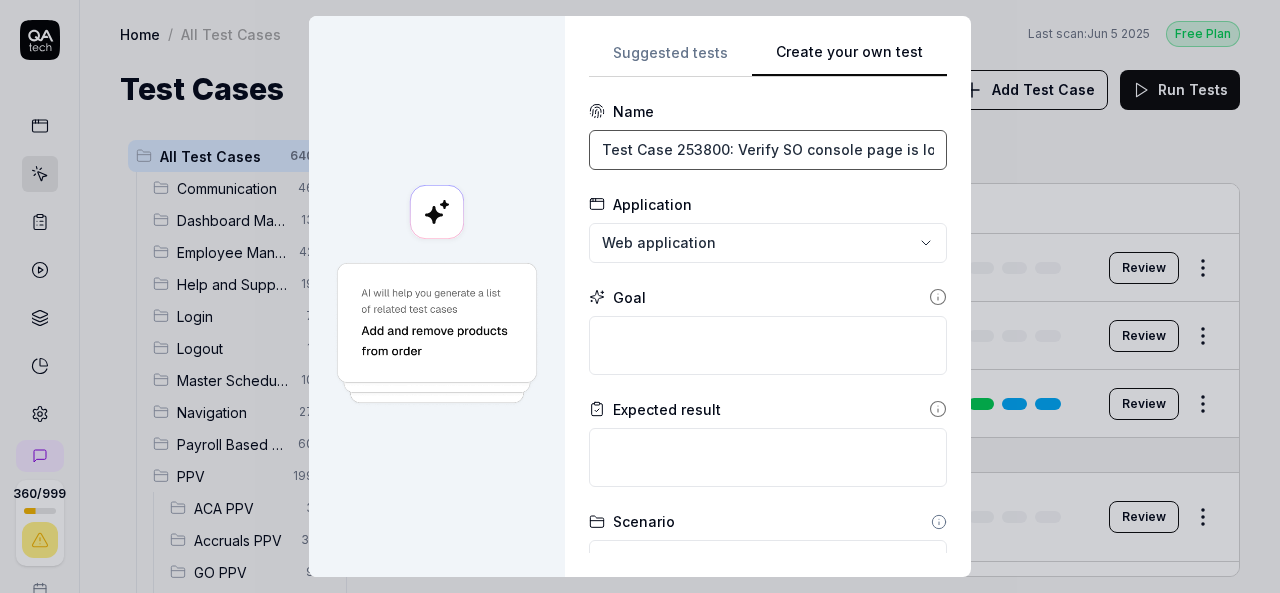 scroll, scrollTop: 0, scrollLeft: 166, axis: horizontal 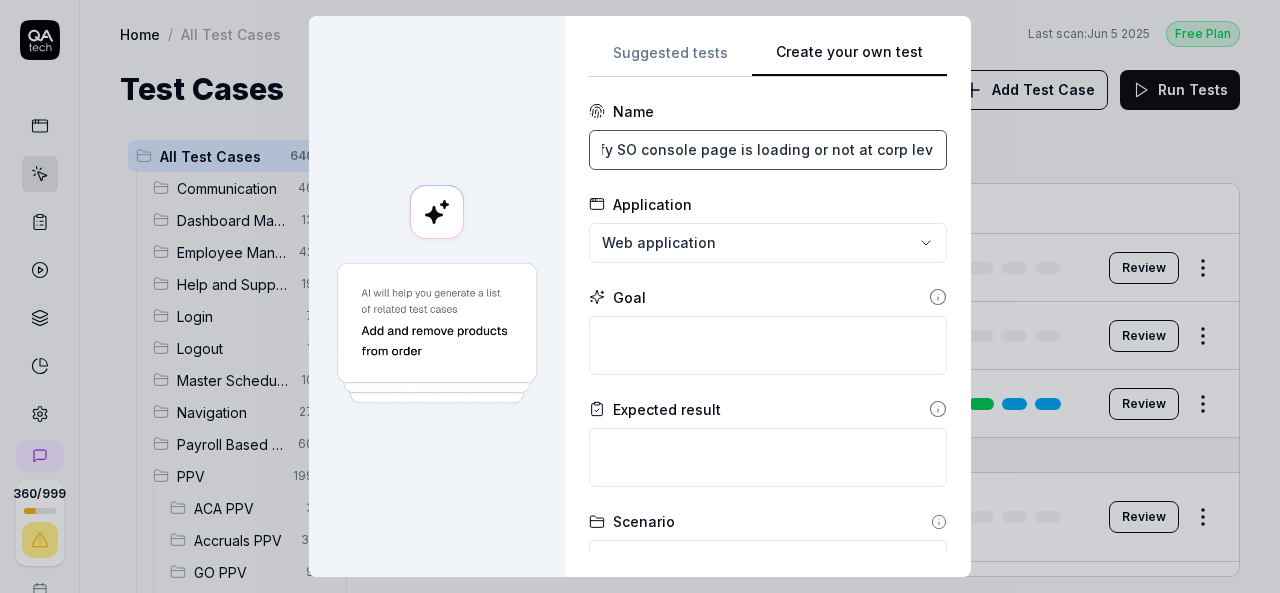 type on "Test Case 253800: Verify SO console page is loading or not at corp level" 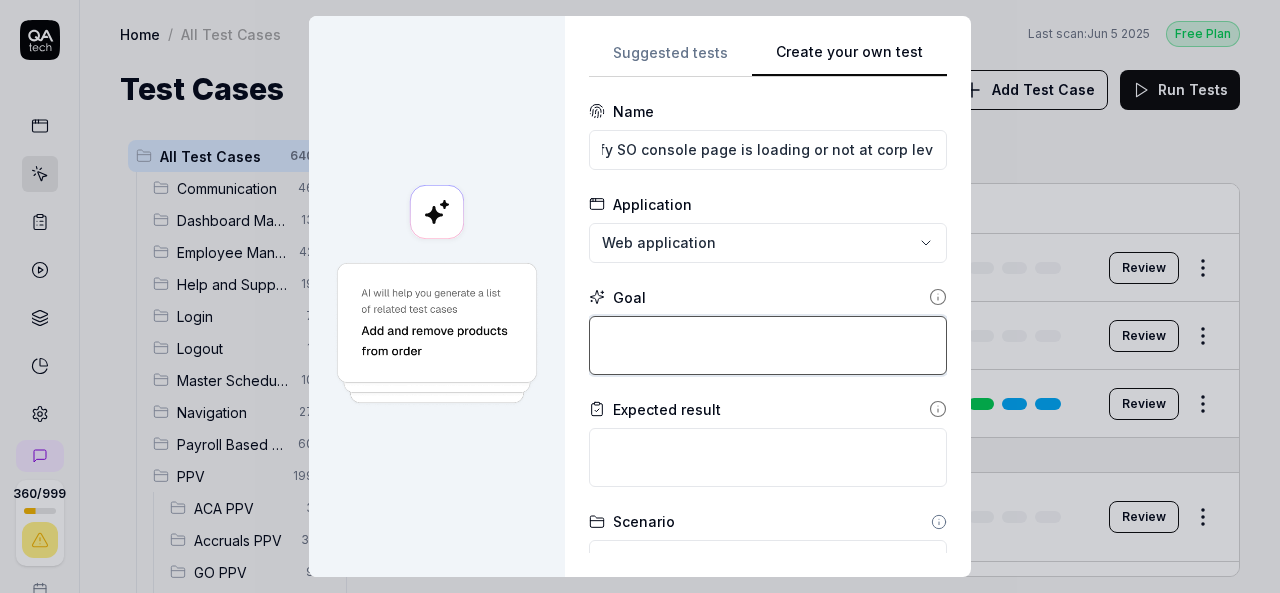 scroll, scrollTop: 0, scrollLeft: 0, axis: both 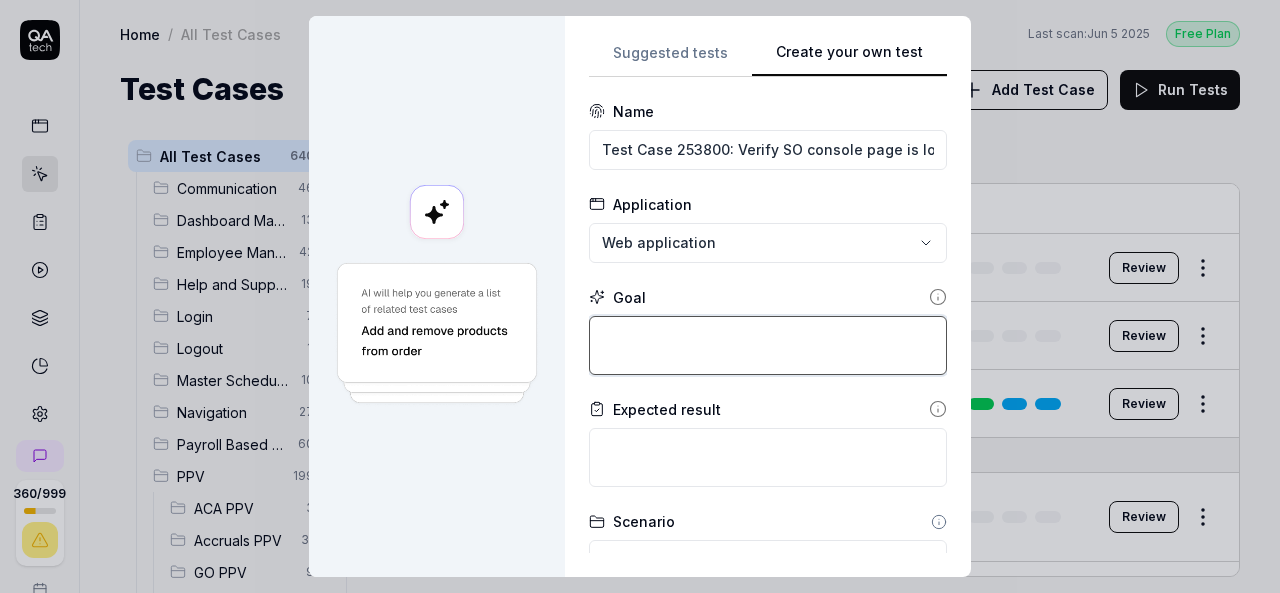 click at bounding box center (768, 345) 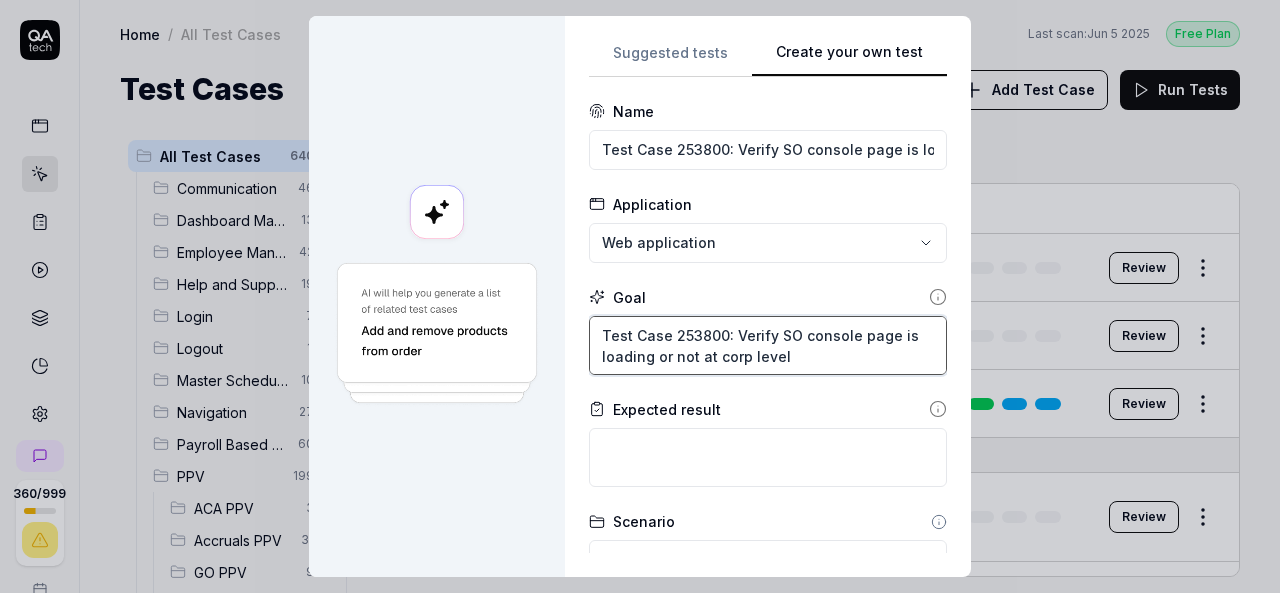 type on "Test Case 253800: Verify SO console page is loading or not at corp level" 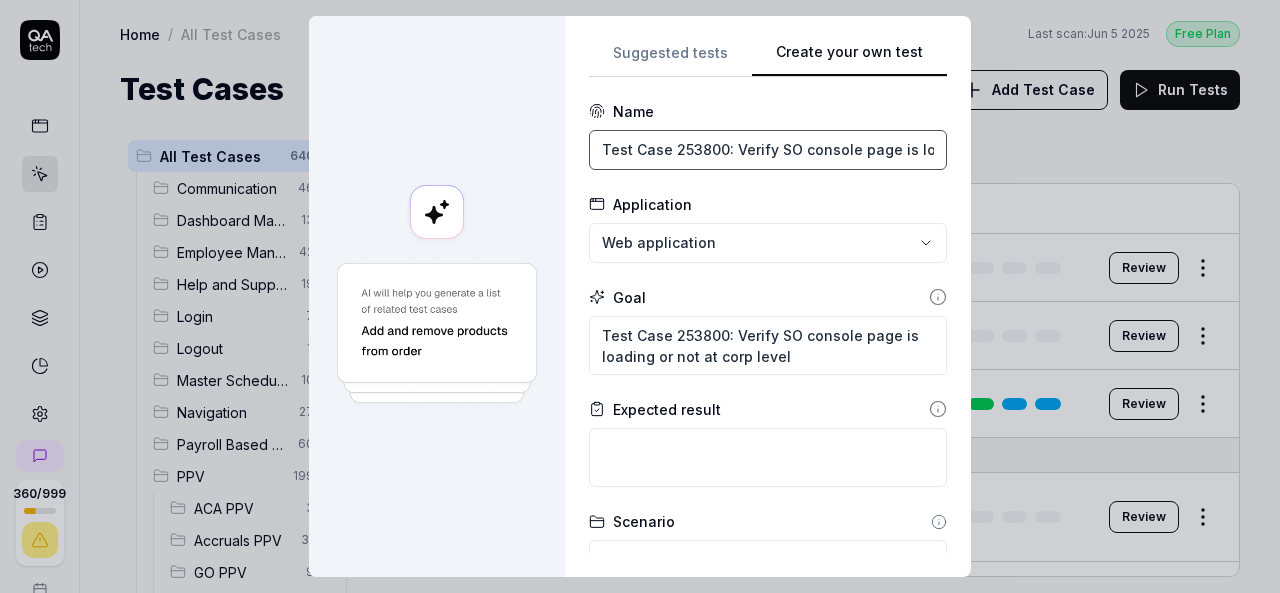 click on "Test Case 253800: Verify SO console page is loading or not at corp level" at bounding box center (768, 150) 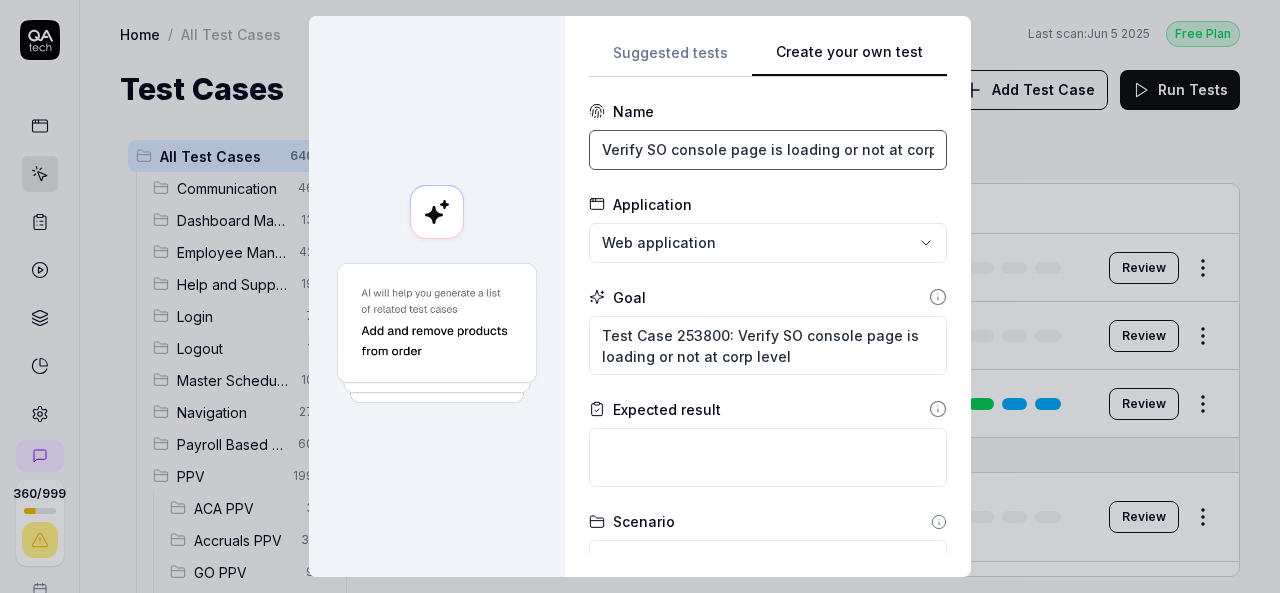 type on "Verify SO console page is loading or not at corp level" 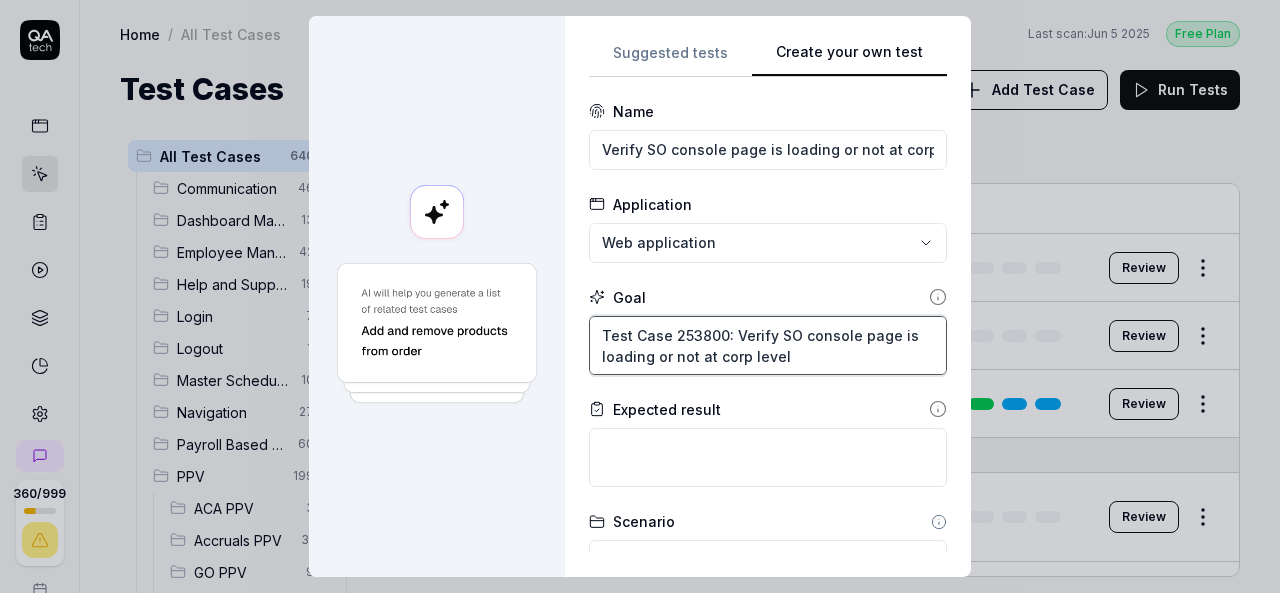 click on "Test Case 253800: Verify SO console page is loading or not at corp level" at bounding box center (768, 345) 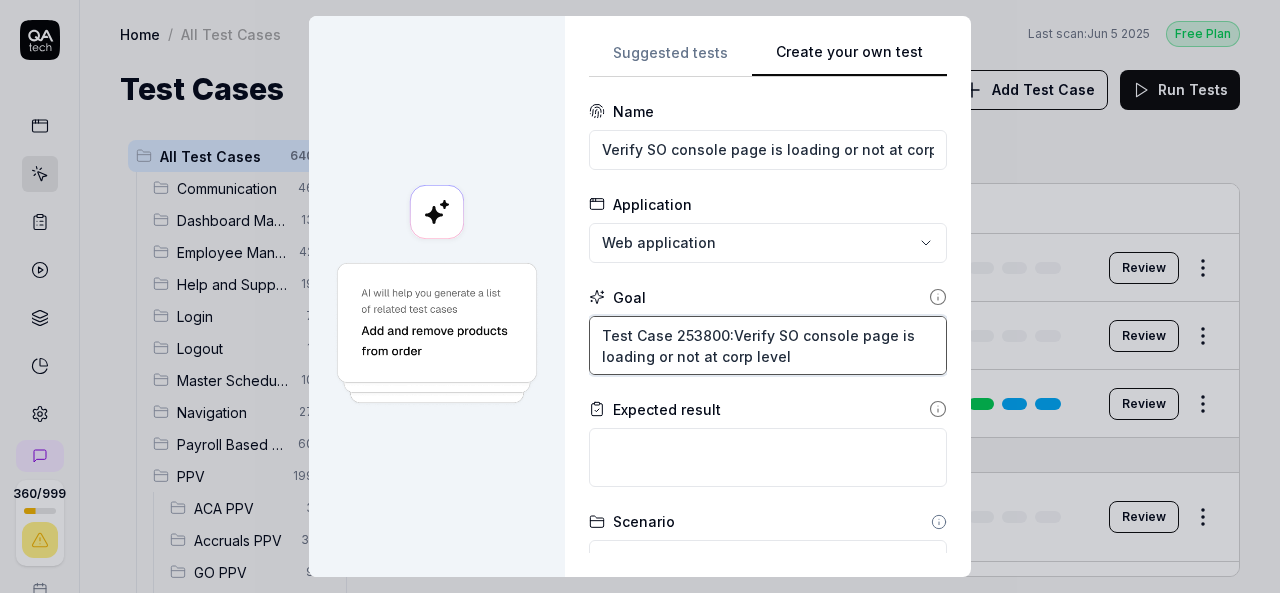type on "Test Case 253800Verify SO console page is loading or not at corp level" 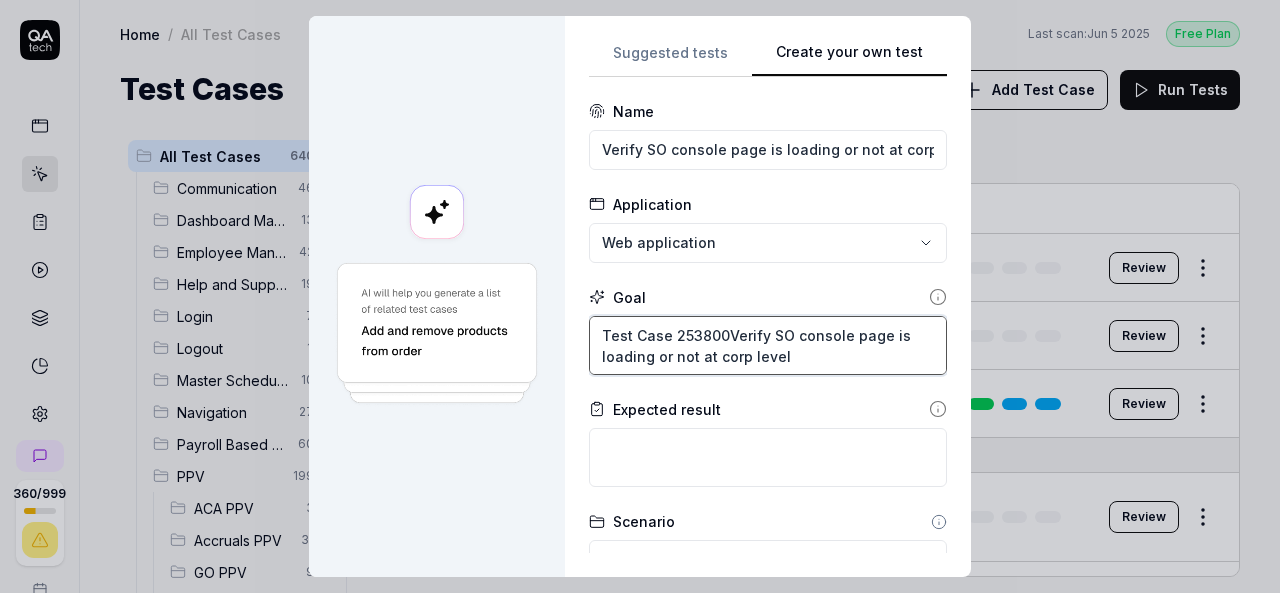 type on "*" 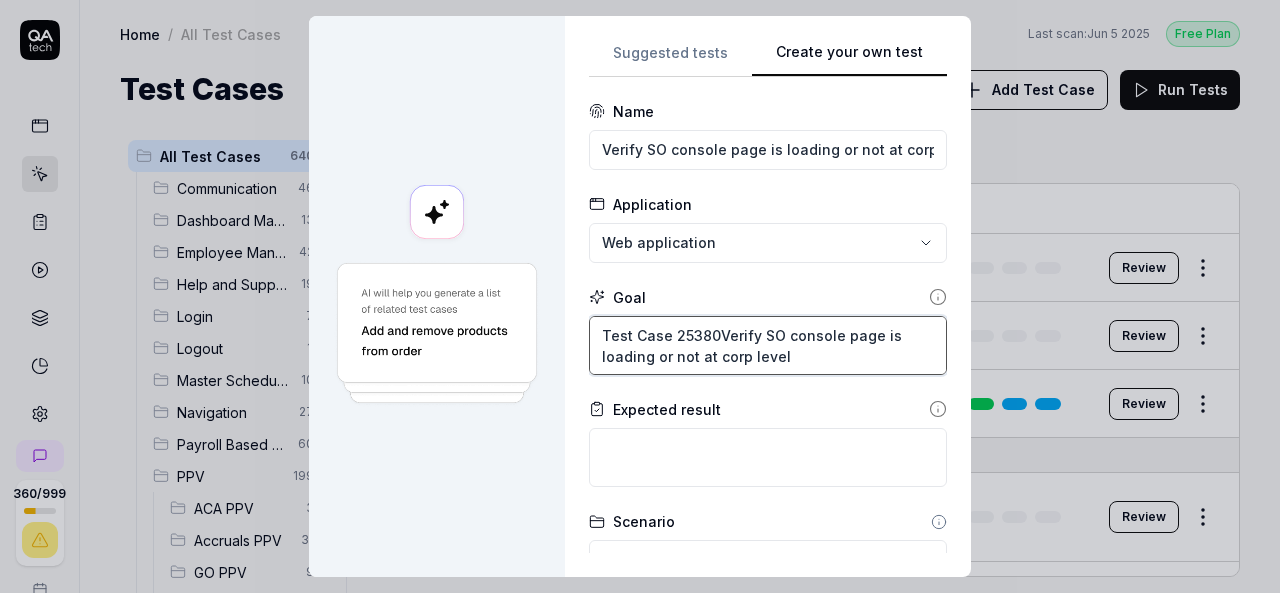 type on "*" 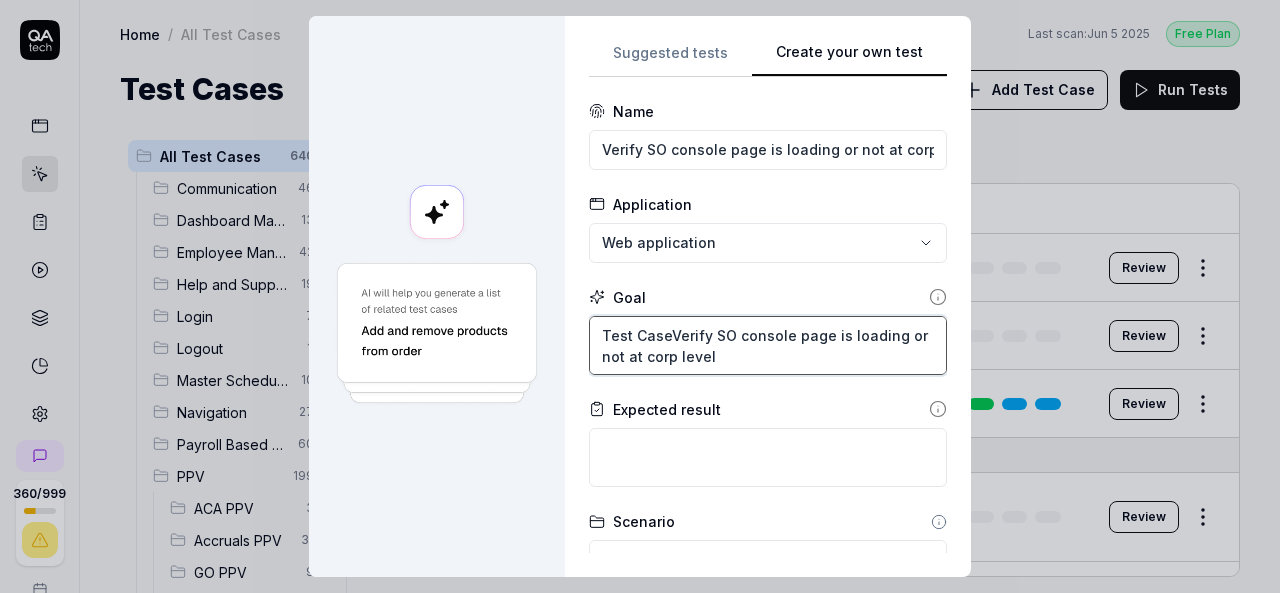 type on "Test CasVerify SO console page is loading or not at corp level" 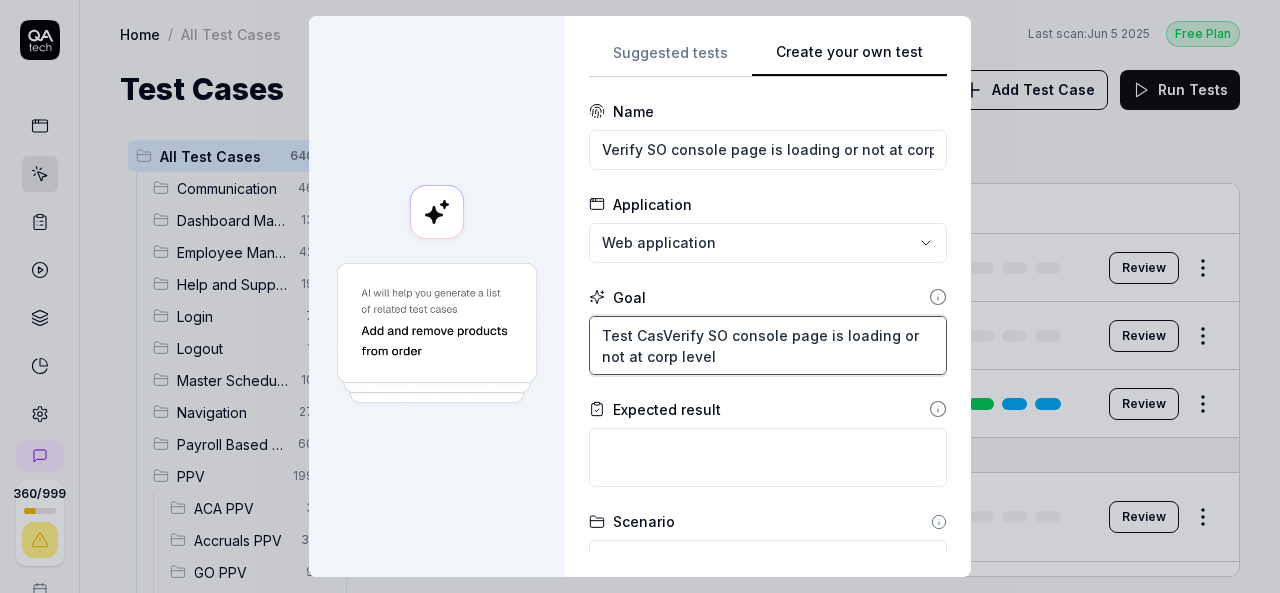 type on "*" 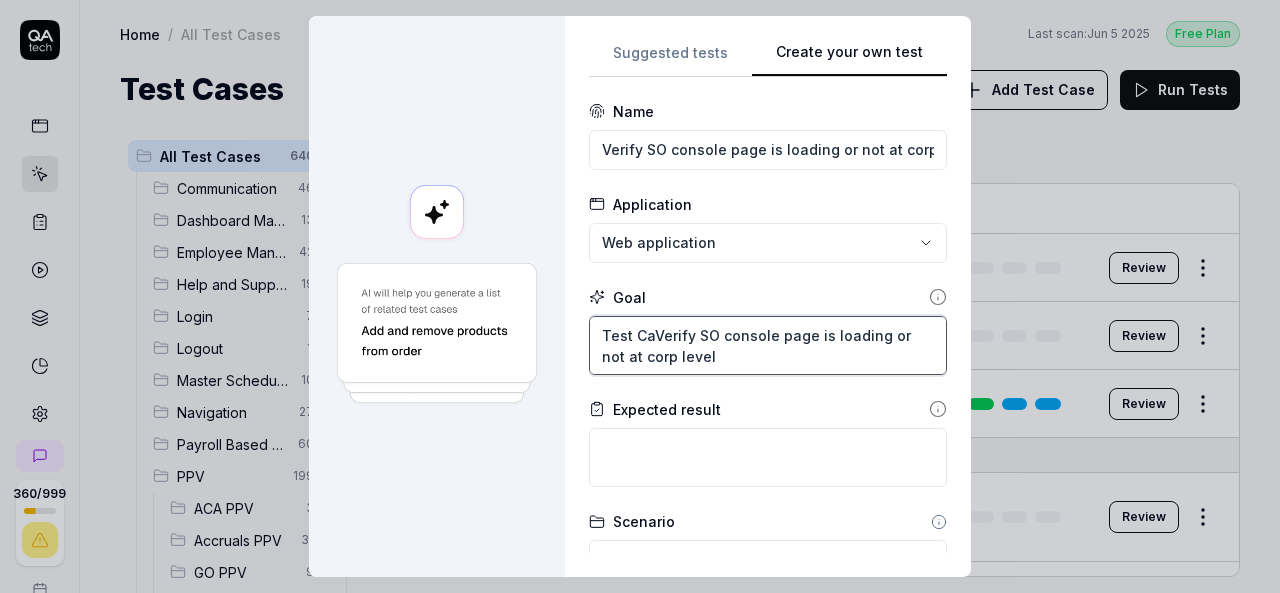 type on "Test CVerify SO console page is loading or not at corp level" 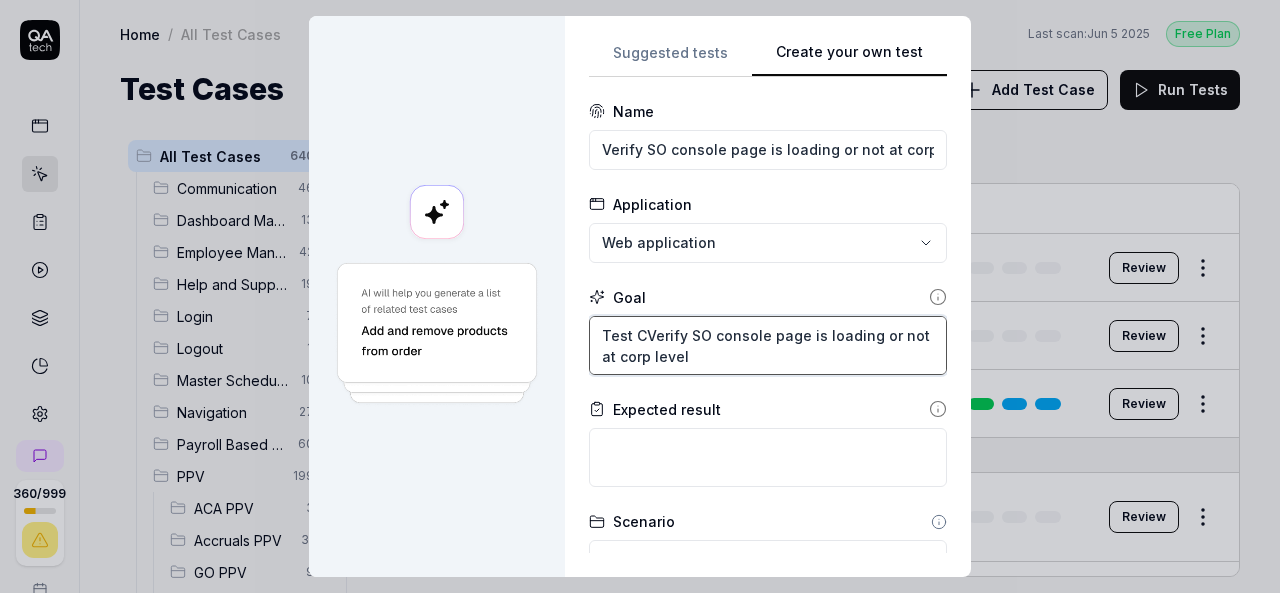 type on "*" 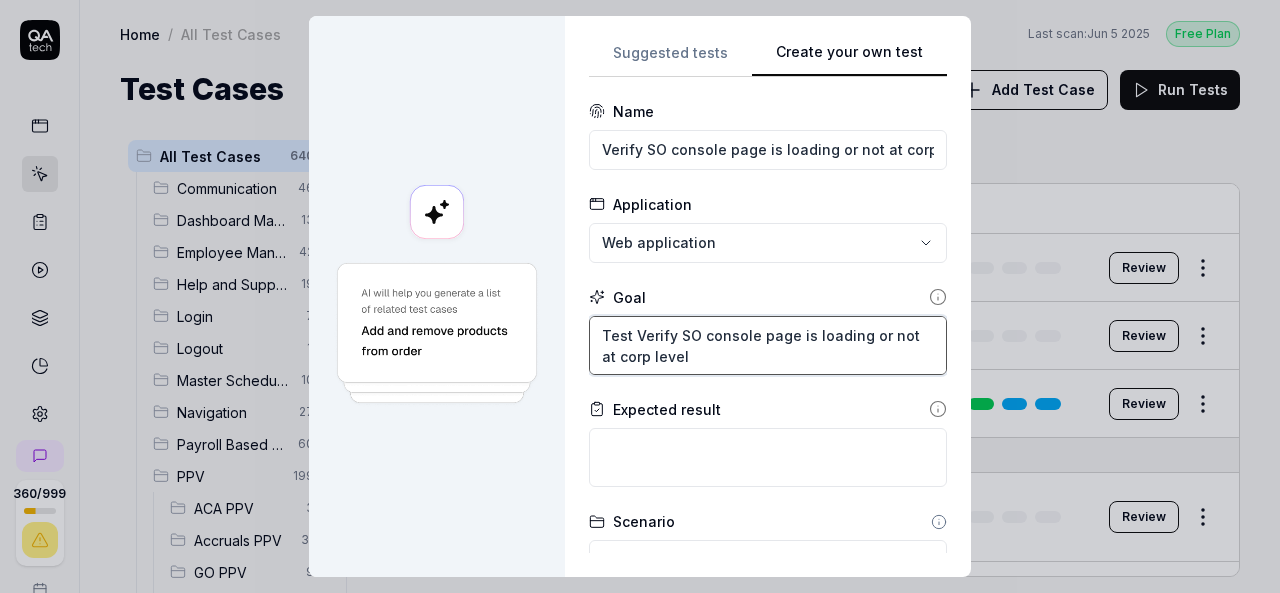 type on "*" 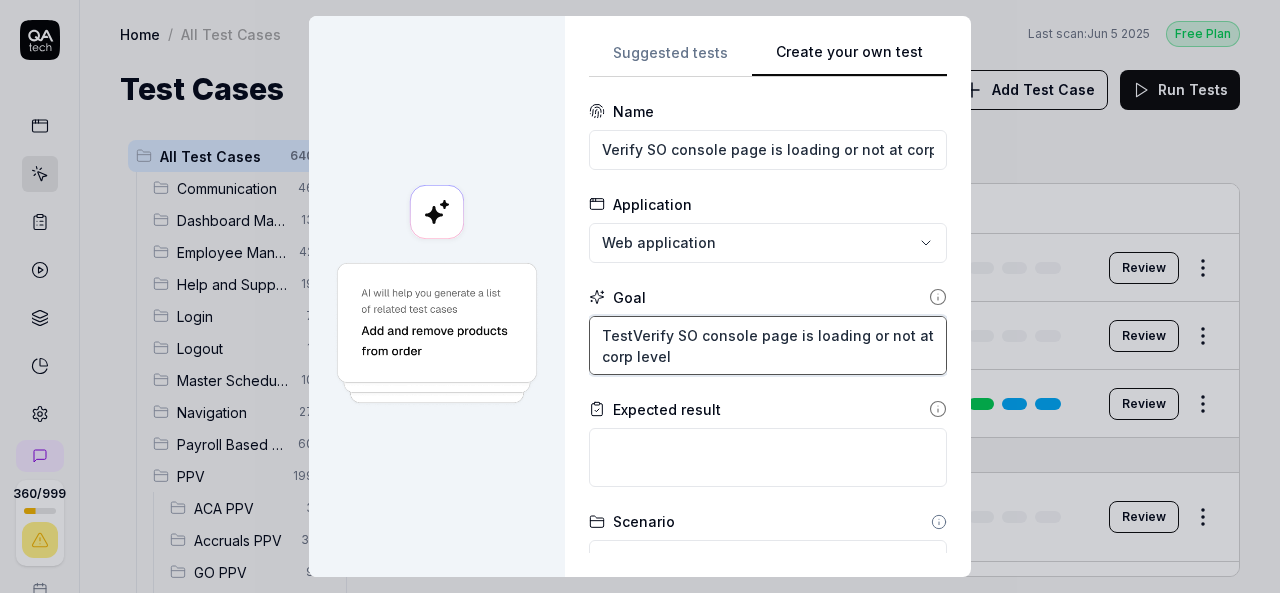 type on "*" 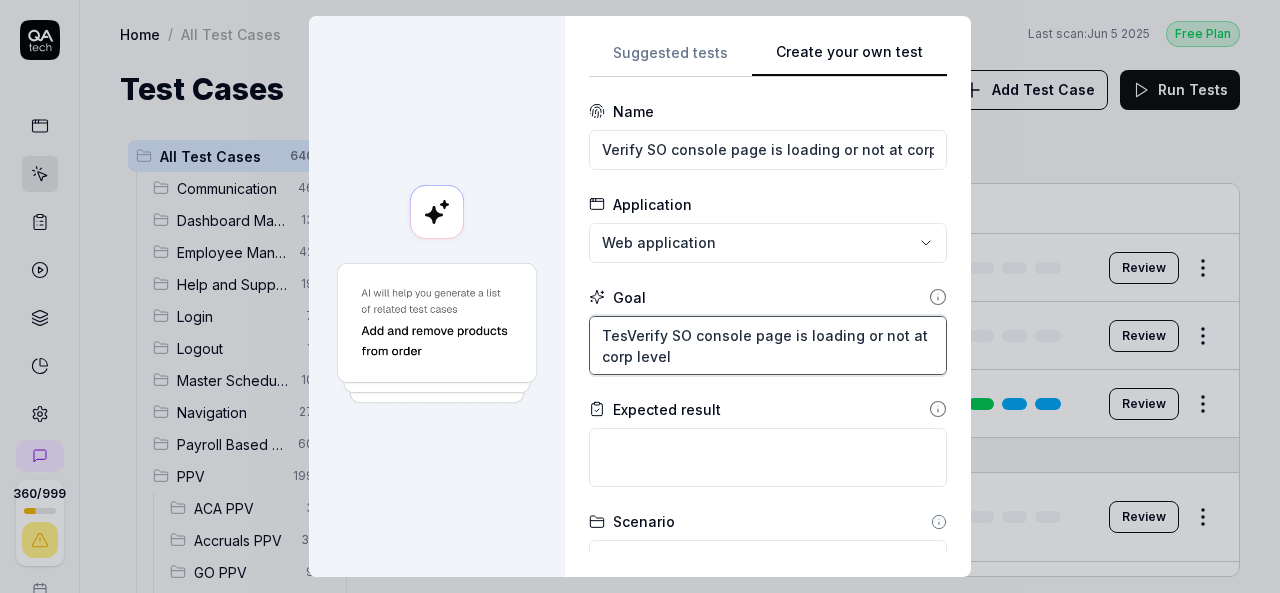 type on "*" 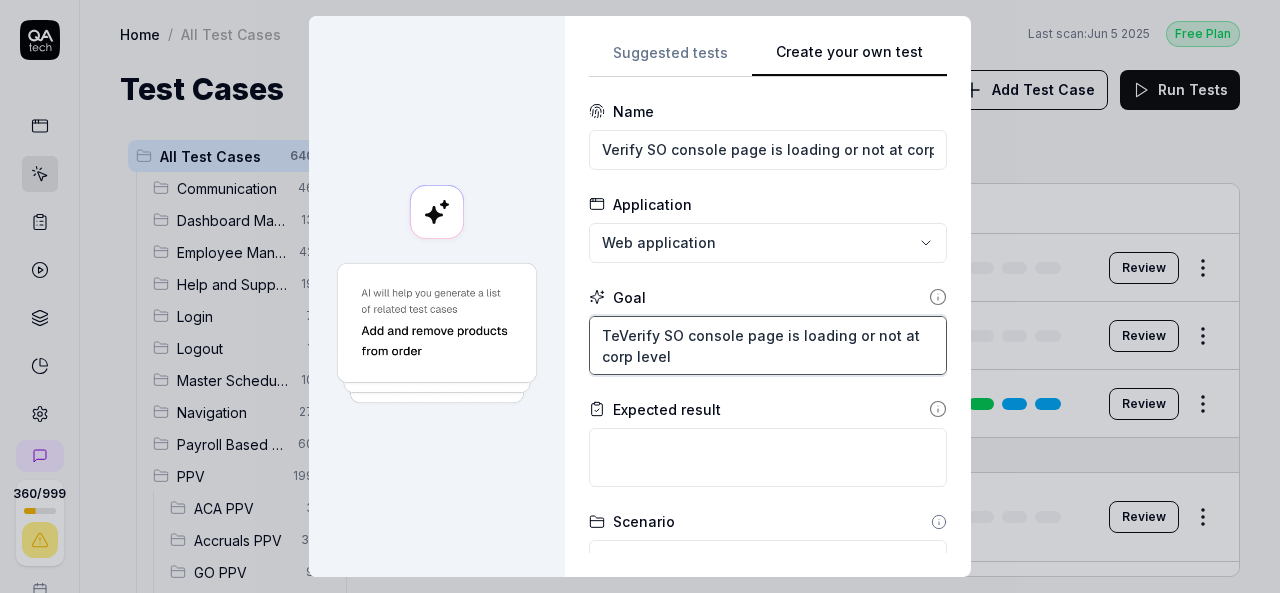 type on "*" 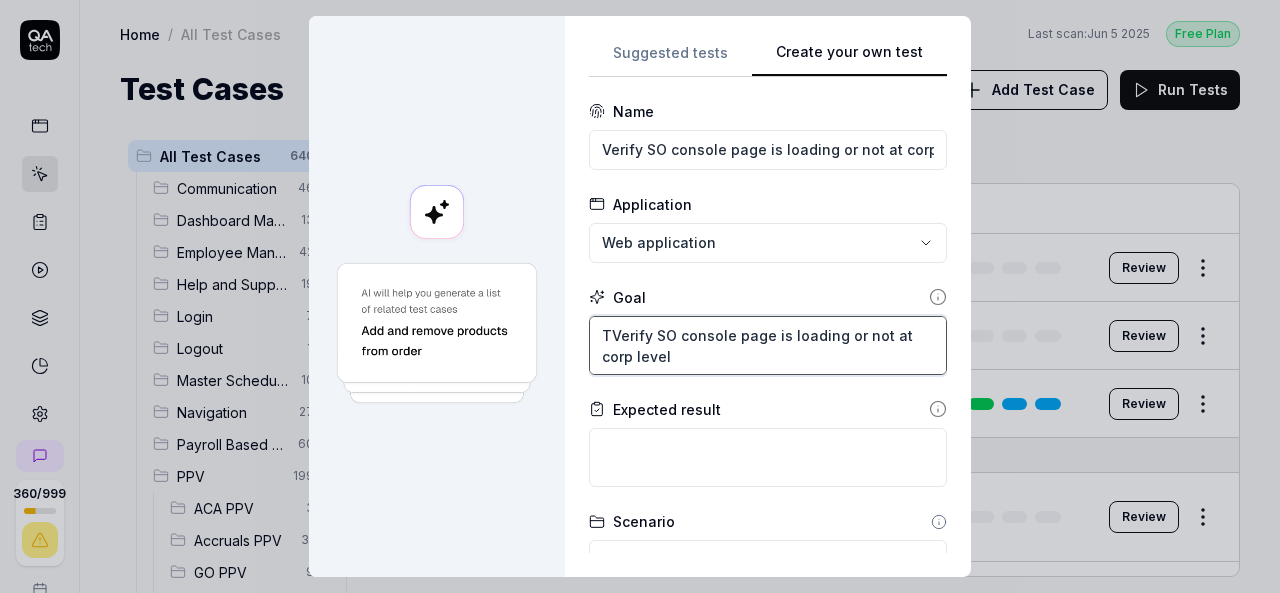 type on "*" 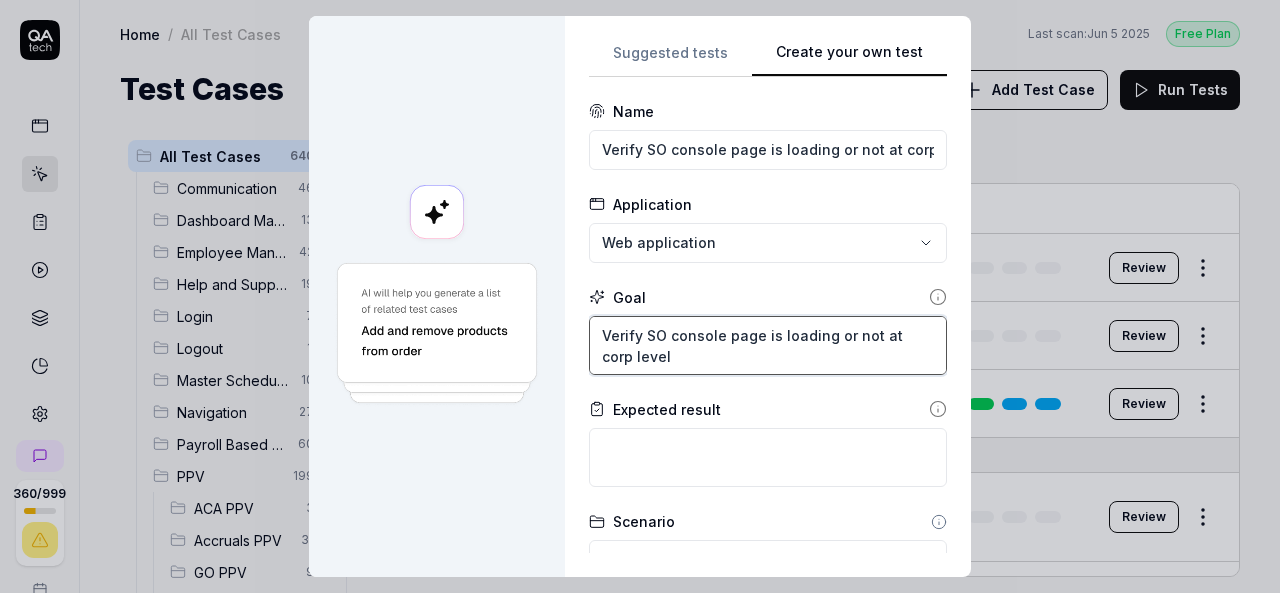type on "Verify SO console page is loading or not at corp level" 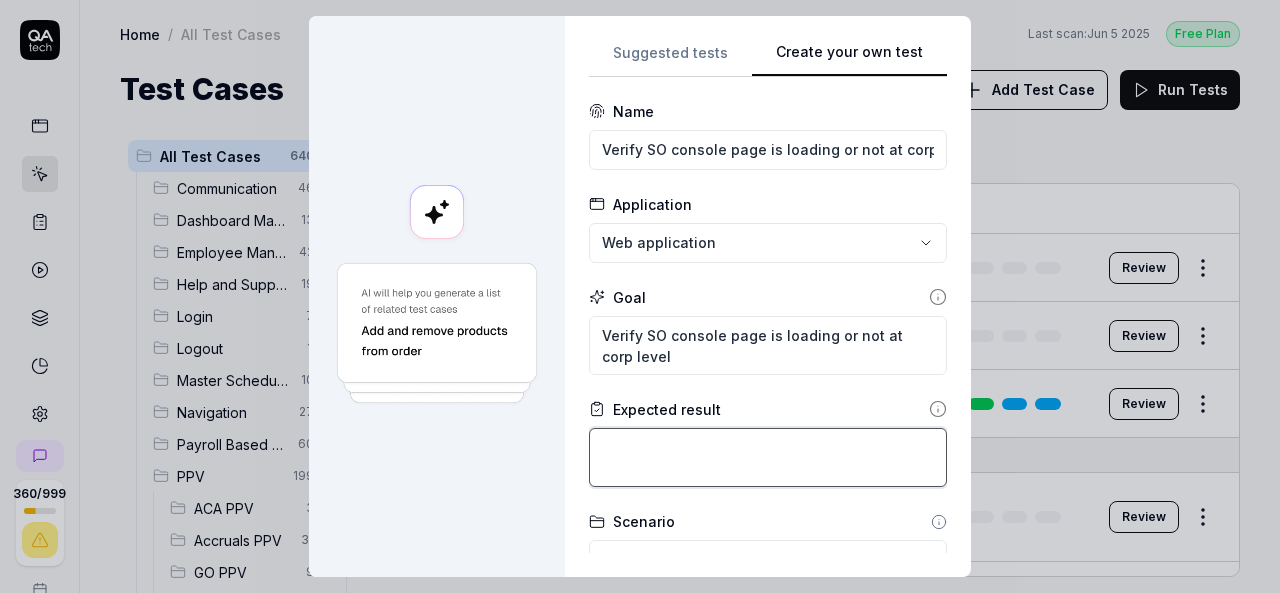 click at bounding box center (768, 457) 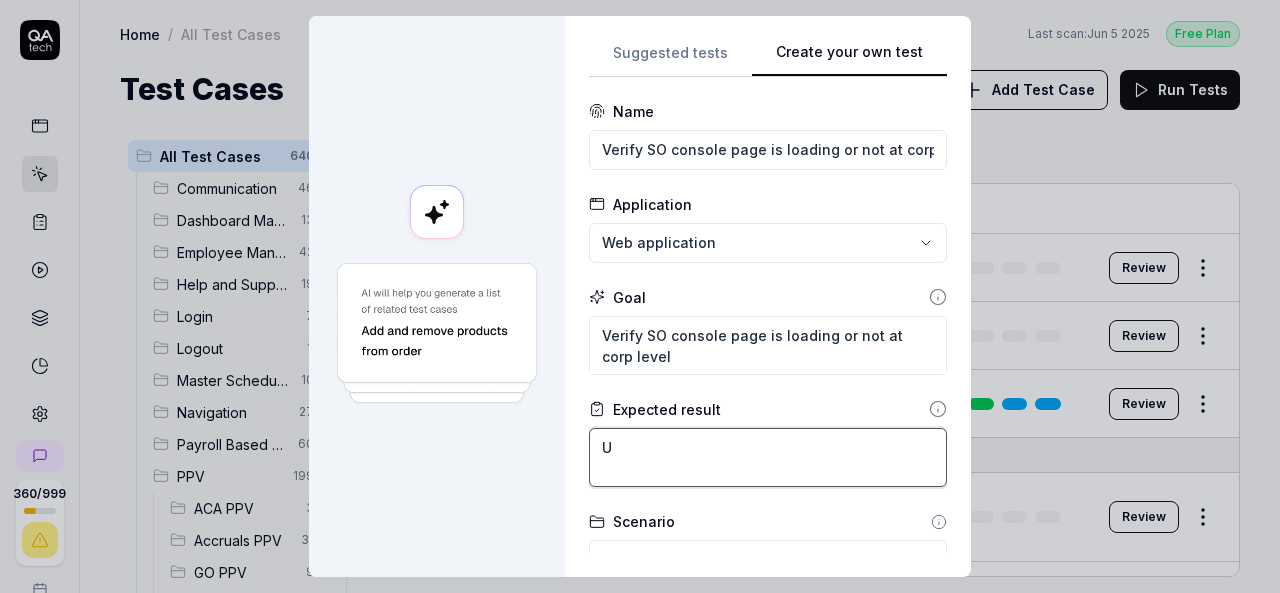 type on "*" 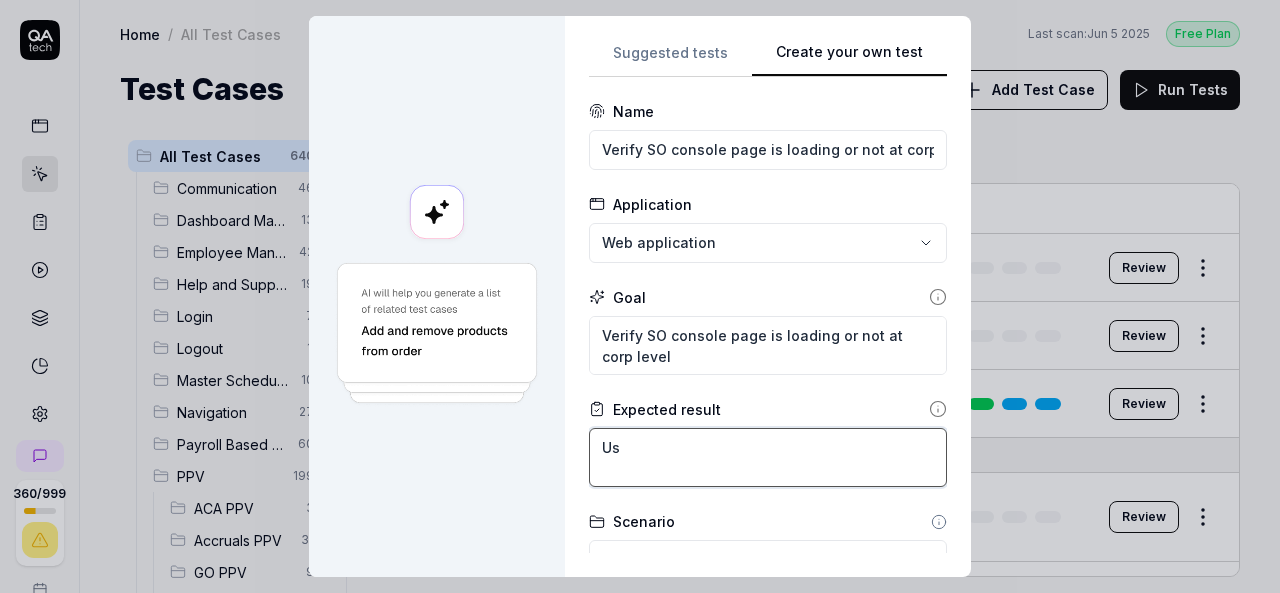 type on "*" 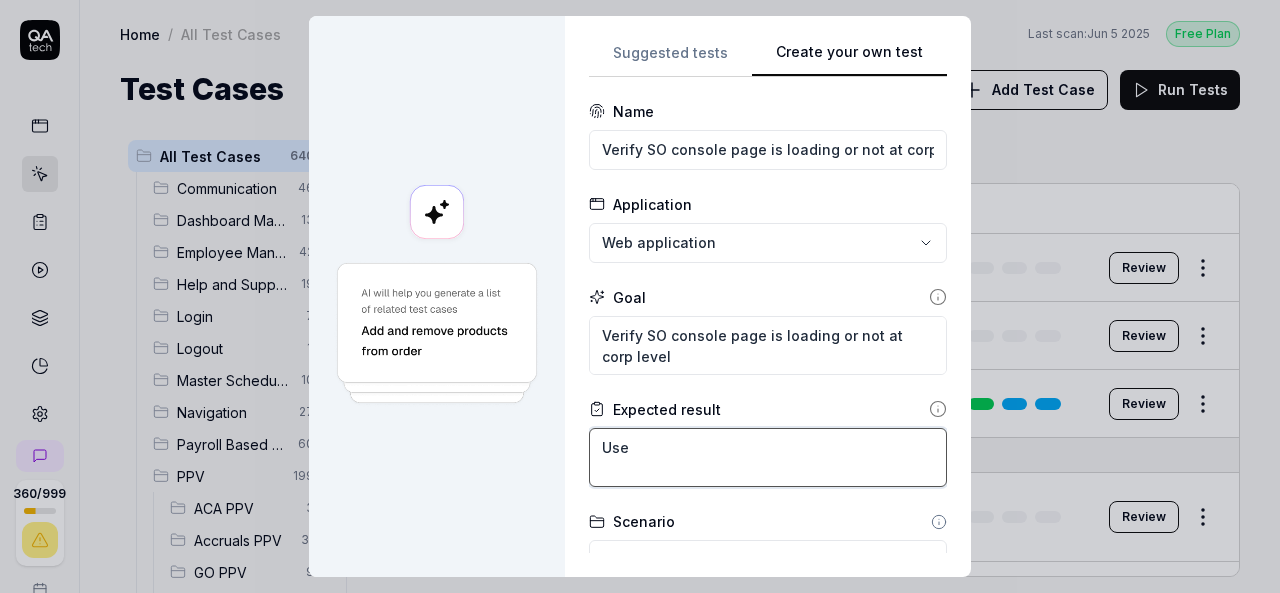 type on "*" 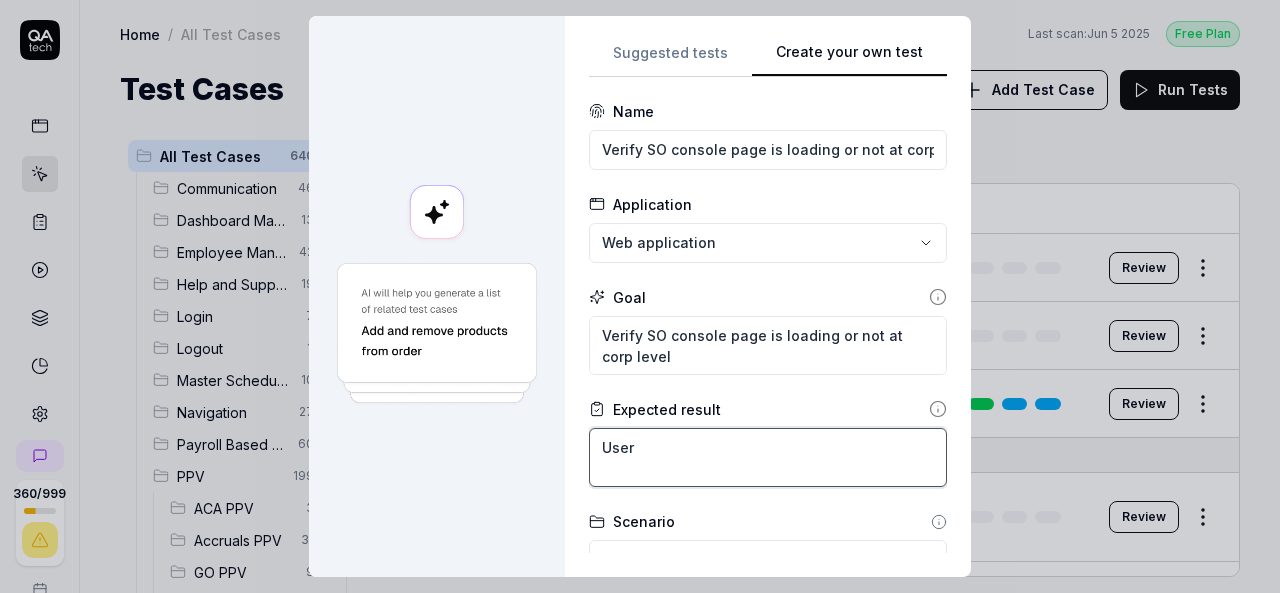 type on "*" 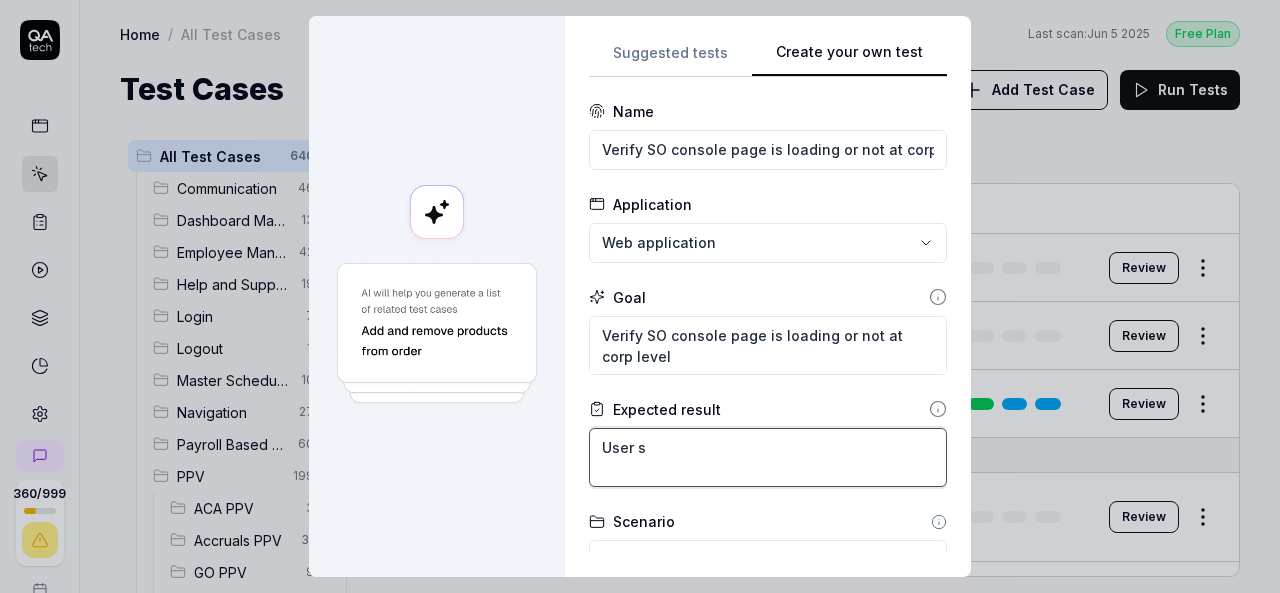 type on "*" 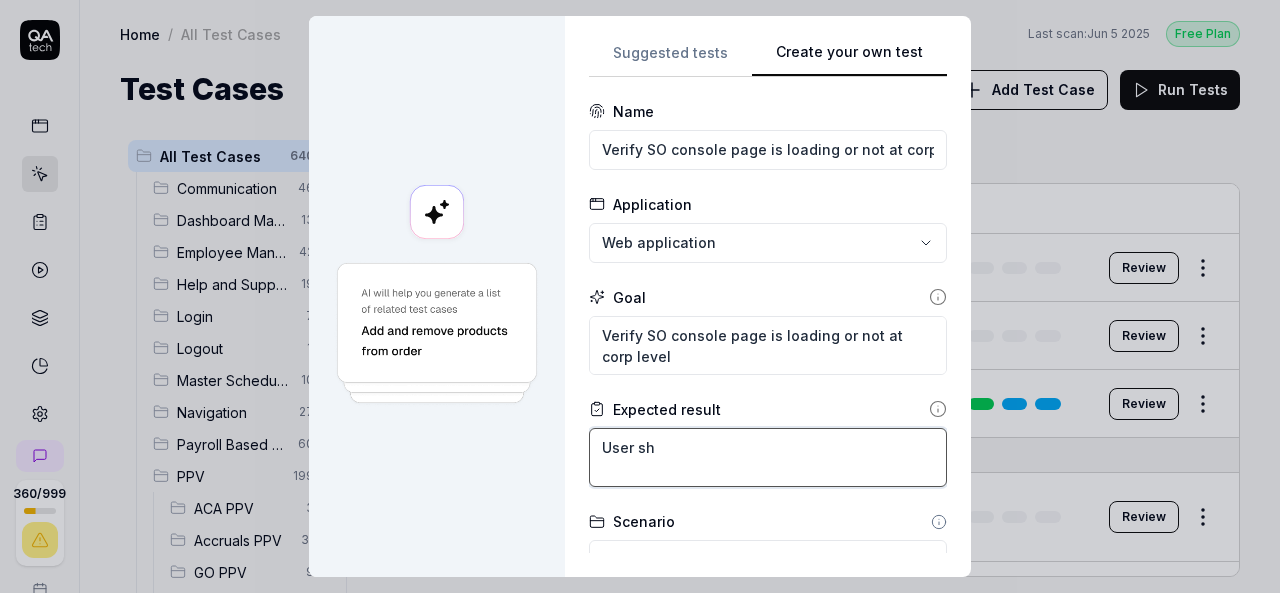type on "*" 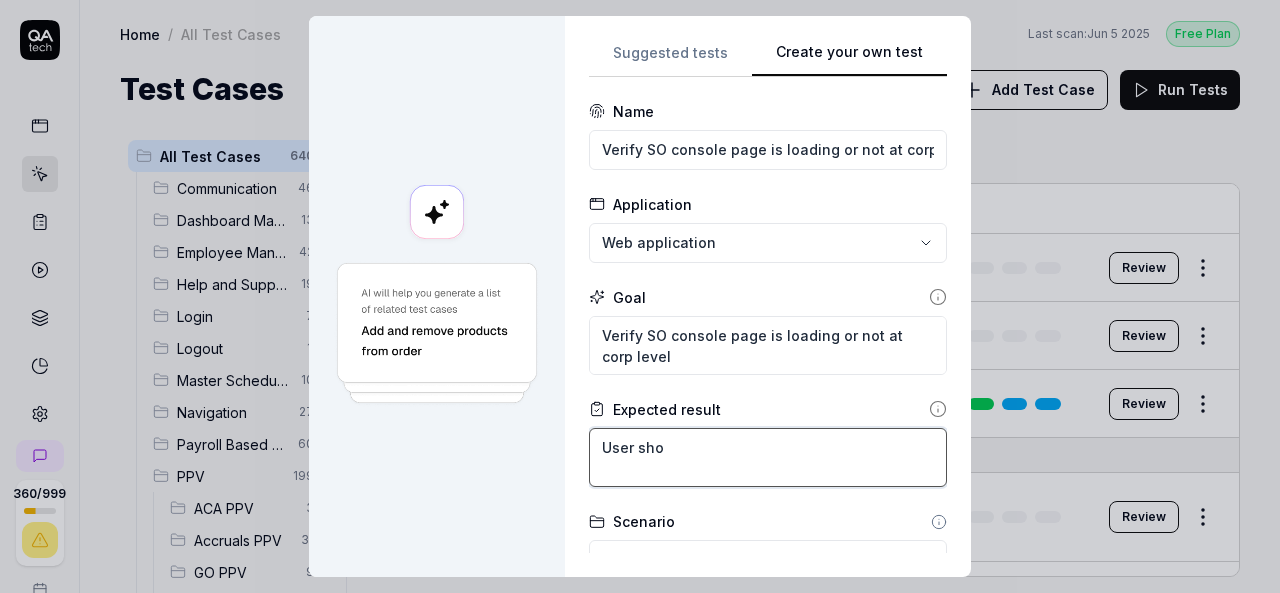 type on "*" 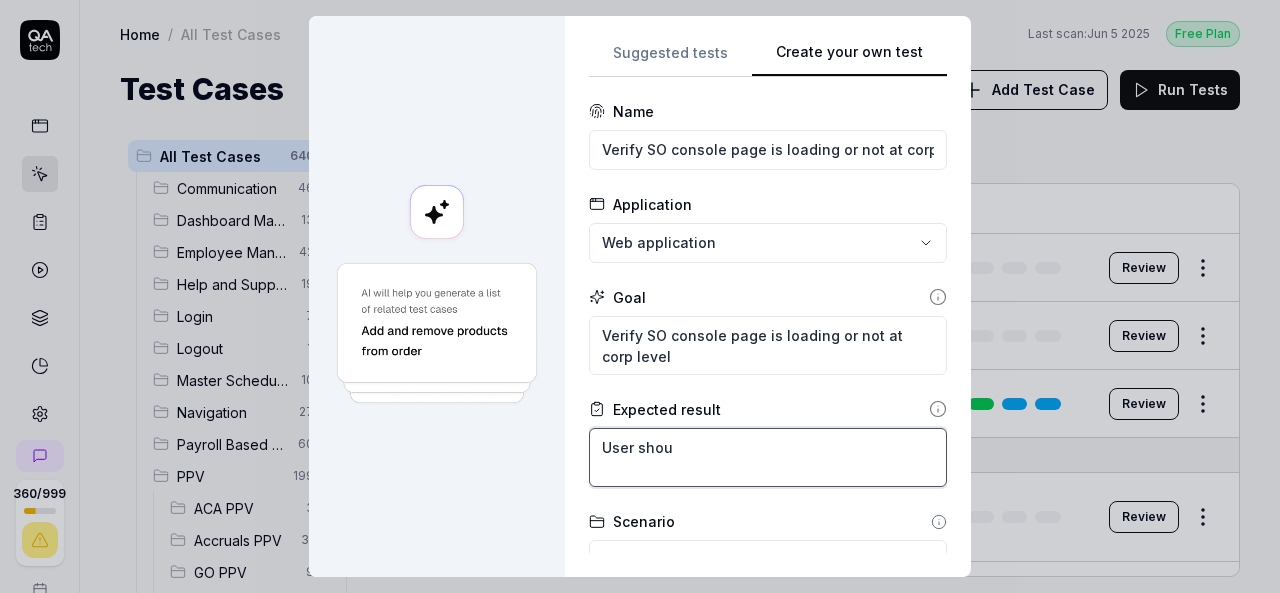 type on "*" 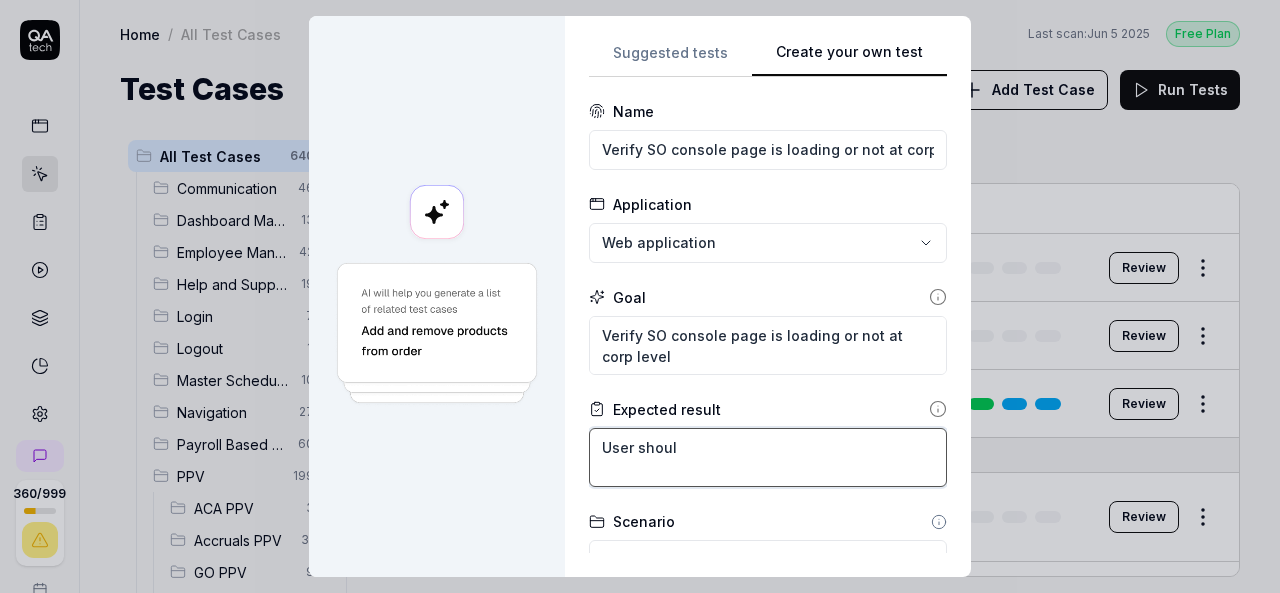 type on "*" 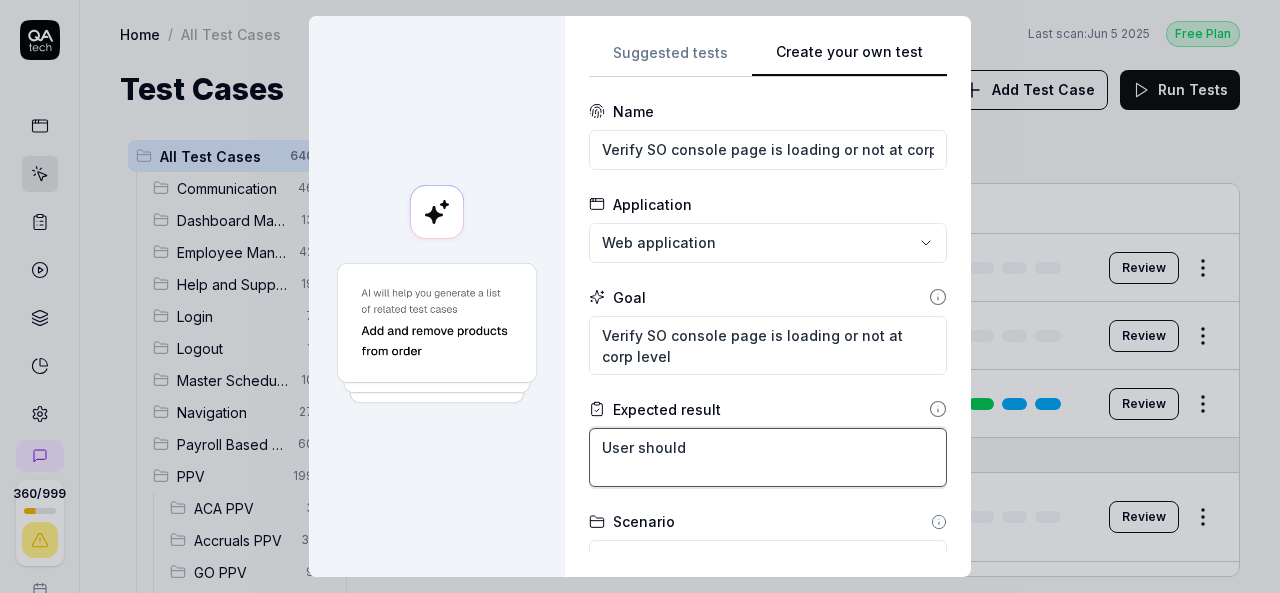 type on "*" 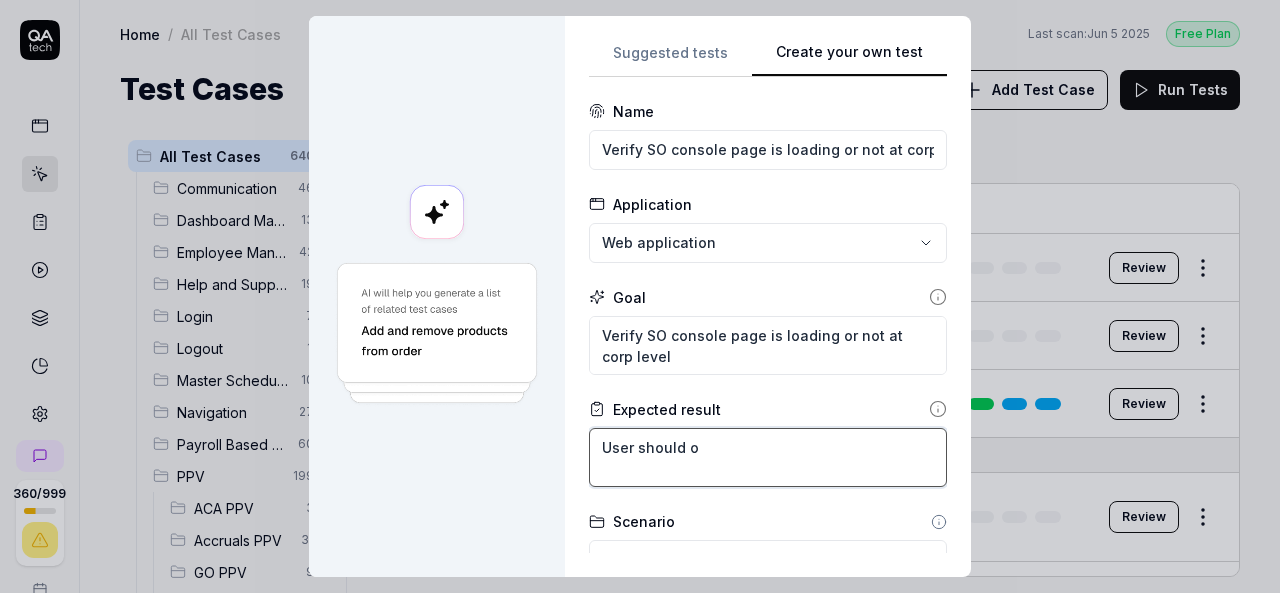 type on "*" 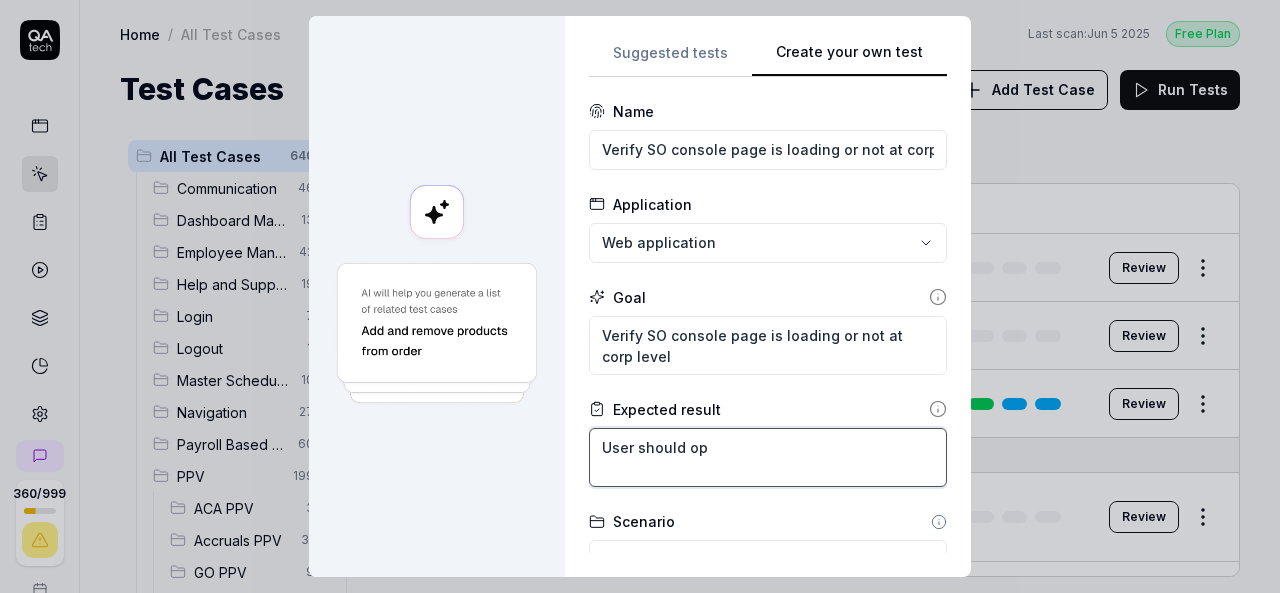 type on "*" 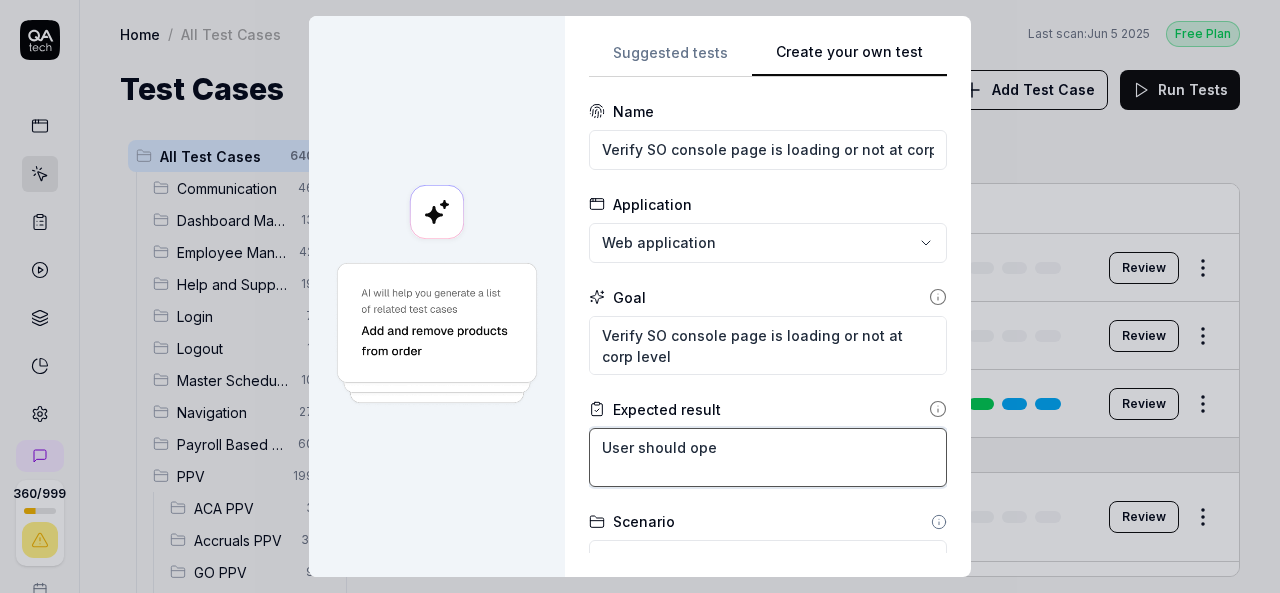 type on "*" 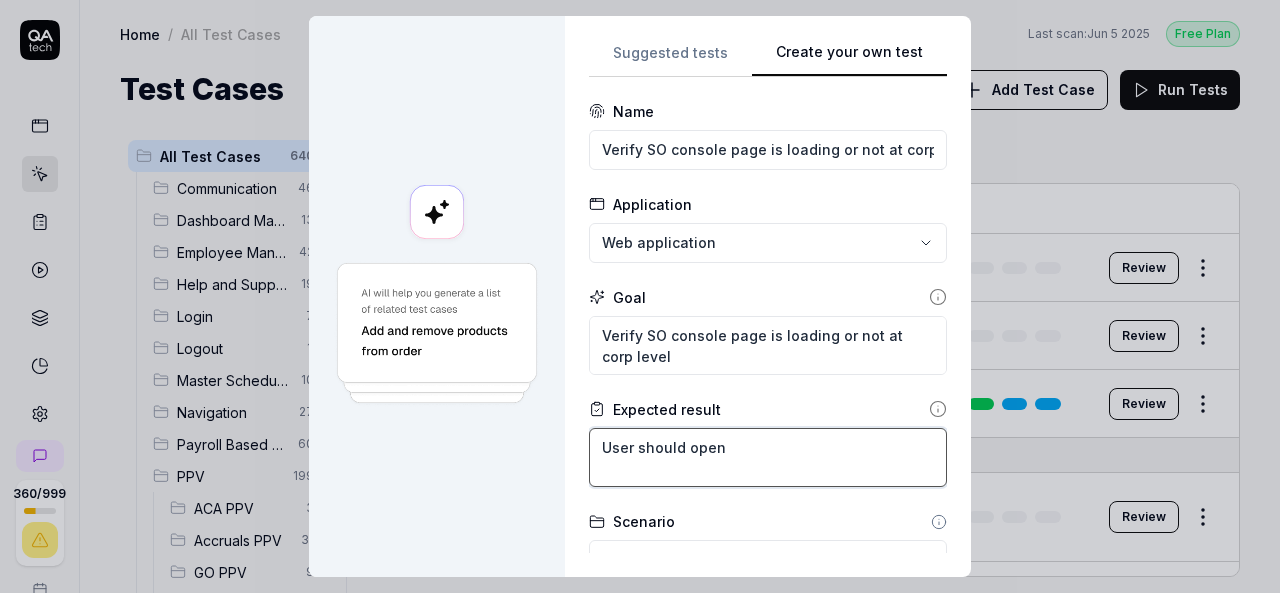 type on "*" 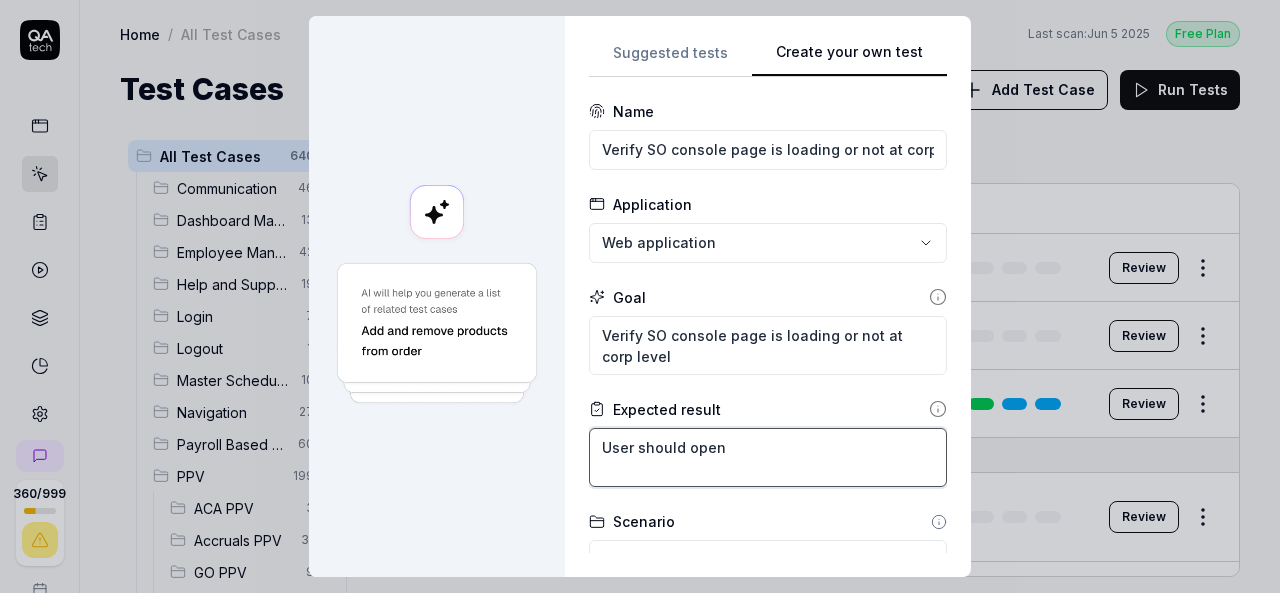 type on "*" 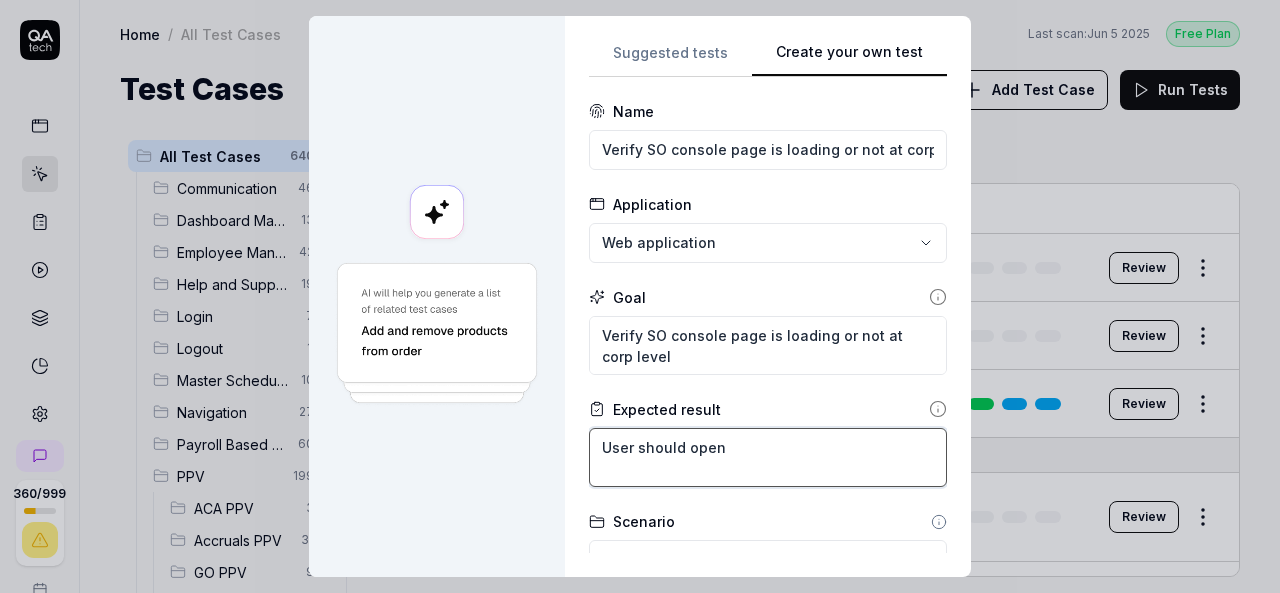 type on "User should open S" 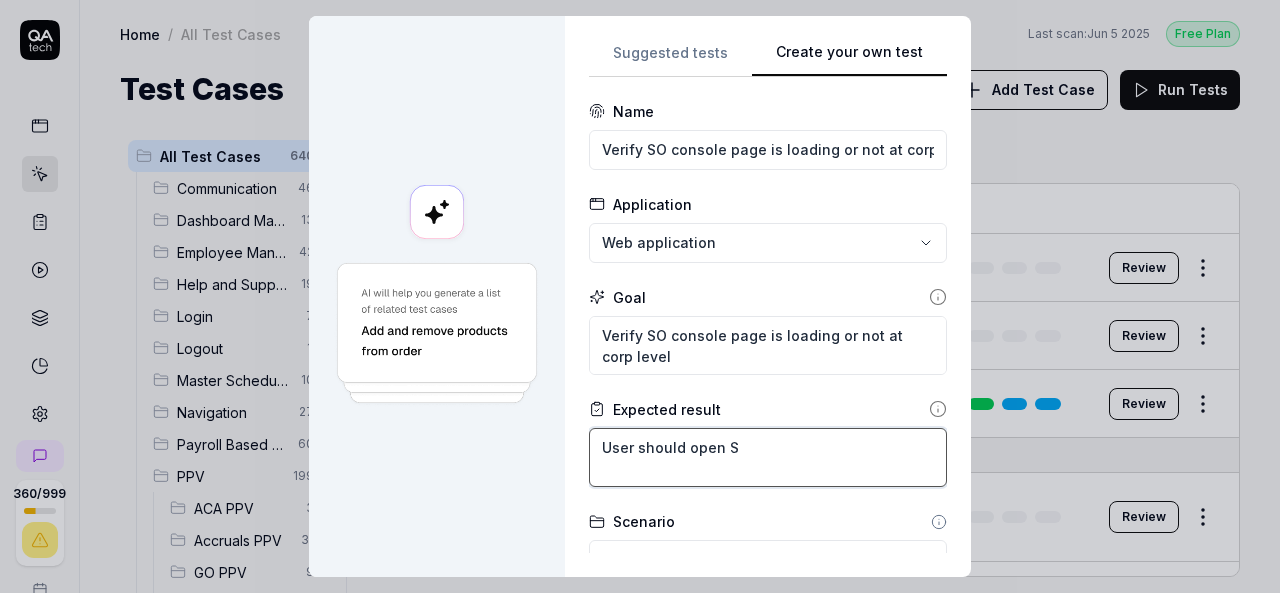 type on "*" 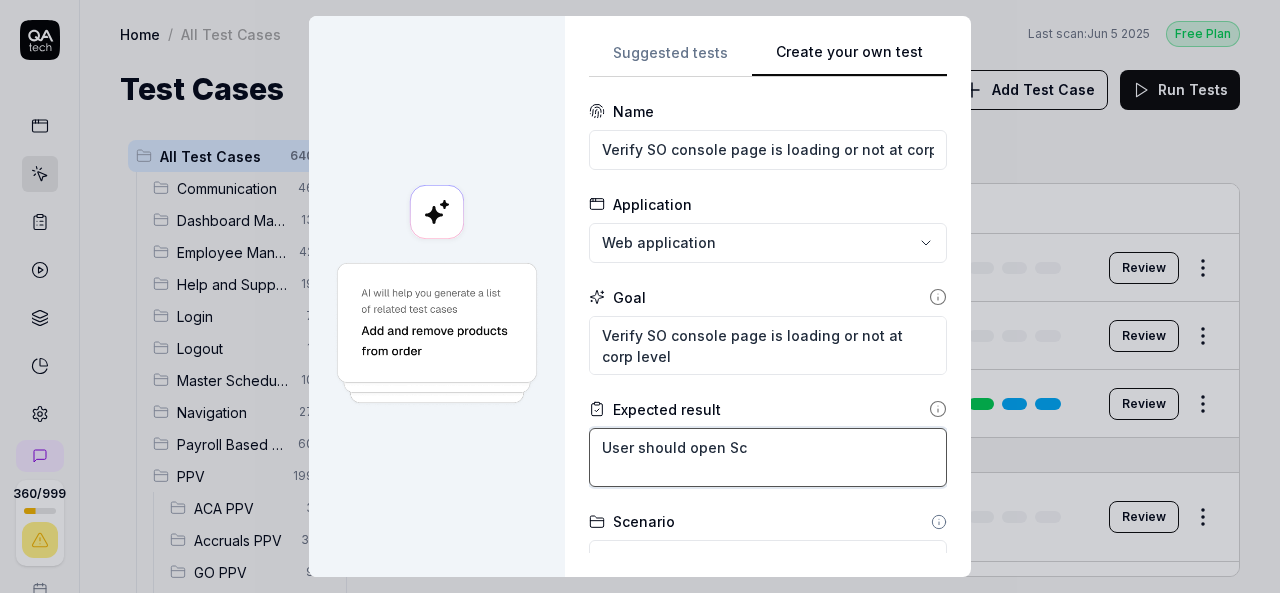 type on "*" 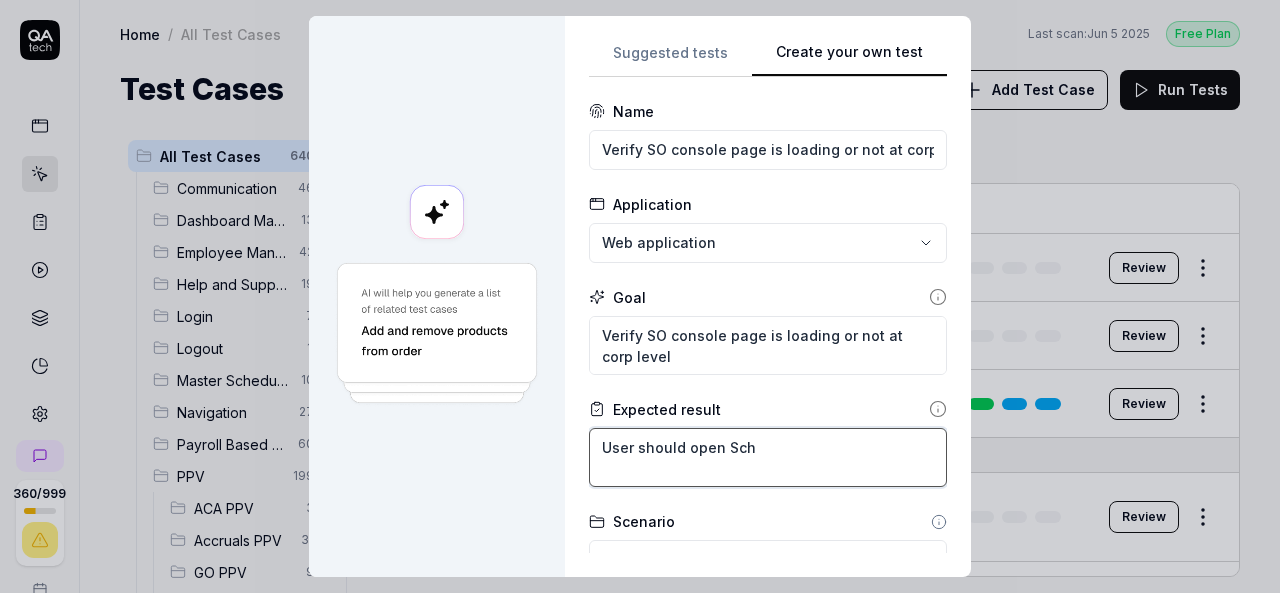 type on "*" 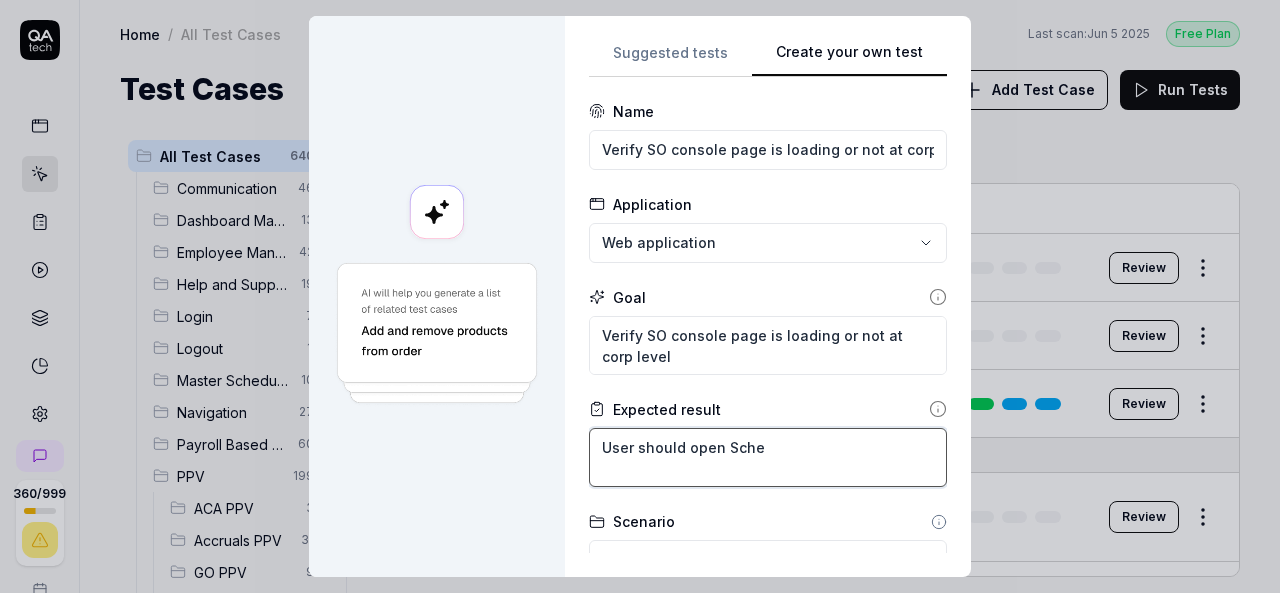 type on "*" 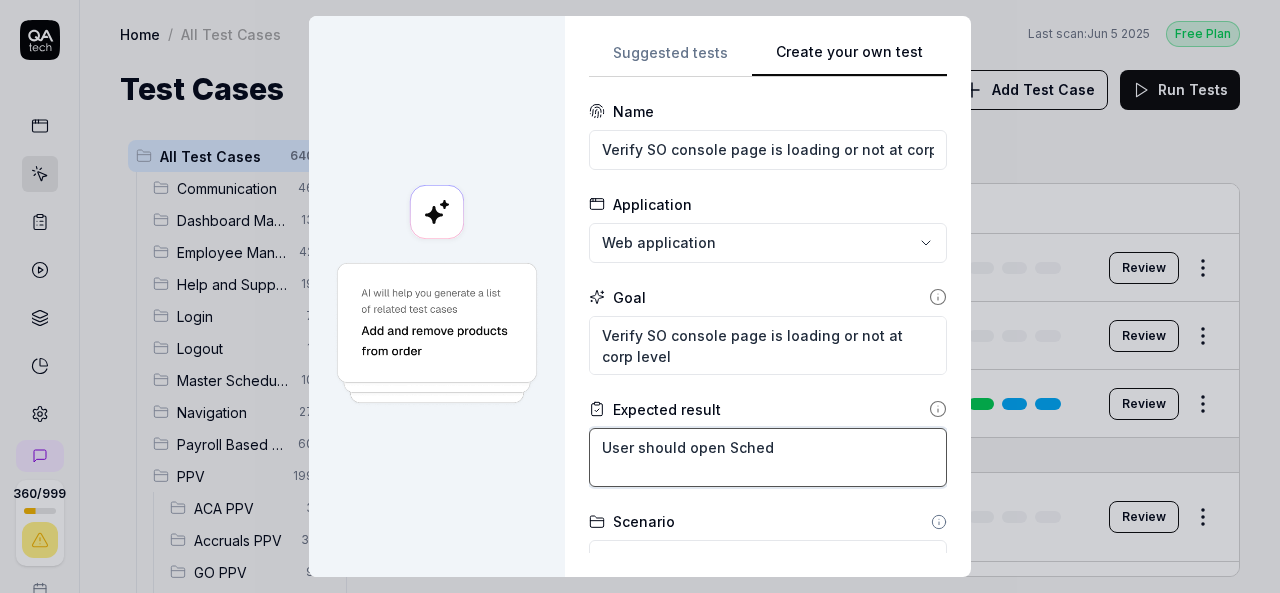 type on "*" 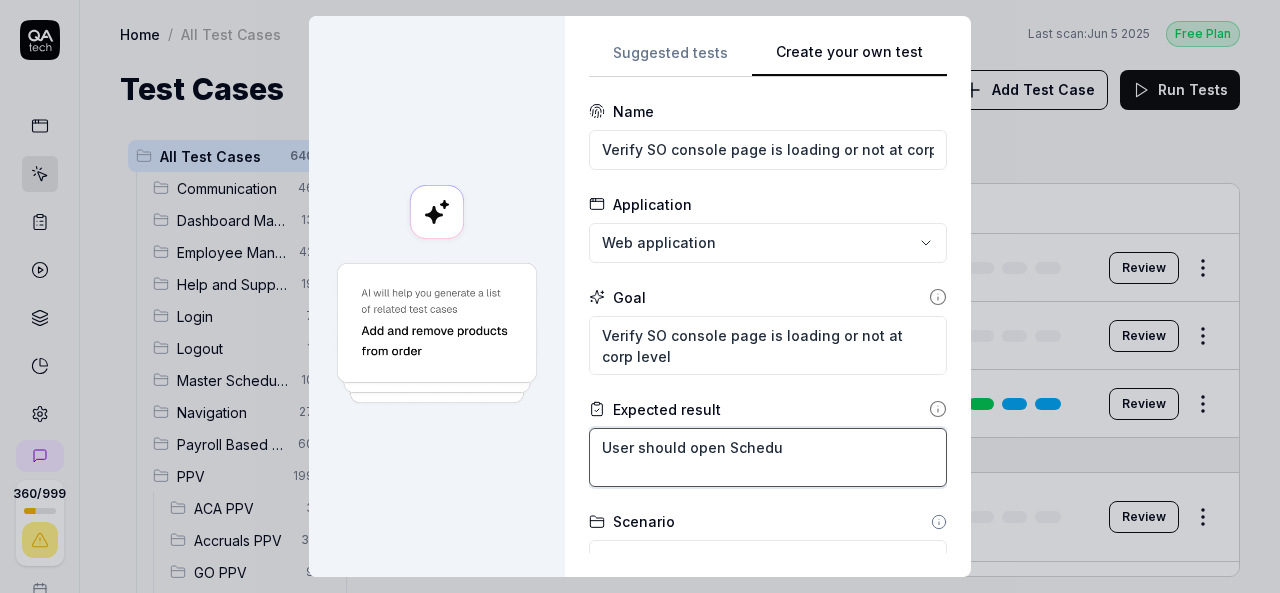 type on "*" 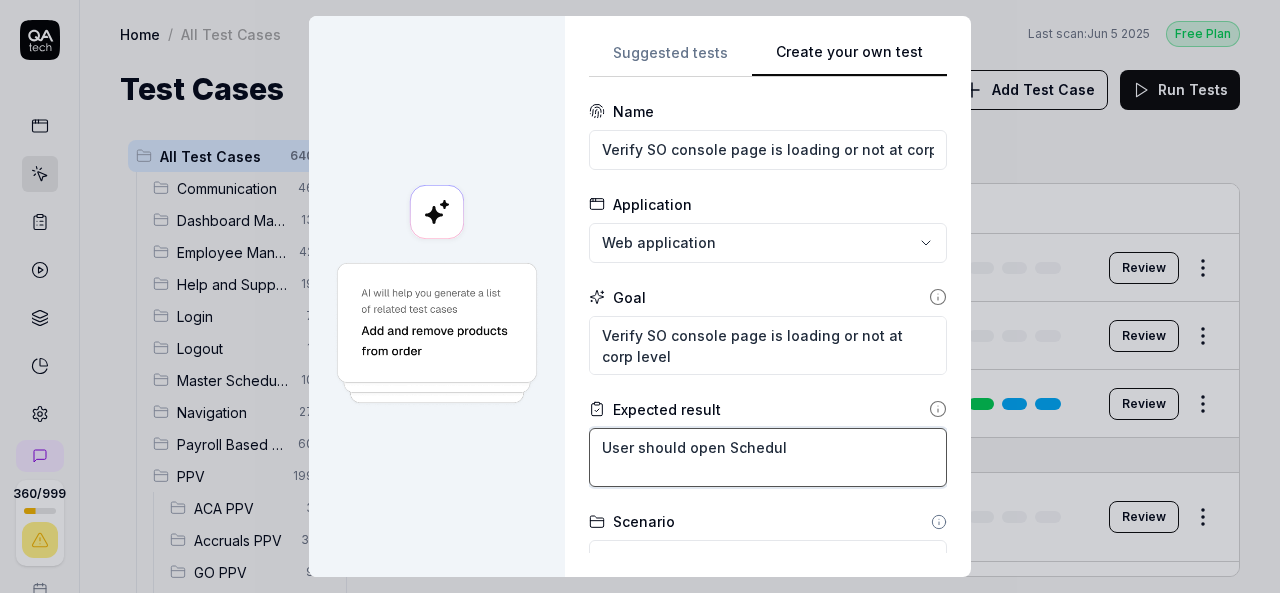type on "*" 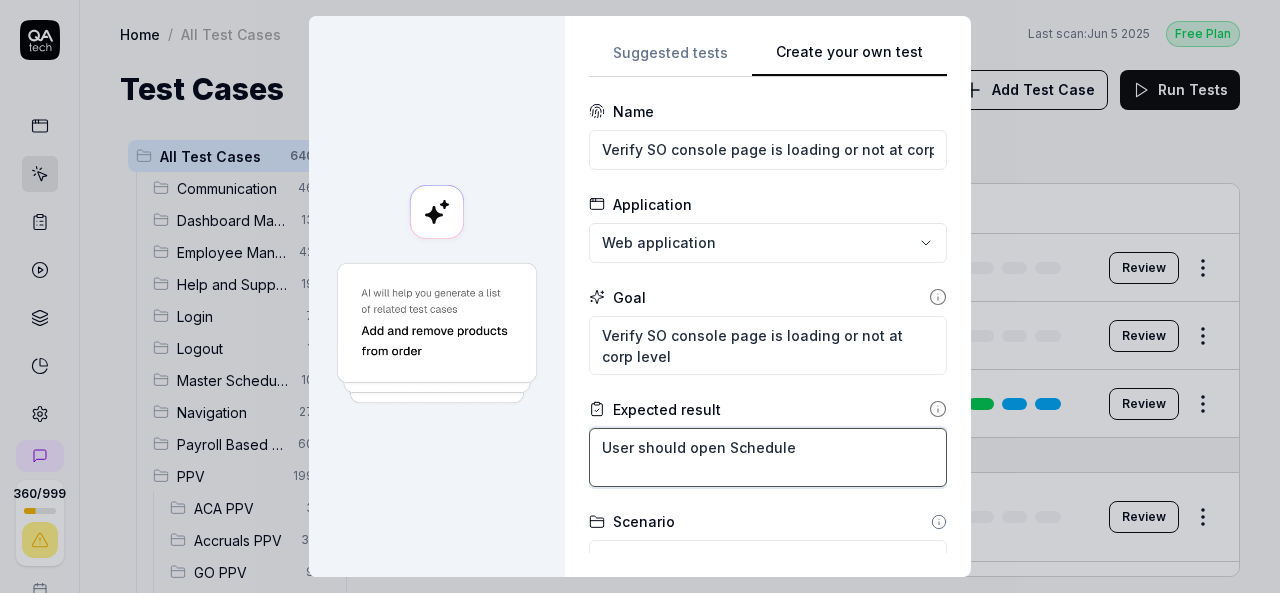 type on "*" 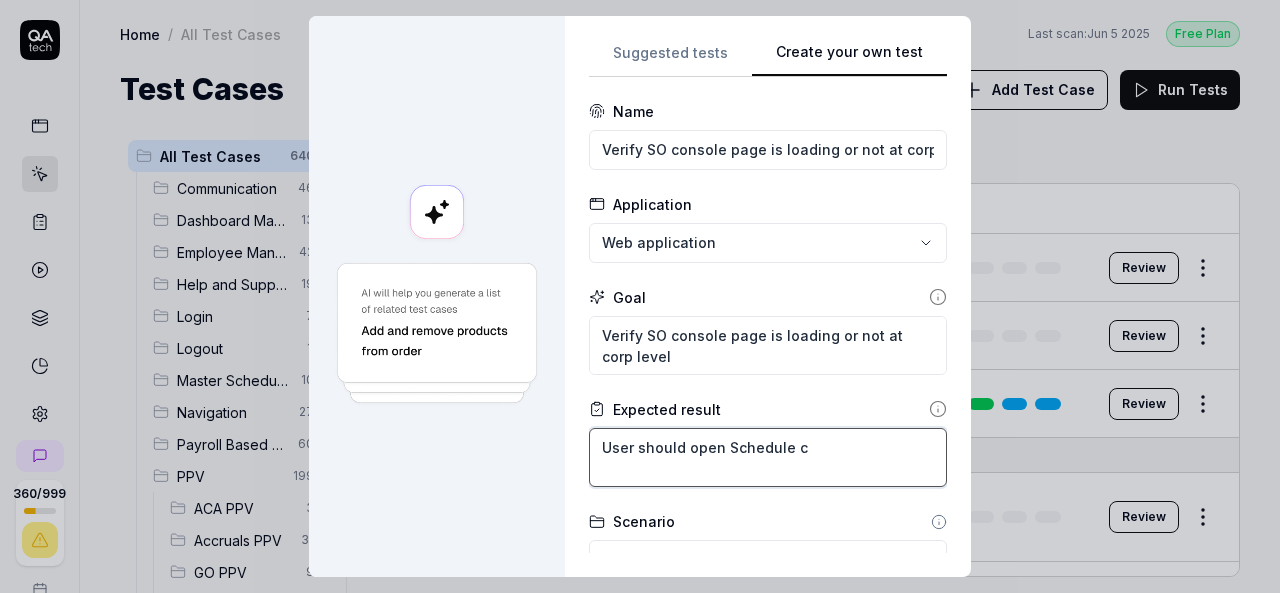 type on "*" 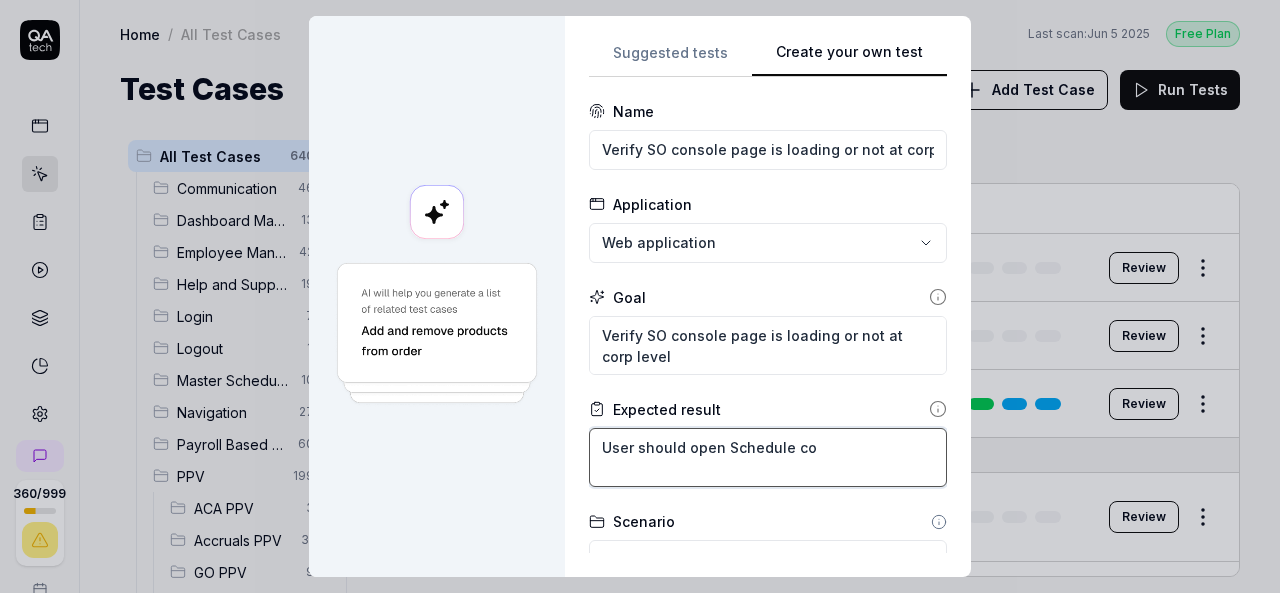 type on "*" 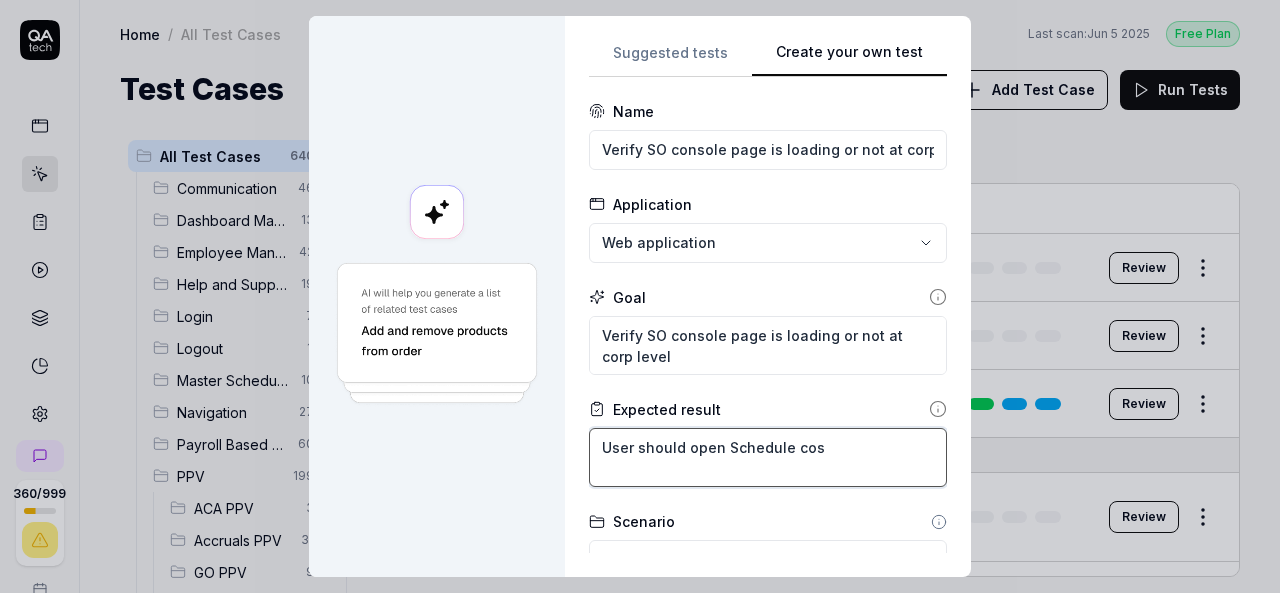 type on "*" 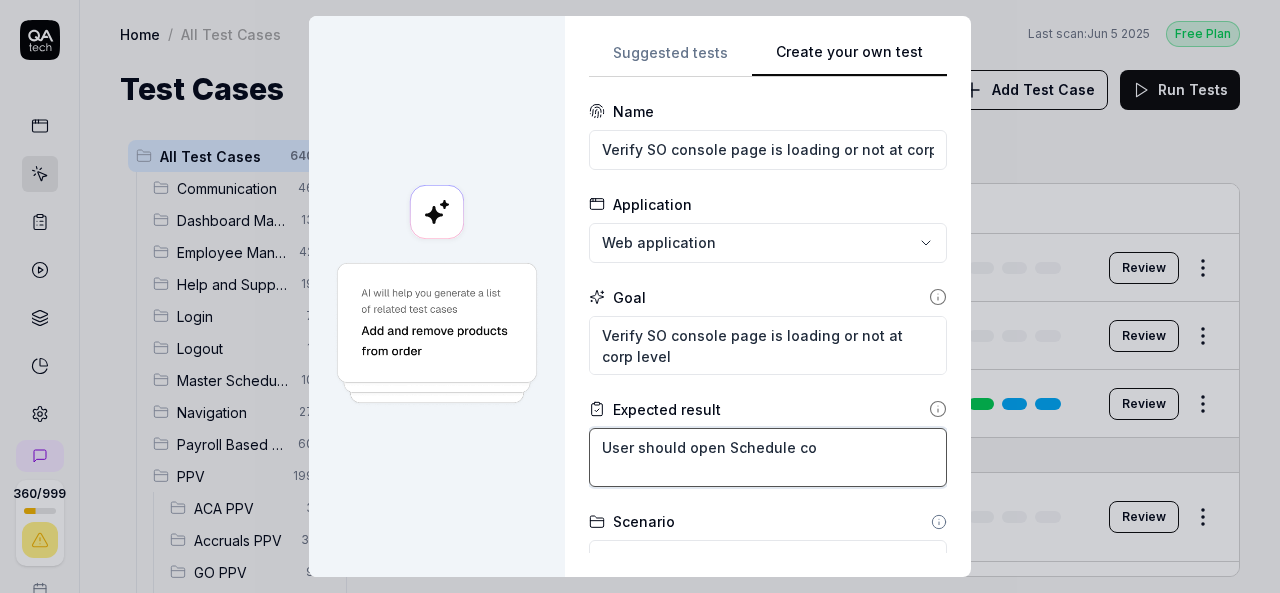 type on "*" 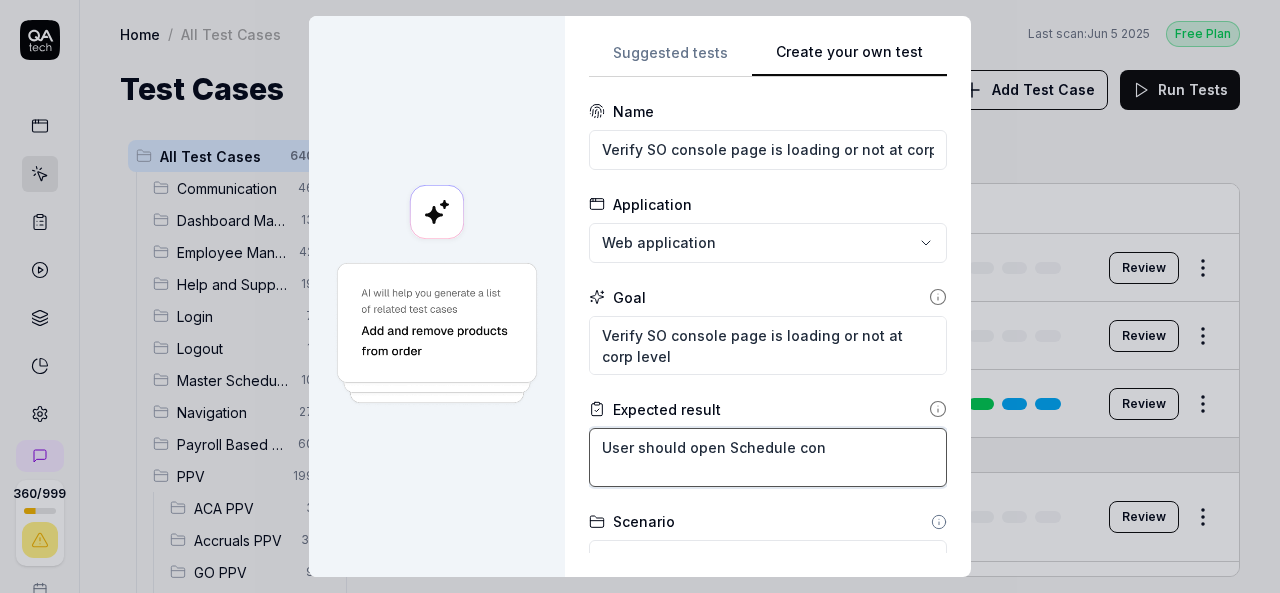type on "*" 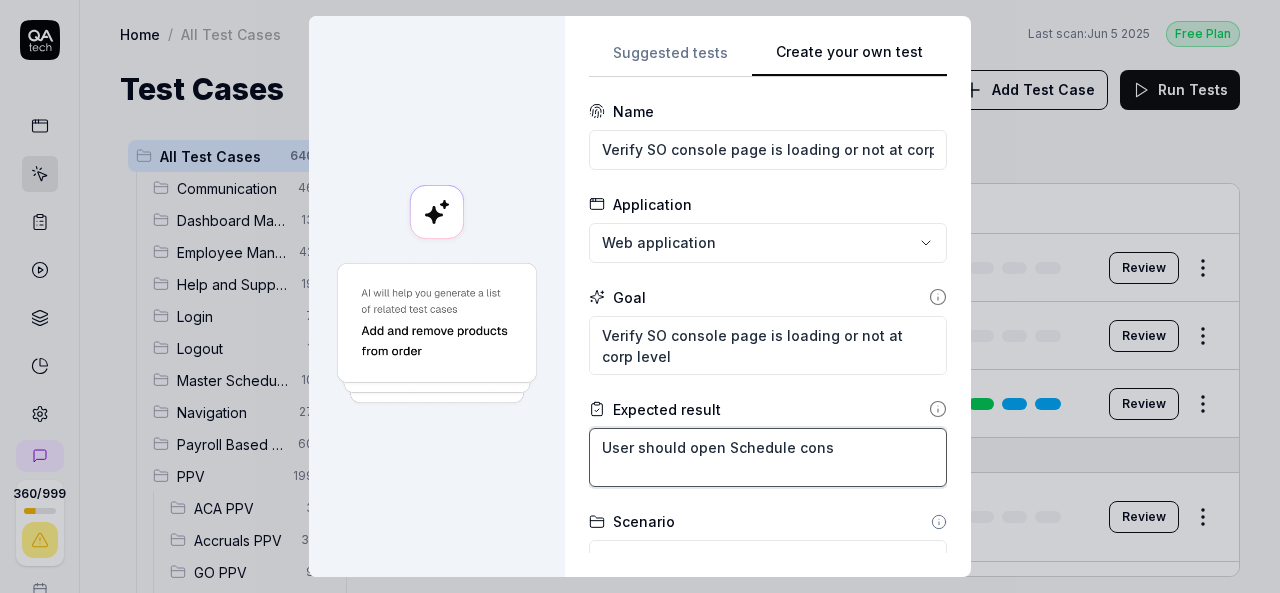 type on "*" 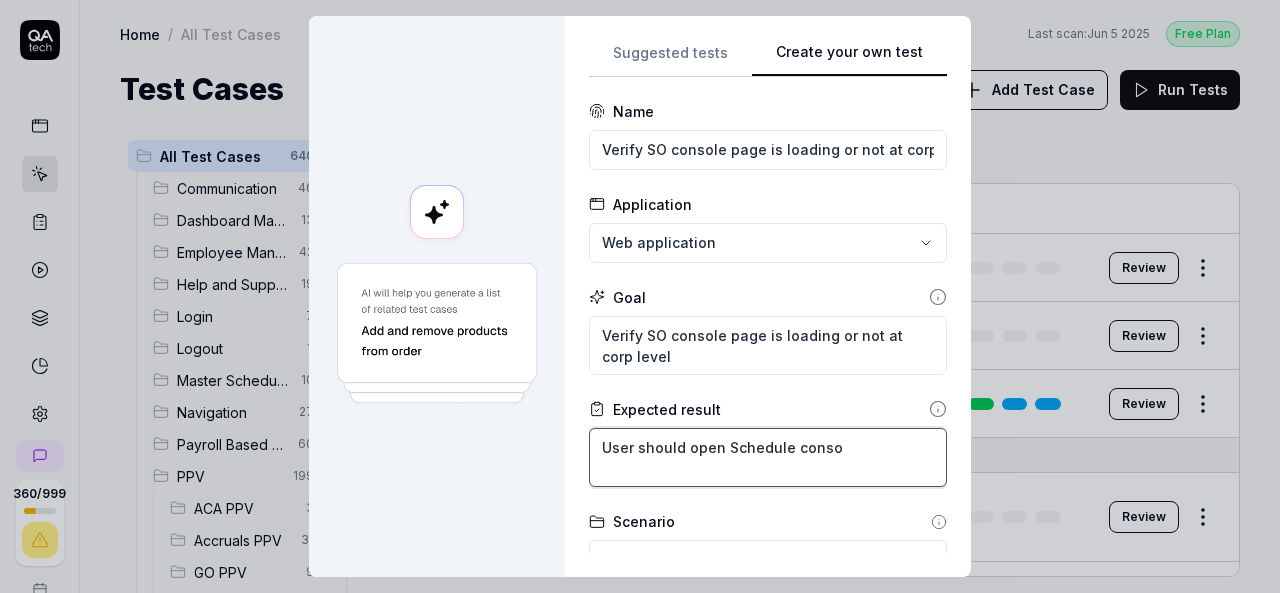 type on "*" 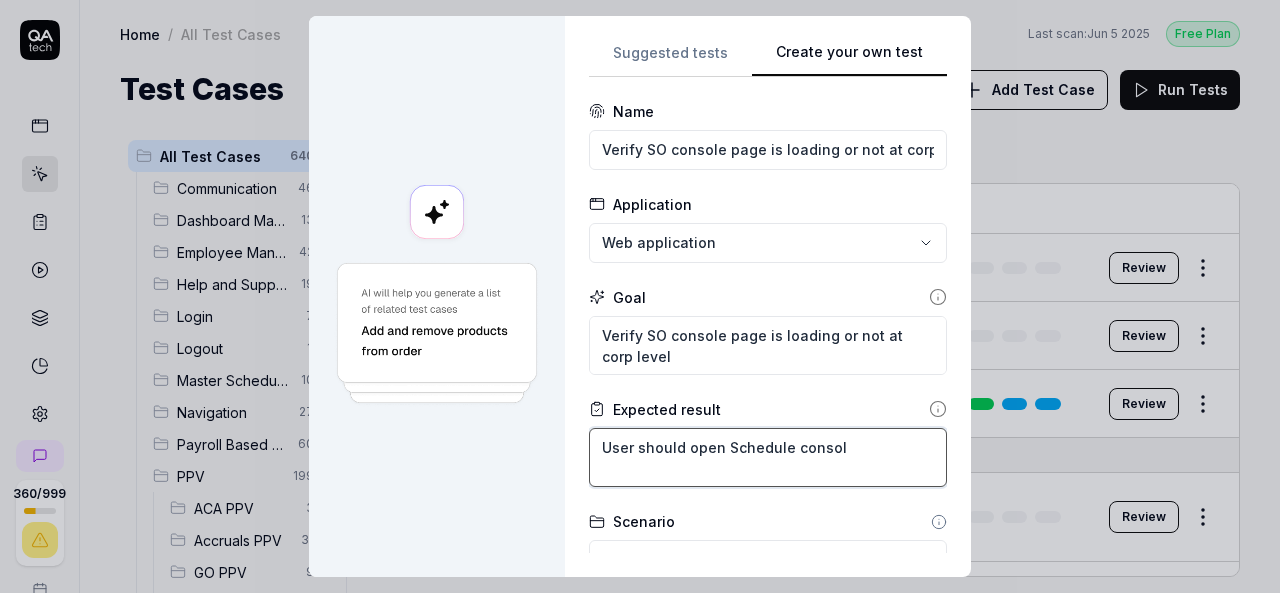 type on "*" 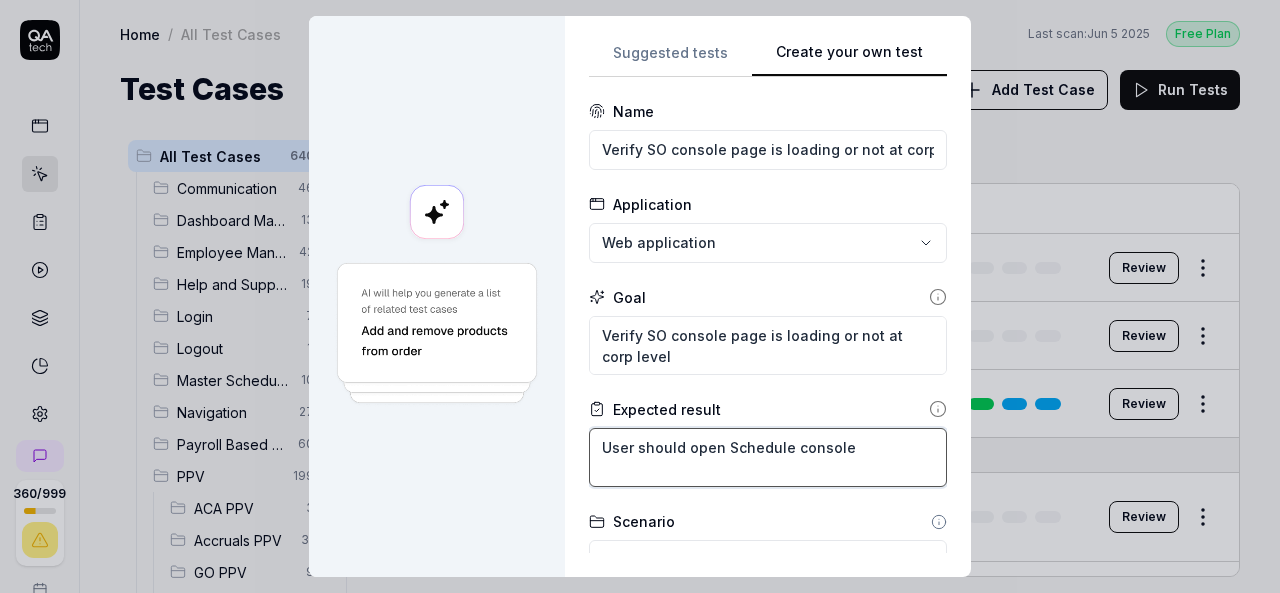 type on "*" 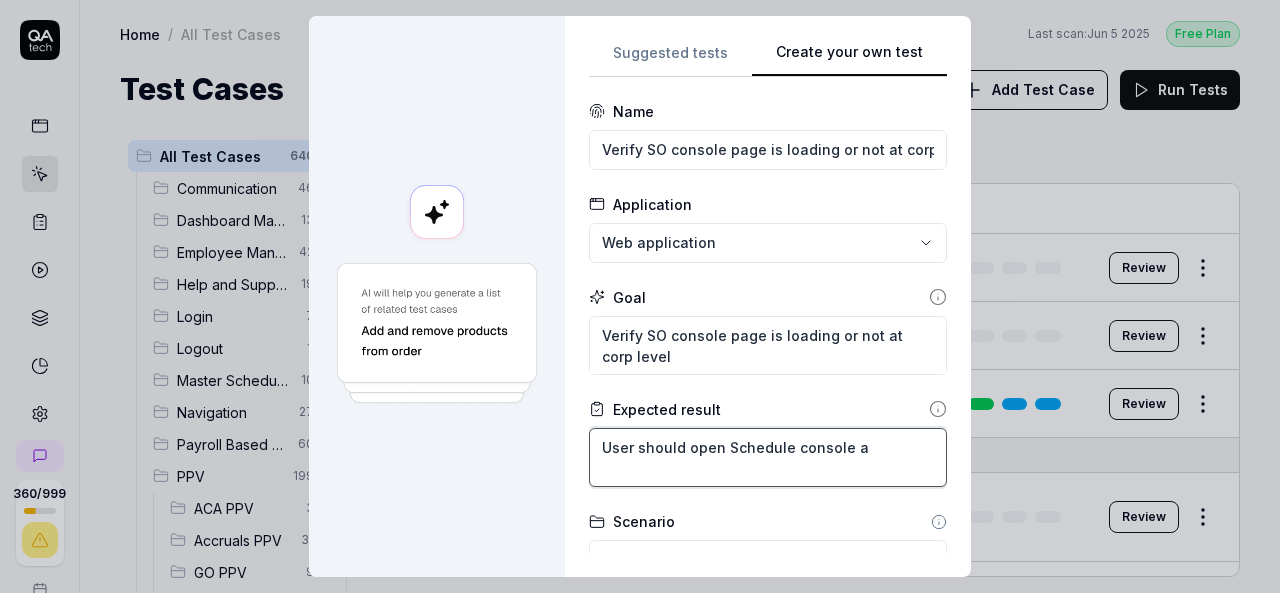 type on "*" 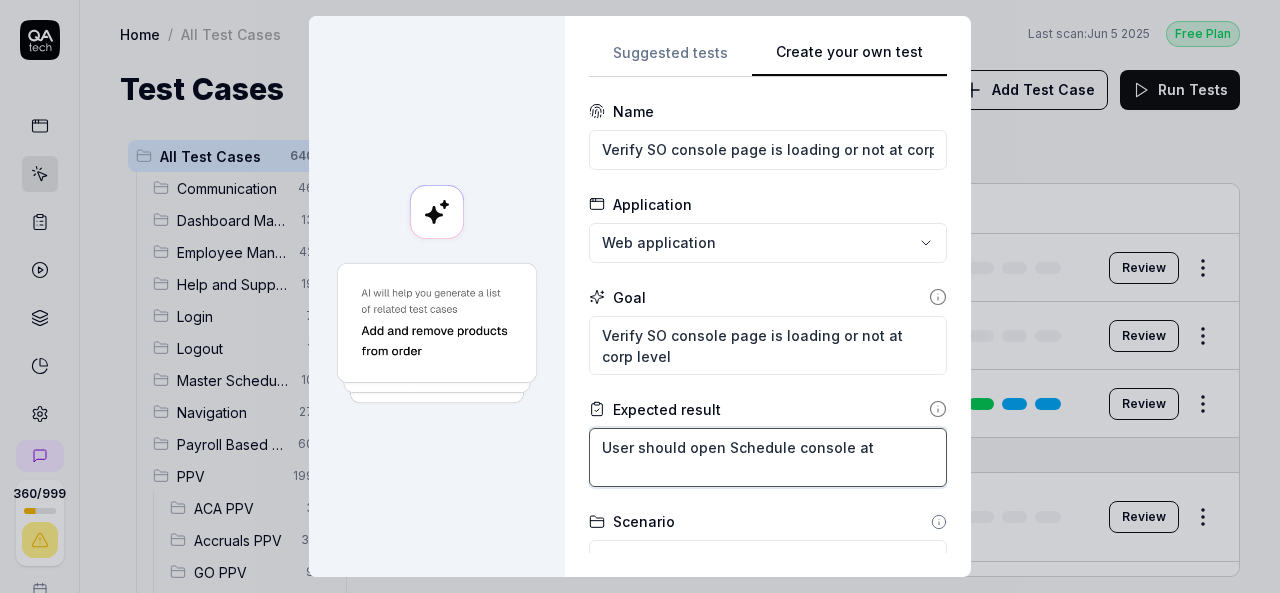 type on "*" 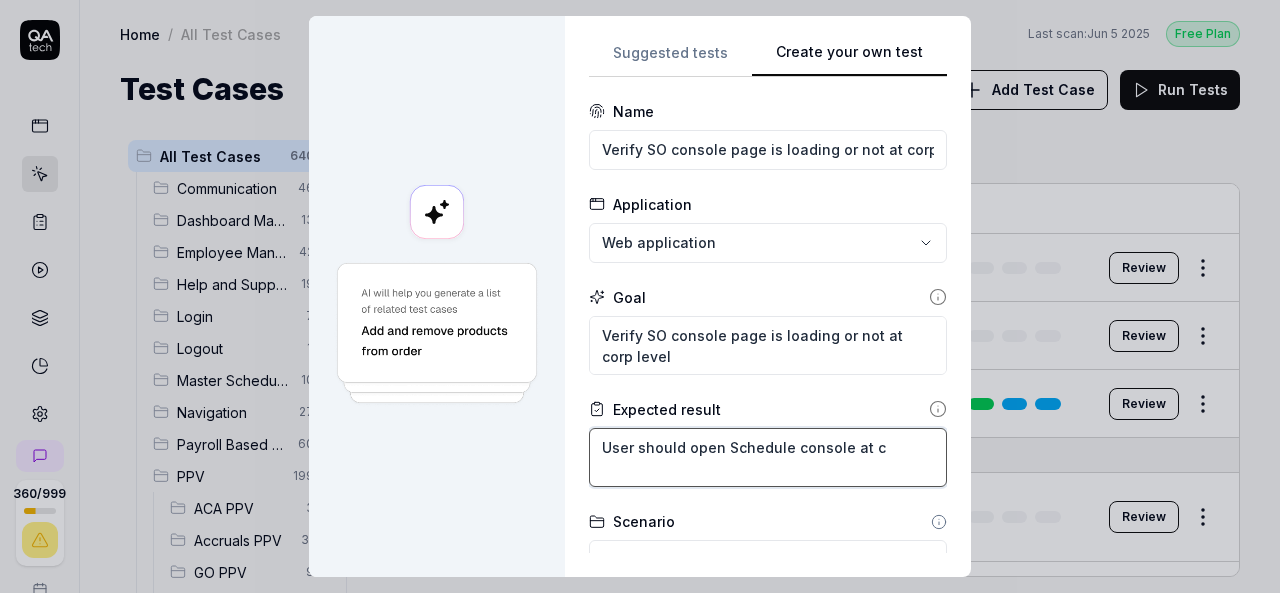 type on "*" 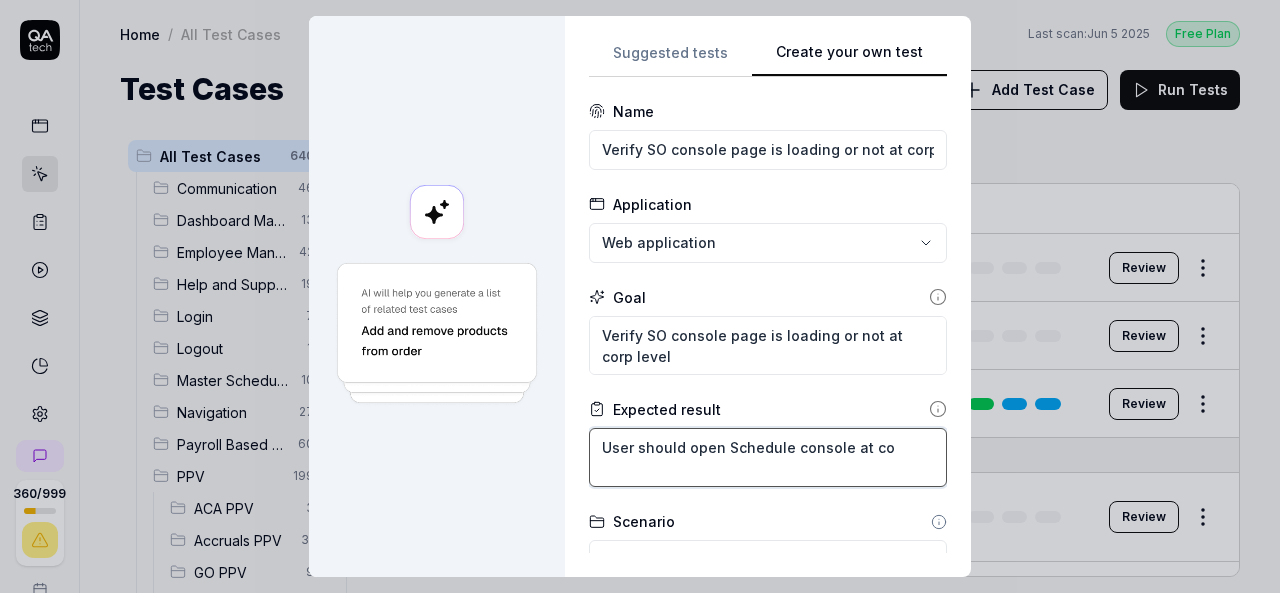 type on "*" 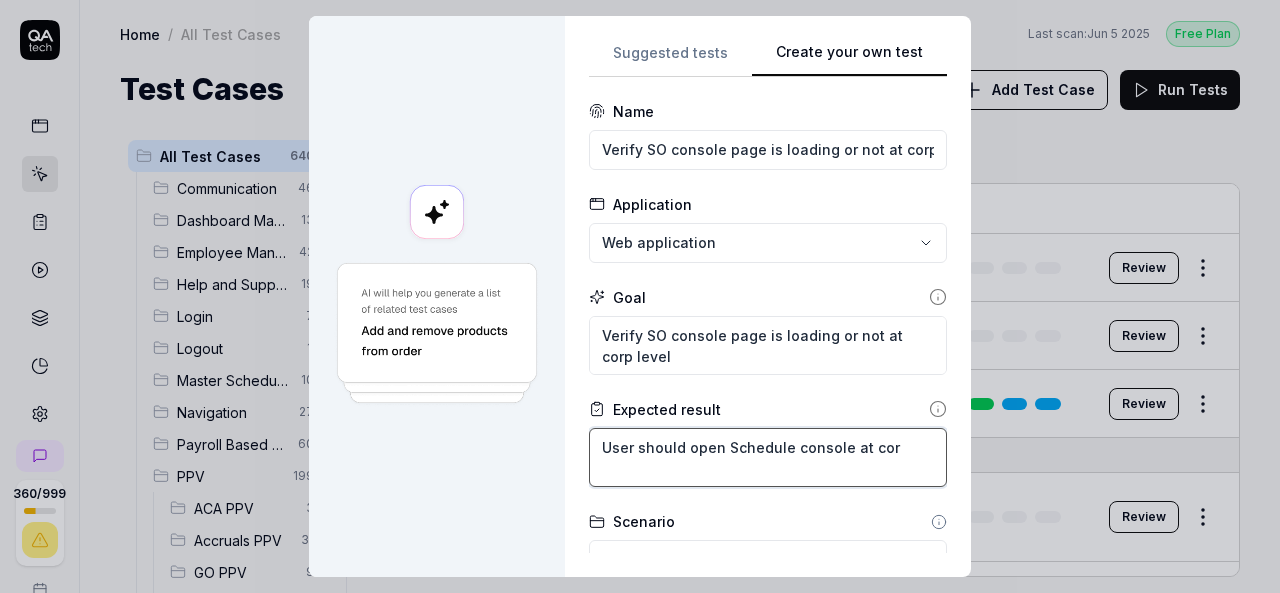type on "*" 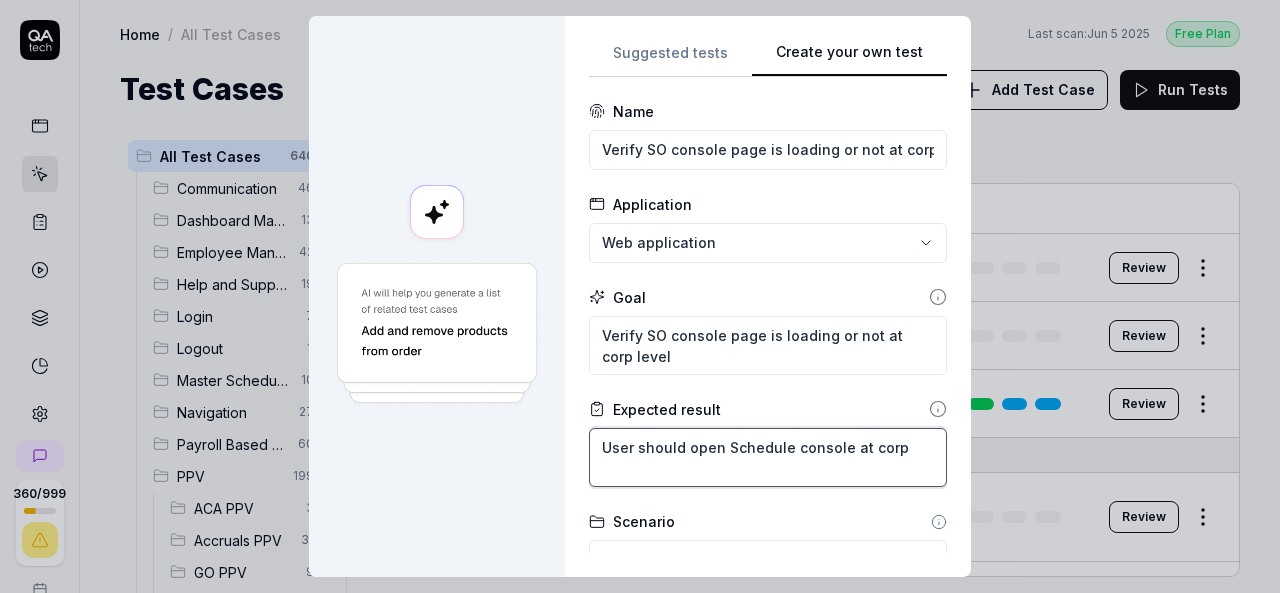 type on "*" 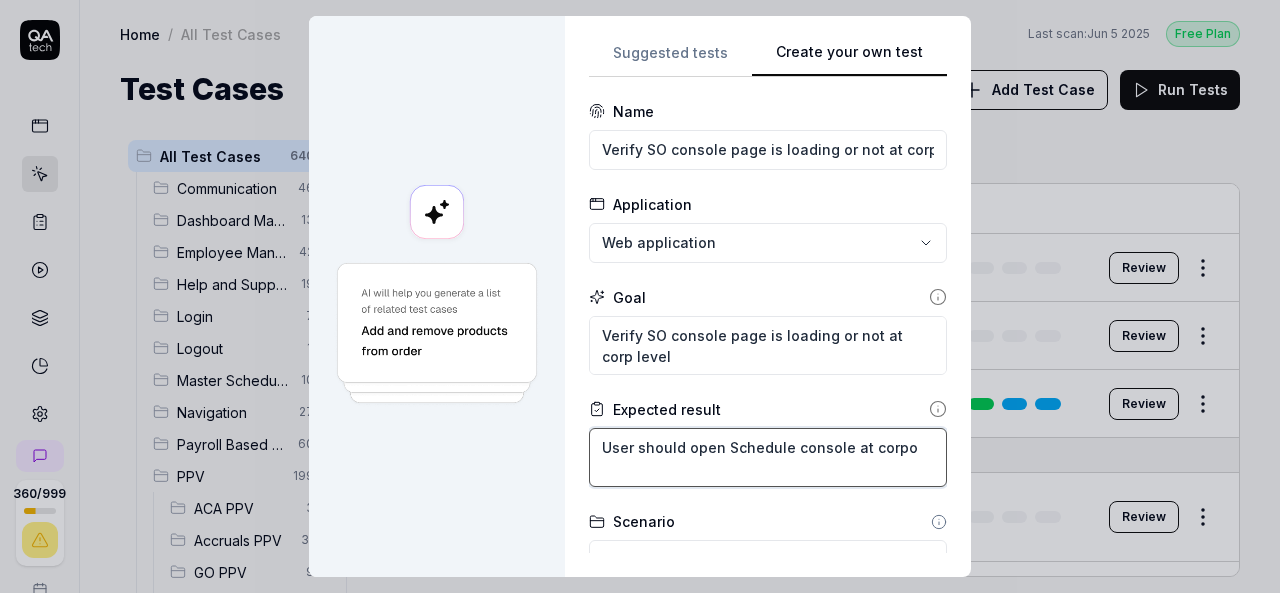 type on "*" 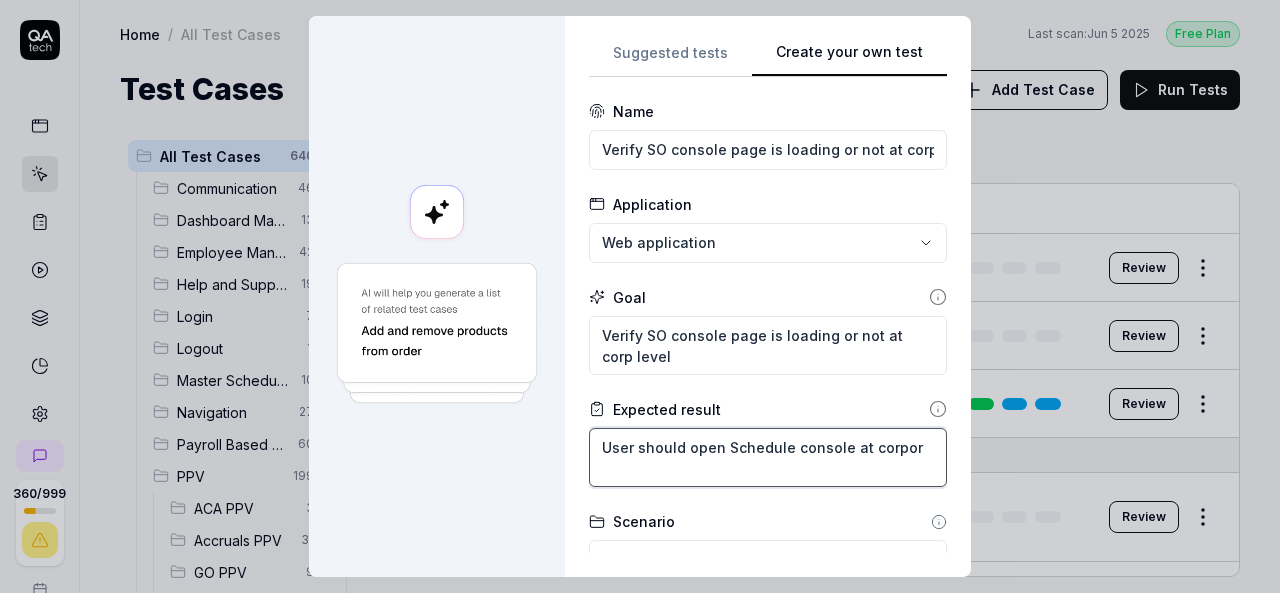 type on "*" 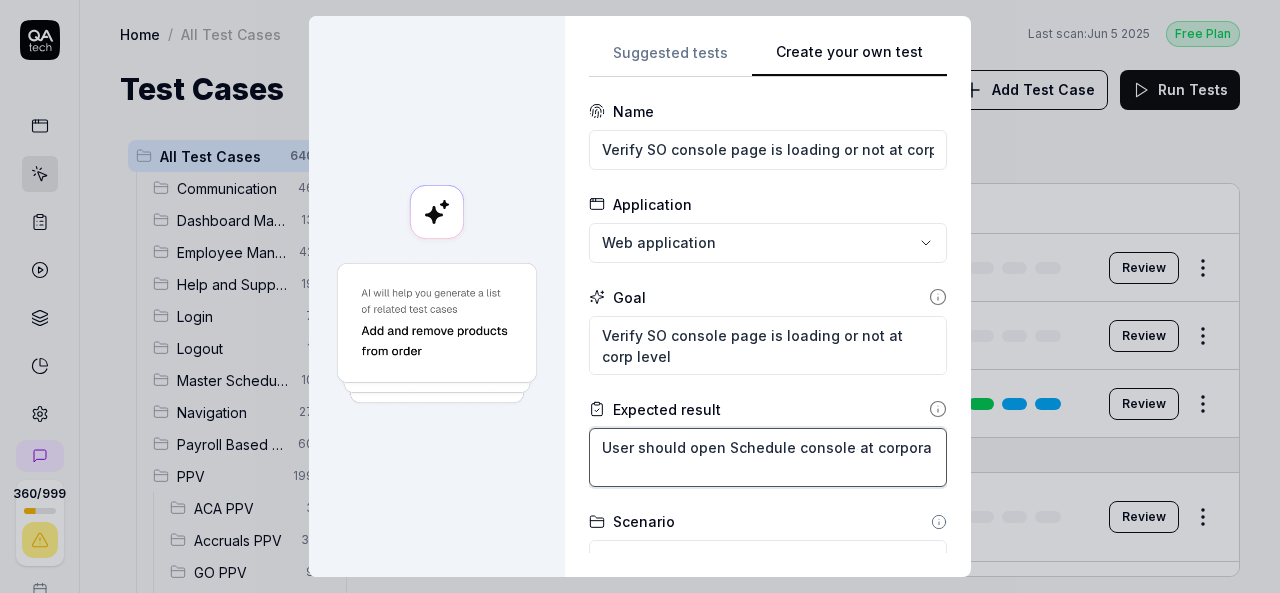 type on "*" 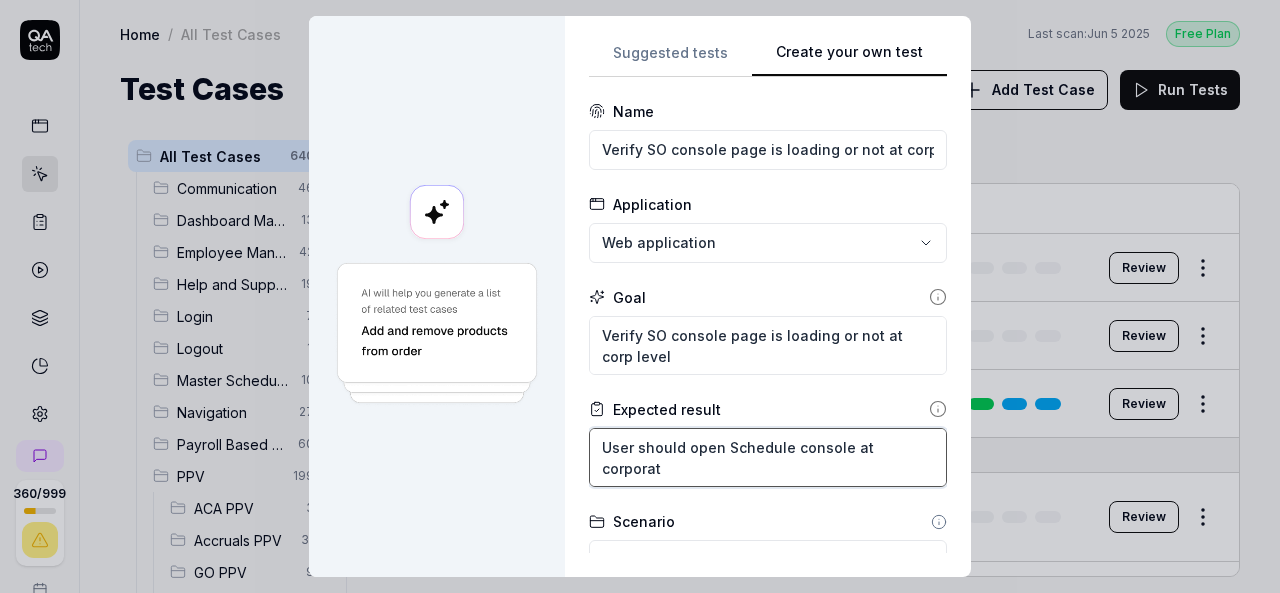 type on "*" 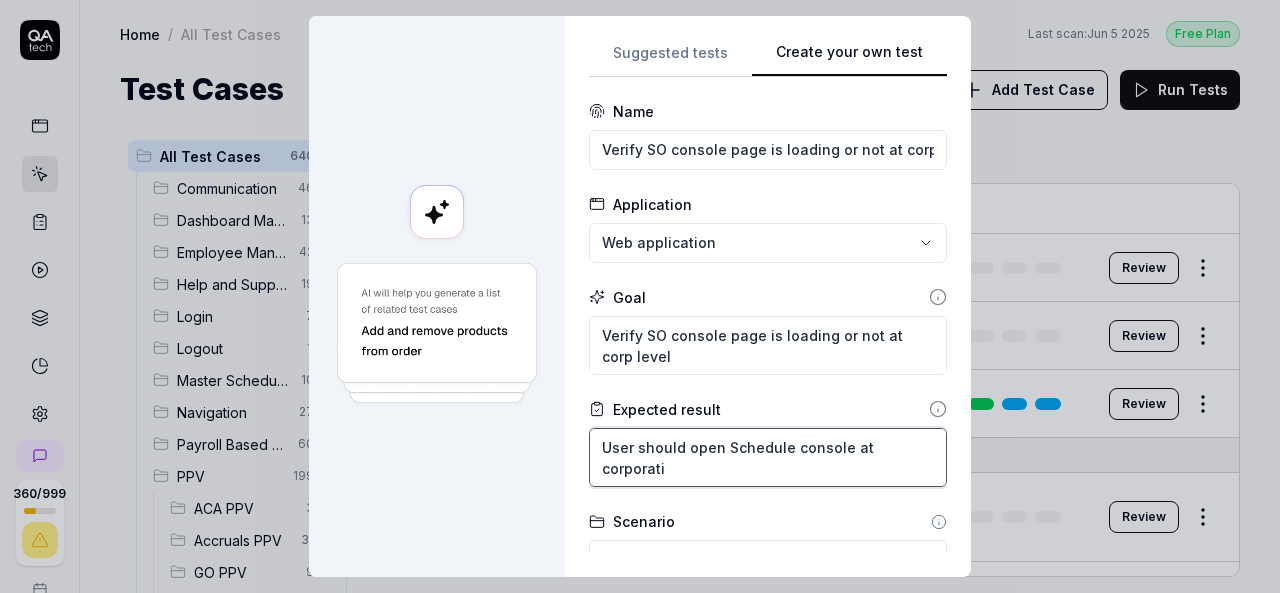 type on "*" 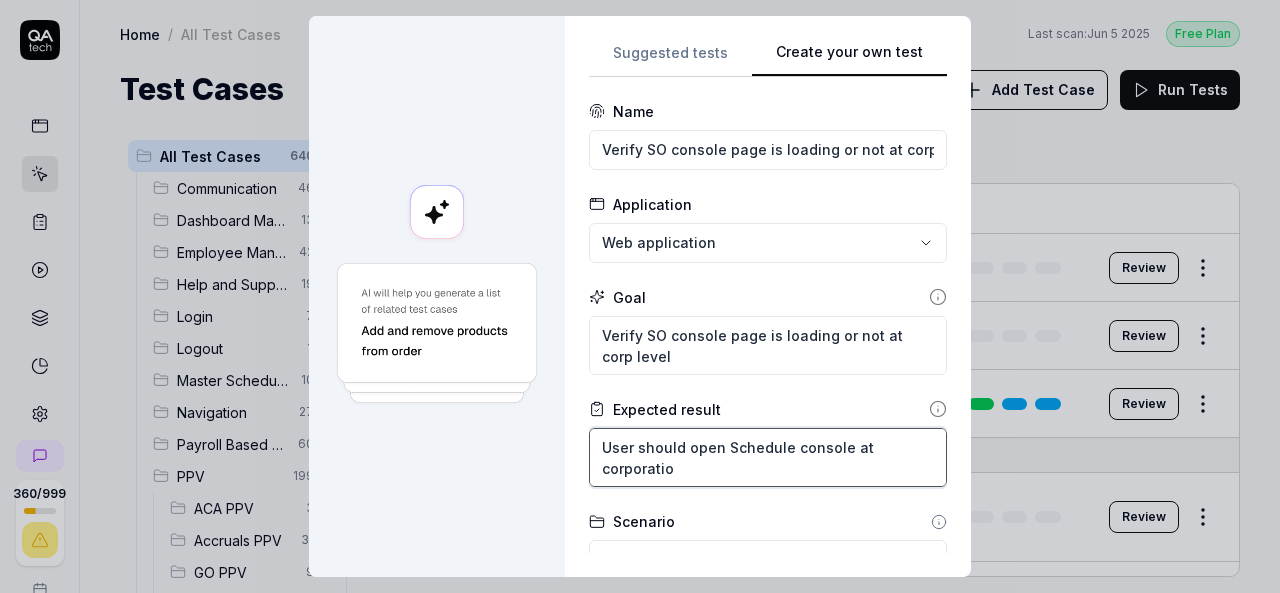 type on "*" 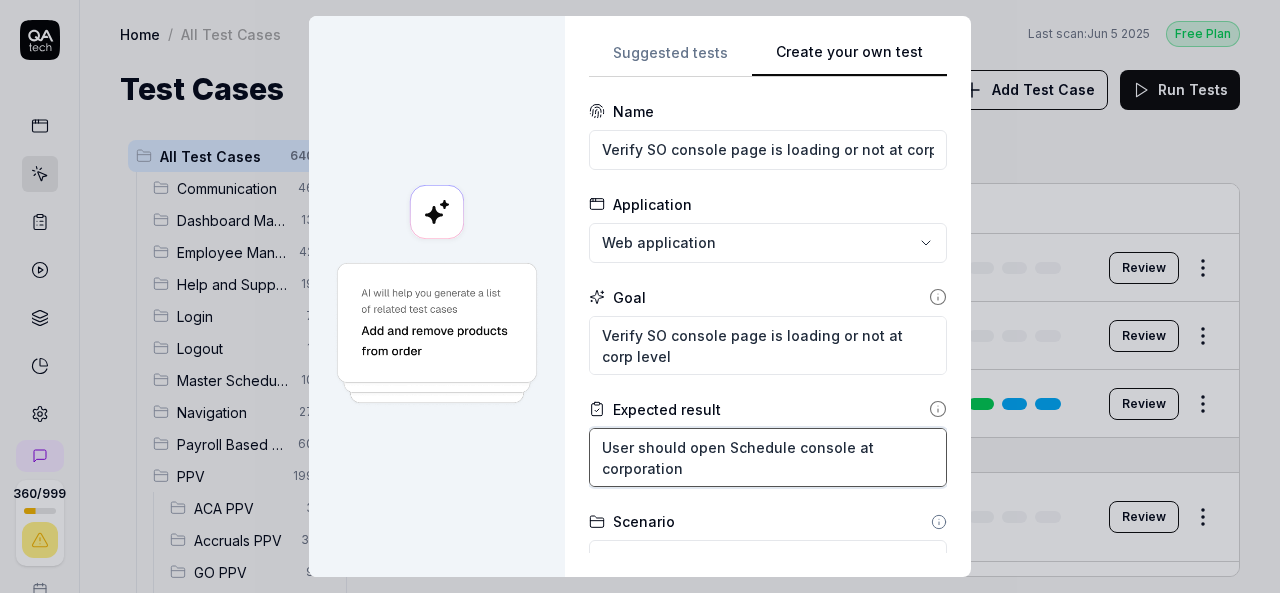 type on "*" 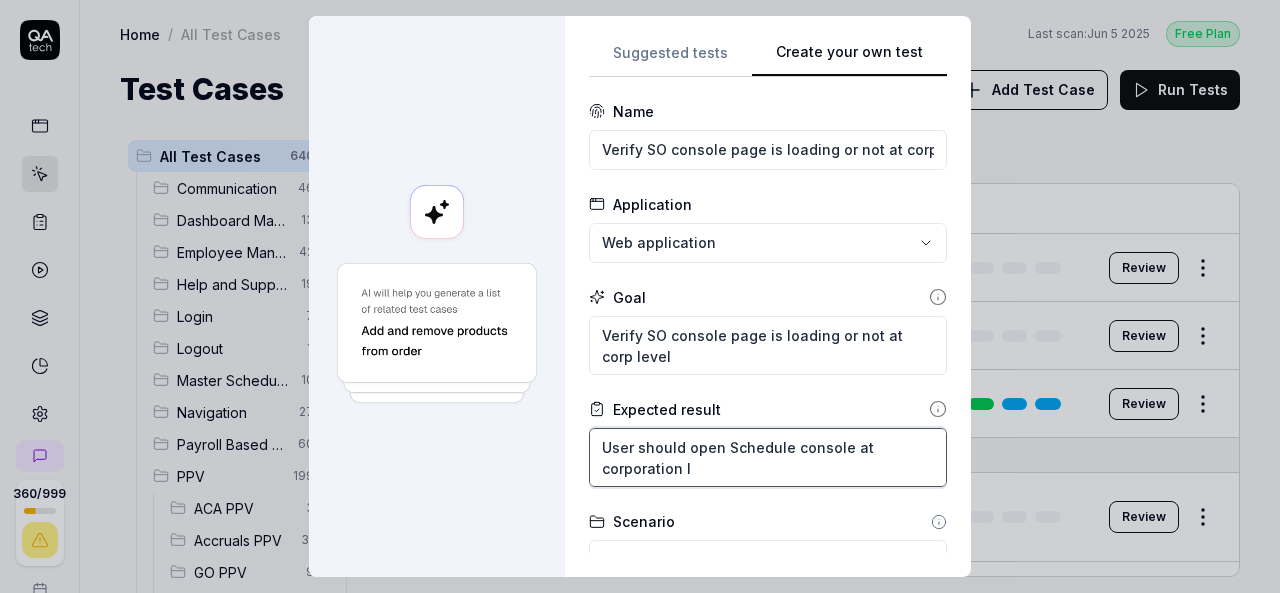 type on "*" 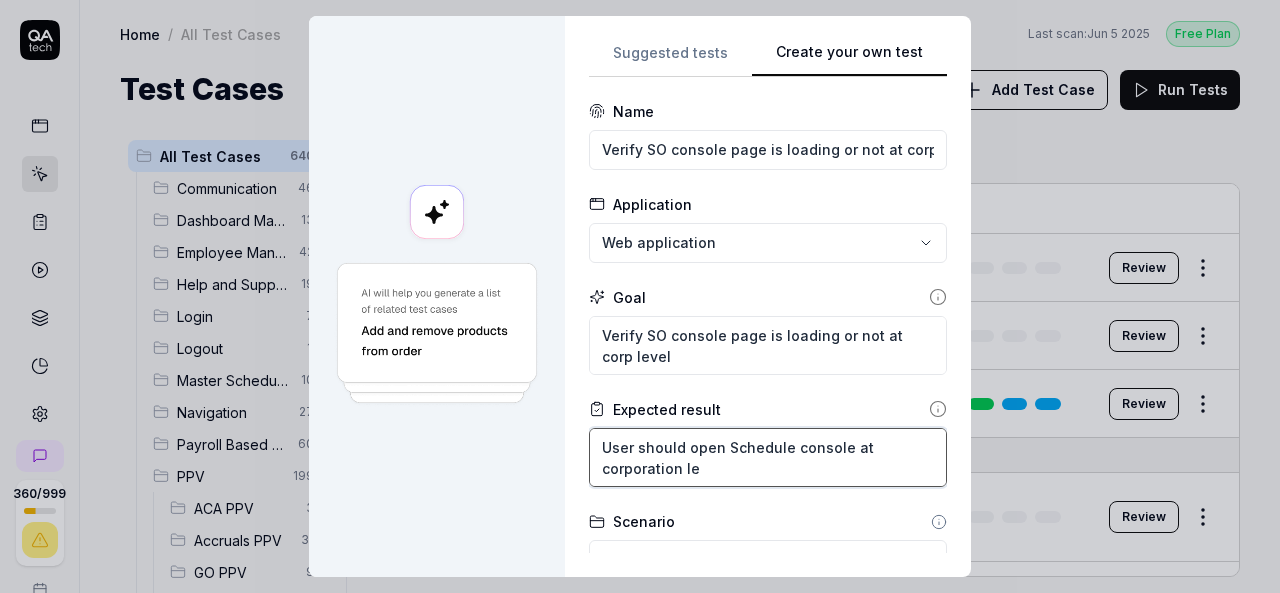 type on "*" 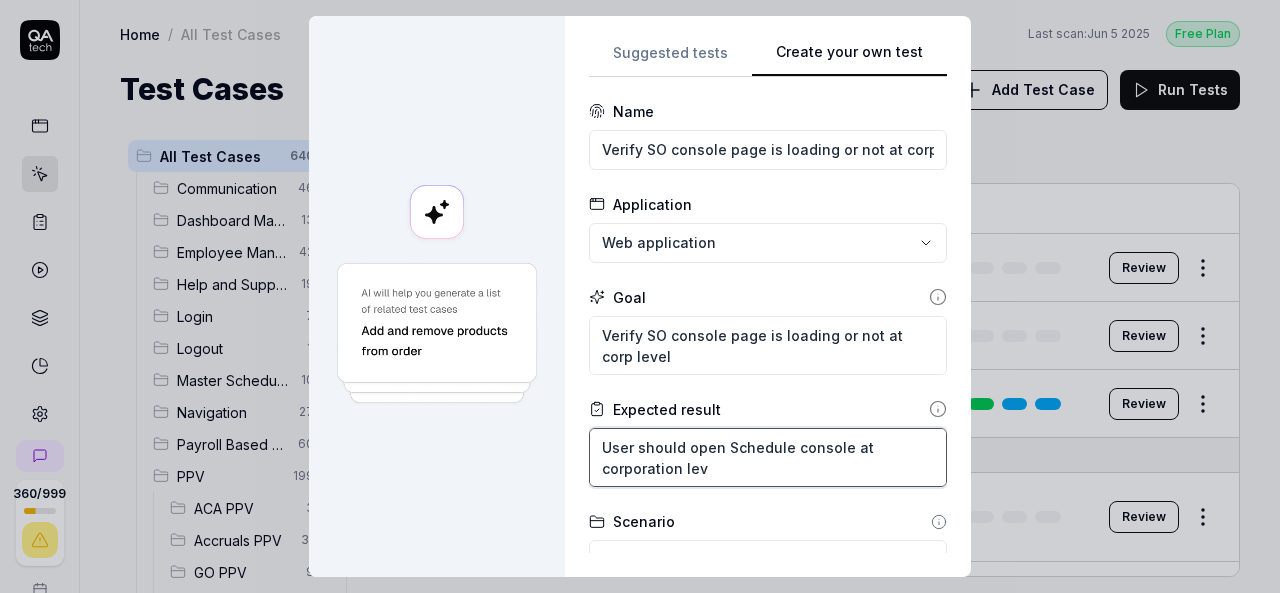 type on "*" 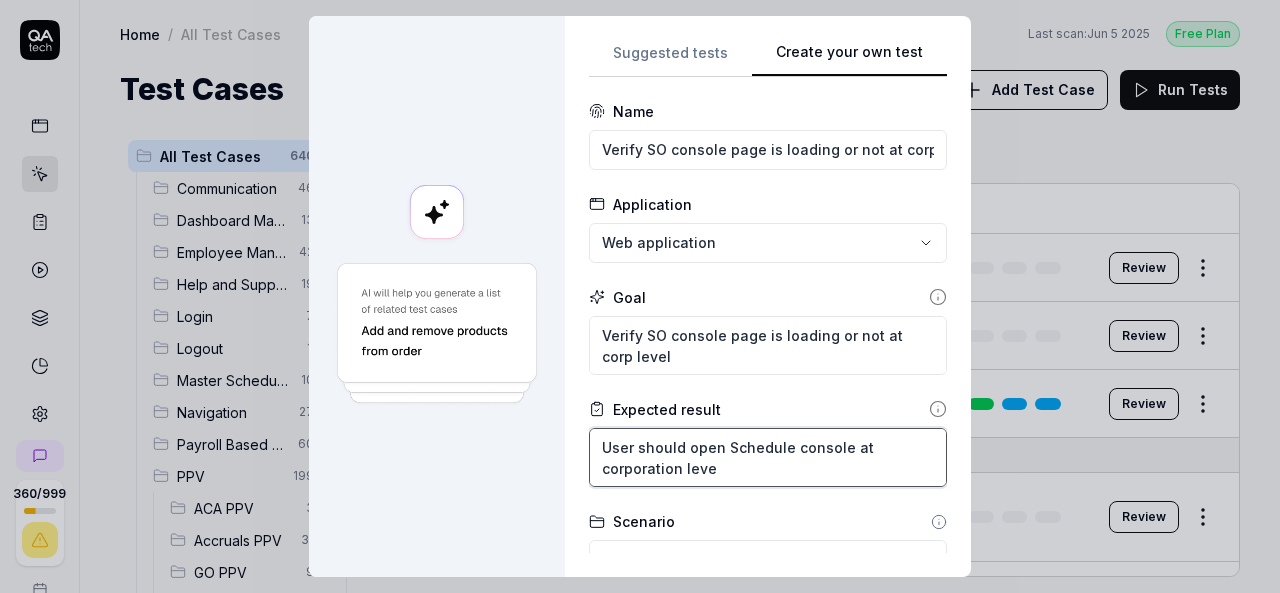 type on "*" 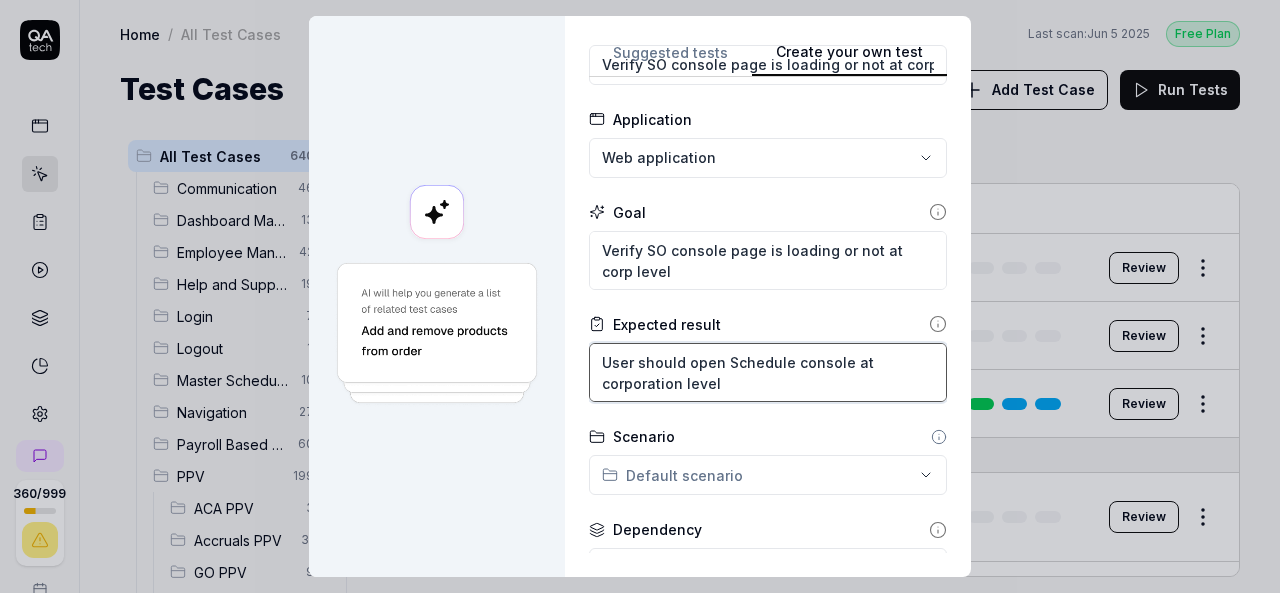 scroll, scrollTop: 86, scrollLeft: 0, axis: vertical 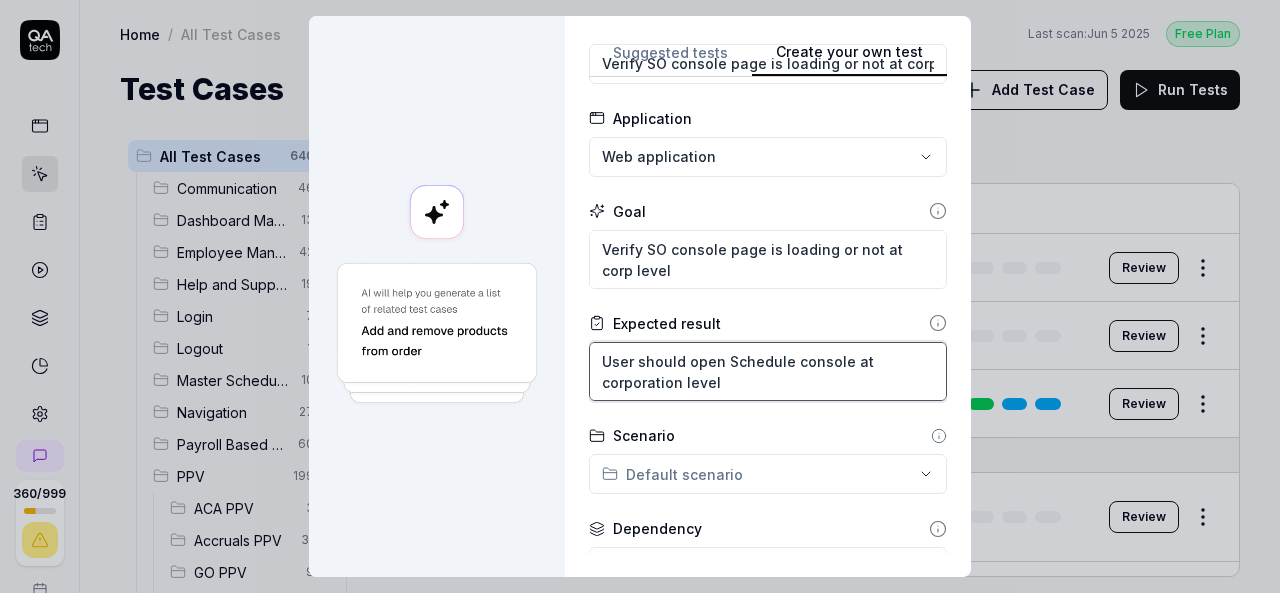 type on "User should open Schedule console at corporation level" 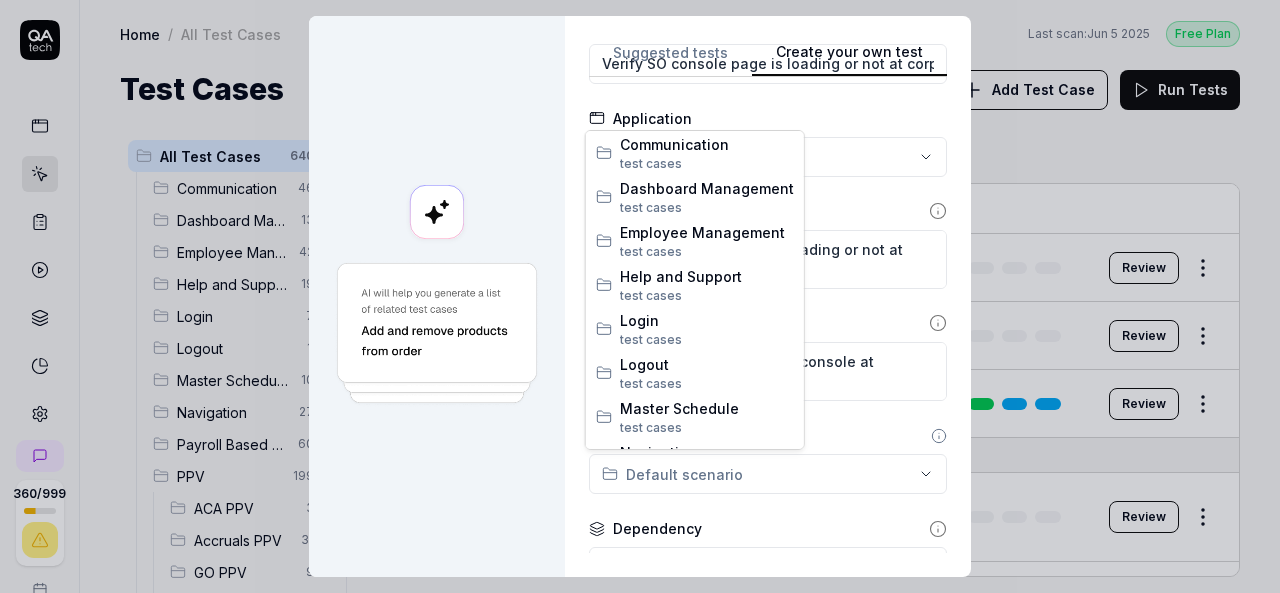 click on "**********" at bounding box center (640, 296) 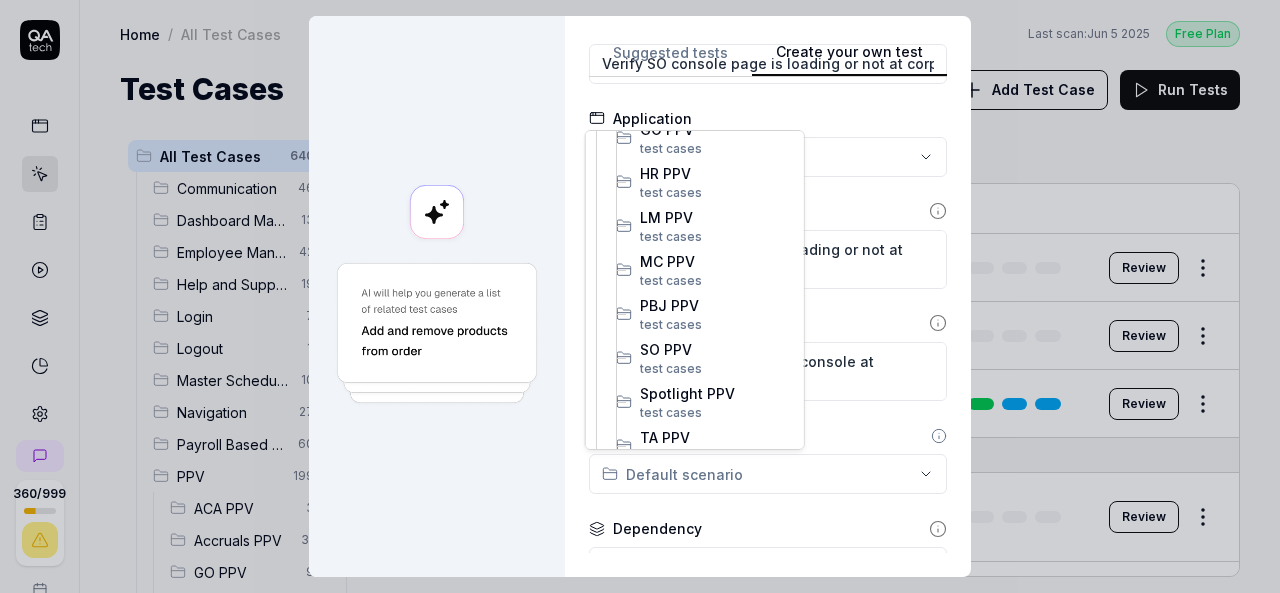 scroll, scrollTop: 545, scrollLeft: 0, axis: vertical 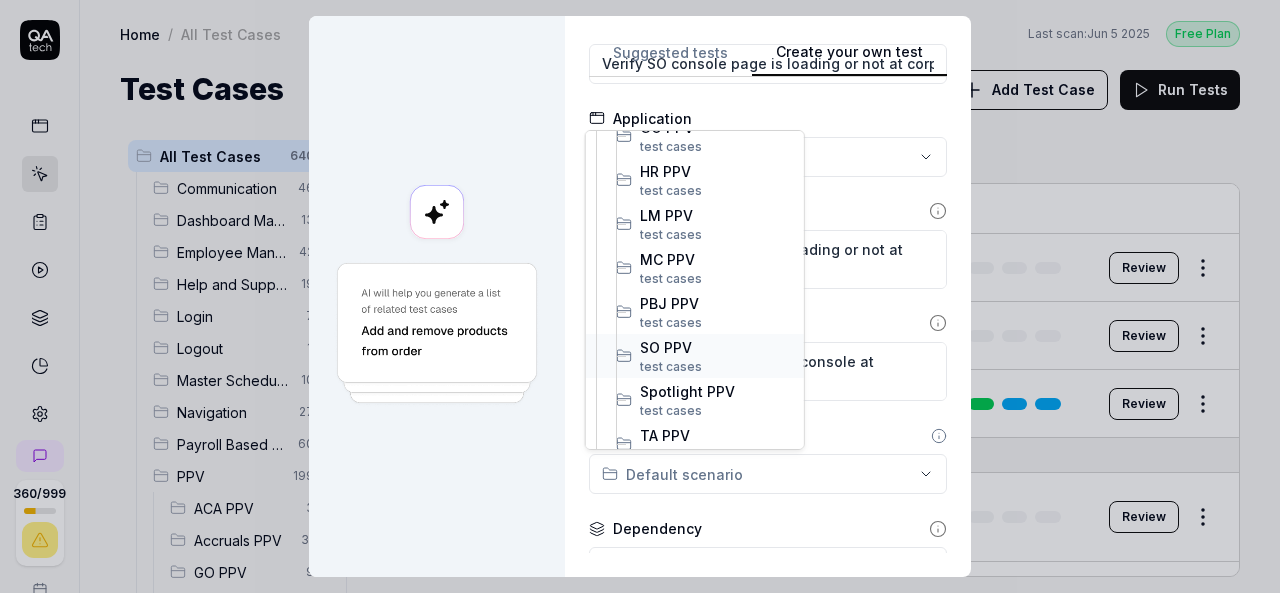 click on "SO PPV" at bounding box center (717, 347) 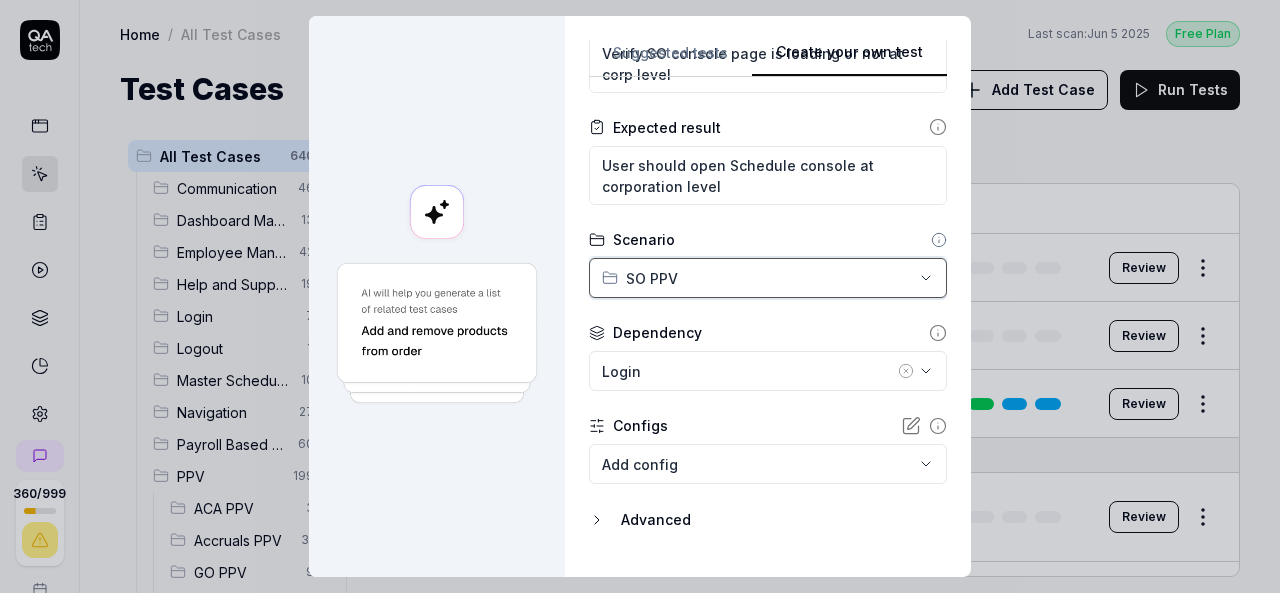 scroll, scrollTop: 324, scrollLeft: 0, axis: vertical 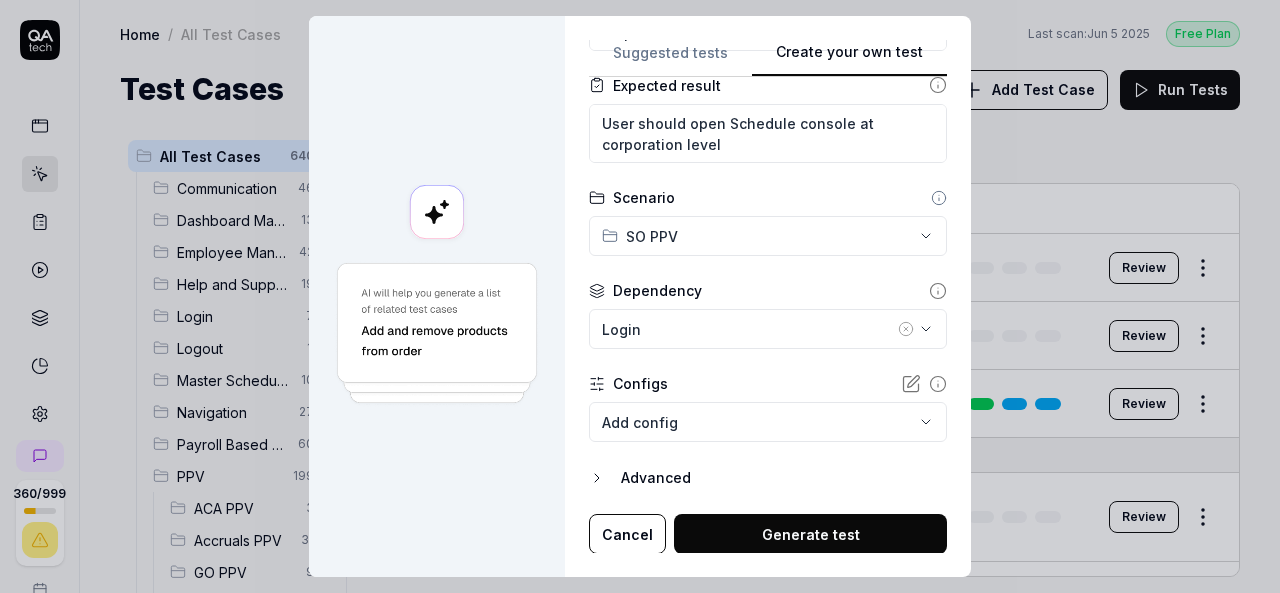 click on "Generate test" at bounding box center [810, 534] 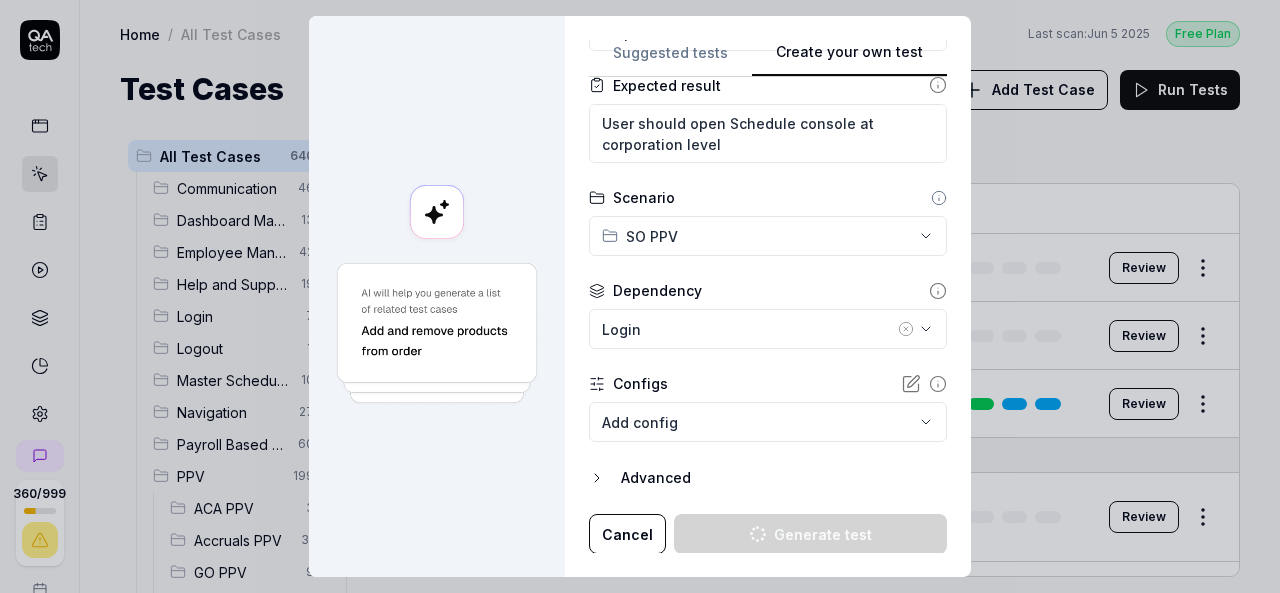 type on "*" 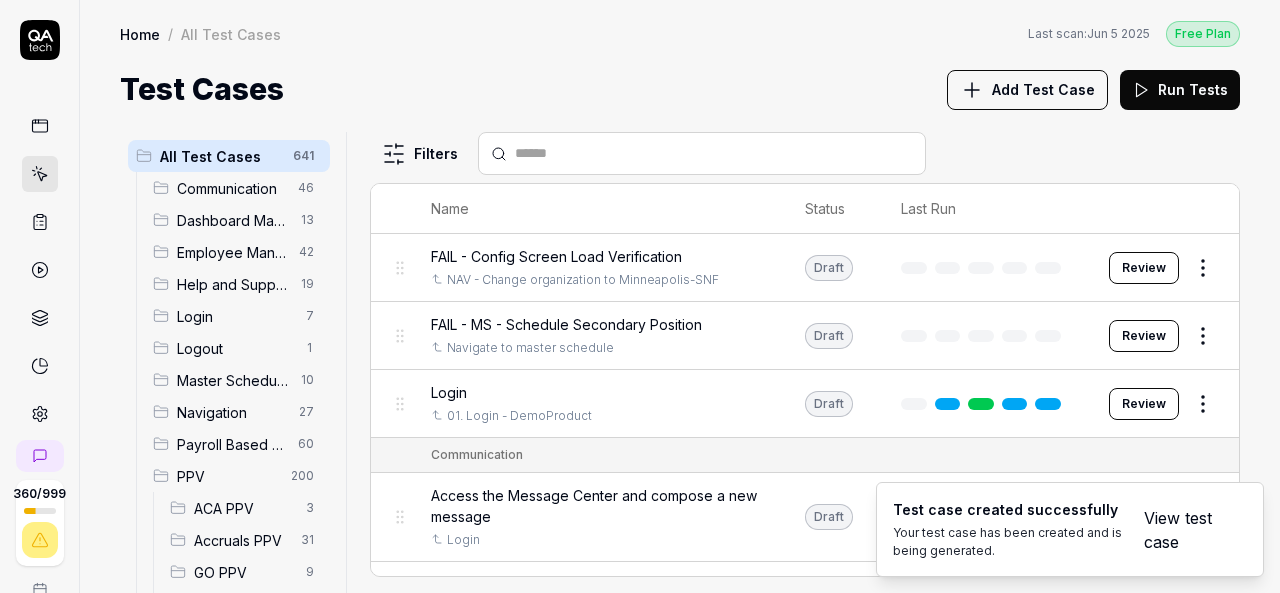 scroll, scrollTop: 265, scrollLeft: 0, axis: vertical 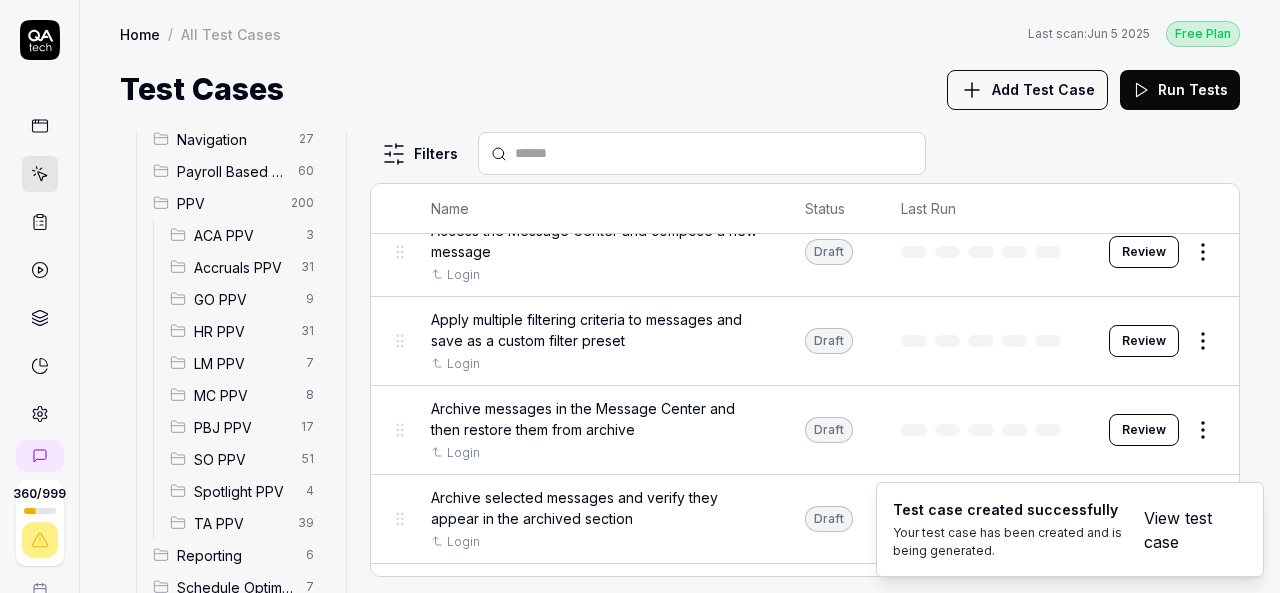 click on "SO PPV" at bounding box center [242, 459] 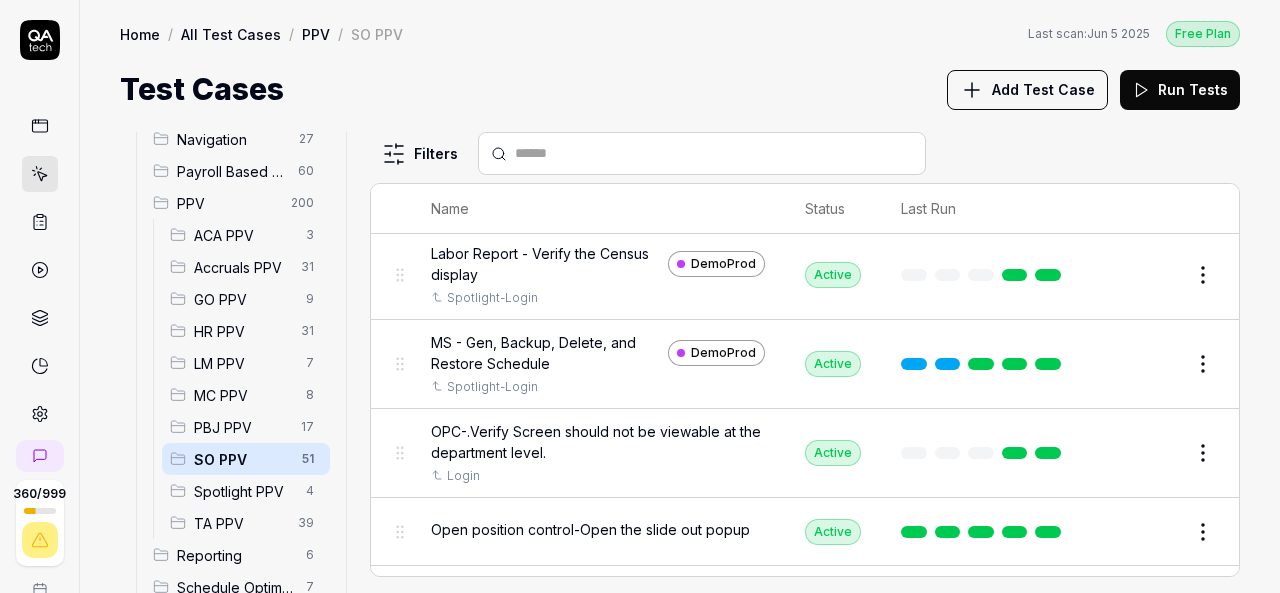 scroll, scrollTop: 709, scrollLeft: 0, axis: vertical 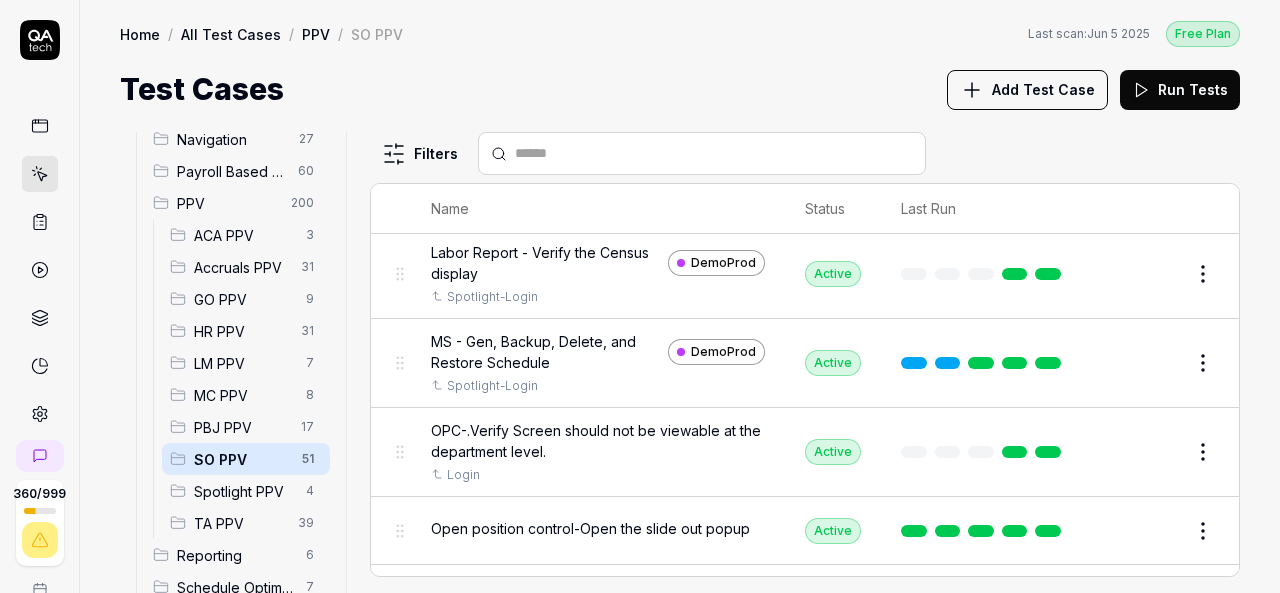 click on "360  /  999 k S Home / All Test Cases / PPV / SO PPV Free Plan Home / All Test Cases / PPV / SO PPV Last scan:  Jun 5 2025 Free Plan Test Cases Add Test Case Run Tests All Test Cases 641 Communication 46 Dashboard Management 13 Employee Management 42 Help and Support 19 Login 7 Logout 1 Master Schedule 10 Navigation 27 Payroll Based Journal 60 PPV 200 ACA PPV 3 Accruals PPV 31 GO PPV 9 HR PPV 31 LM PPV 7 MC PPV 8 PBJ PPV 17 SO PPV 51 Spotlight PPV 4 TA PPV 39 Reporting 6 Schedule Optimizer 7 Screen Loads 7 TestPPV 0 Time & Attendance 192 User Profile 1 Filters Name Status Last Run PPV SO PPV Compare number of open shifts between ms and osm DemoProd Spotlight-Login Active Edit Daily Attendance Report - Verify the positions under settings DemoProd Spotlight-Login Active Edit Daily unit Assignment - Census DemoProd Spotlight-Login Active Edit Daily unit Assignment -Add Open shift (Shift on Fly)from Daily unit assigment DemoProd Spotlight-Login Active Edit Daily unit Assignment -Assign the employee to shift Draft" at bounding box center [640, 296] 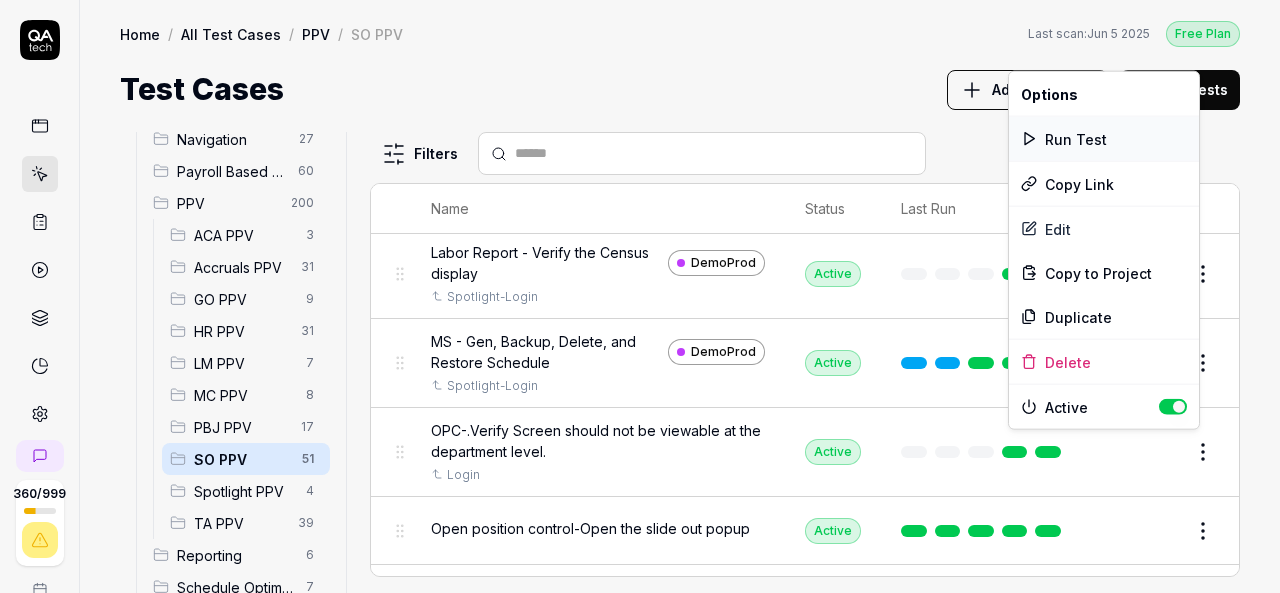 click on "Run Test" at bounding box center [1104, 139] 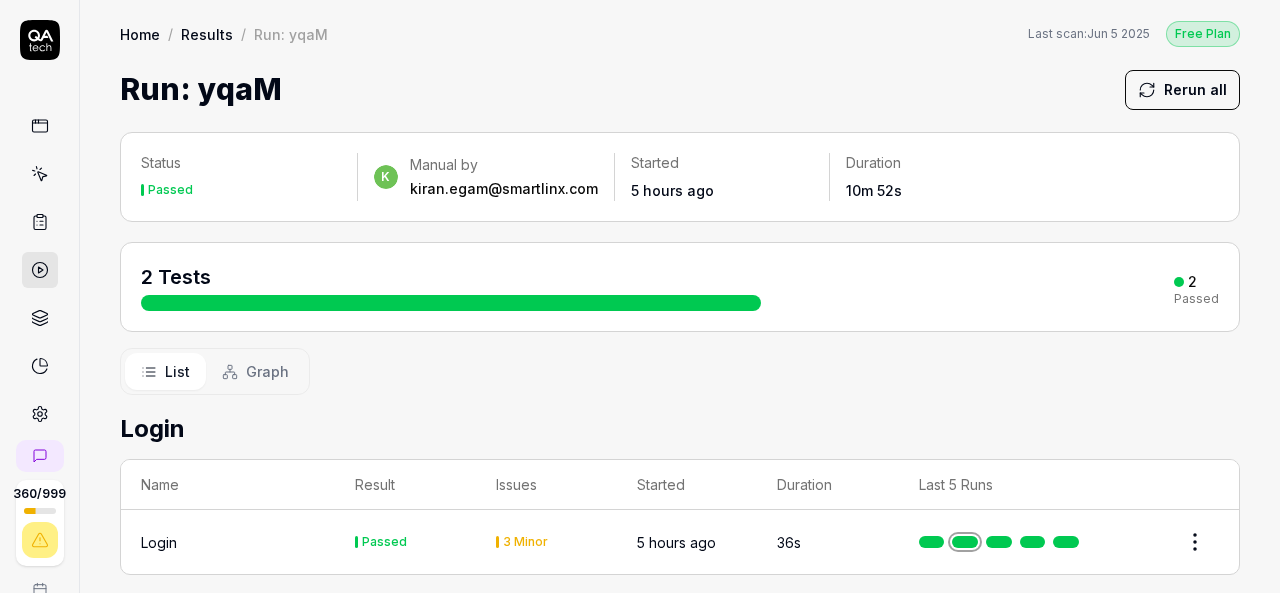 scroll, scrollTop: 0, scrollLeft: 0, axis: both 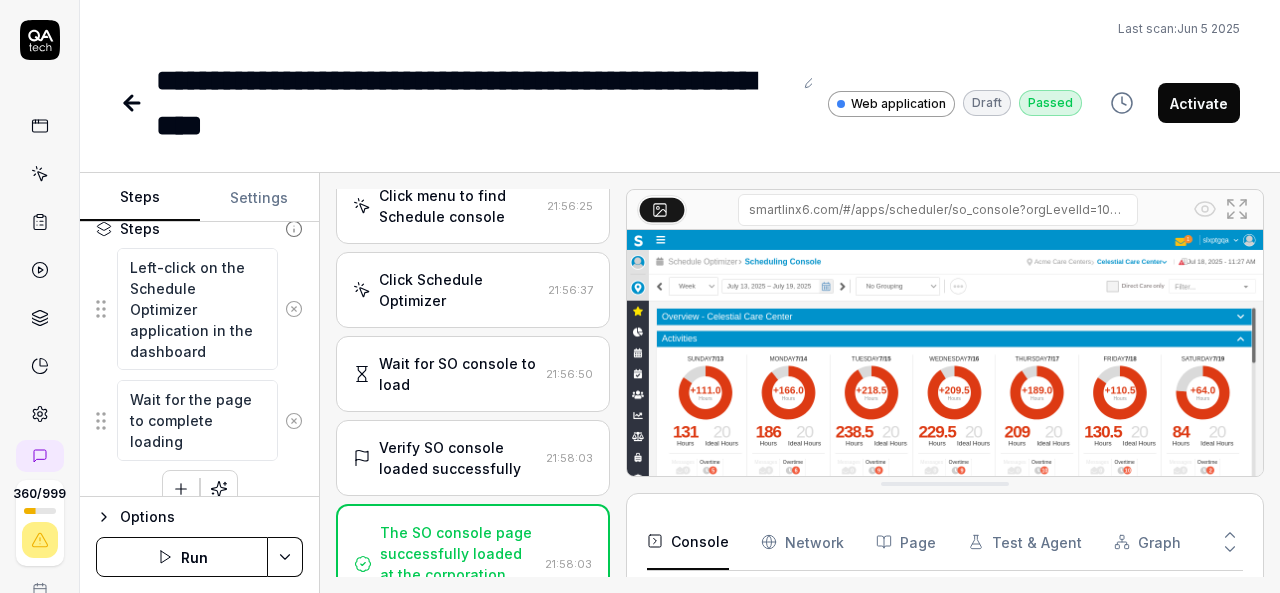 type on "*" 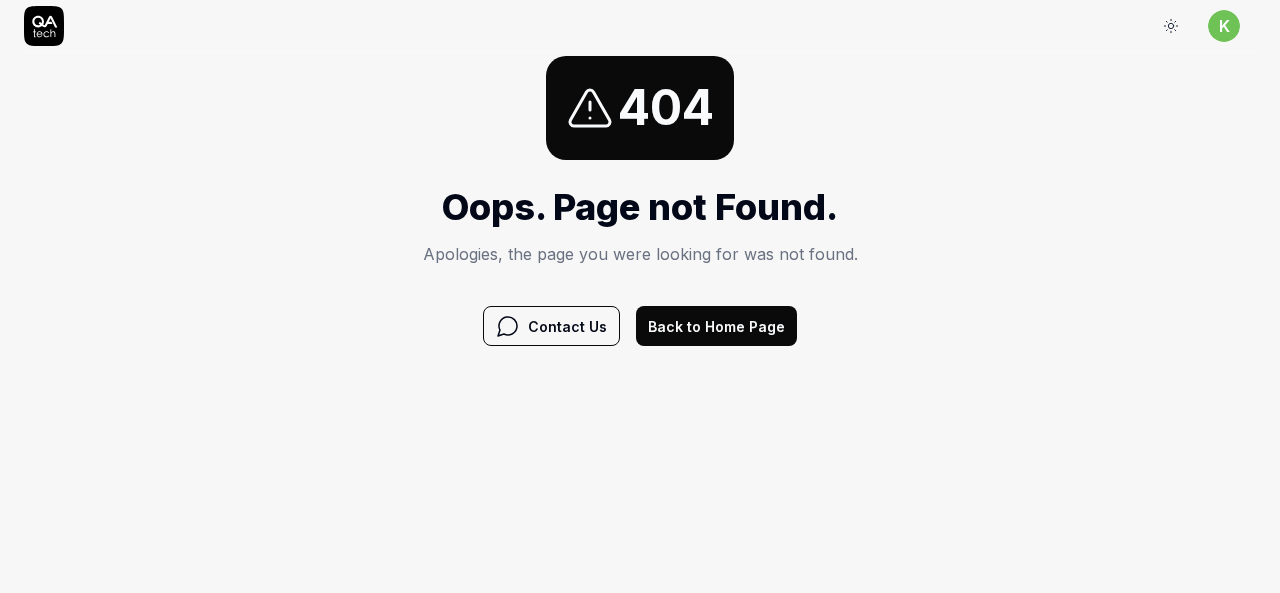 click on "Back to Home Page" at bounding box center [716, 326] 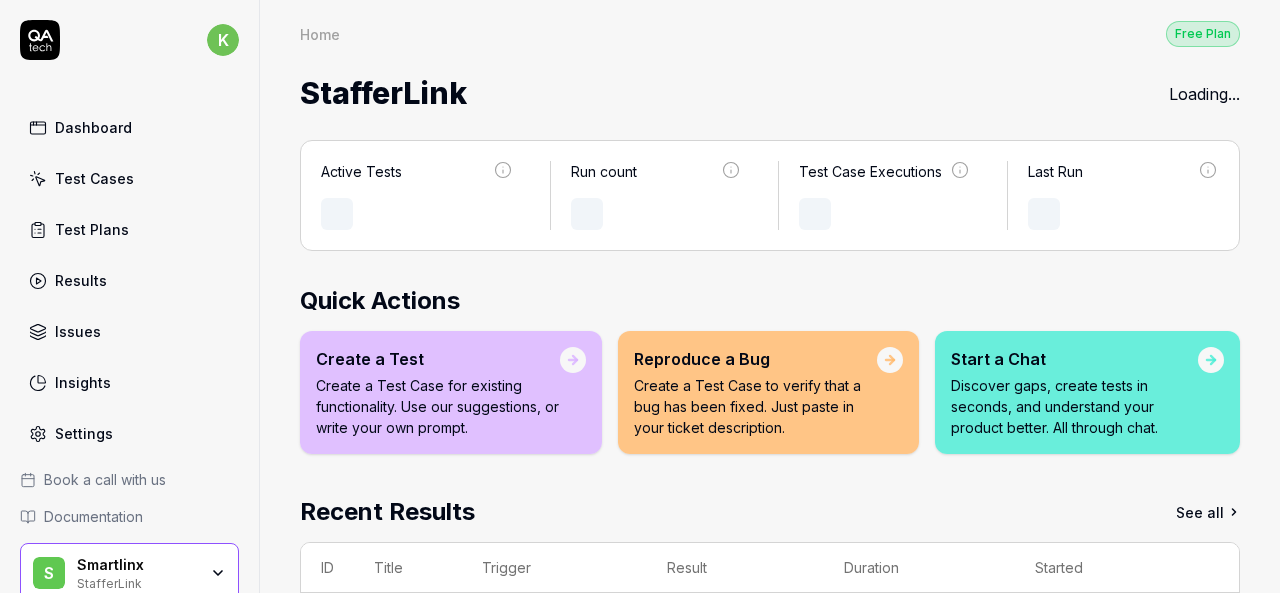 scroll, scrollTop: 0, scrollLeft: 0, axis: both 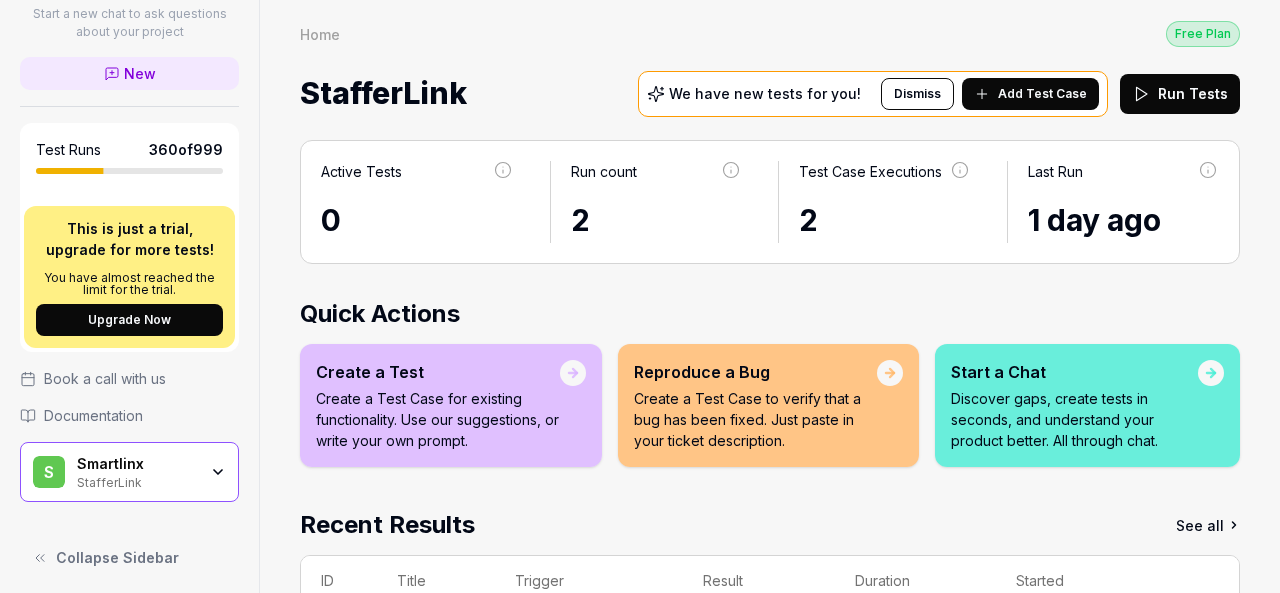 click on "Smartlinx" at bounding box center [137, 464] 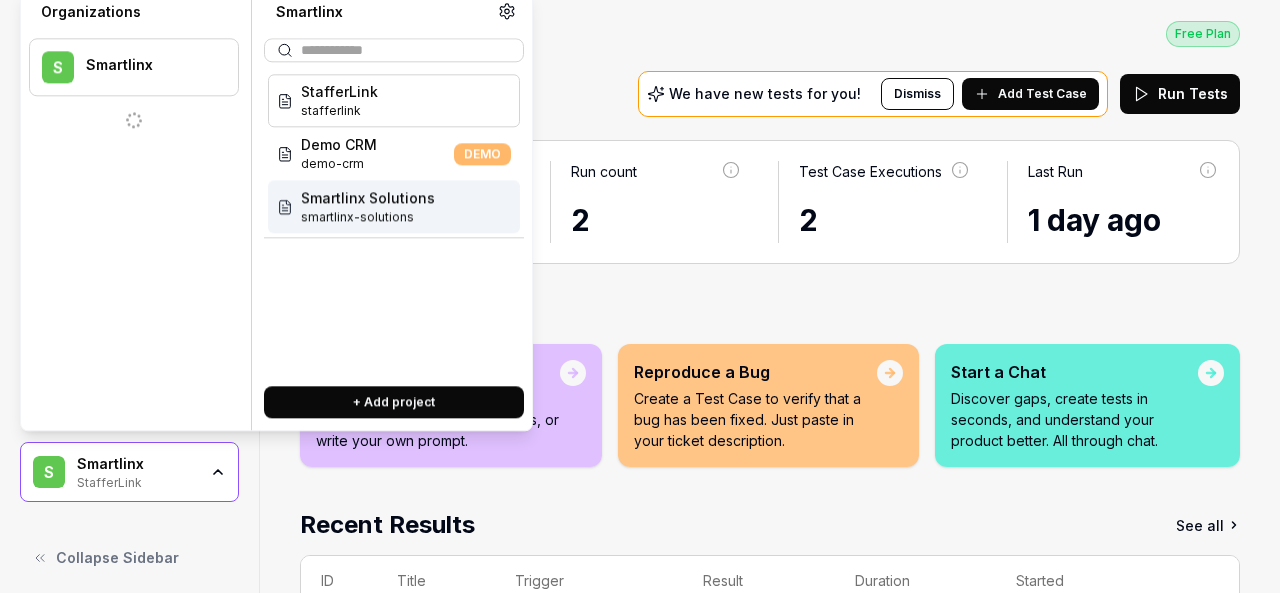 click on "smartlinx-solutions" at bounding box center [368, 217] 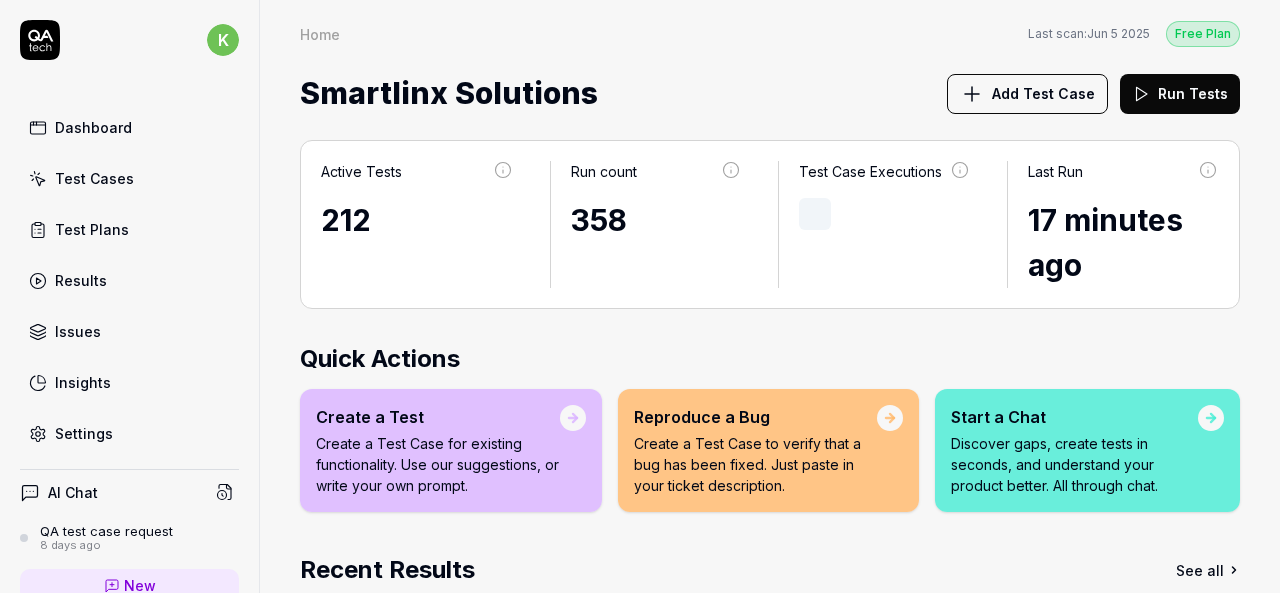 click on "Test Cases" at bounding box center [94, 178] 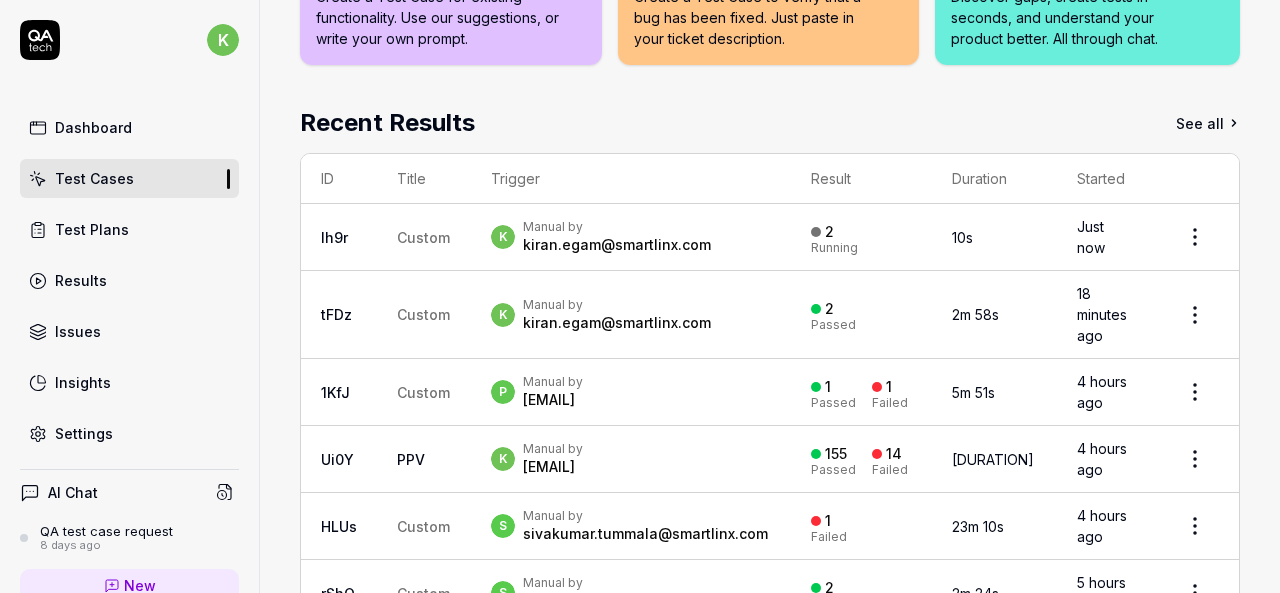 scroll, scrollTop: 408, scrollLeft: 0, axis: vertical 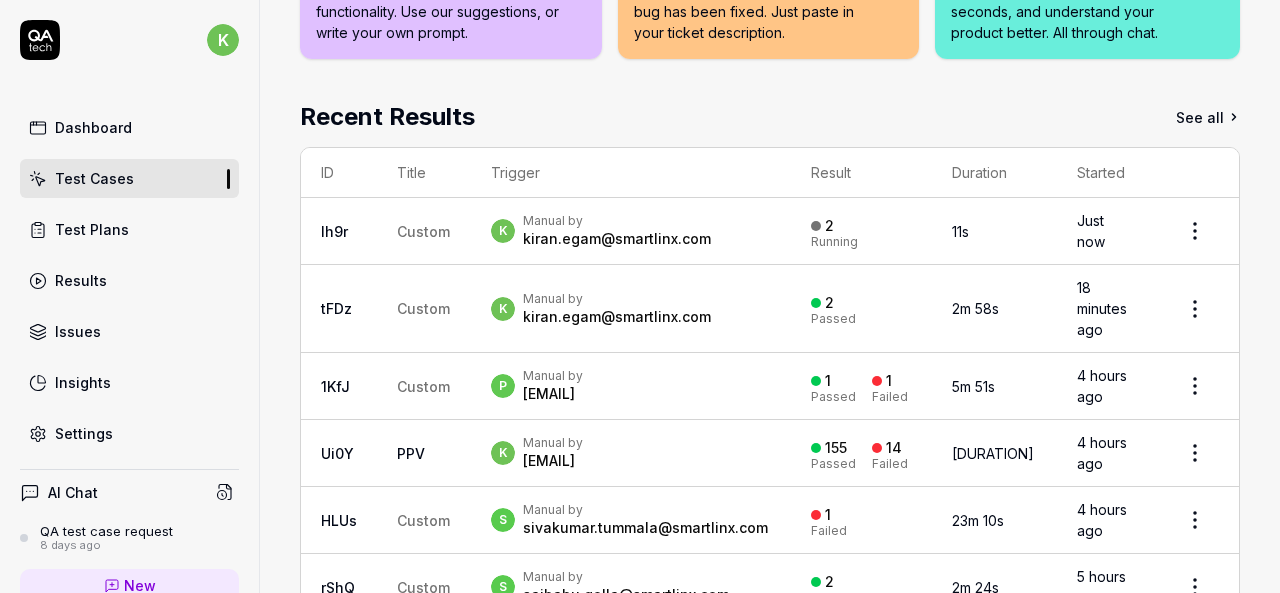 click on "Test Cases" at bounding box center [94, 178] 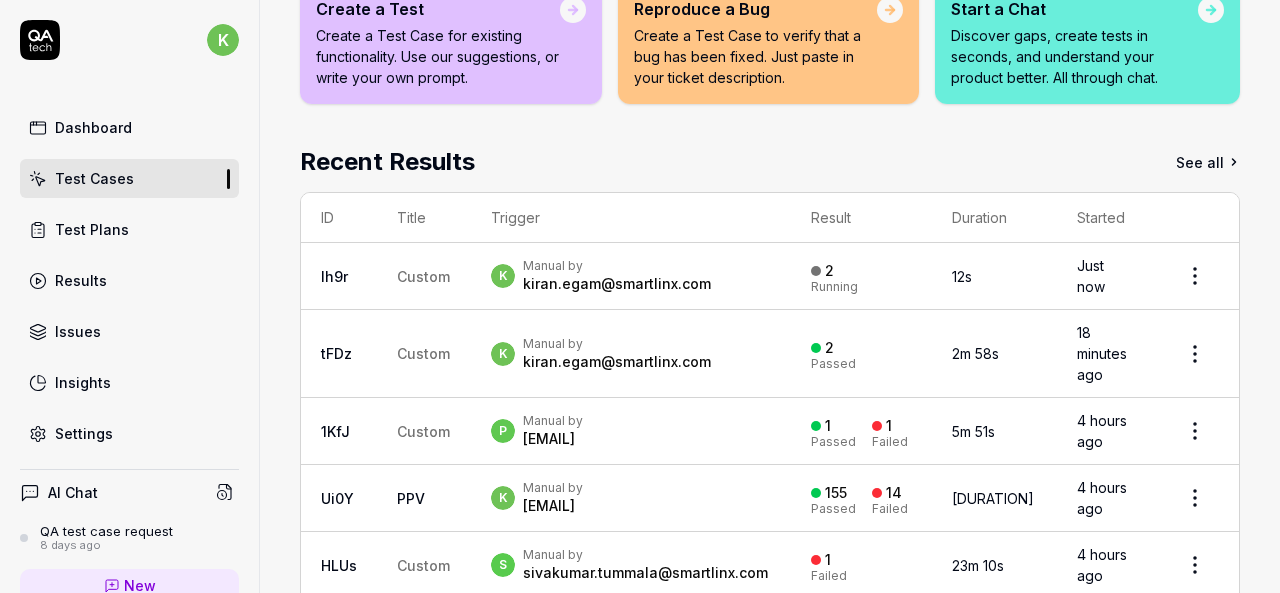 scroll, scrollTop: 453, scrollLeft: 0, axis: vertical 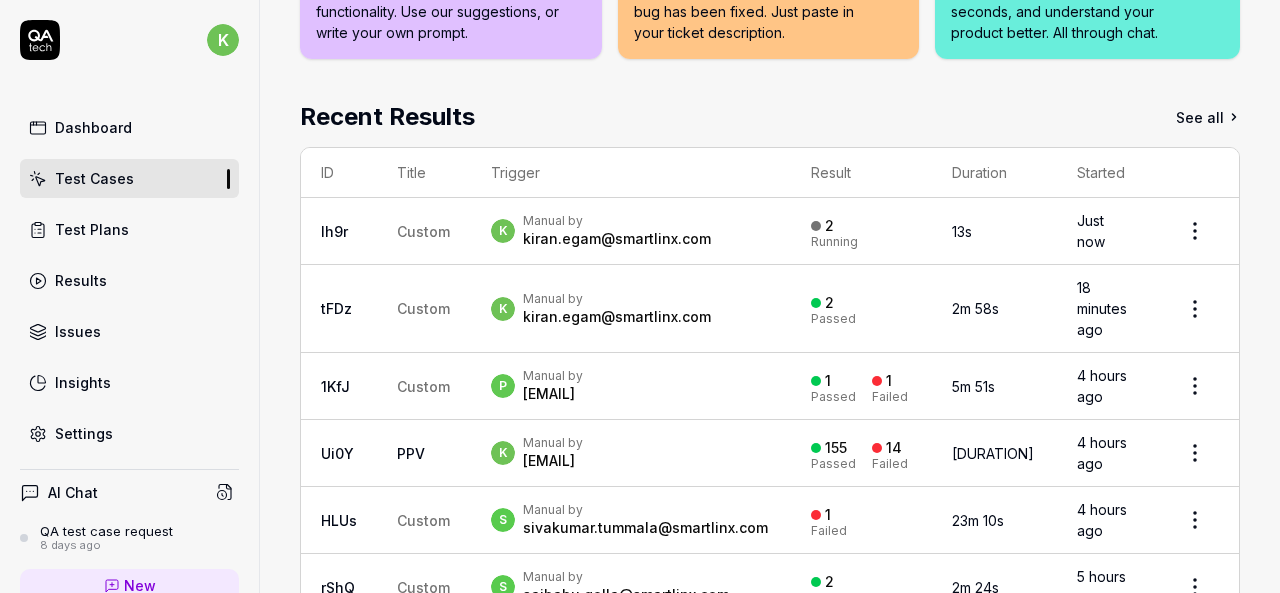 click on "Test Cases" at bounding box center [129, 178] 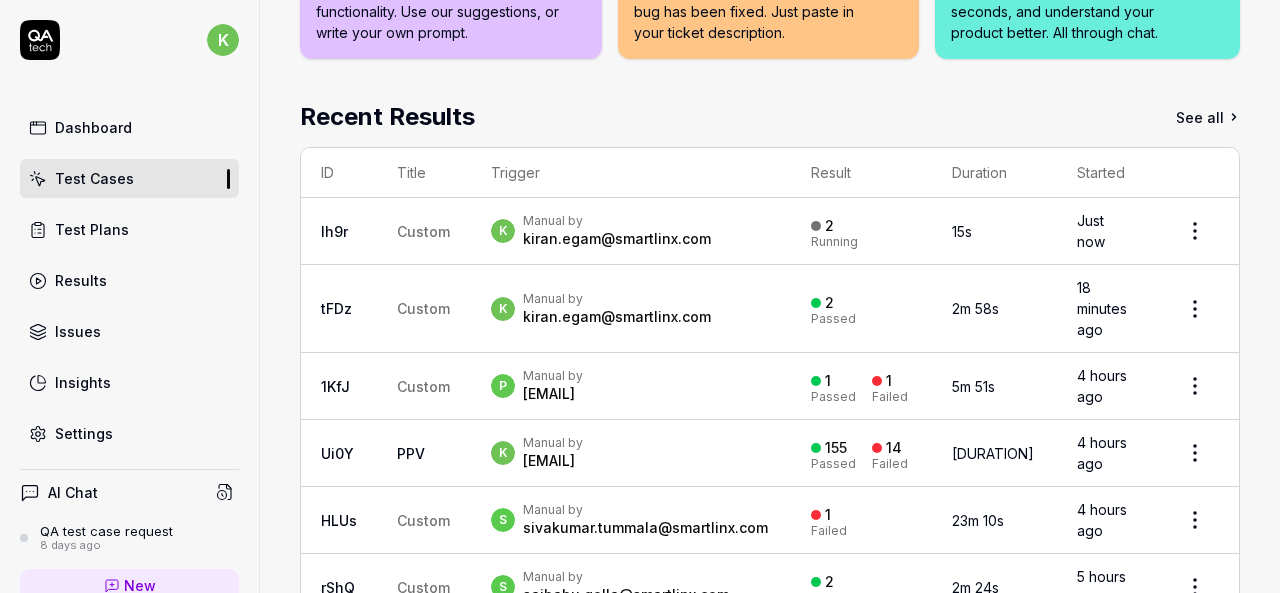click on "Test Cases" at bounding box center (129, 178) 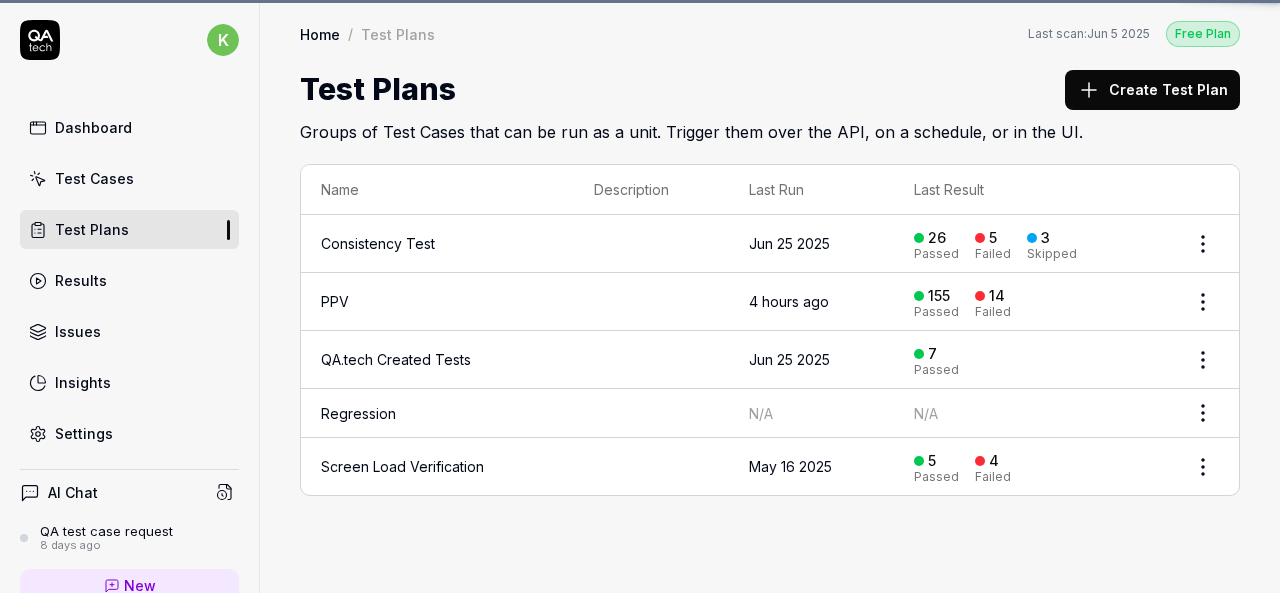 scroll, scrollTop: 0, scrollLeft: 0, axis: both 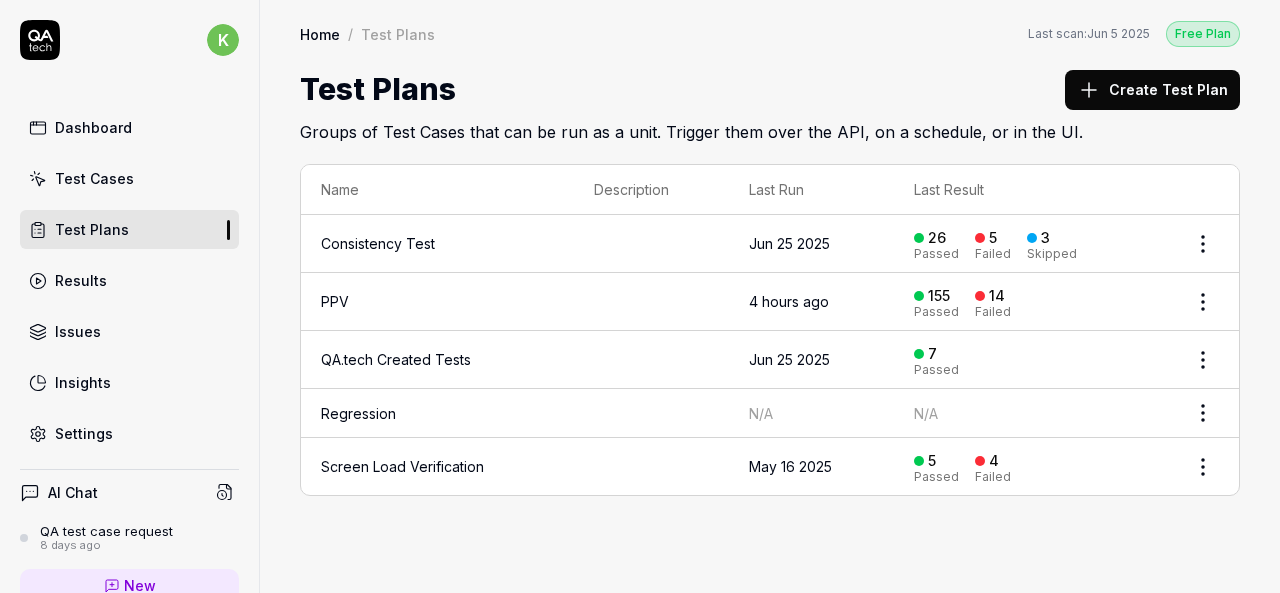 click on "Test Cases" at bounding box center [129, 178] 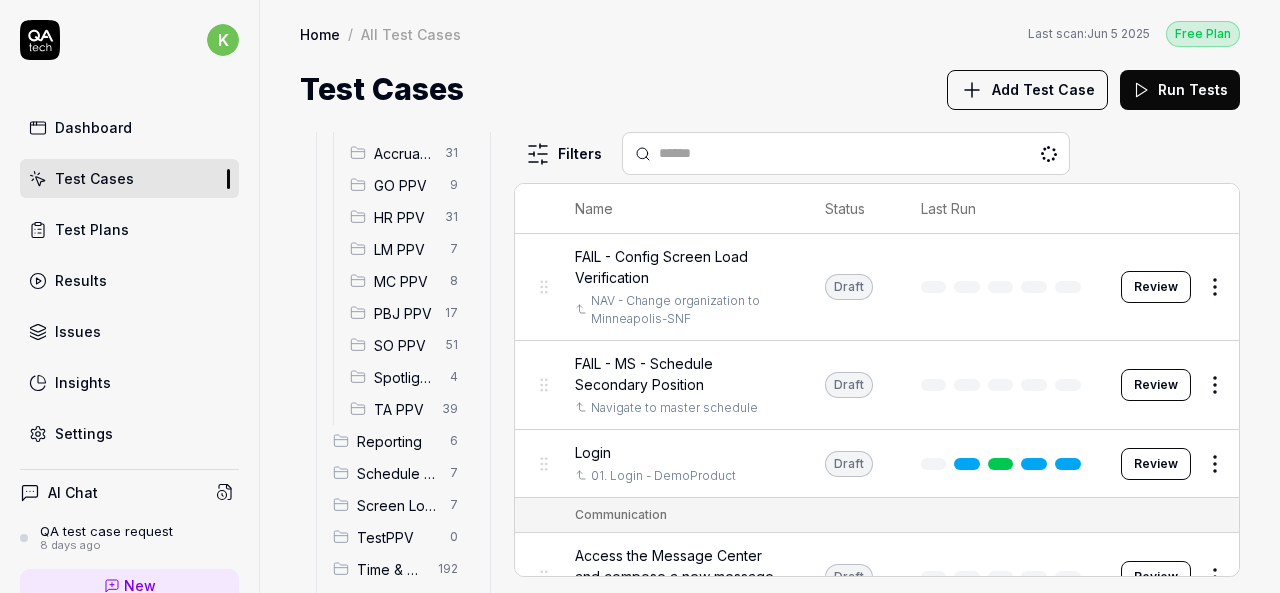 scroll, scrollTop: 388, scrollLeft: 0, axis: vertical 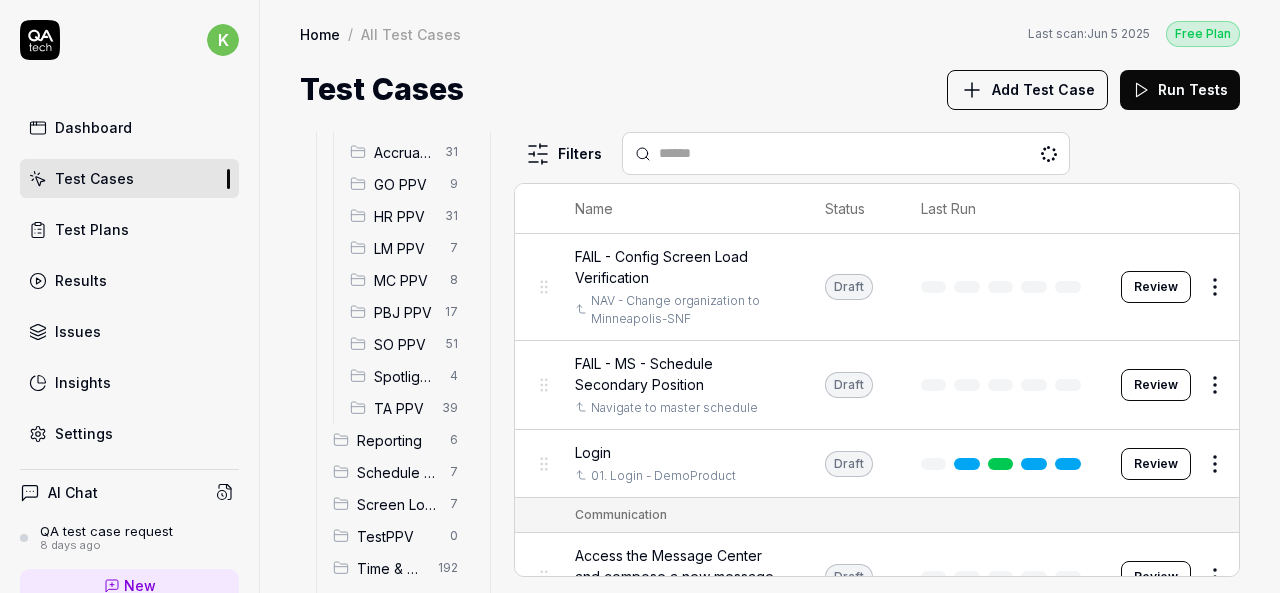 click on "SO PPV" at bounding box center [404, 344] 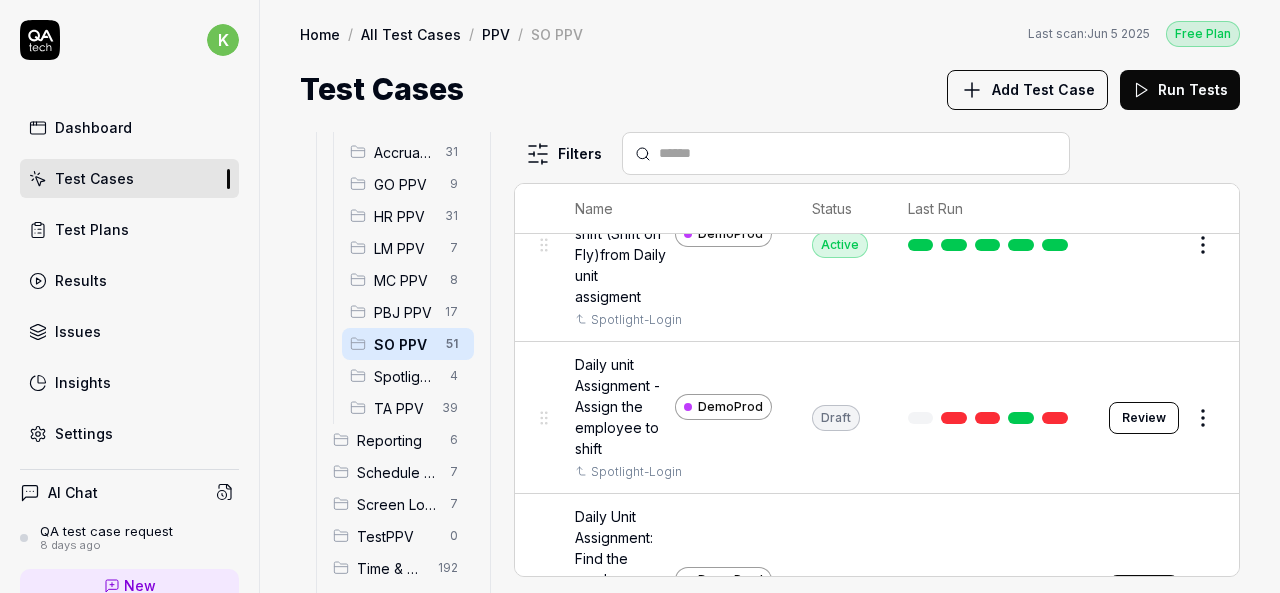 scroll, scrollTop: 419, scrollLeft: 0, axis: vertical 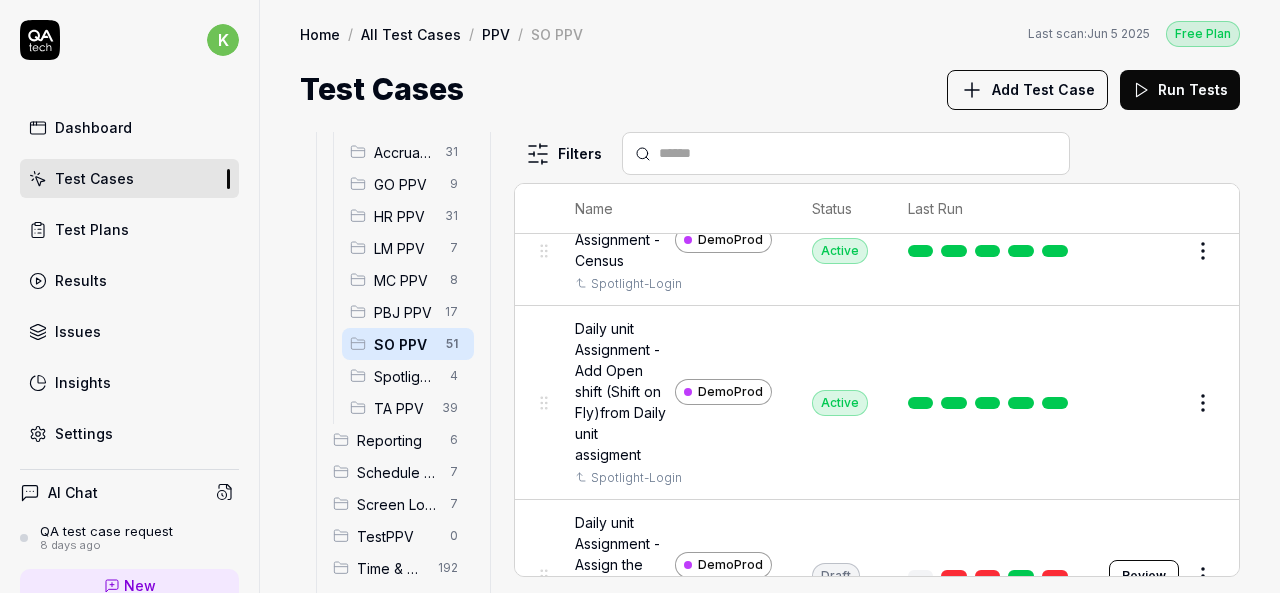 click at bounding box center (846, 153) 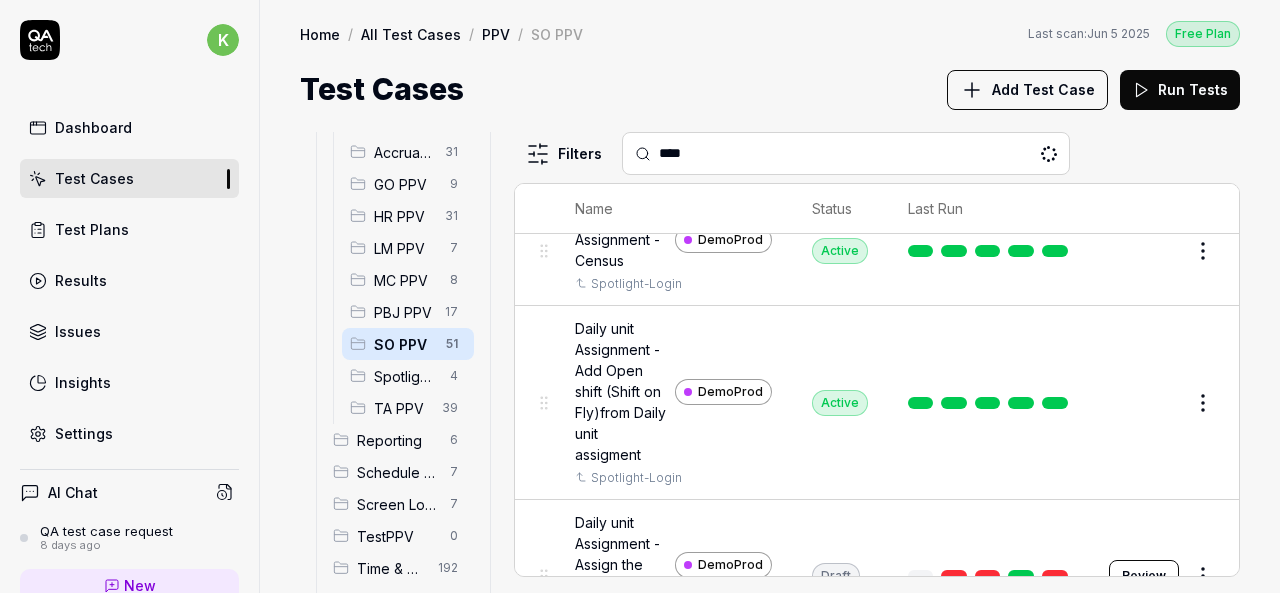 scroll, scrollTop: 0, scrollLeft: 0, axis: both 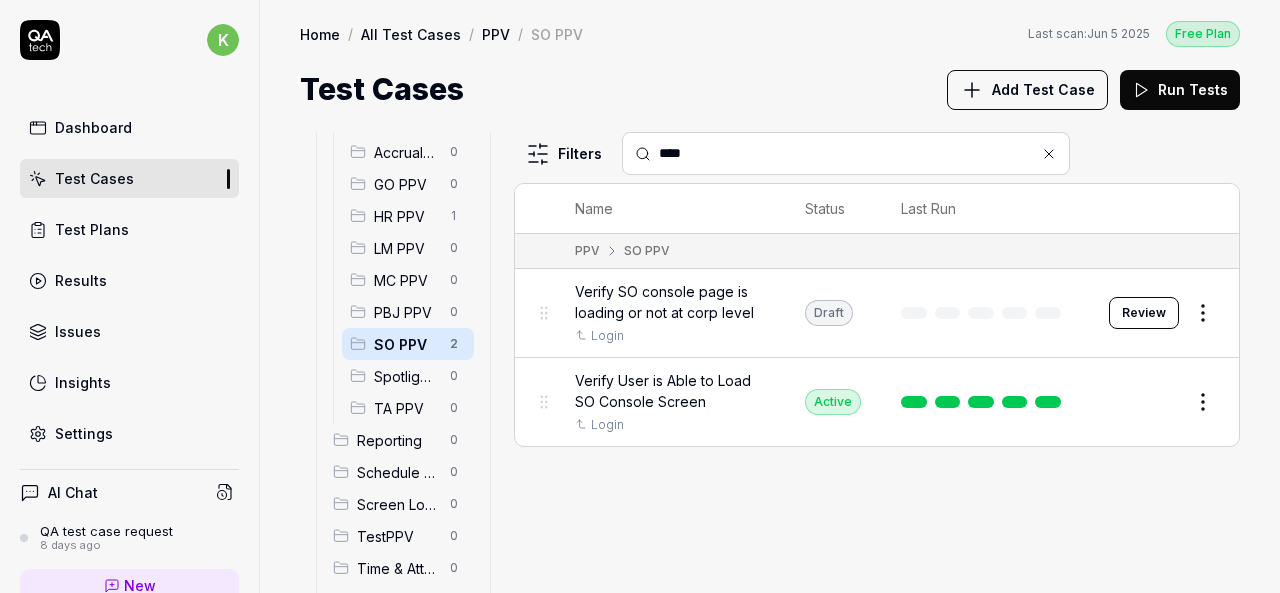 type on "****" 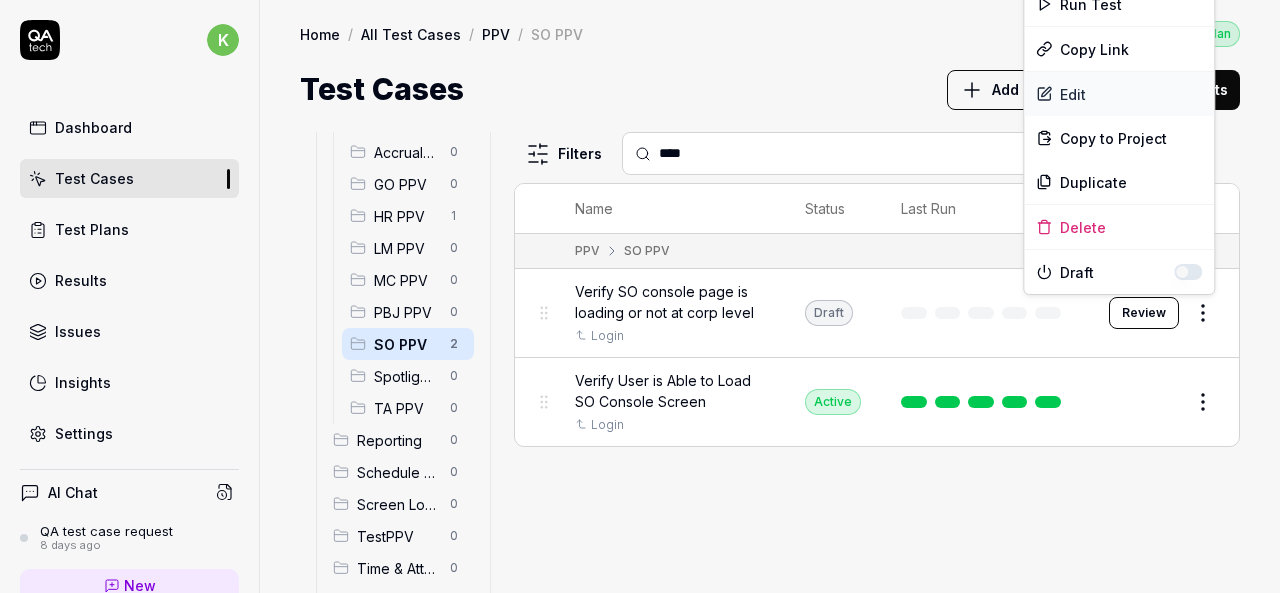 click on "Edit" at bounding box center [1119, 94] 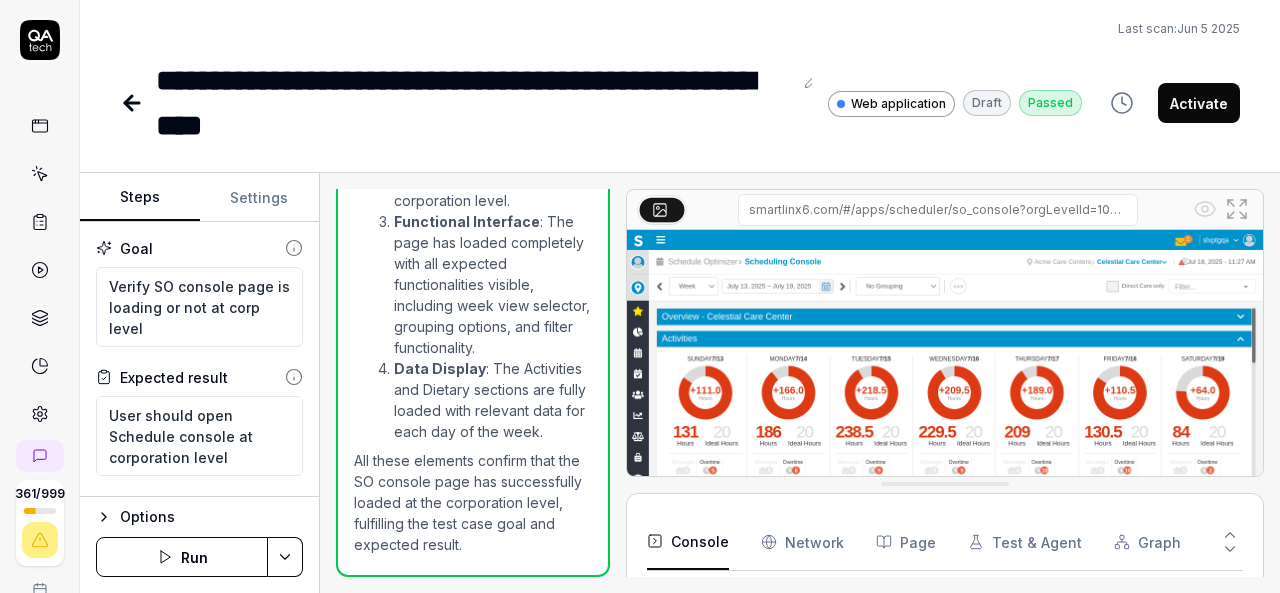 scroll, scrollTop: 1026, scrollLeft: 0, axis: vertical 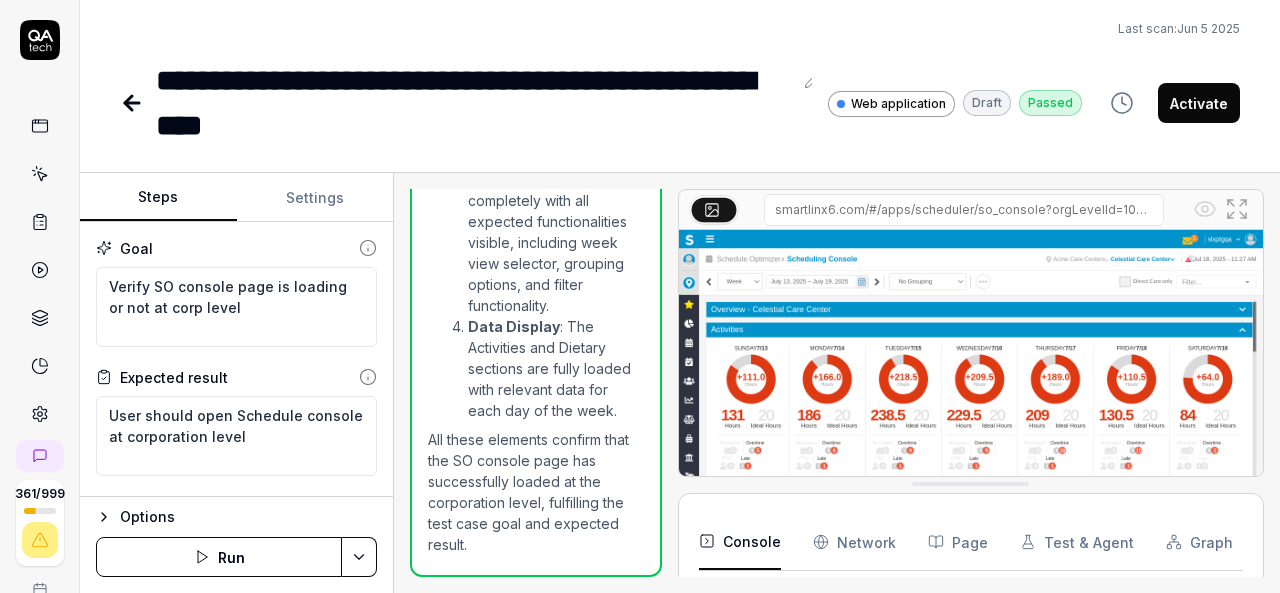 click on "Steps Settings Goal Verify SO console page is loading or not at corp level Expected result User should open Schedule console at corporation level Steps Left-click on the Schedule Optimizer application in the dashboard Wait for the page to complete loading
To pick up a draggable item, press the space bar.
While dragging, use the arrow keys to move the item.
Press space again to drop the item in its new position, or press escape to cancel.
Options Run Open browser 21:56:10 V6-DemoProd https://www.smartlinx6.com/#/apps?orgLevelId=100002 Click menu to find Schedule console 21:56:25 Click Schedule Optimizer 21:56:37 Wait for SO console to load 21:56:50 Verify SO console loaded successfully 21:58:03 The SO console page successfully loaded at the corporation level. 21:58:03 The test case goal was to verify if the SO console page is loading at the corporation level. The expected result was that the user should open the Schedule console at the corporation level.
Organization Level
Page" at bounding box center [680, 383] 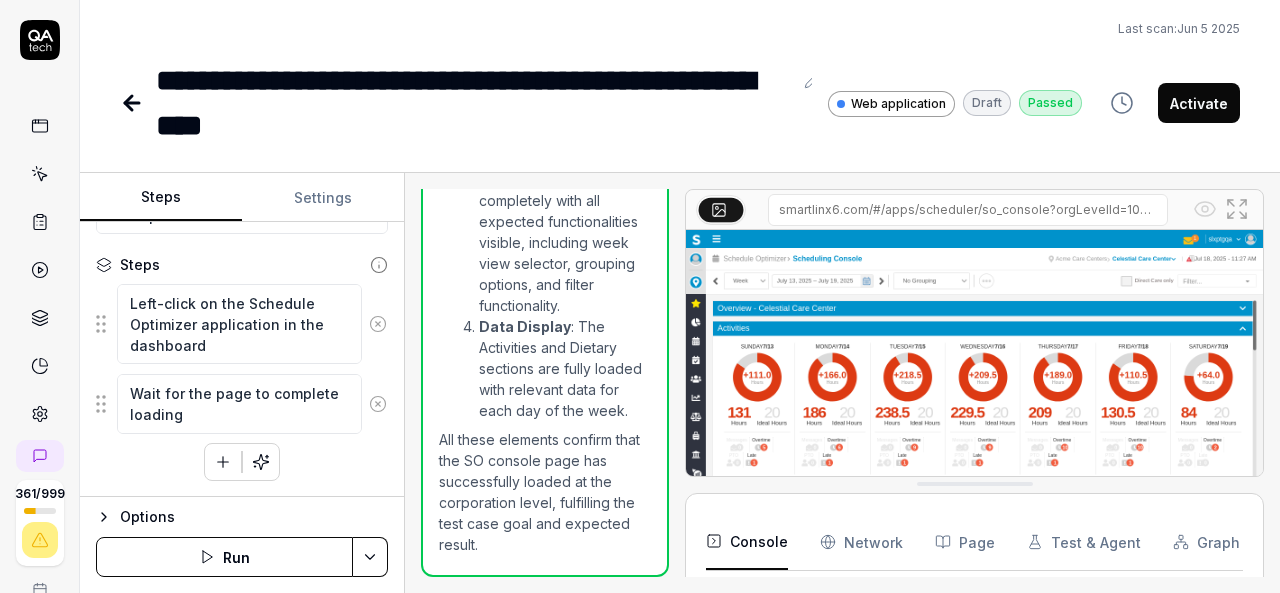 scroll, scrollTop: 197, scrollLeft: 0, axis: vertical 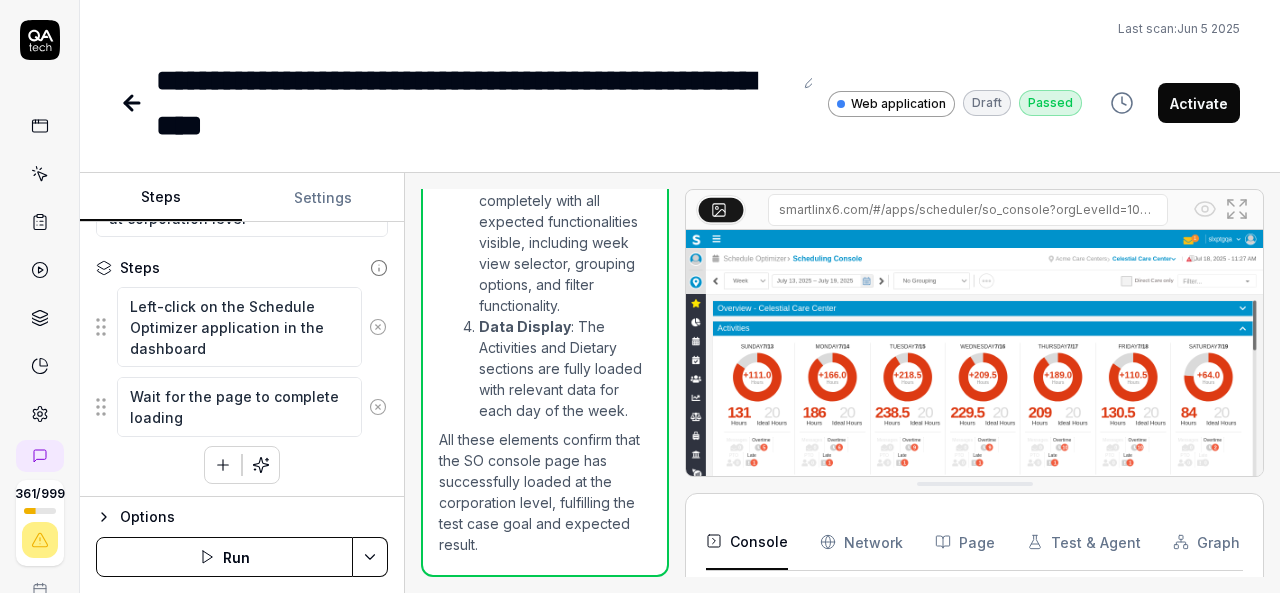 click 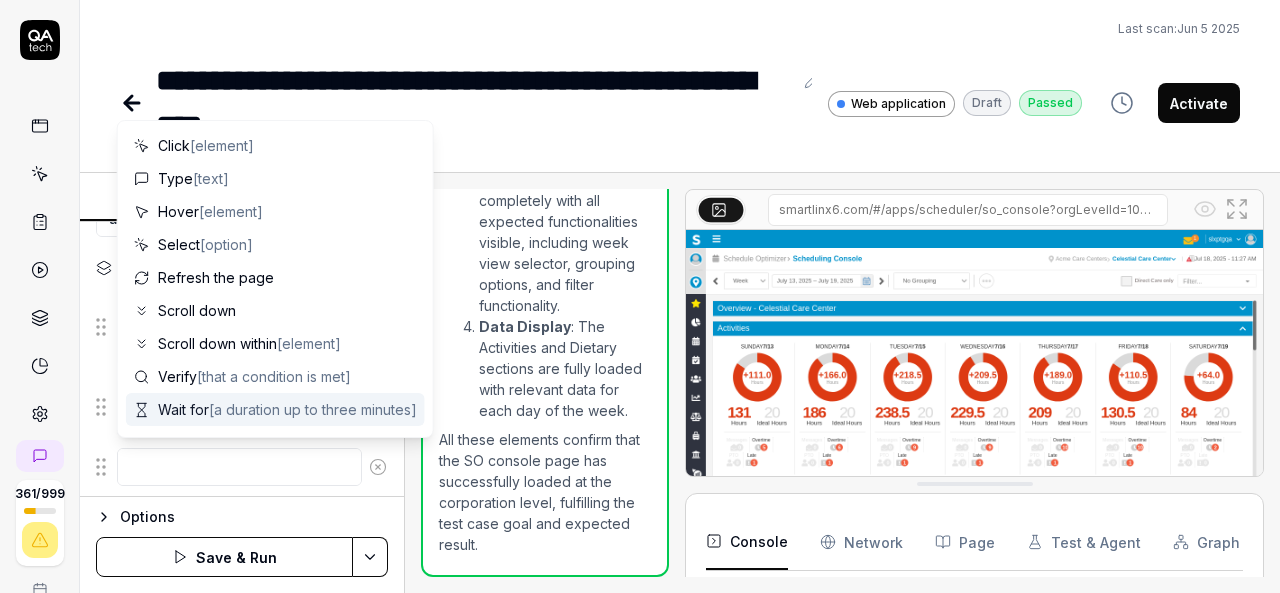 click at bounding box center (239, 467) 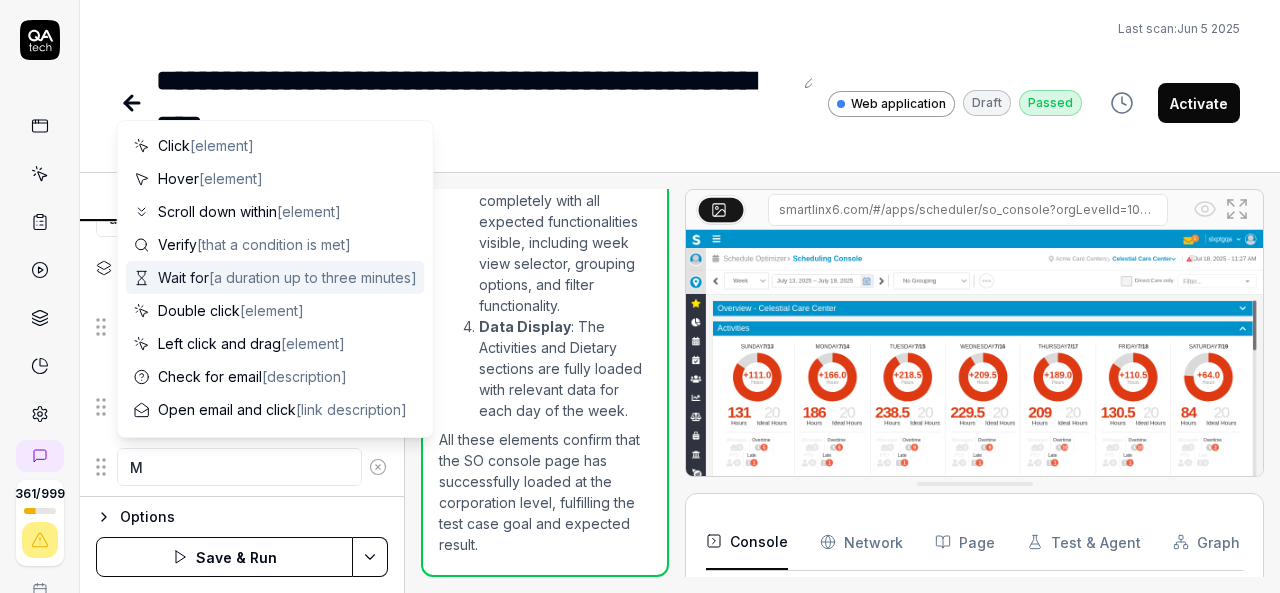 type on "*" 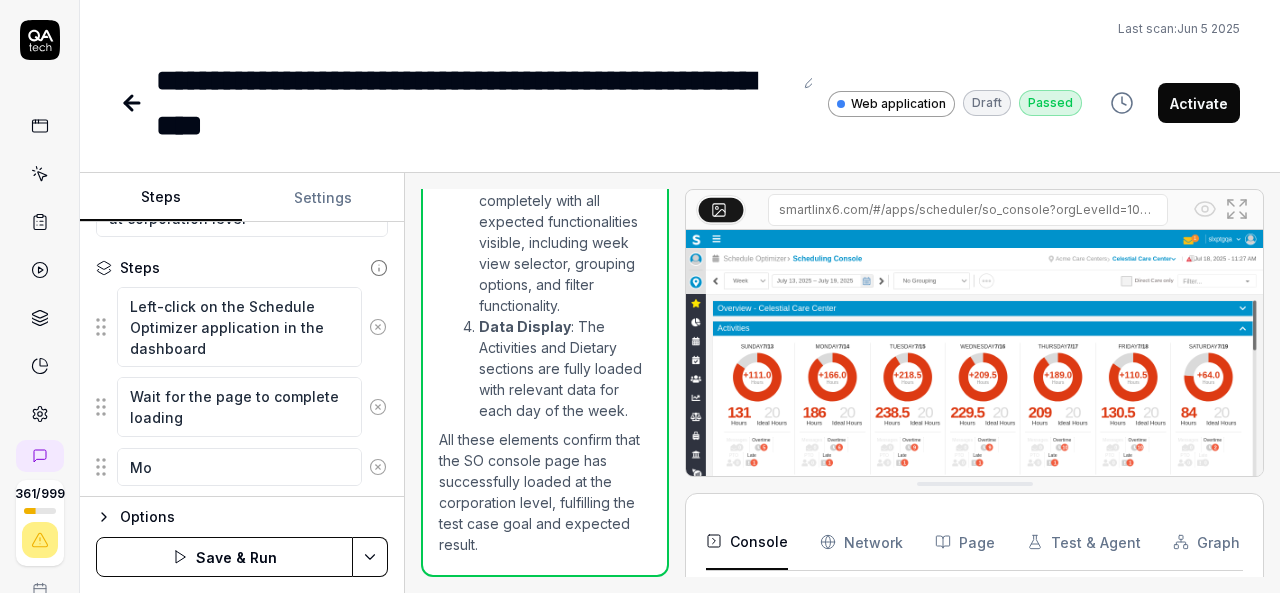 type on "*" 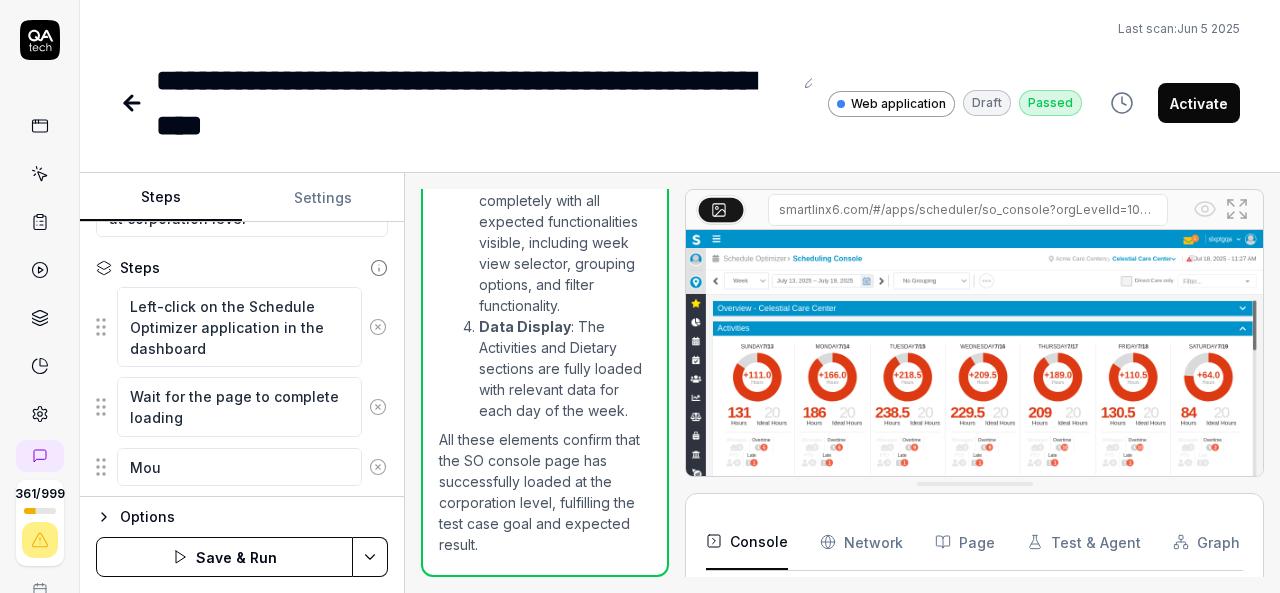 type on "*" 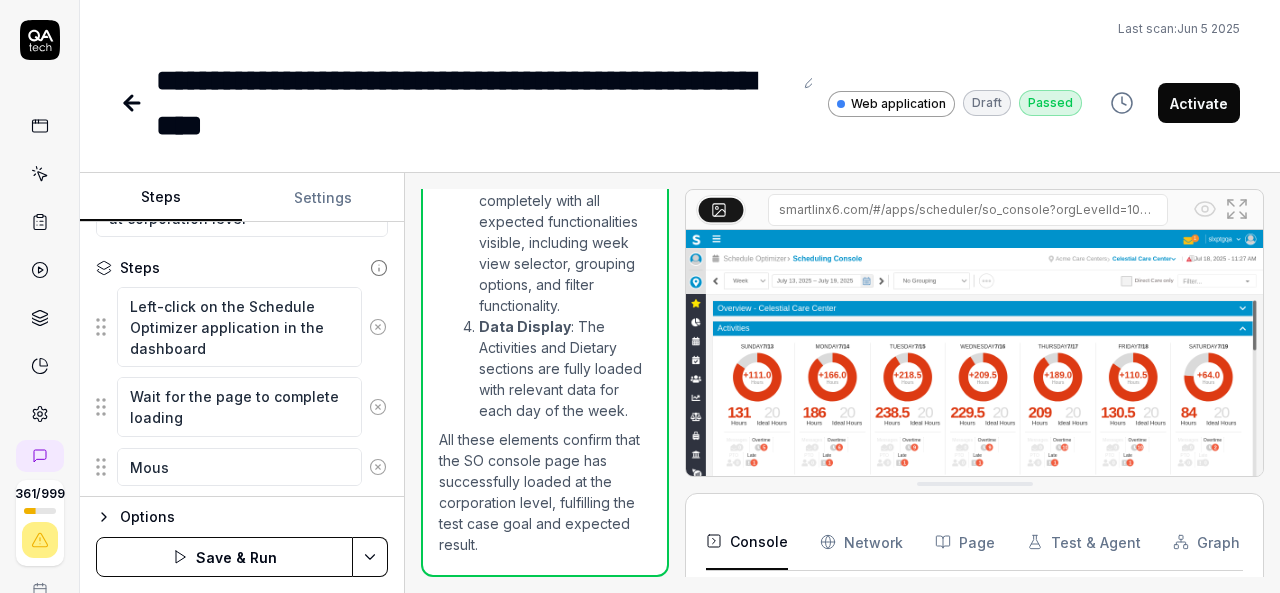 type on "*" 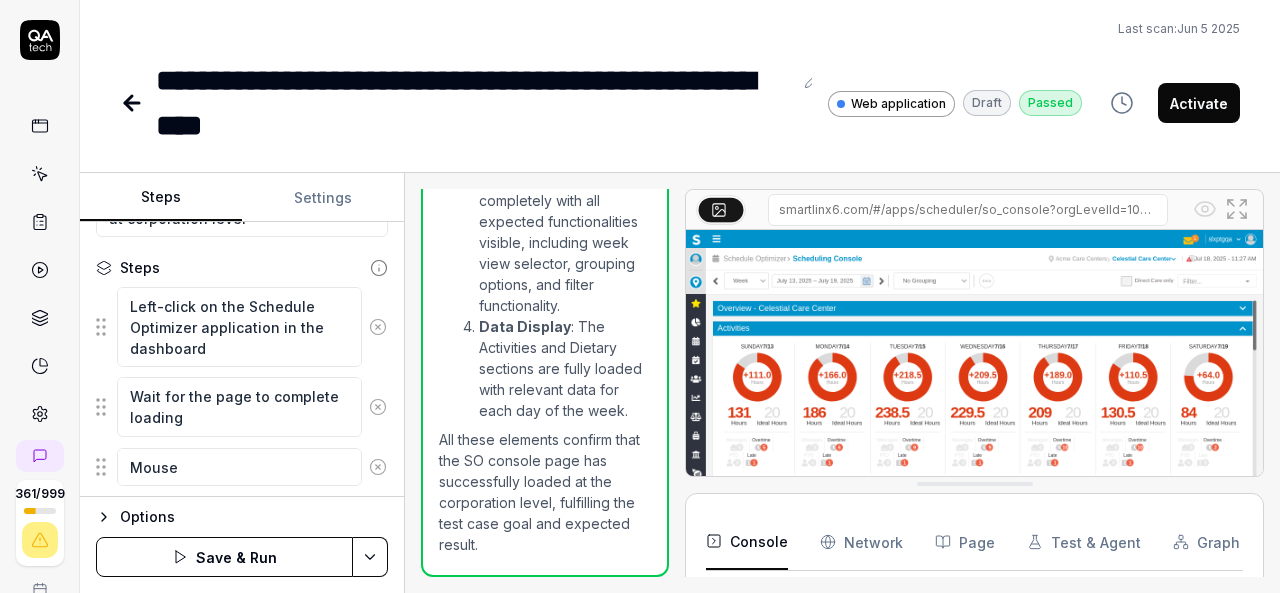 type on "*" 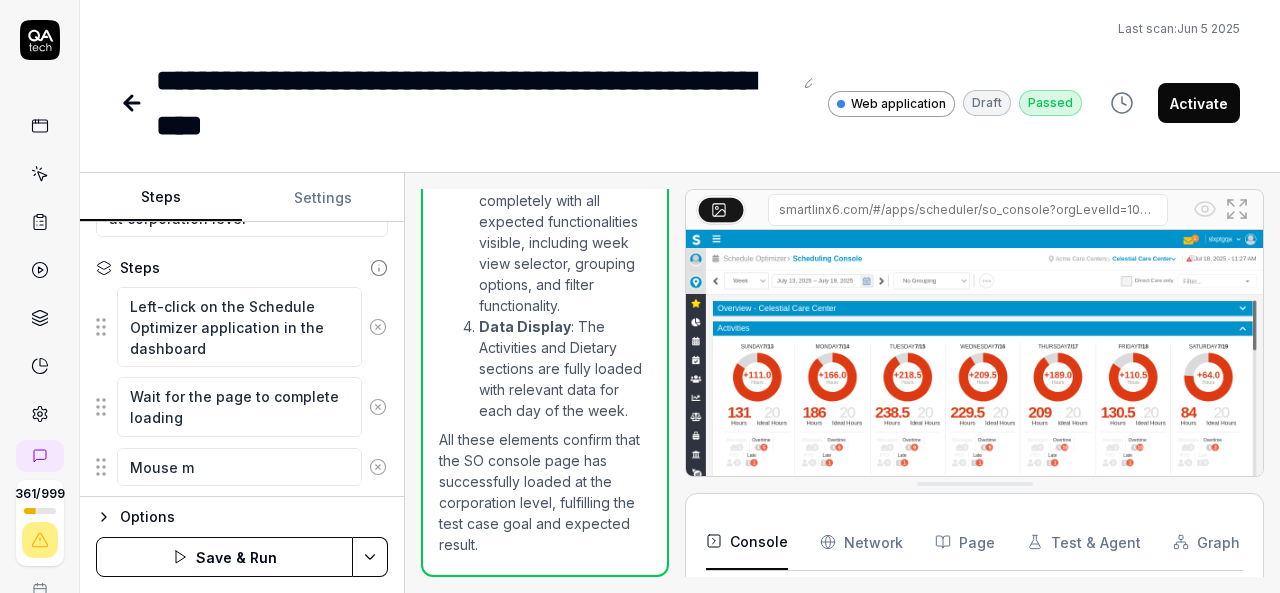 type on "*" 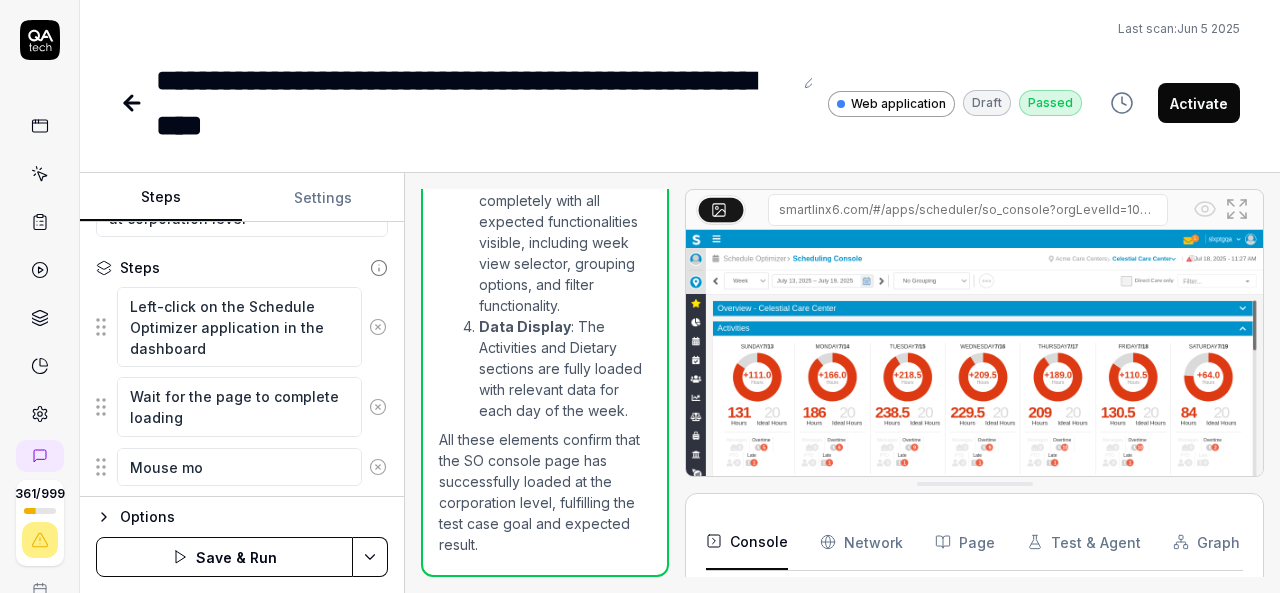 type on "*" 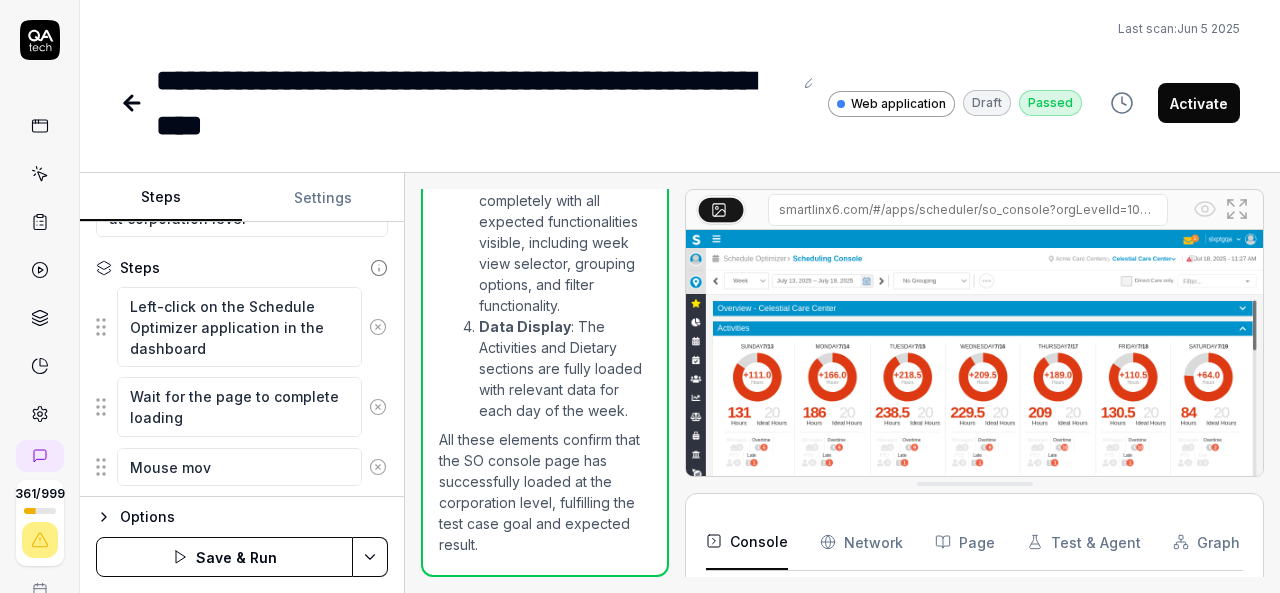 type on "*" 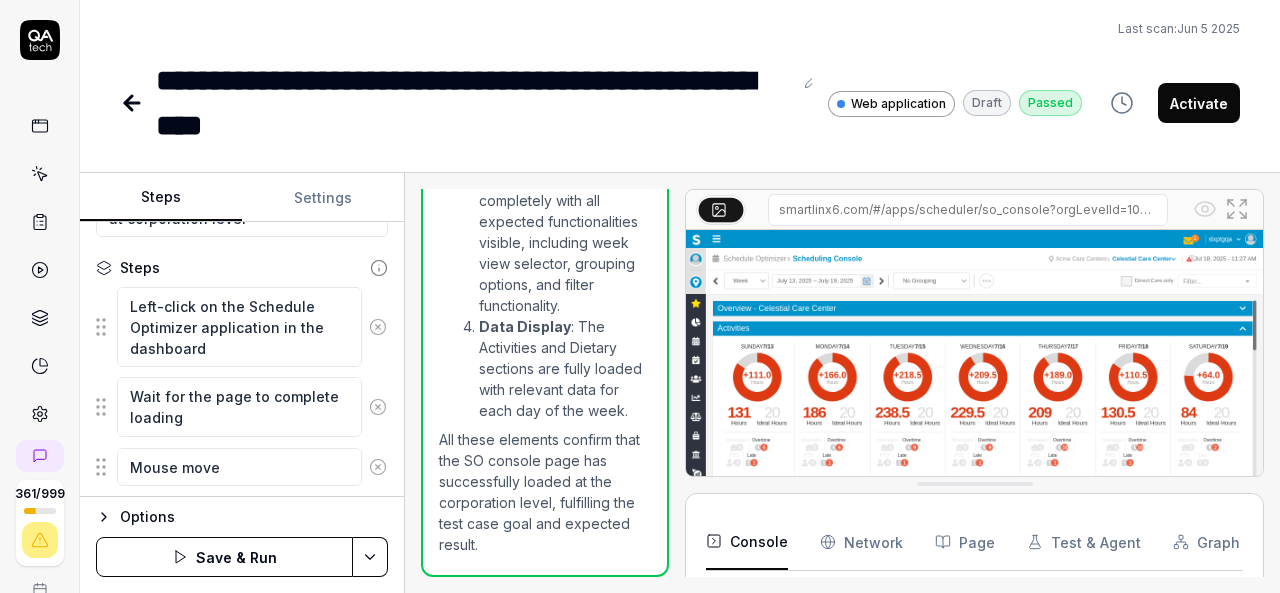 type on "*" 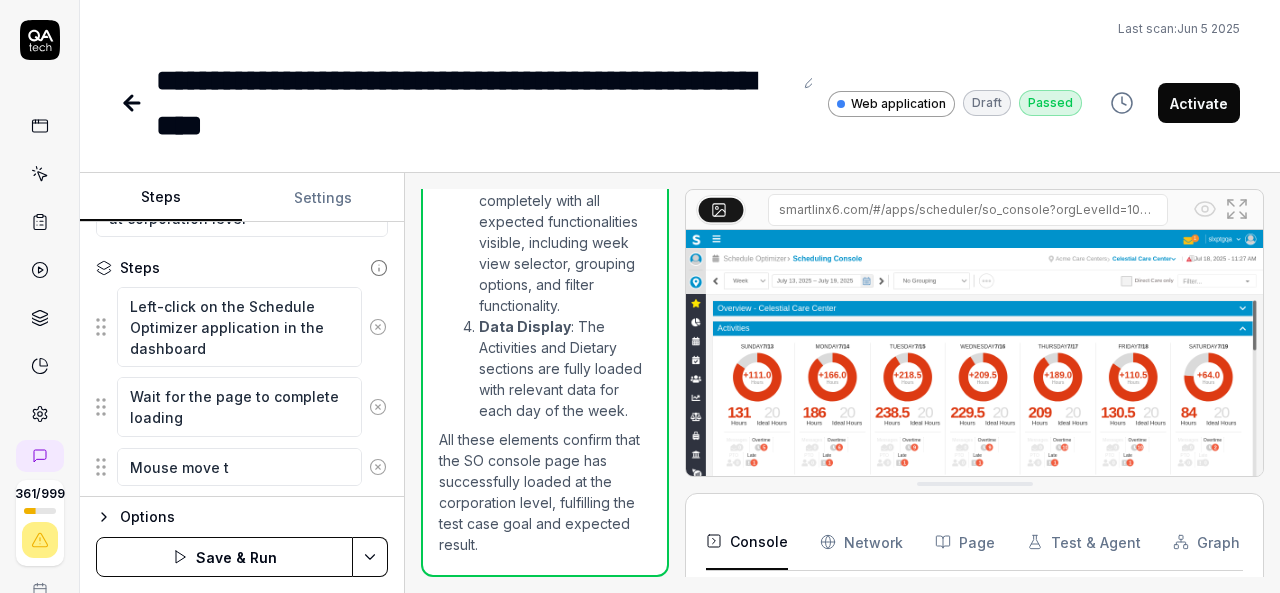 type on "*" 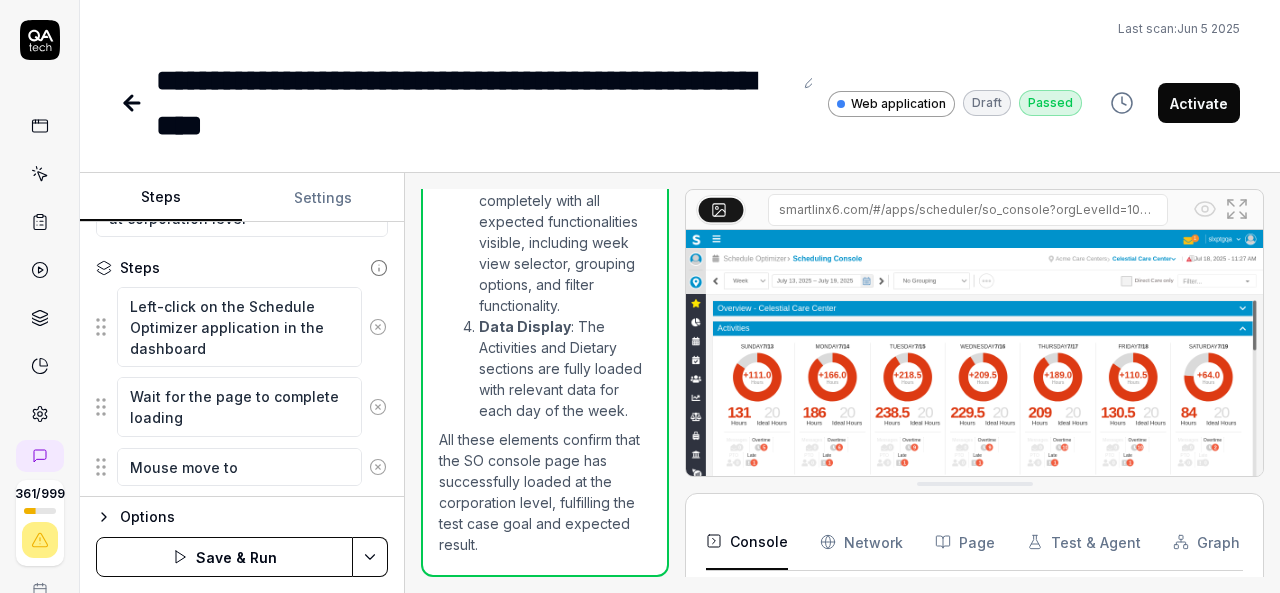 type on "*" 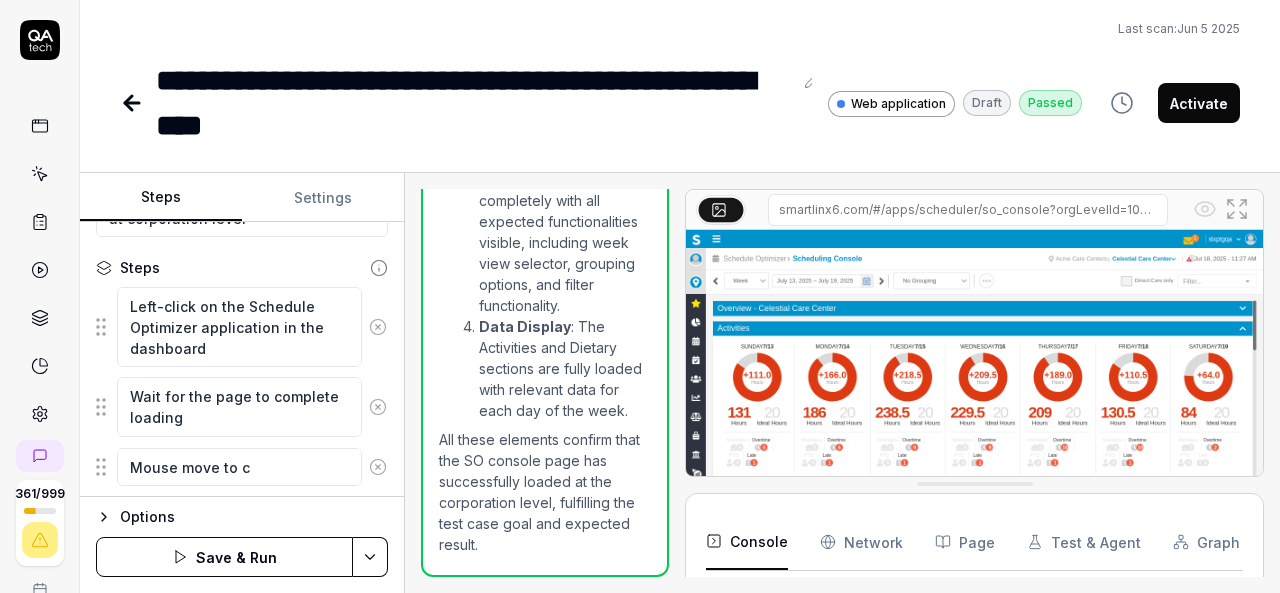 type on "*" 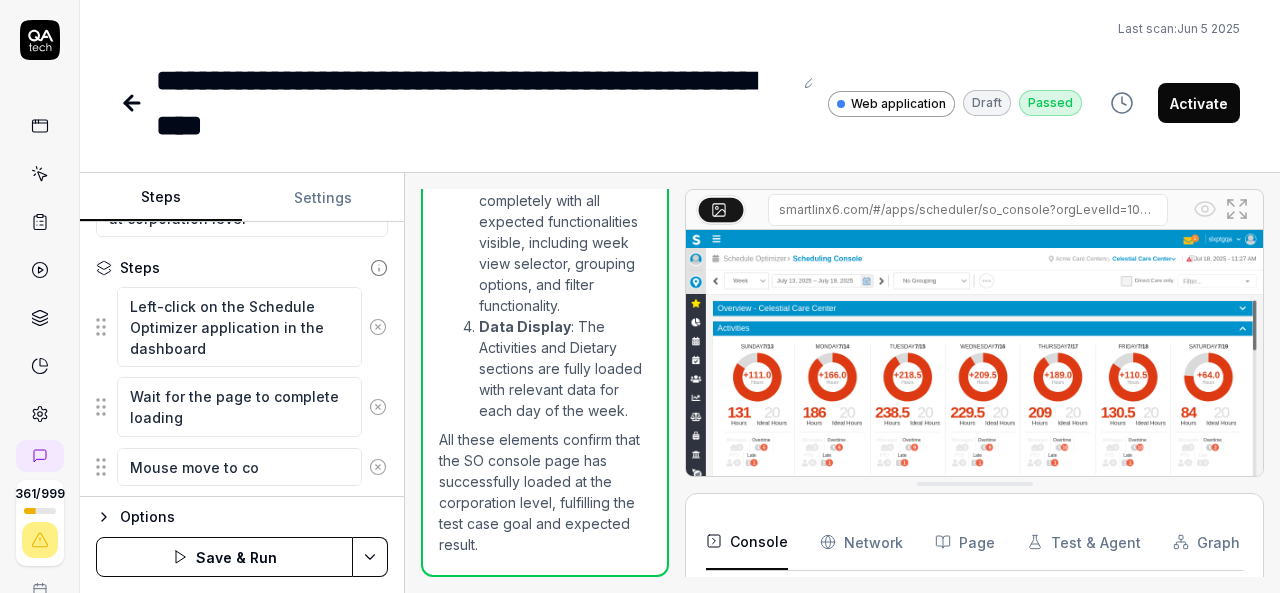 type on "*" 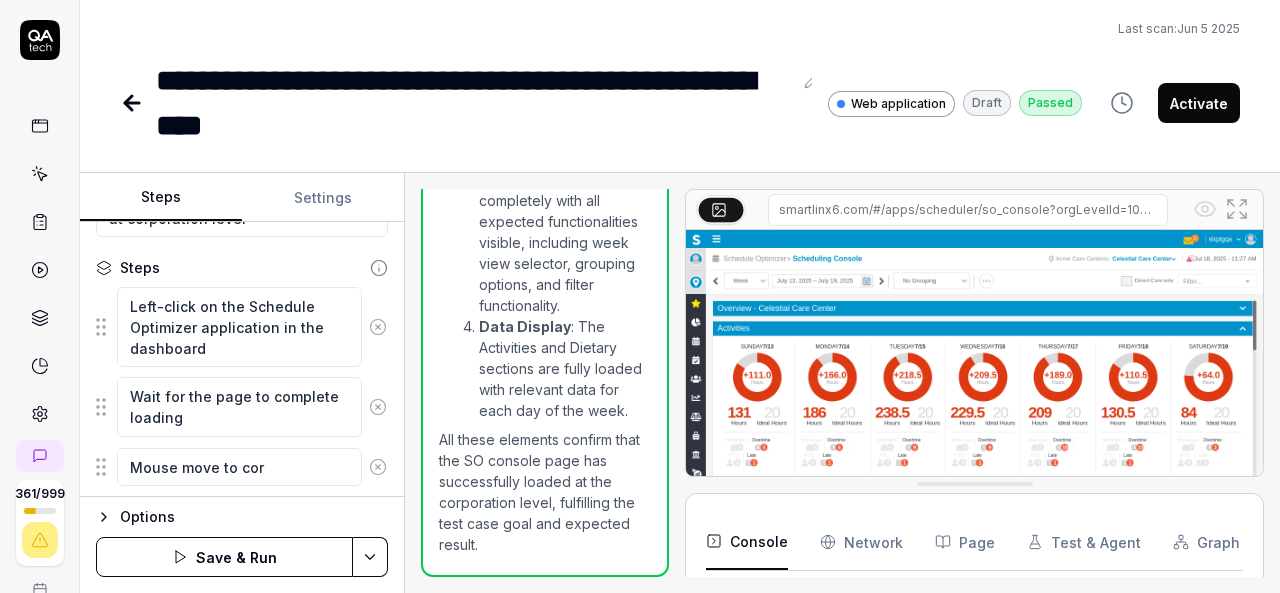 type on "*" 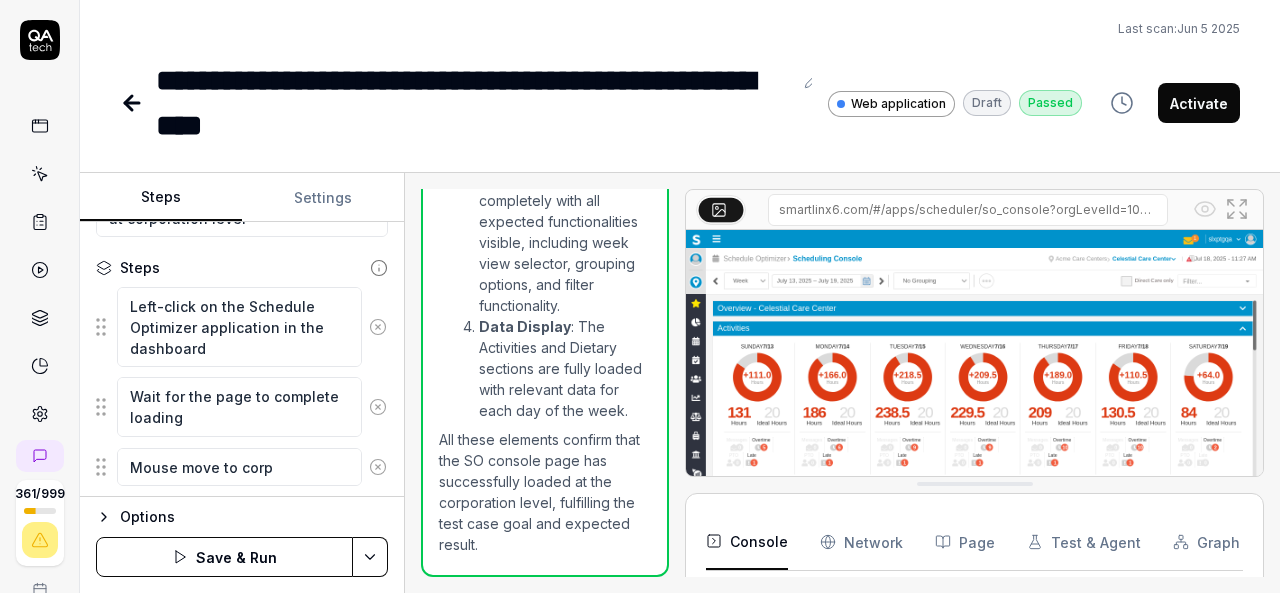 type on "*" 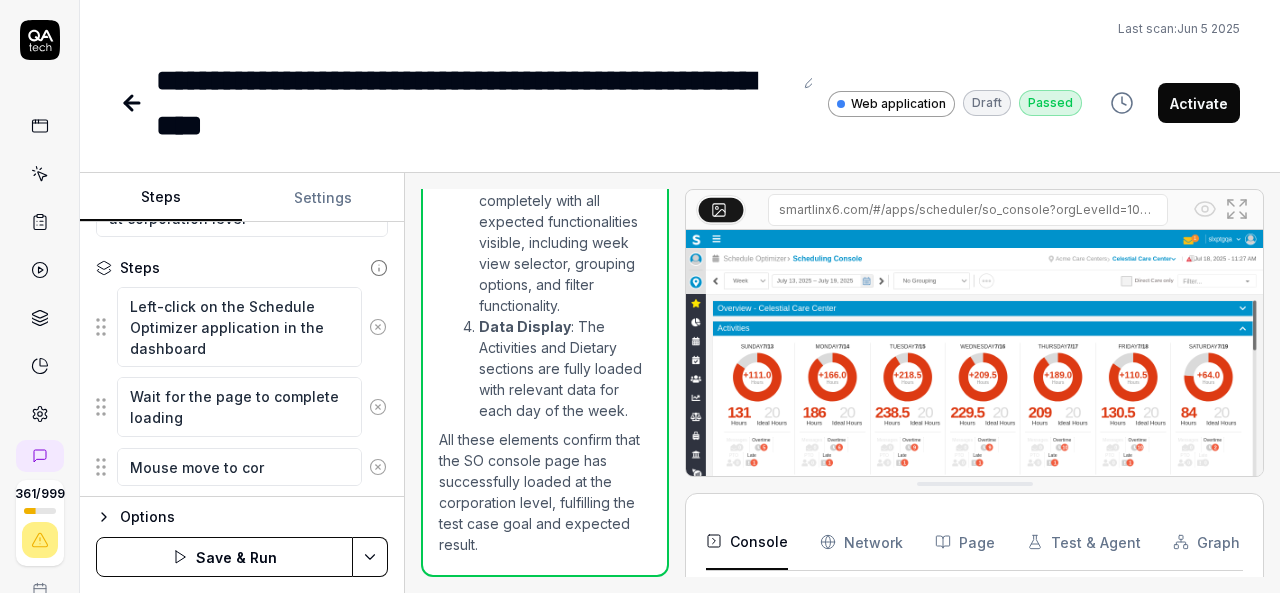type on "*" 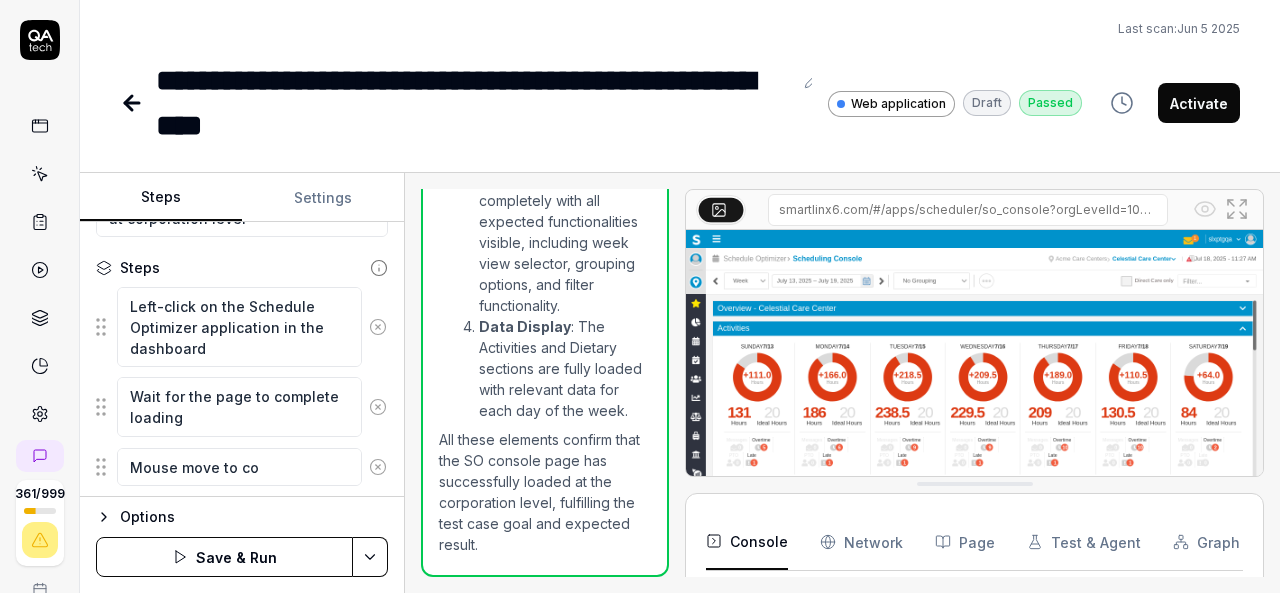 type on "*" 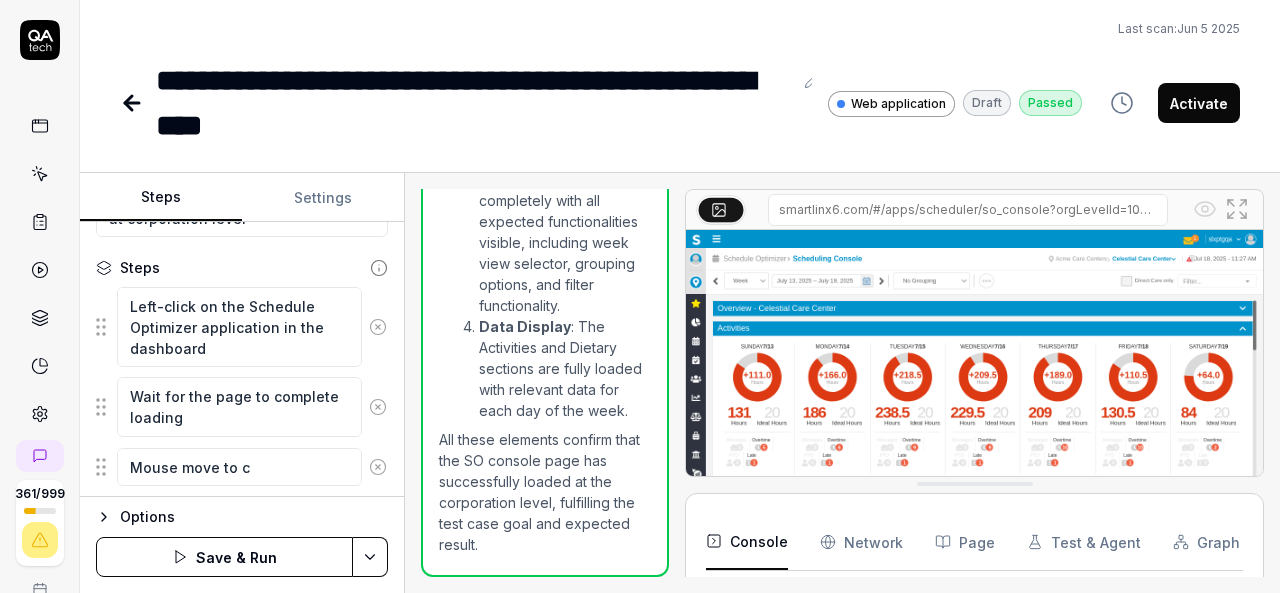 type on "*" 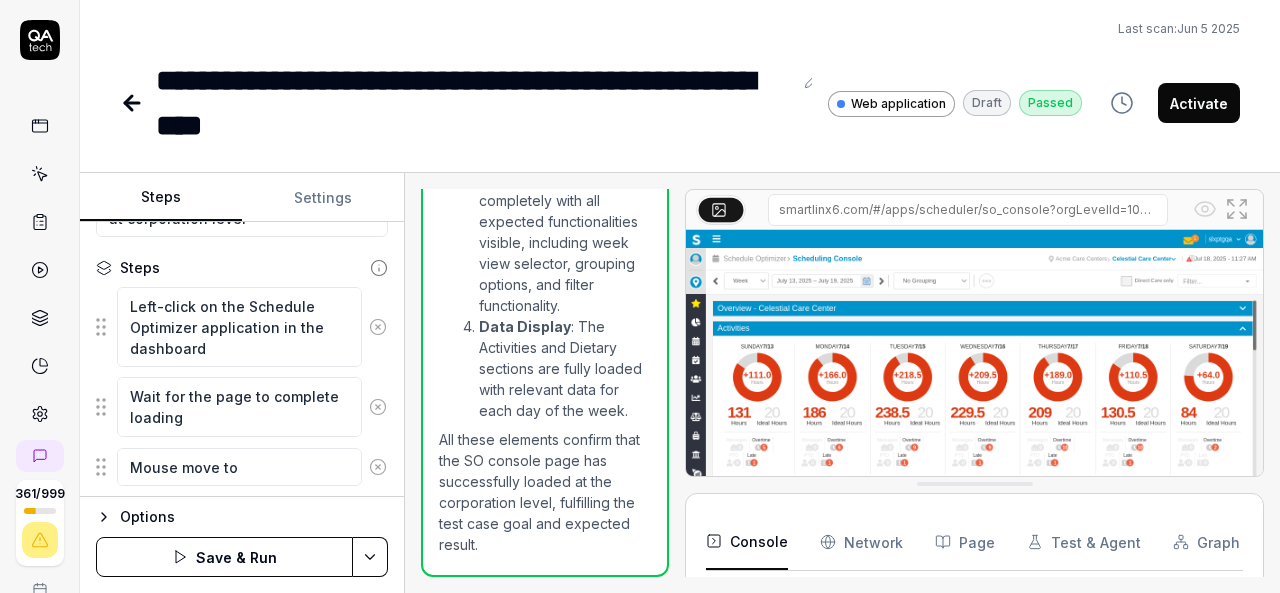 type on "*" 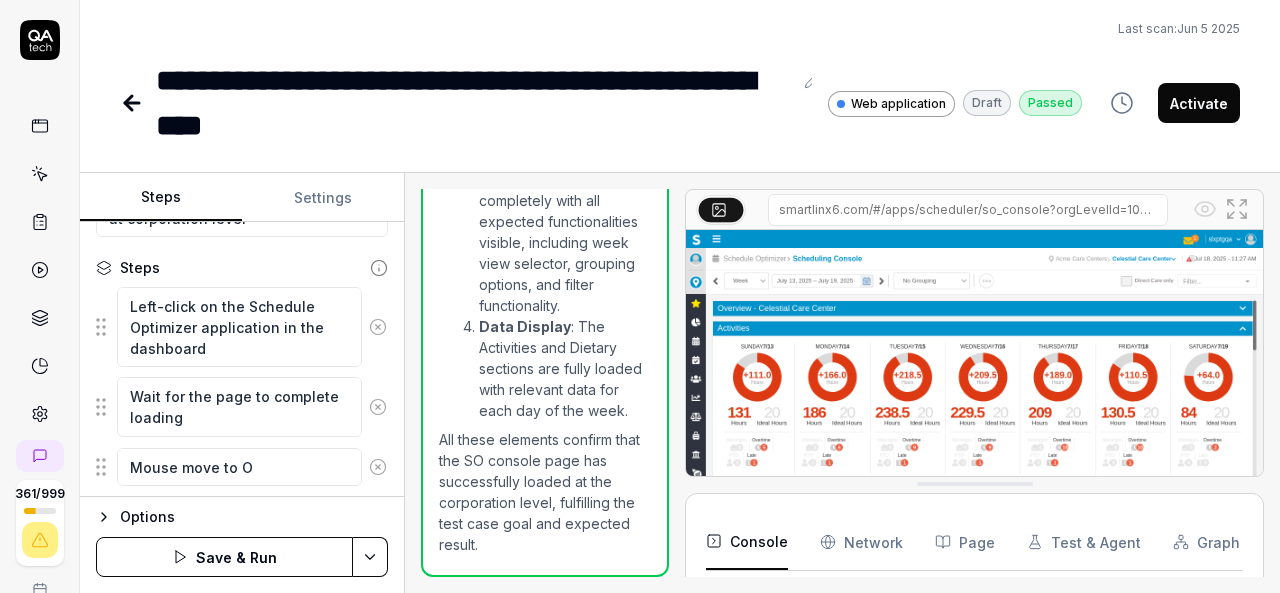 type on "*" 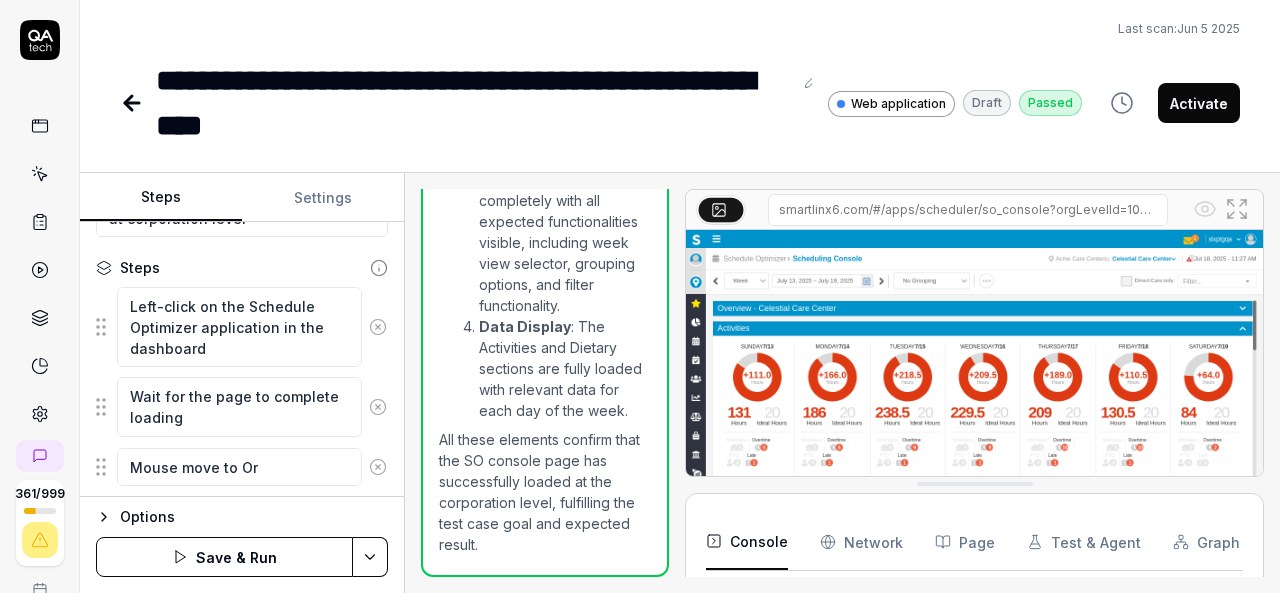 type on "*" 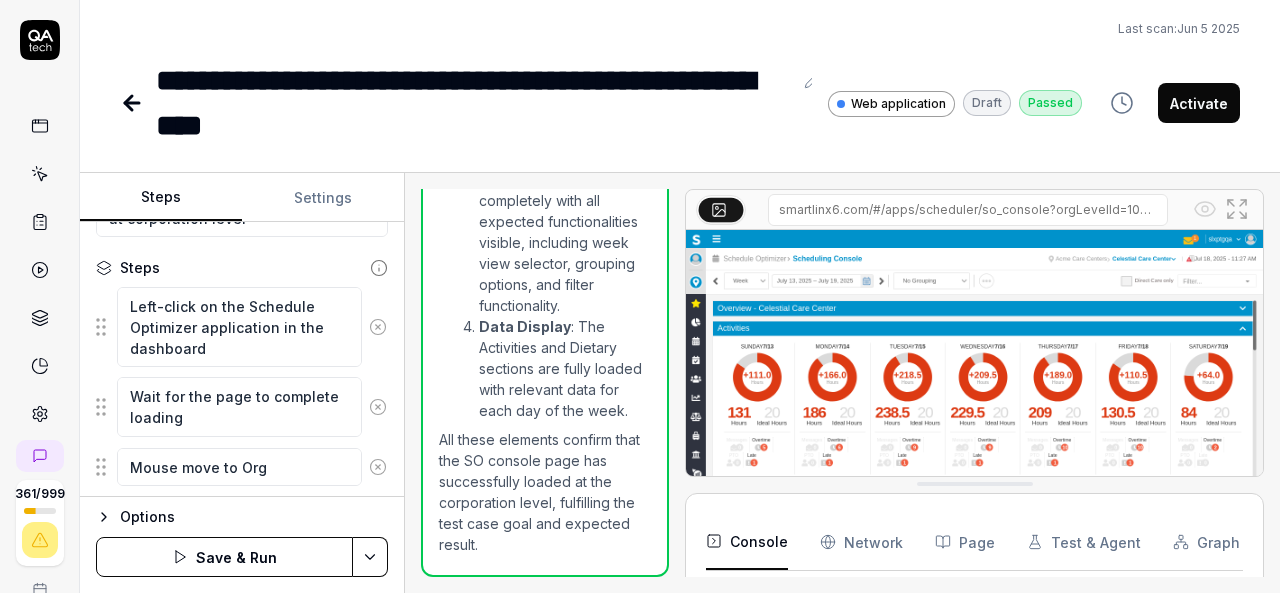 type on "*" 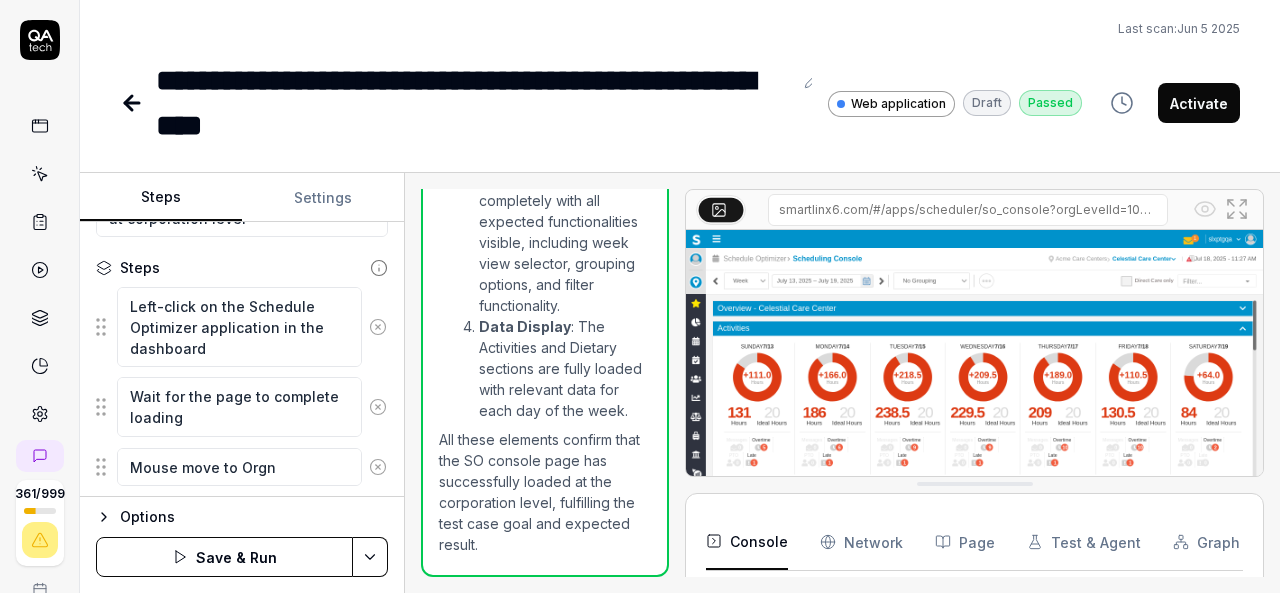 type on "*" 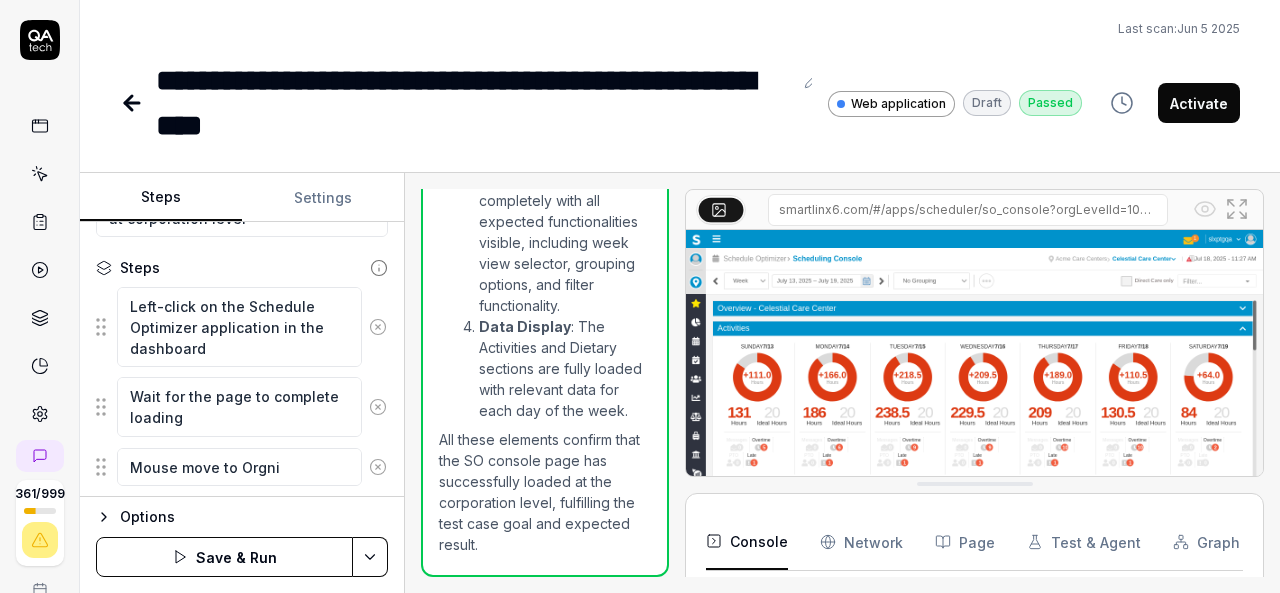 type on "*" 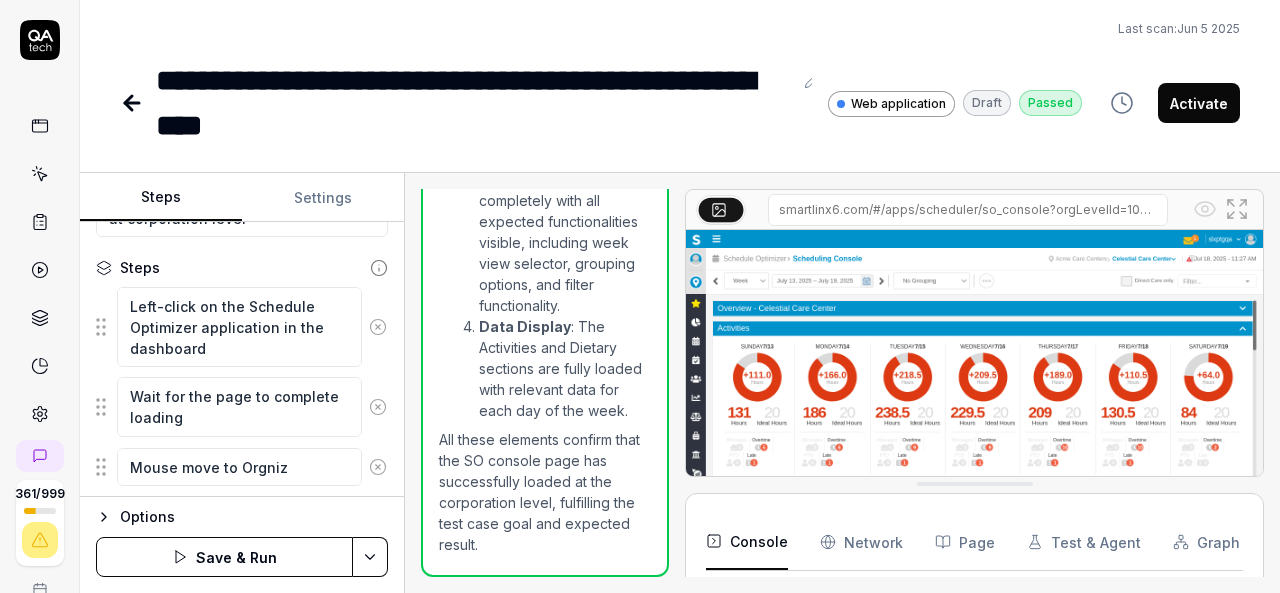 type on "*" 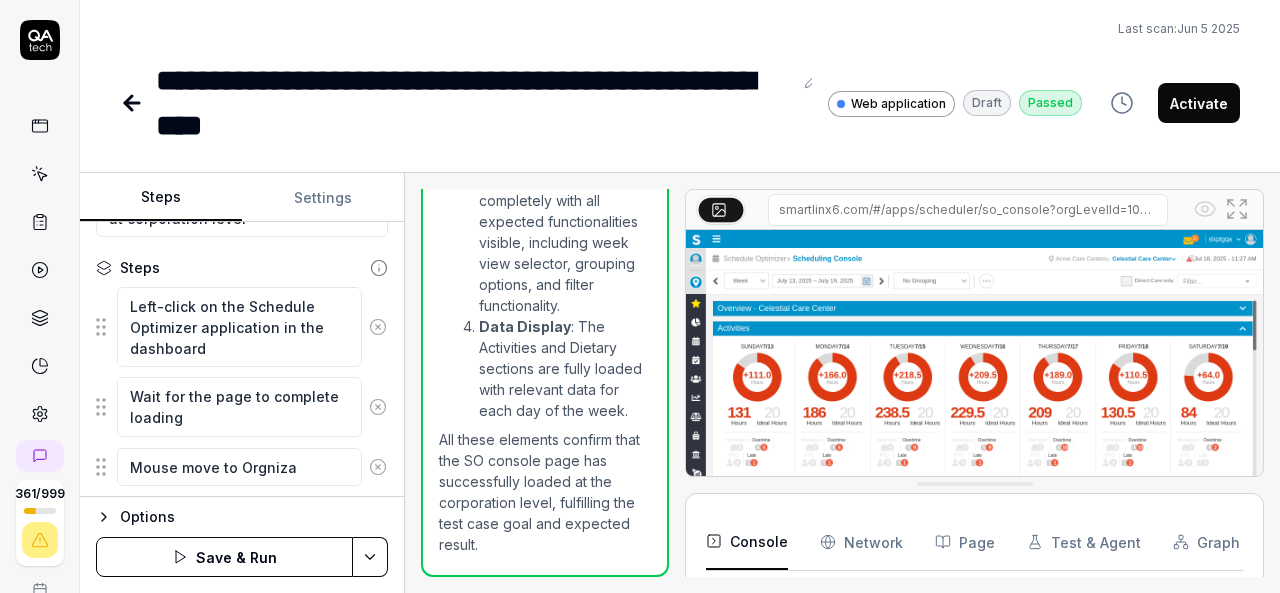 type on "*" 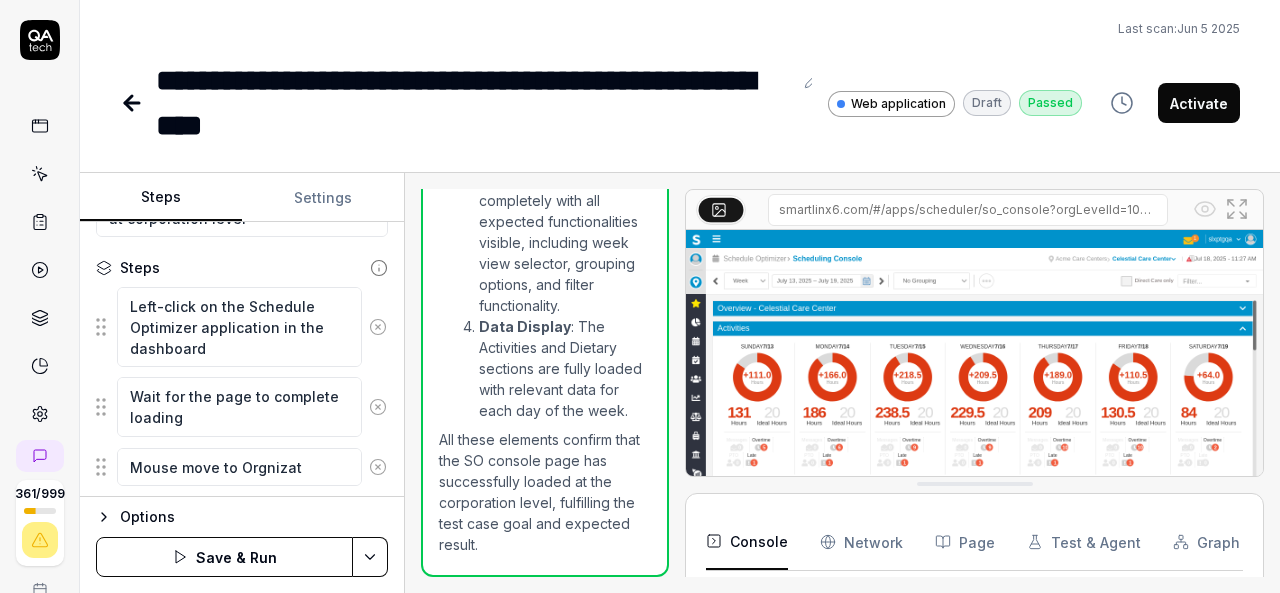 type on "*" 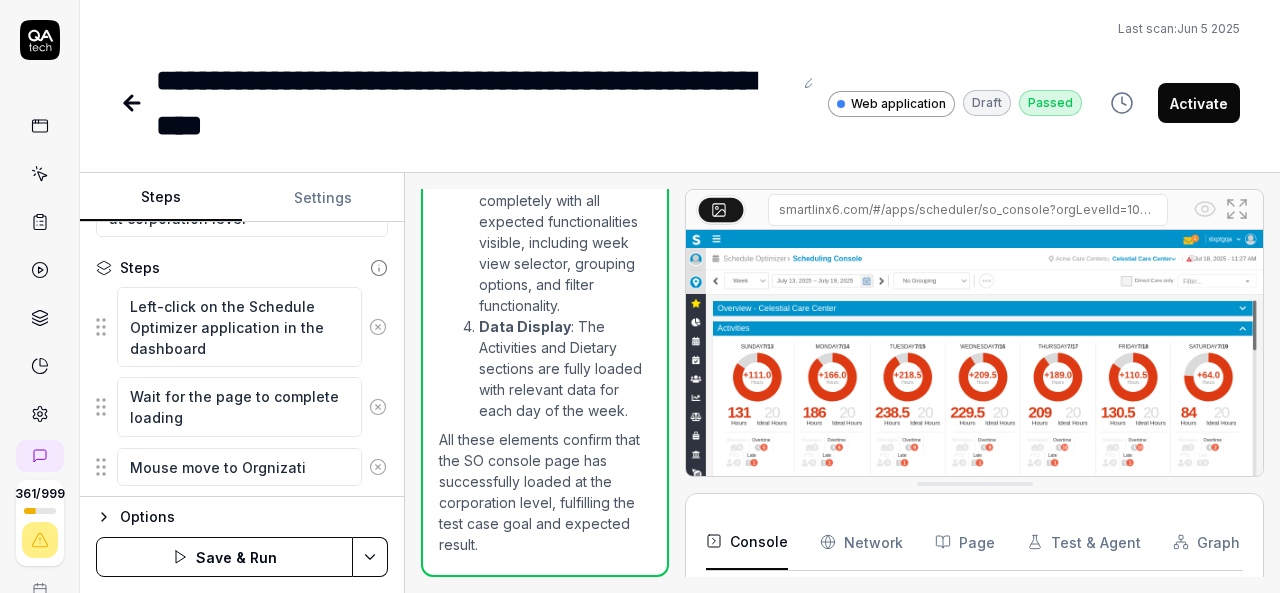 type on "*" 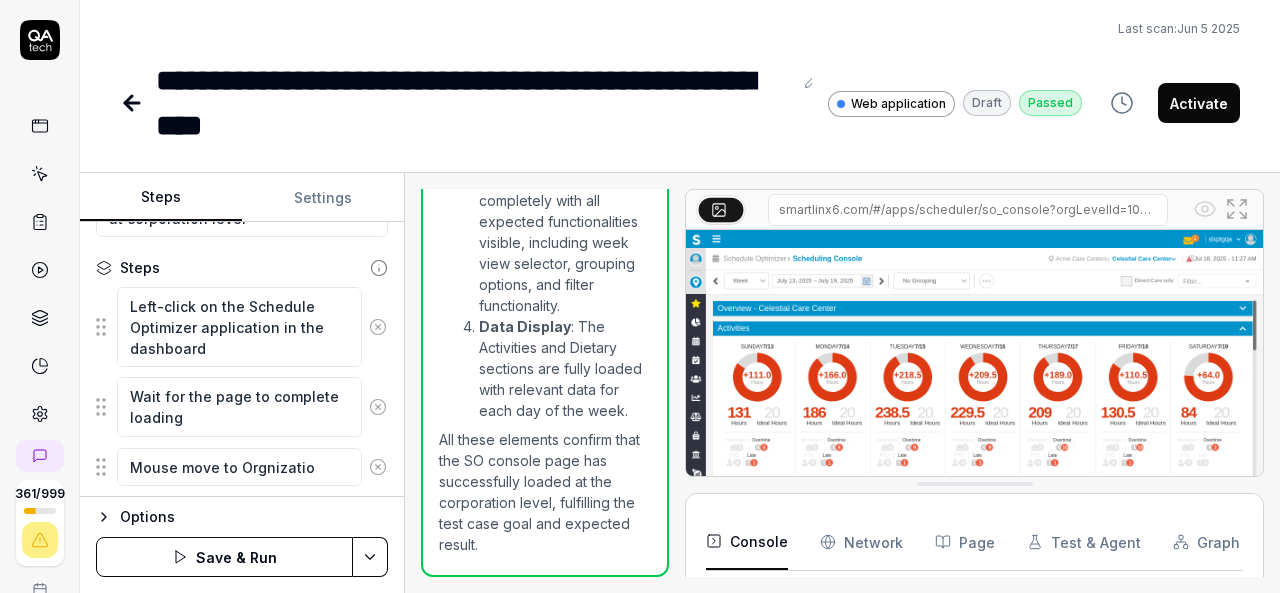 type on "*" 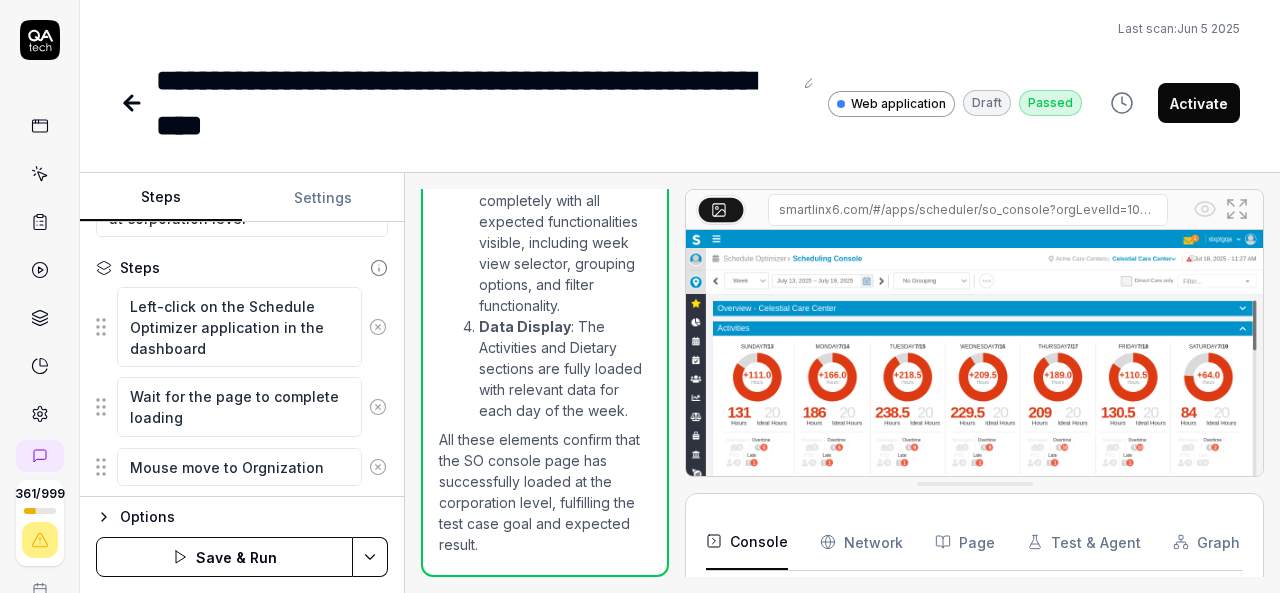 type on "*" 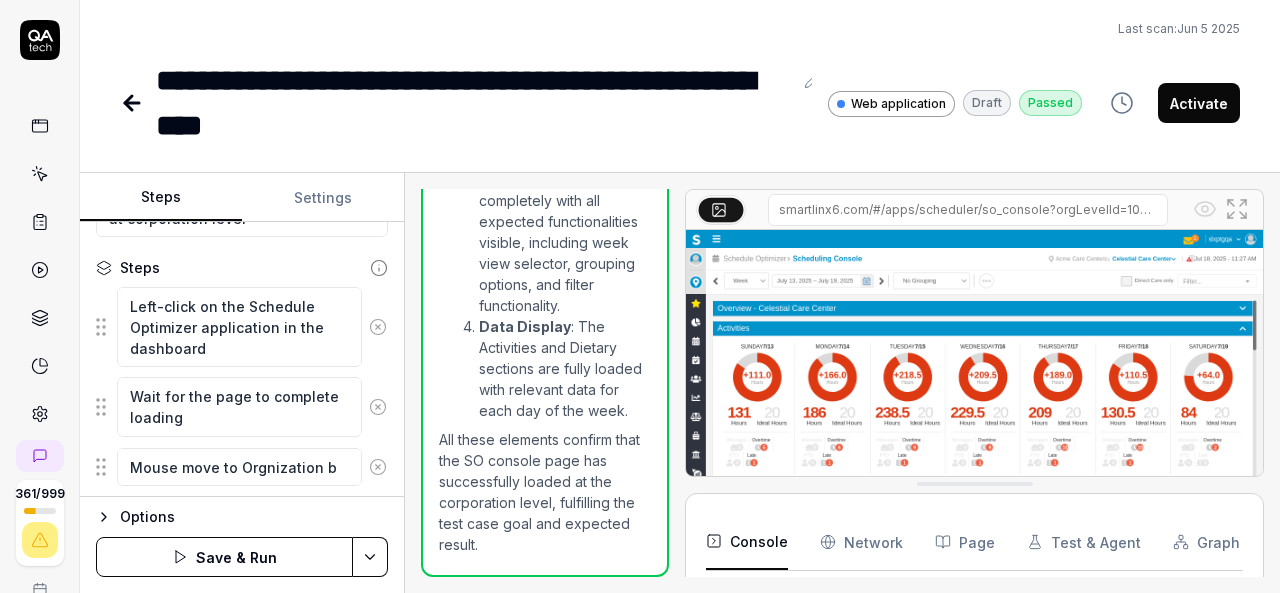 type on "*" 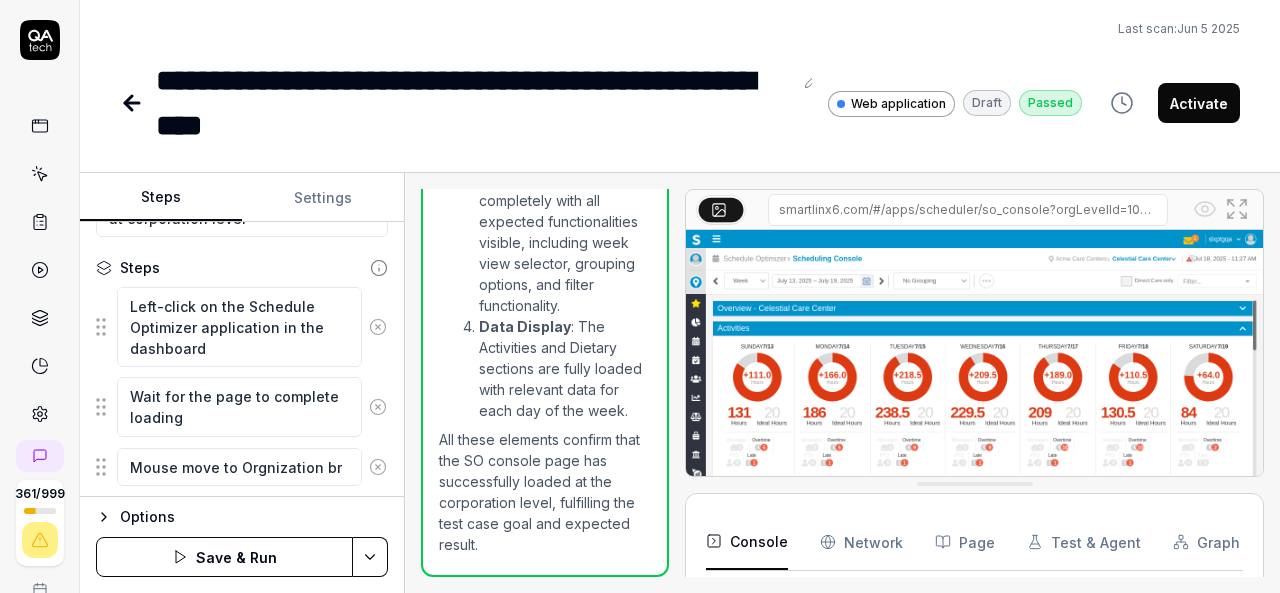 type on "*" 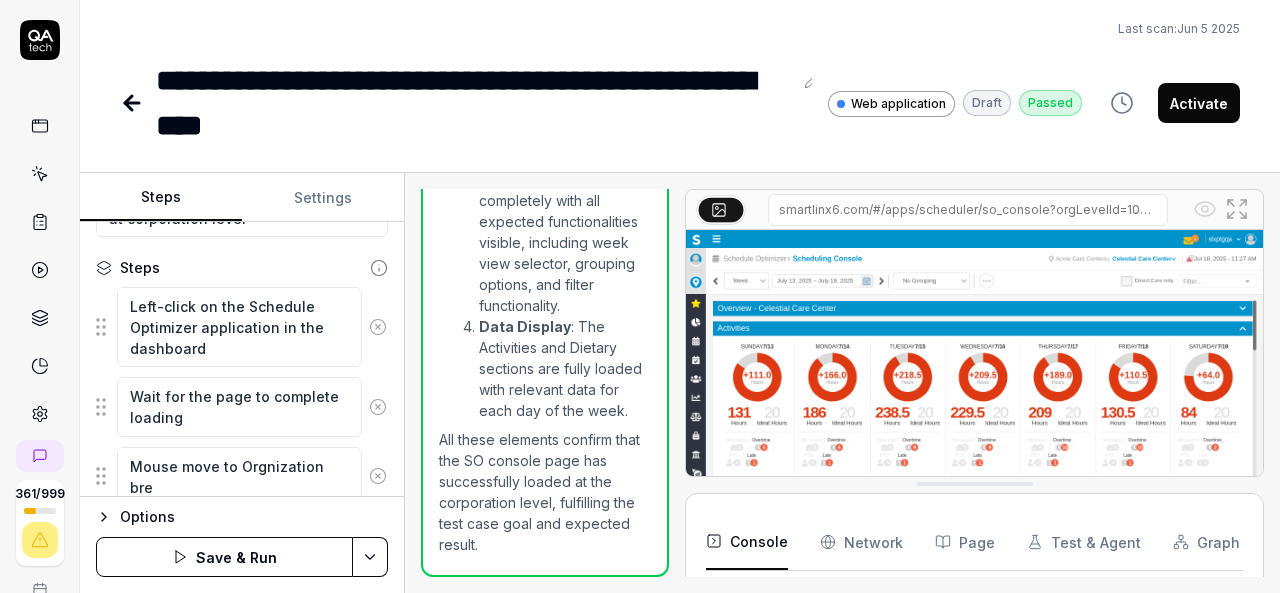 type on "*" 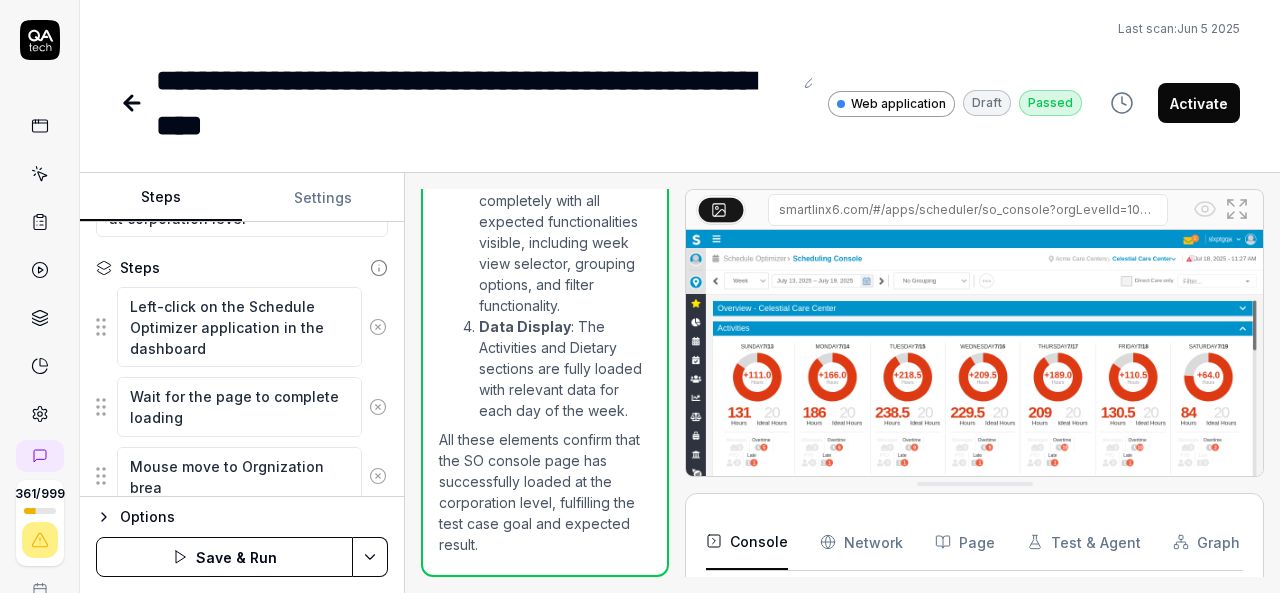 type on "*" 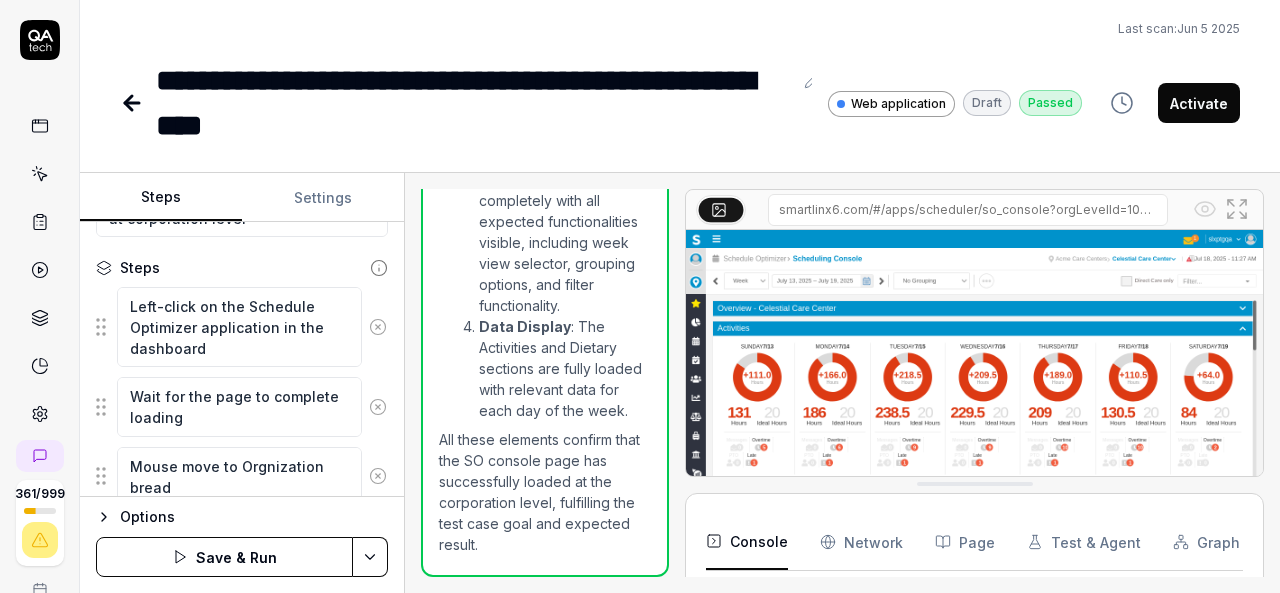 type on "*" 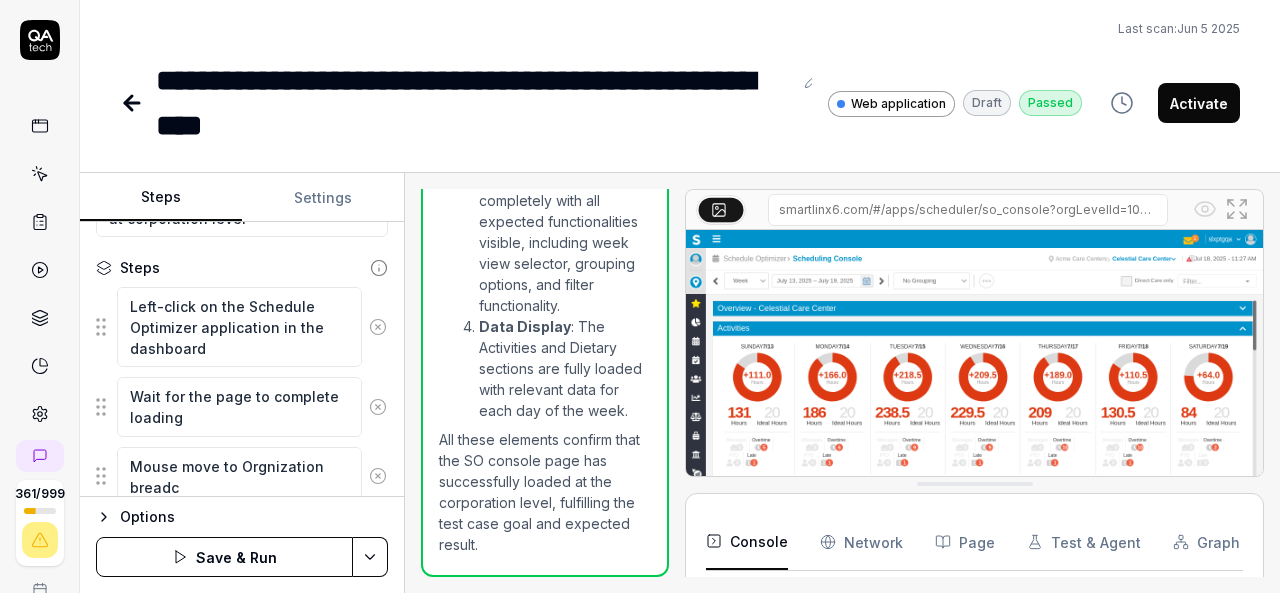 type on "*" 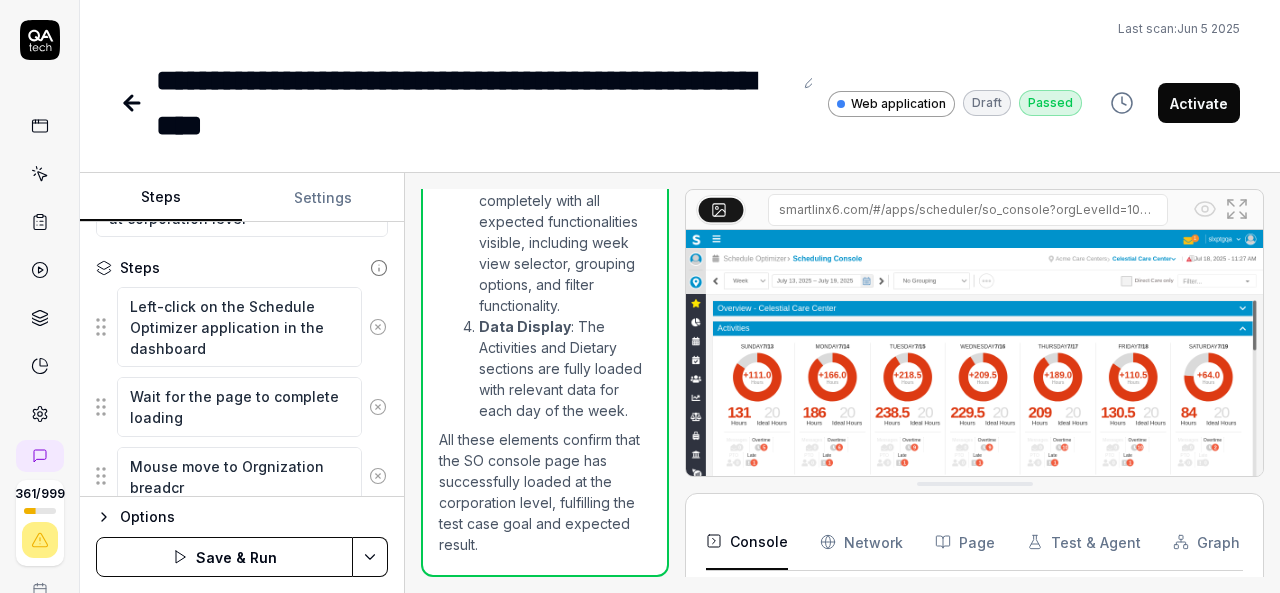 type on "*" 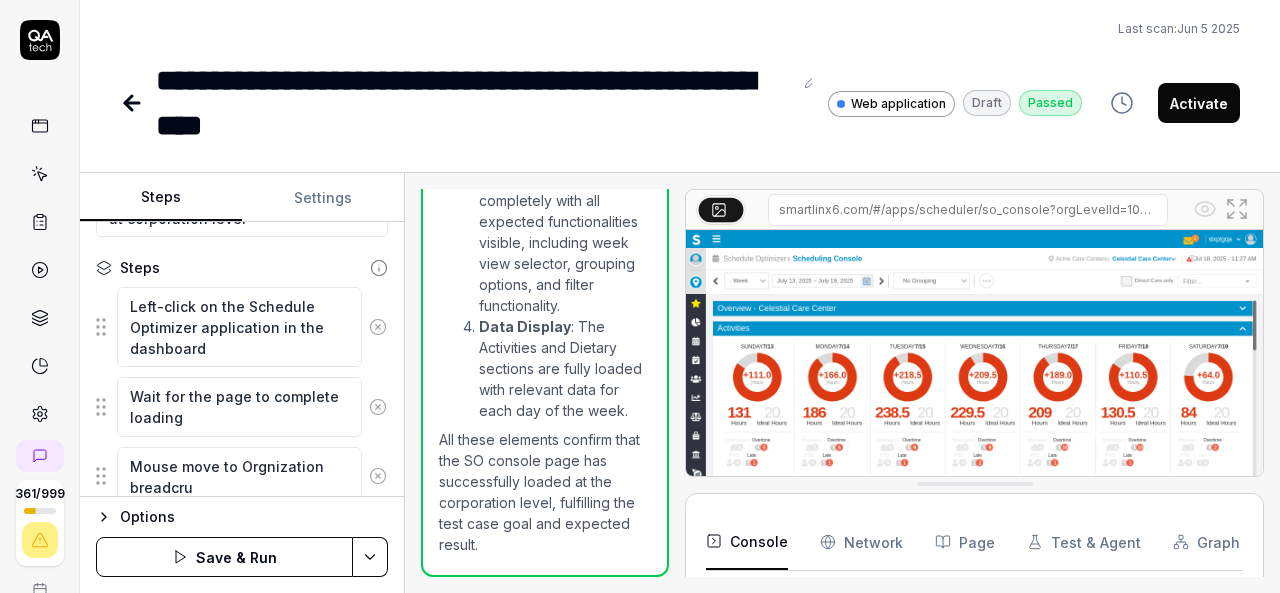 type on "*" 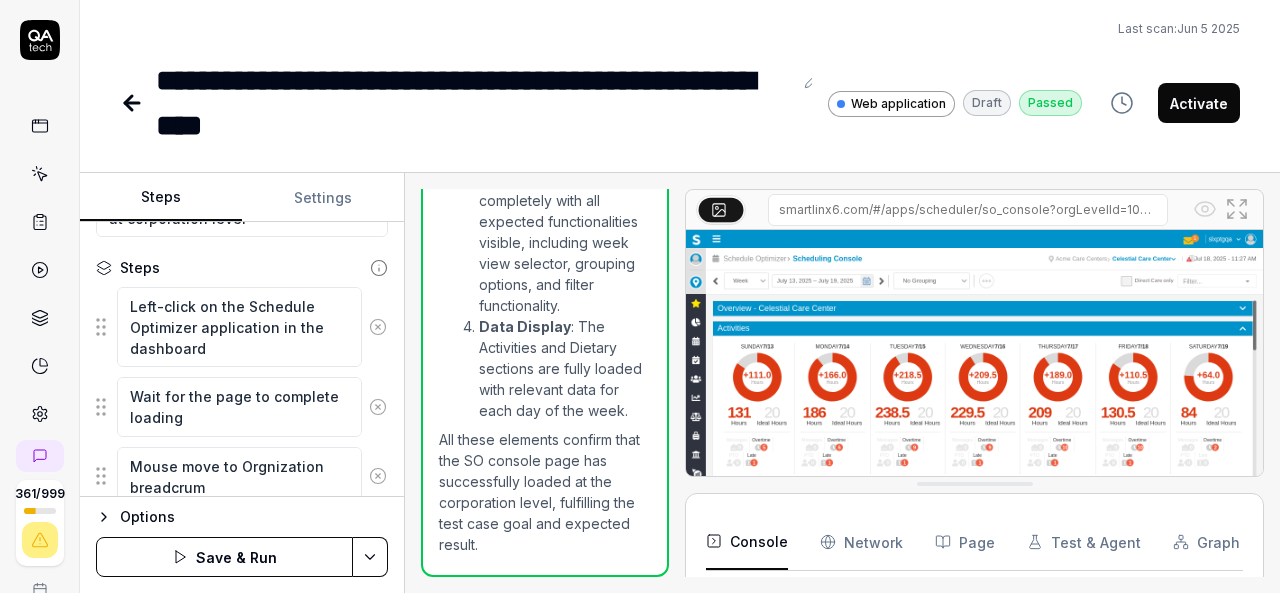 type on "*" 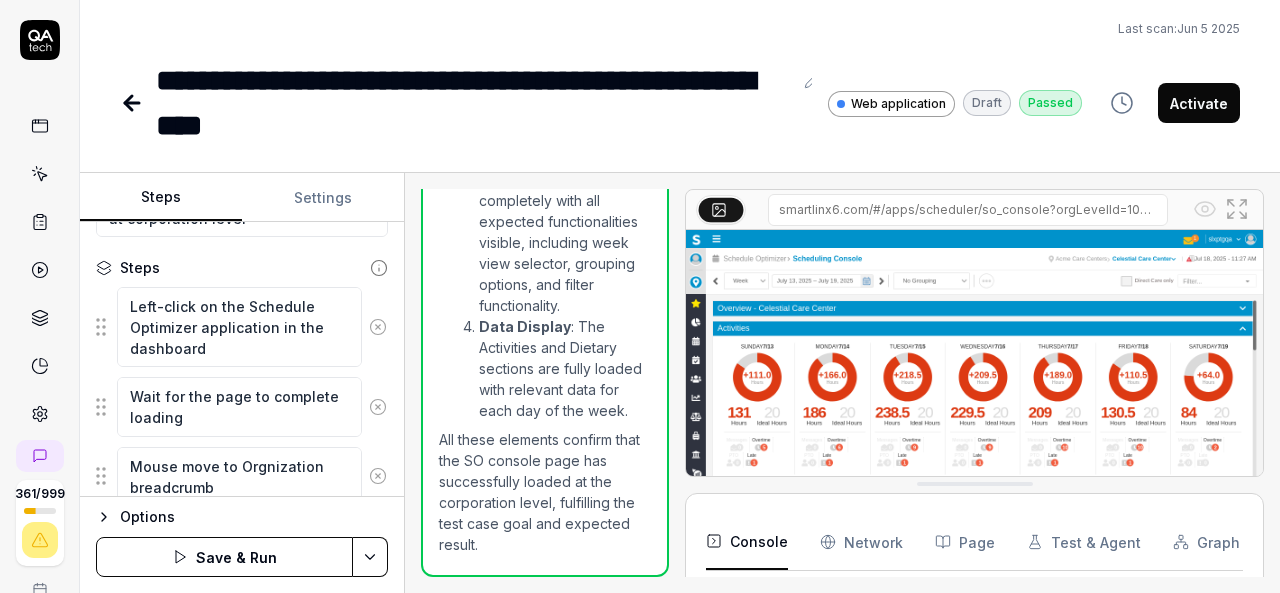 click on "Mouse move to Orgnization breadcrumb" at bounding box center (239, 476) 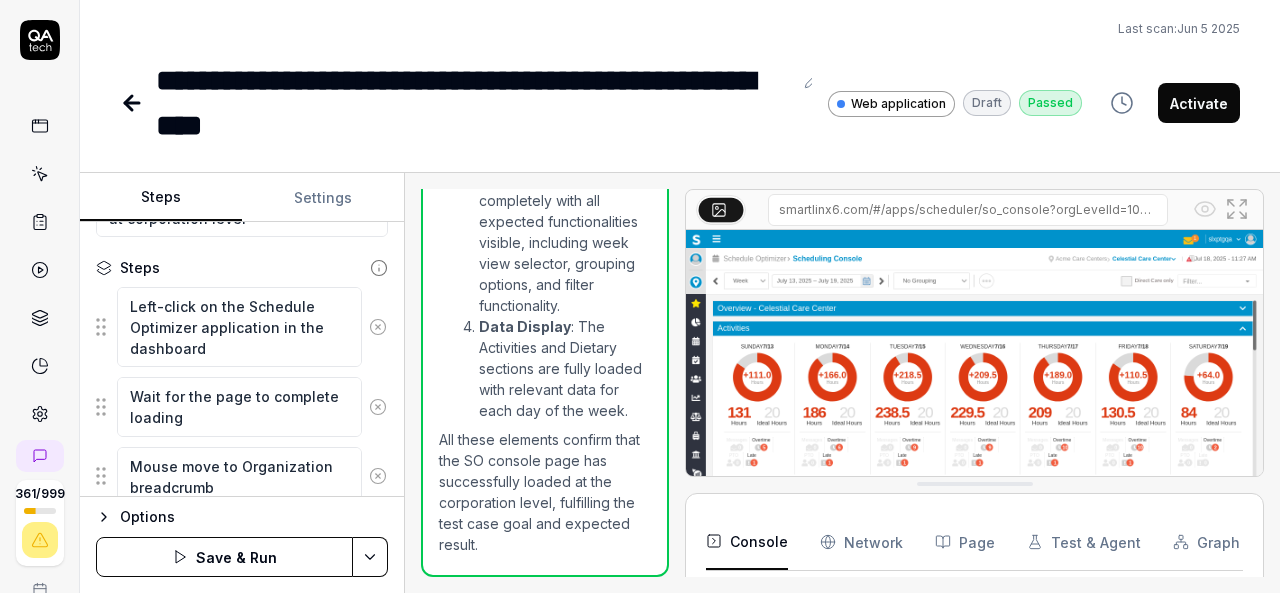 scroll, scrollTop: 266, scrollLeft: 0, axis: vertical 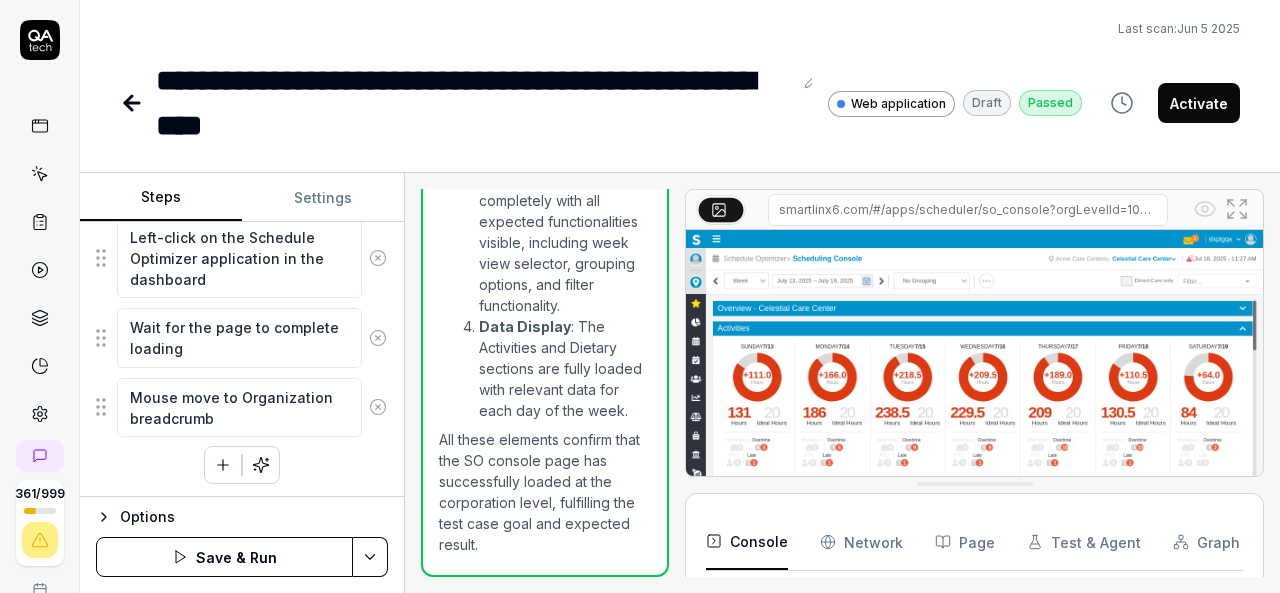 drag, startPoint x: 237, startPoint y: 392, endPoint x: 272, endPoint y: 421, distance: 45.453274 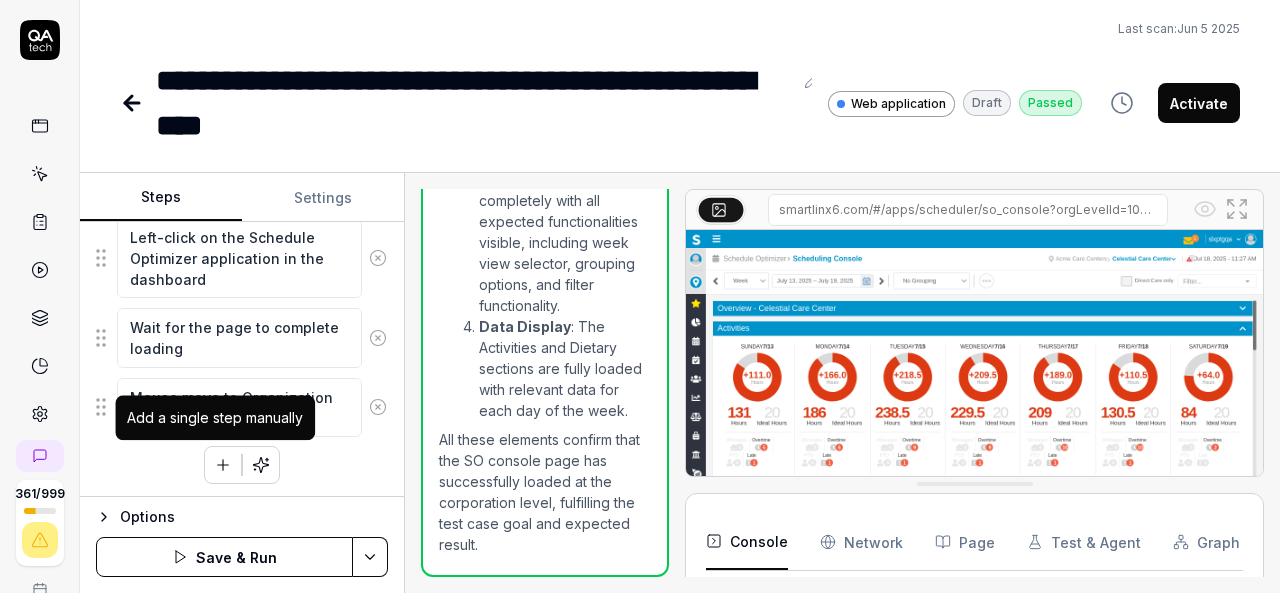 type on "Mouse move to Organization breadcrumb" 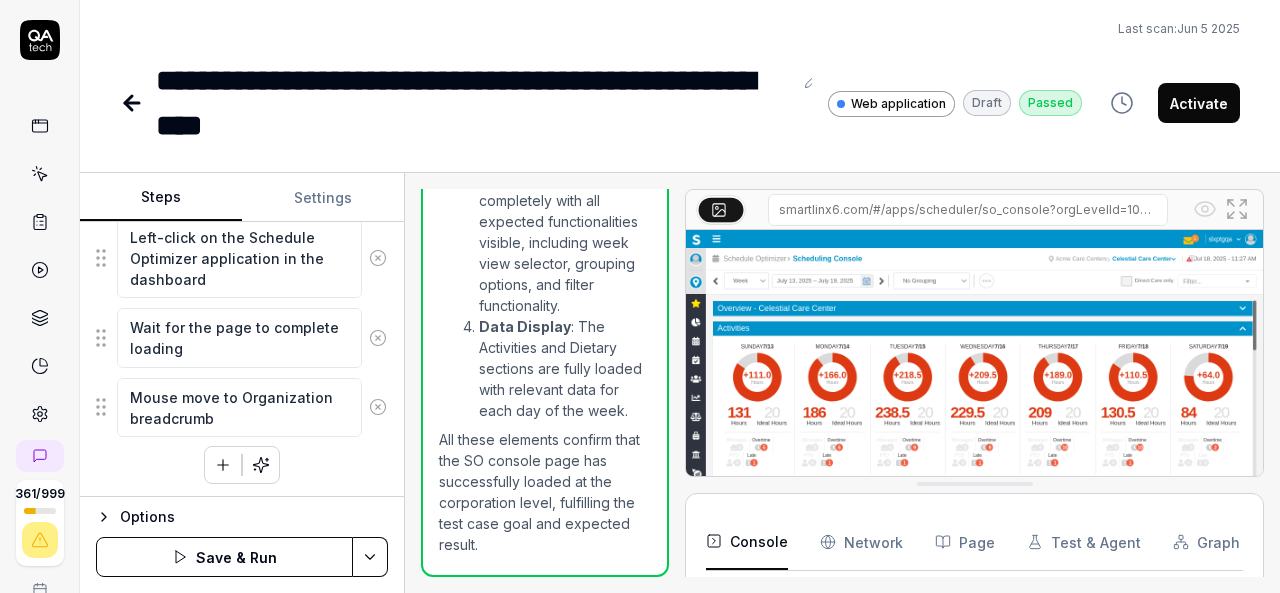 click 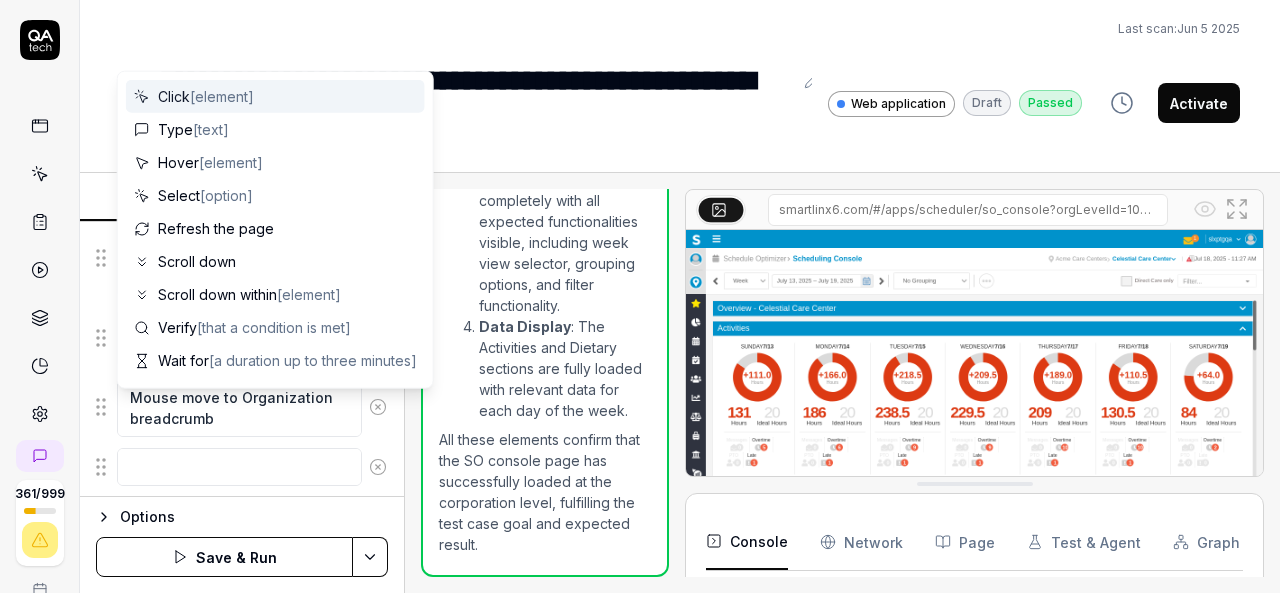 scroll, scrollTop: 315, scrollLeft: 0, axis: vertical 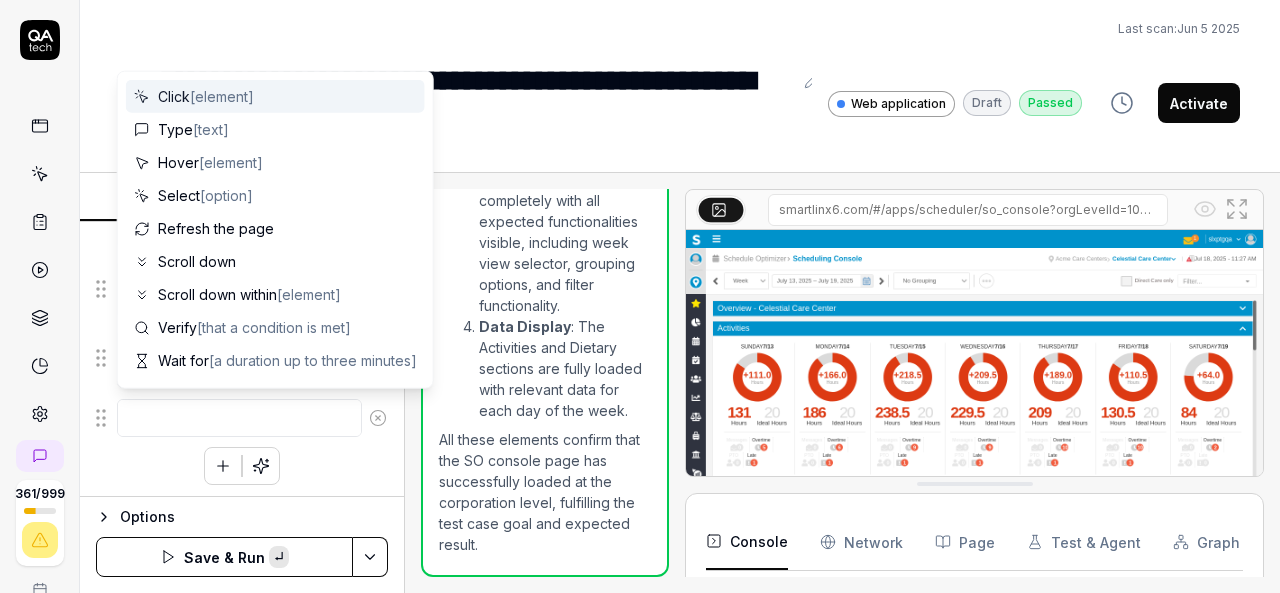 click at bounding box center (239, 418) 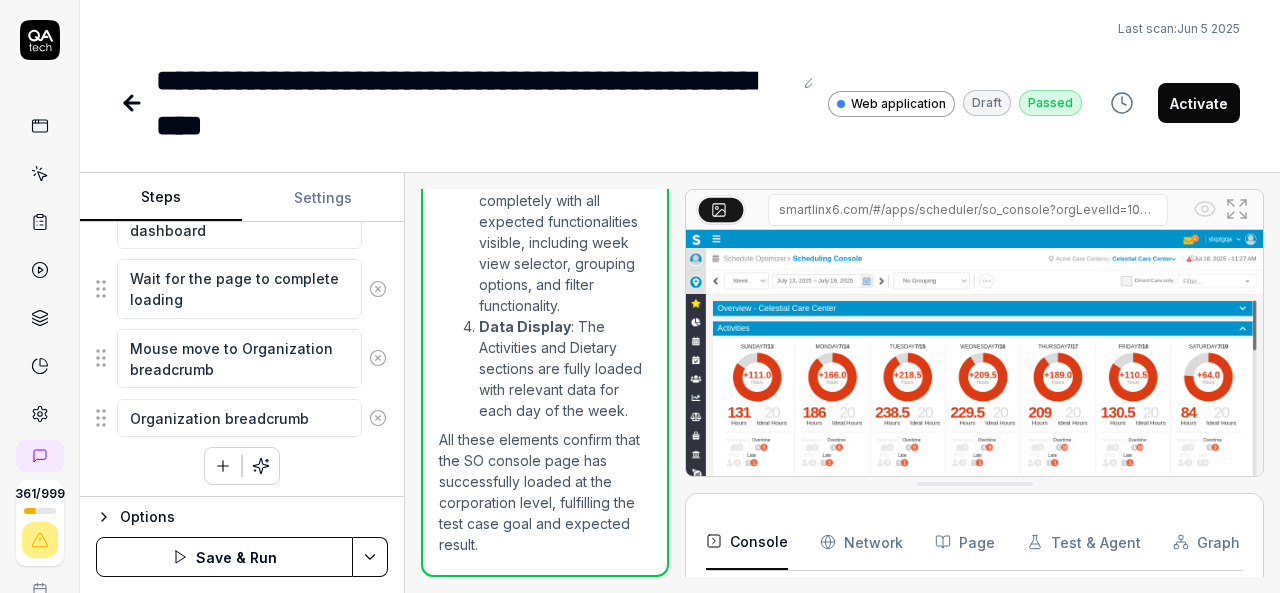 click on "Organization breadcrumb" at bounding box center [239, 418] 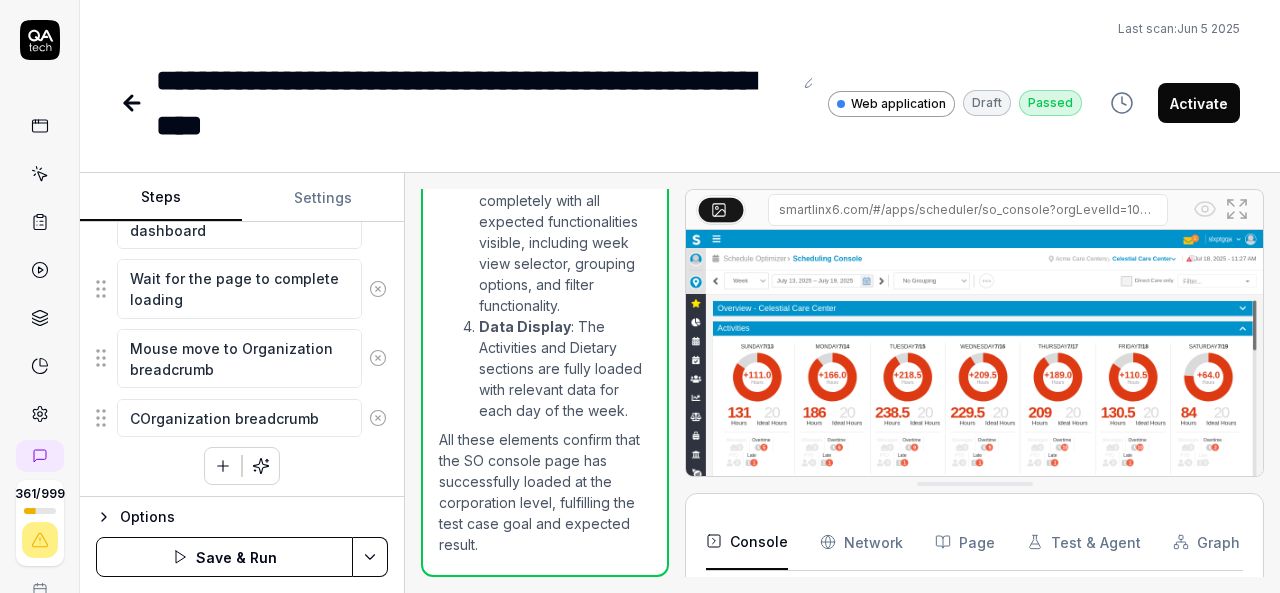 type on "*" 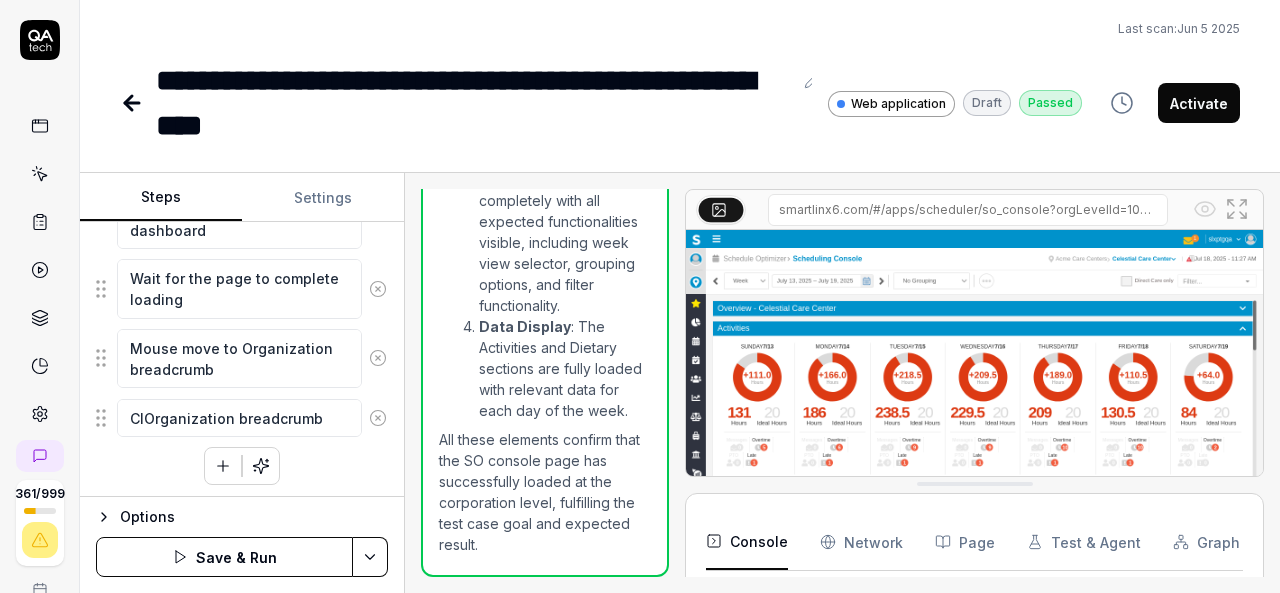 type on "*" 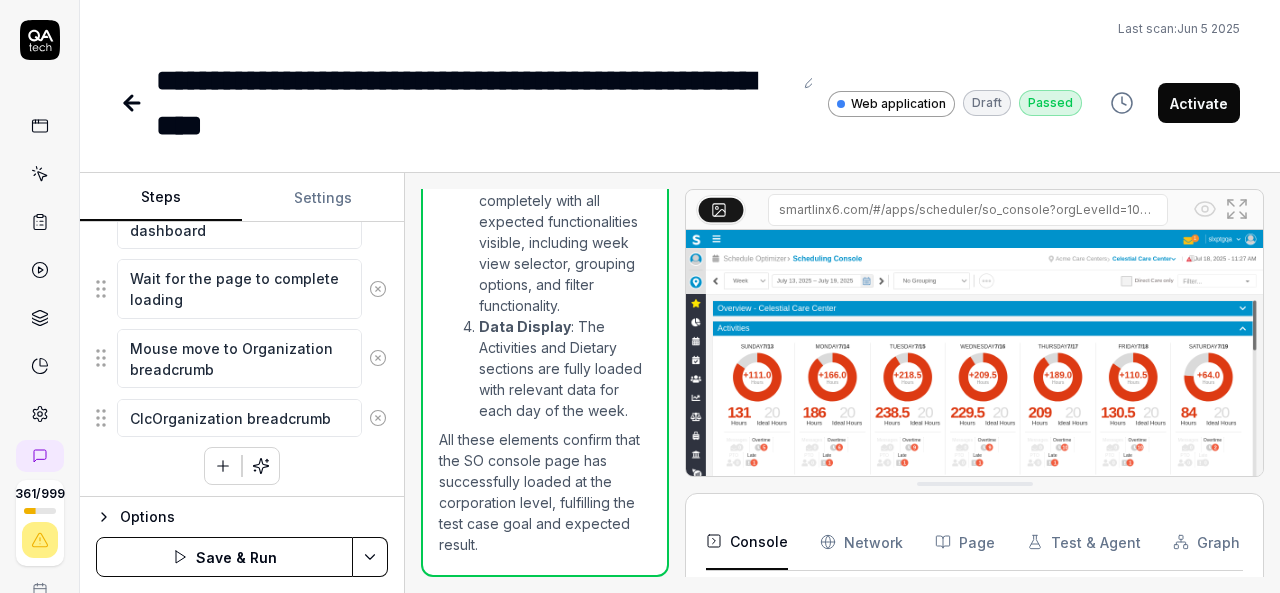 type on "*" 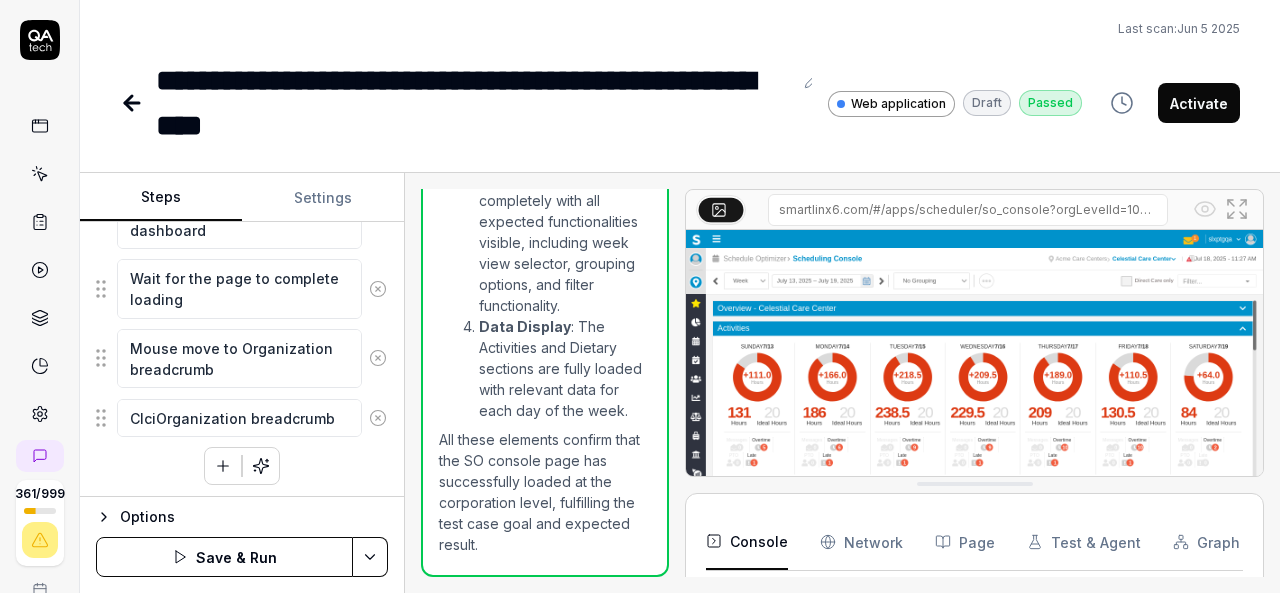type on "*" 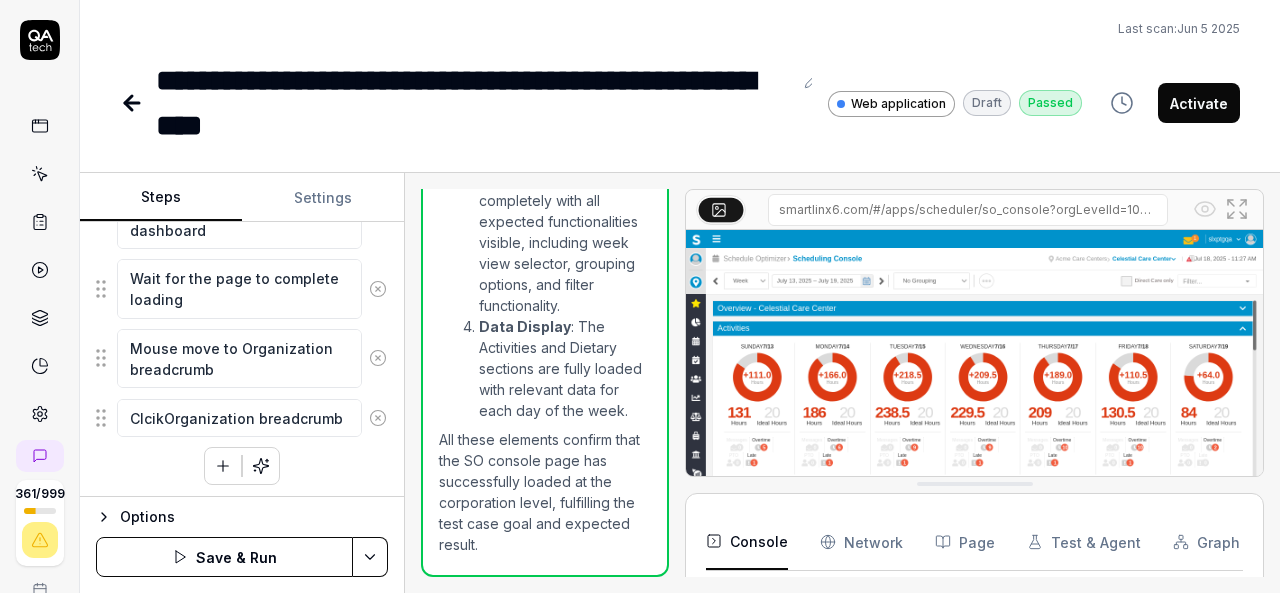 type on "*" 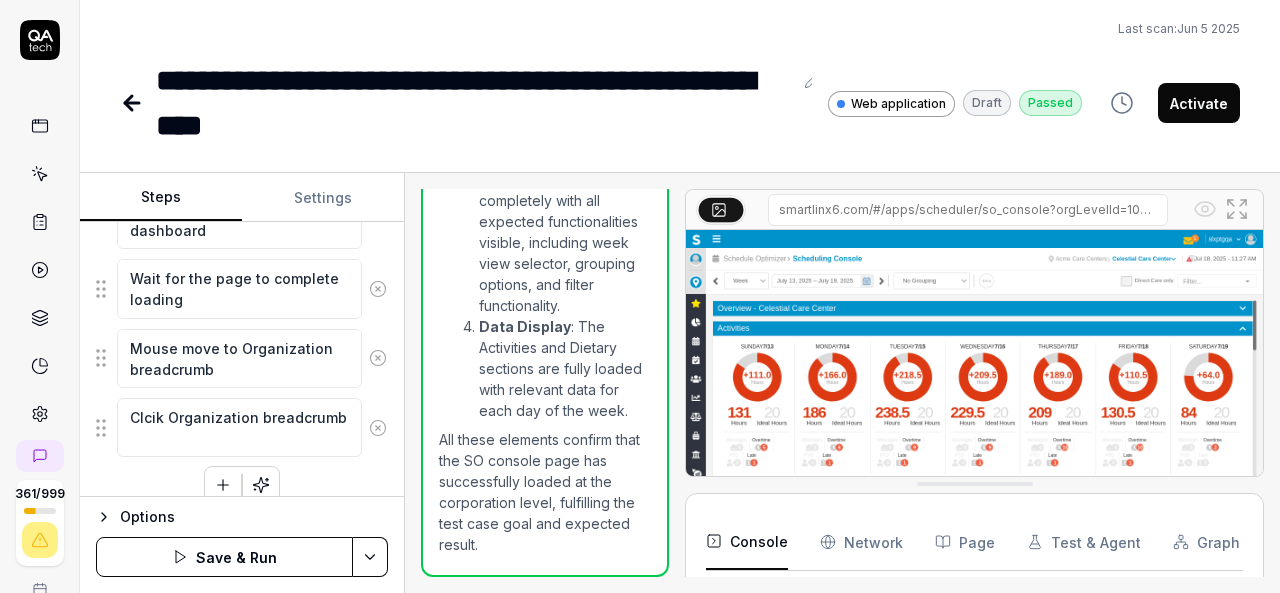 type on "*" 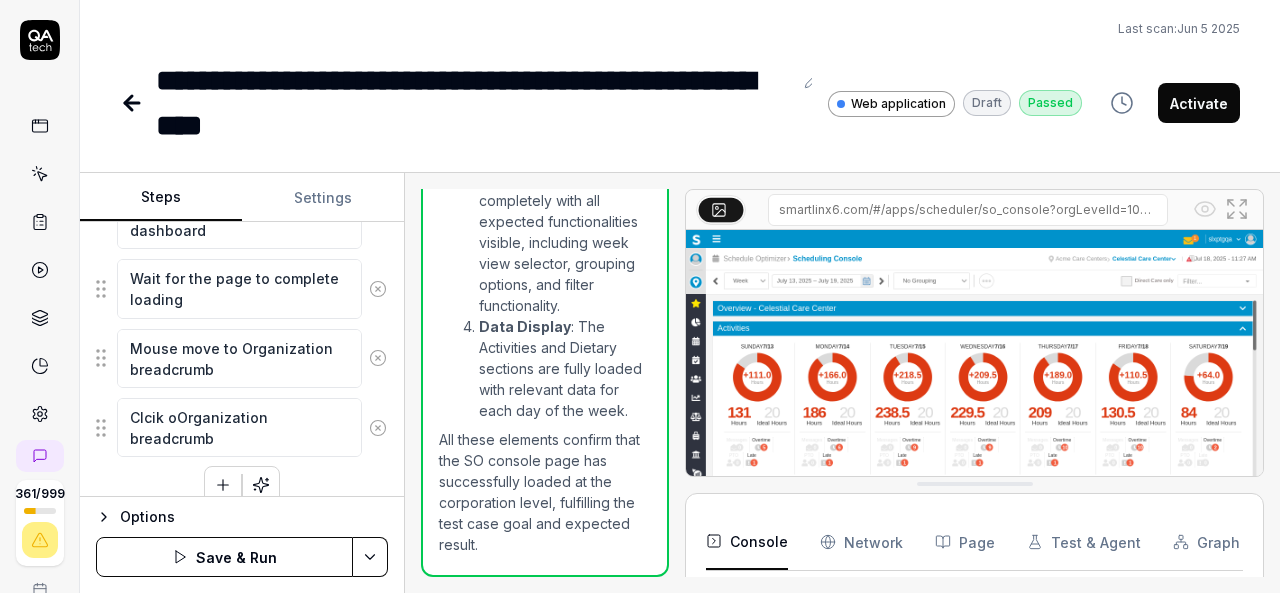 type on "*" 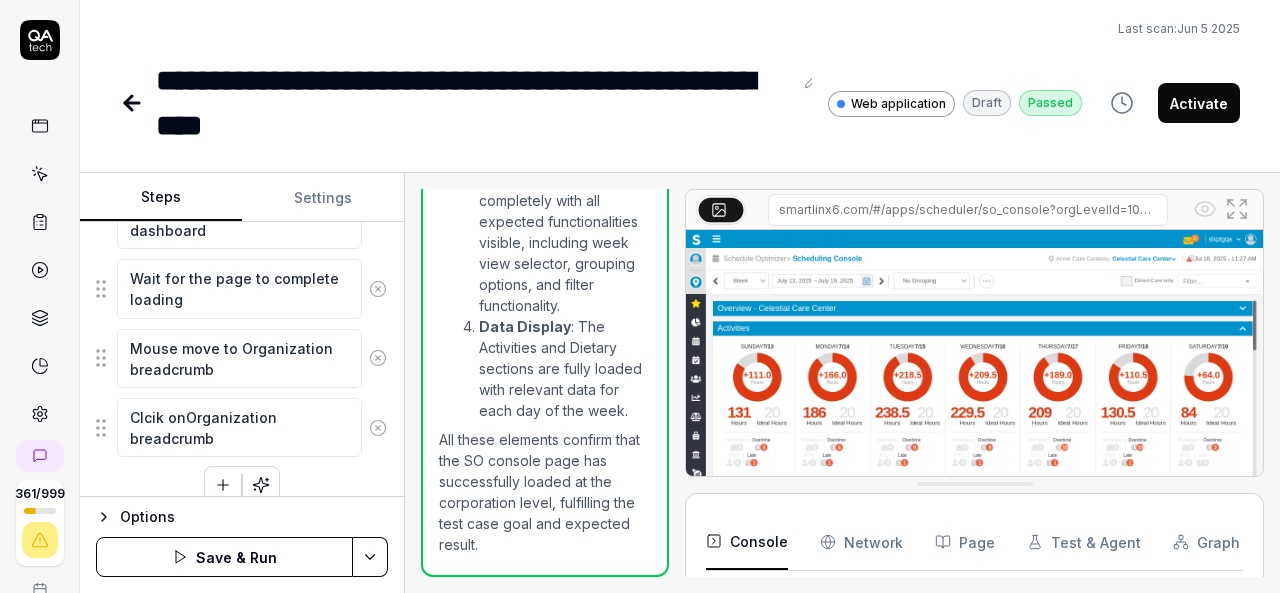 type on "*" 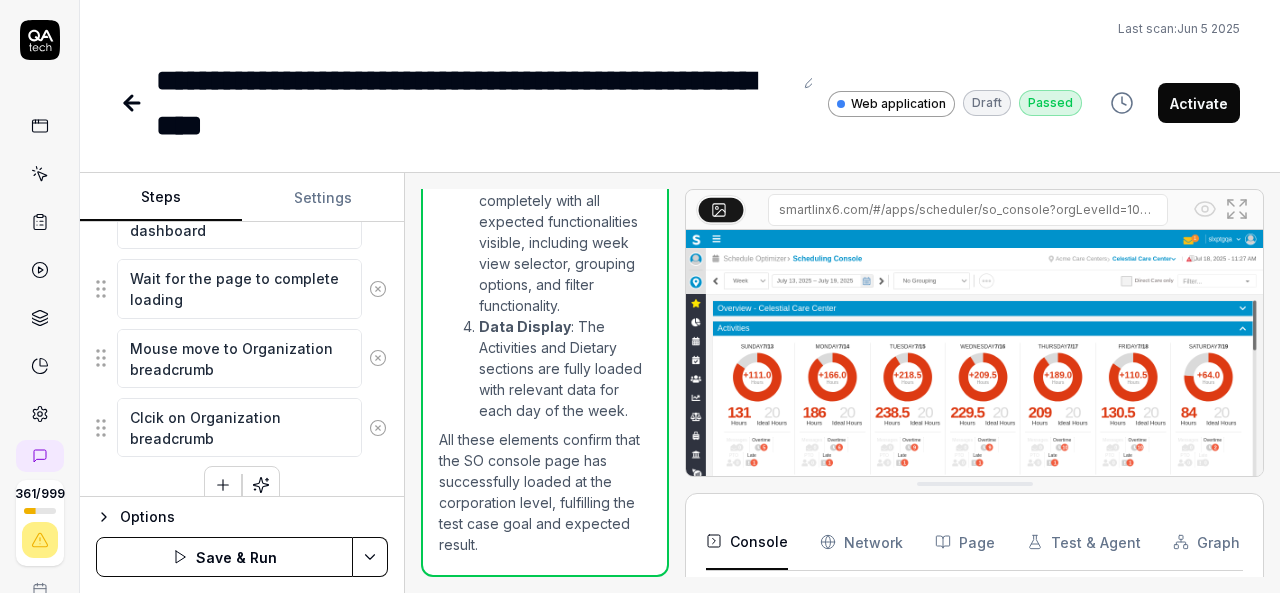 type on "*" 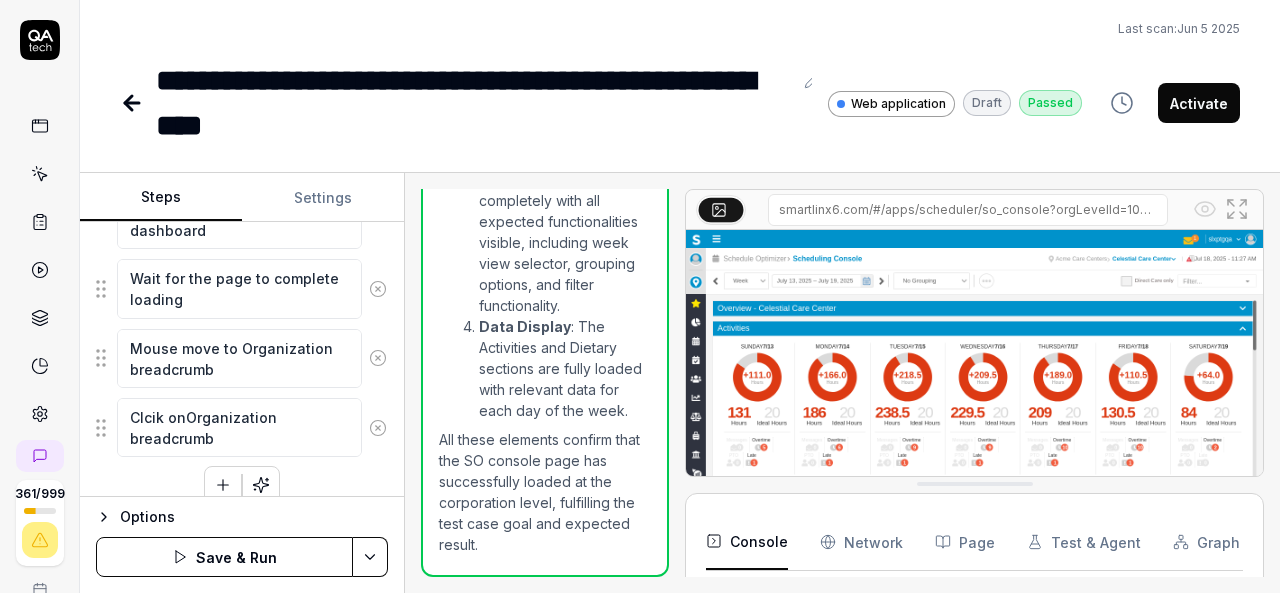 type on "*" 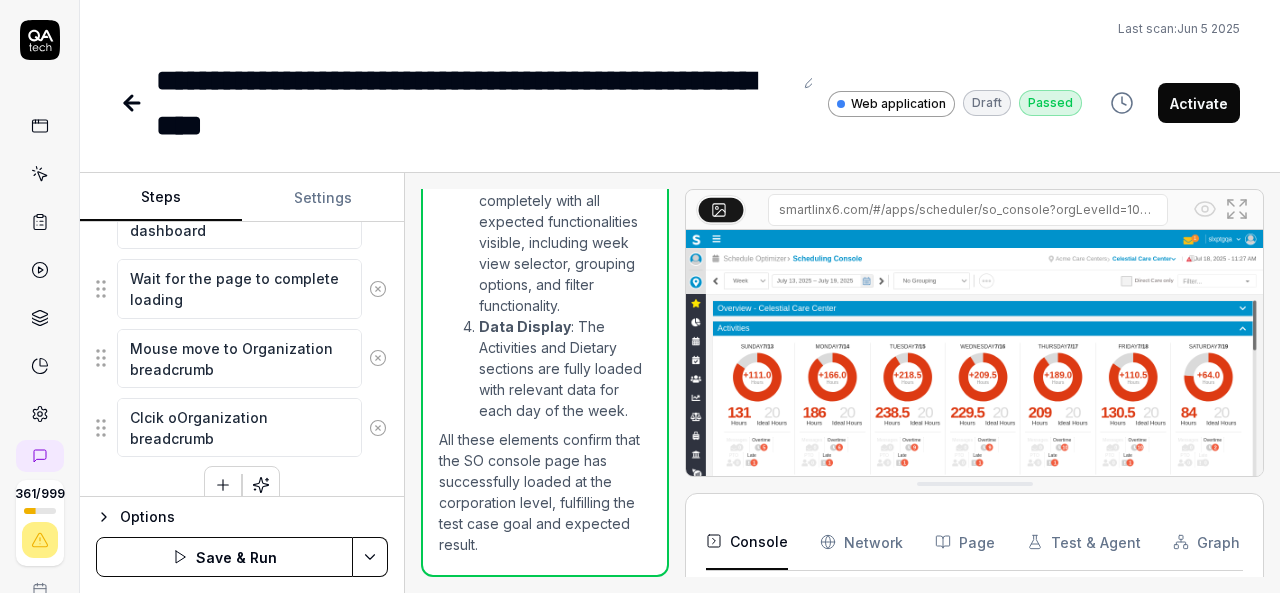 type on "*" 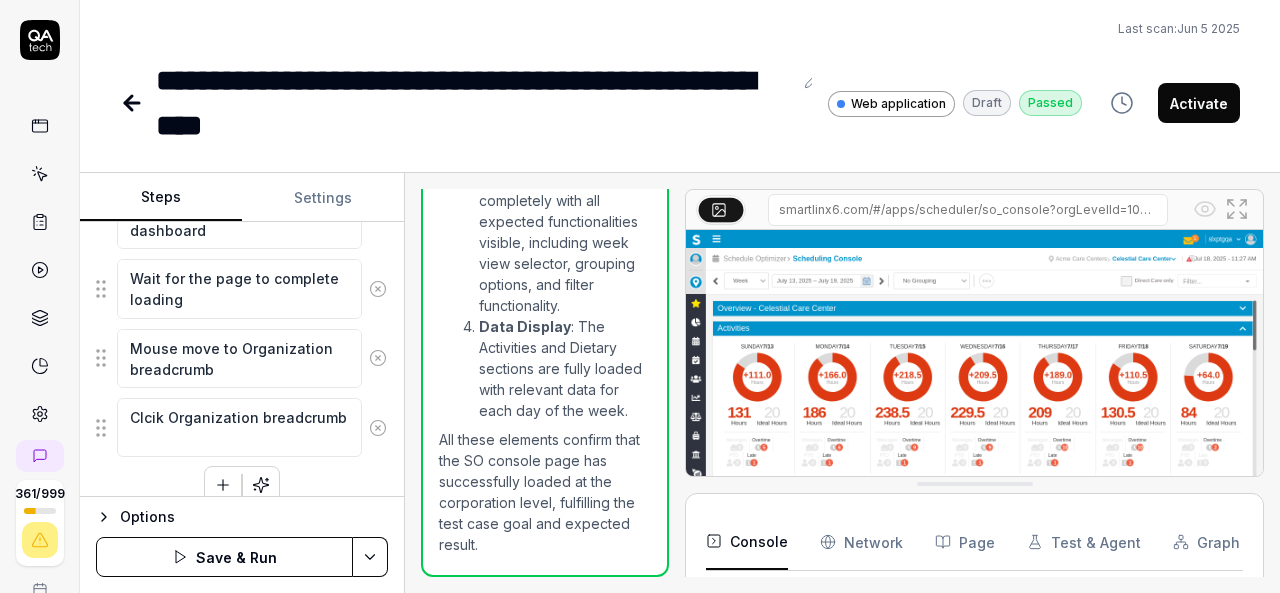 type on "*" 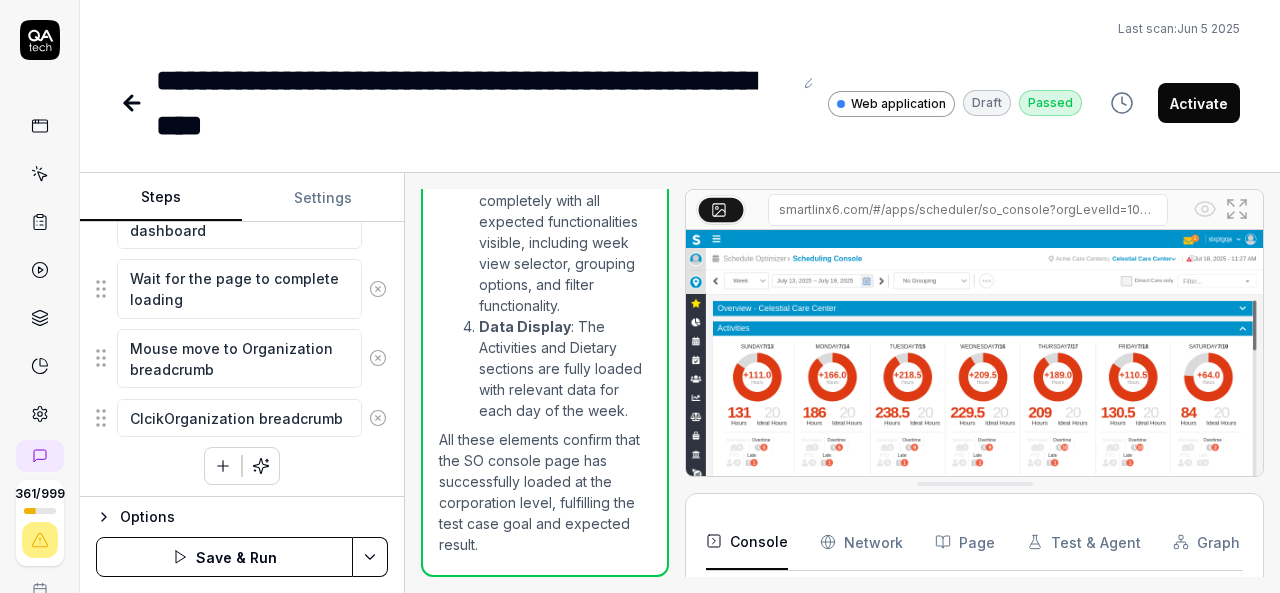 type on "*" 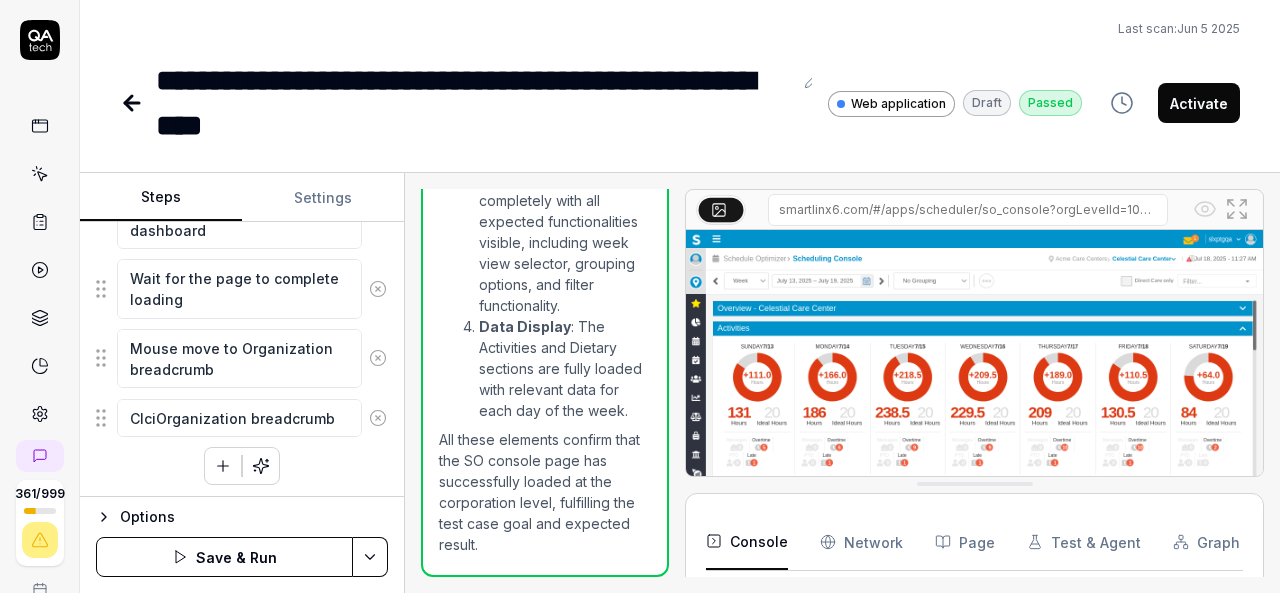 type on "*" 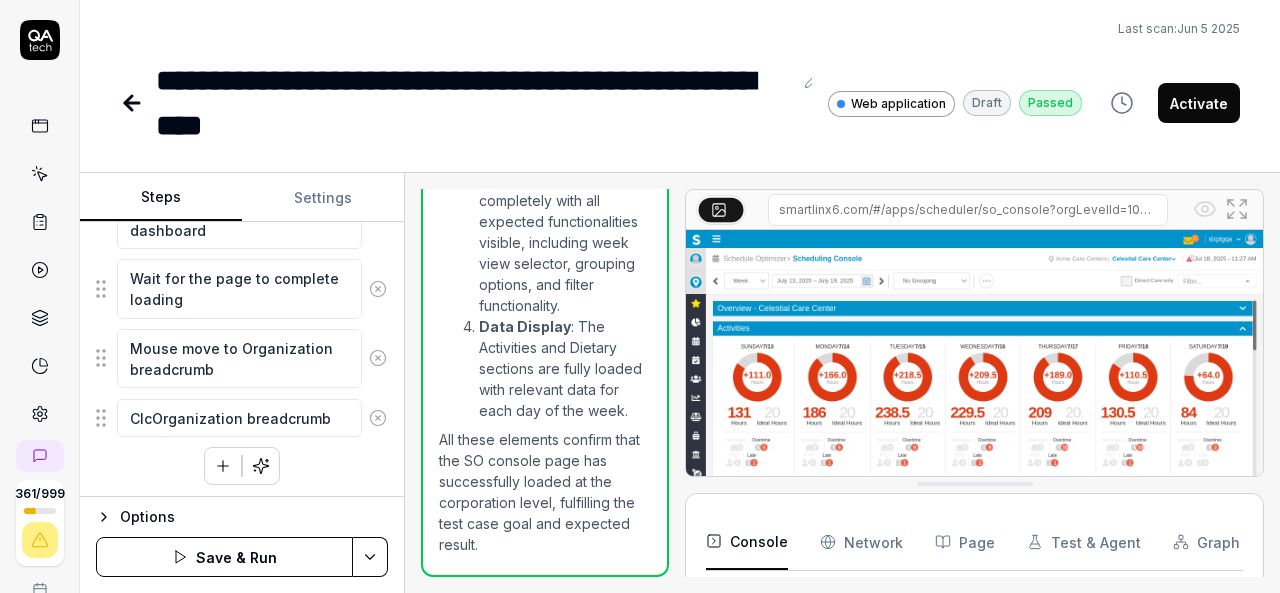 type on "*" 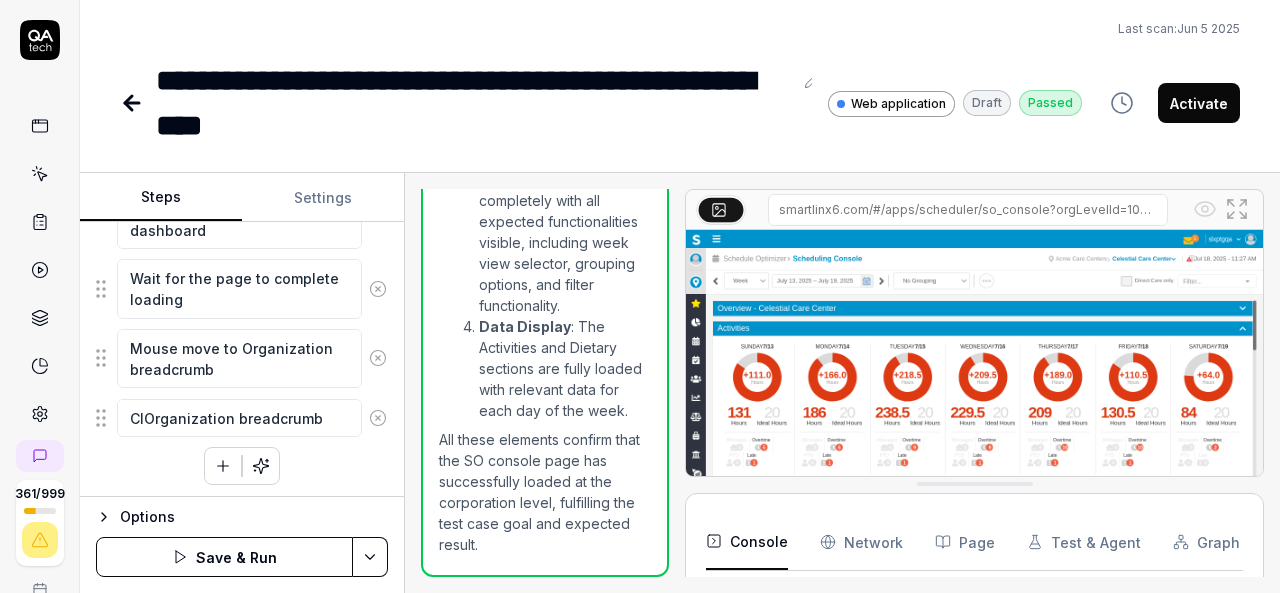 type on "*" 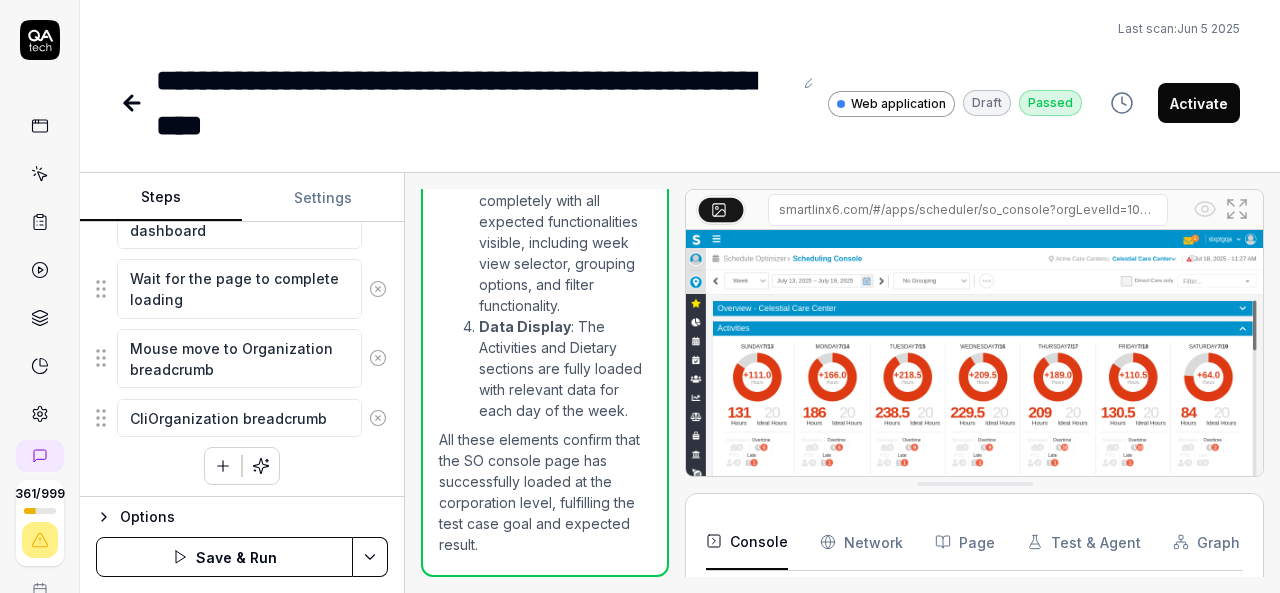 type on "*" 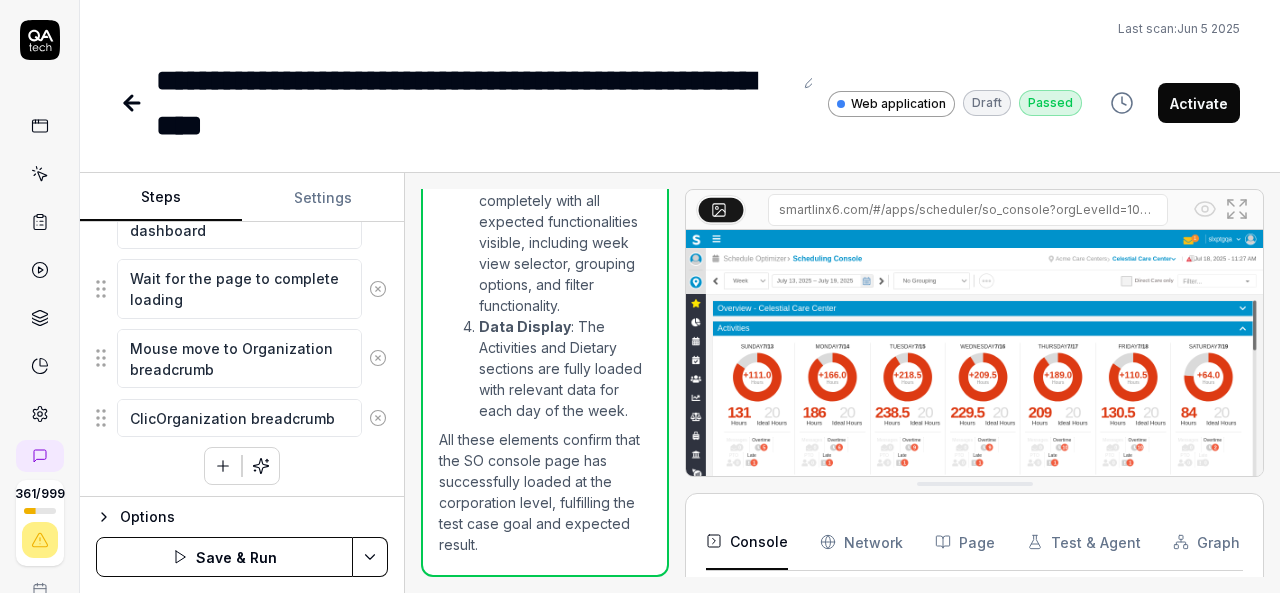 type on "*" 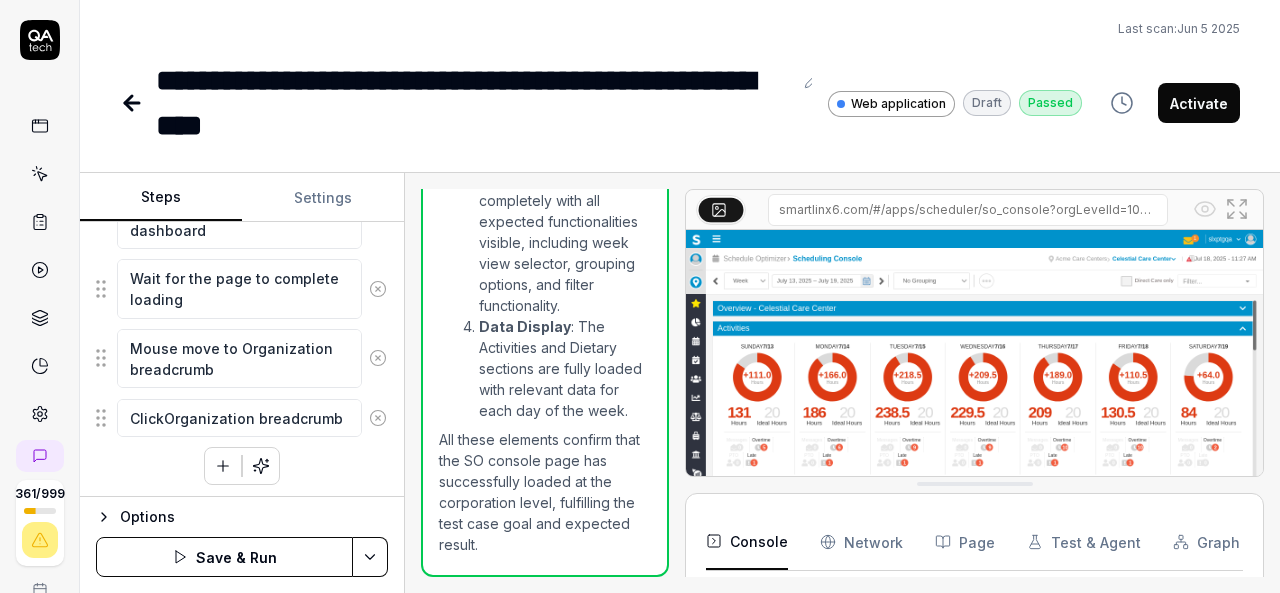 type on "*" 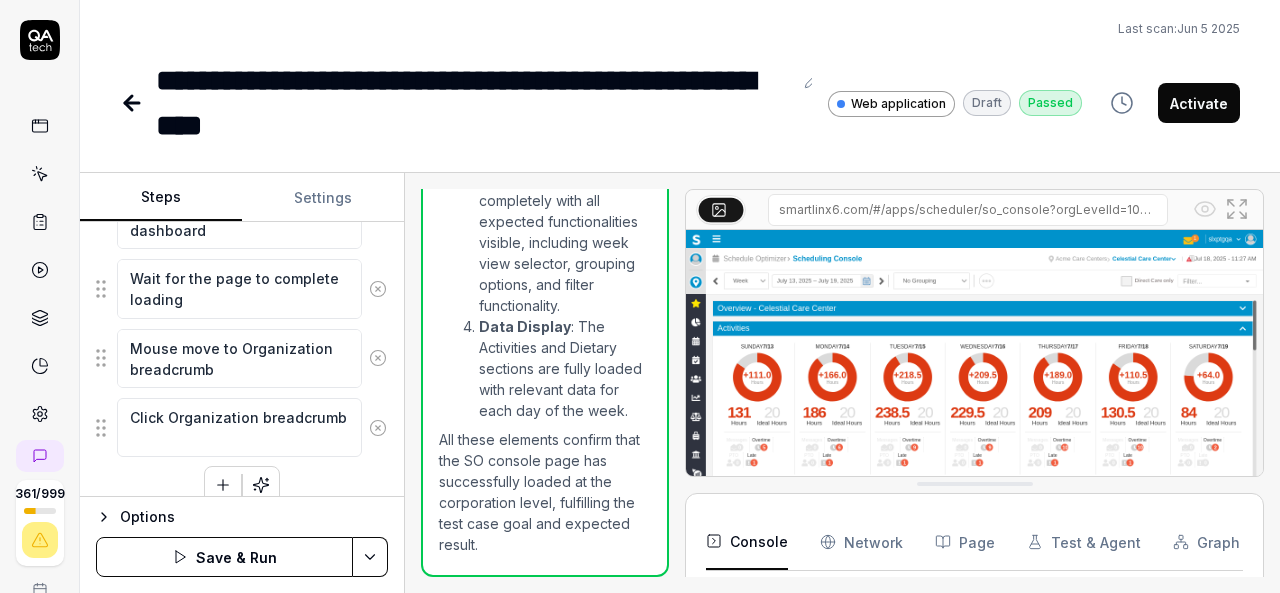 type on "*" 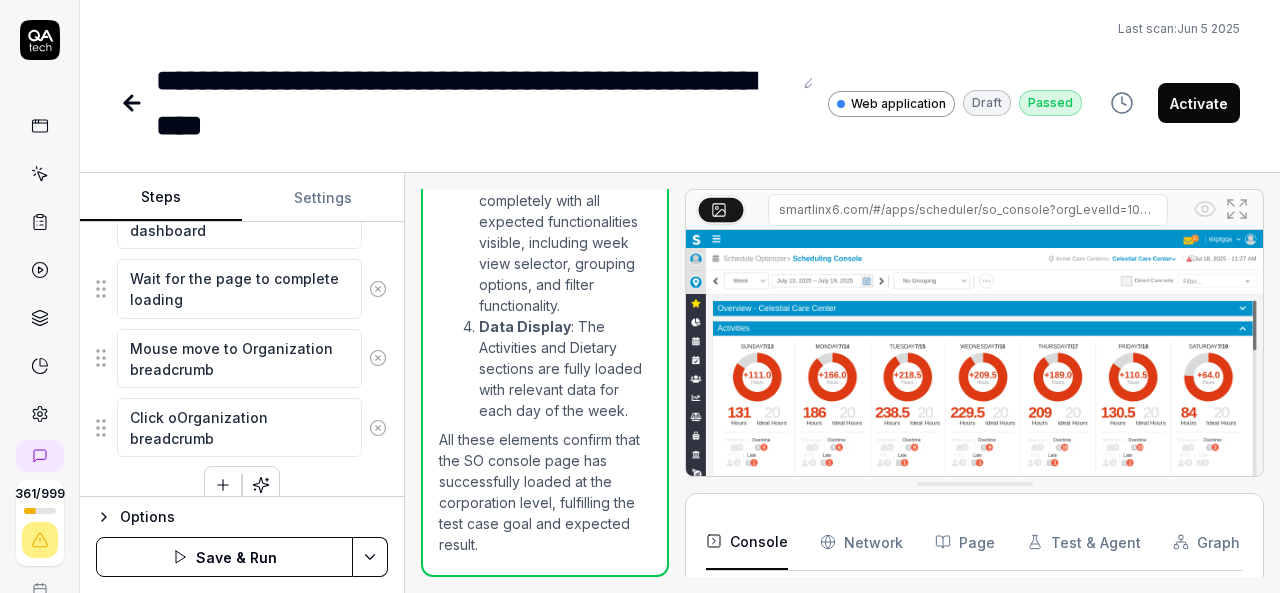 type on "*" 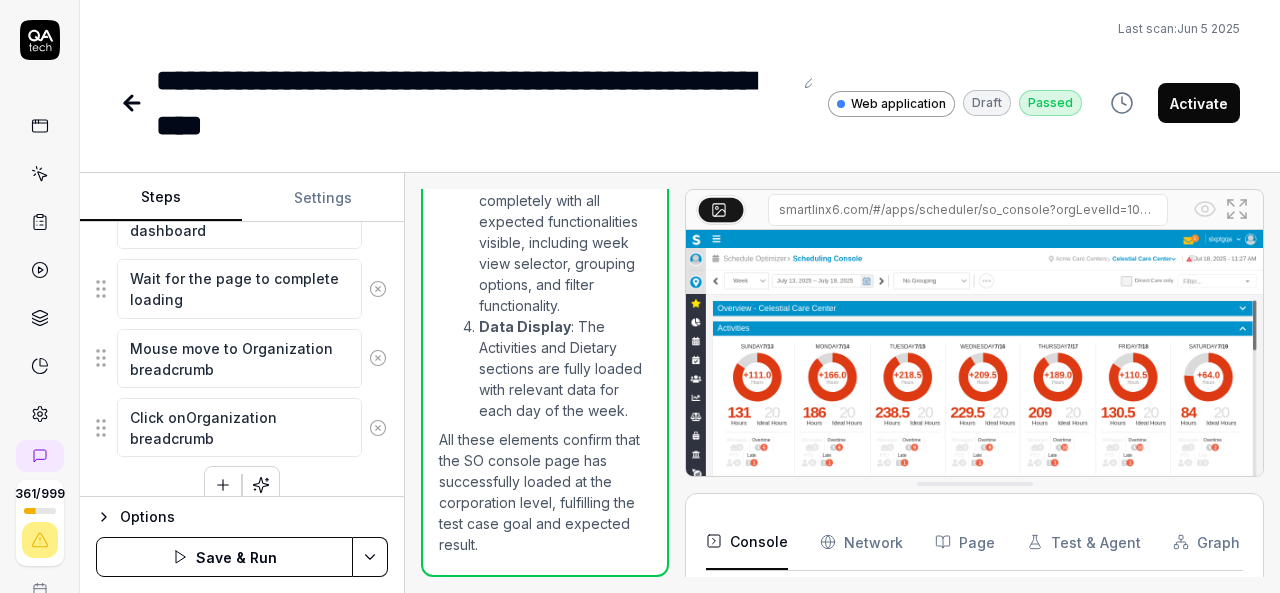 type on "*" 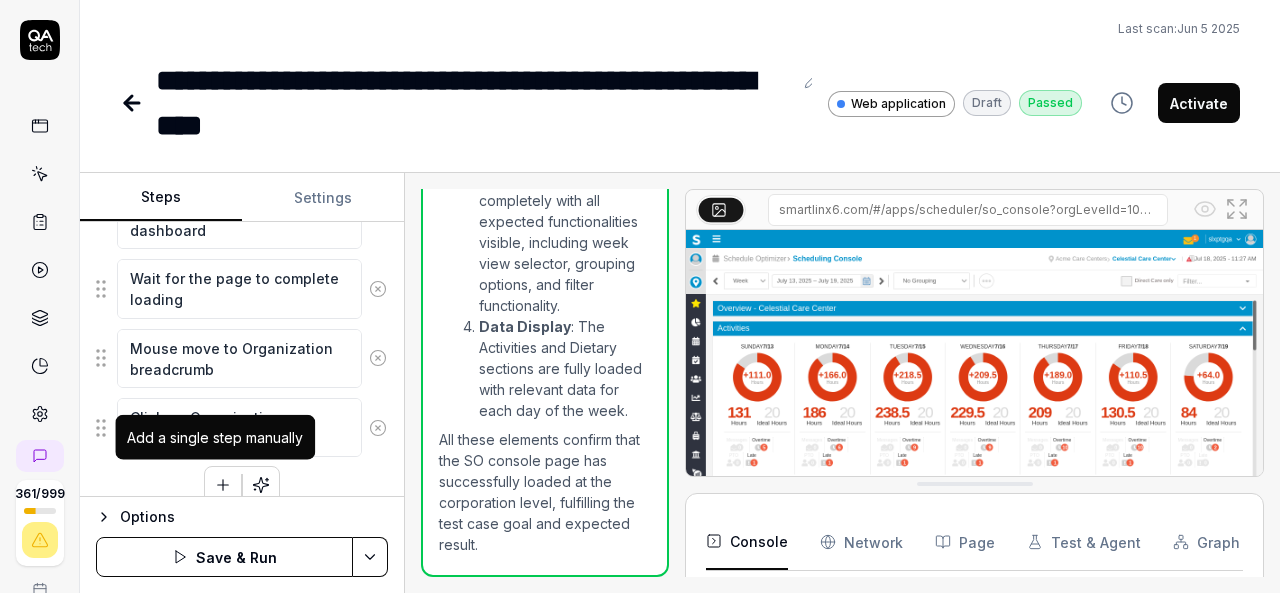 type on "Click on Organization breadcrumb" 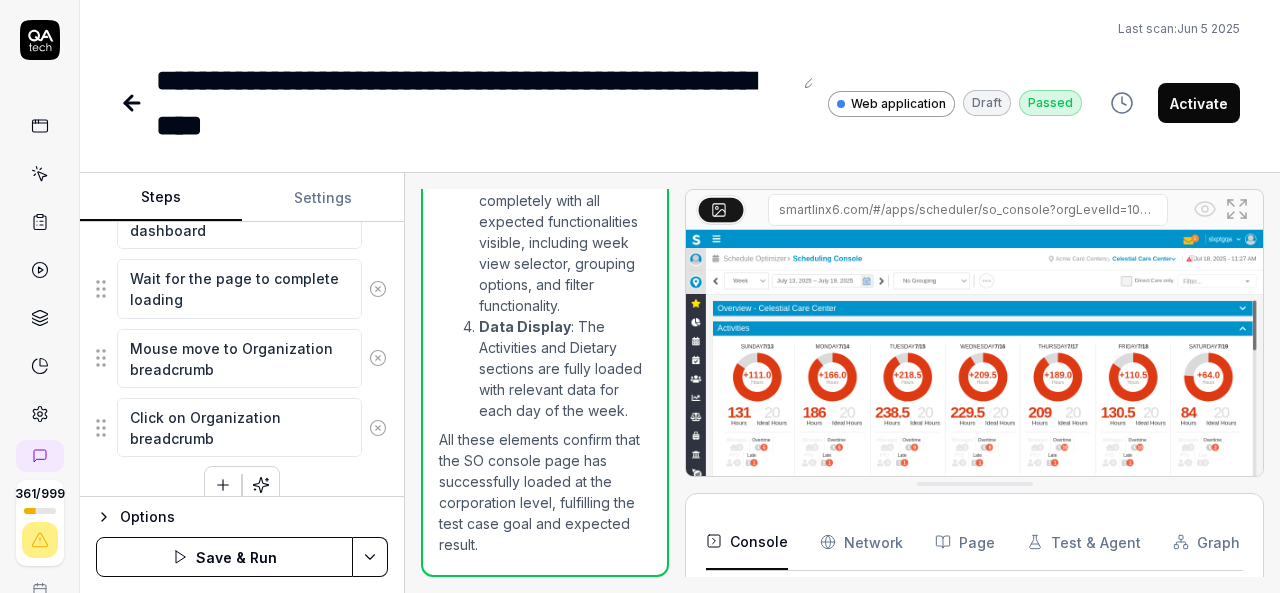 click 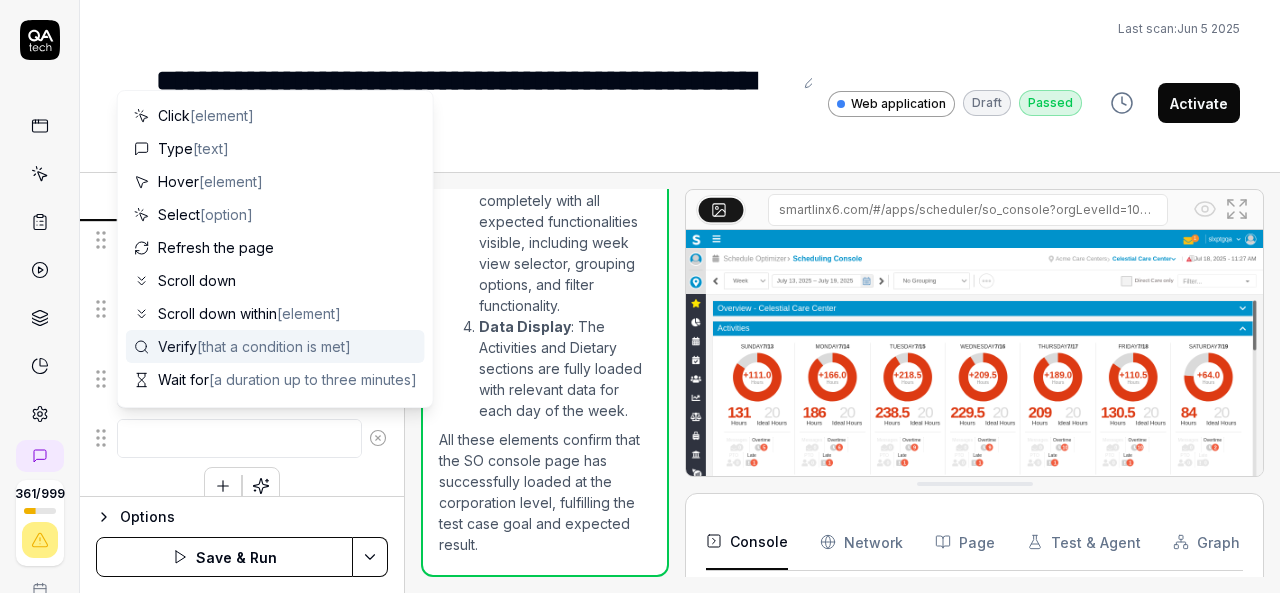 click at bounding box center (239, 438) 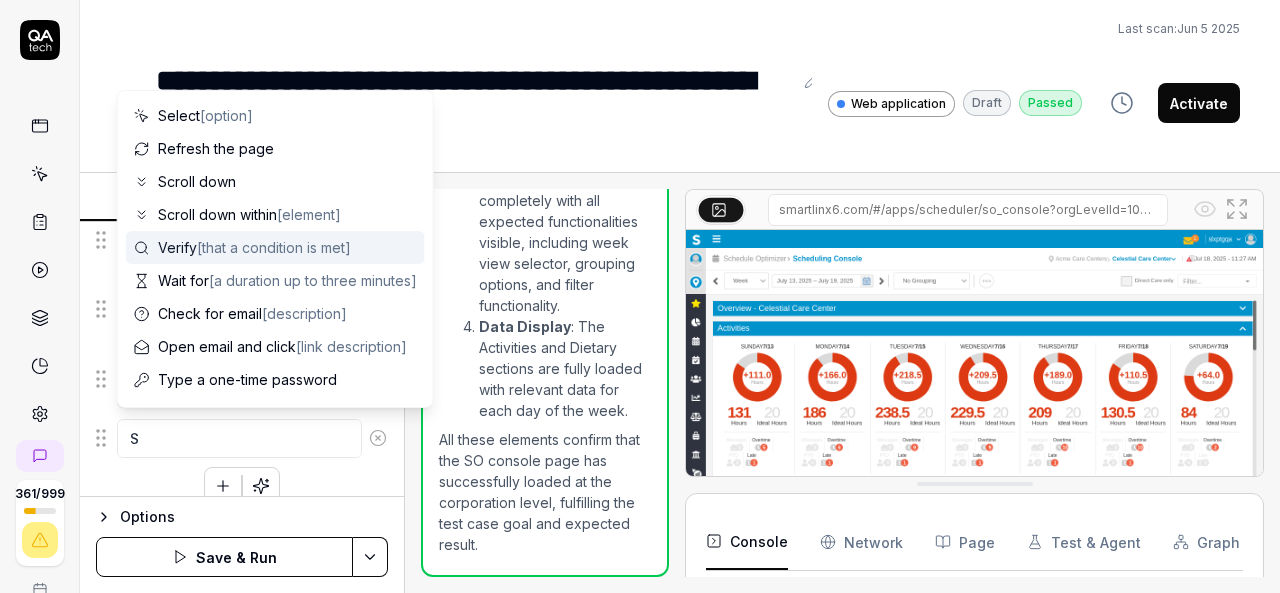 type on "*" 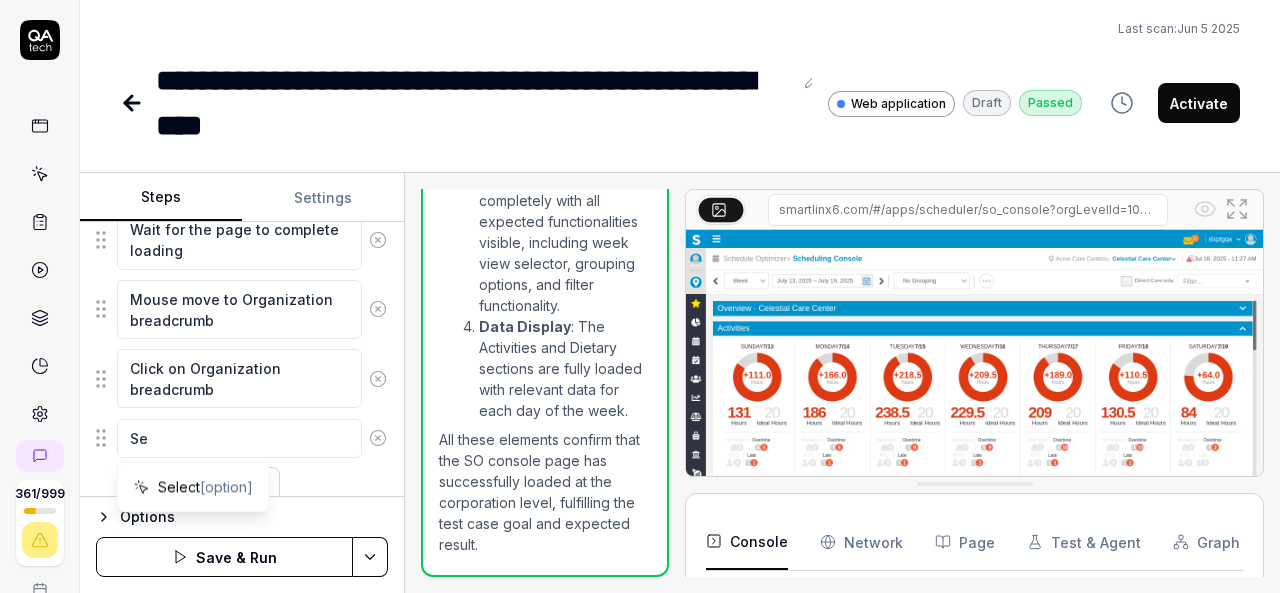 type on "*" 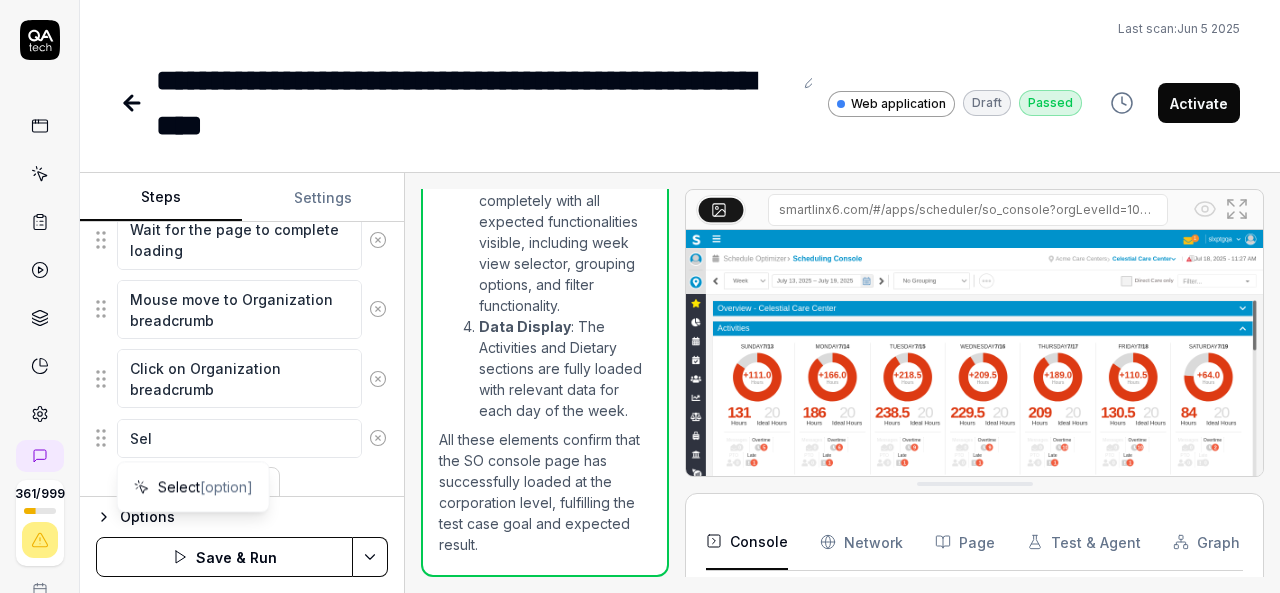 type on "*" 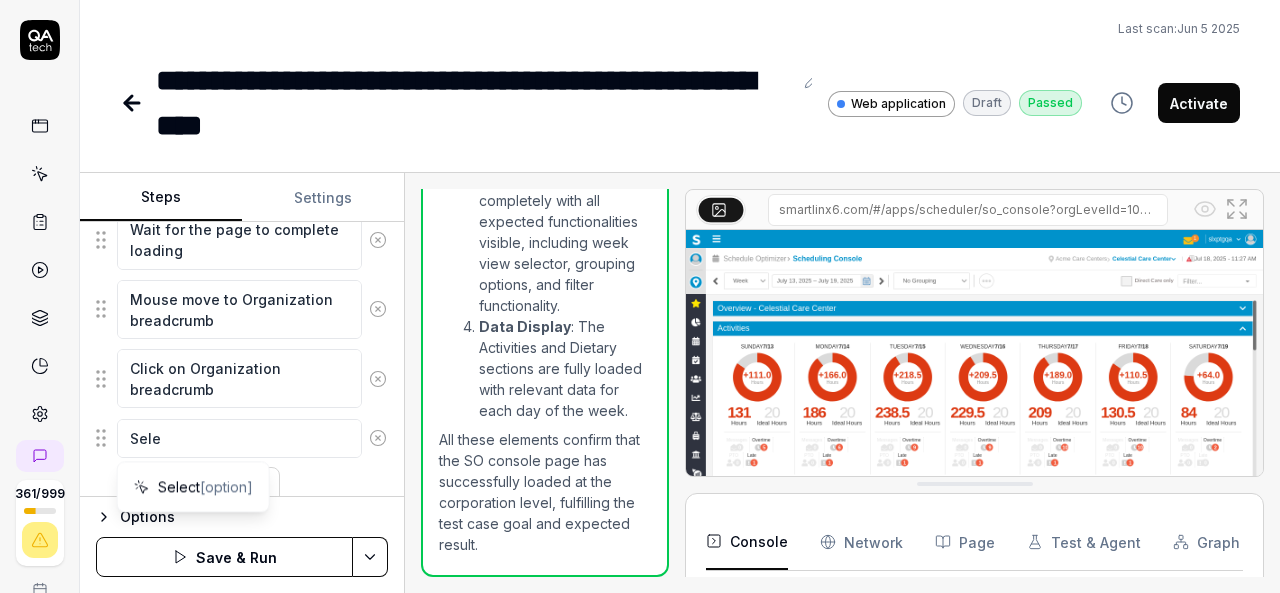 type on "*" 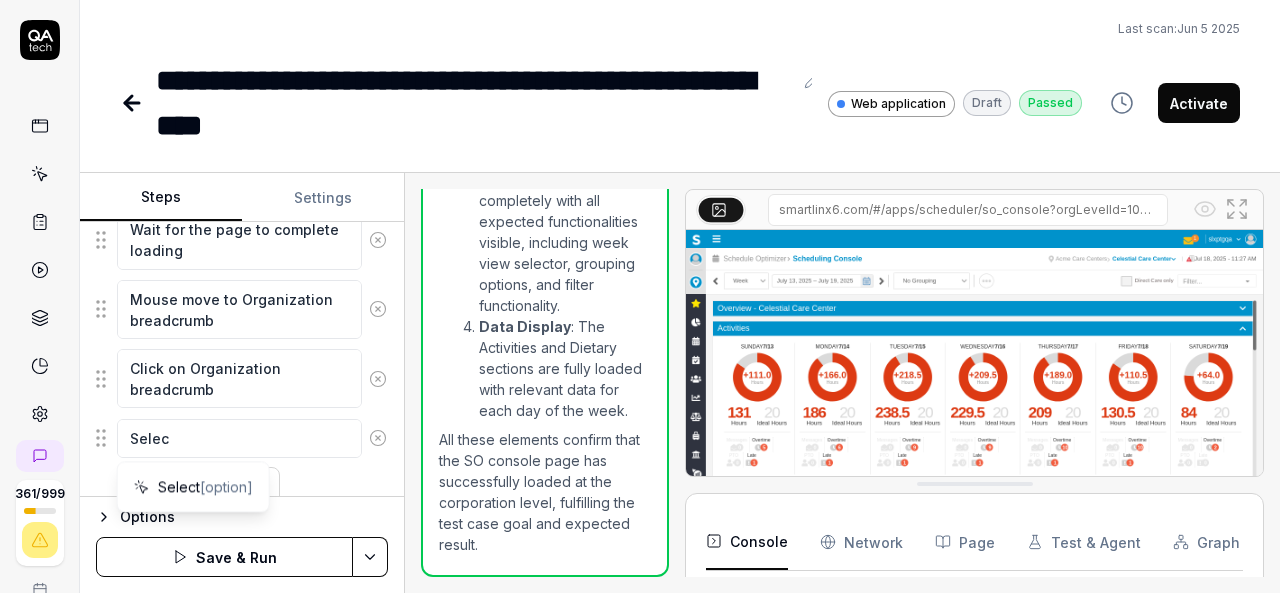 type on "*" 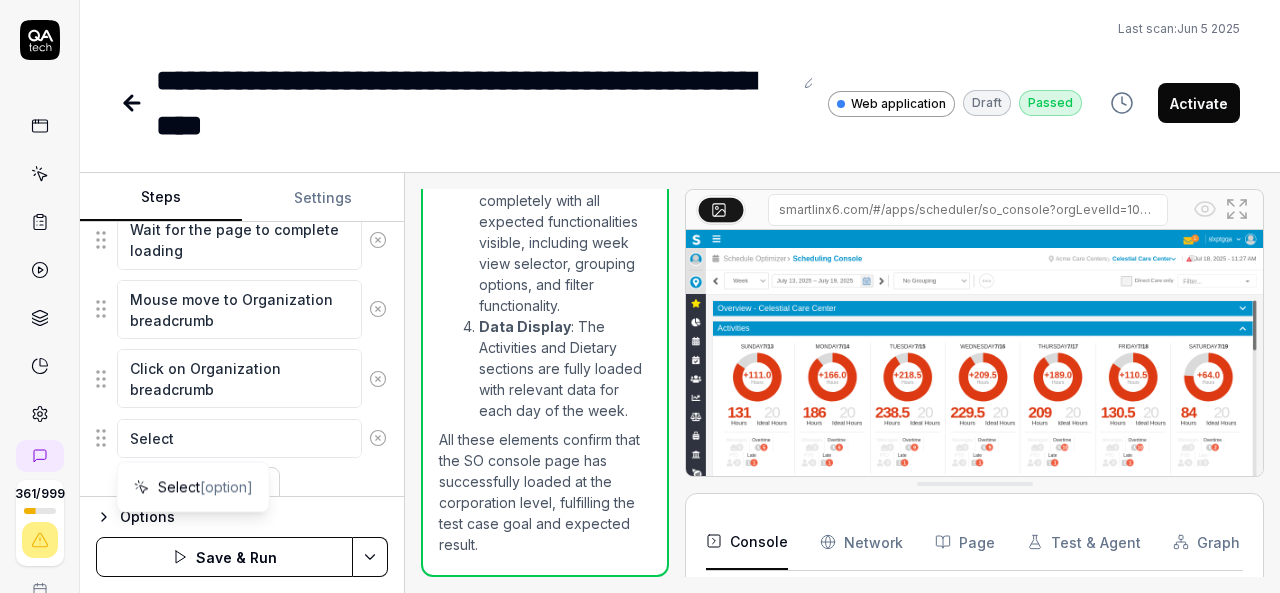 type on "*" 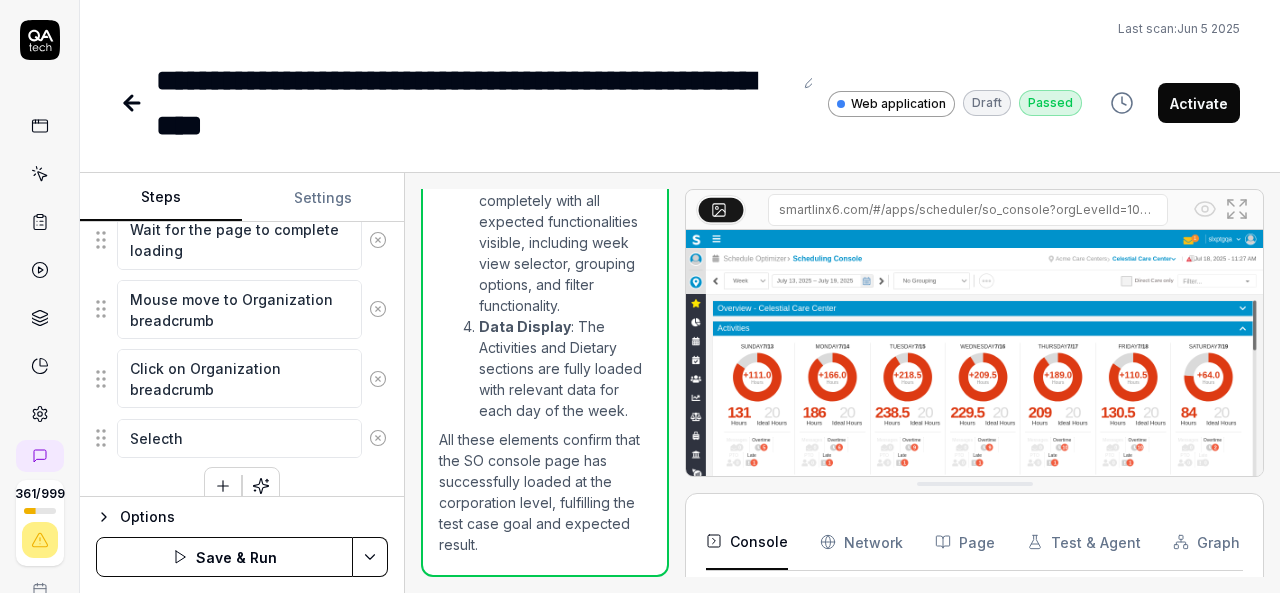 type on "*" 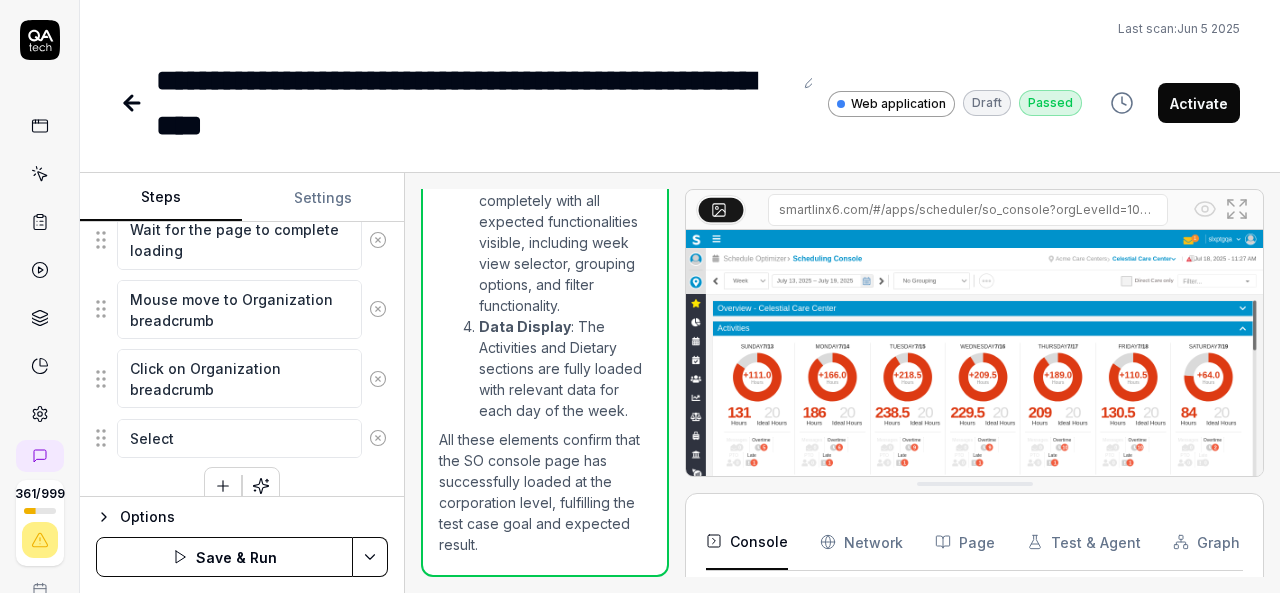 type on "*" 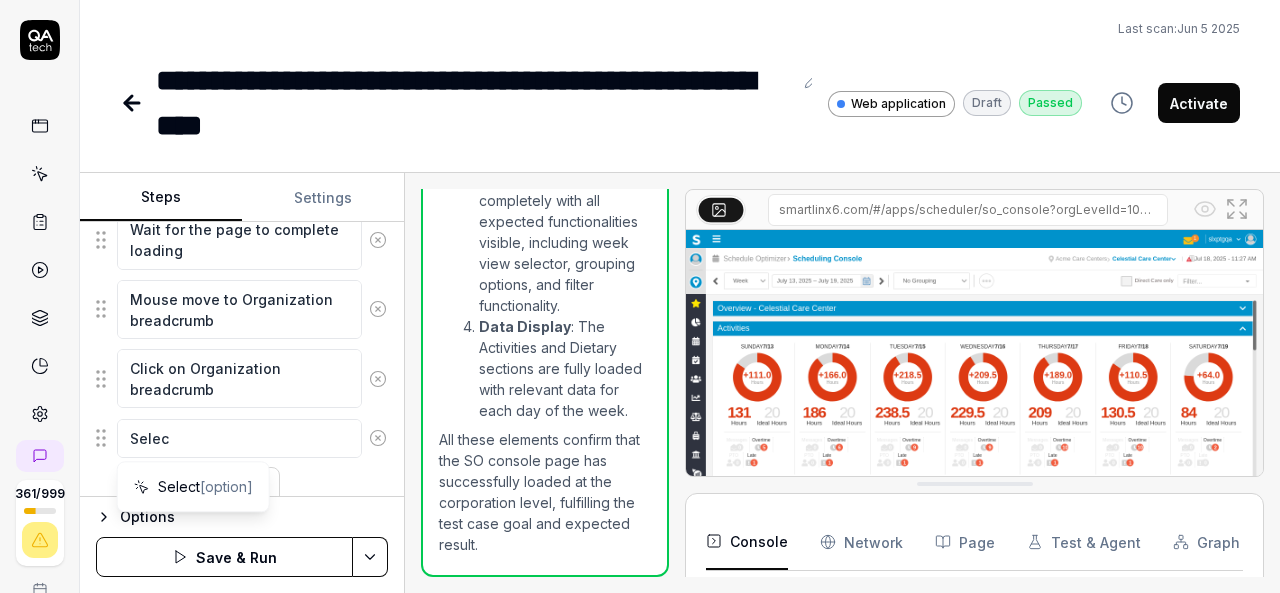 type on "*" 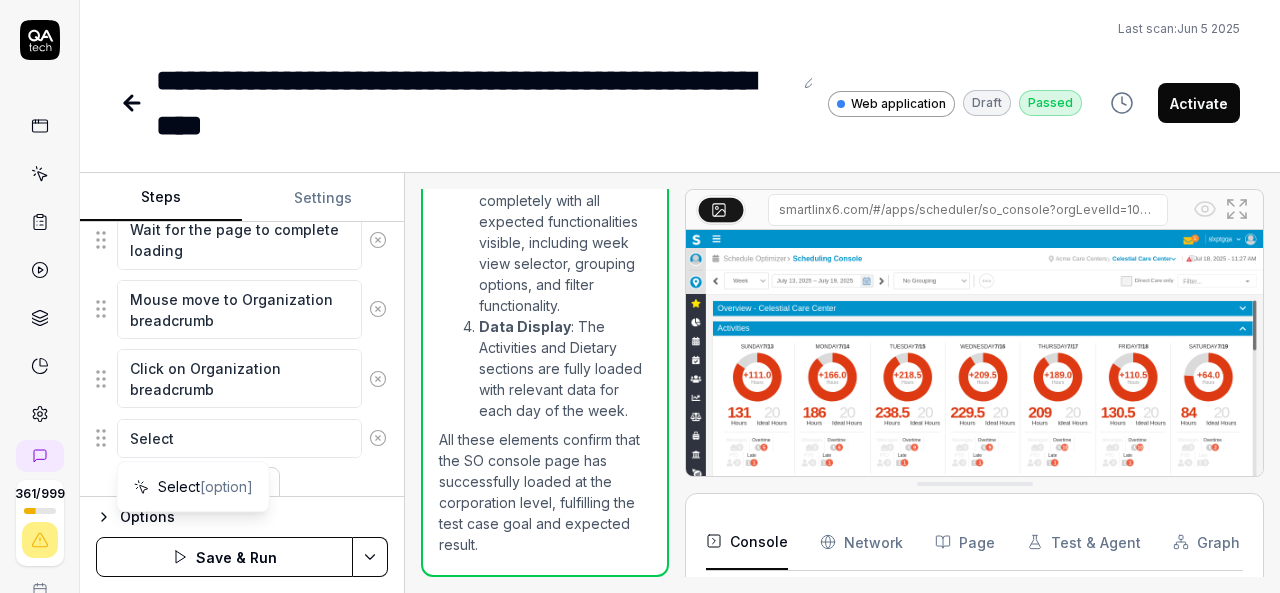 type on "*" 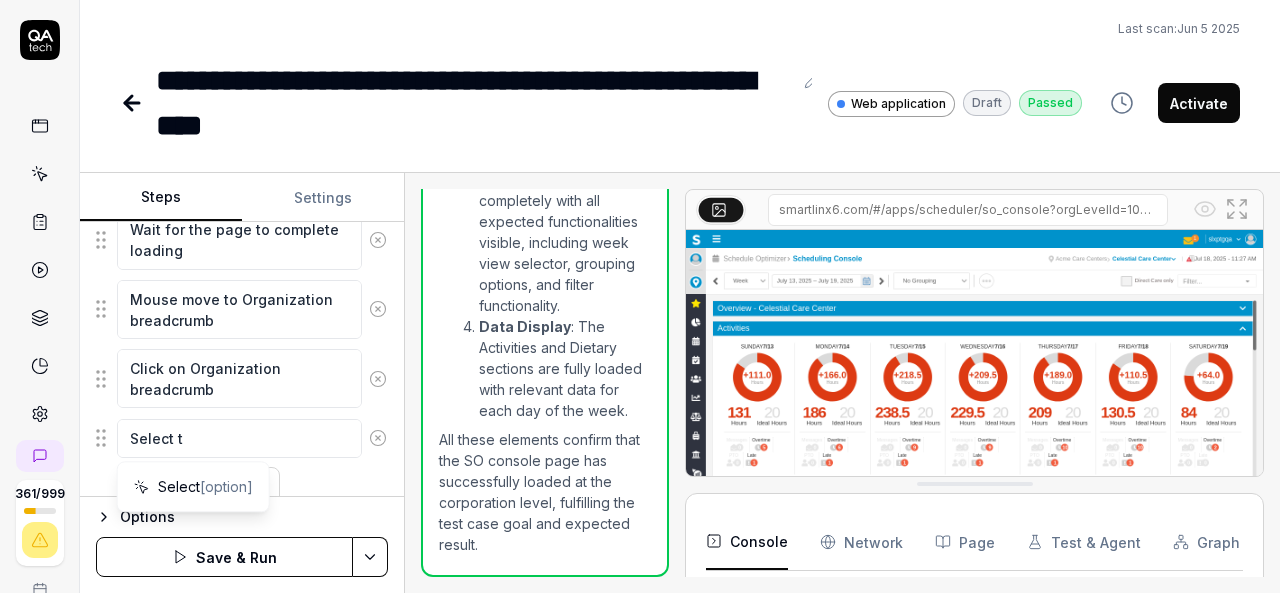 type on "*" 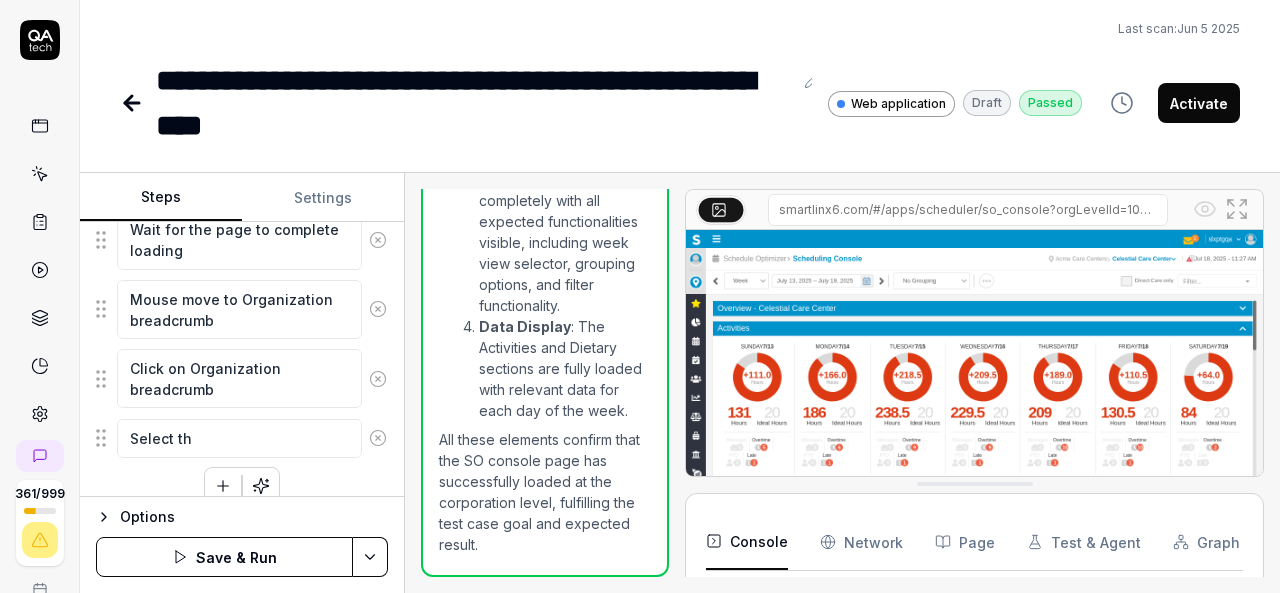 type on "*" 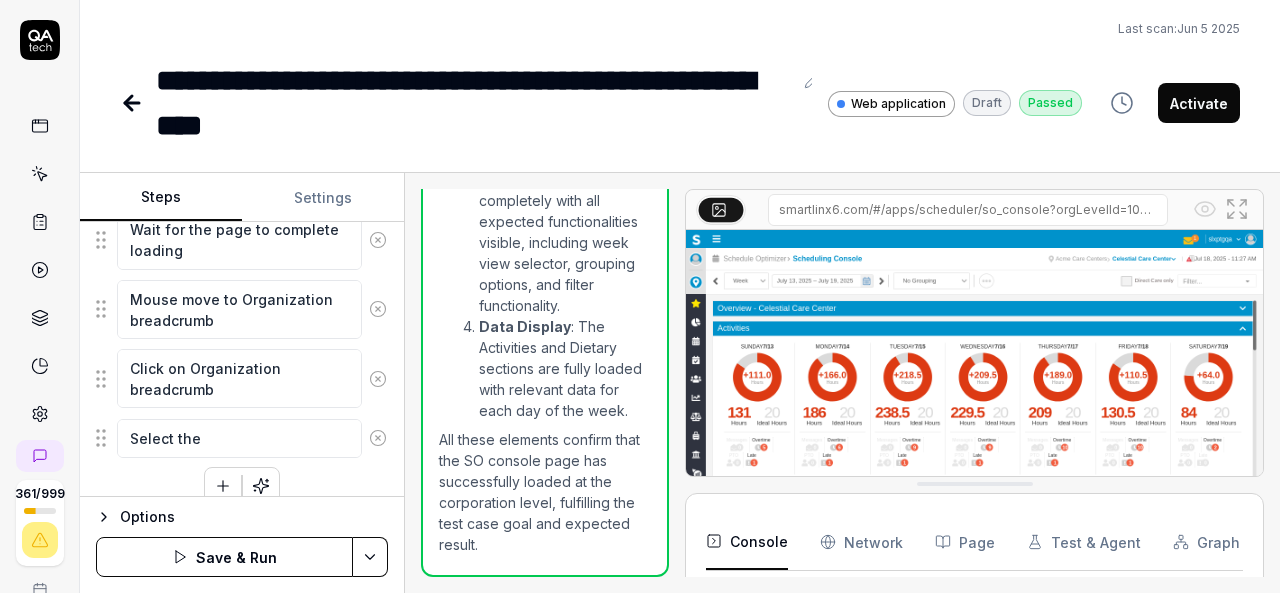 type on "*" 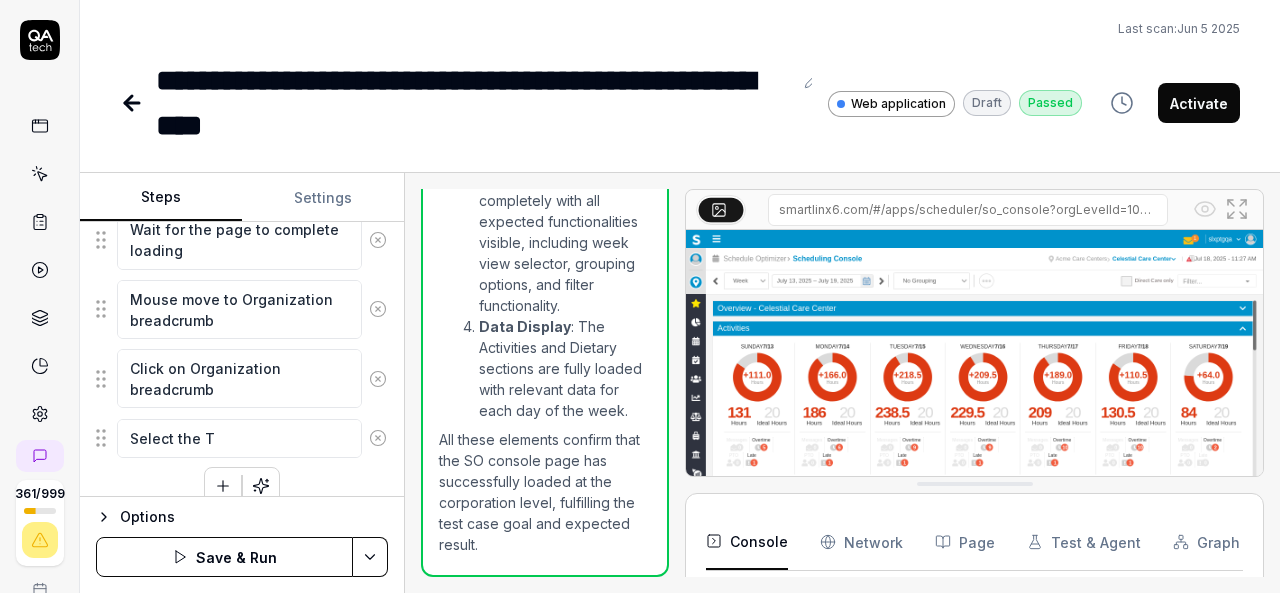 type on "*" 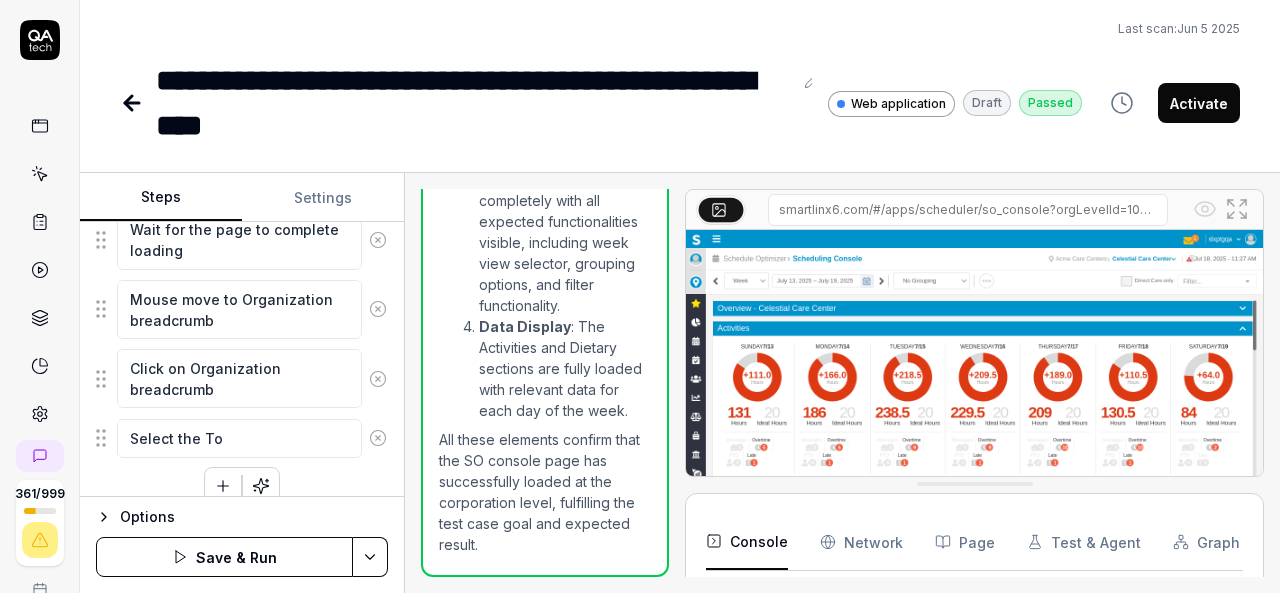 type on "*" 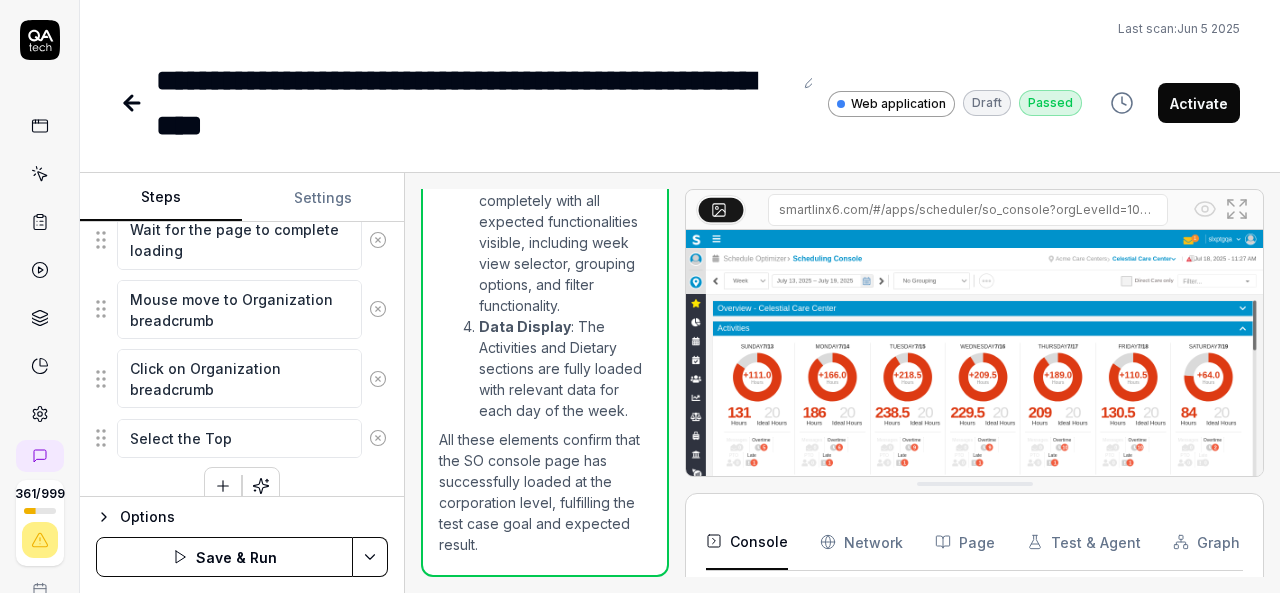 type on "*" 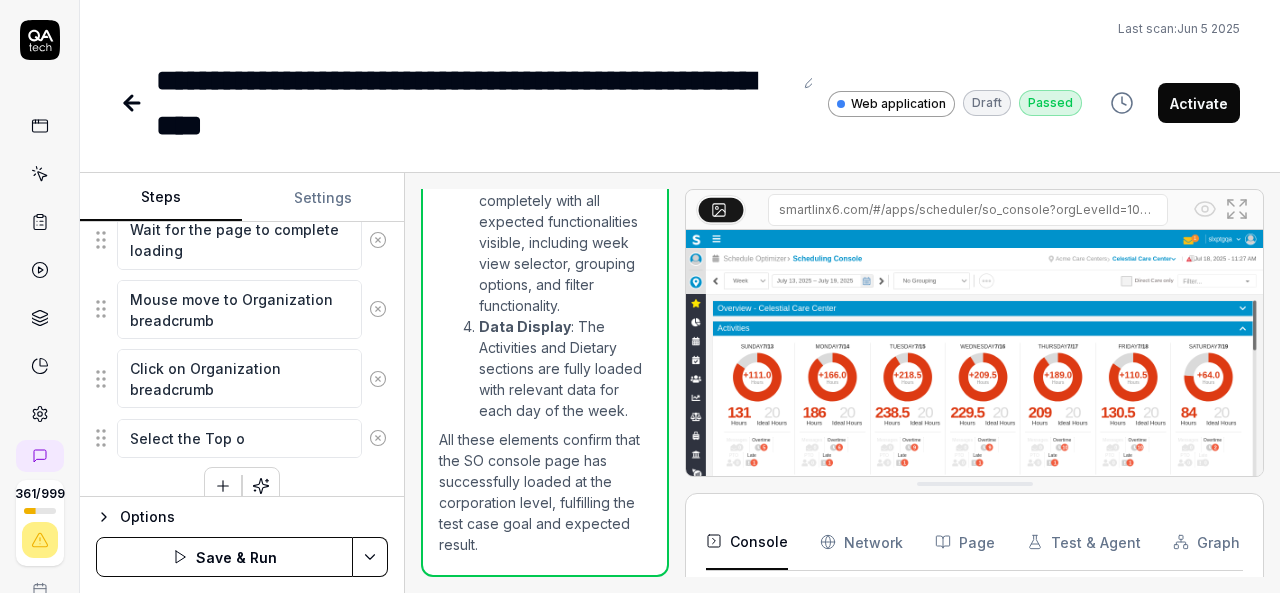 type on "*" 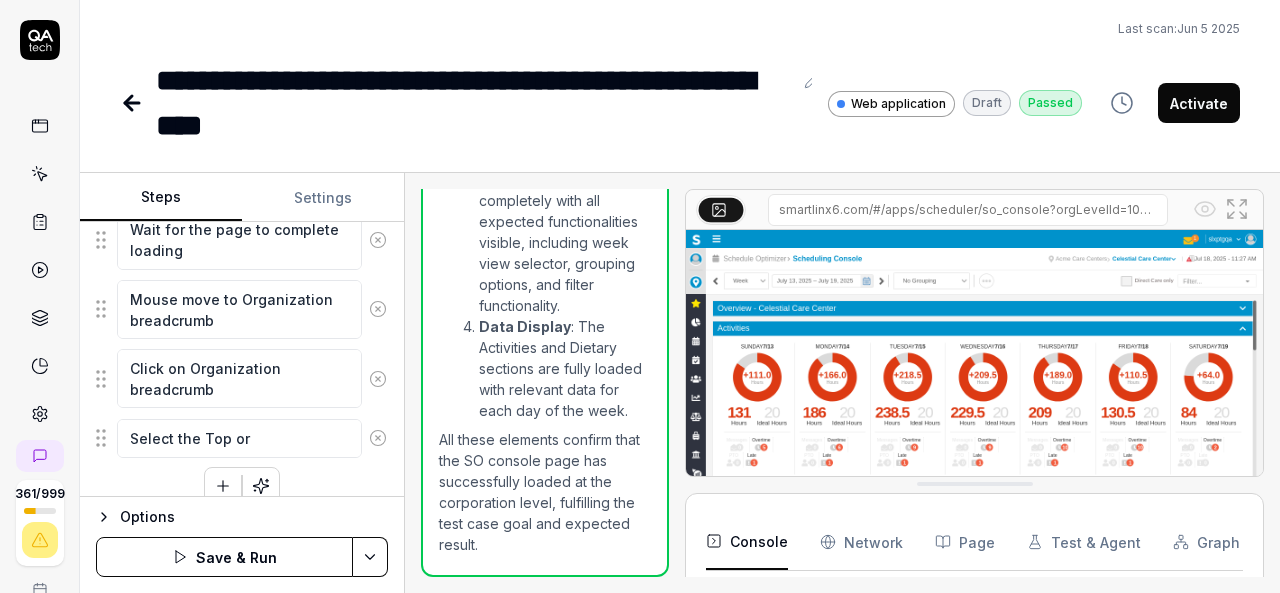 type on "*" 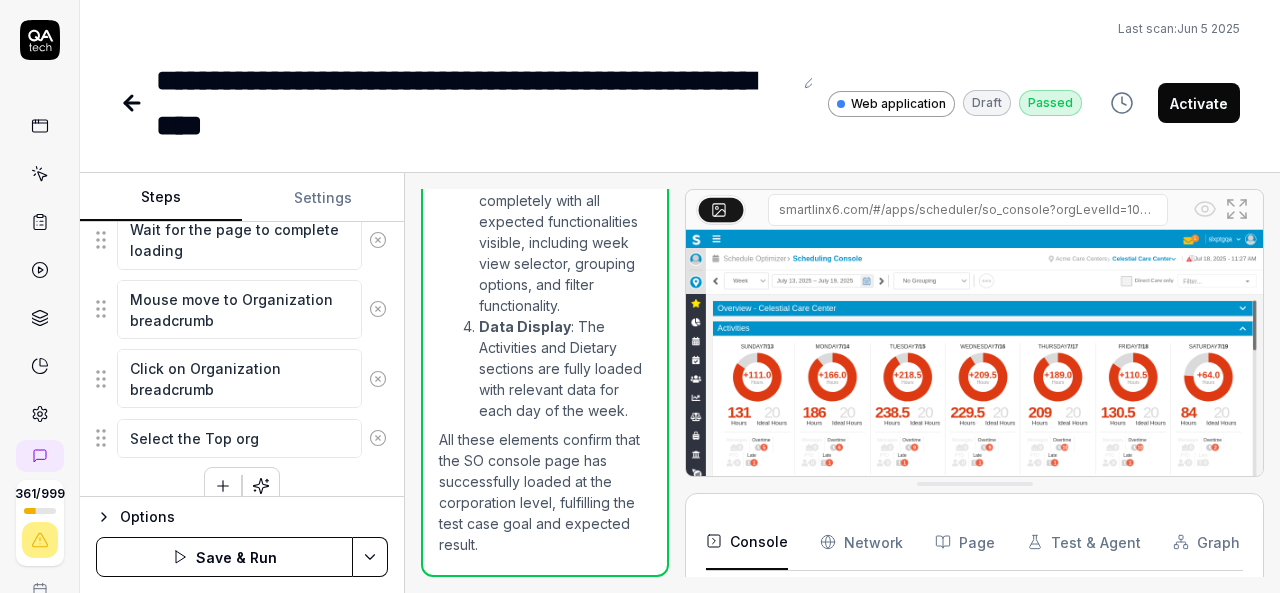 type on "*" 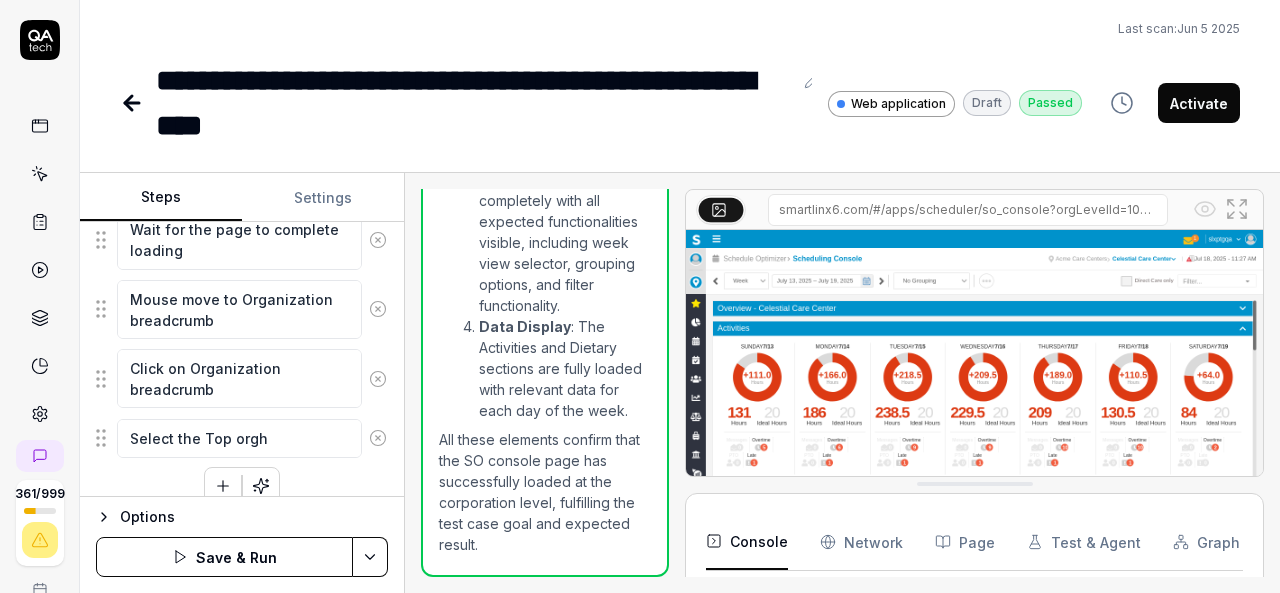 type on "*" 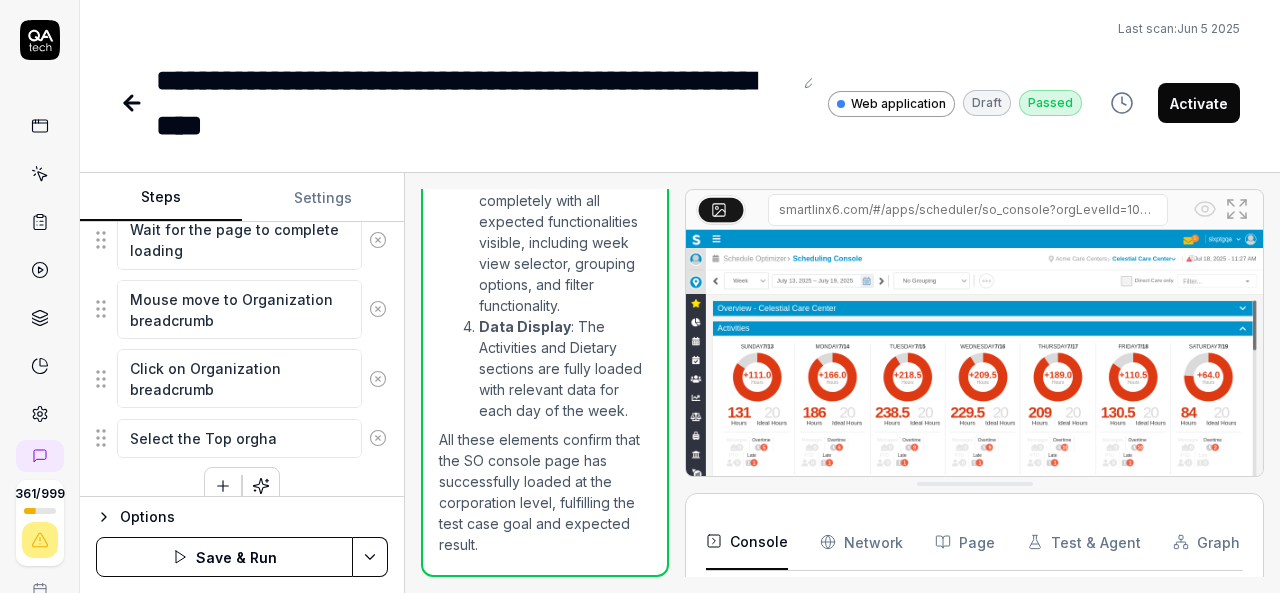 type on "*" 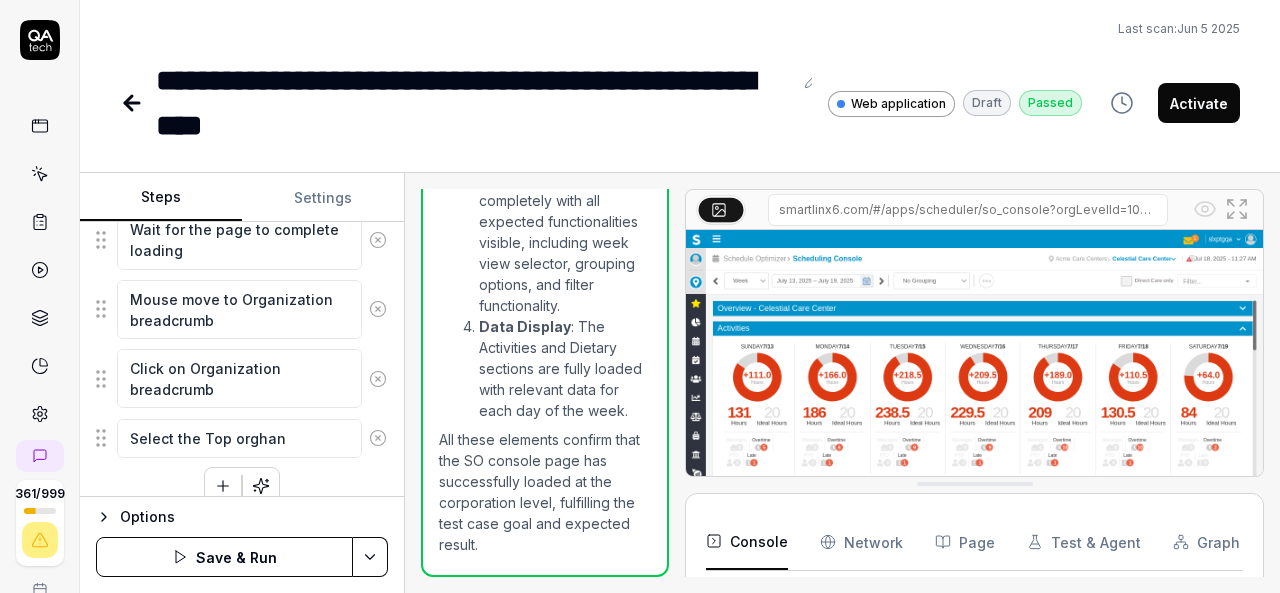 type on "*" 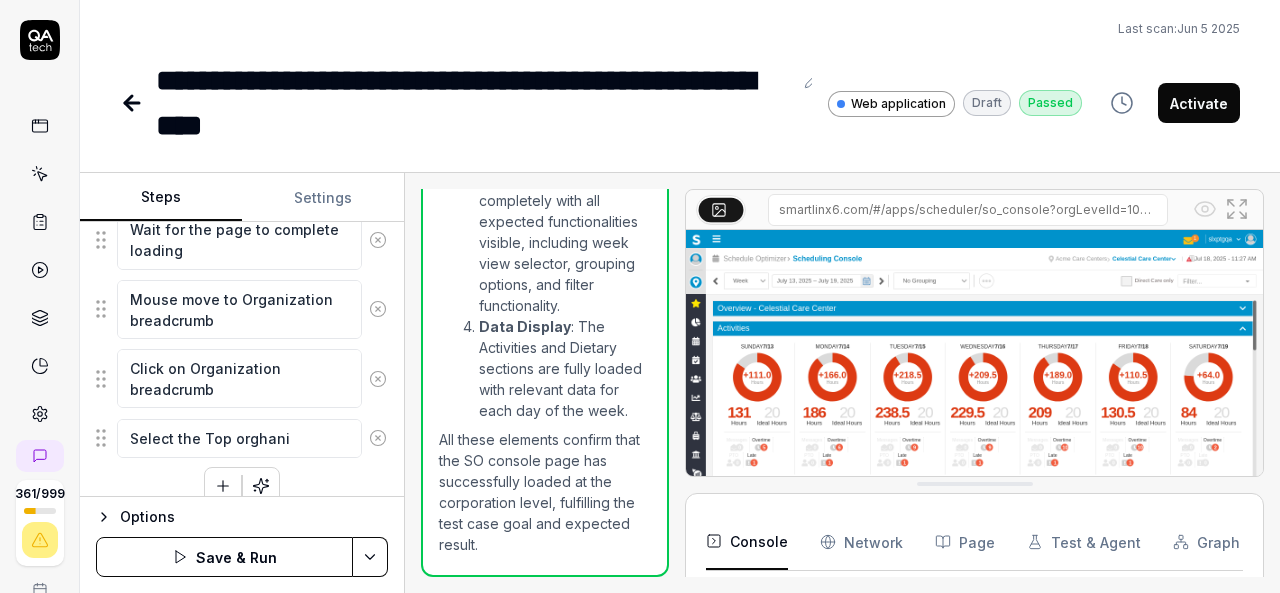 type on "*" 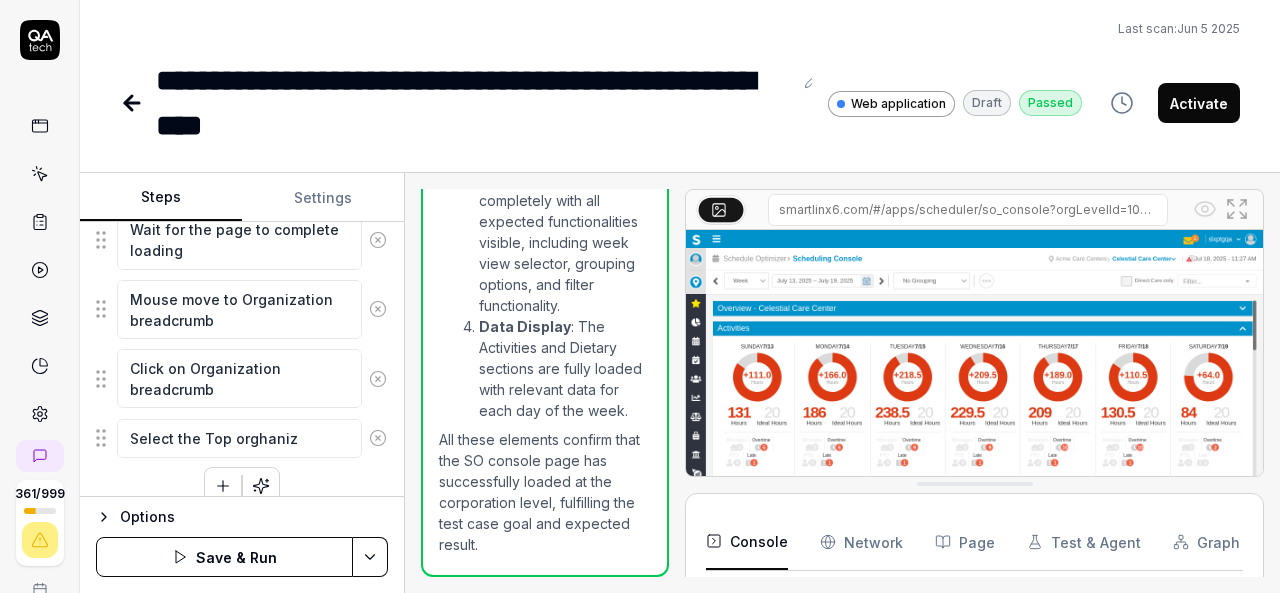 type on "*" 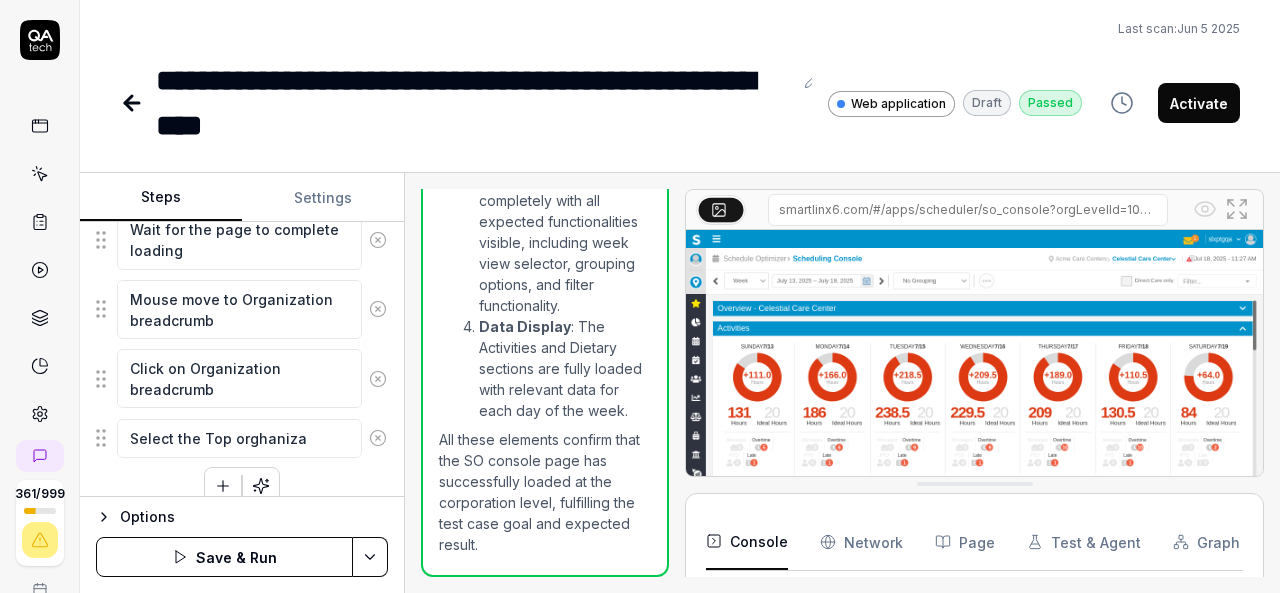 type on "*" 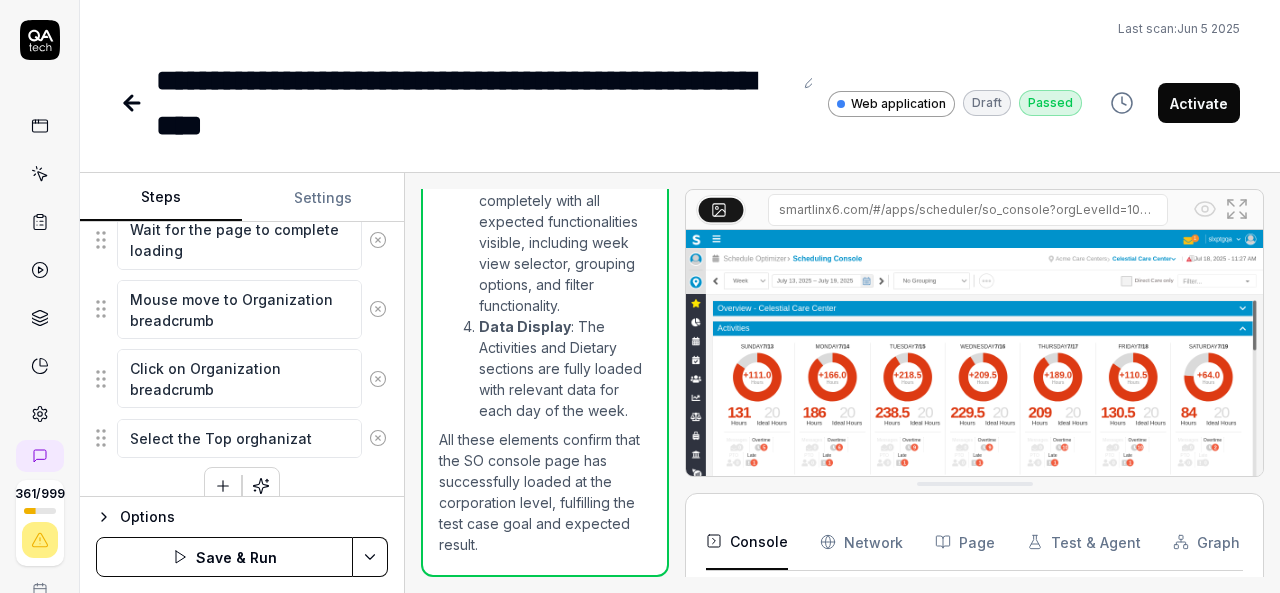 type on "*" 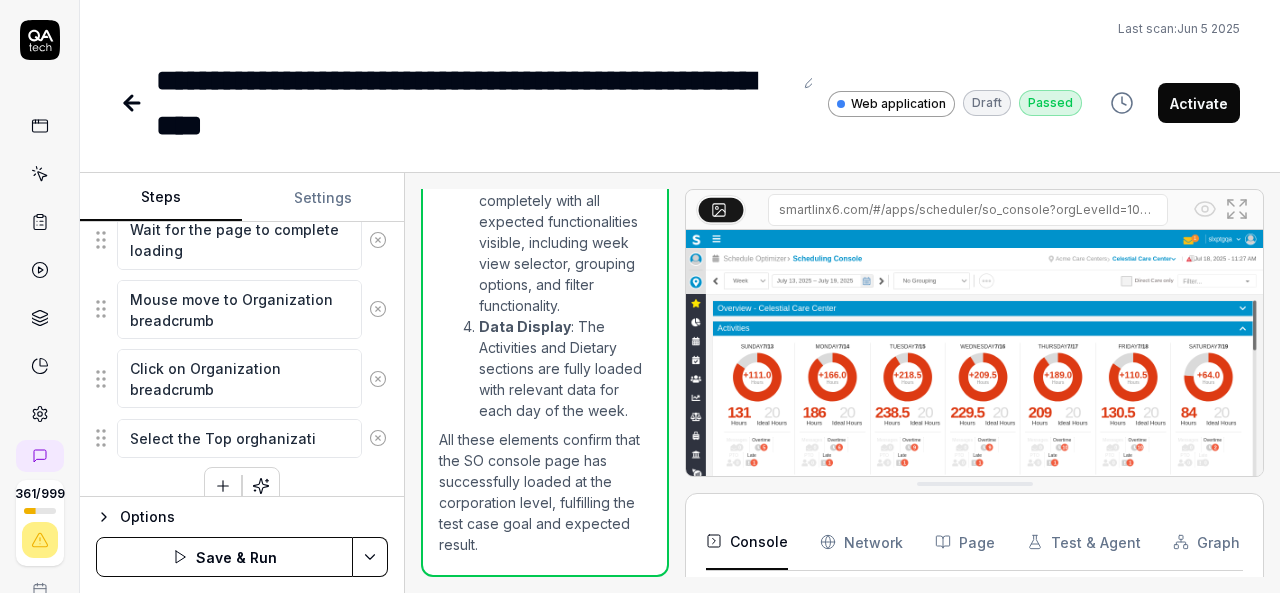 type on "*" 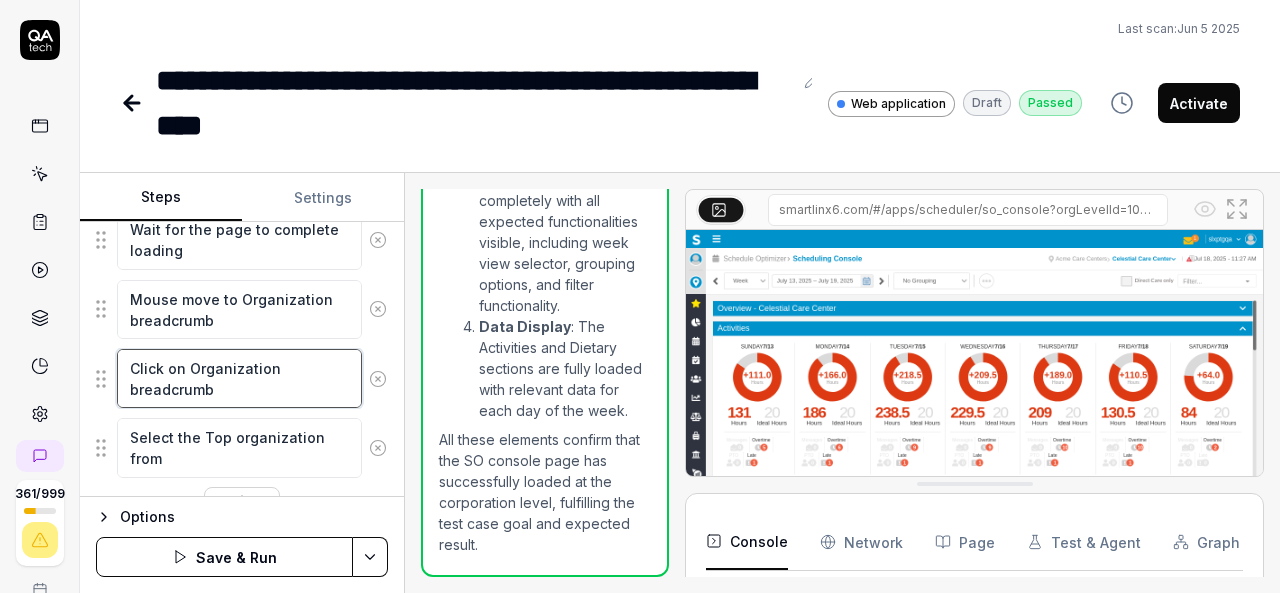 drag, startPoint x: 187, startPoint y: 361, endPoint x: 216, endPoint y: 393, distance: 43.185646 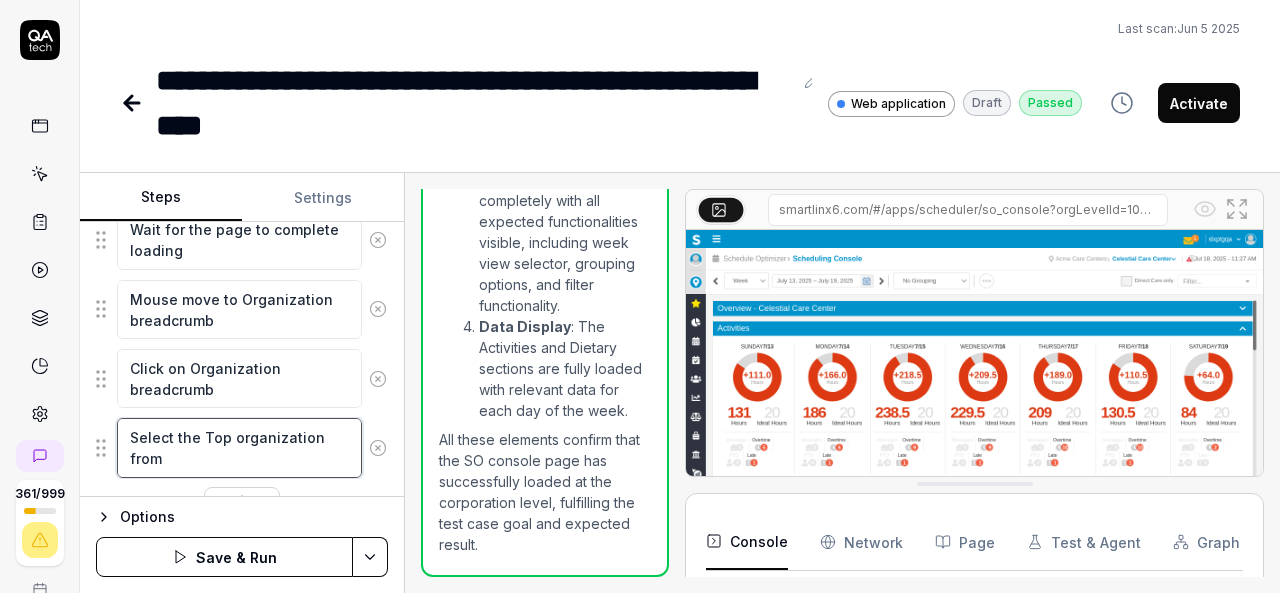 click on "Select the Top organization from" at bounding box center (239, 447) 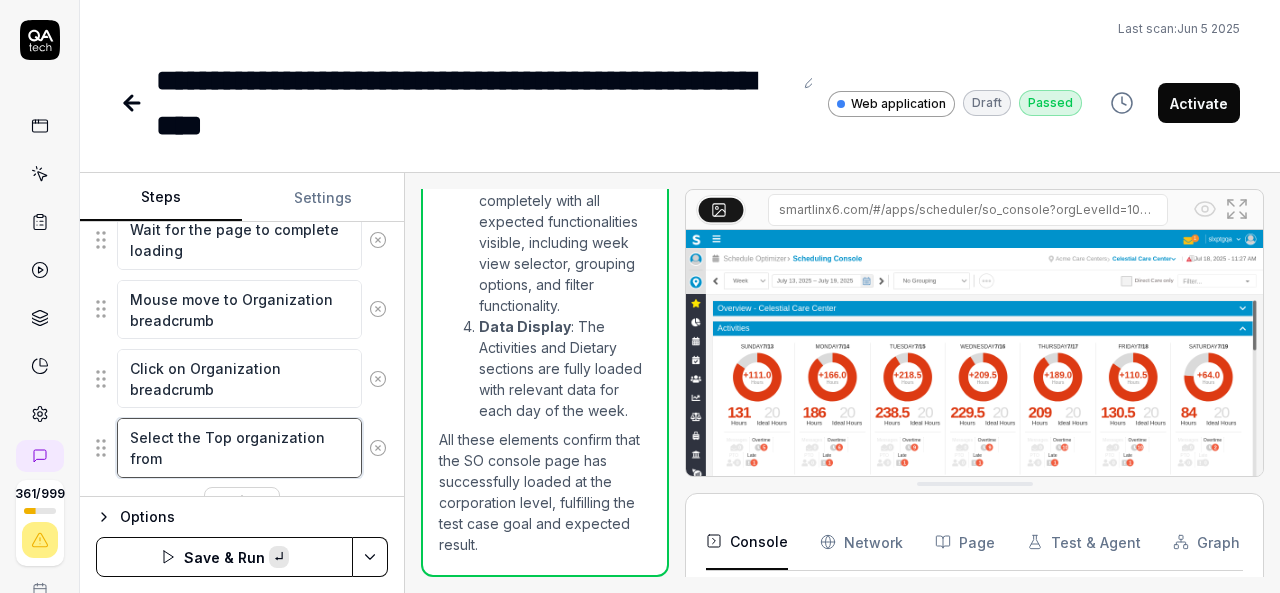 paste on "Organization breadcrumb" 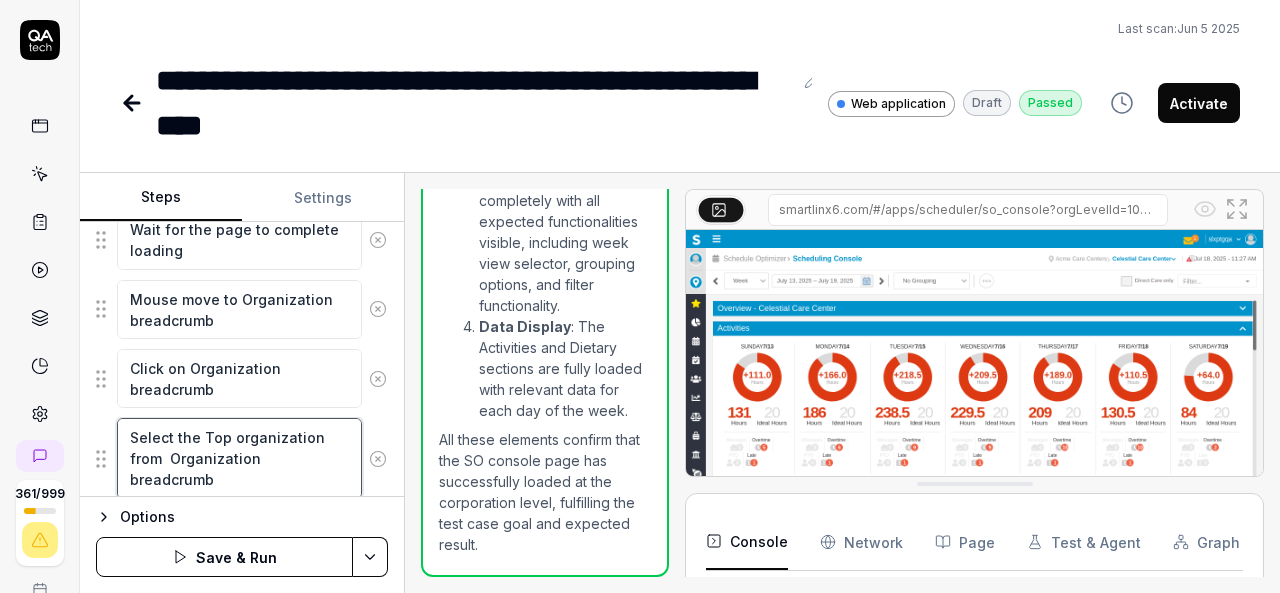 click on "Select the Top organization from  Organization breadcrumb" at bounding box center [239, 458] 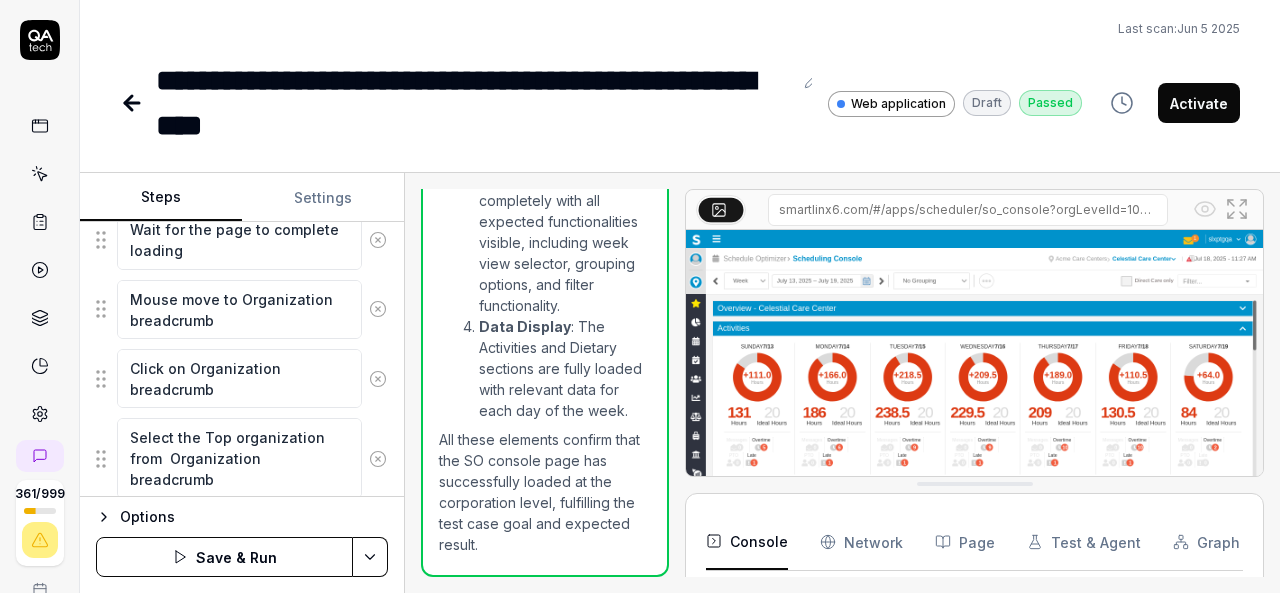 click on "**********" at bounding box center [474, 103] 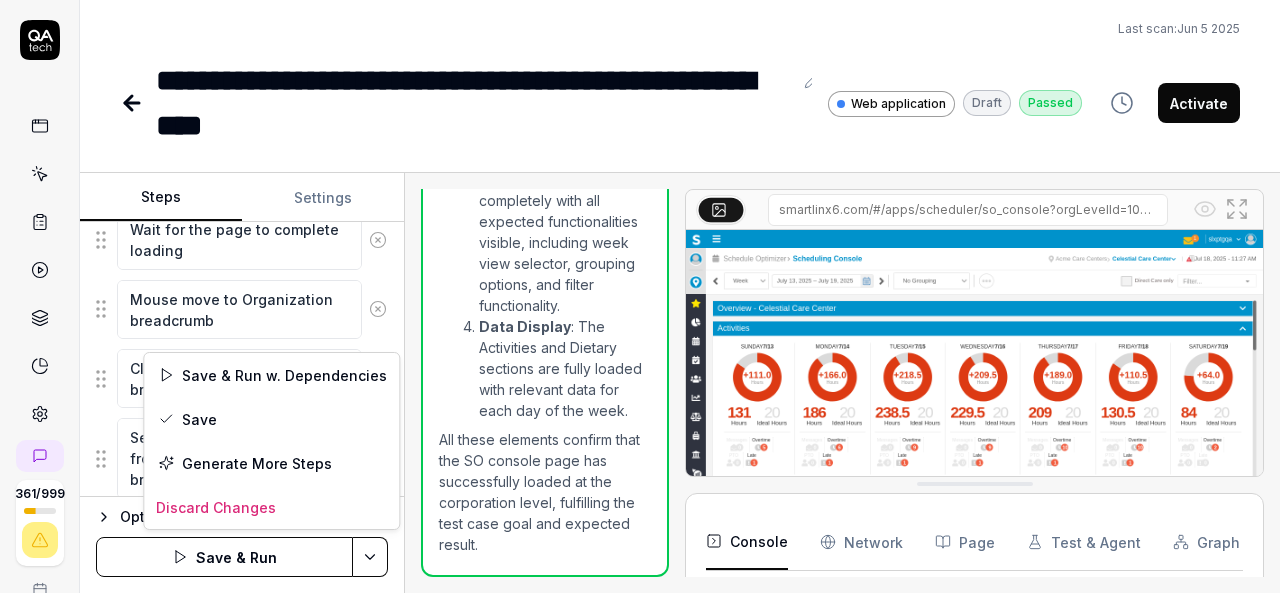 click on "**********" at bounding box center [640, 296] 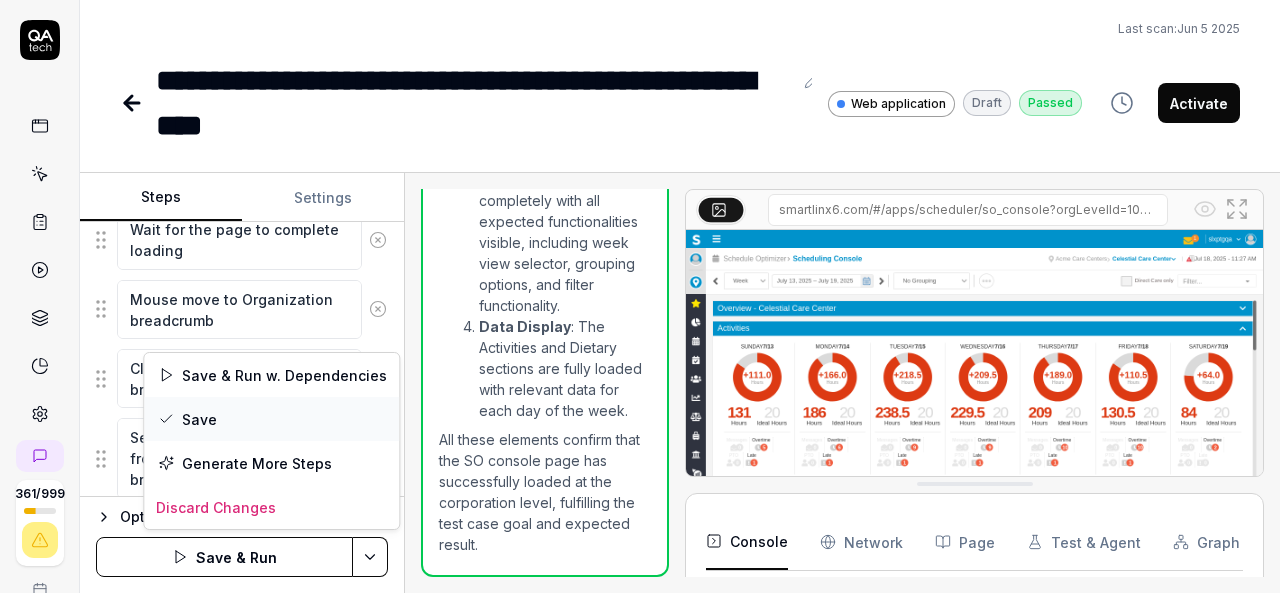 click on "Save" at bounding box center (271, 419) 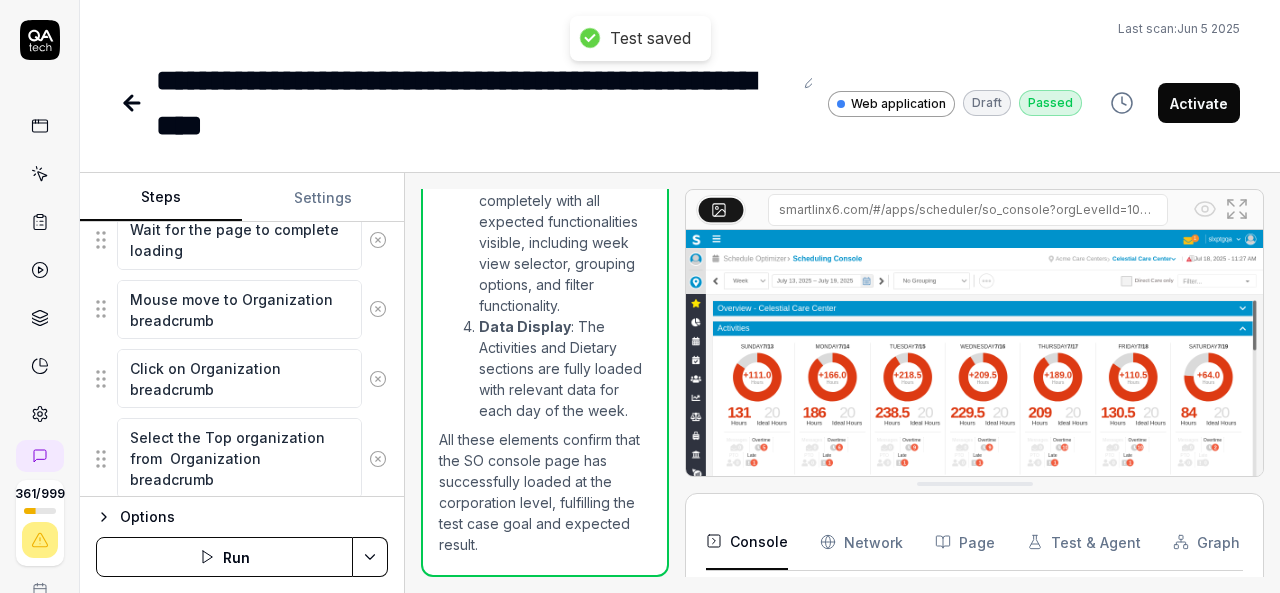 click on "Last scan:  Jun 5 2025" at bounding box center [680, 29] 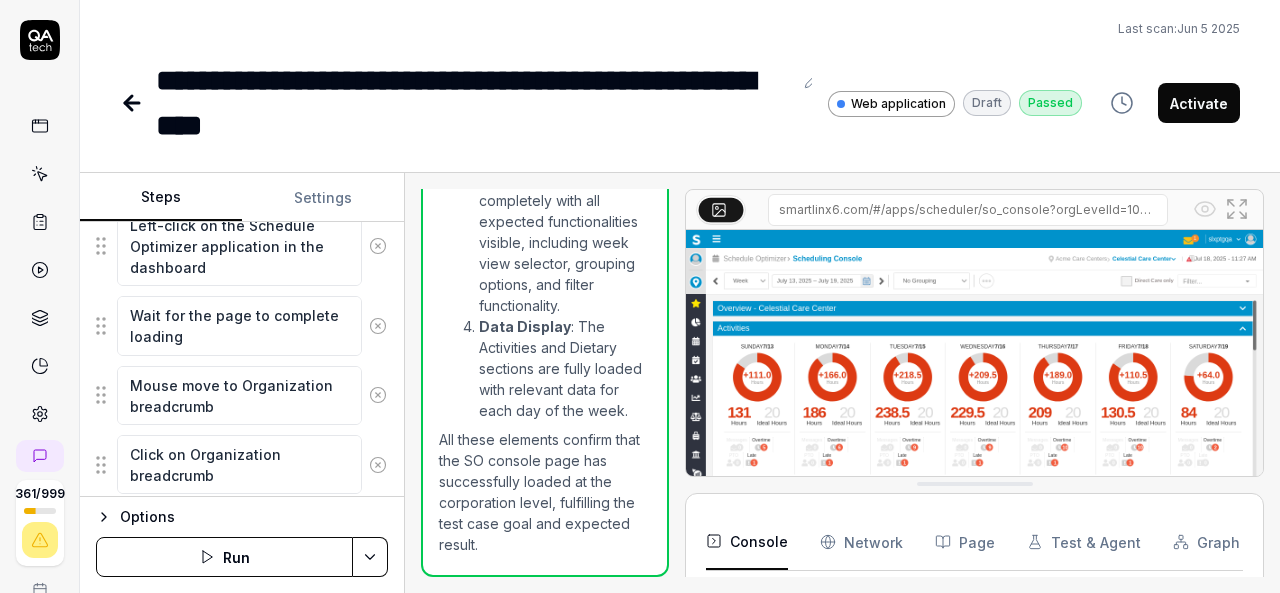 scroll, scrollTop: 246, scrollLeft: 0, axis: vertical 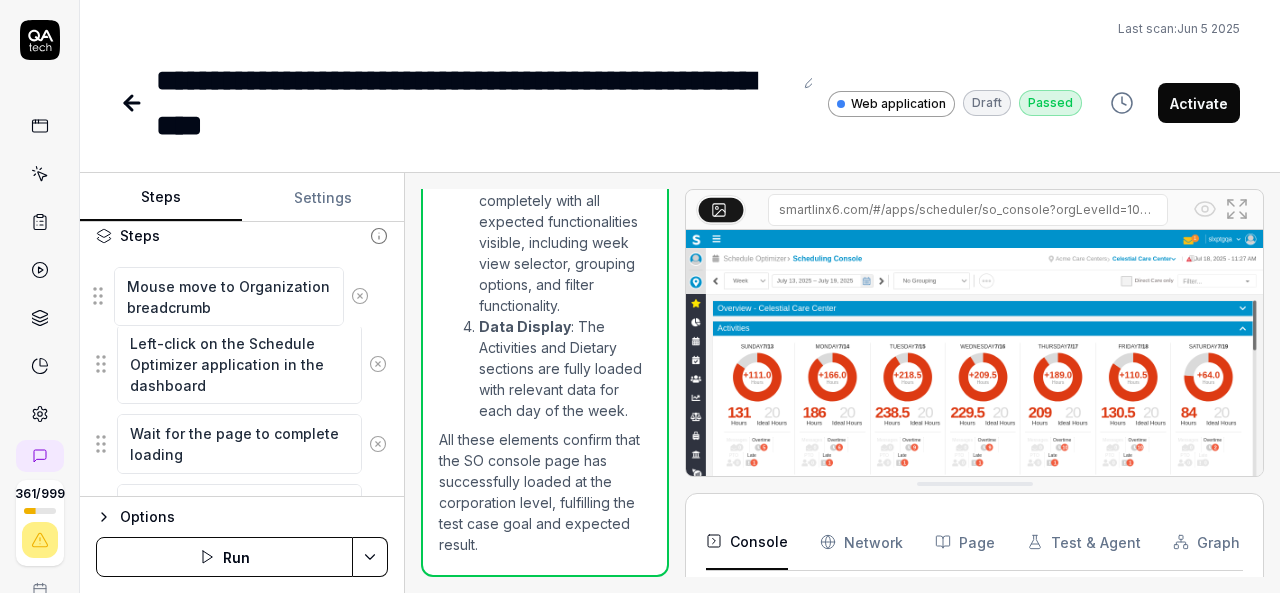 drag, startPoint x: 104, startPoint y: 425, endPoint x: 100, endPoint y: 298, distance: 127.06297 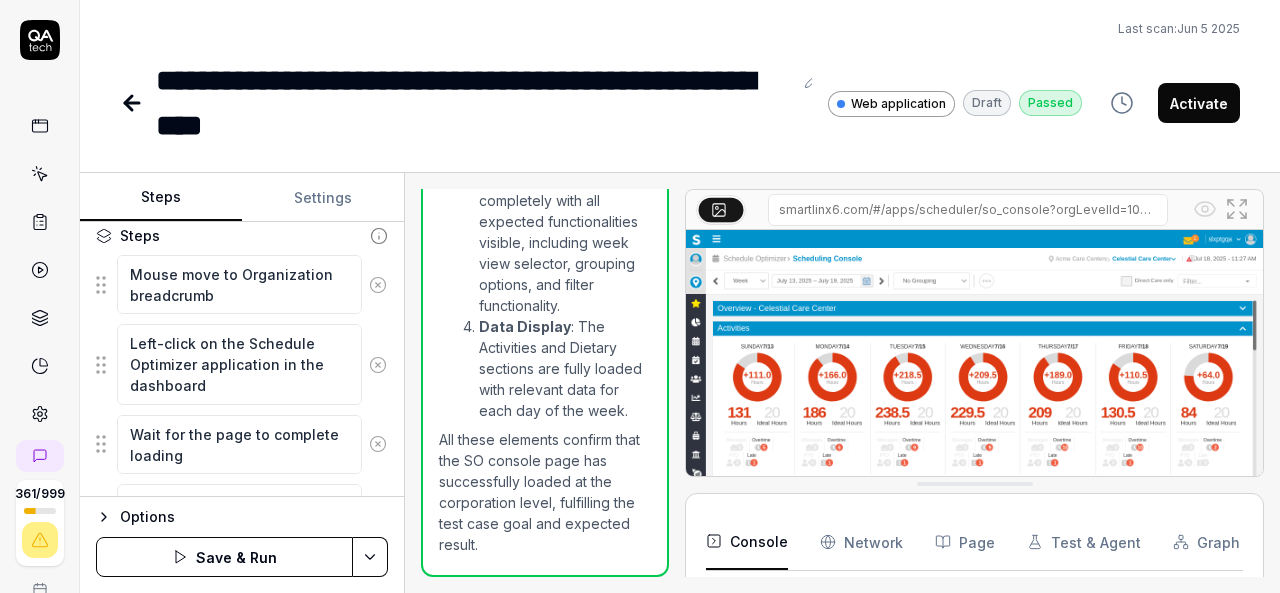 scroll, scrollTop: 424, scrollLeft: 0, axis: vertical 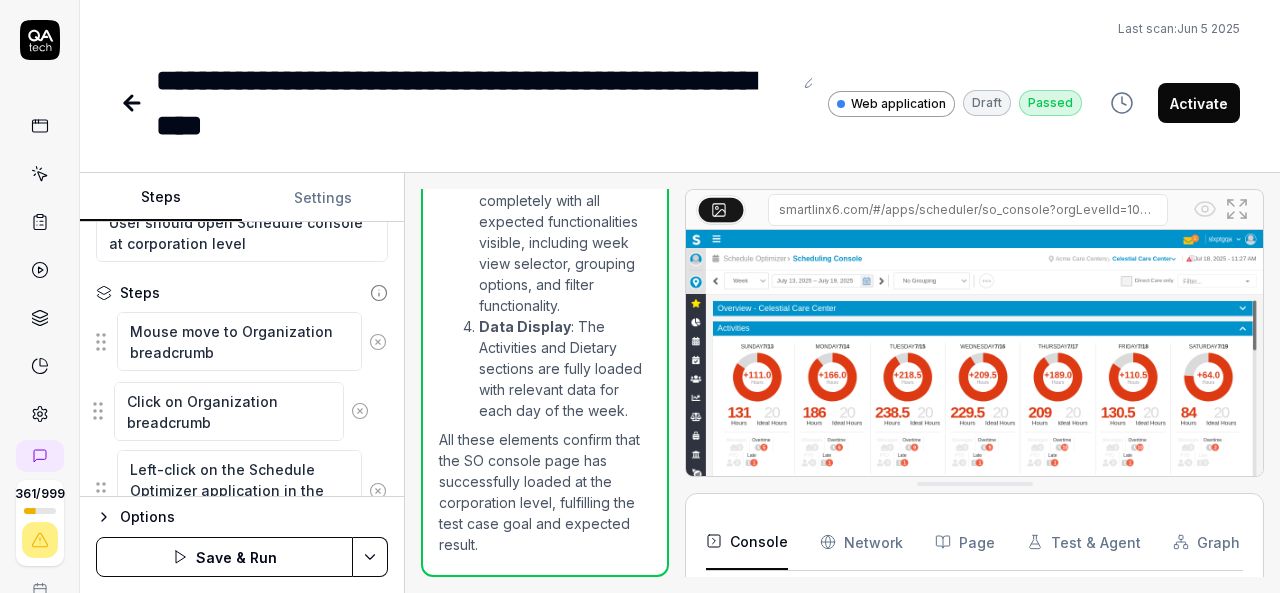 drag, startPoint x: 105, startPoint y: 314, endPoint x: 102, endPoint y: 408, distance: 94.04786 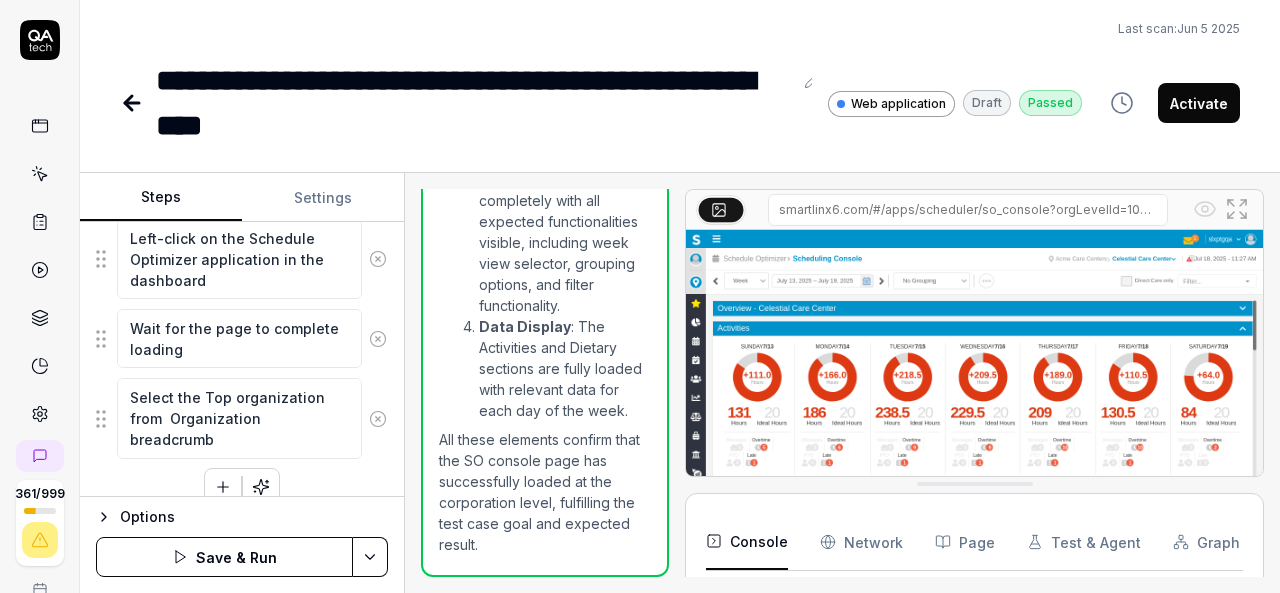 scroll, scrollTop: 414, scrollLeft: 0, axis: vertical 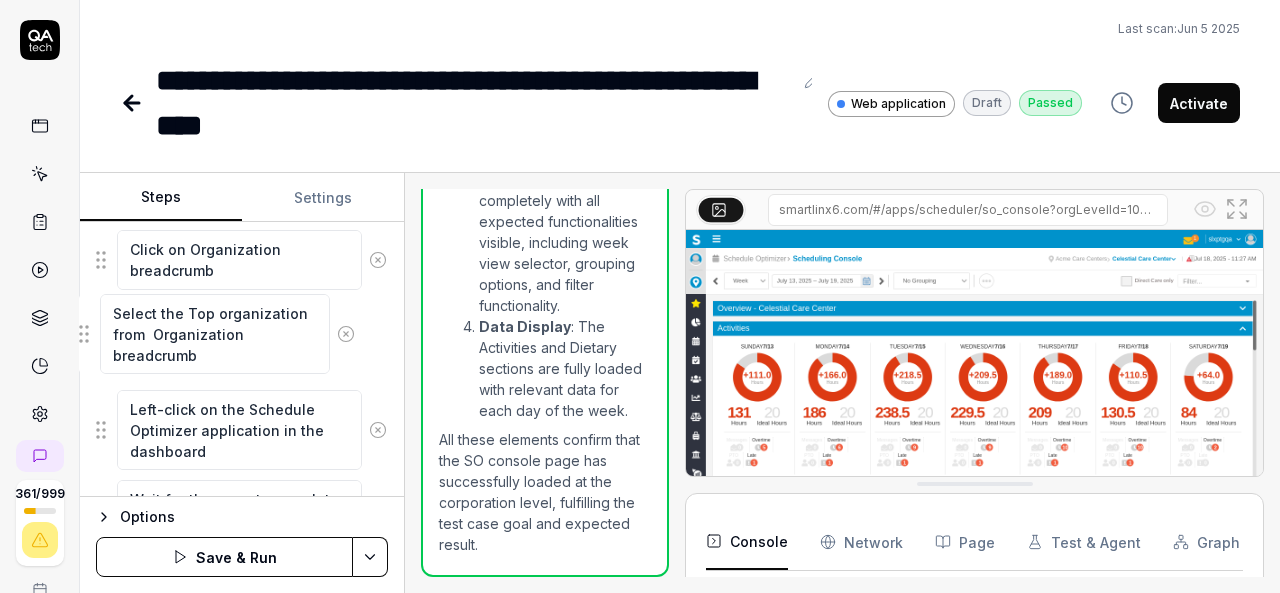 drag, startPoint x: 103, startPoint y: 407, endPoint x: 86, endPoint y: 336, distance: 73.00685 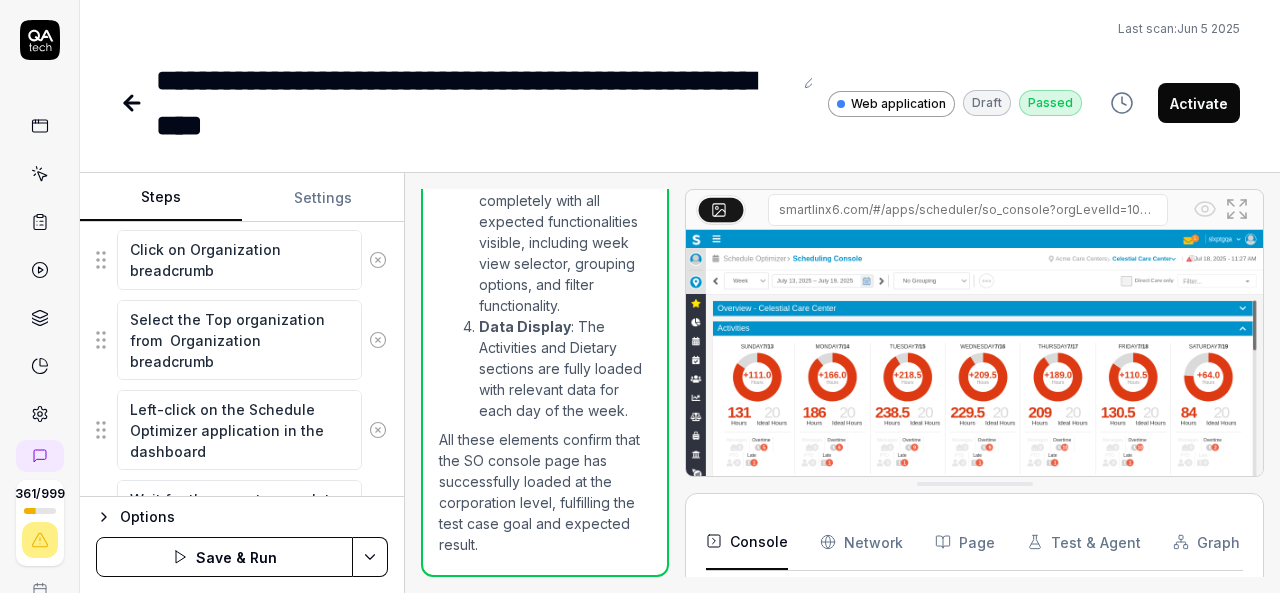 scroll, scrollTop: 363, scrollLeft: 0, axis: vertical 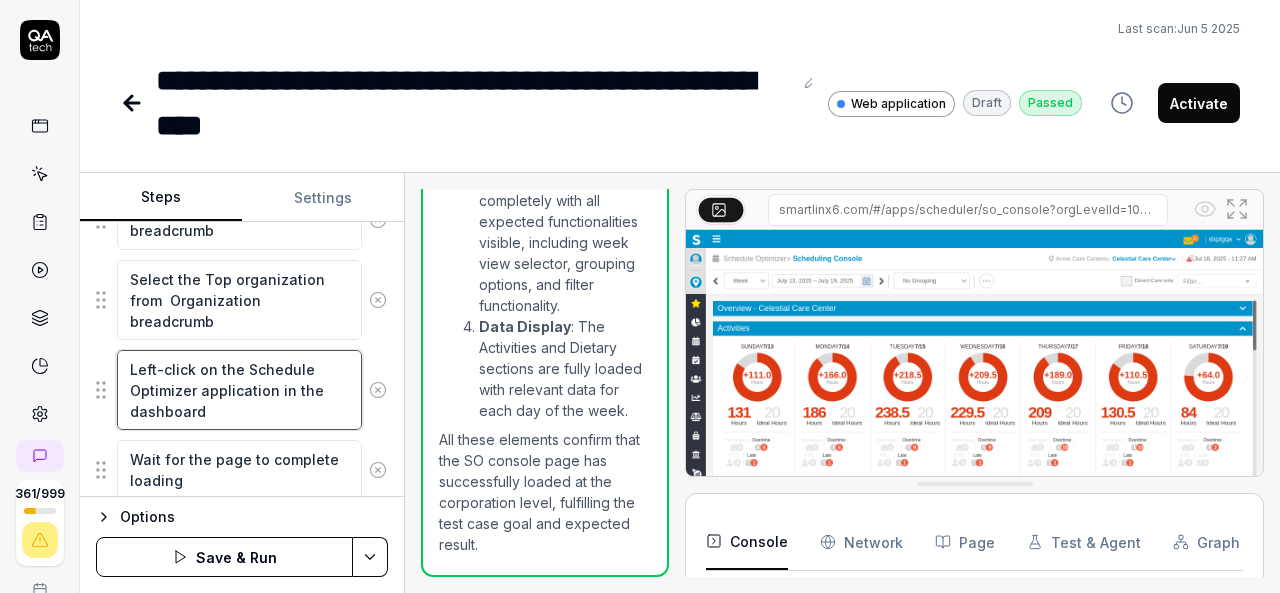 click on "Left-click on the Schedule Optimizer application in the dashboard" at bounding box center (239, 390) 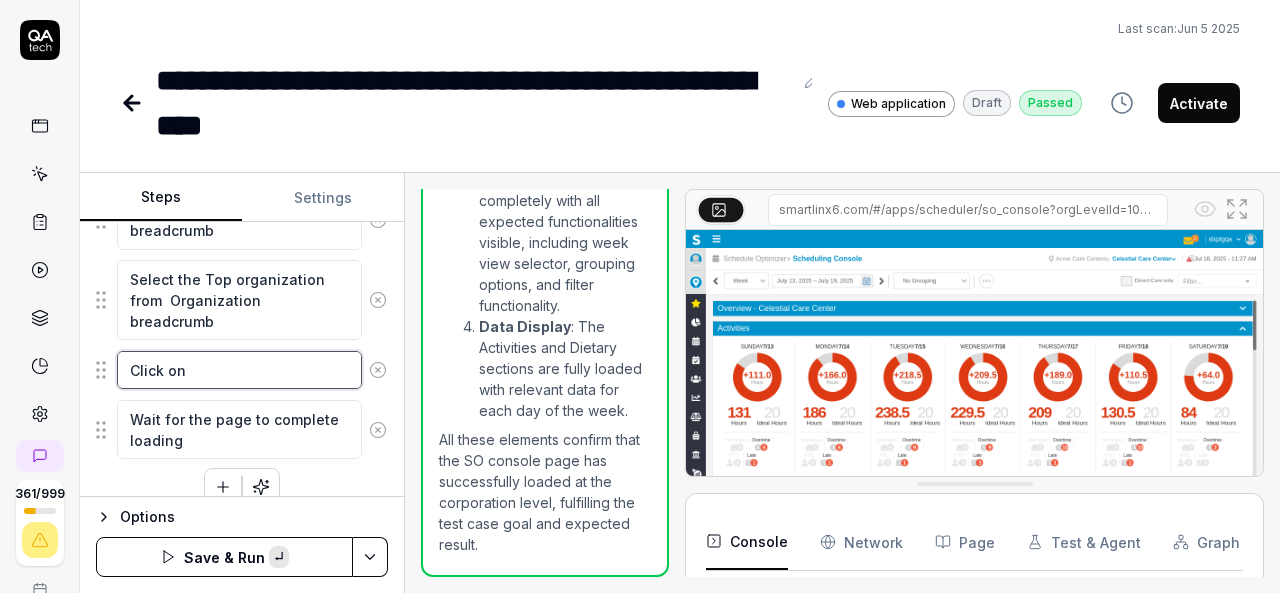 paste on "hamburger menu" 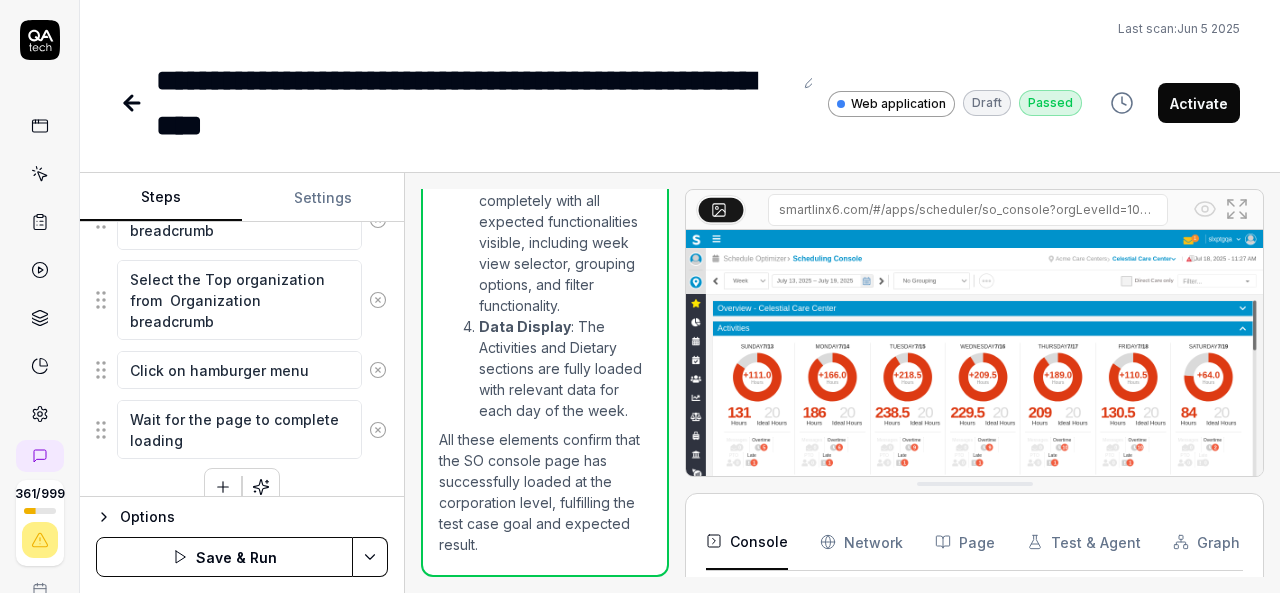 click 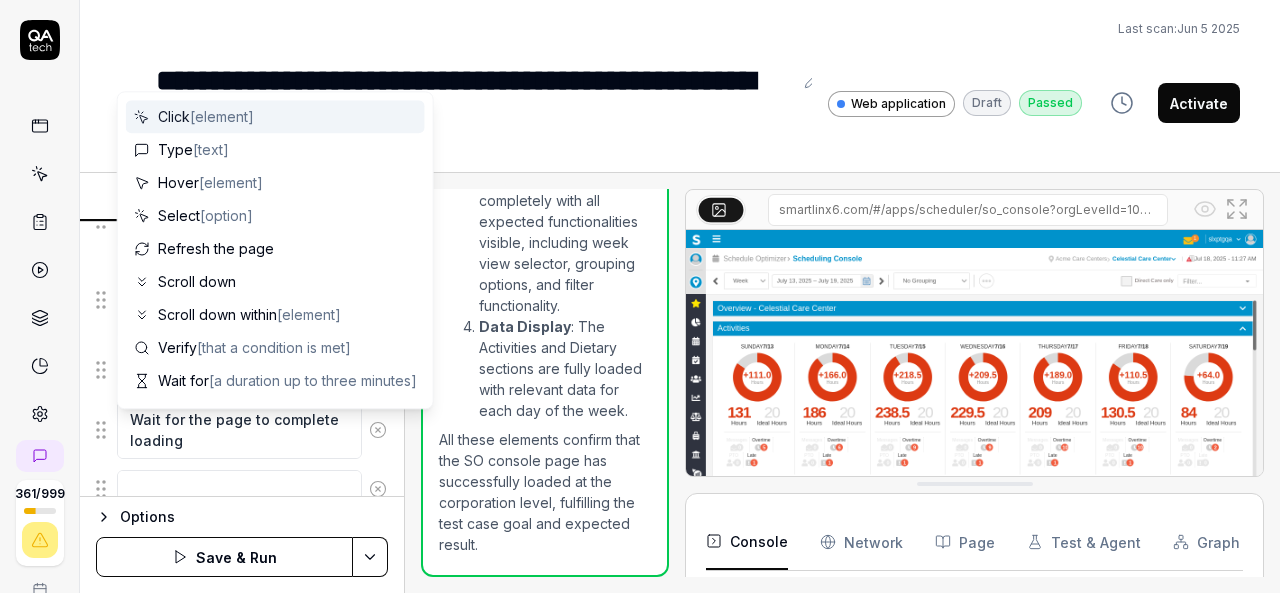 scroll, scrollTop: 412, scrollLeft: 0, axis: vertical 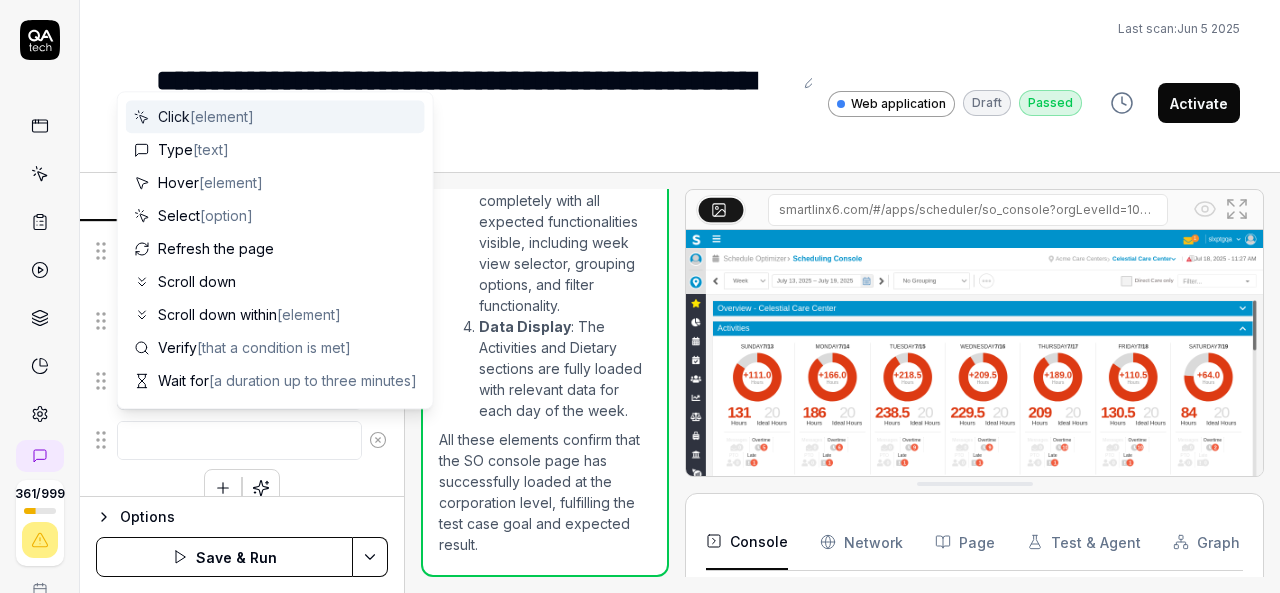 click at bounding box center [239, 440] 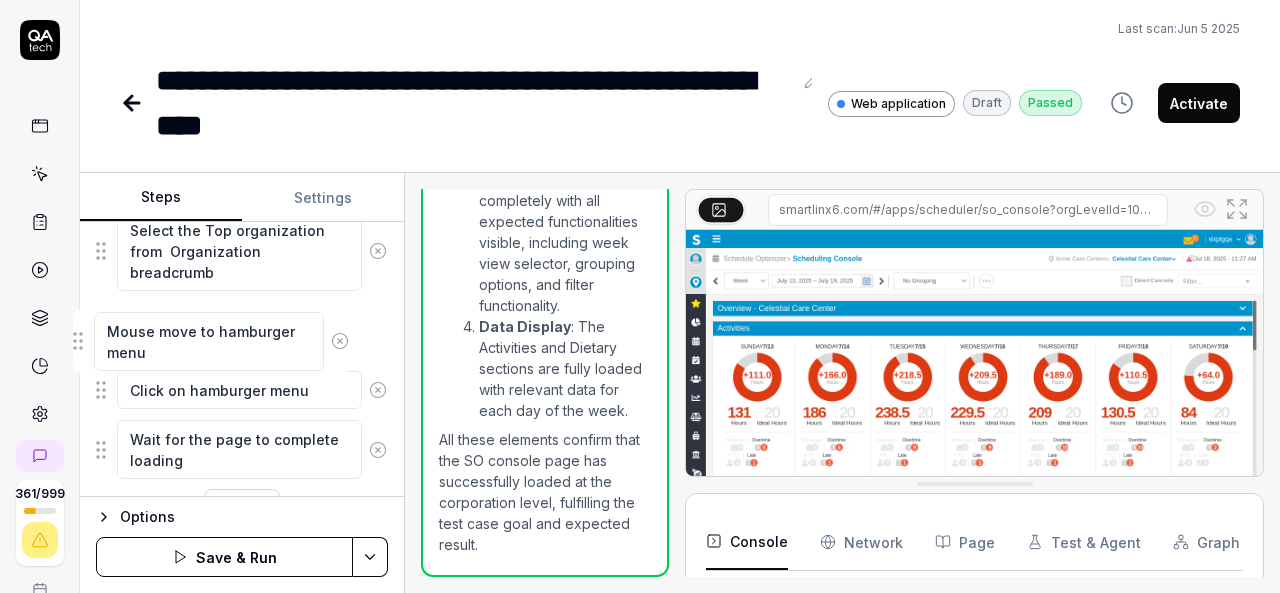 drag, startPoint x: 101, startPoint y: 446, endPoint x: 79, endPoint y: 339, distance: 109.23827 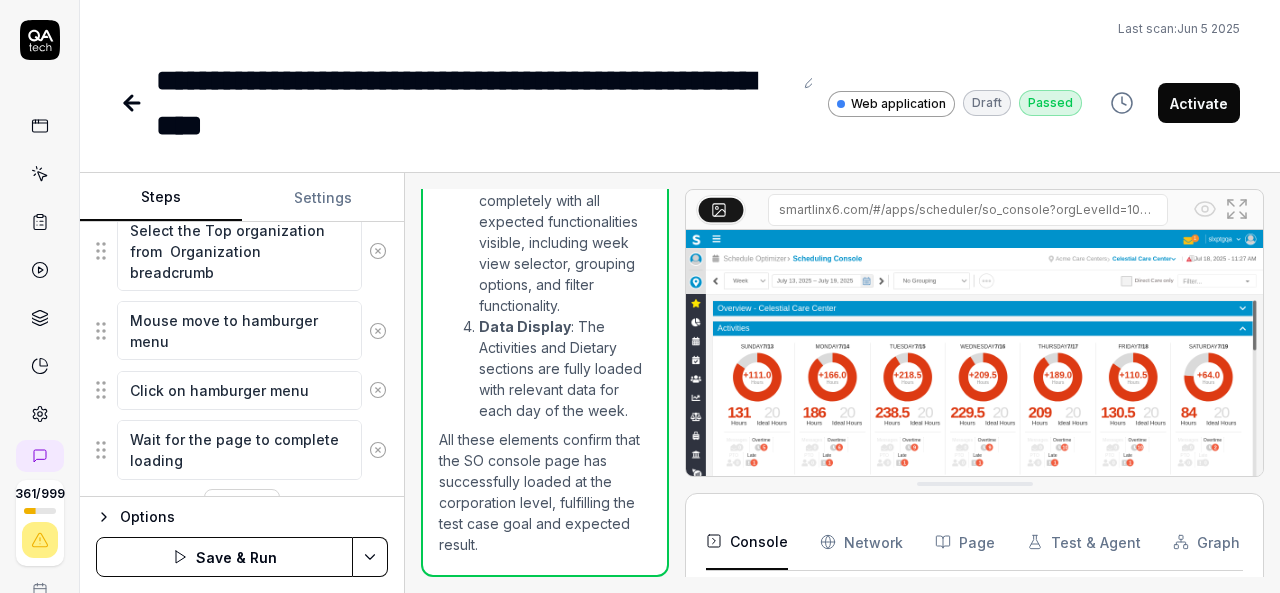 scroll, scrollTop: 452, scrollLeft: 0, axis: vertical 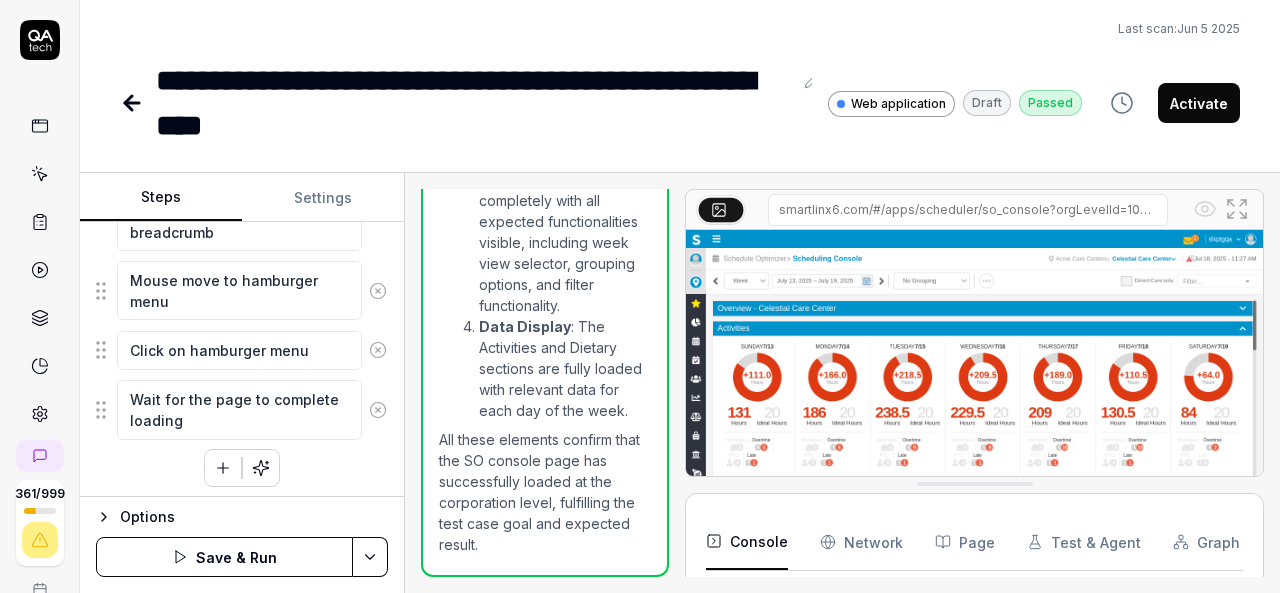 click on "Mouse move to Organization breadcrumb Click on Organization breadcrumb Select the Top organization from  Organization breadcrumb Mouse move to hamburger menu Click on hamburger menu Wait for the page to complete loading
To pick up a draggable item, press the space bar.
While dragging, use the arrow keys to move the item.
Press space again to drop the item in its new position, or press escape to cancel.
Draggable item ddf7abf3-a88f-432b-9943-1ef4a475f379 was dropped over droppable area 7c057fde-7d60-41b0-9646-a217205756fd" at bounding box center [242, 259] 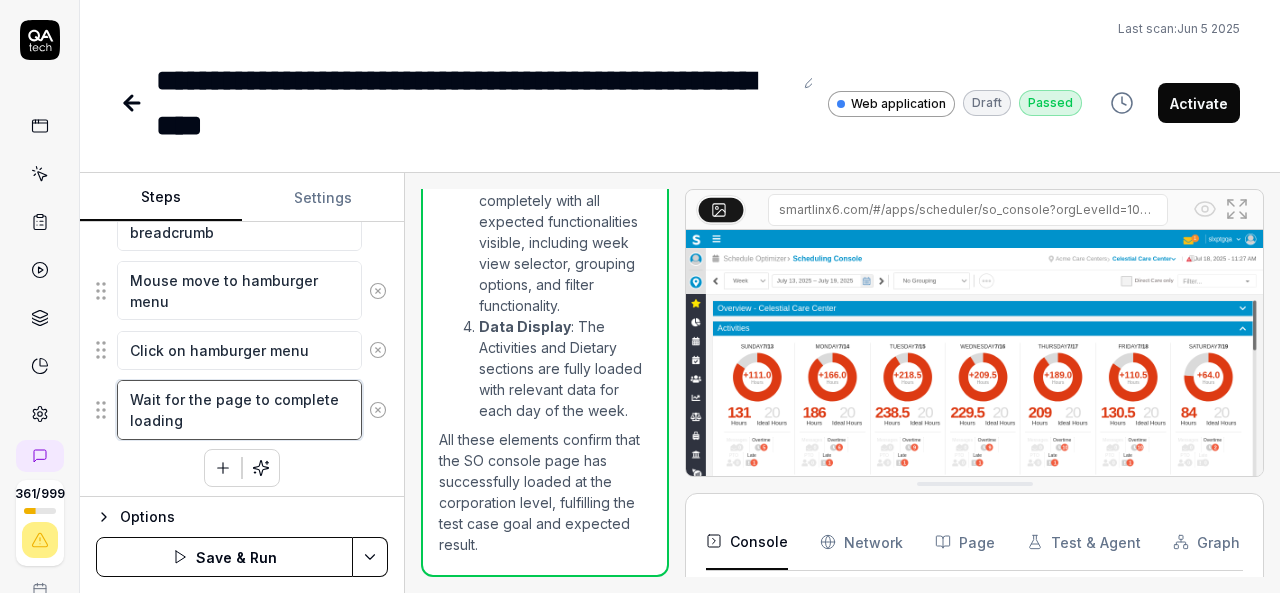 drag, startPoint x: 226, startPoint y: 417, endPoint x: 122, endPoint y: 393, distance: 106.733315 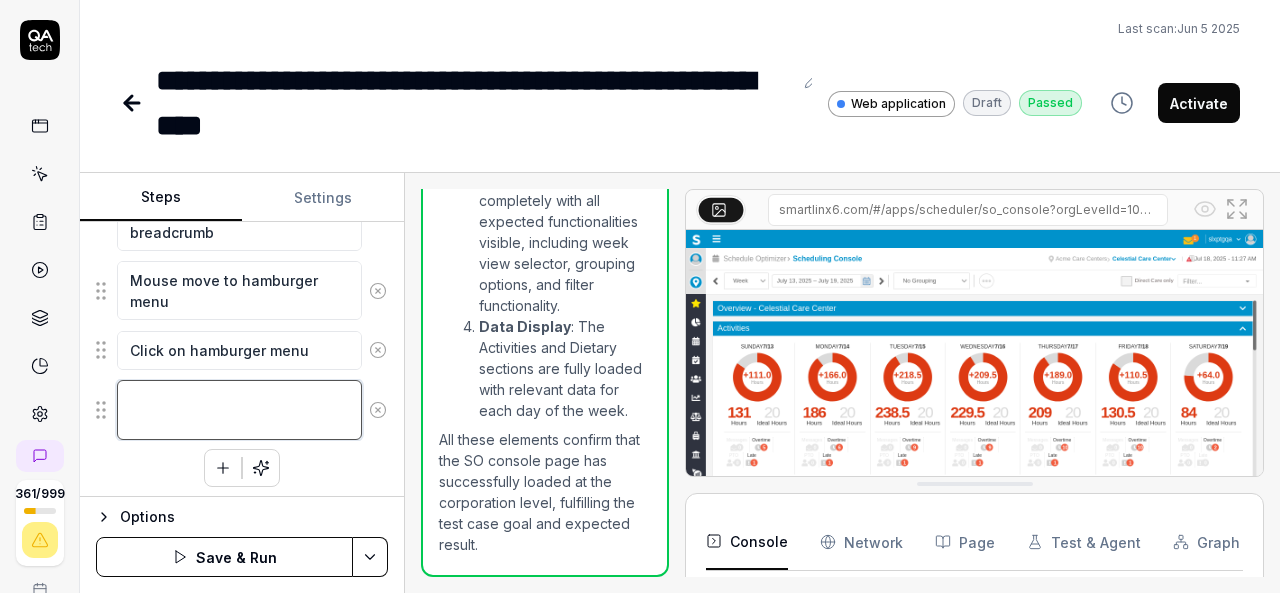 scroll, scrollTop: 433, scrollLeft: 0, axis: vertical 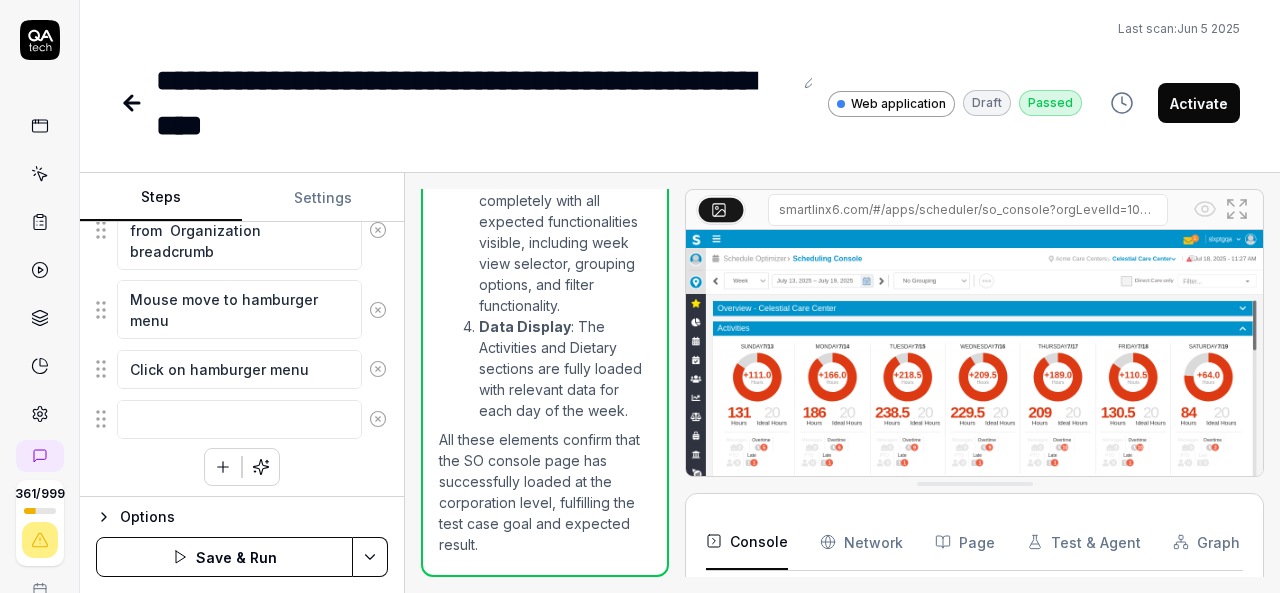 click on "Mouse move to Organization breadcrumb Click on Organization breadcrumb Select the Top organization from  Organization breadcrumb Mouse move to hamburger menu Click on hamburger menu
To pick up a draggable item, press the space bar.
While dragging, use the arrow keys to move the item.
Press space again to drop the item in its new position, or press escape to cancel.
Draggable item ddf7abf3-a88f-432b-9943-1ef4a475f379 was dropped over droppable area 7c057fde-7d60-41b0-9646-a217205756fd" at bounding box center (242, 268) 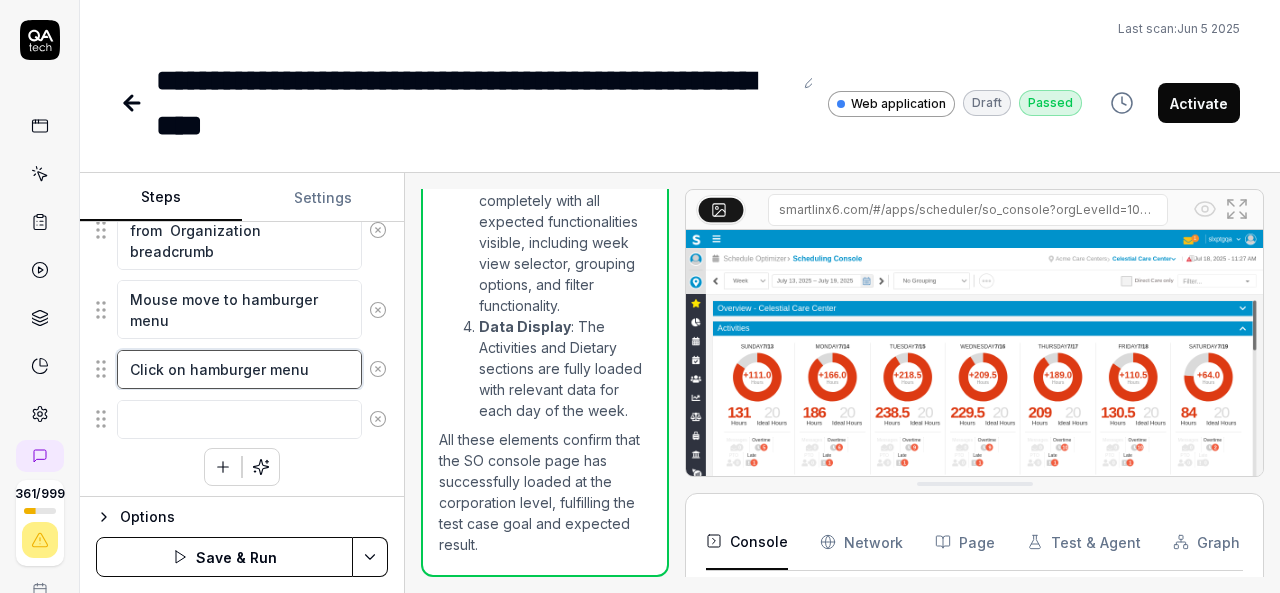 click on "Click on hamburger menu" at bounding box center [239, 369] 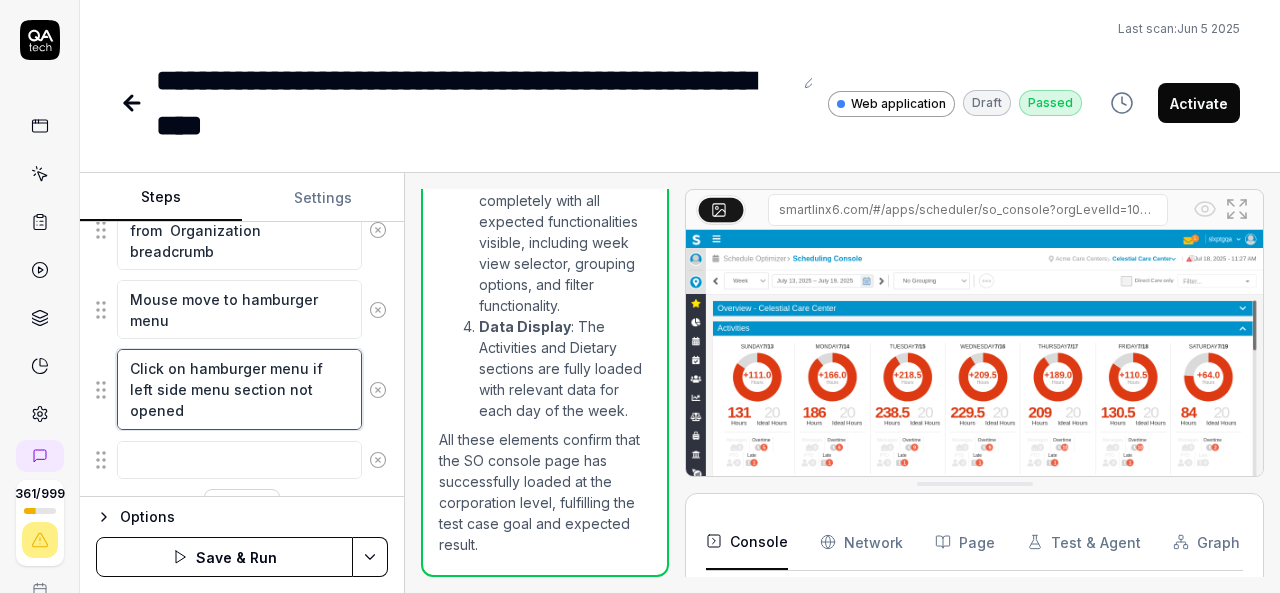 scroll, scrollTop: 474, scrollLeft: 0, axis: vertical 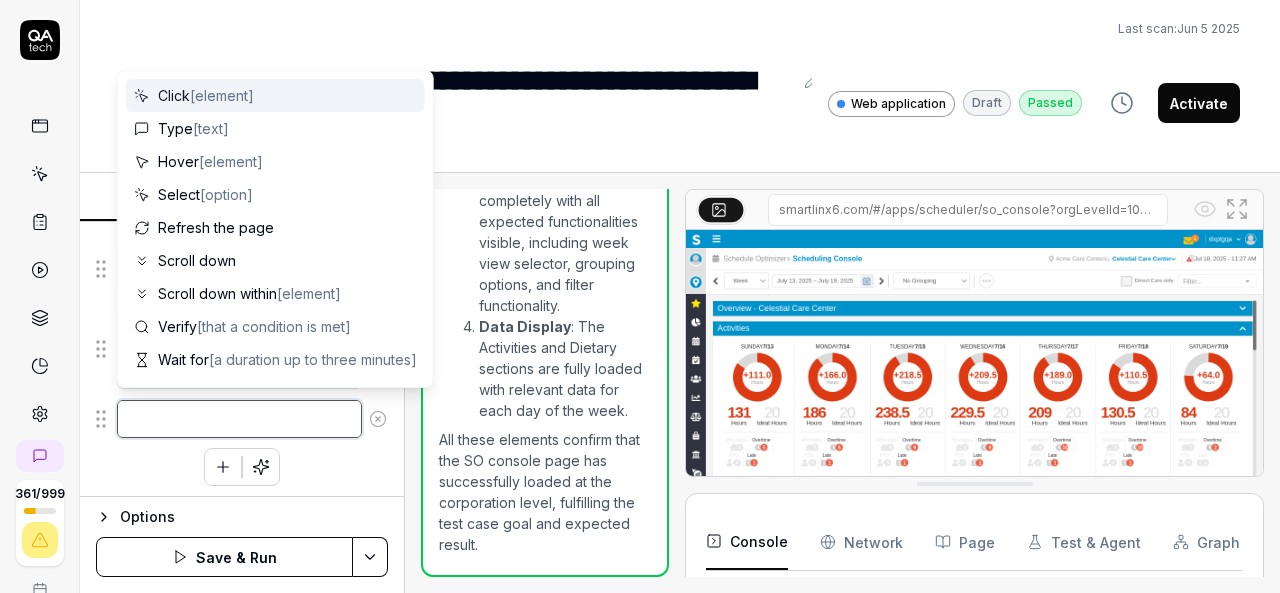 click at bounding box center [239, 419] 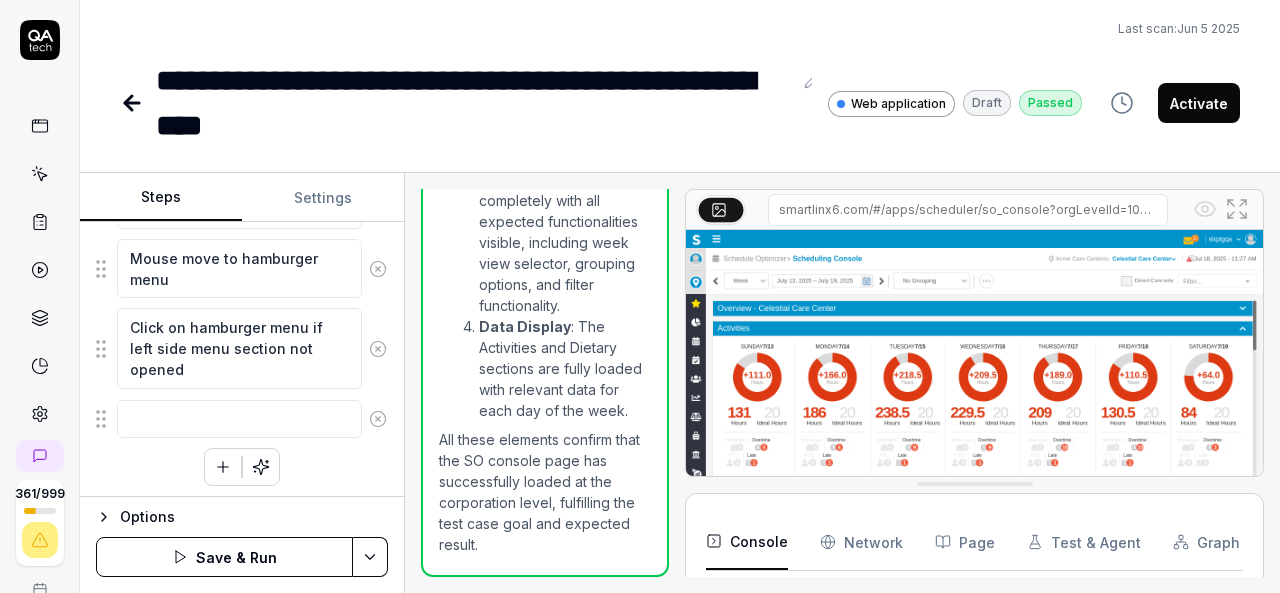 click on "Last scan:  Jun 5 2025" at bounding box center [680, 29] 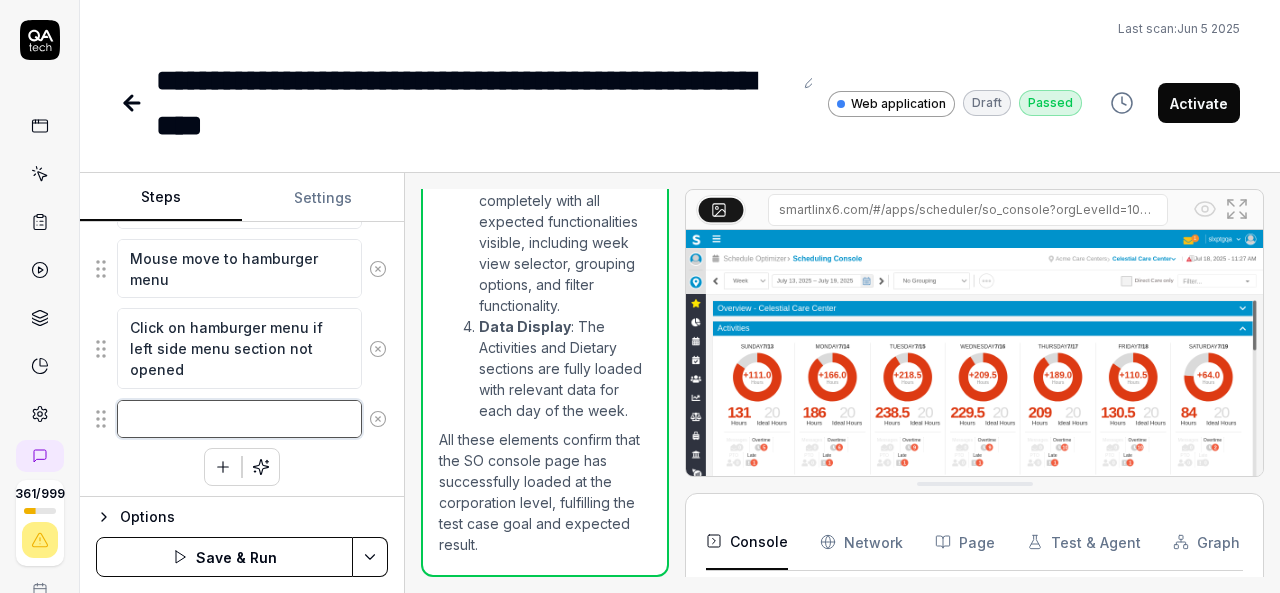 click at bounding box center [239, 419] 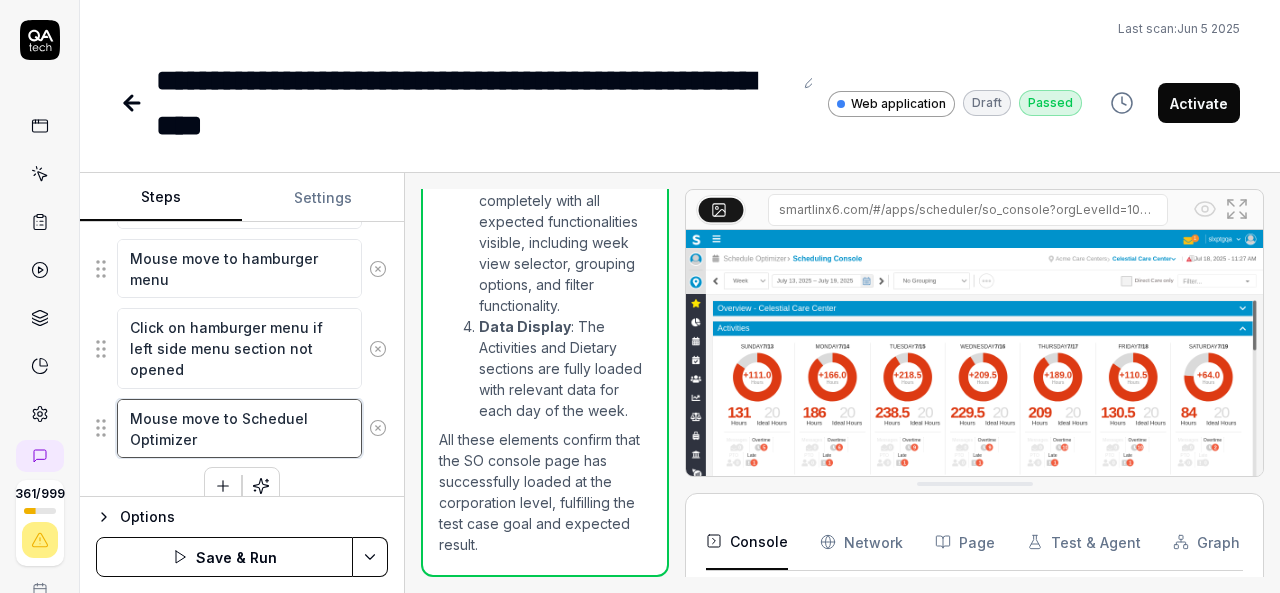 click on "Mouse move to Scheduel Optimizer" at bounding box center [239, 428] 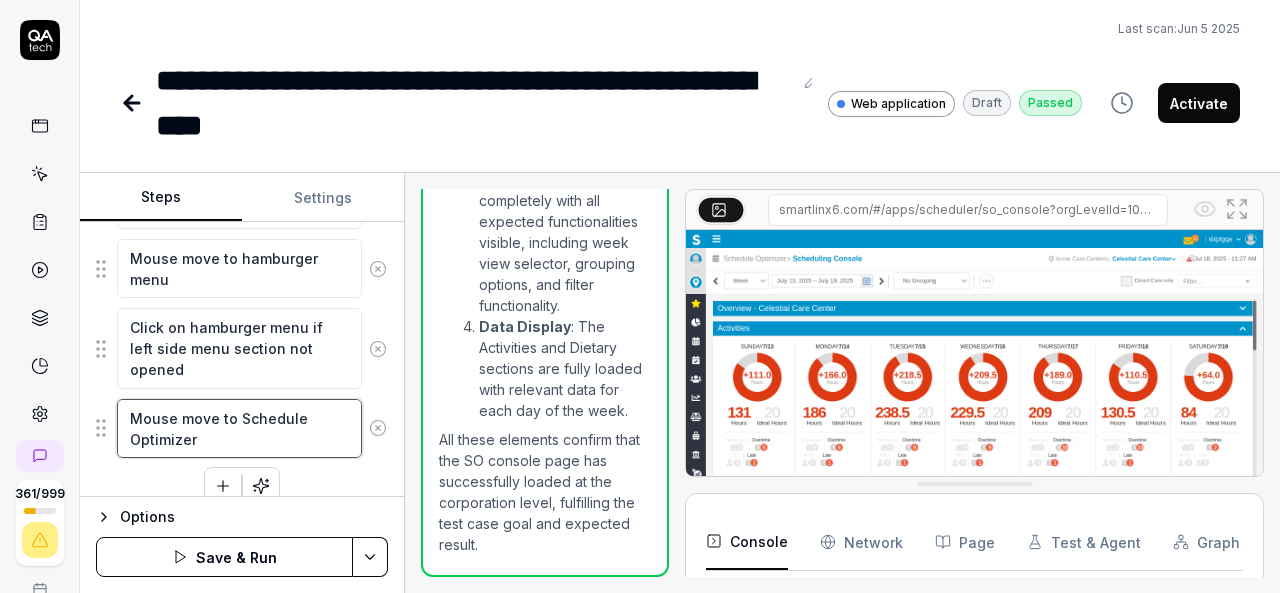 click on "Mouse move to Schedule Optimizer" at bounding box center [239, 428] 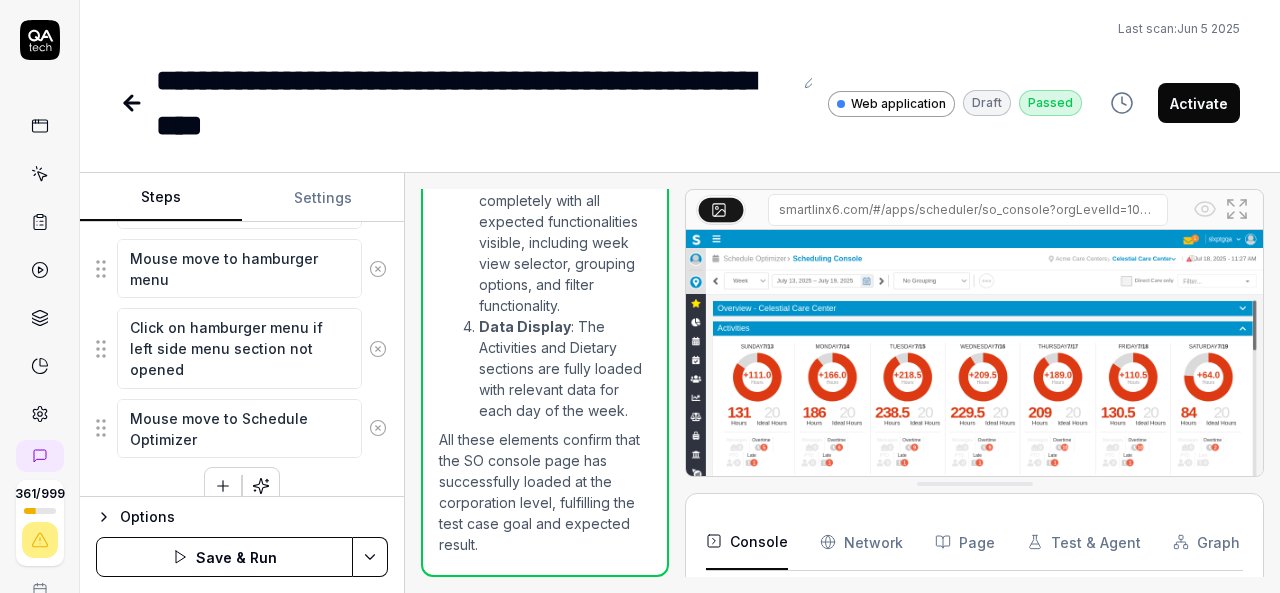click on "Mouse move to Organization breadcrumb Click on Organization breadcrumb Select the Top organization from  Organization breadcrumb Mouse move to hamburger menu Click on hamburger menu if left side menu section not opened Mouse move to Schedule Optimizer
To pick up a draggable item, press the space bar.
While dragging, use the arrow keys to move the item.
Press space again to drop the item in its new position, or press escape to cancel.
Draggable item ddf7abf3-a88f-432b-9943-1ef4a475f379 was dropped over droppable area 7c057fde-7d60-41b0-9646-a217205756fd" at bounding box center [242, 257] 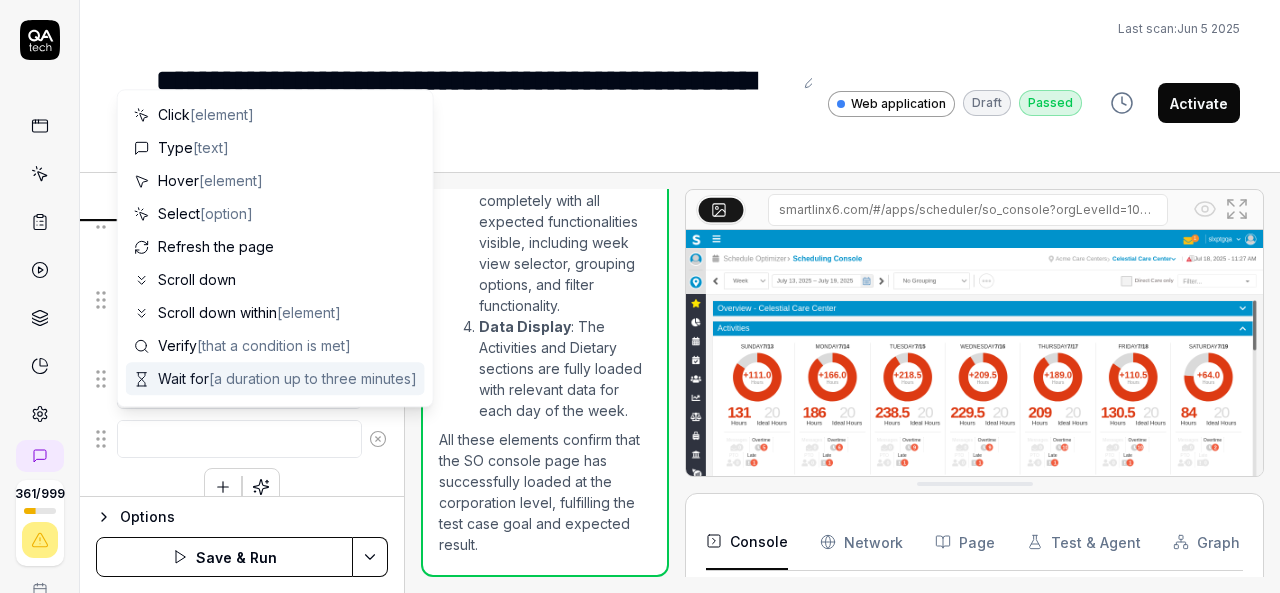 click at bounding box center (239, 439) 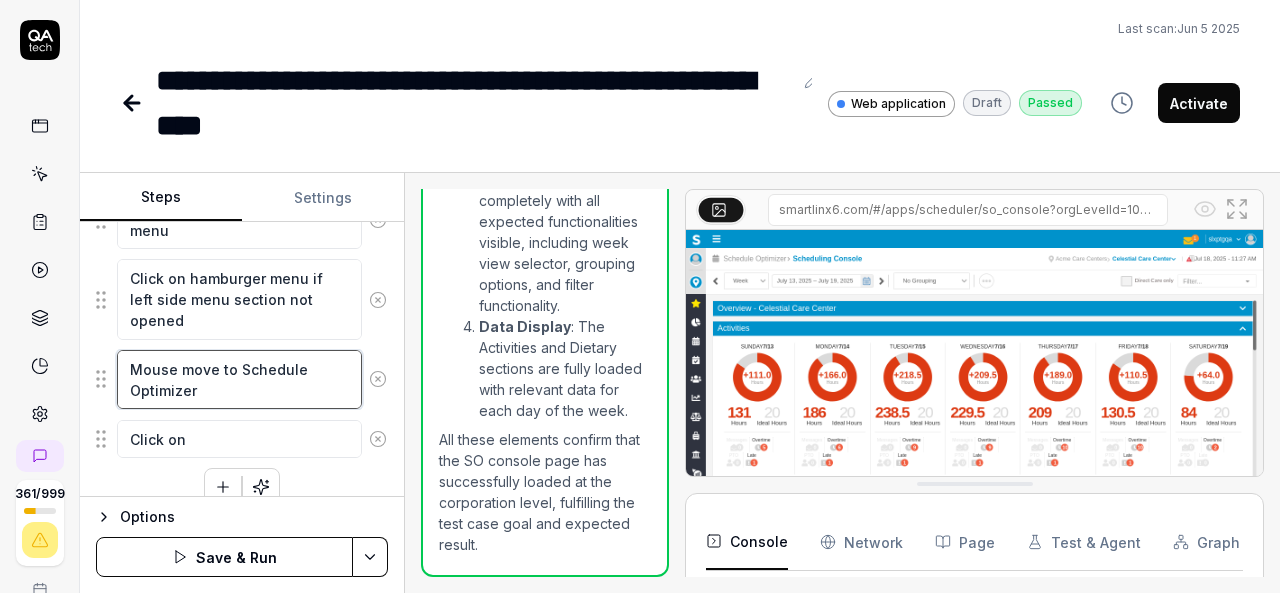 click on "Mouse move to Schedule Optimizer" at bounding box center [239, 379] 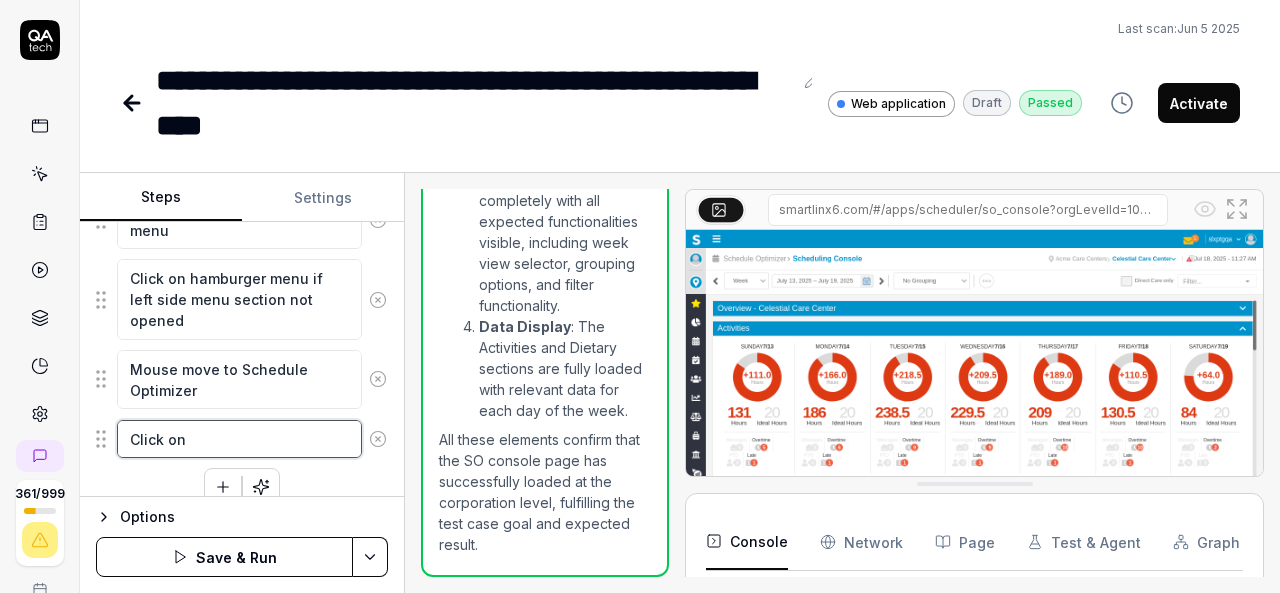 click on "Click on" at bounding box center (239, 439) 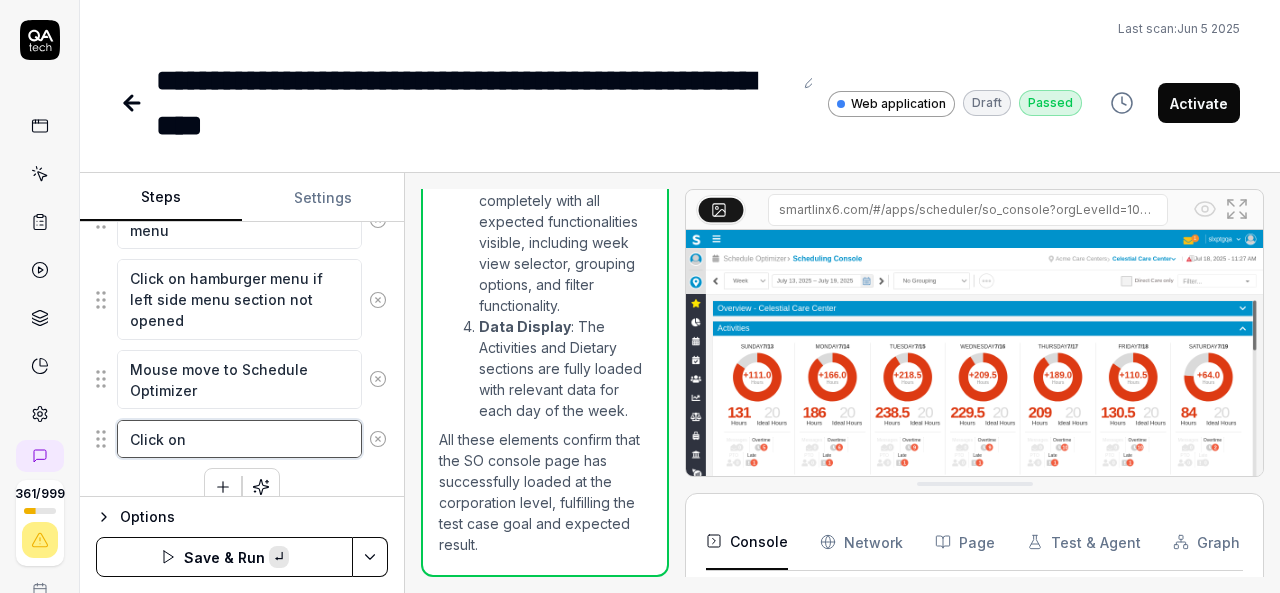paste on "Schedule Optimizer" 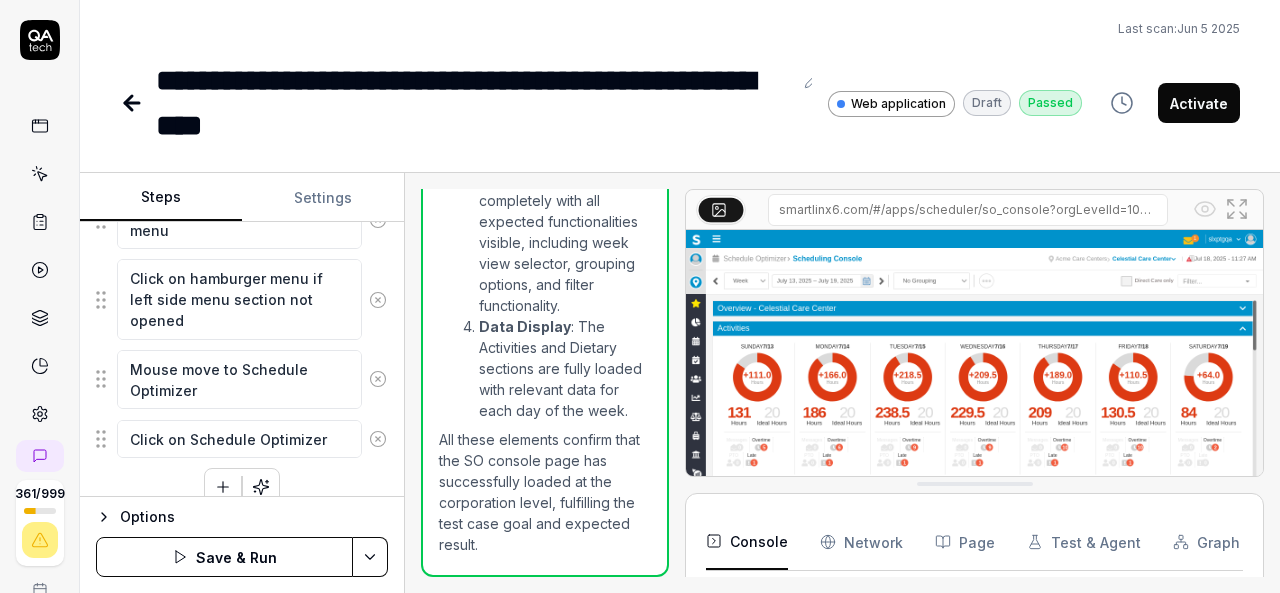 click 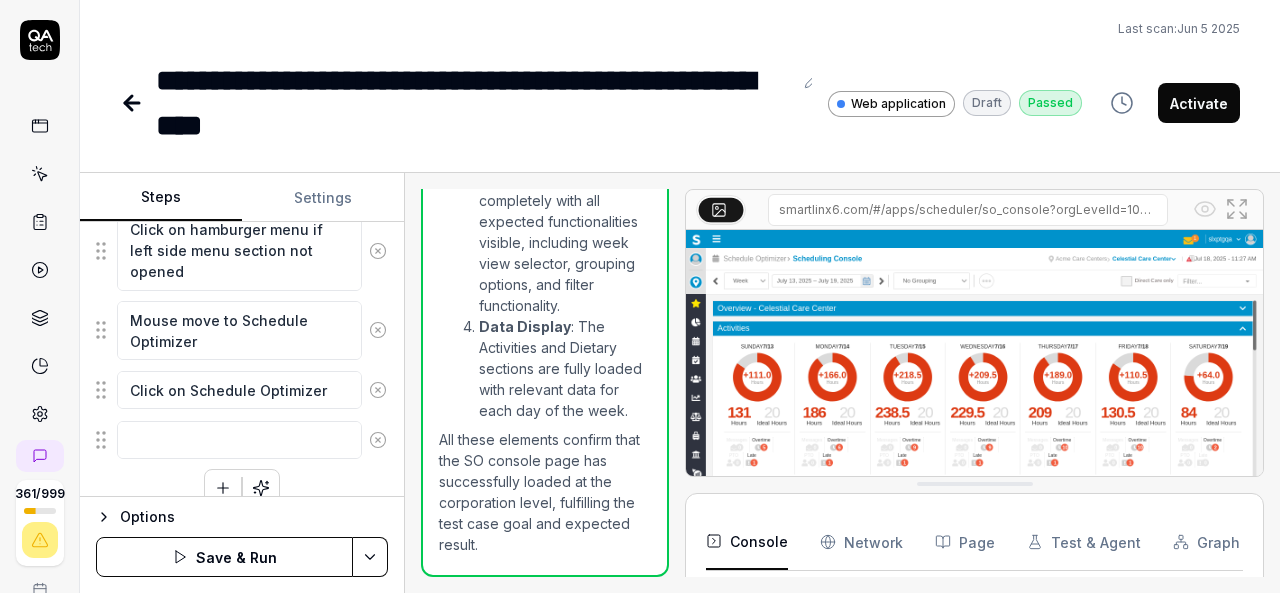 click on "Mouse move to Organization breadcrumb Click on Organization breadcrumb Select the Top organization from  Organization breadcrumb Mouse move to hamburger menu Click on hamburger menu if left side menu section not opened Mouse move to Schedule Optimizer Click on Schedule Optimizer
To pick up a draggable item, press the space bar.
While dragging, use the arrow keys to move the item.
Press space again to drop the item in its new position, or press escape to cancel.
Draggable item ddf7abf3-a88f-432b-9943-1ef4a475f379 was dropped over droppable area 7c057fde-7d60-41b0-9646-a217205756fd" at bounding box center [242, 209] 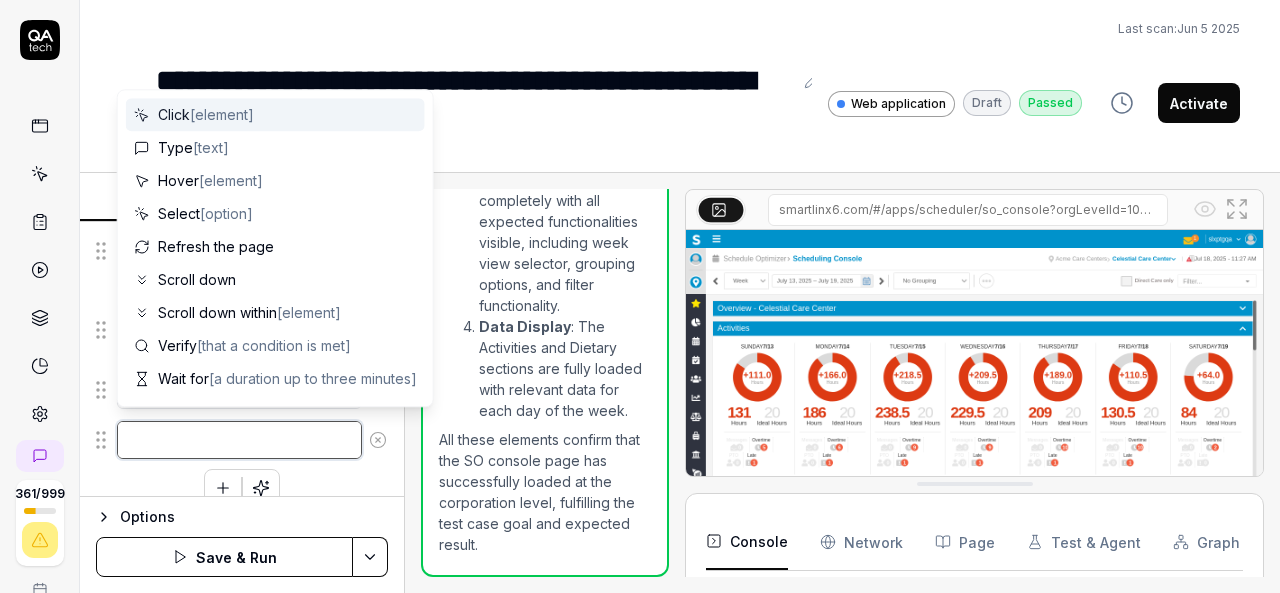 click at bounding box center (239, 440) 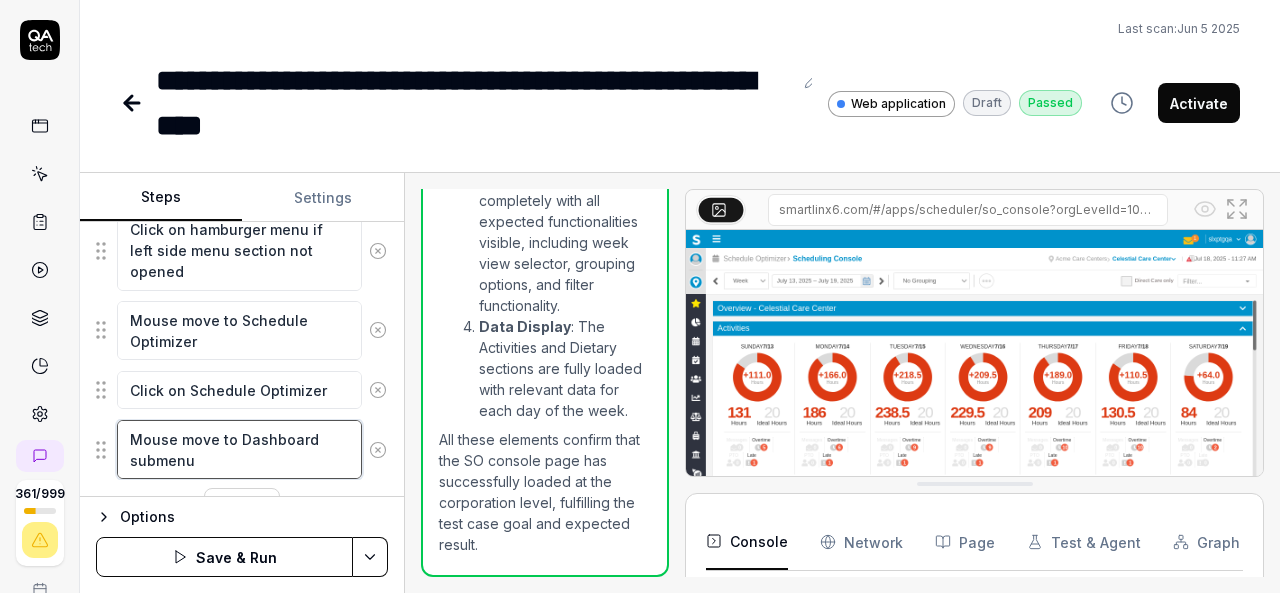 click on "Mouse move to Dashboard submenu" at bounding box center [239, 449] 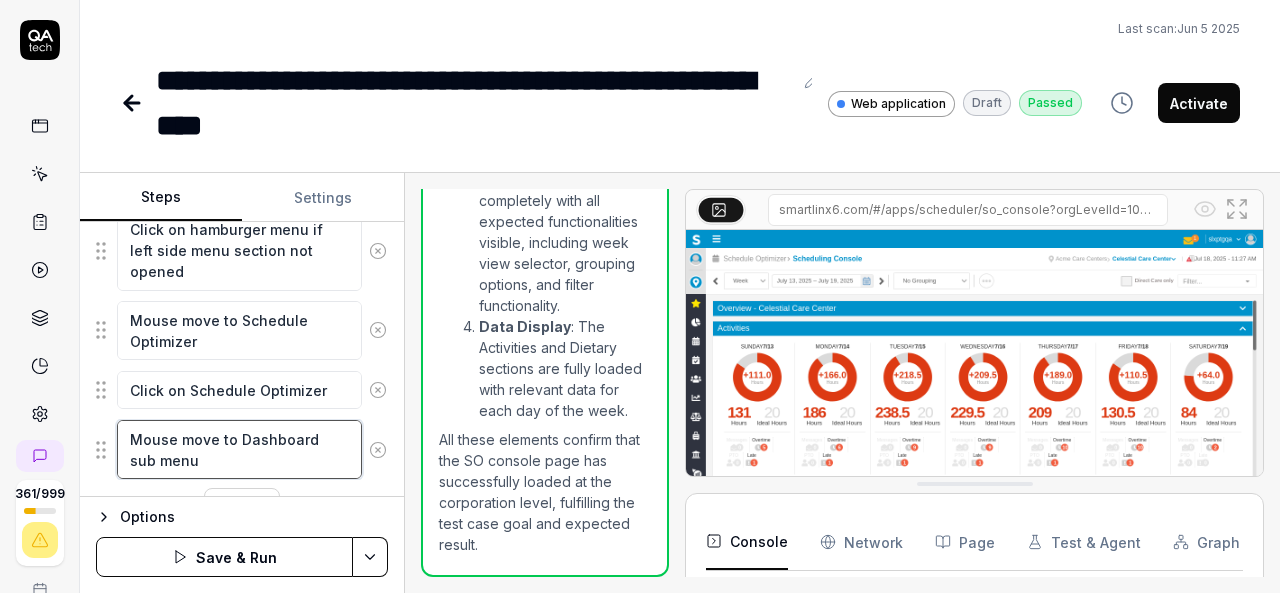 click on "Mouse move to Dashboard sub menu" at bounding box center [239, 449] 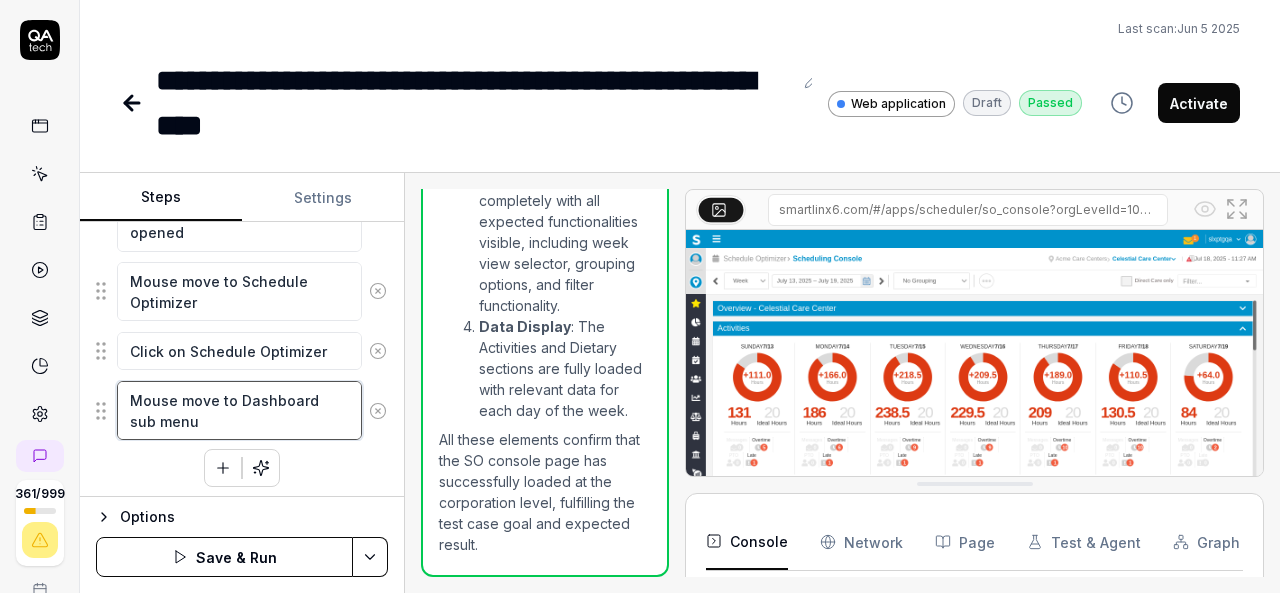 click on "Mouse move to Dashboard sub menu" at bounding box center [239, 410] 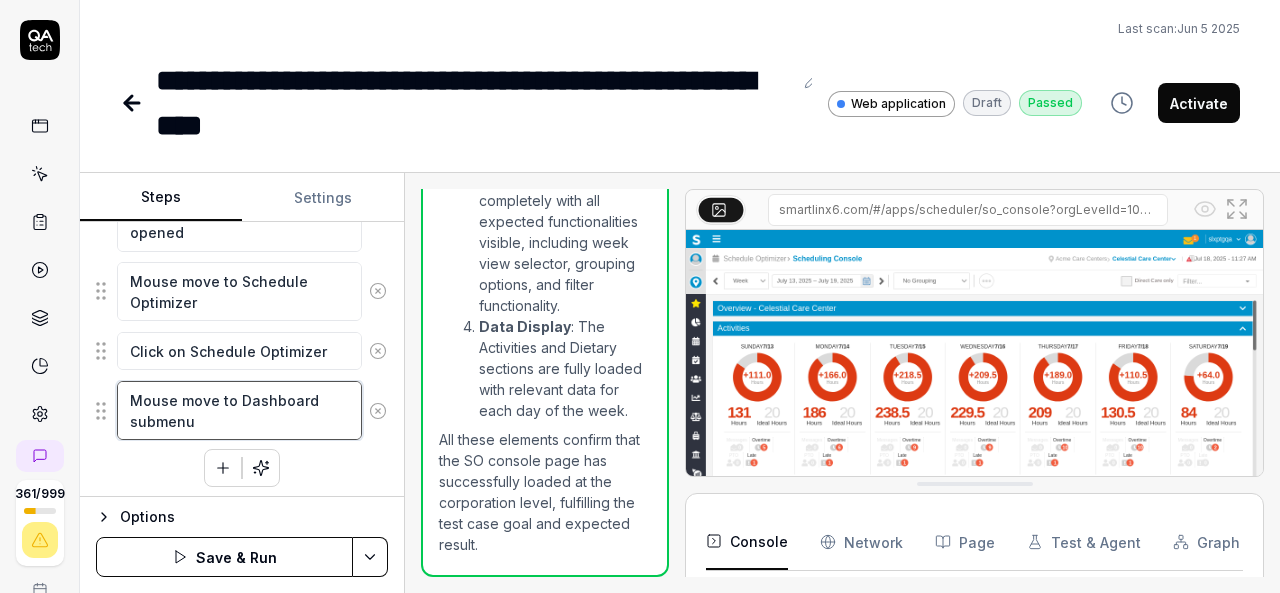 drag, startPoint x: 236, startPoint y: 389, endPoint x: 247, endPoint y: 411, distance: 24.596748 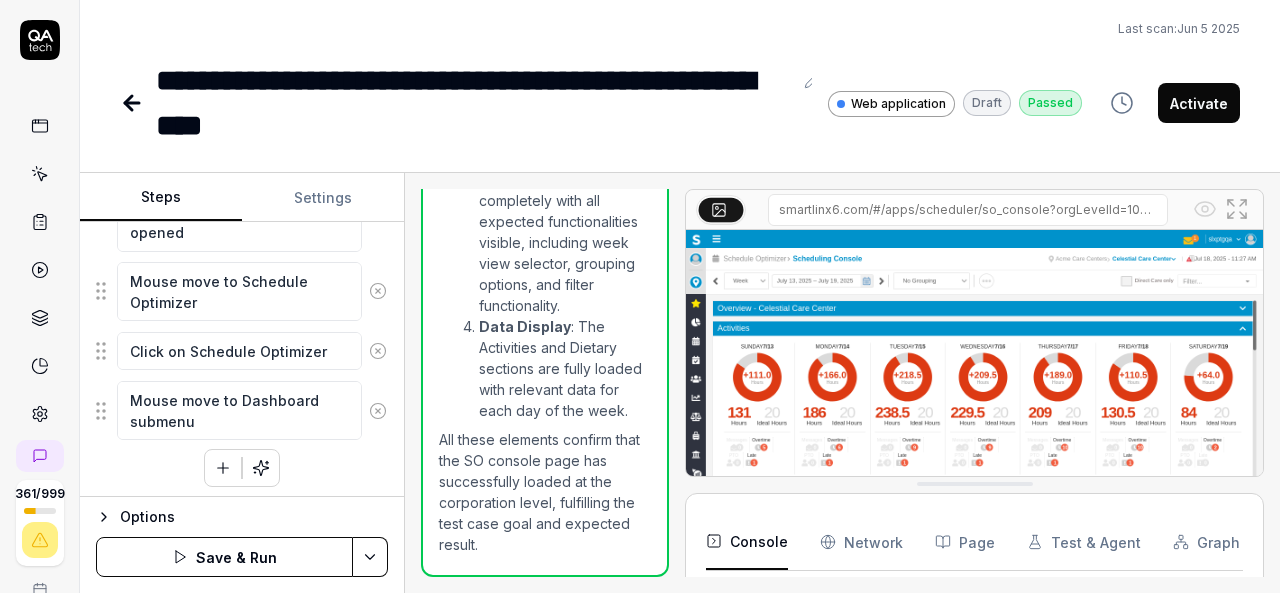 click 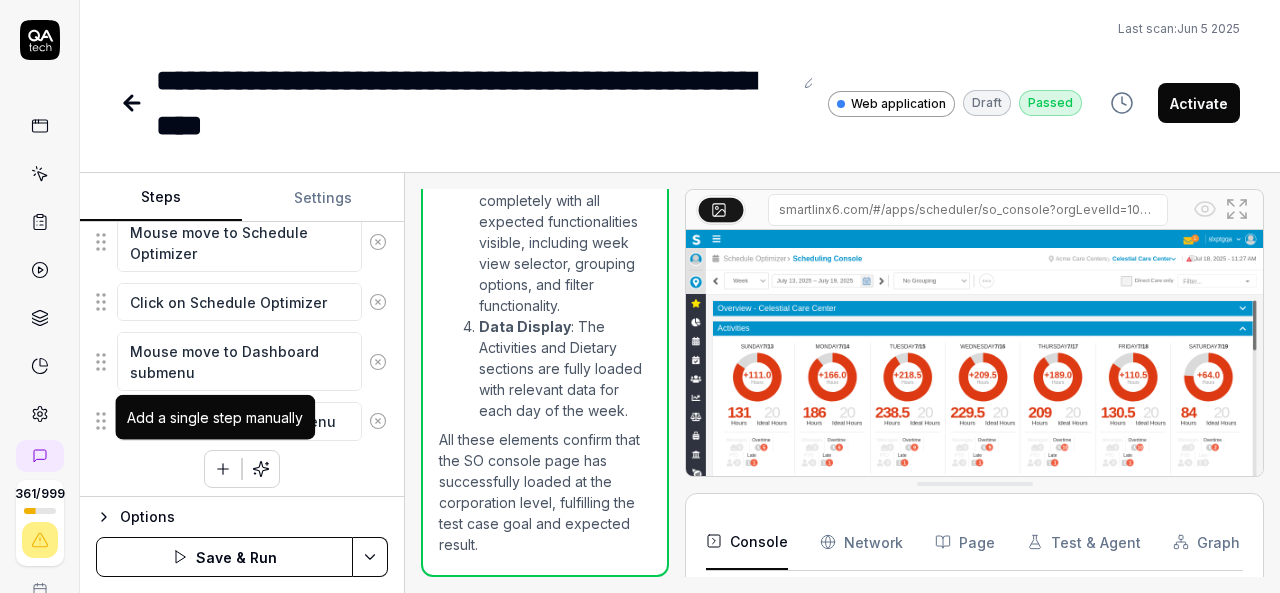 click 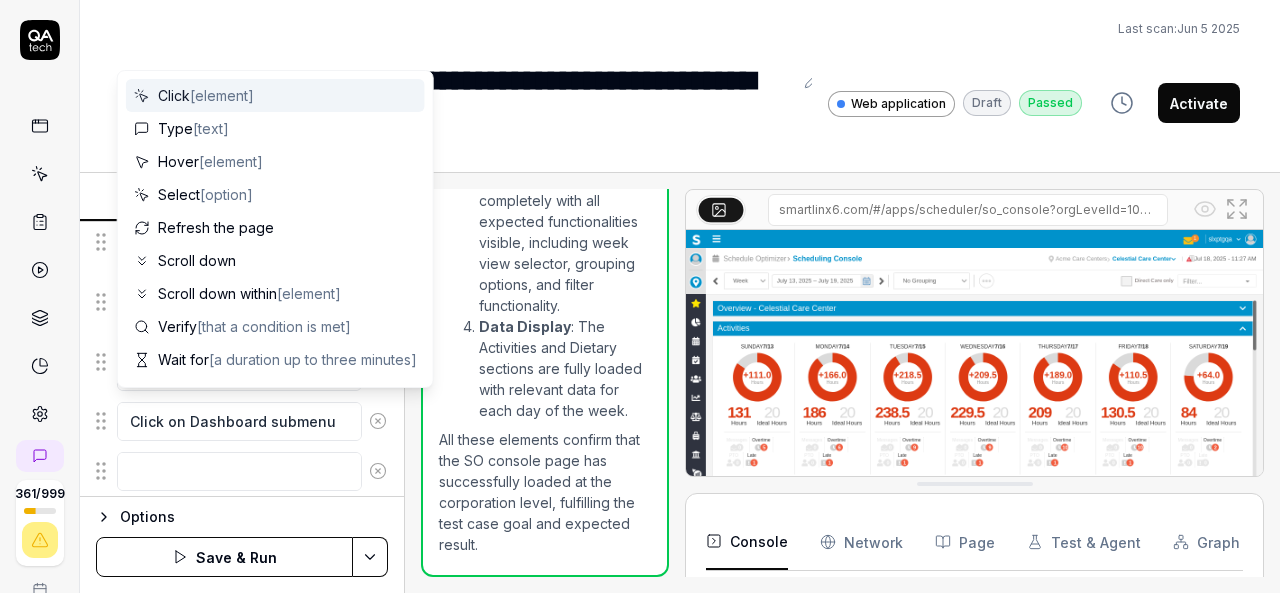 scroll, scrollTop: 710, scrollLeft: 0, axis: vertical 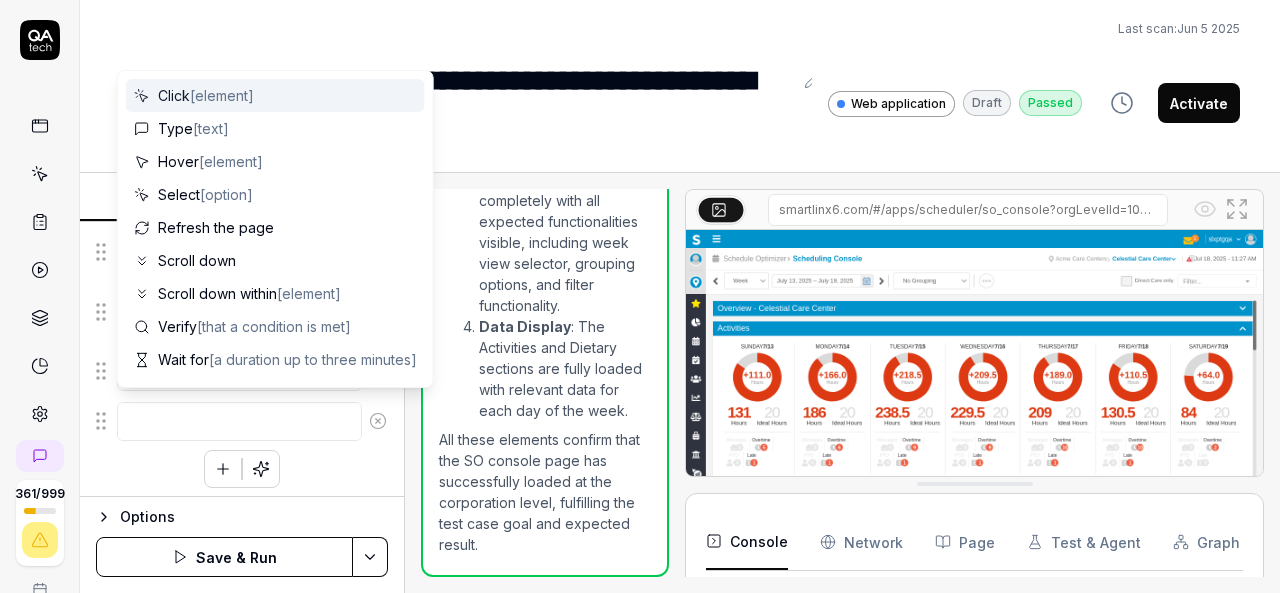 click at bounding box center (239, 421) 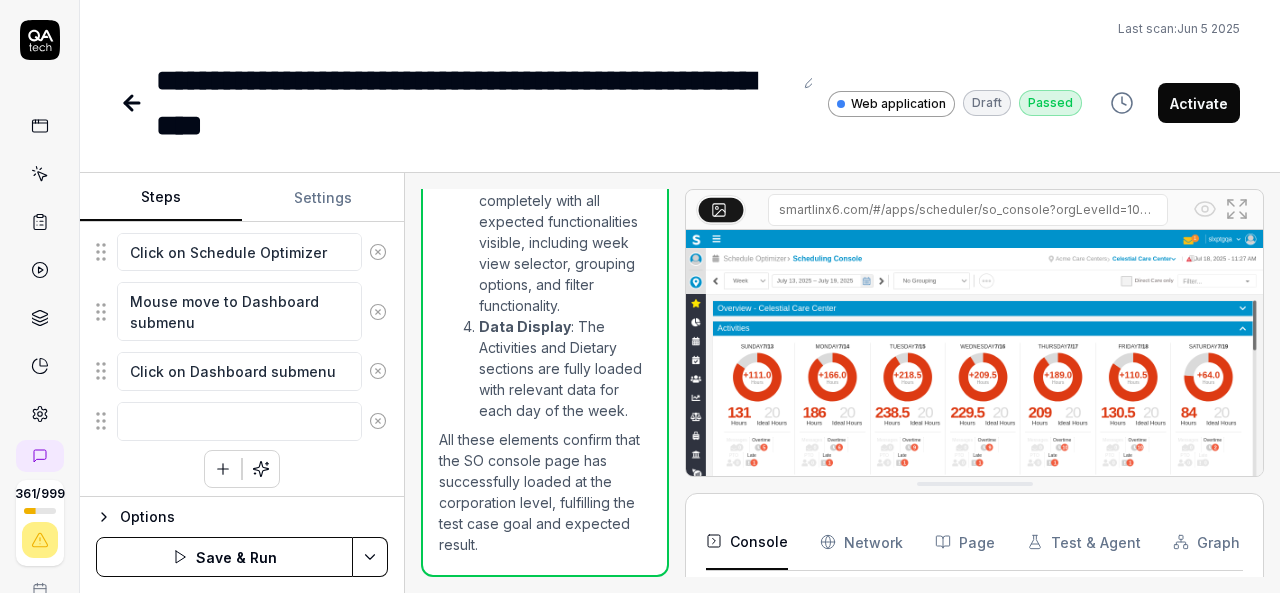 click on "Last scan:  Jun 5 2025" at bounding box center (680, 29) 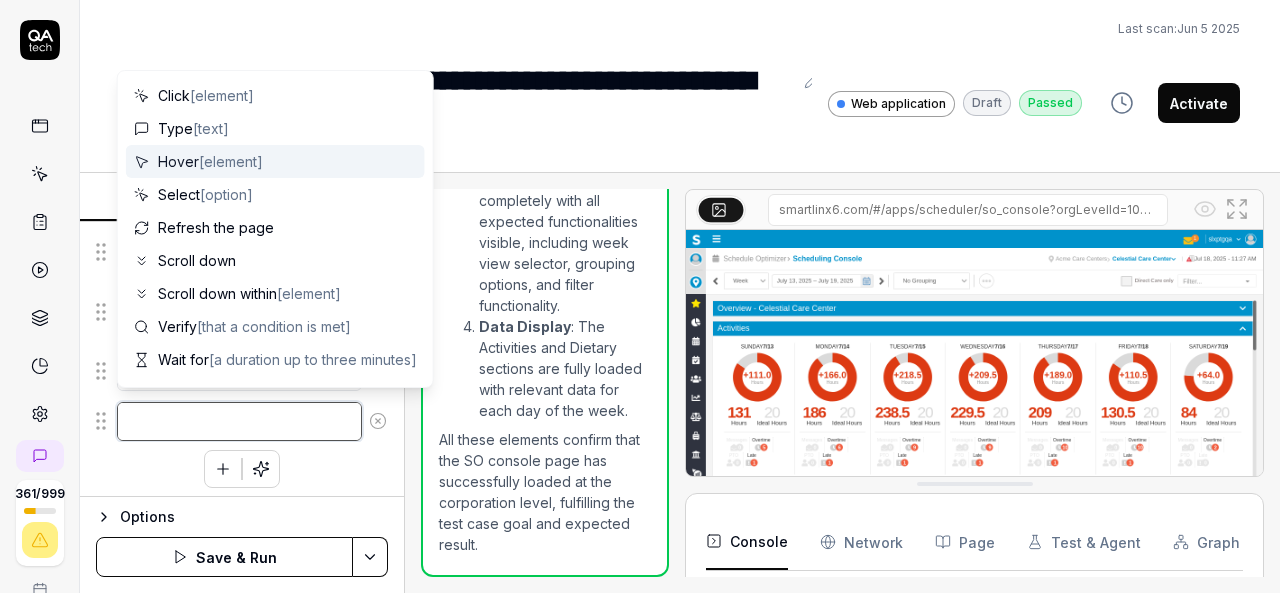 click at bounding box center [239, 421] 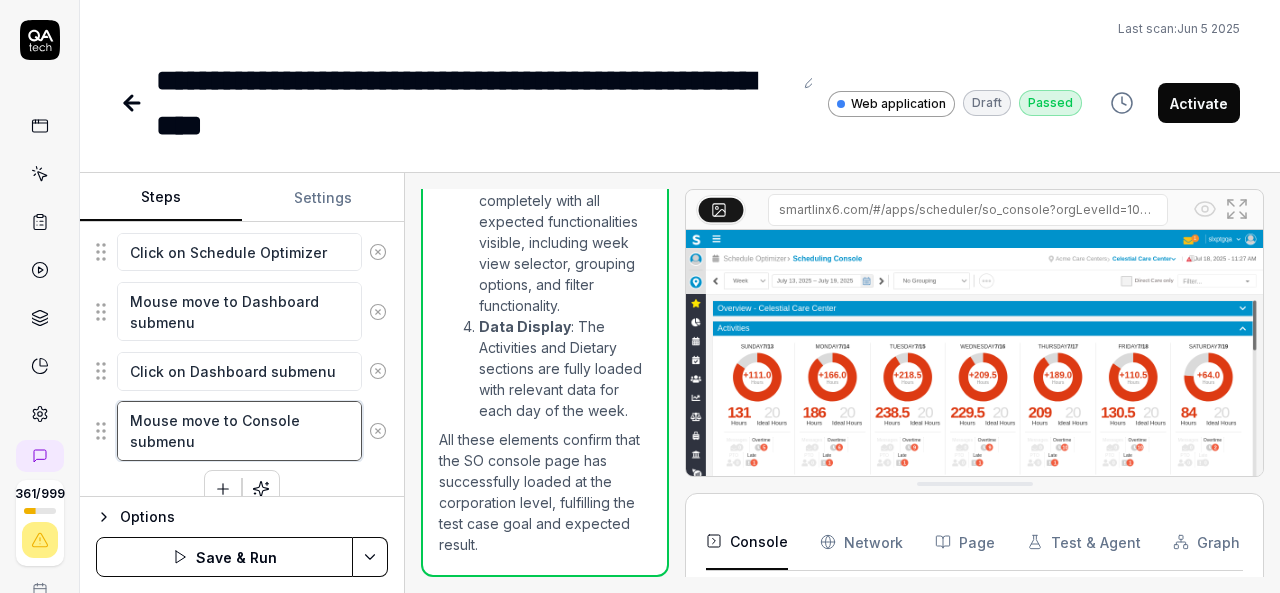 click on "Mouse move to Console submenu" at bounding box center (239, 430) 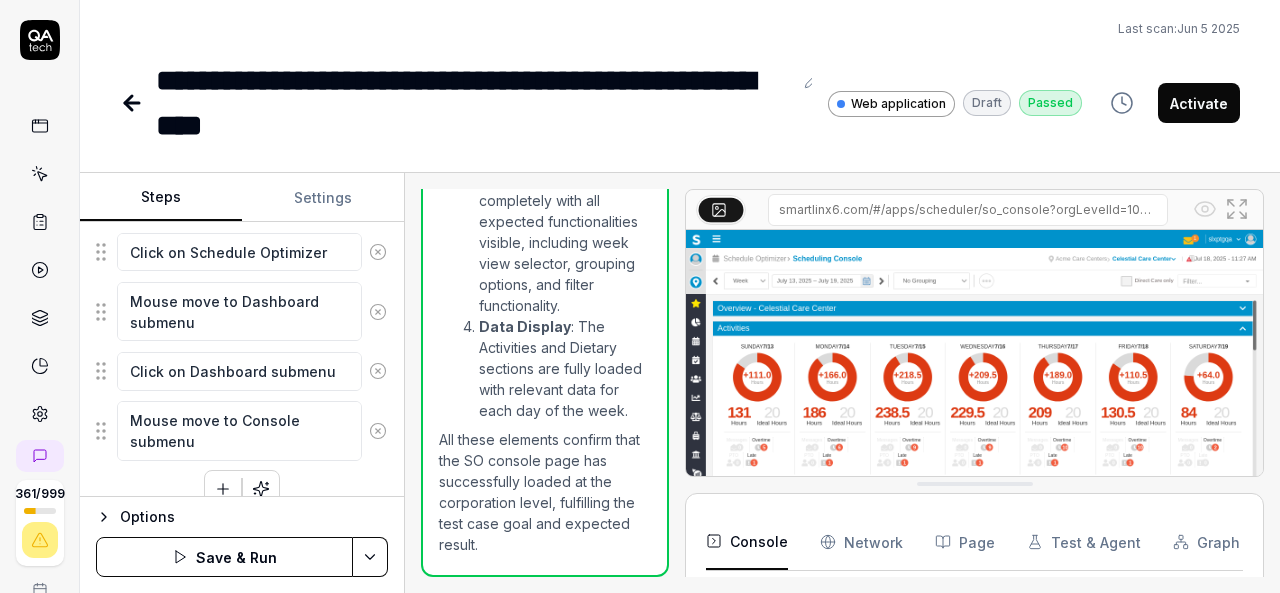 click 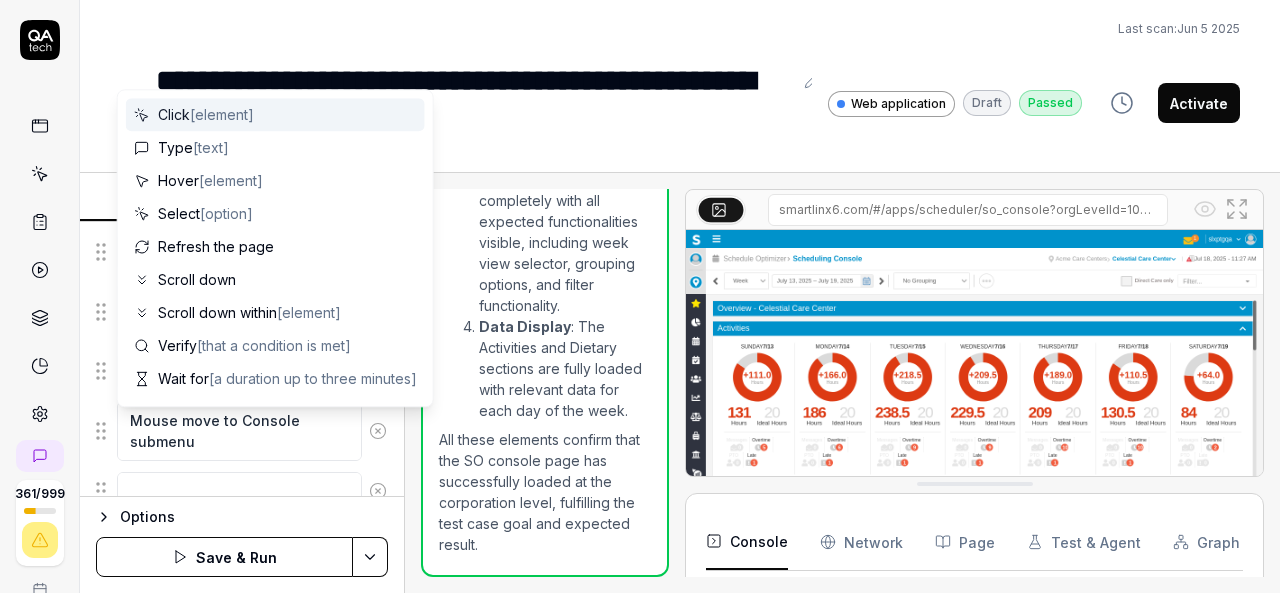 scroll, scrollTop: 759, scrollLeft: 0, axis: vertical 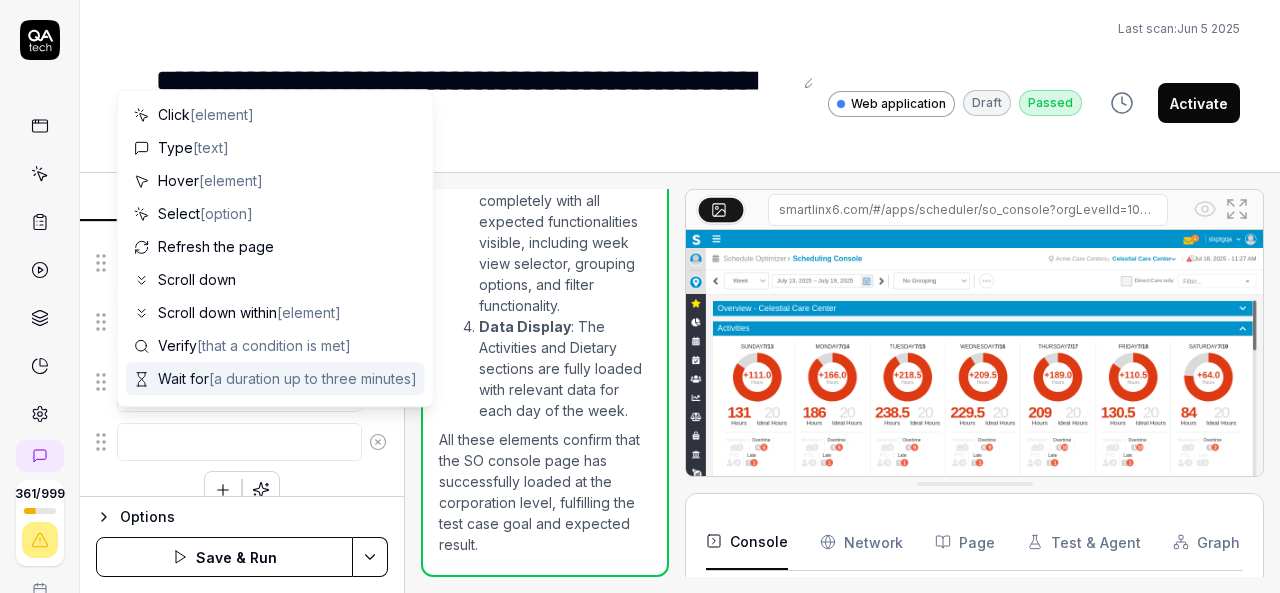 click at bounding box center (239, 442) 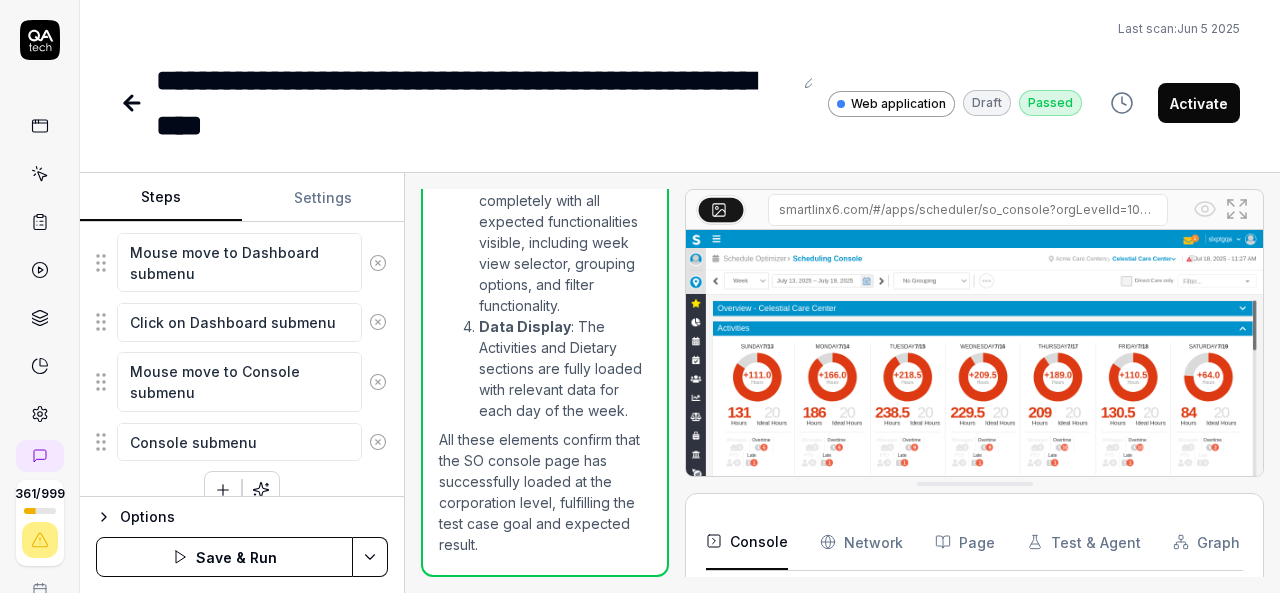 click on "Console submenu" at bounding box center [239, 442] 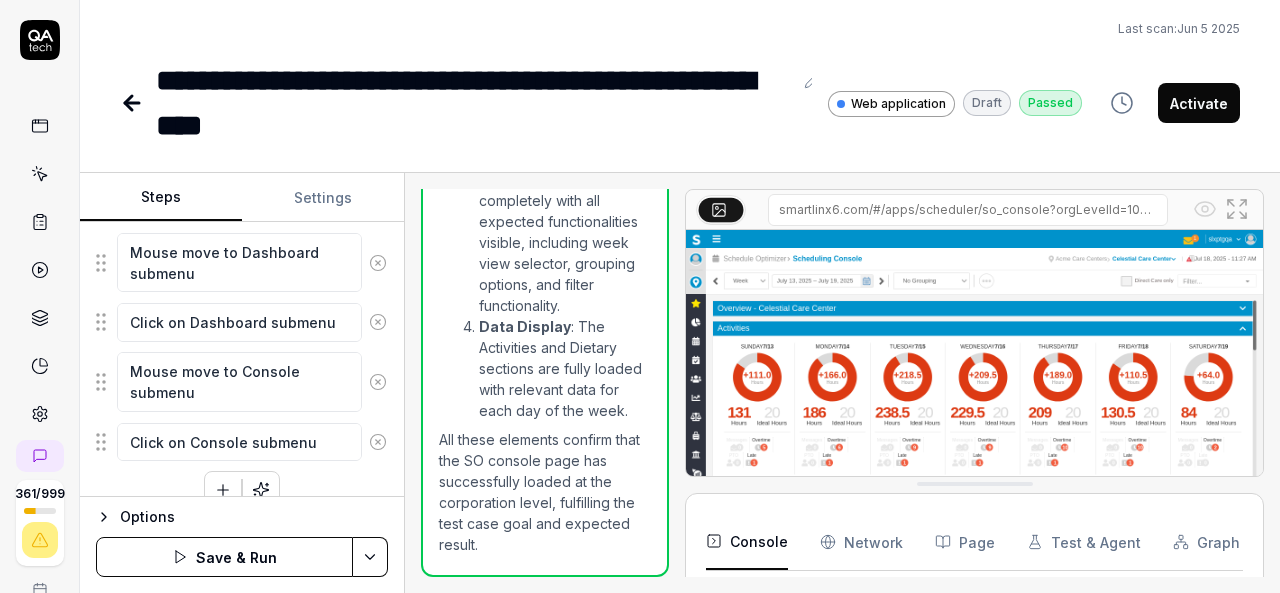 click at bounding box center [223, 490] 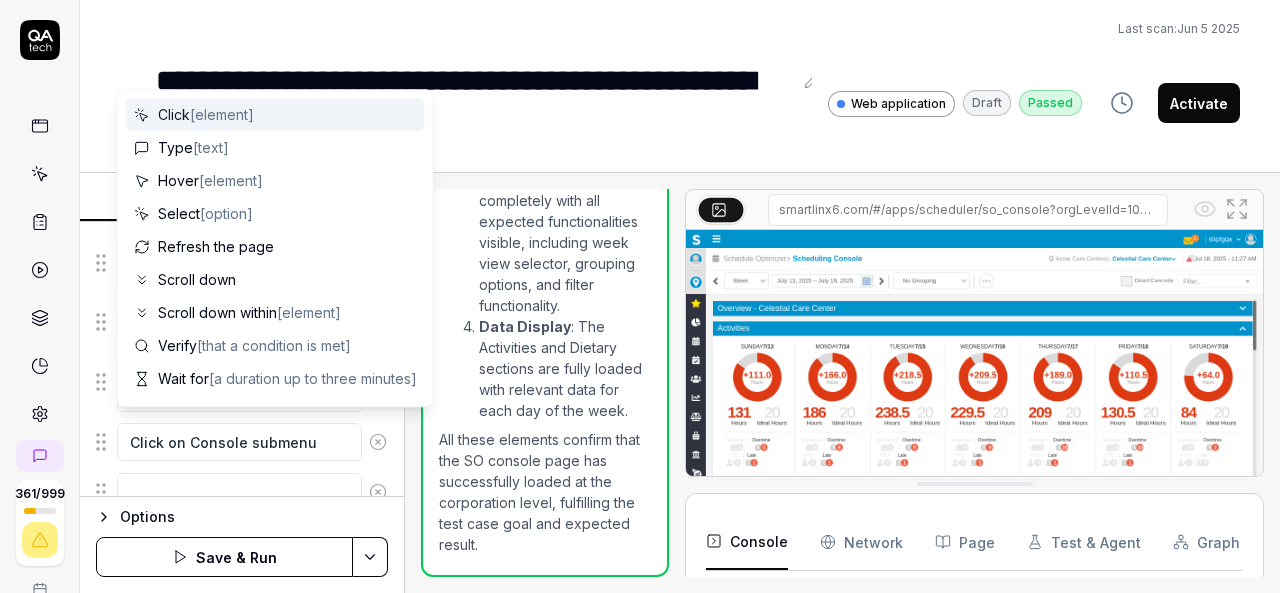 scroll, scrollTop: 808, scrollLeft: 0, axis: vertical 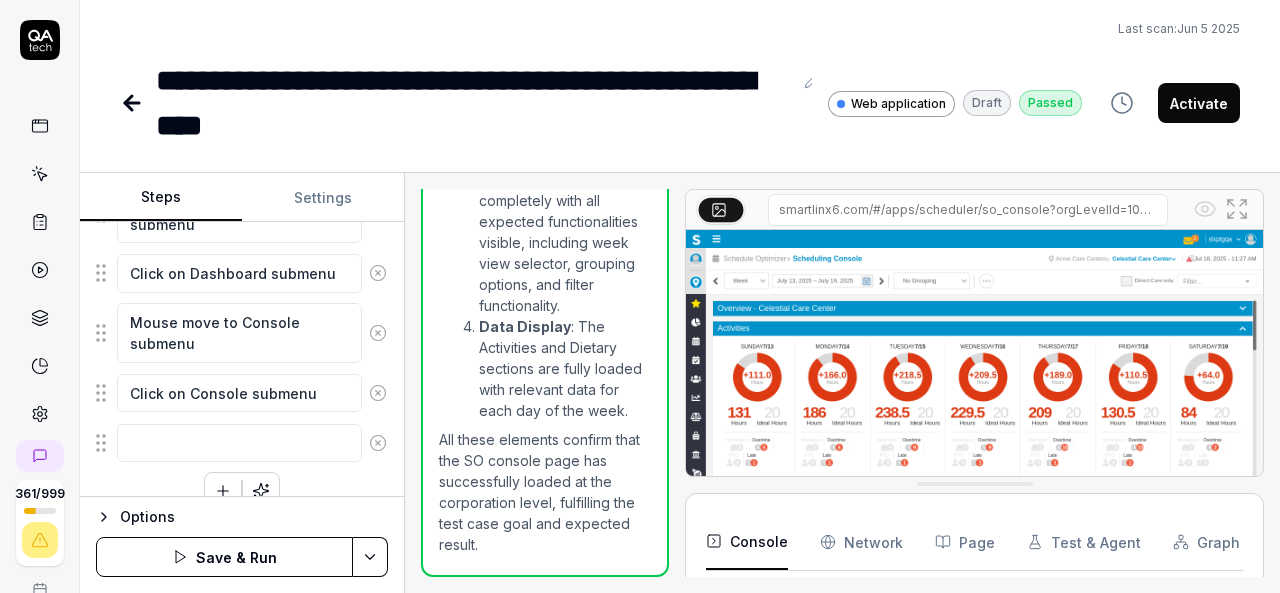 click on "Last scan:  Jun 5 2025" at bounding box center (680, 29) 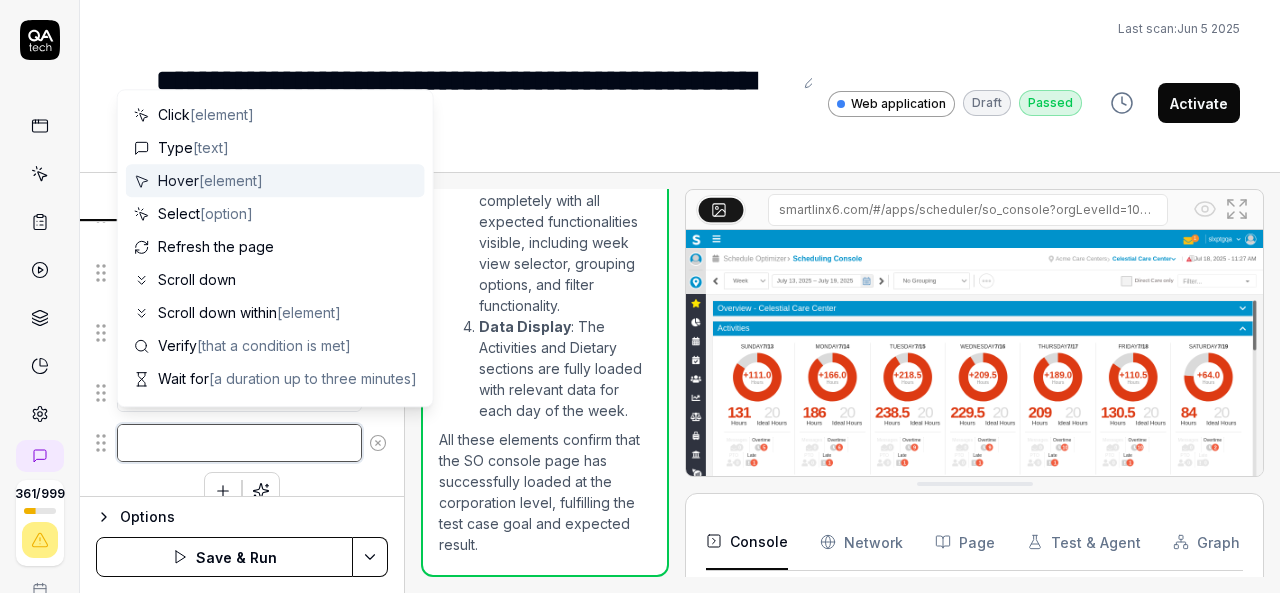 click at bounding box center (239, 443) 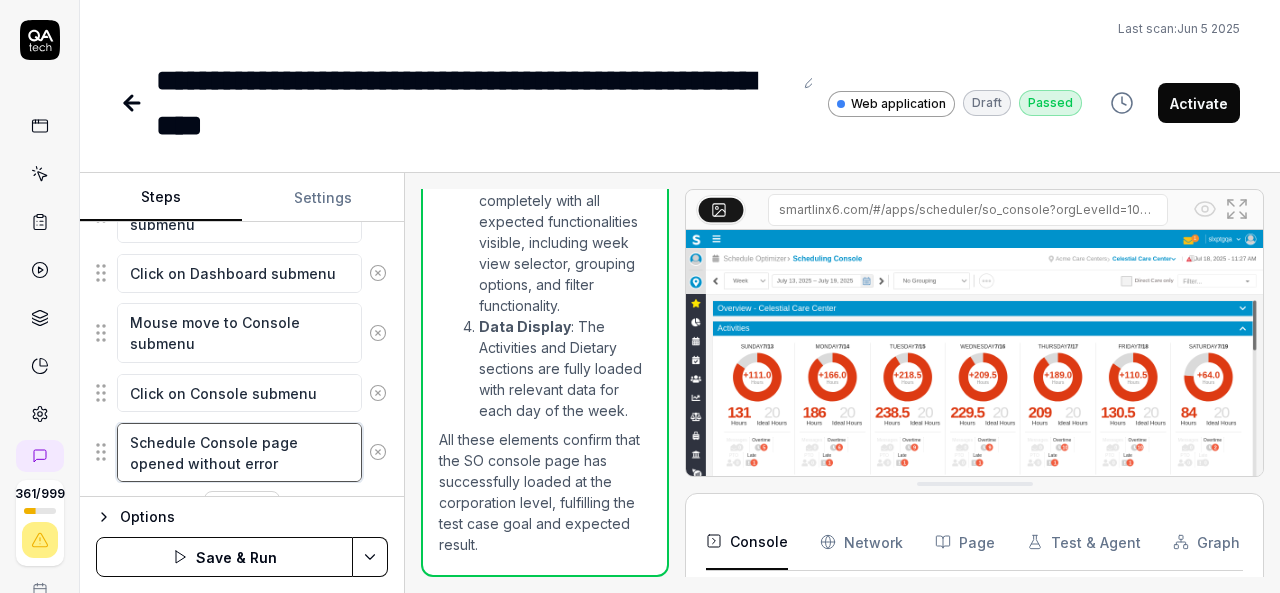 scroll, scrollTop: 847, scrollLeft: 0, axis: vertical 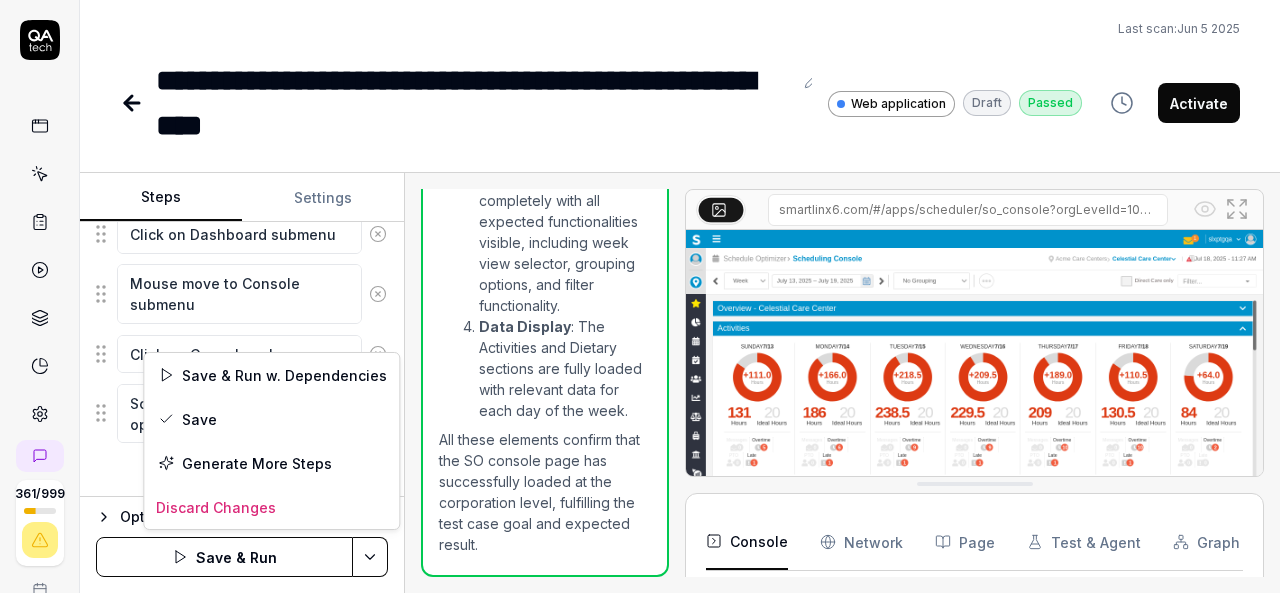click on "**********" at bounding box center [640, 296] 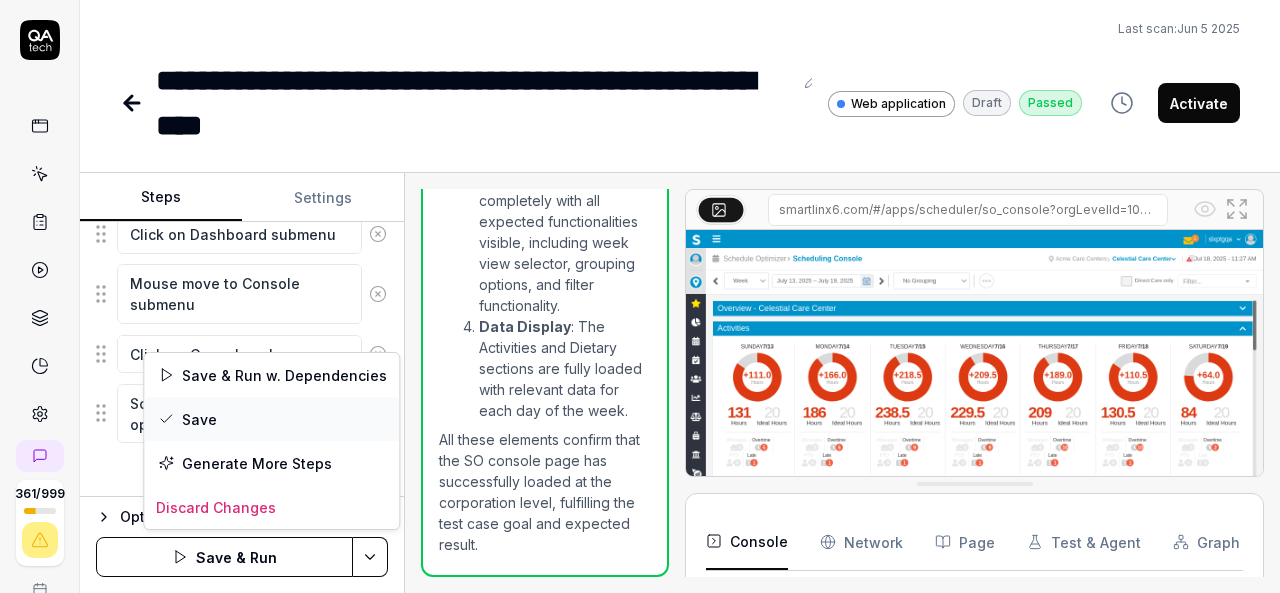 click on "Save" at bounding box center (271, 419) 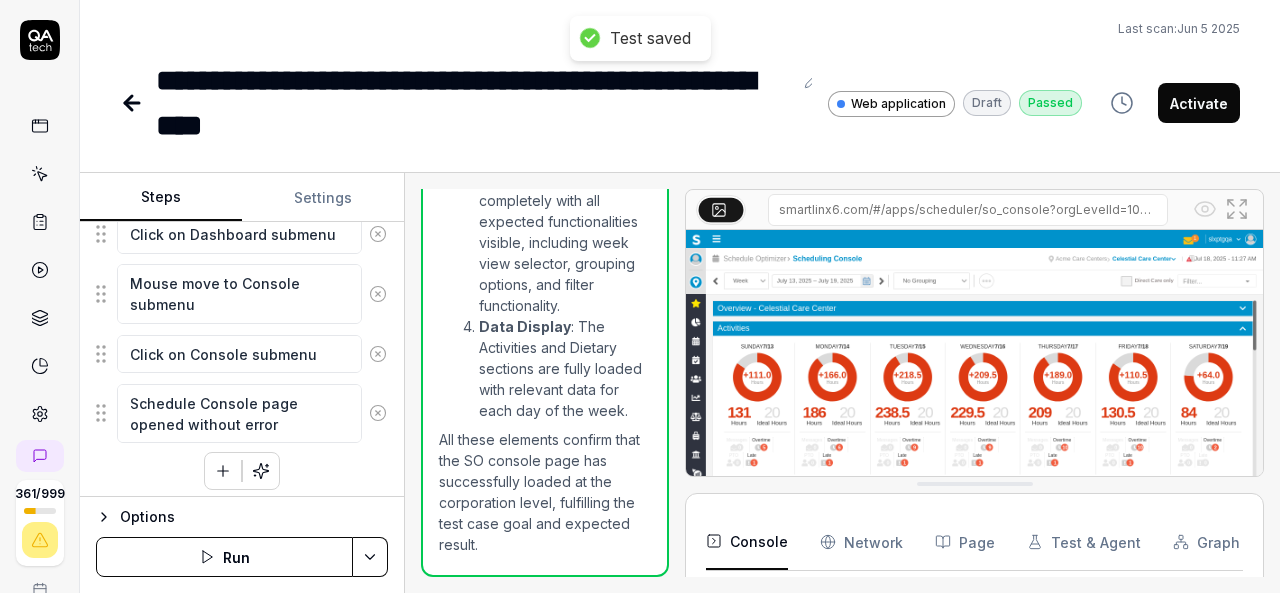click on "Run" at bounding box center [224, 557] 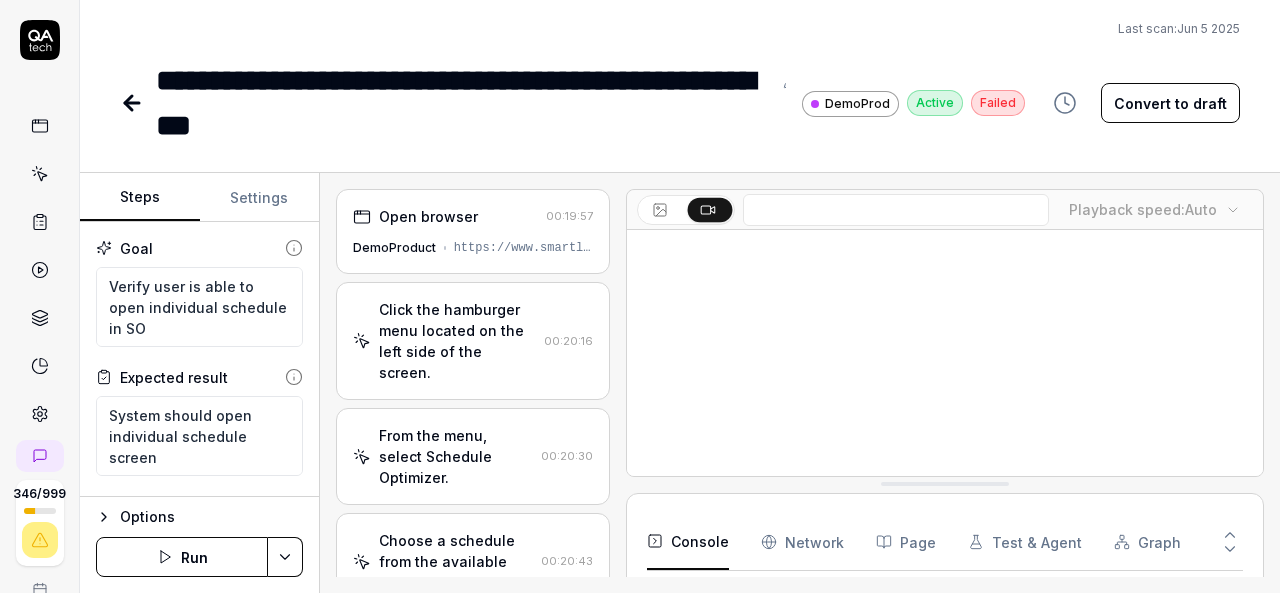 scroll, scrollTop: 0, scrollLeft: 0, axis: both 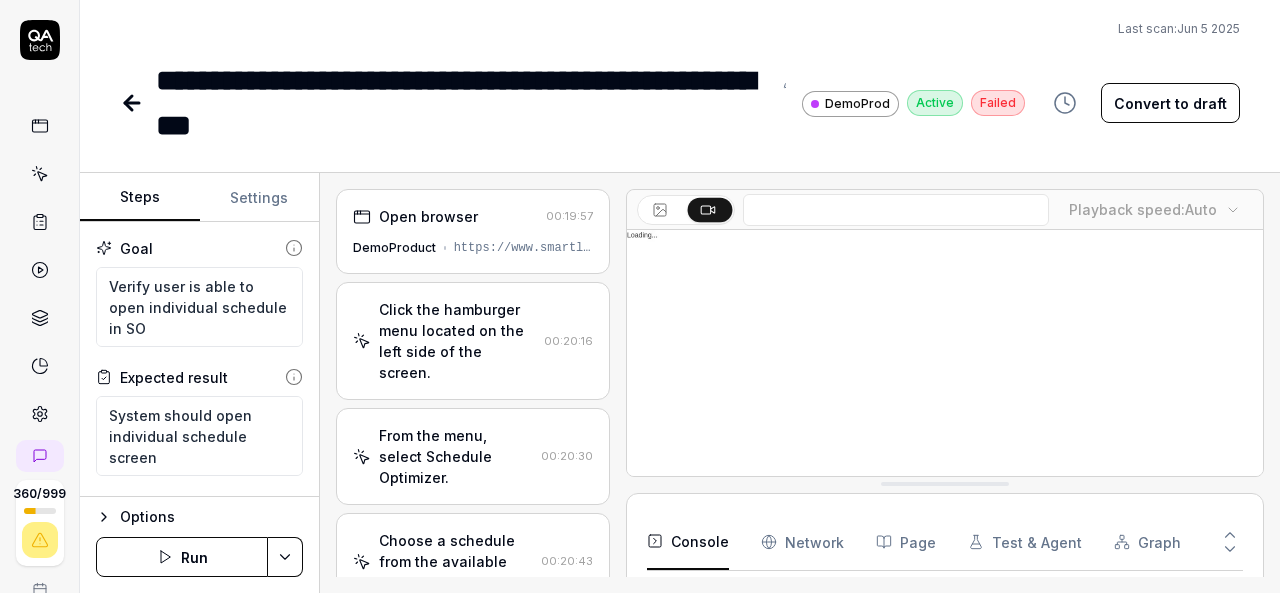 type on "*" 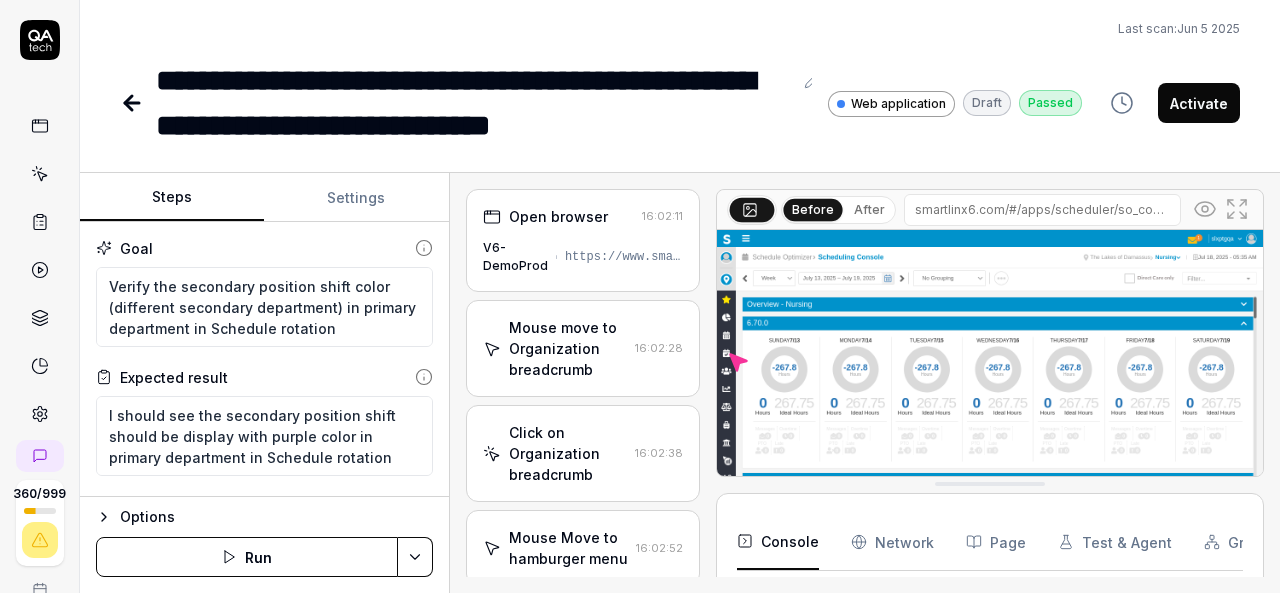 scroll, scrollTop: 0, scrollLeft: 0, axis: both 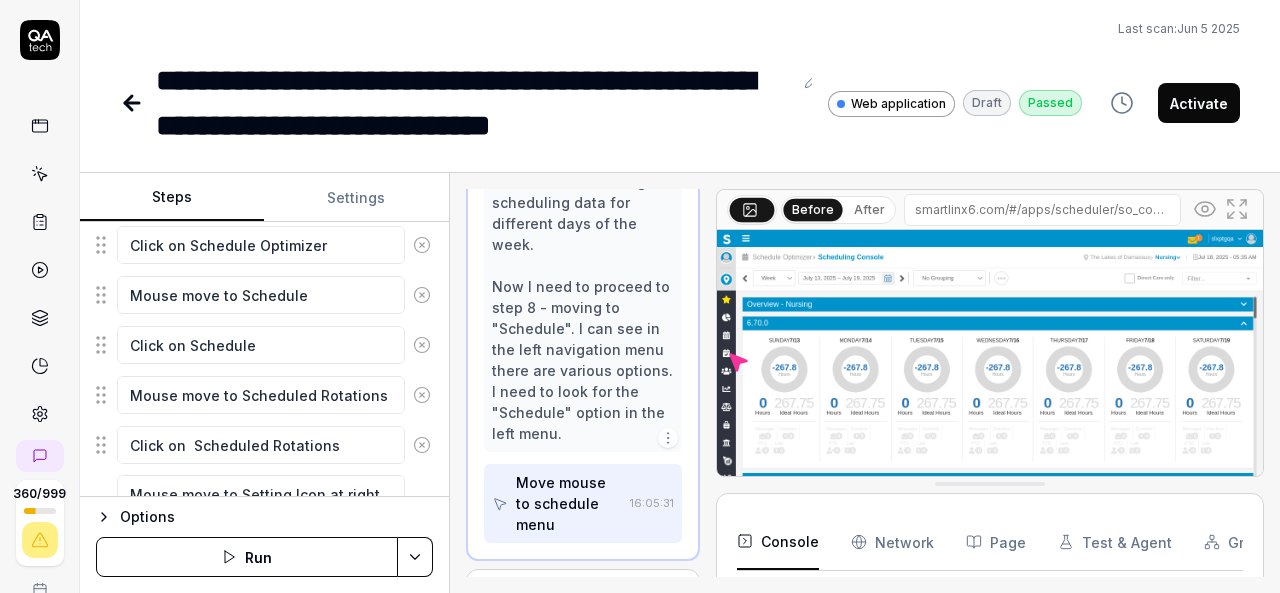 click on "**********" at bounding box center [680, 74] 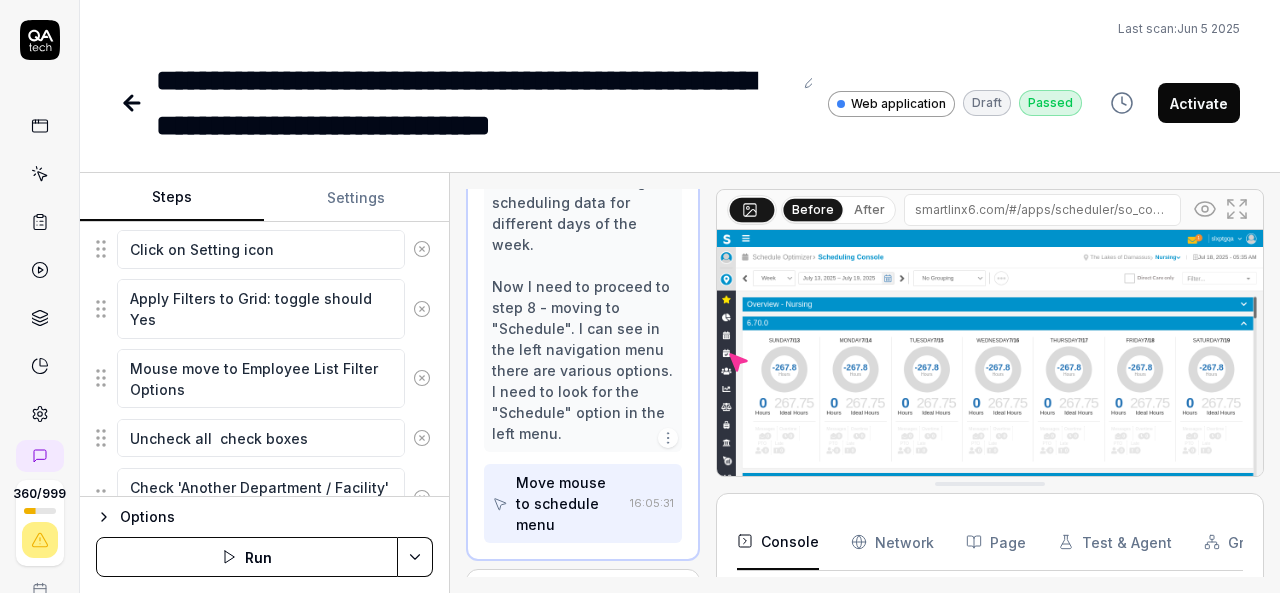 scroll, scrollTop: 1264, scrollLeft: 0, axis: vertical 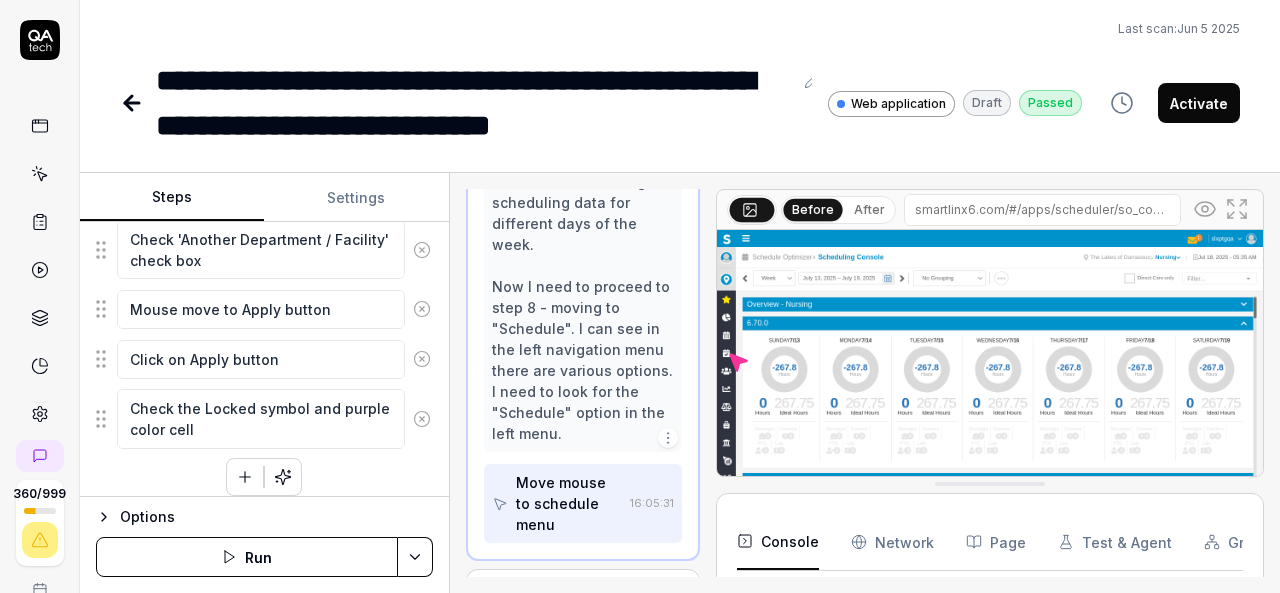 type on "*" 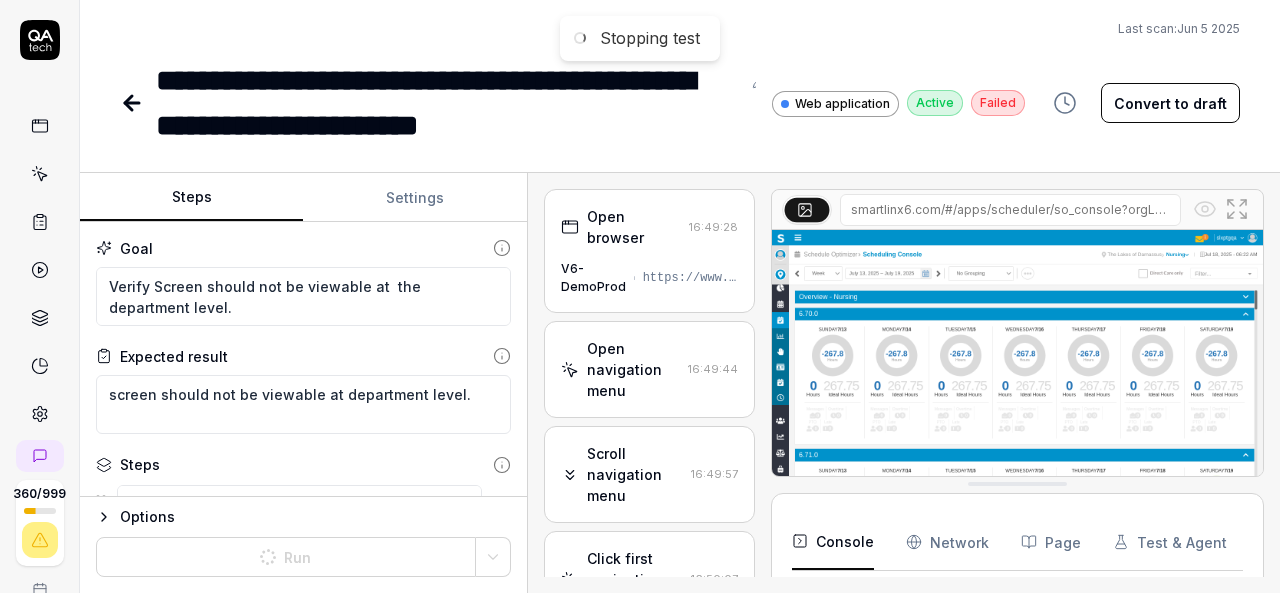 scroll, scrollTop: 0, scrollLeft: 0, axis: both 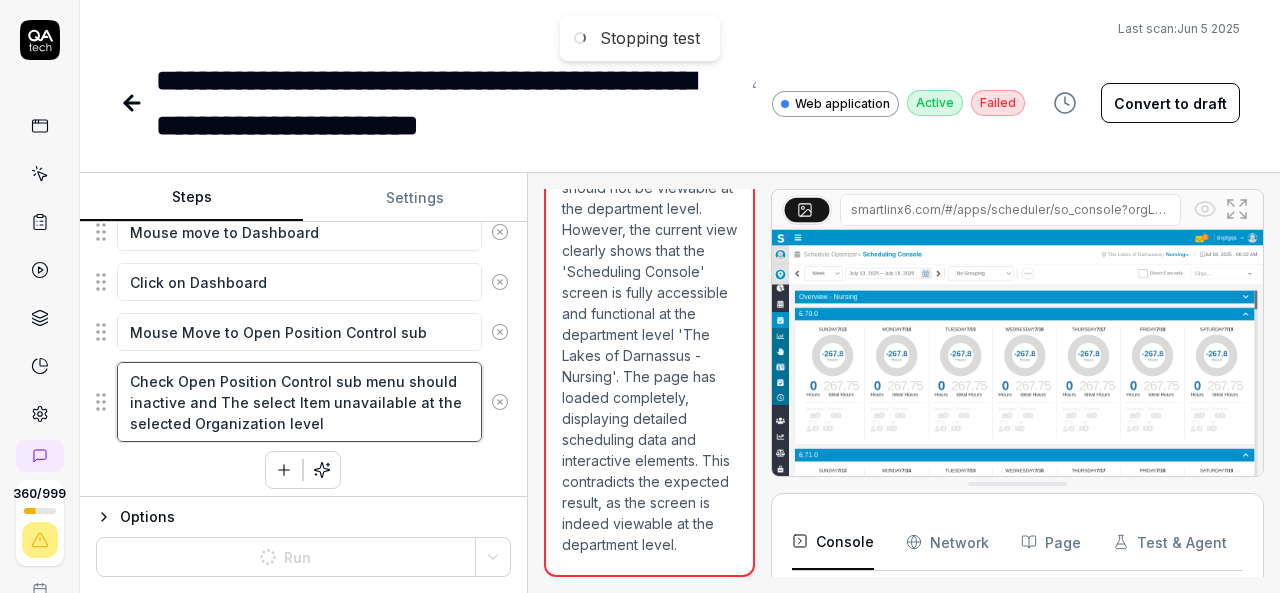 click on "Check Open Position Control sub menu should inactive and The select Item unavailable at the selected Organization level" at bounding box center [299, 402] 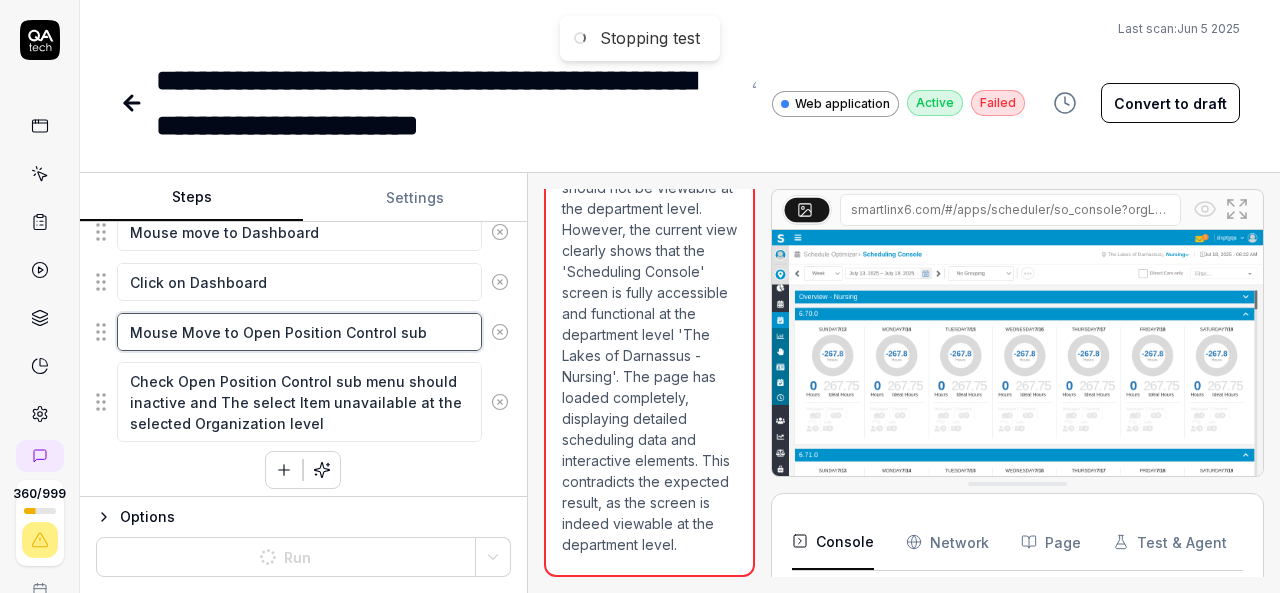 click on "Mouse Move to Open Position Control sub menu" at bounding box center (299, 332) 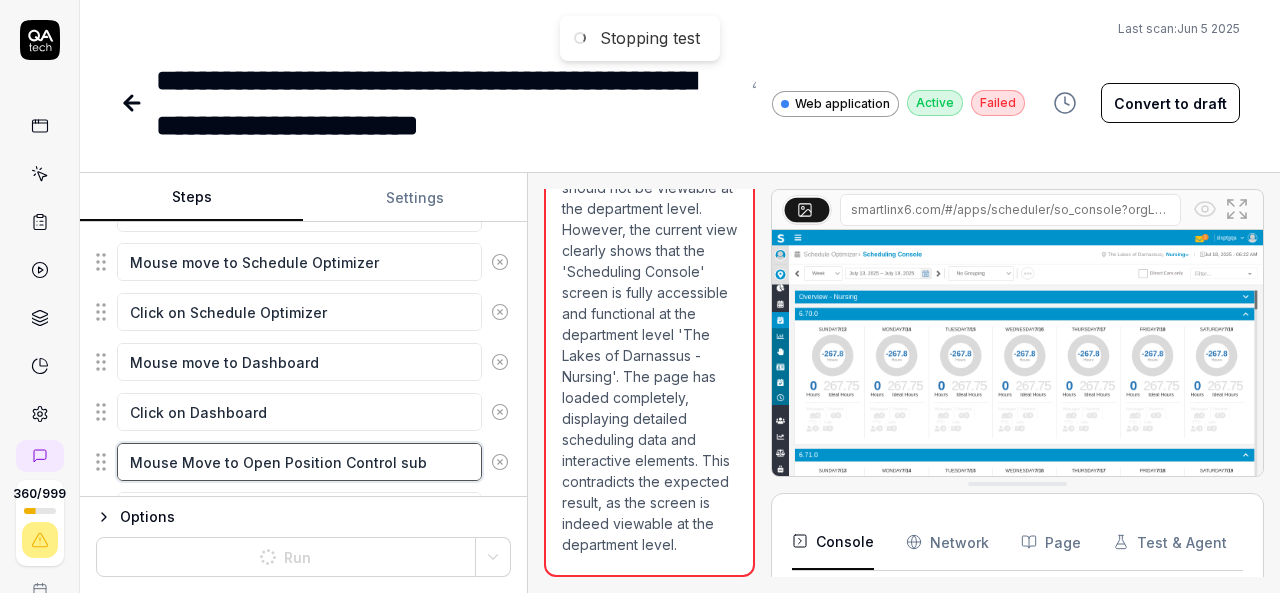 scroll, scrollTop: 551, scrollLeft: 0, axis: vertical 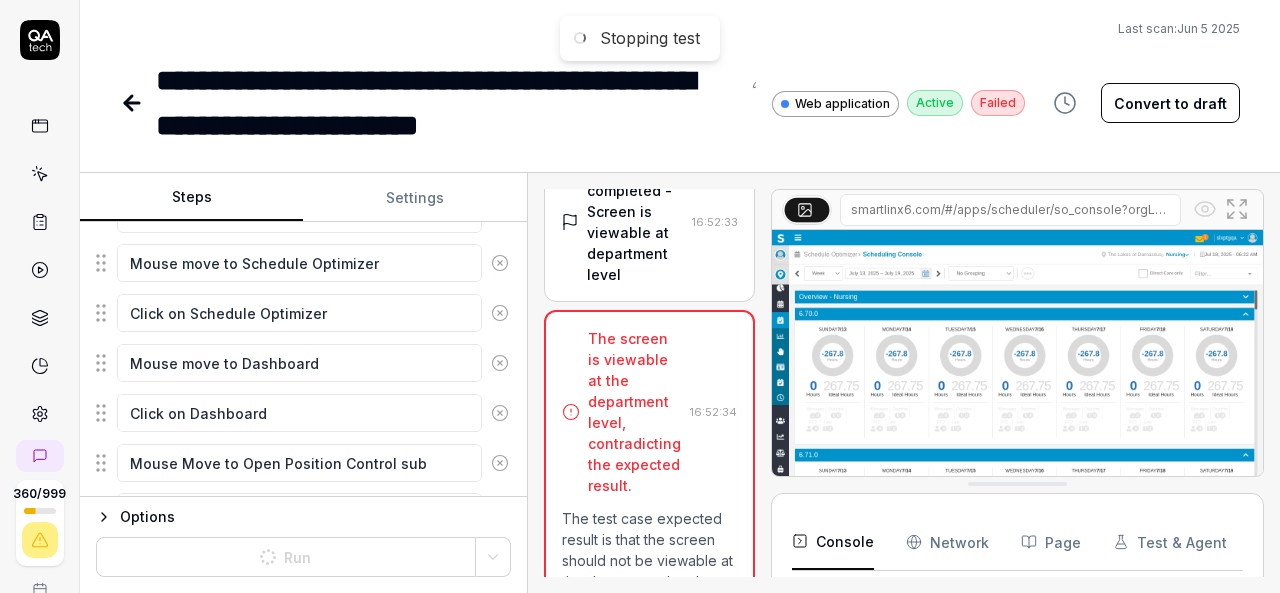click on "The screen is viewable at the department level, contradicting the expected result." at bounding box center (635, 412) 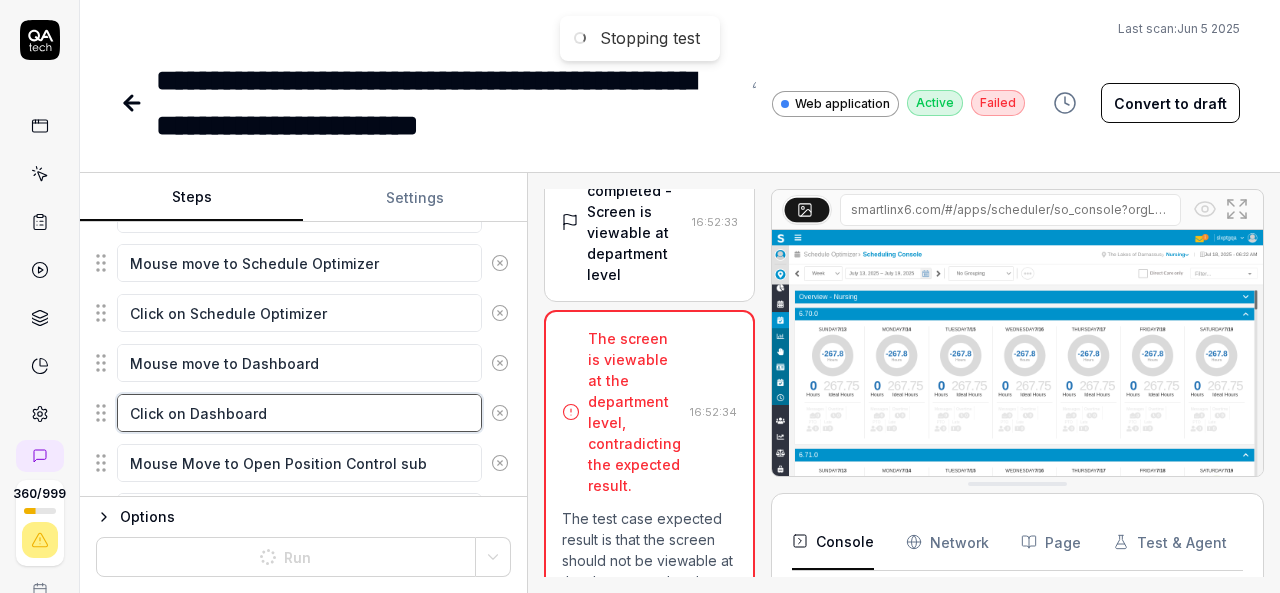 click on "Click on Dashboard" at bounding box center (299, 413) 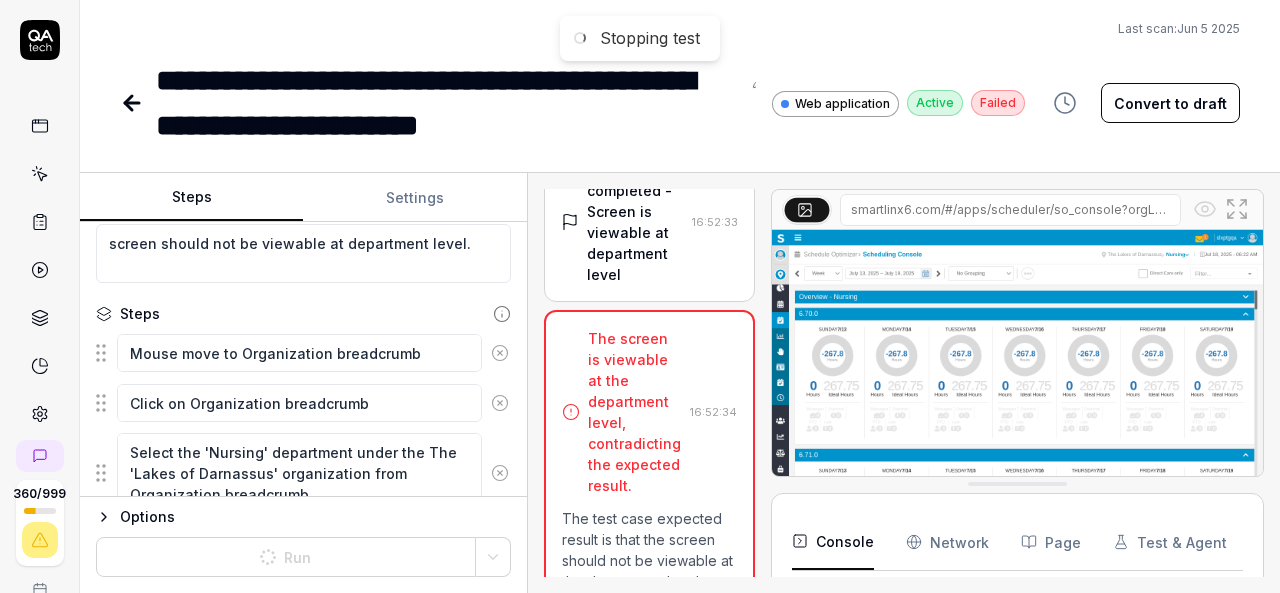 scroll, scrollTop: 0, scrollLeft: 0, axis: both 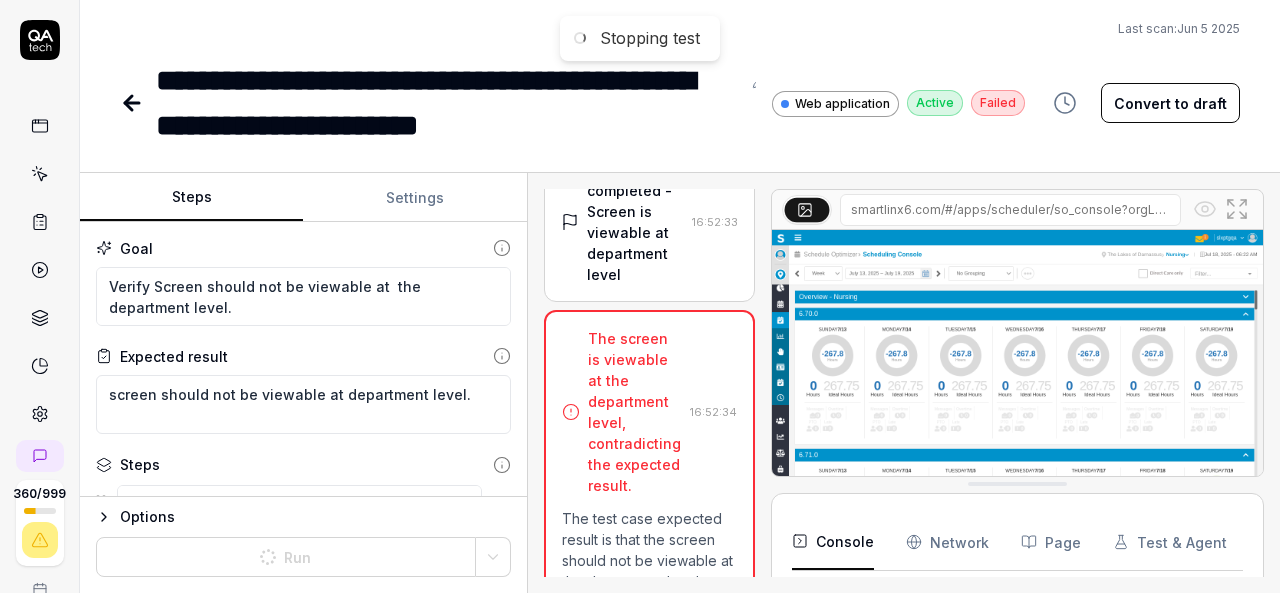 type on "*" 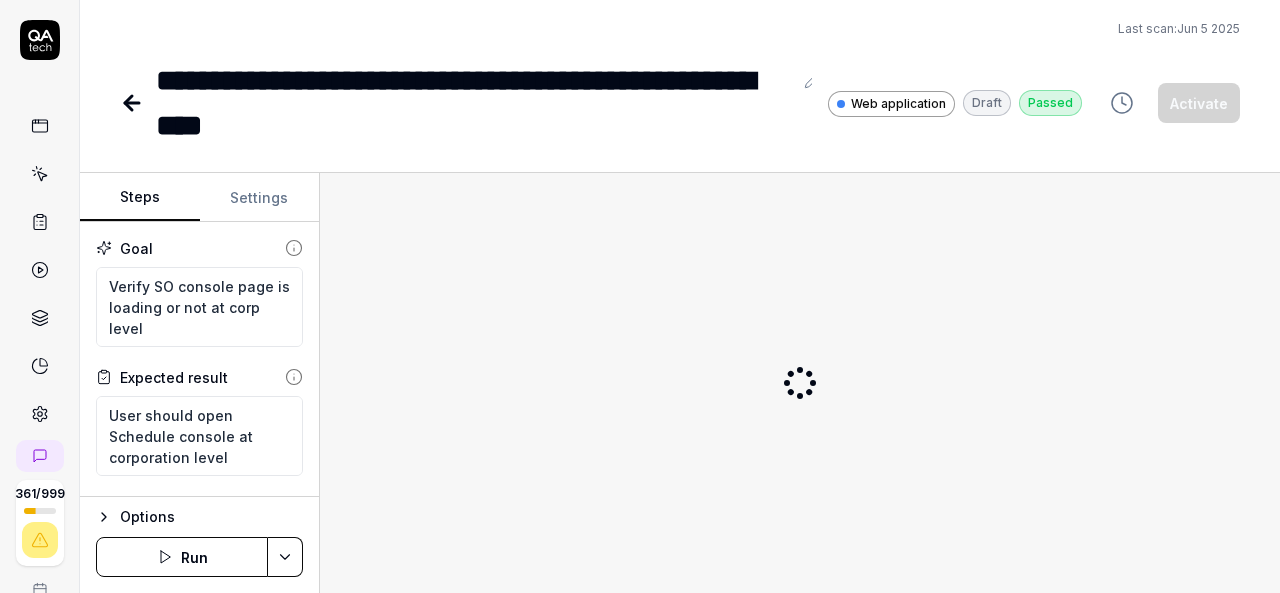 scroll, scrollTop: 0, scrollLeft: 0, axis: both 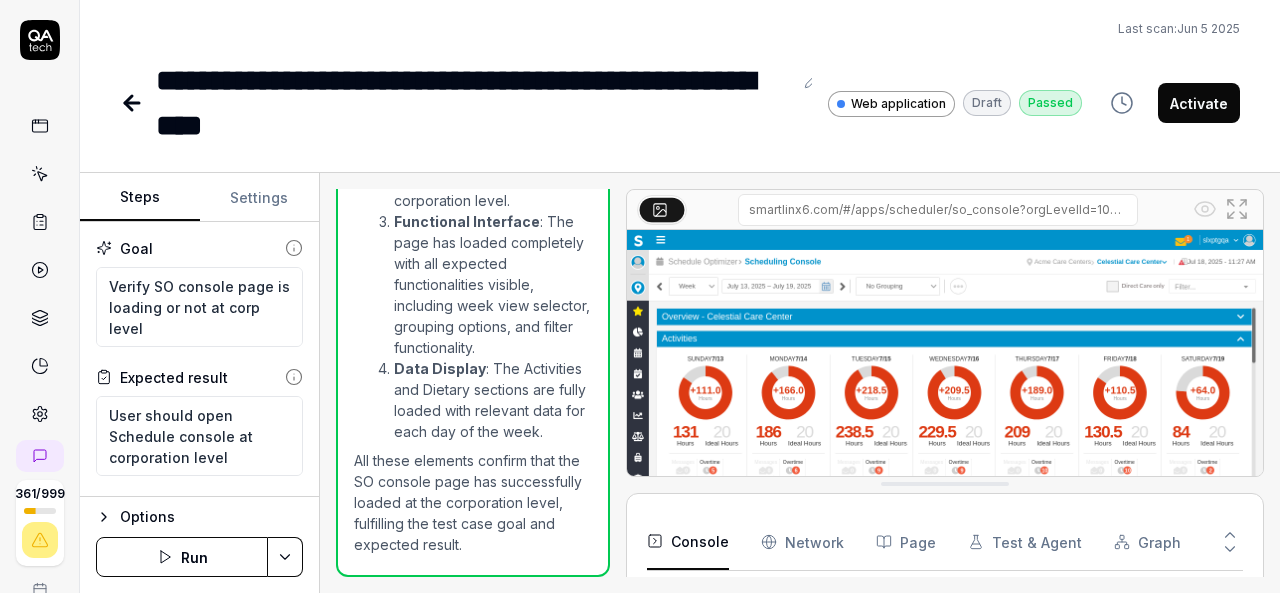 click on "Run" at bounding box center [182, 557] 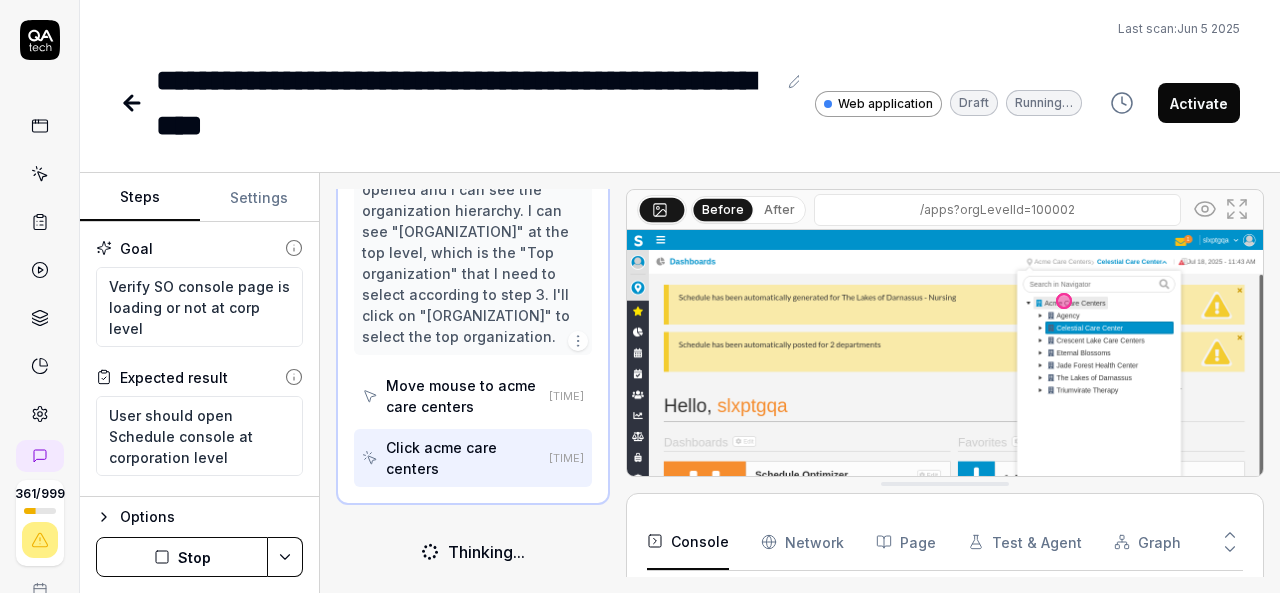 scroll, scrollTop: 463, scrollLeft: 0, axis: vertical 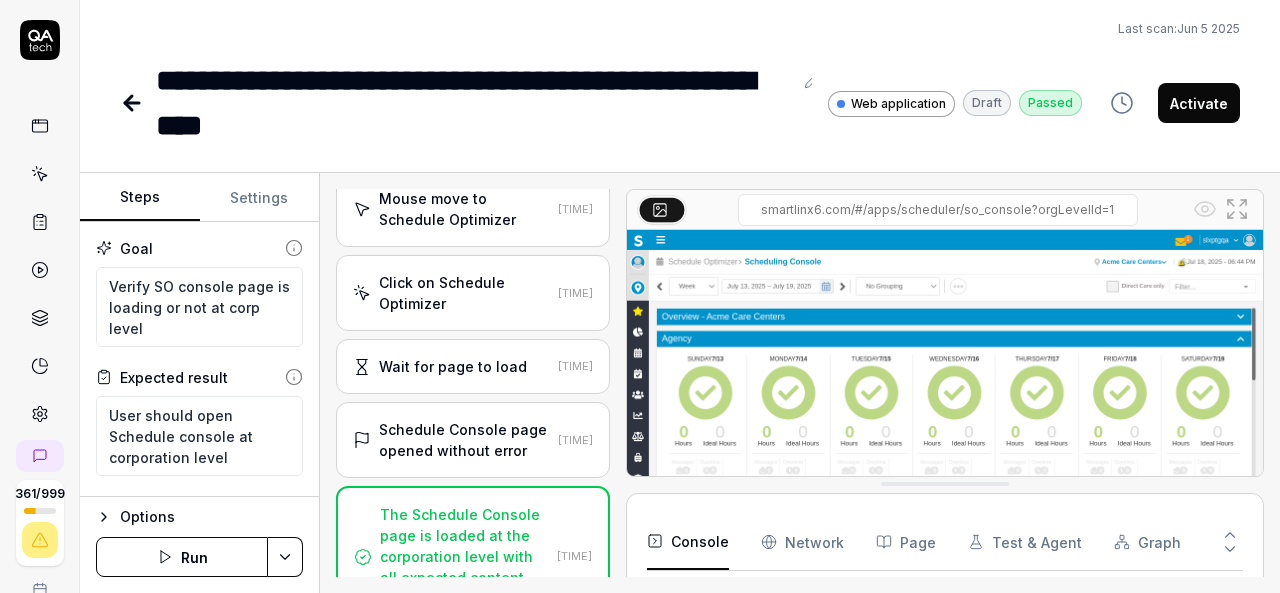 click on "Run" at bounding box center [182, 557] 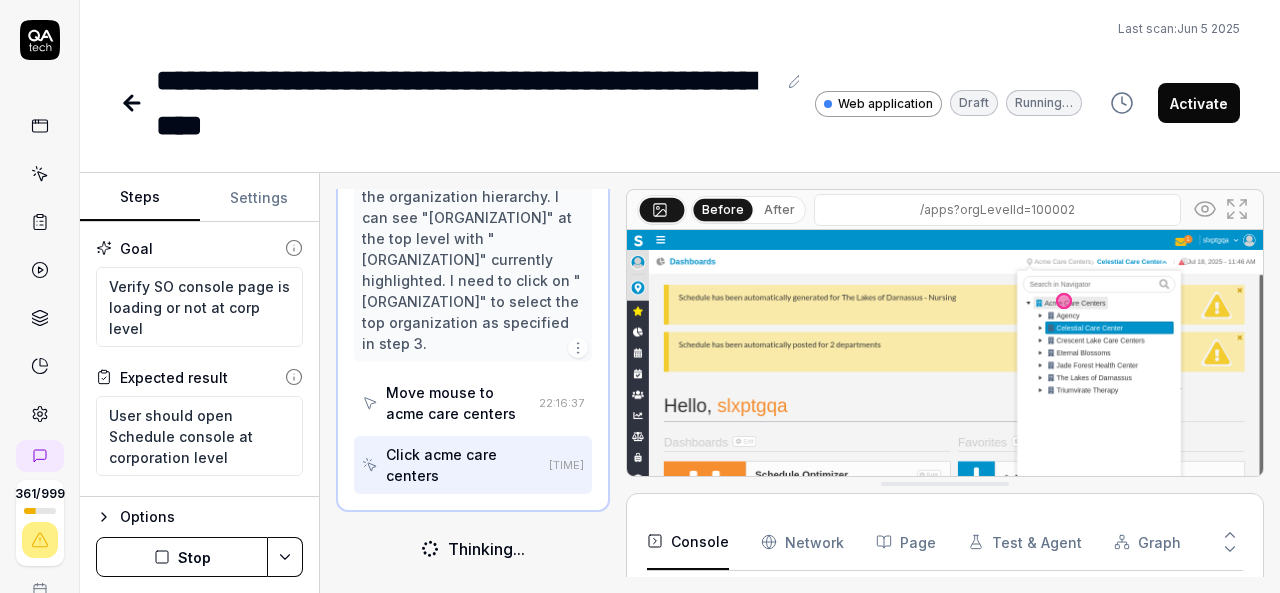 scroll, scrollTop: 401, scrollLeft: 0, axis: vertical 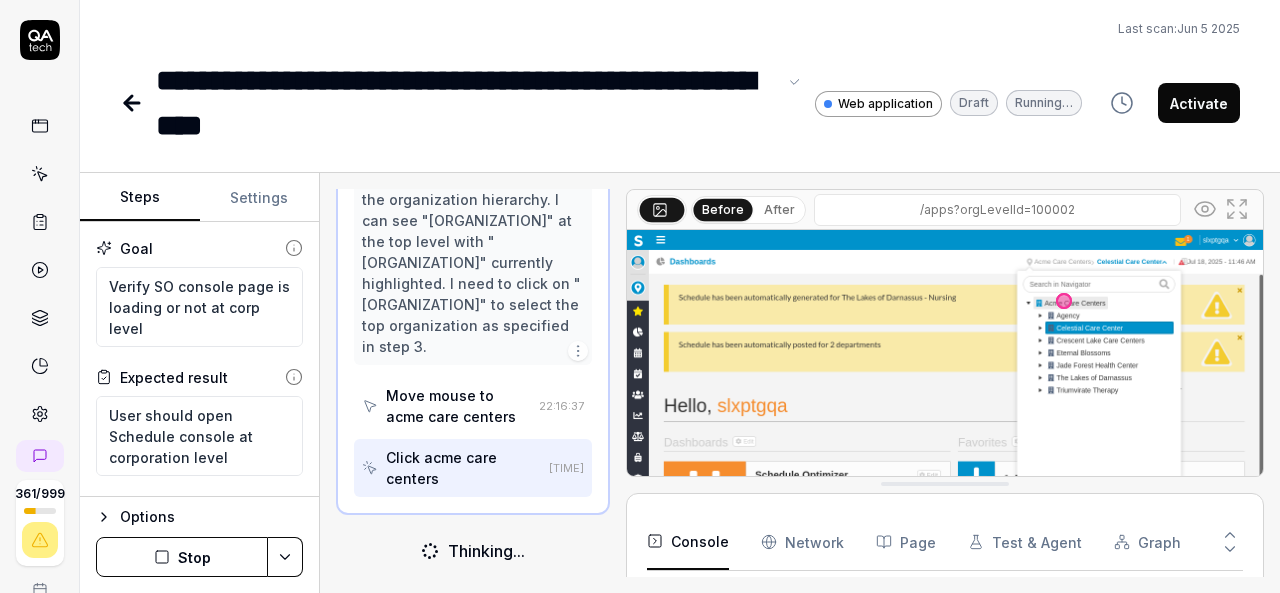 click on "**********" at bounding box center [466, 103] 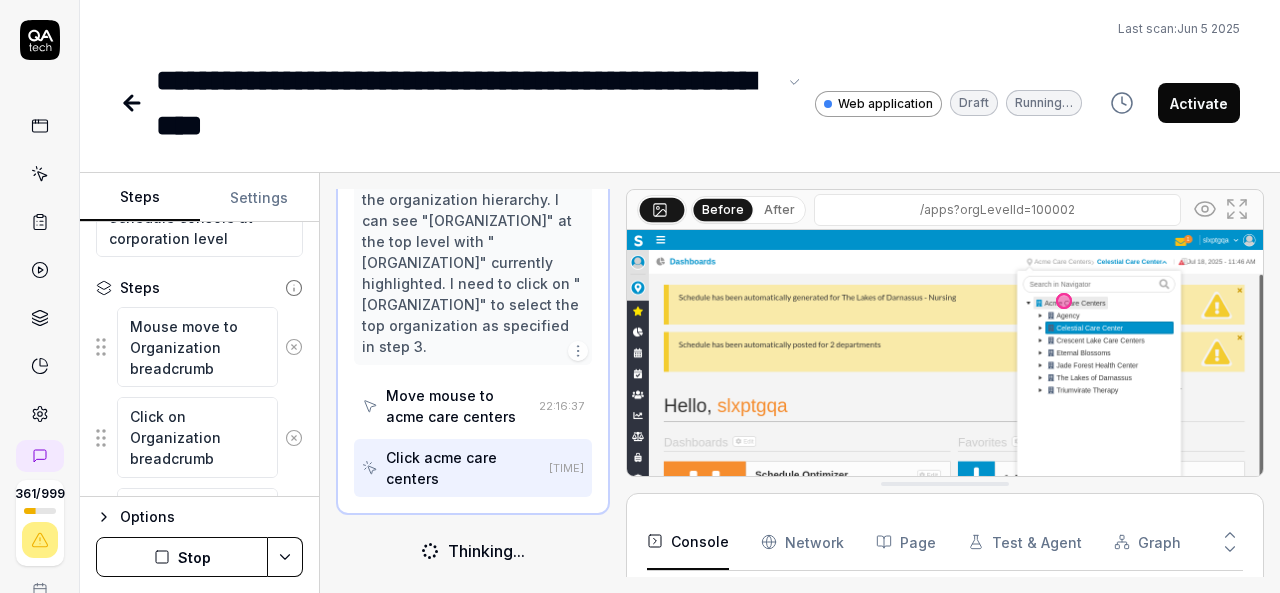 scroll, scrollTop: 225, scrollLeft: 0, axis: vertical 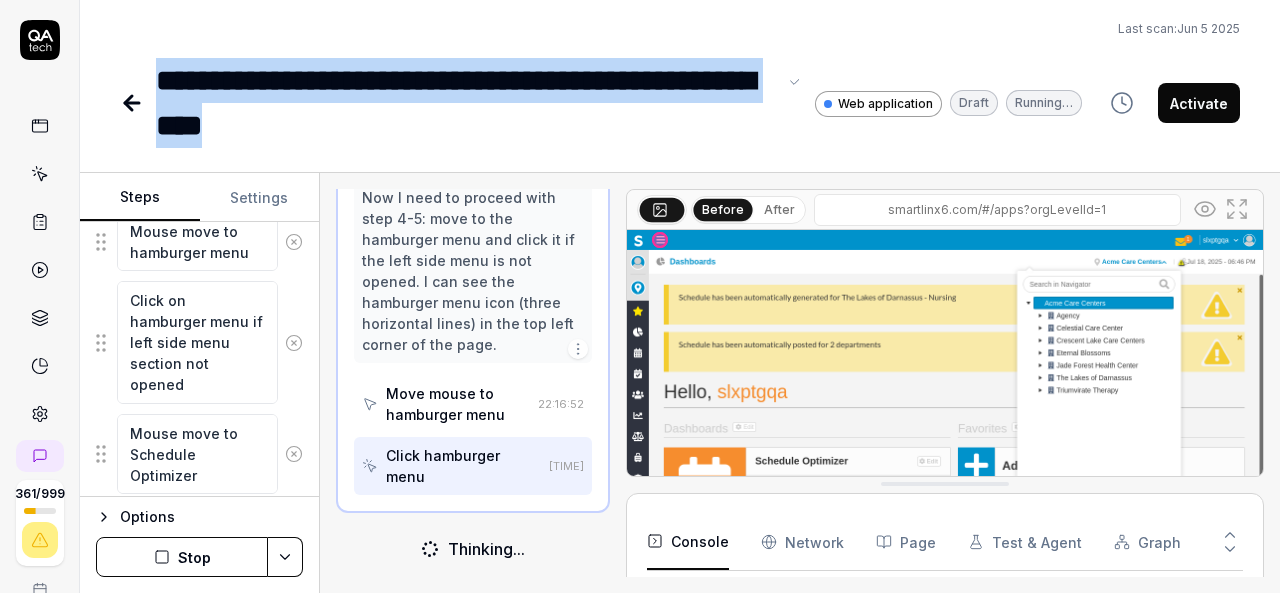 drag, startPoint x: 339, startPoint y: 125, endPoint x: 155, endPoint y: 53, distance: 197.58542 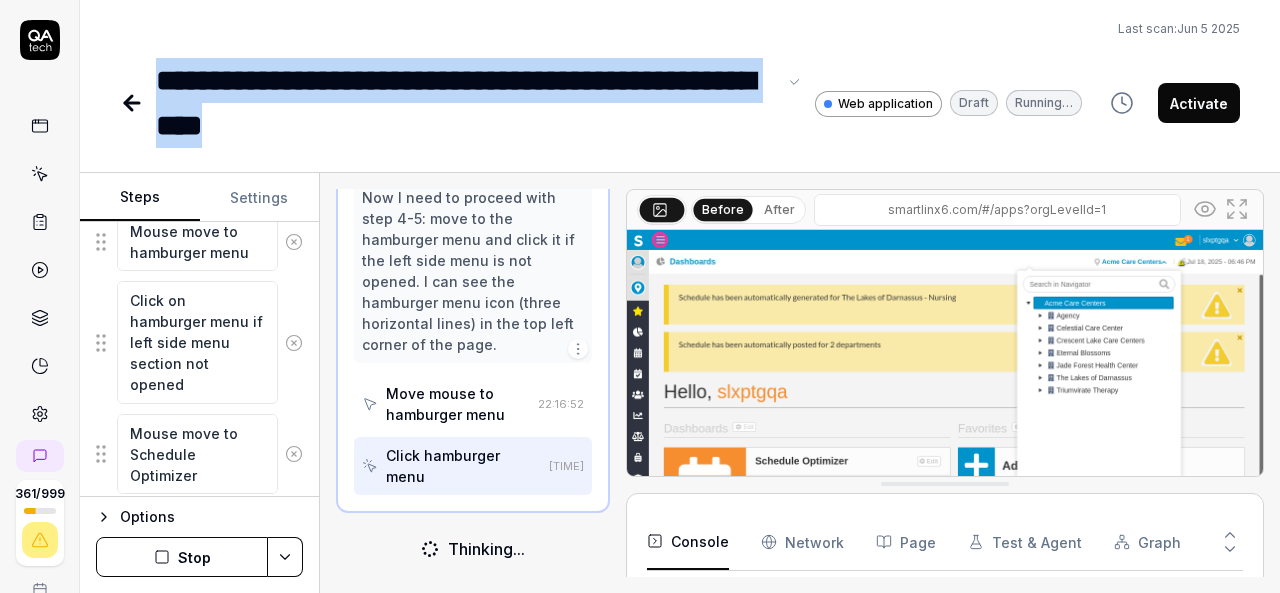 click on "**********" at bounding box center [680, 74] 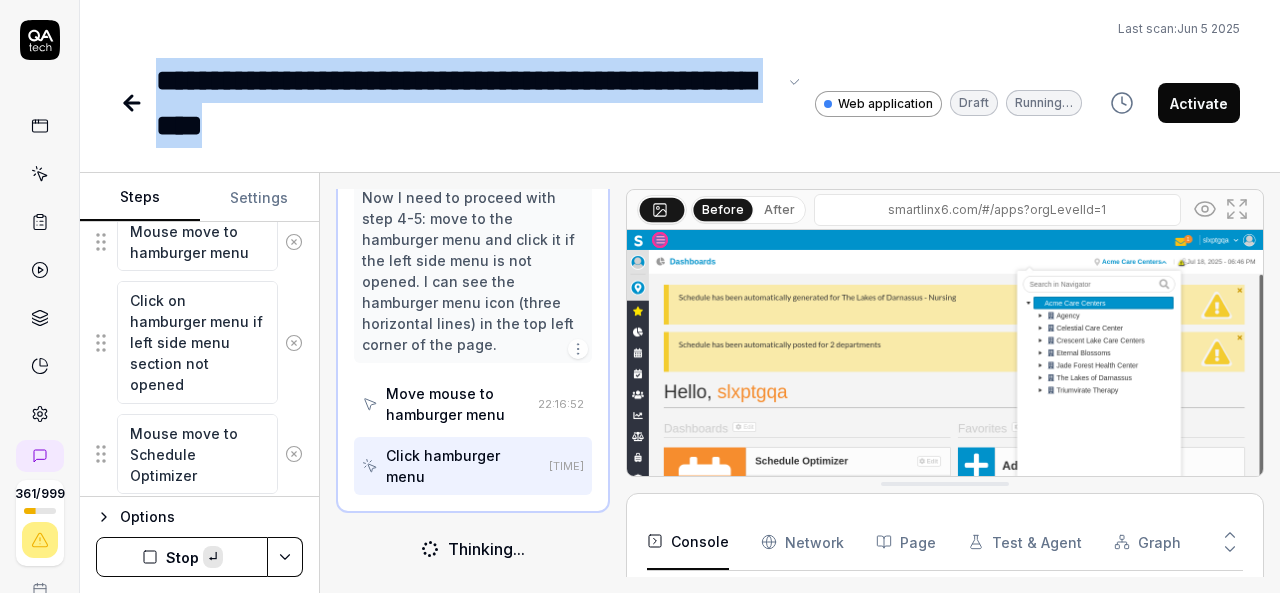 copy on "**********" 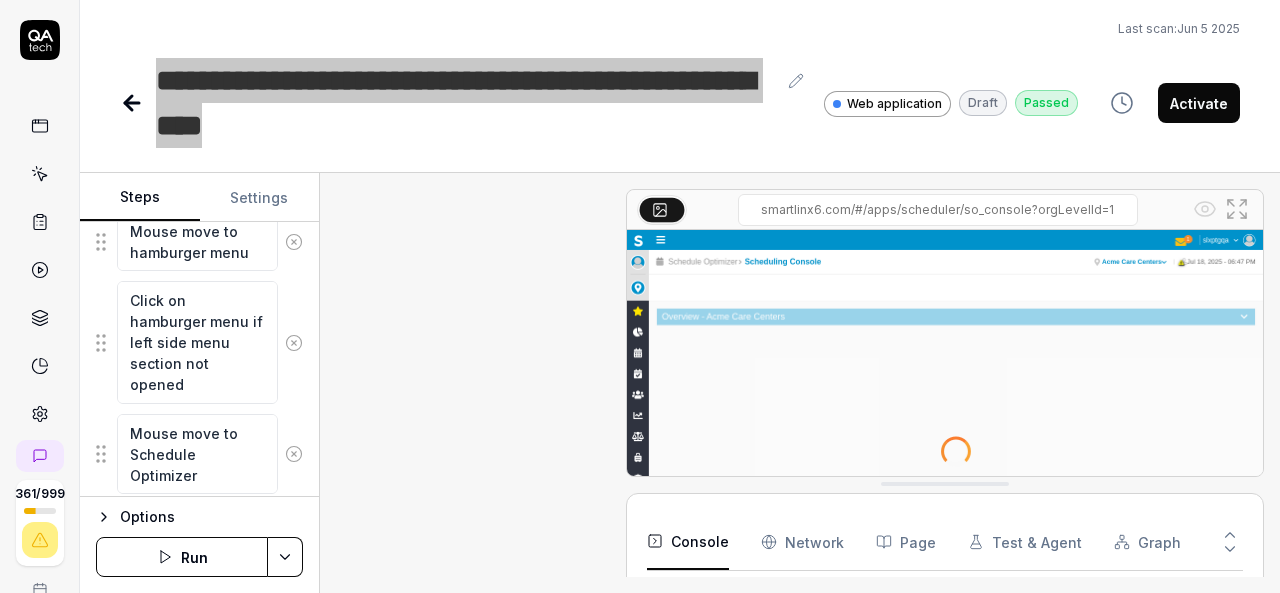 scroll, scrollTop: 546, scrollLeft: 0, axis: vertical 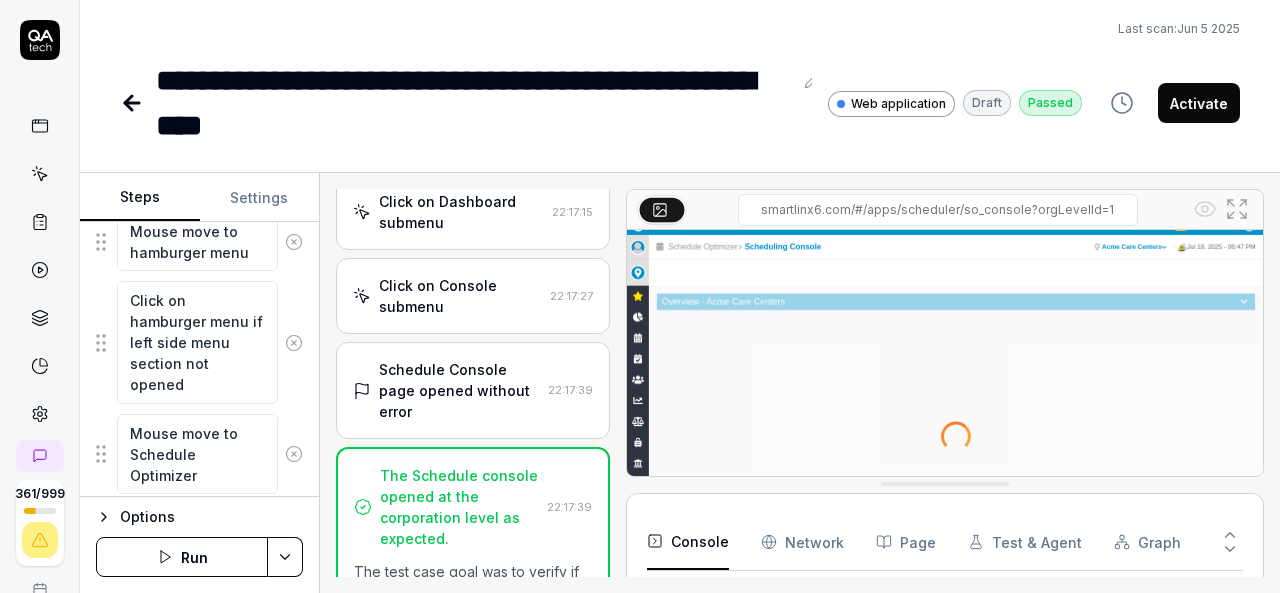 click on "Schedule Console page opened without error" at bounding box center [459, 390] 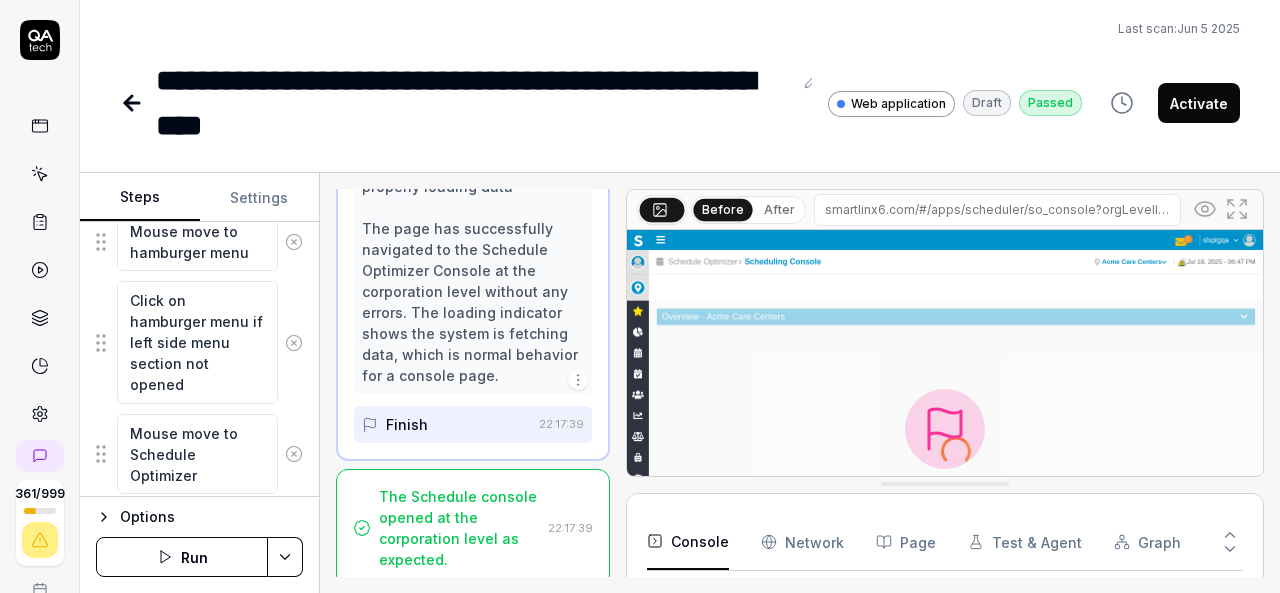 scroll, scrollTop: 1237, scrollLeft: 0, axis: vertical 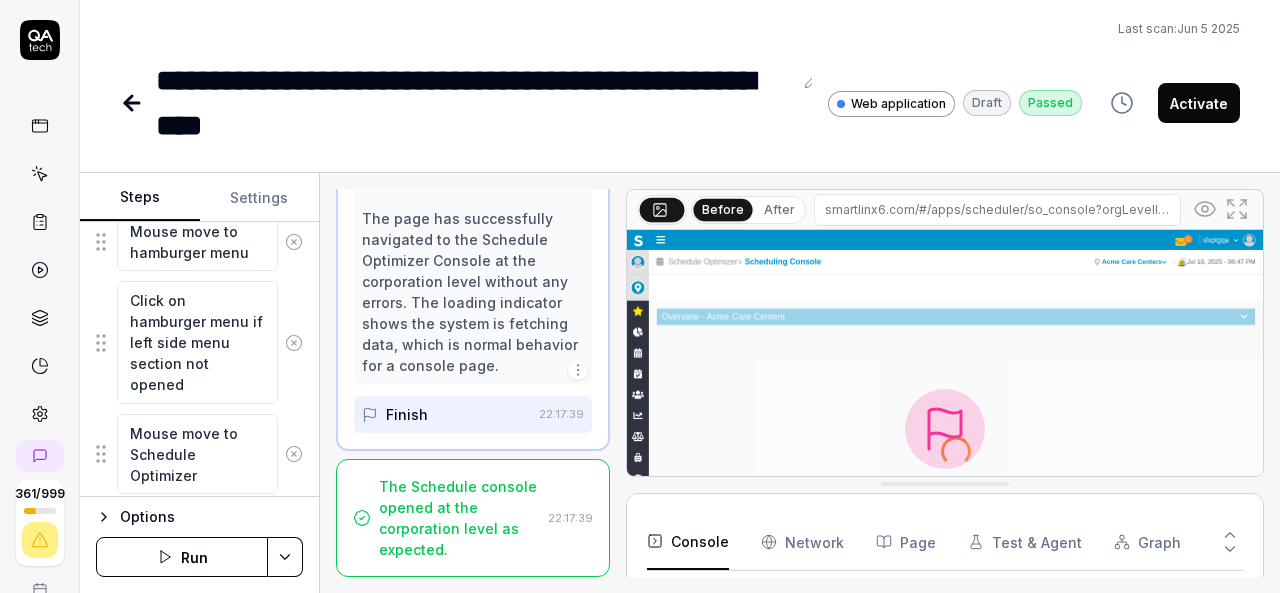 click on "Finish" at bounding box center (446, 414) 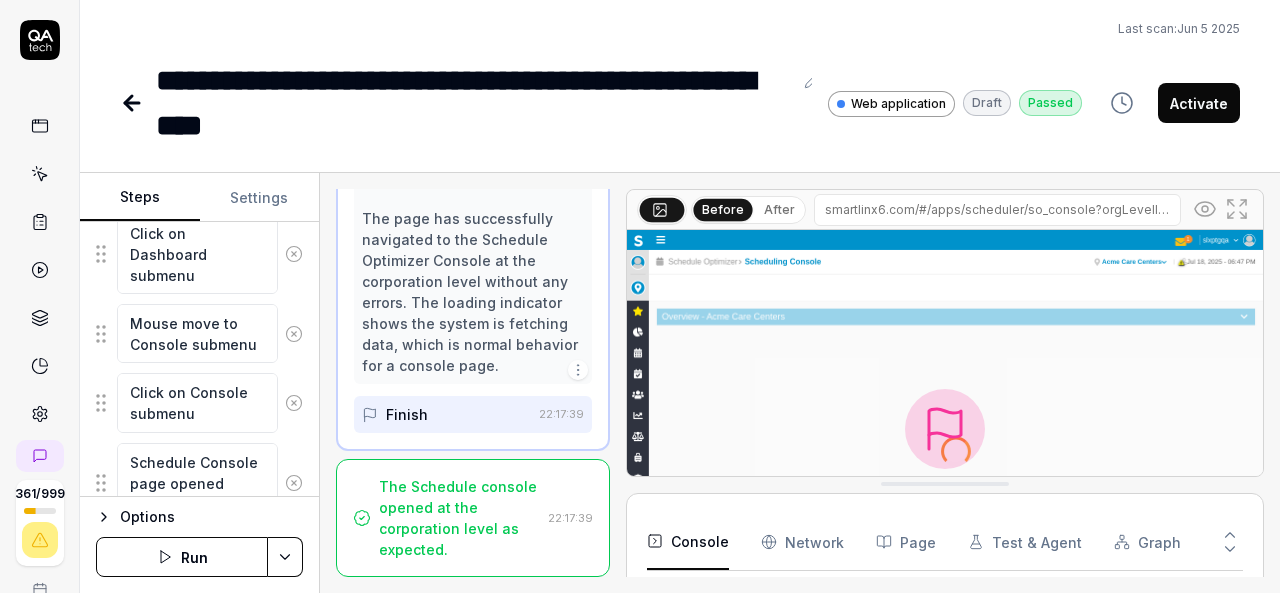 scroll, scrollTop: 1136, scrollLeft: 0, axis: vertical 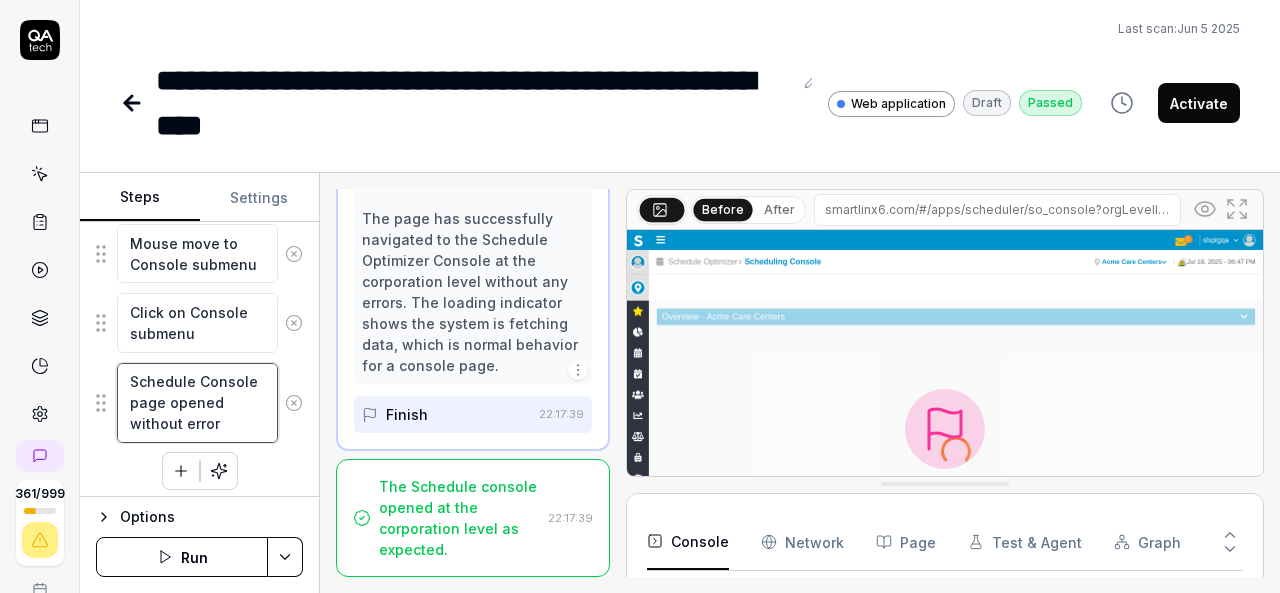 click on "Schedule Console page opened without error" at bounding box center [197, 403] 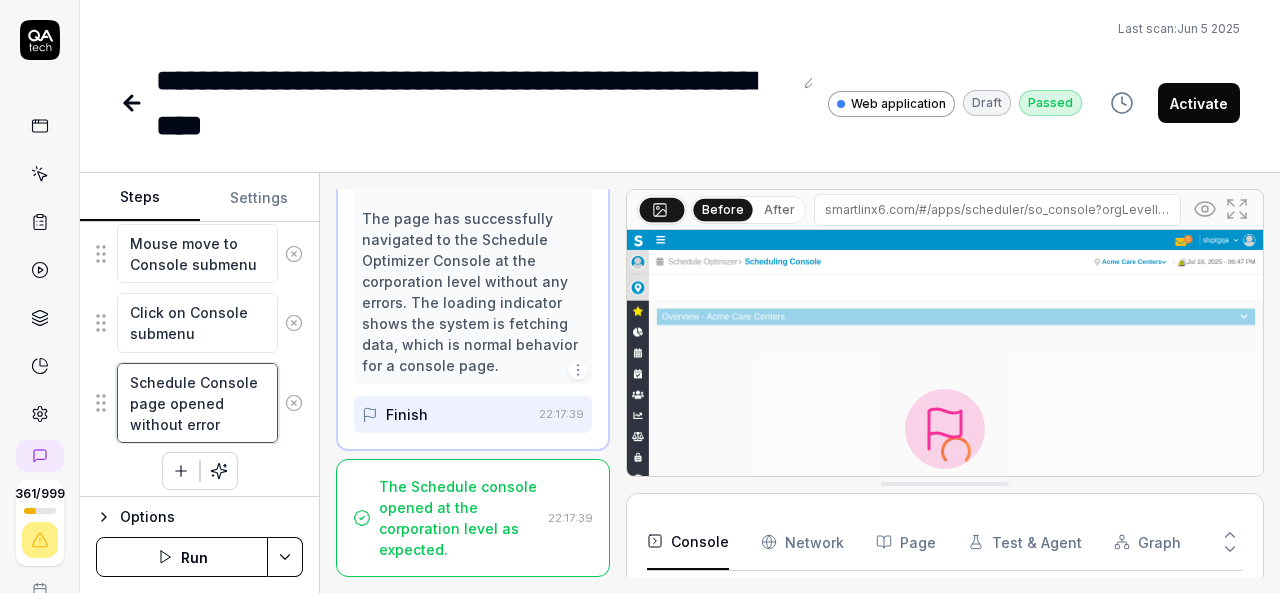 click on "Schedule Console page opened without error" at bounding box center [197, 403] 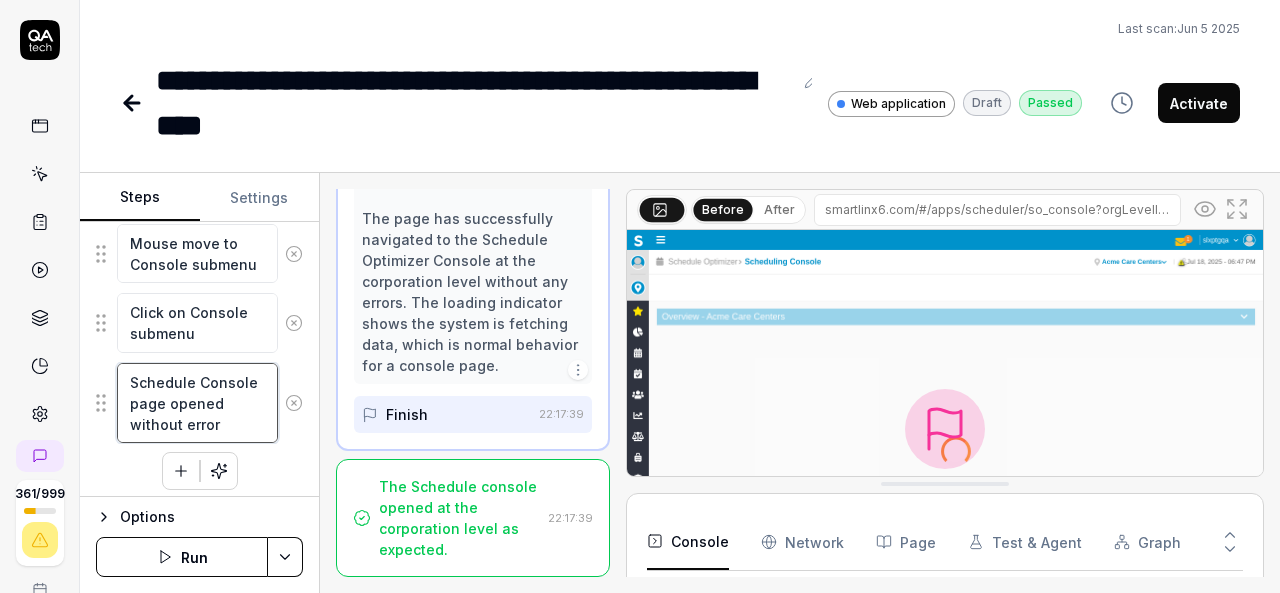 type on "*" 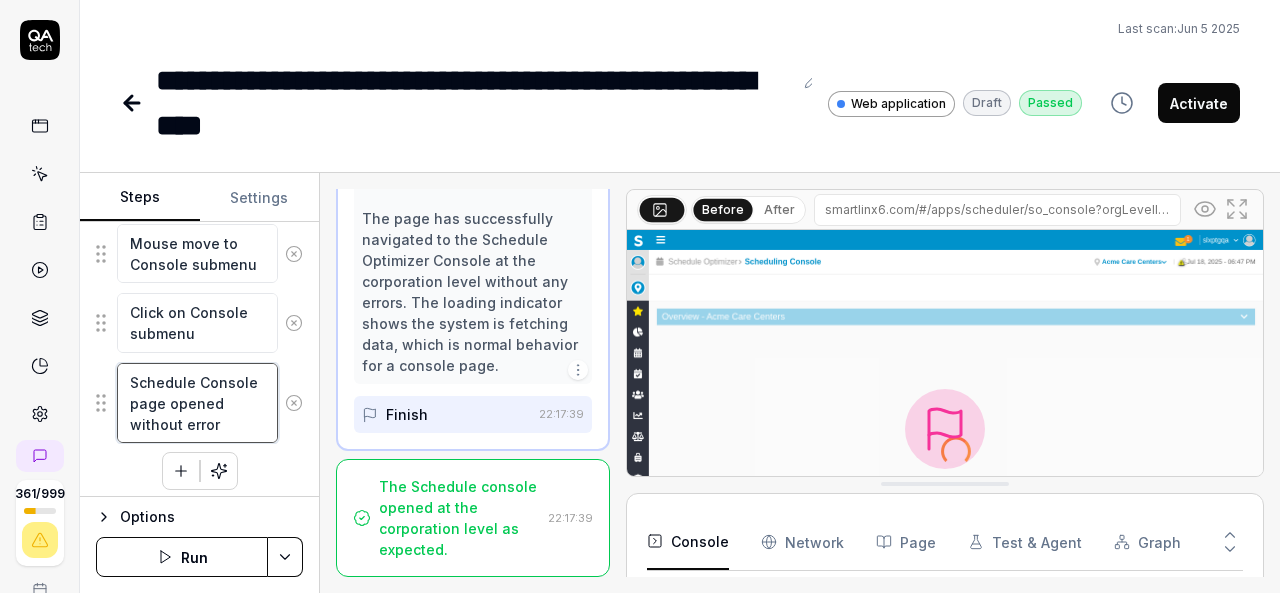 type on "WSchedule Console page opened without error" 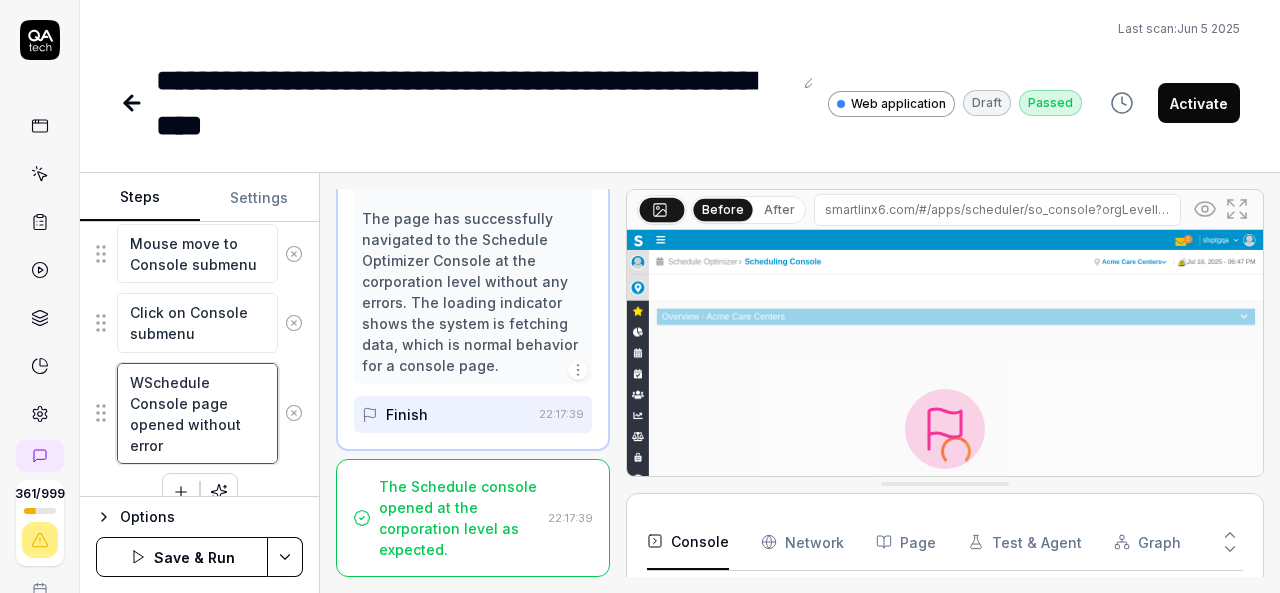 type on "*" 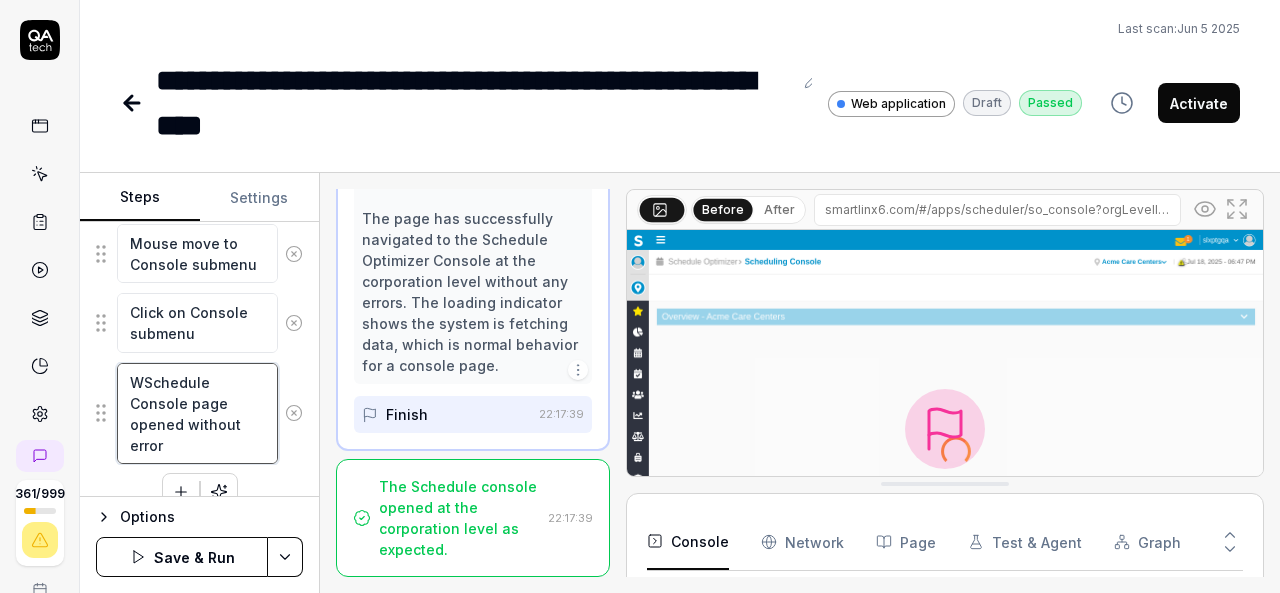 type on "WaSchedule Console page opened without error" 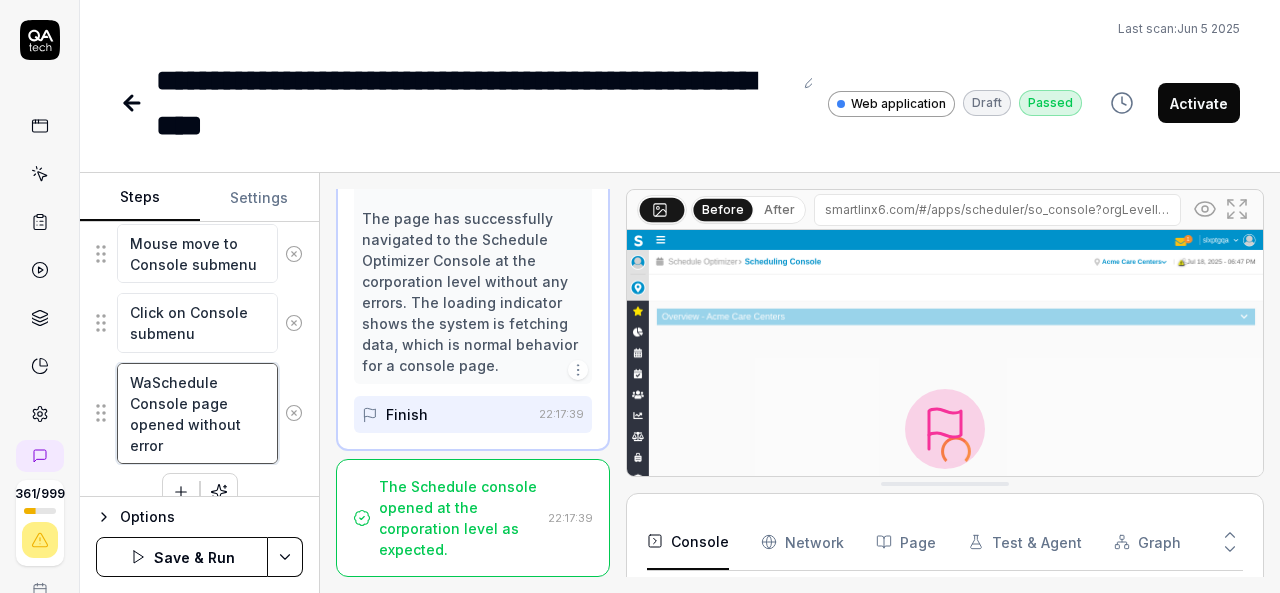 type on "*" 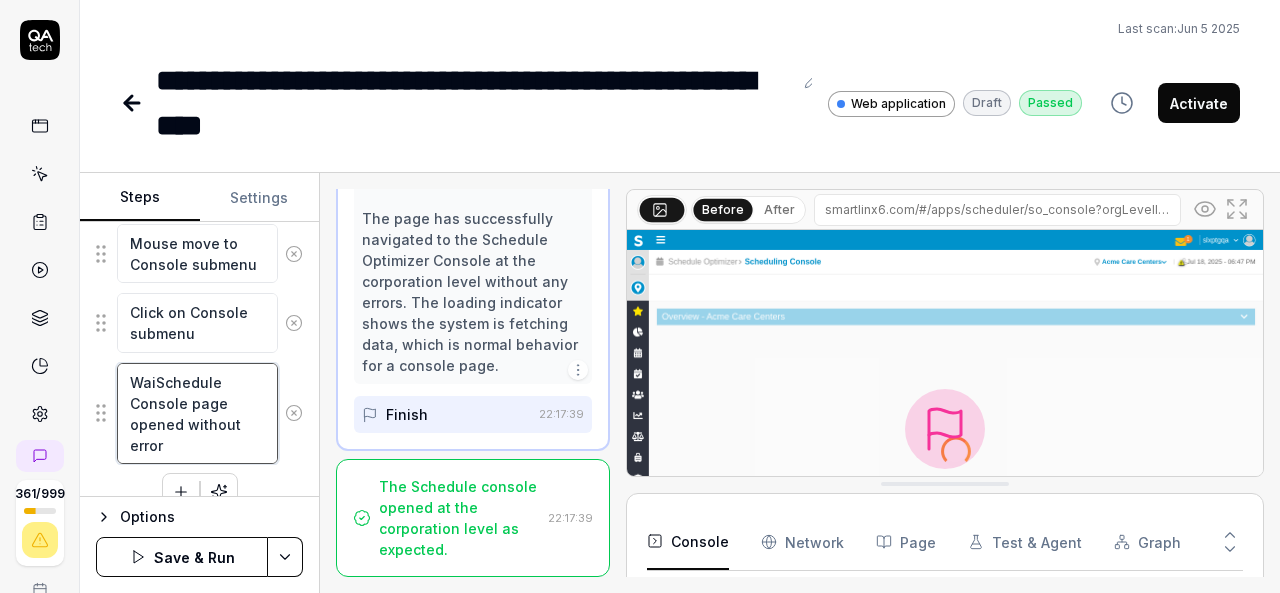 type on "*" 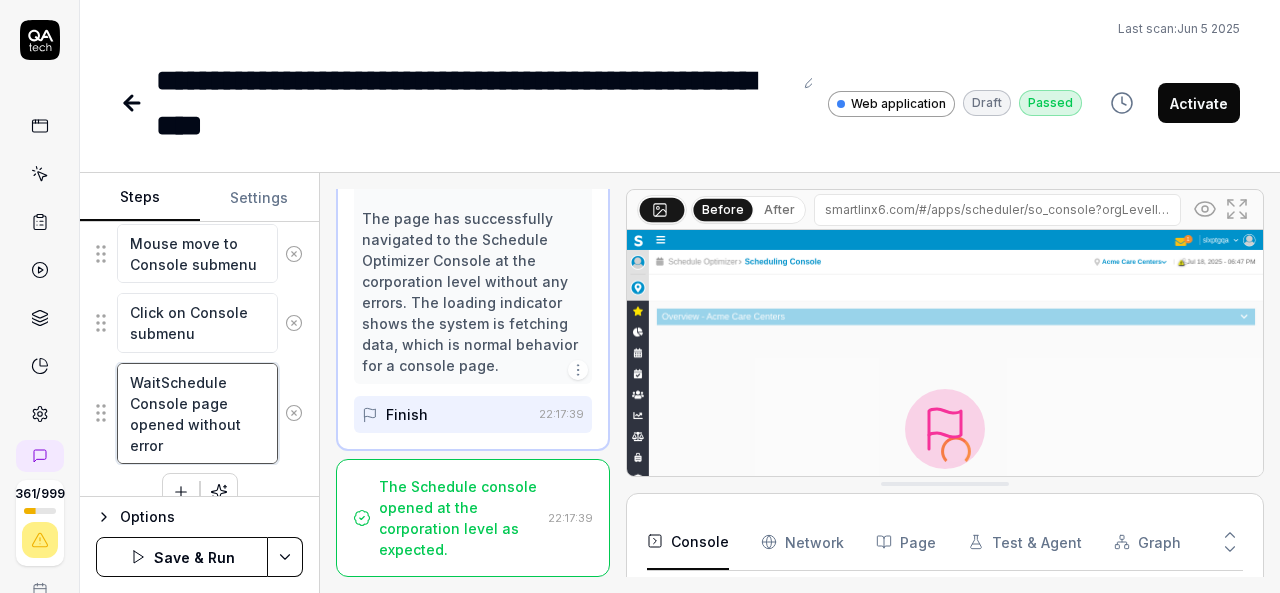 type on "*" 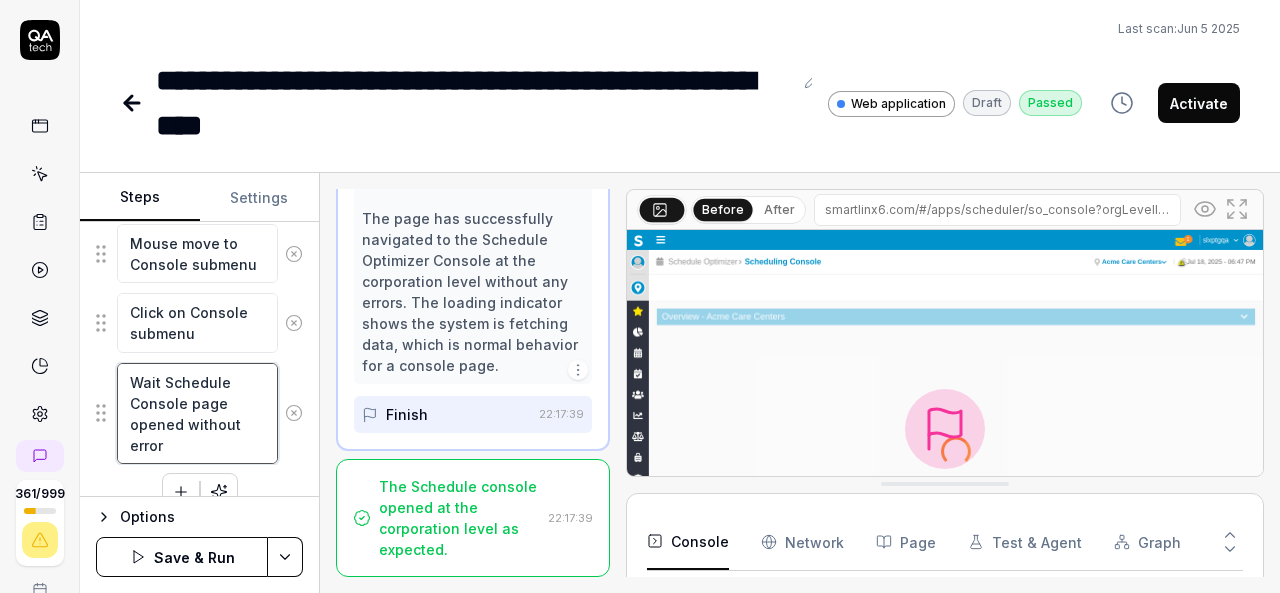 type on "*" 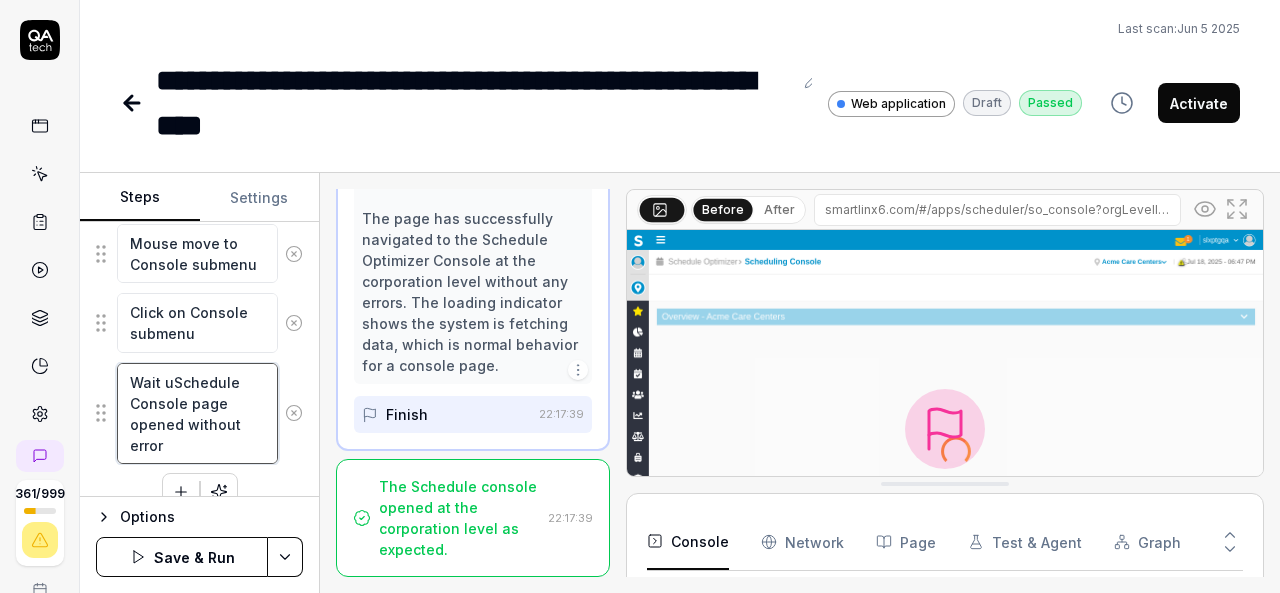 type on "*" 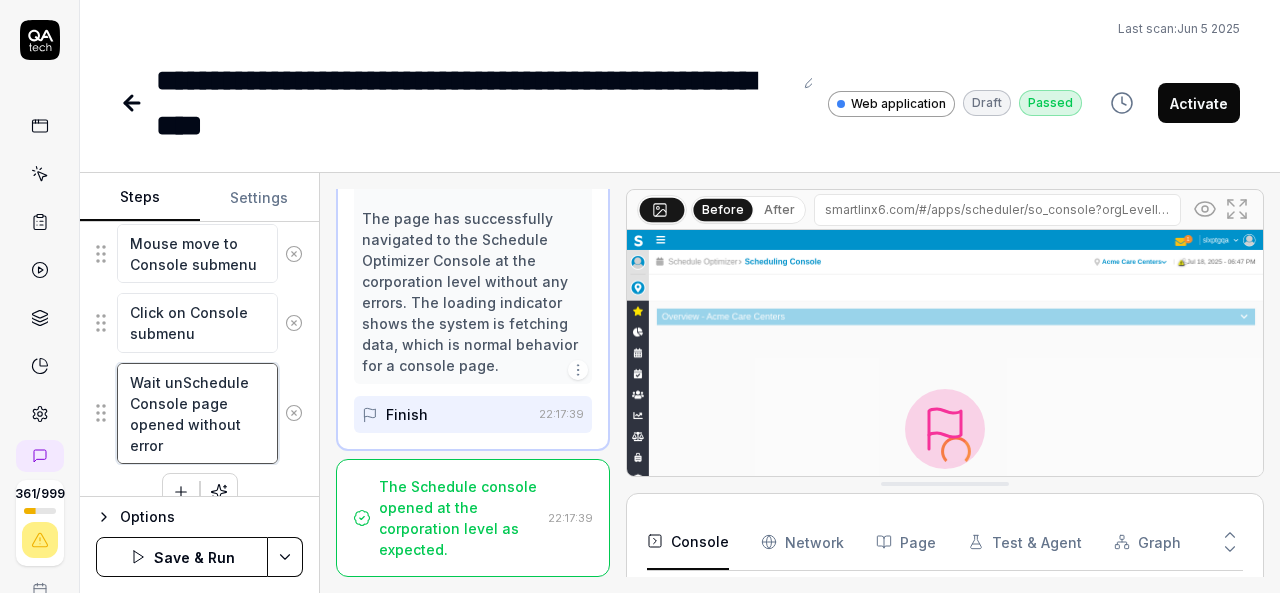 type on "*" 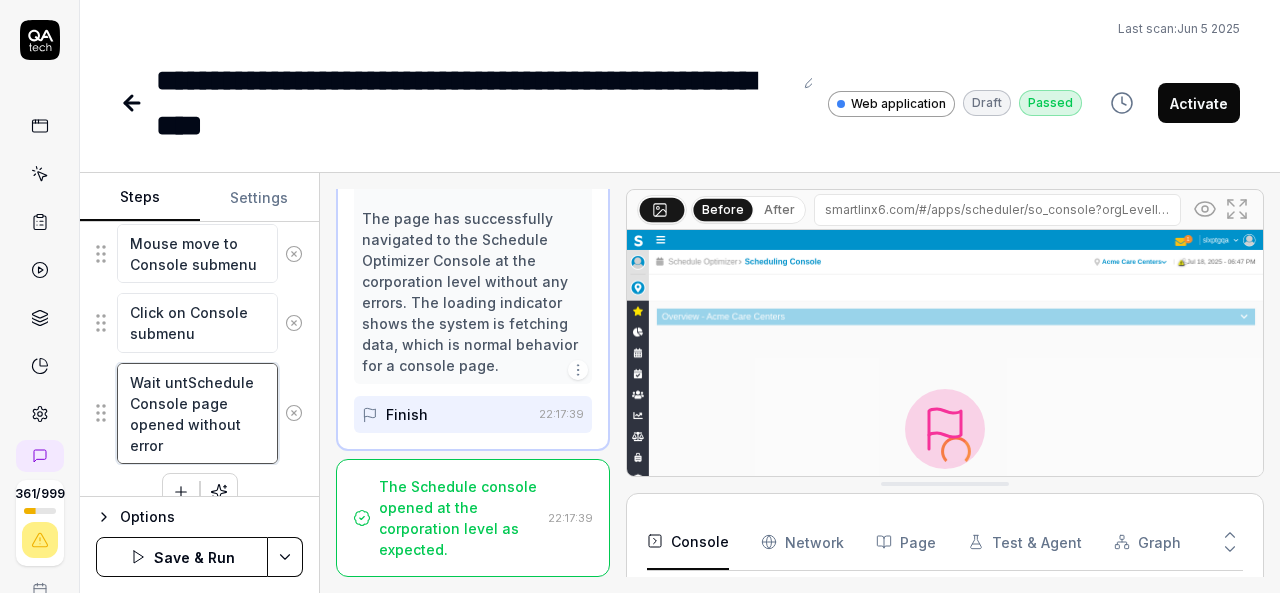 type on "*" 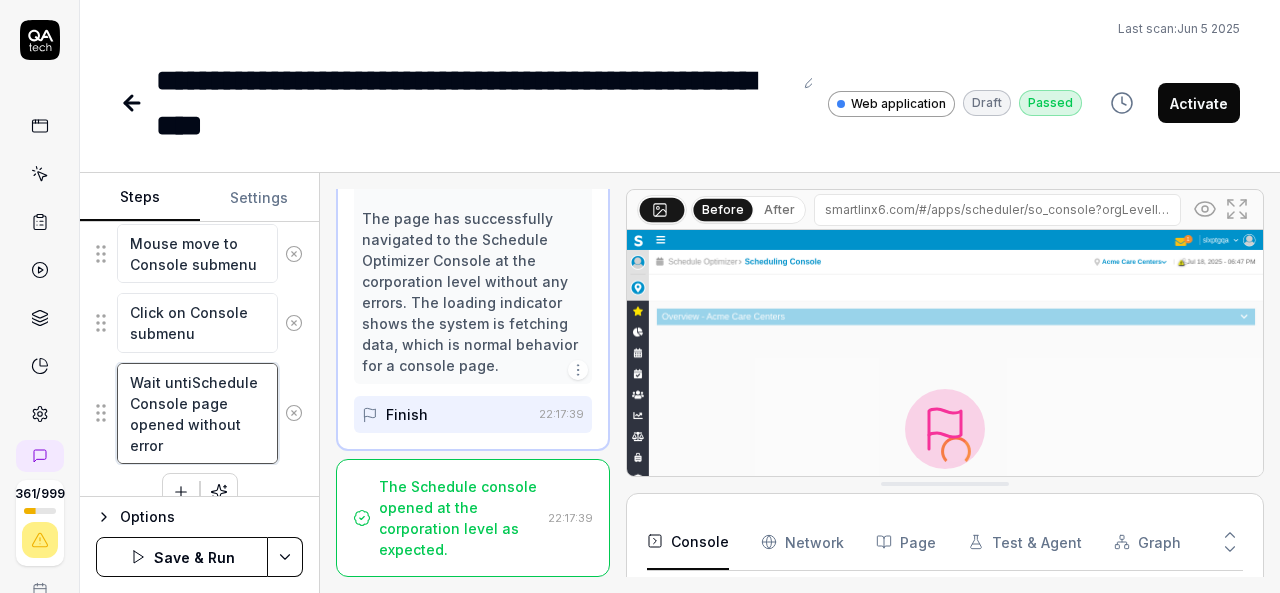 type on "*" 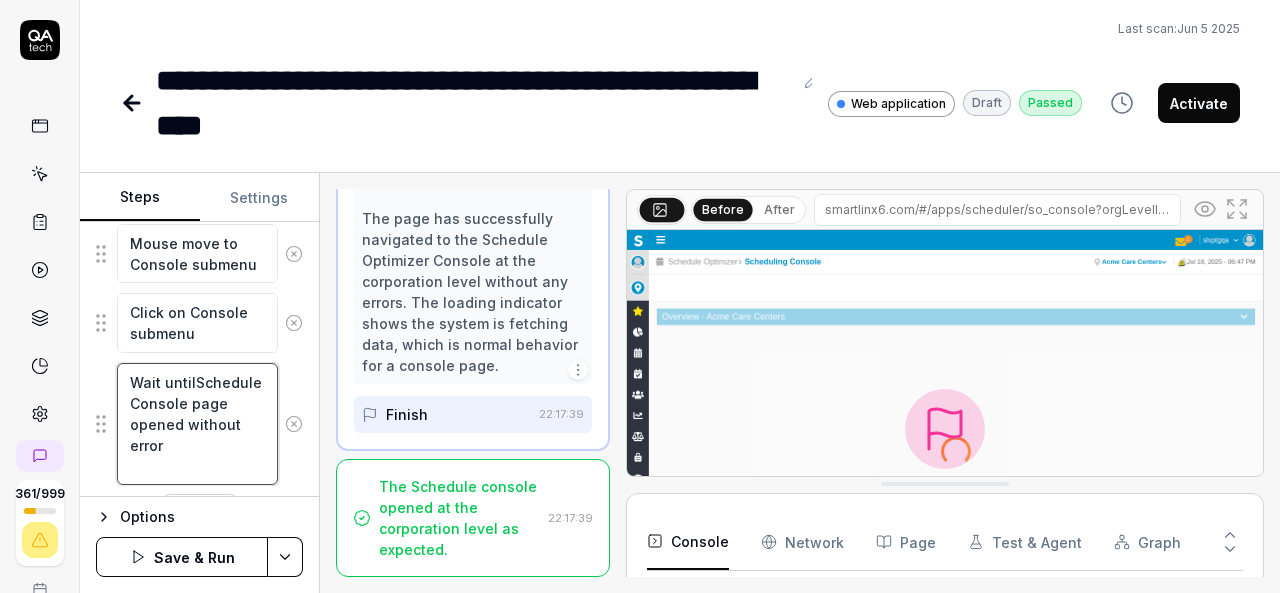 type on "*" 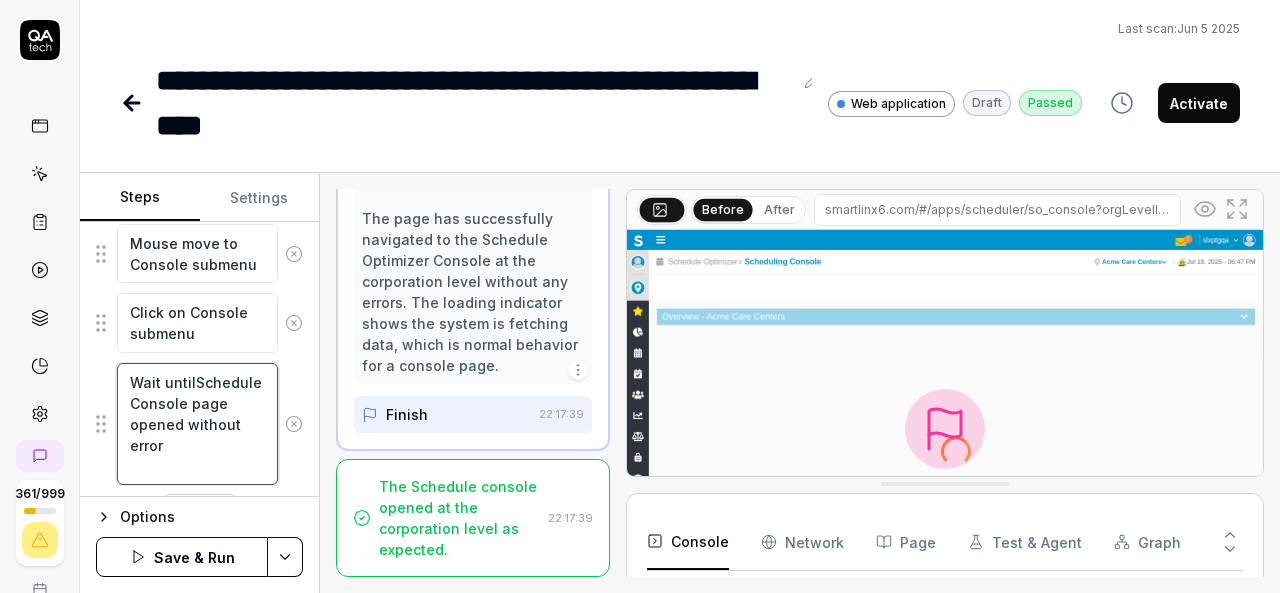 type on "Wait until Schedule Console page opened without error" 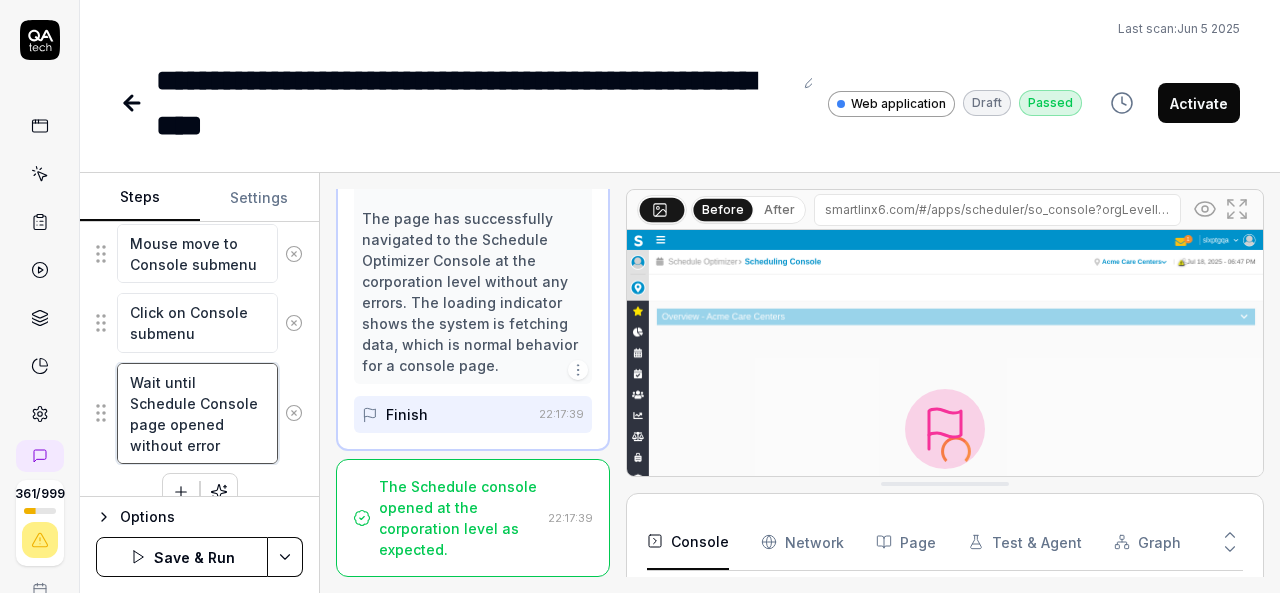 type on "*" 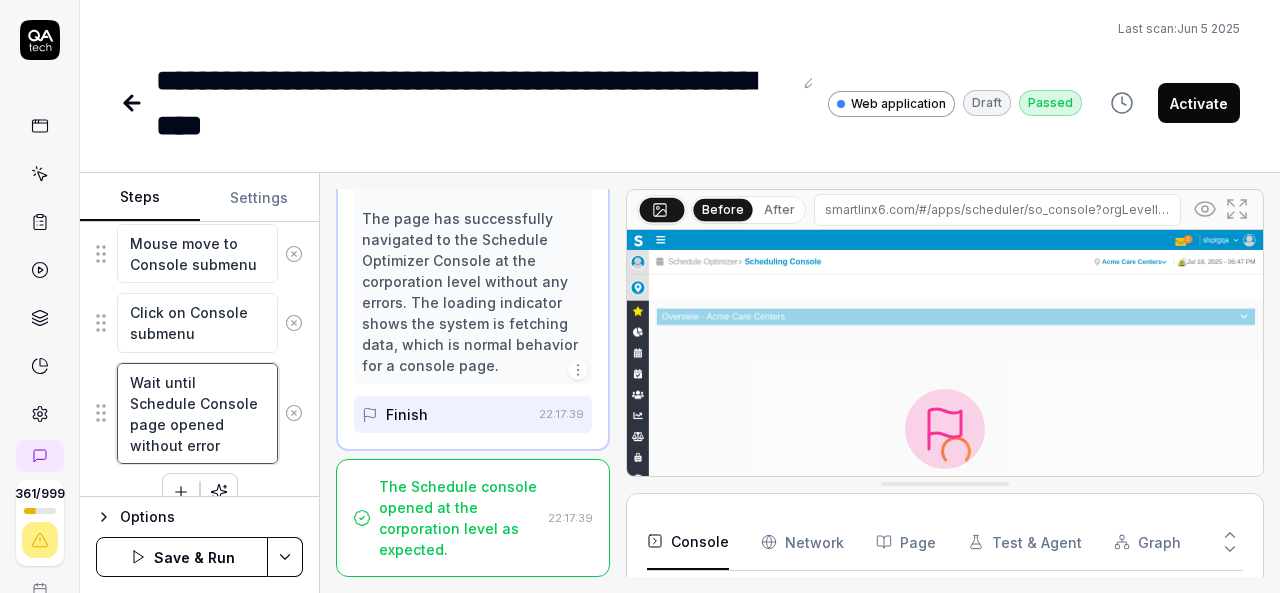 type on "Wait until lSchedule Console page opened without error" 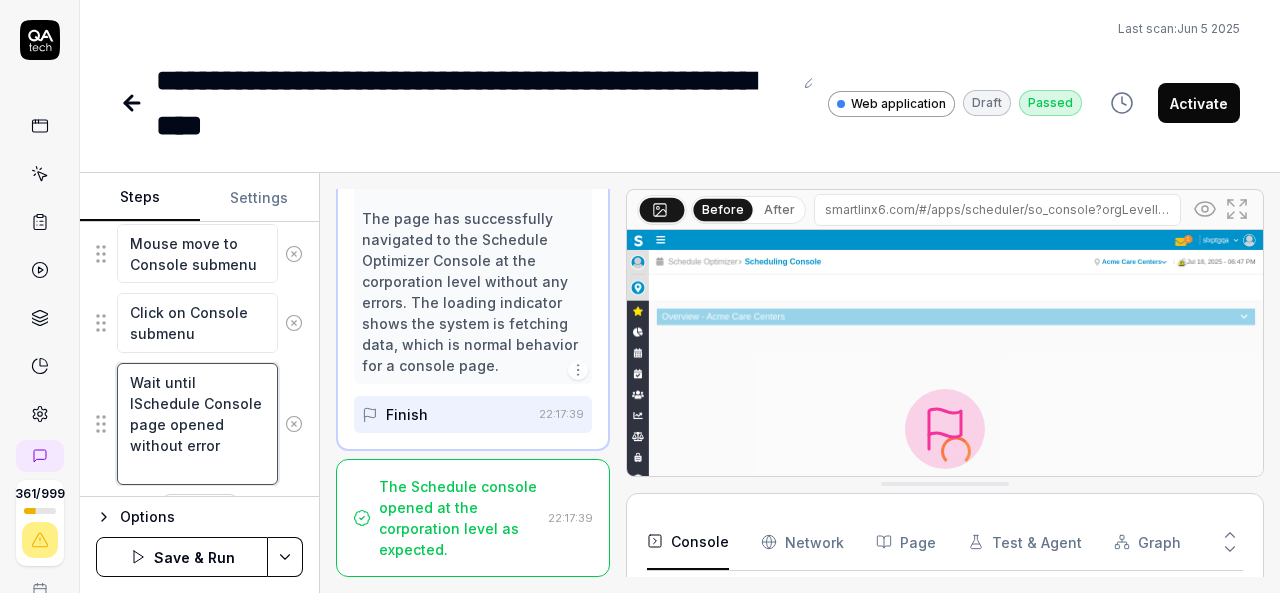 type on "*" 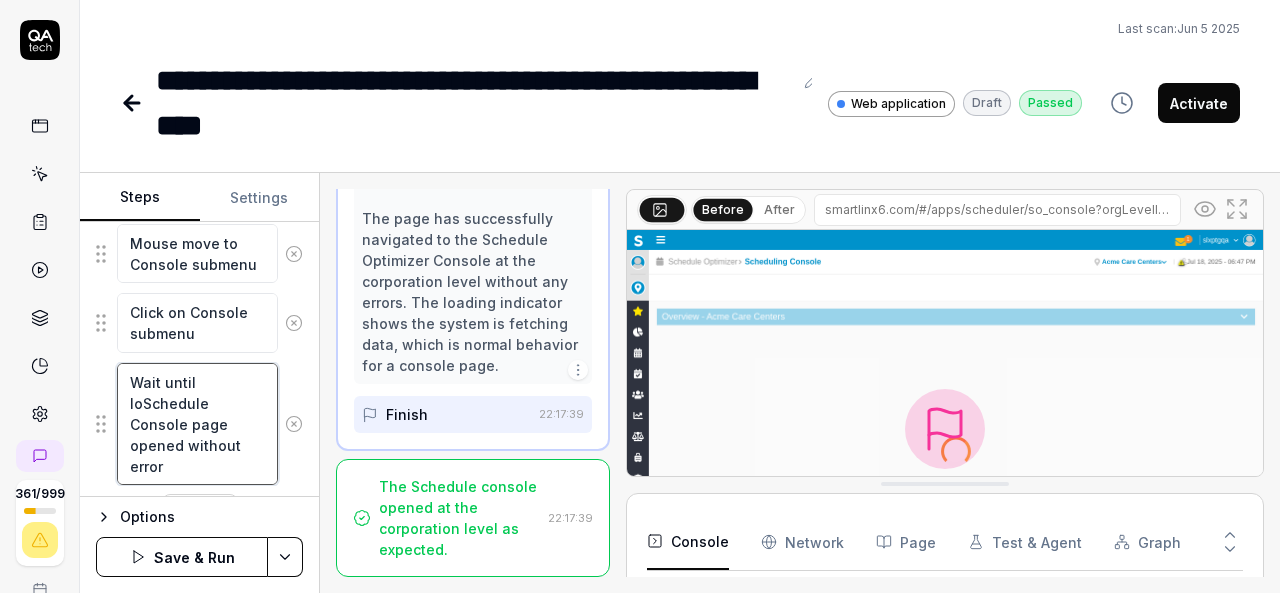 type on "*" 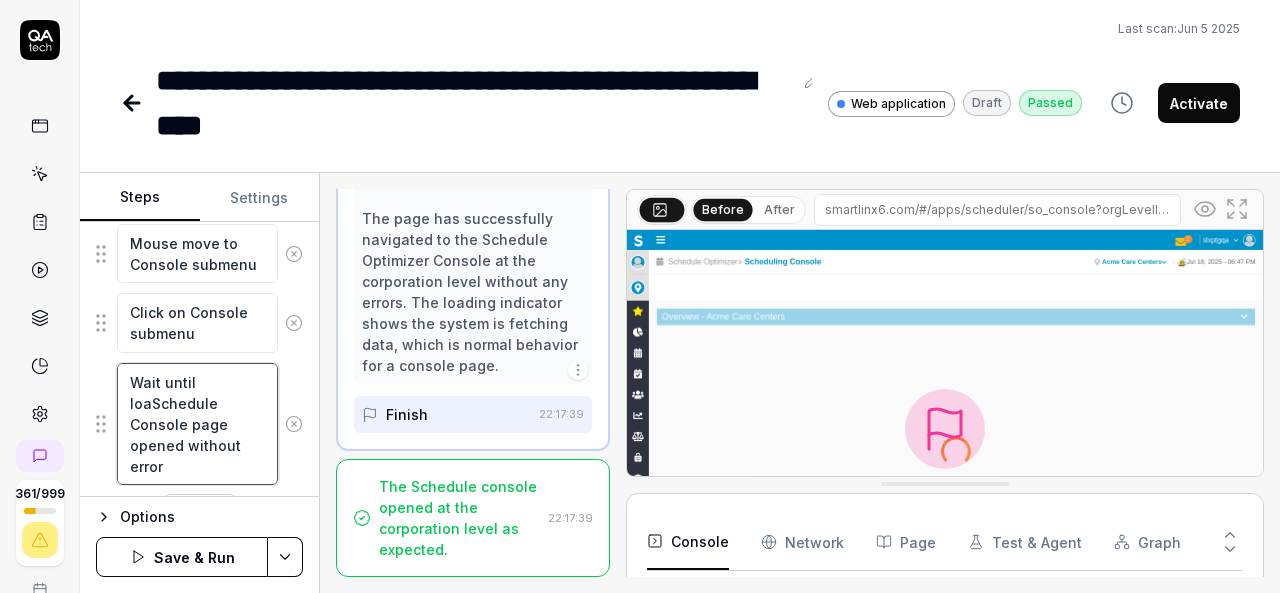 type on "*" 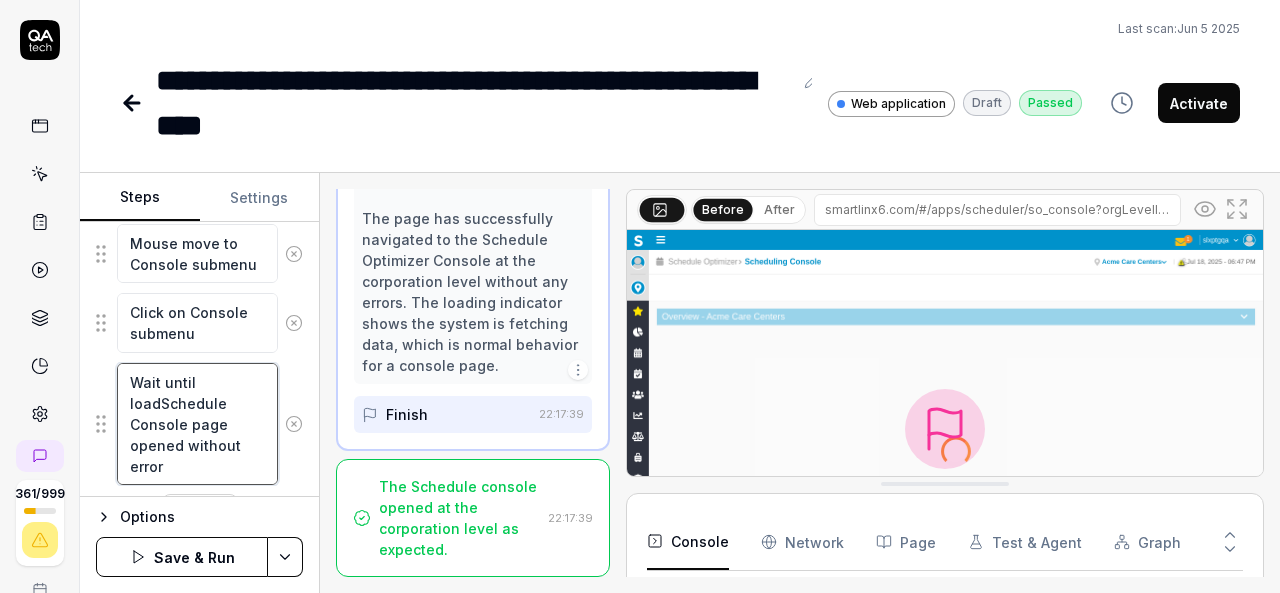 type on "*" 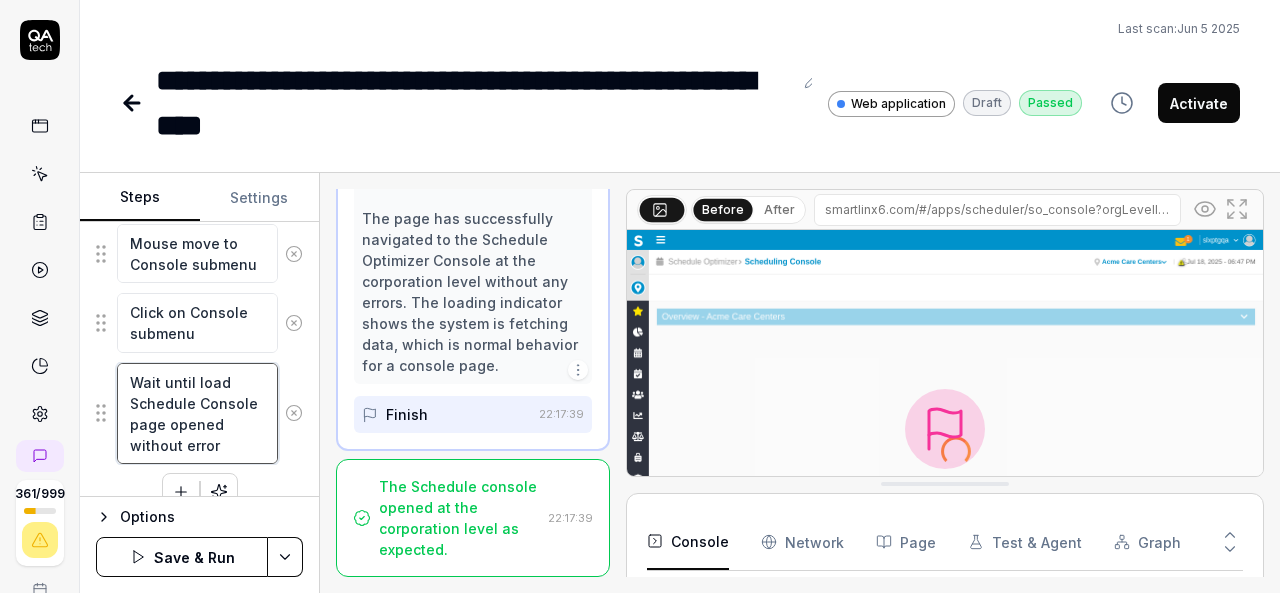 type on "*" 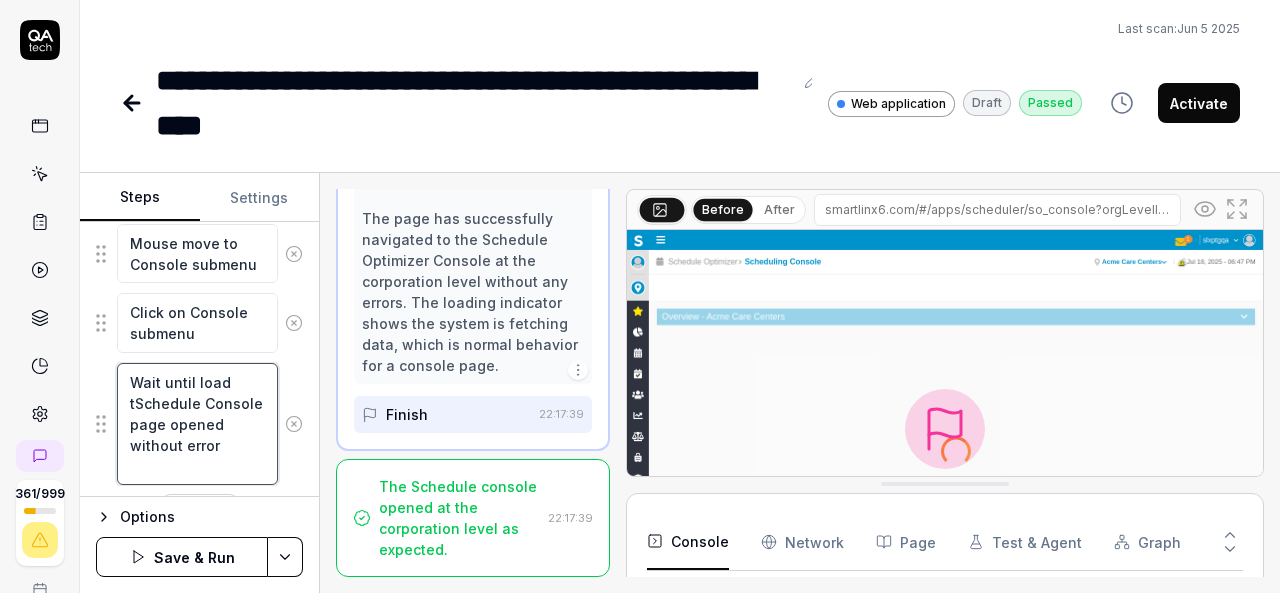 type on "*" 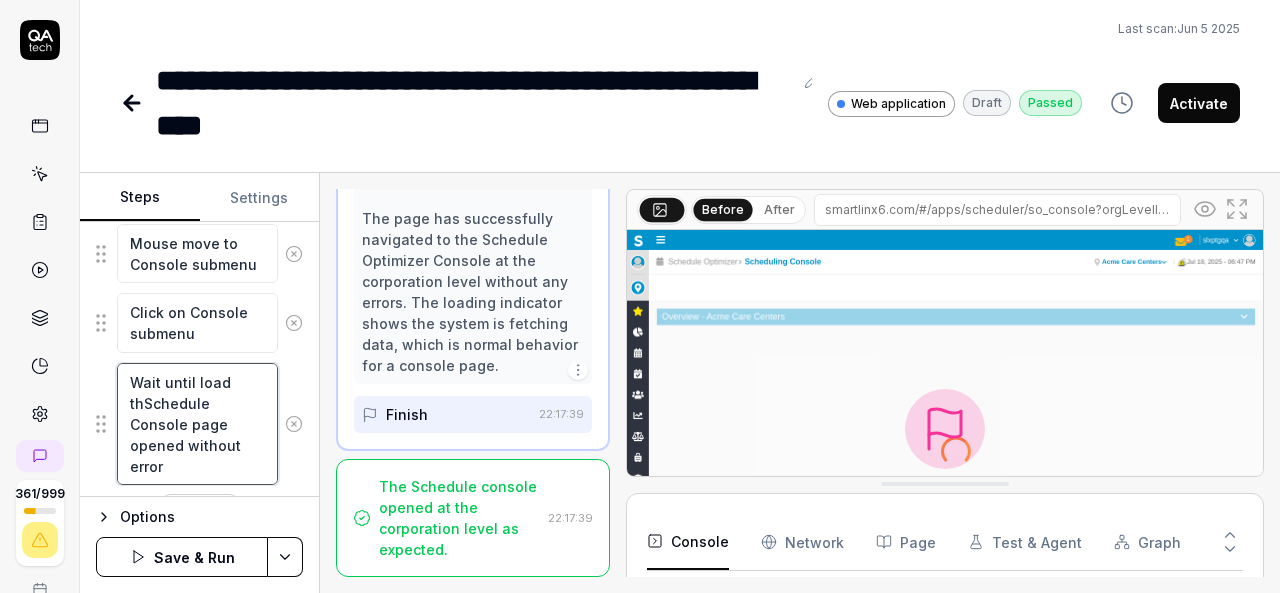 type on "*" 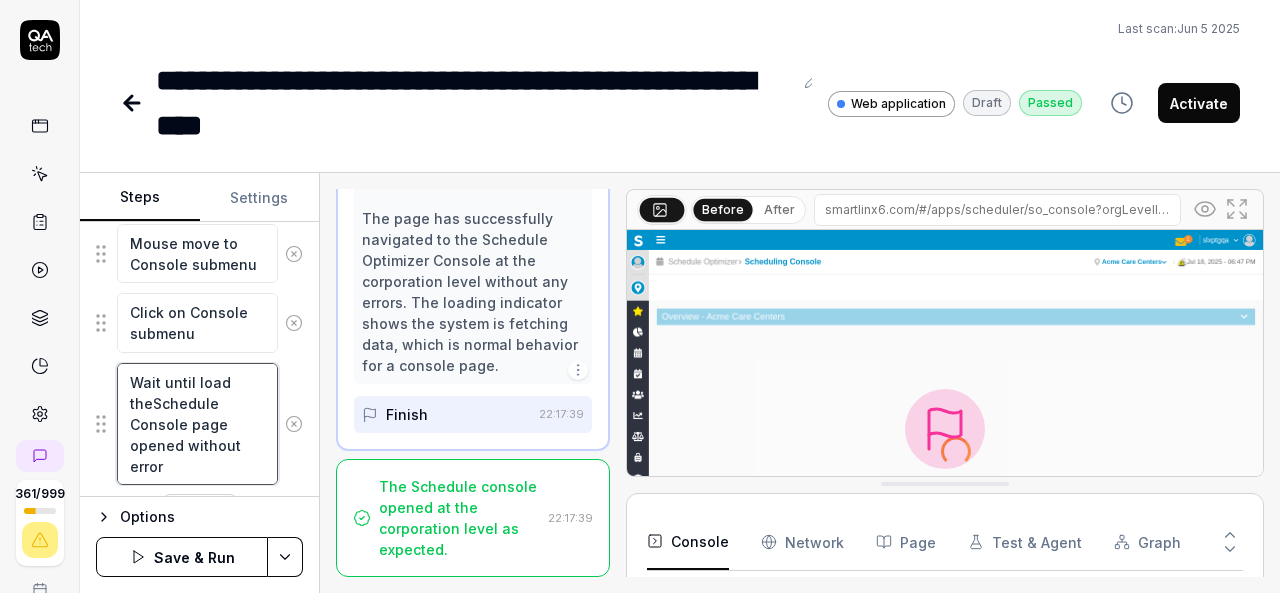 type on "*" 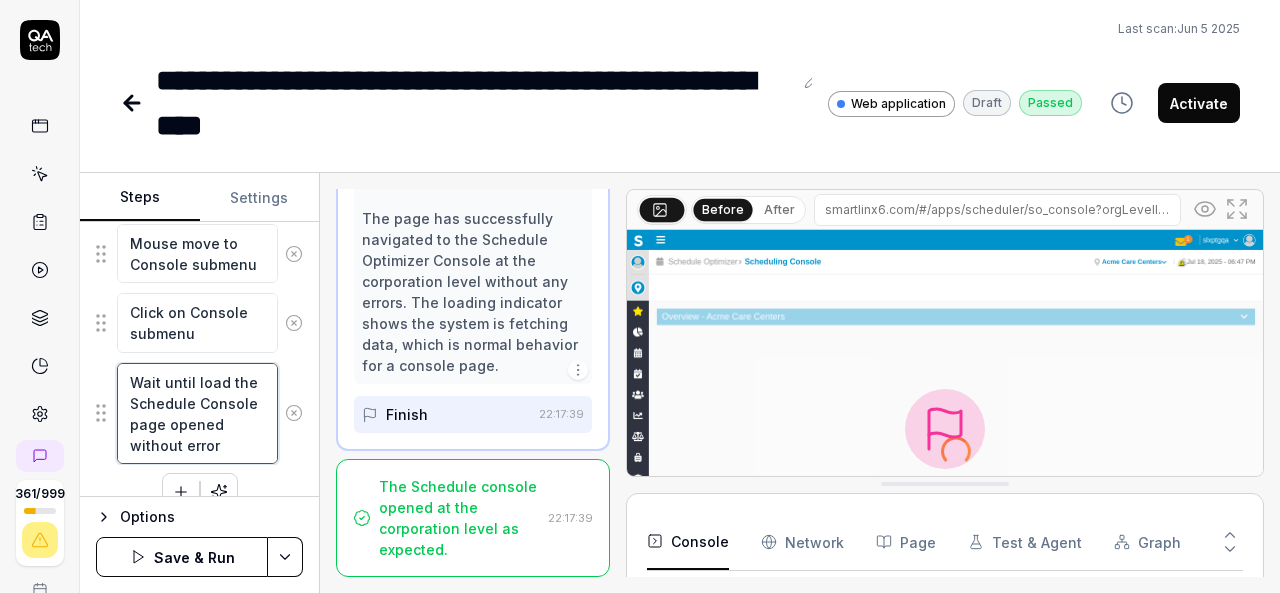 type on "*" 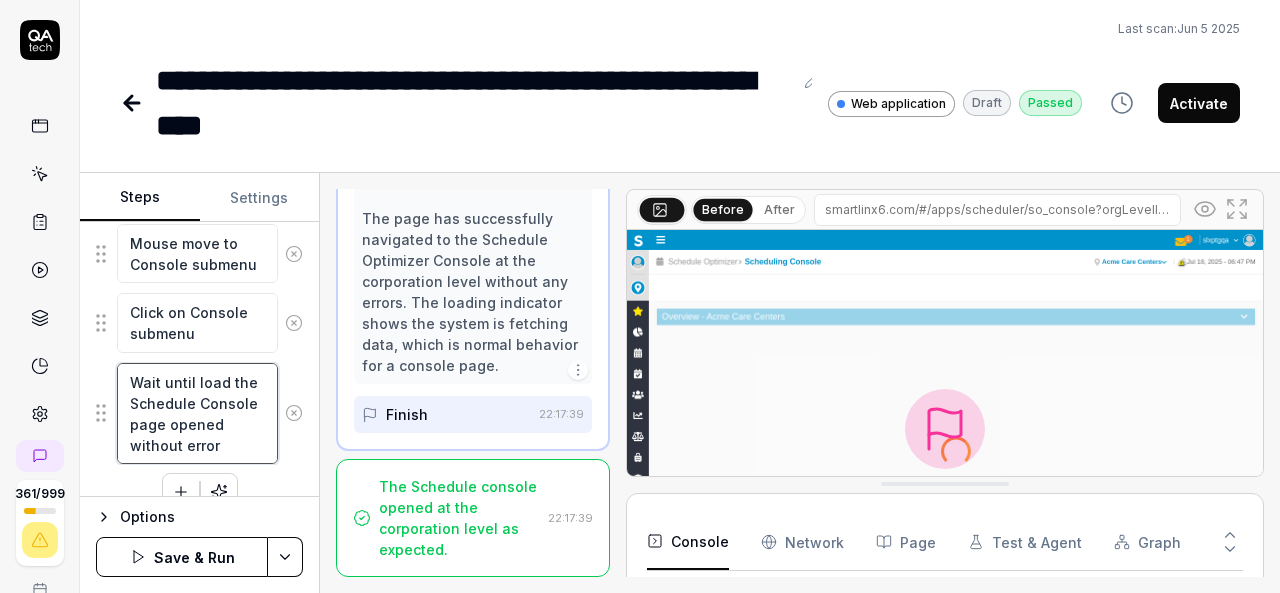 type on "Wait until load the pSchedule Console page opened without error" 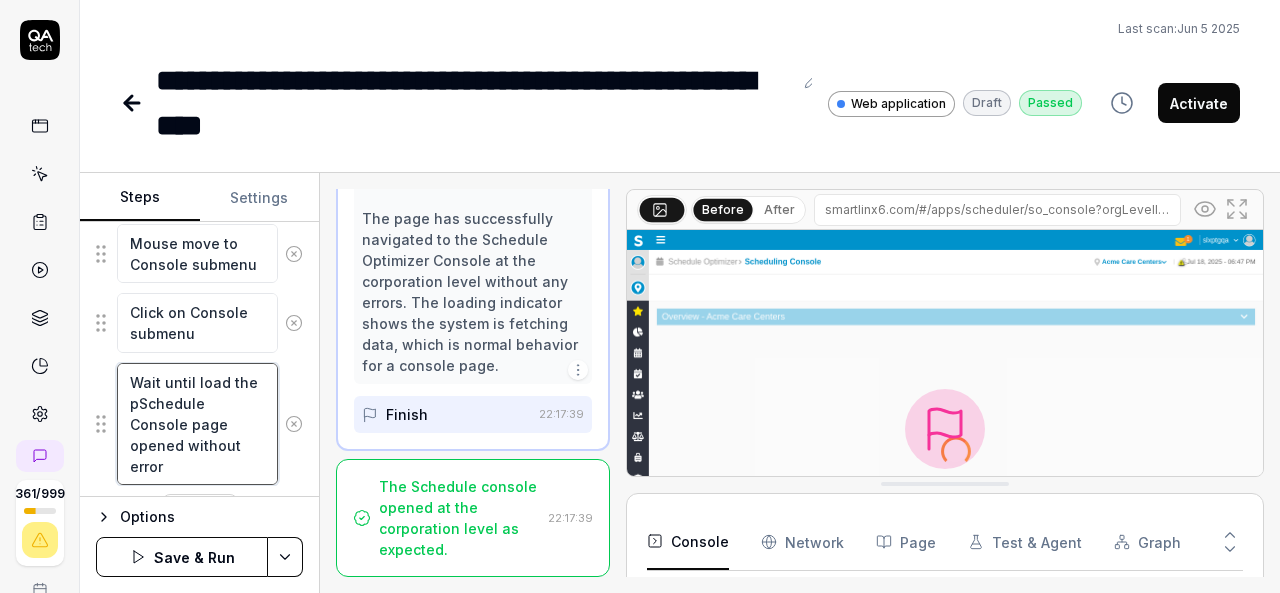 type on "*" 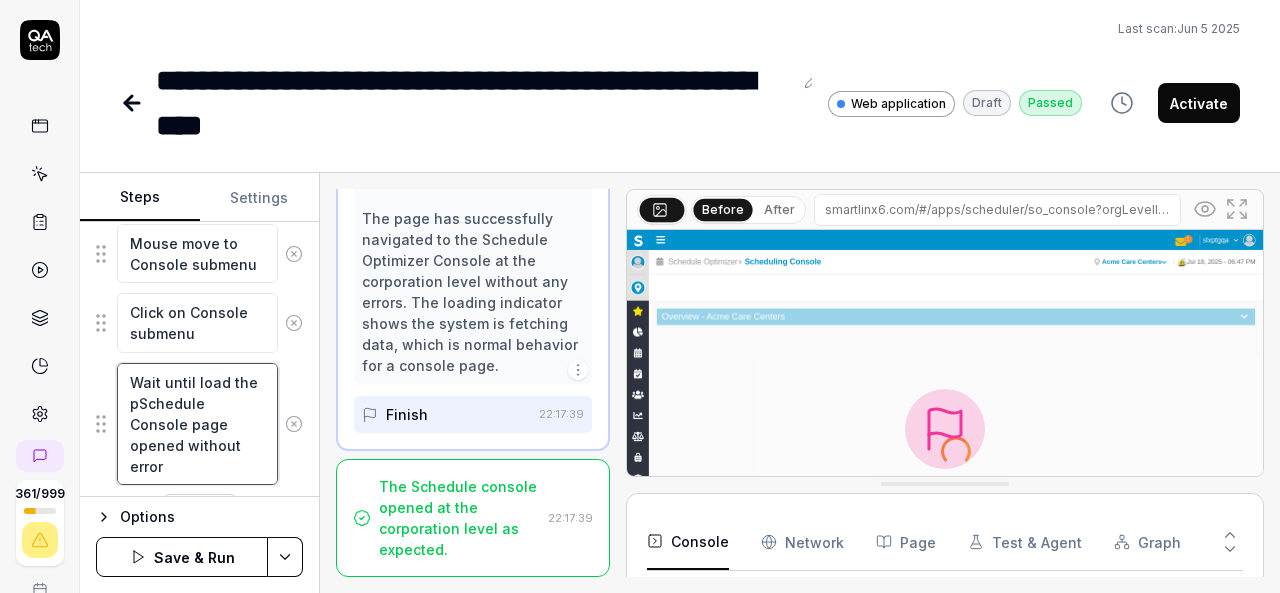 type on "Wait until load the paSchedule Console page opened without error" 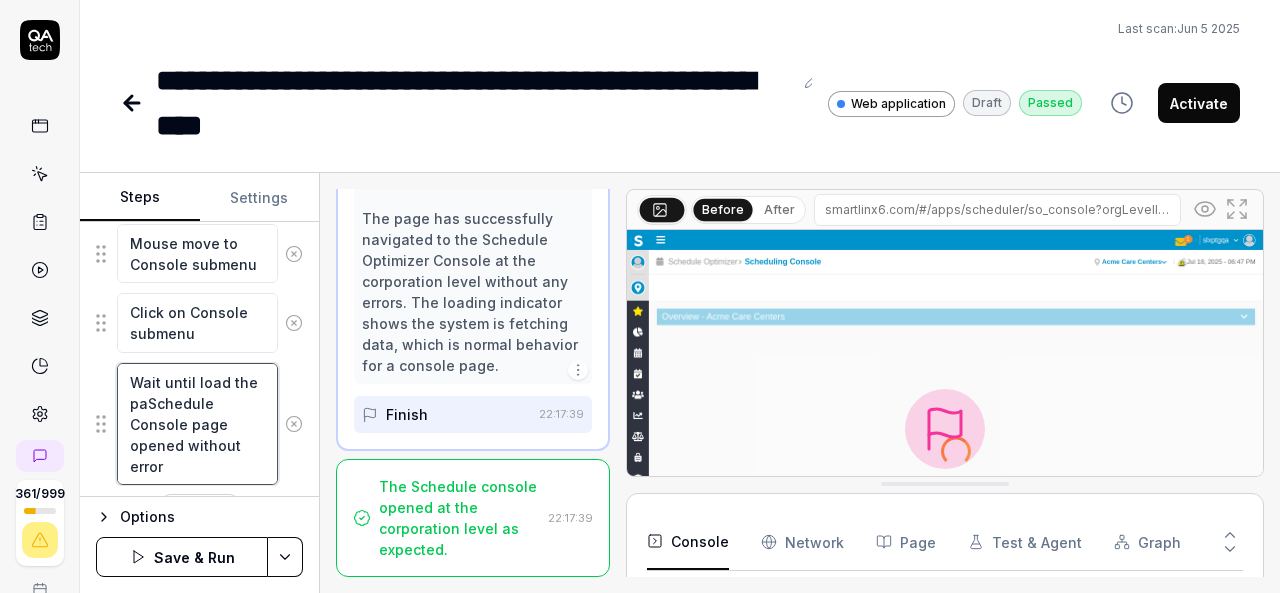 type on "*" 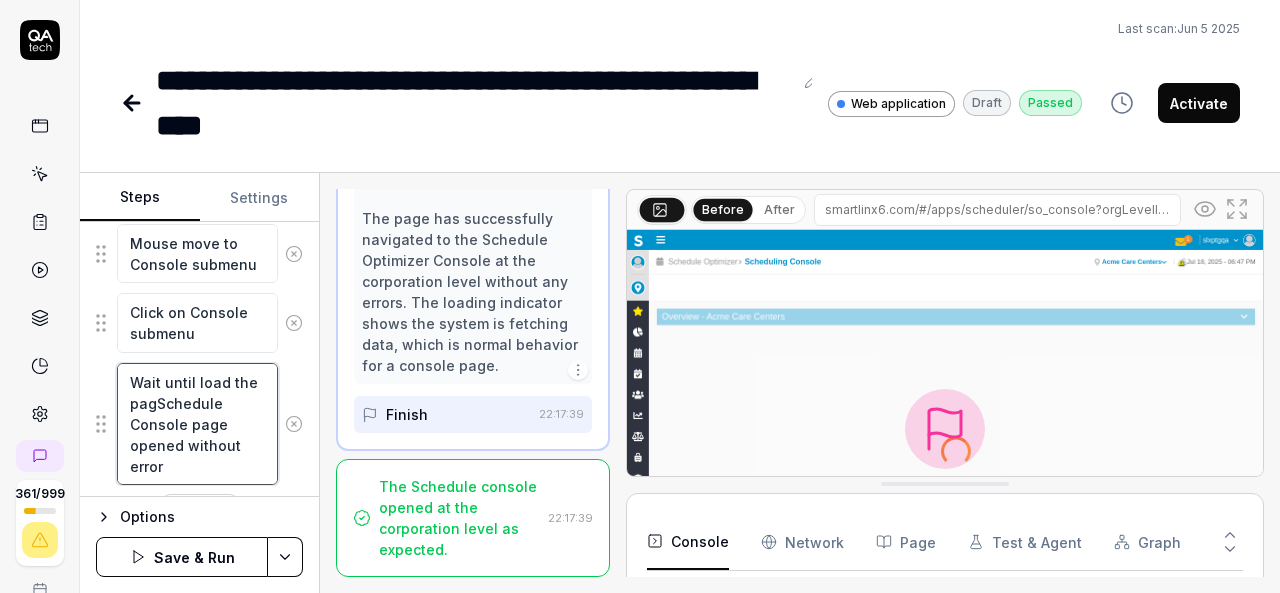 type on "*" 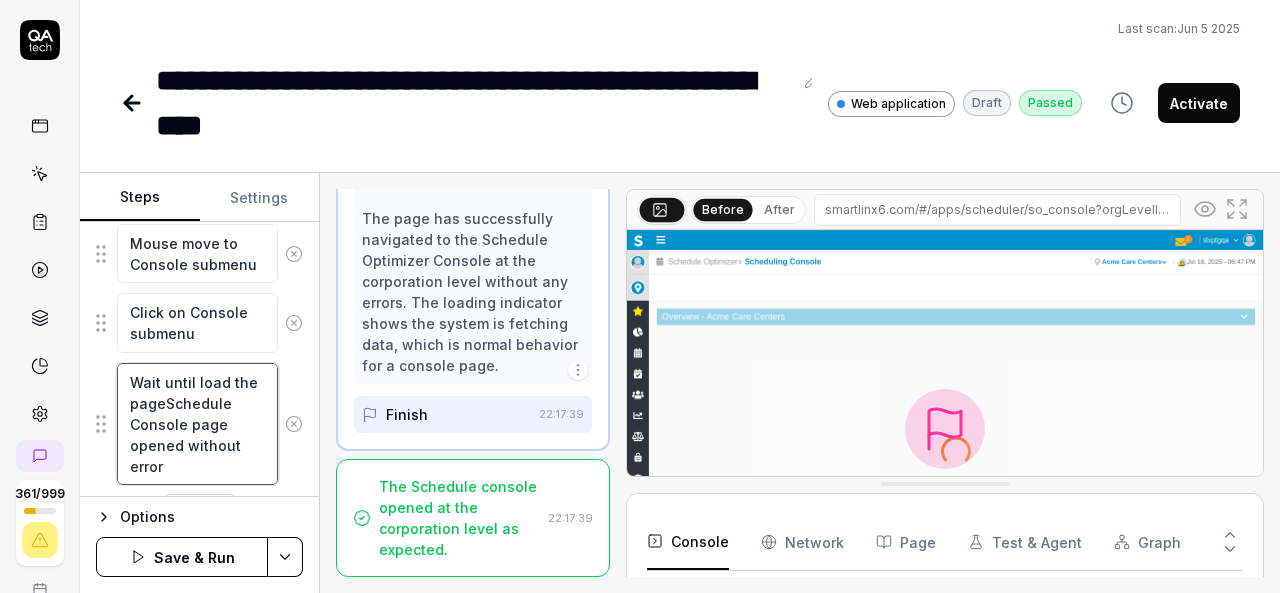 type on "*" 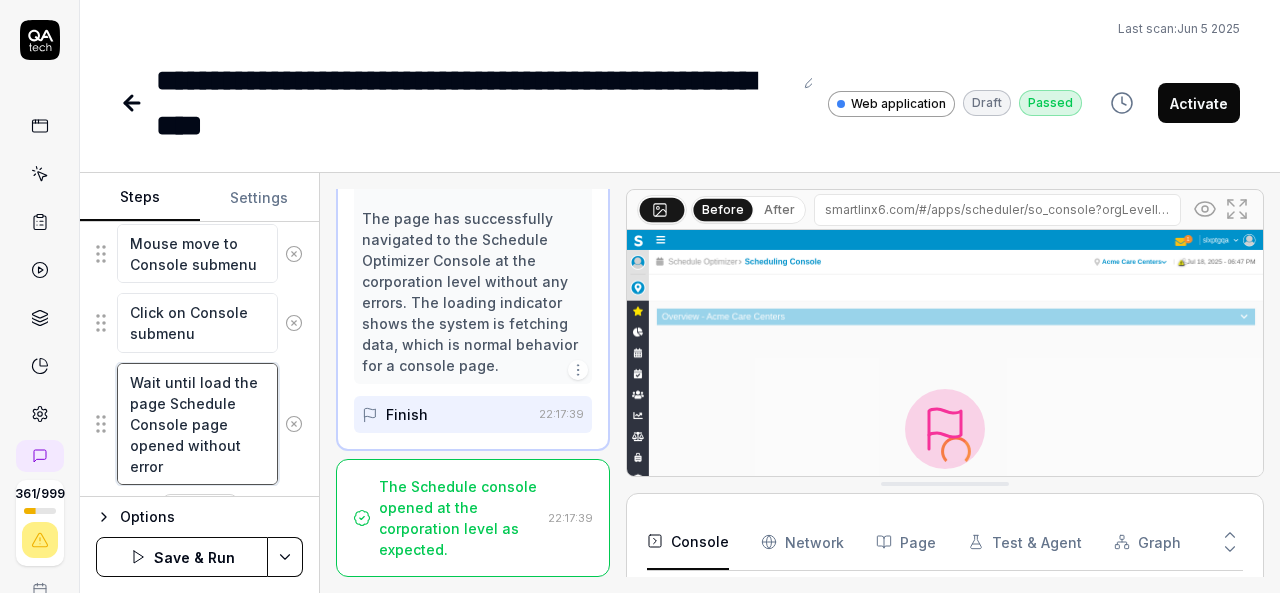 type on "*" 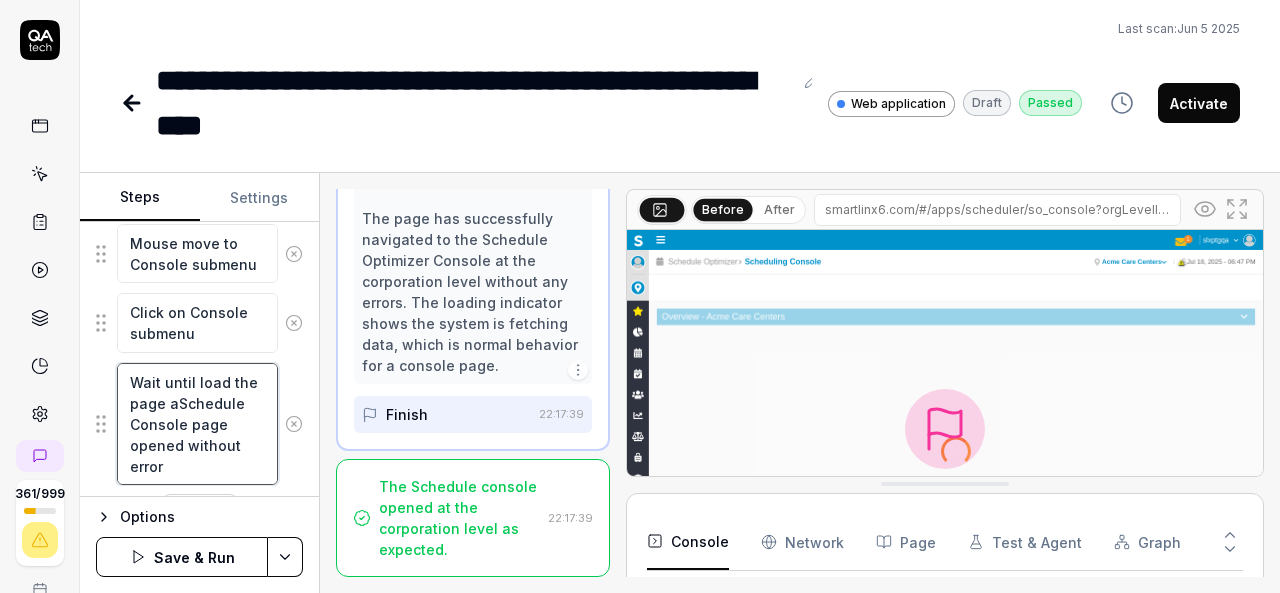 type on "*" 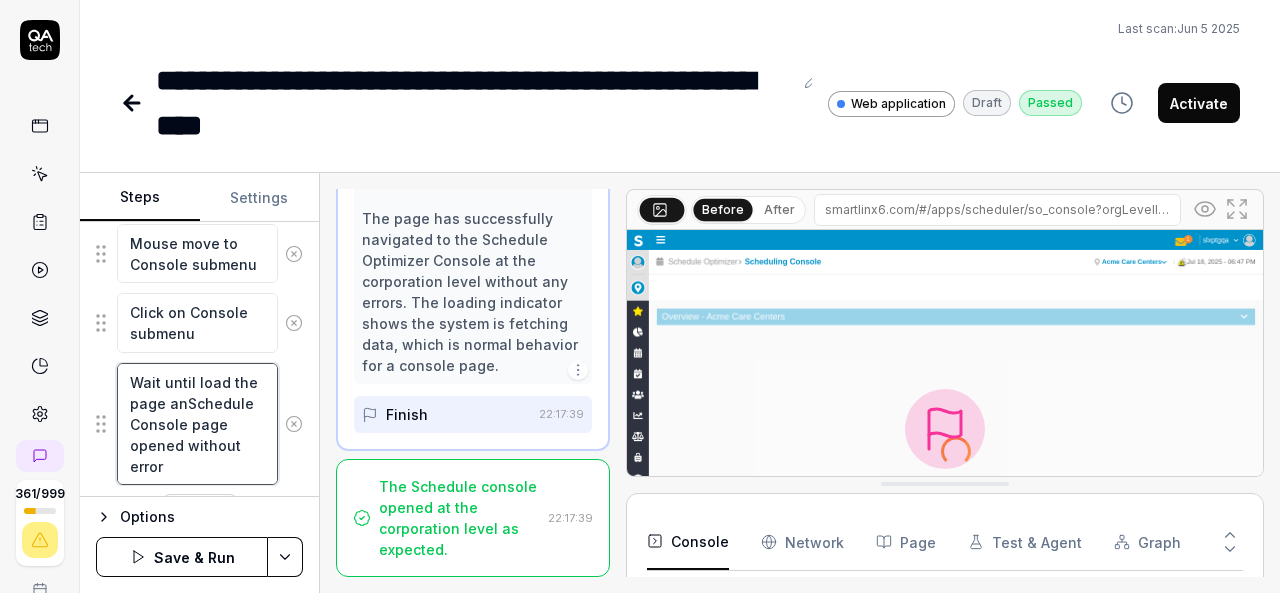 type on "*" 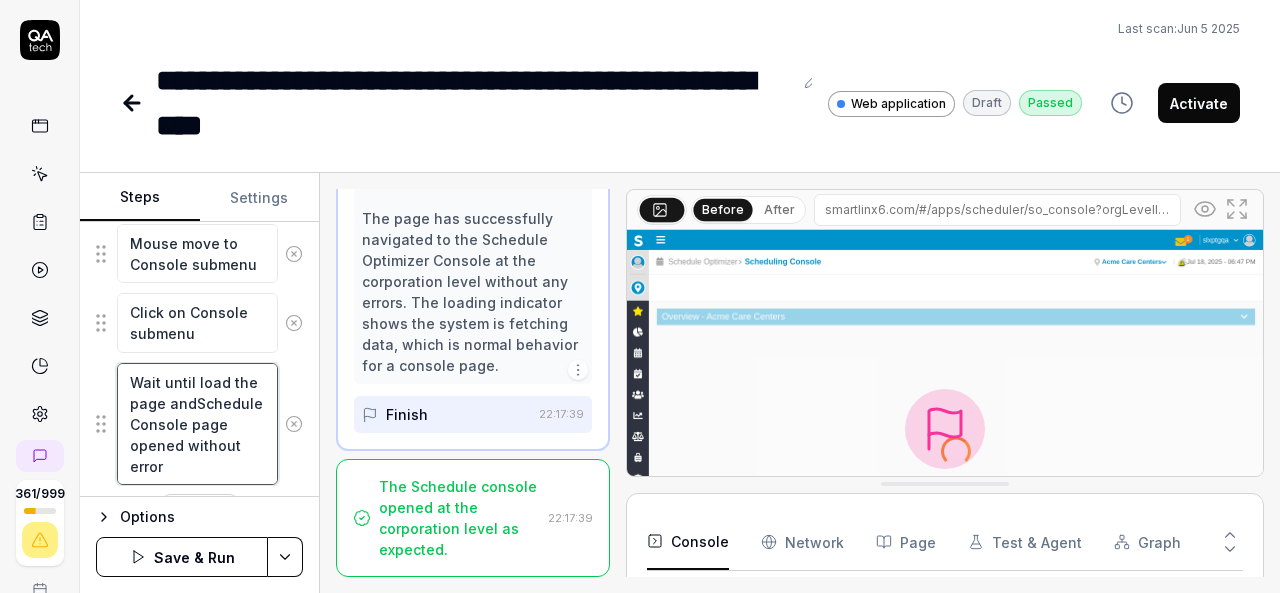 type on "*" 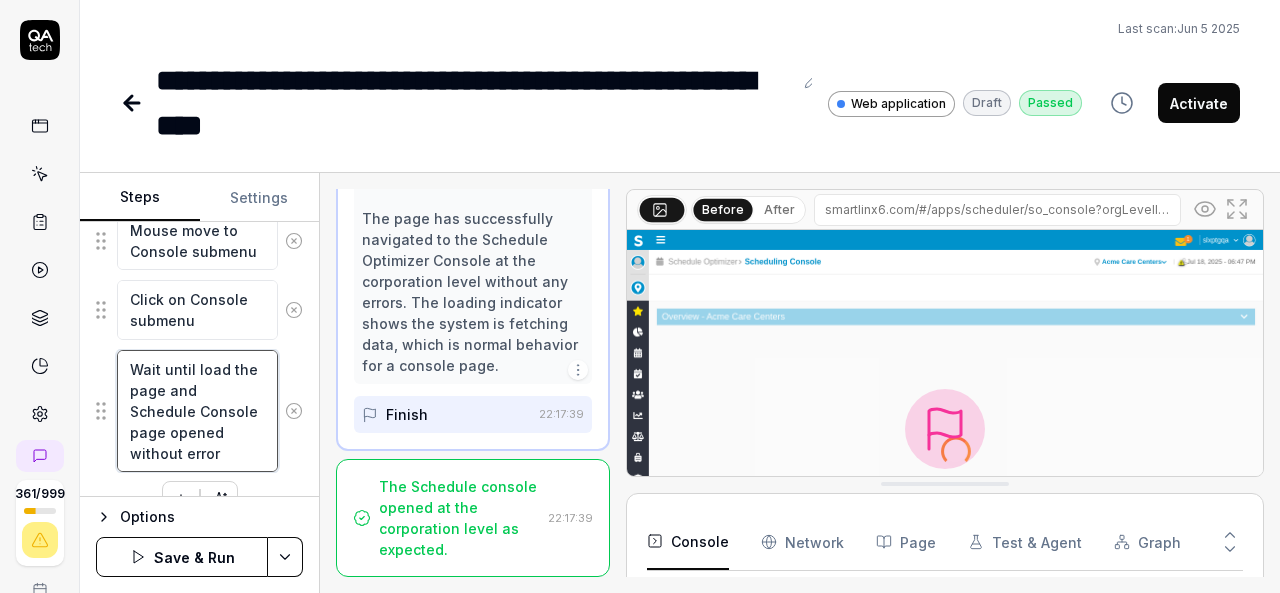 scroll, scrollTop: 1150, scrollLeft: 0, axis: vertical 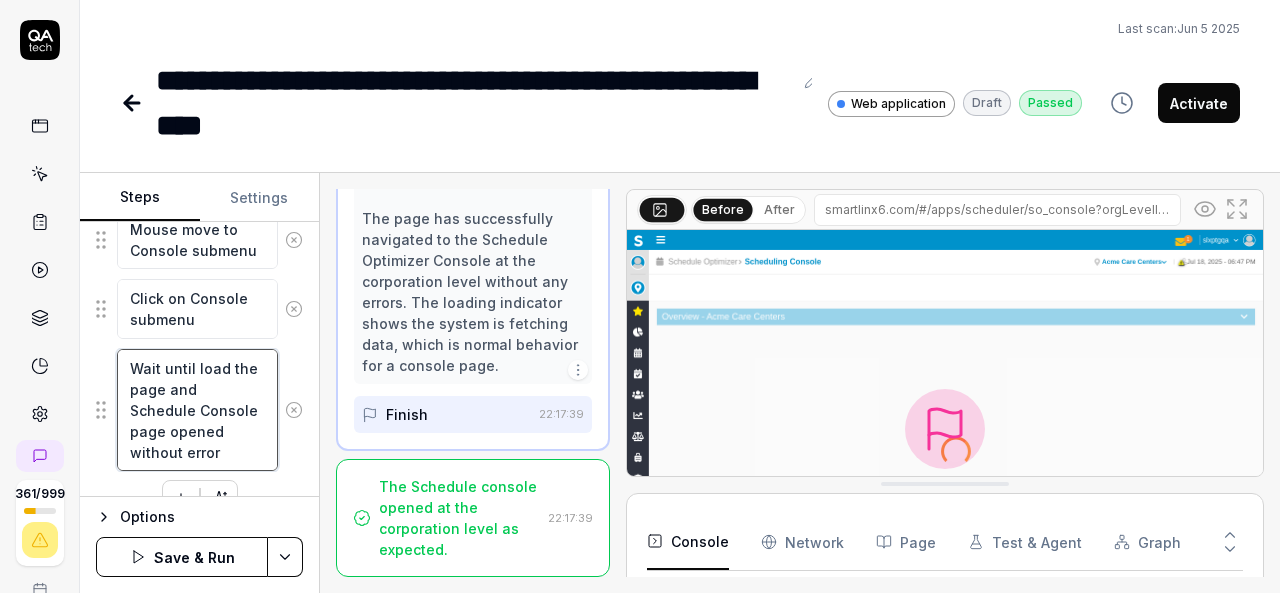 click on "Wait until load the page and Schedule Console page opened without error" at bounding box center [197, 410] 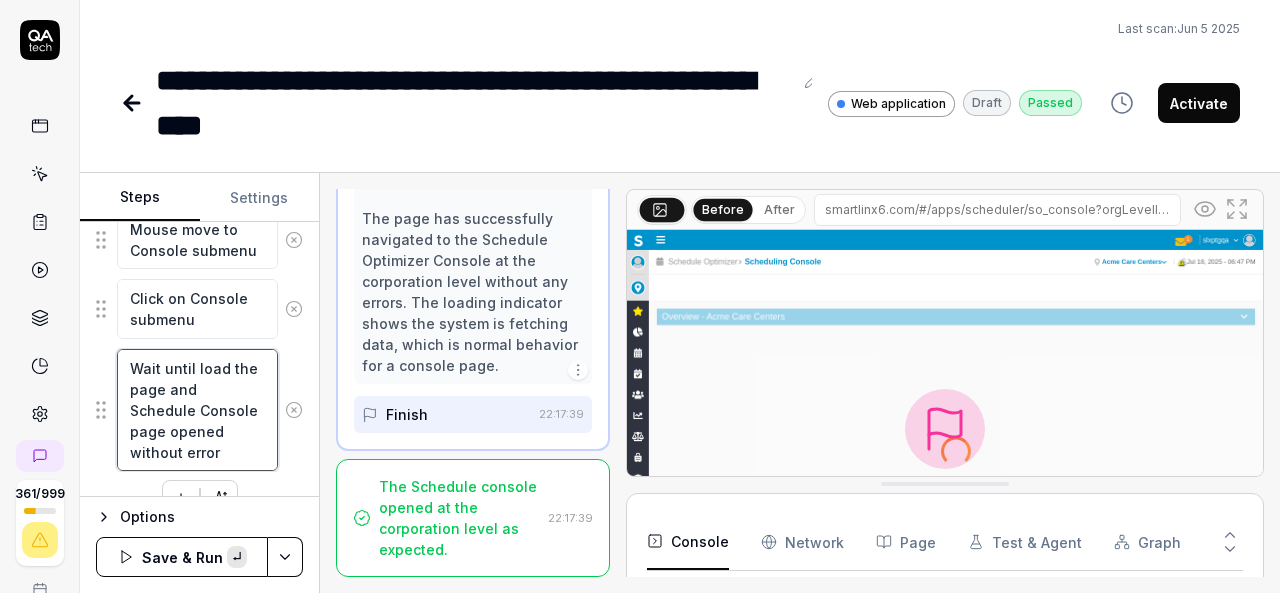 type on "*" 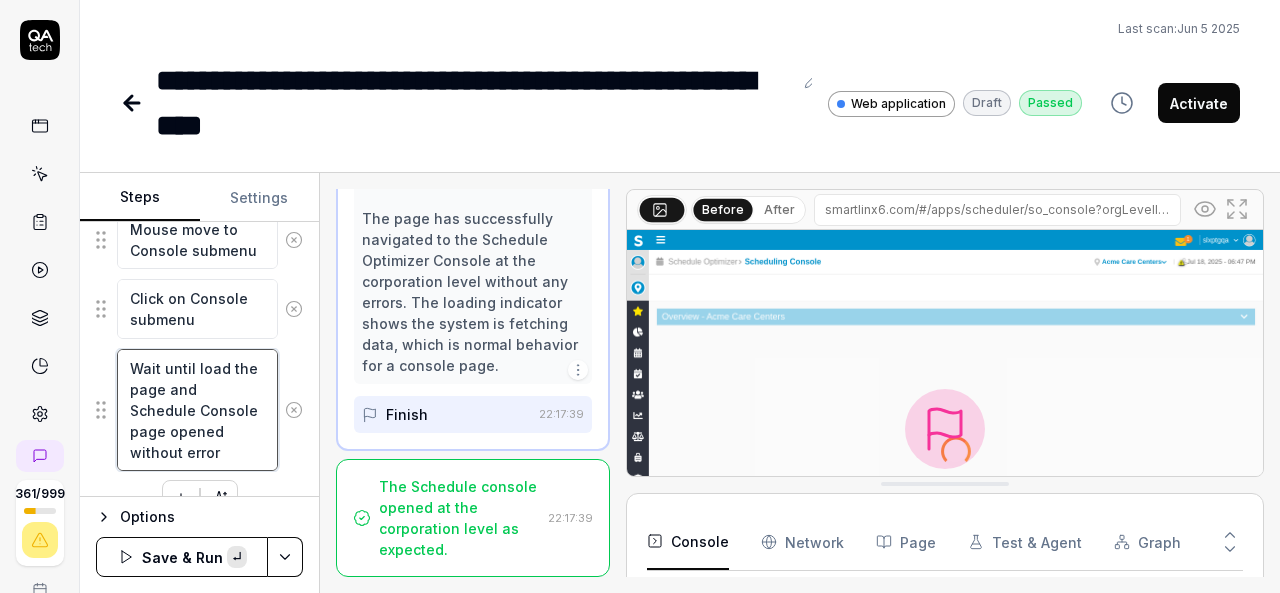 type on "Wait until load the page and  page opened without error" 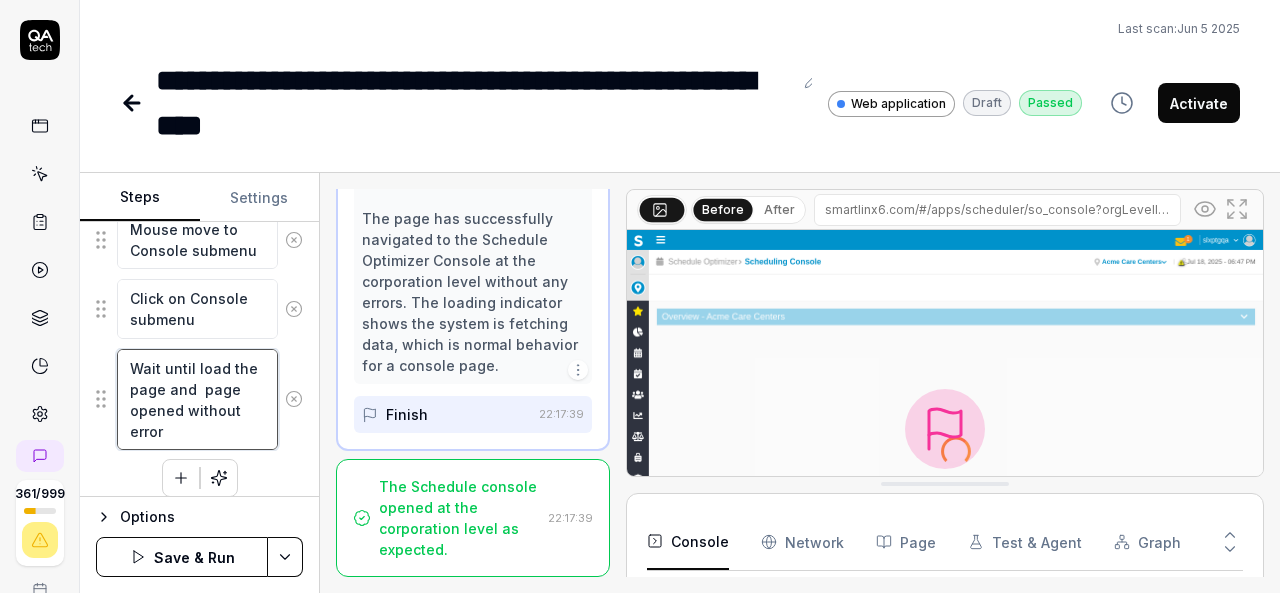click on "Wait until load the page and  page opened without error" at bounding box center (197, 399) 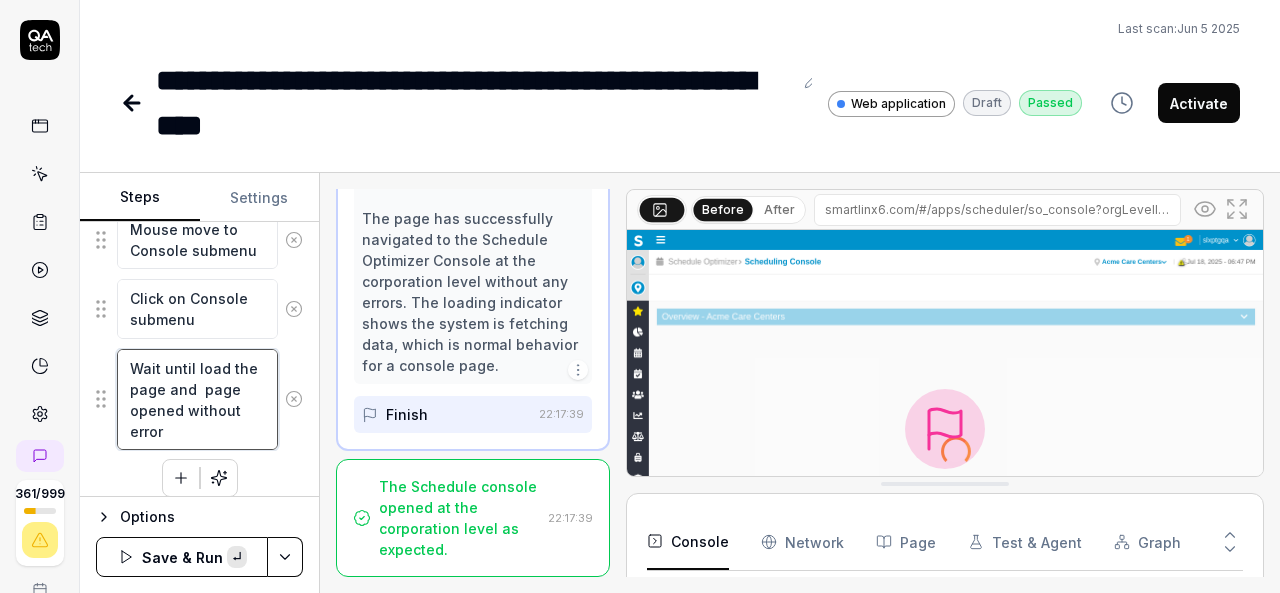 paste on "Schedule Console" 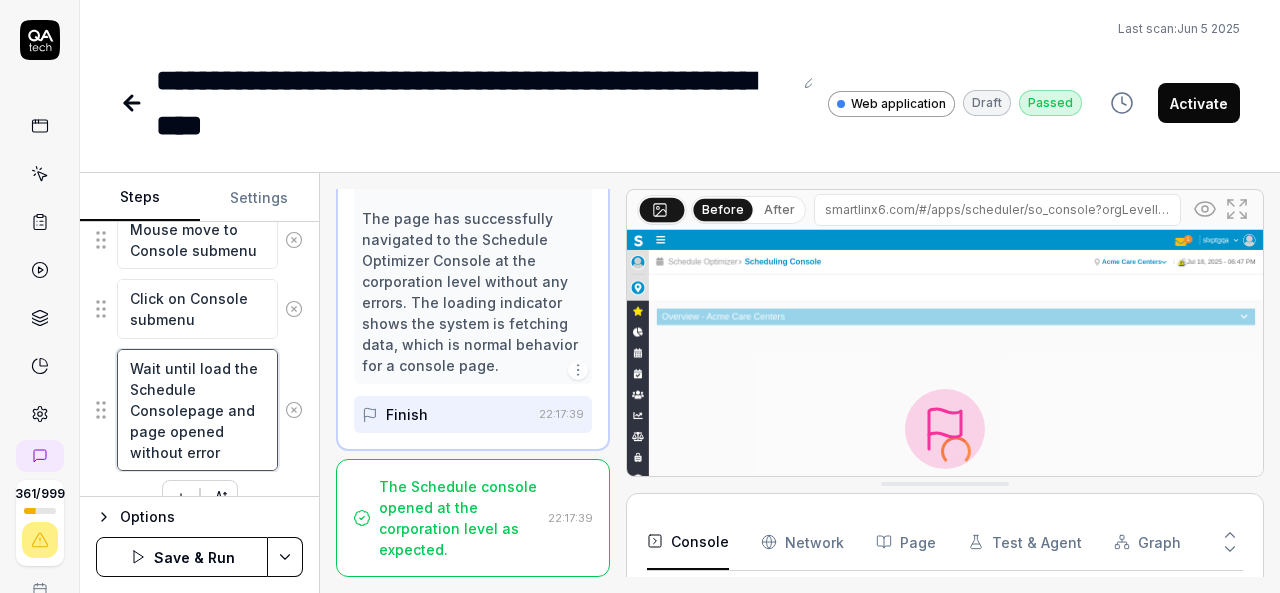 type on "*" 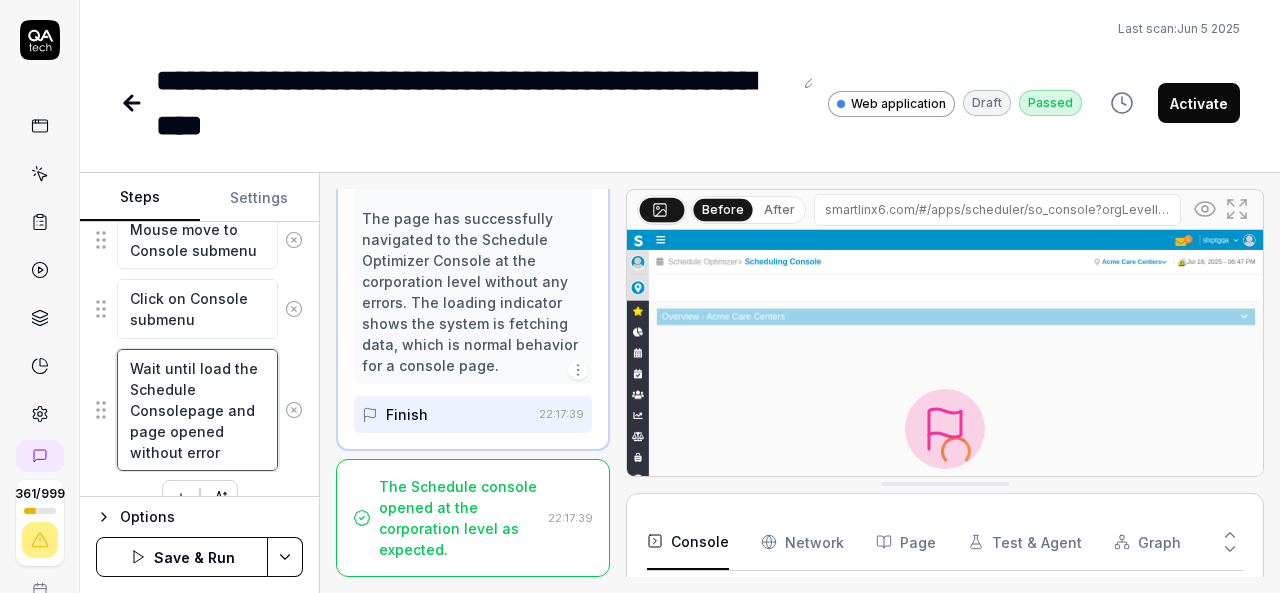 type on "Wait until load the Schedule Console page and  page opened without error" 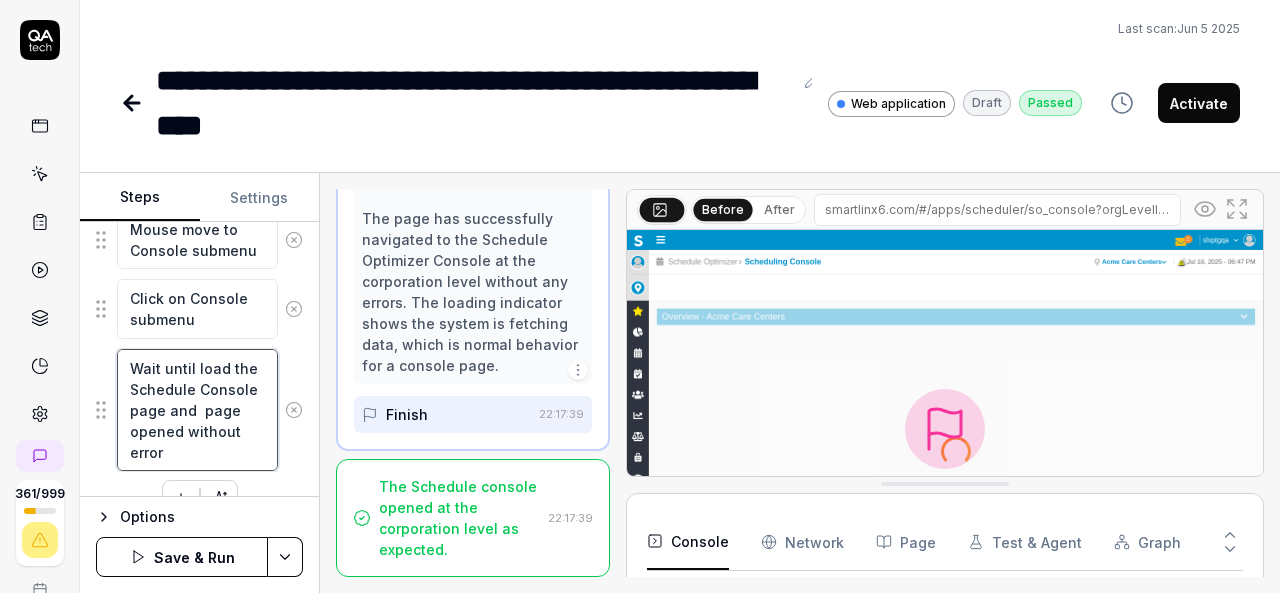 click on "Wait until load the Schedule Console page and  page opened without error" at bounding box center (197, 410) 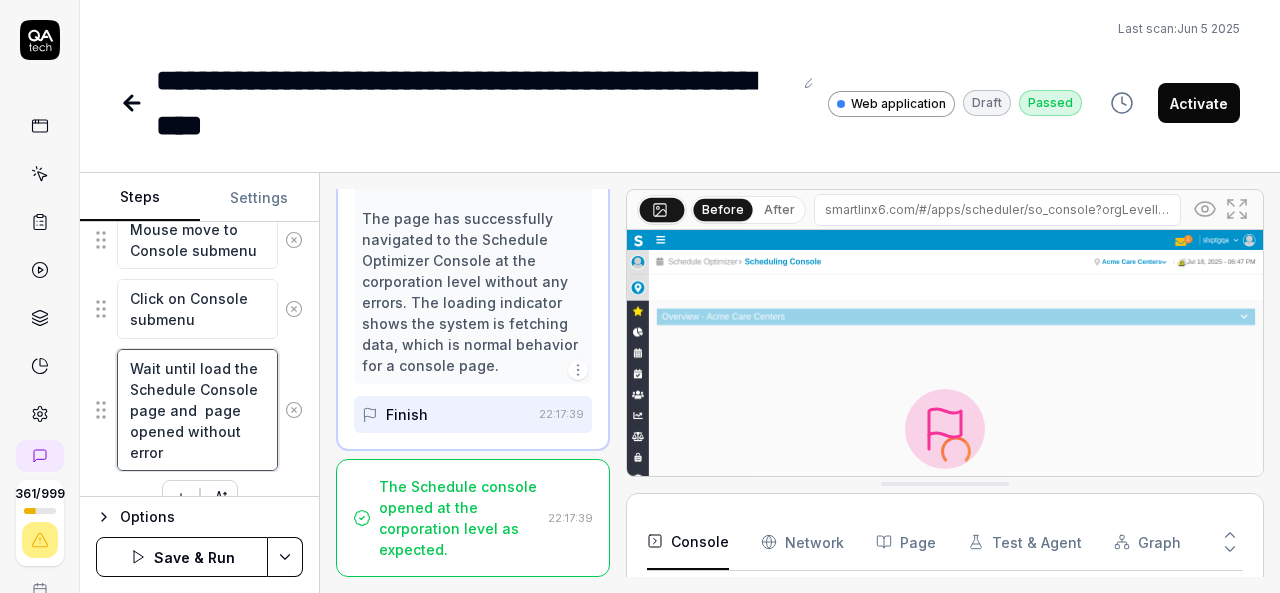 scroll, scrollTop: 20, scrollLeft: 0, axis: vertical 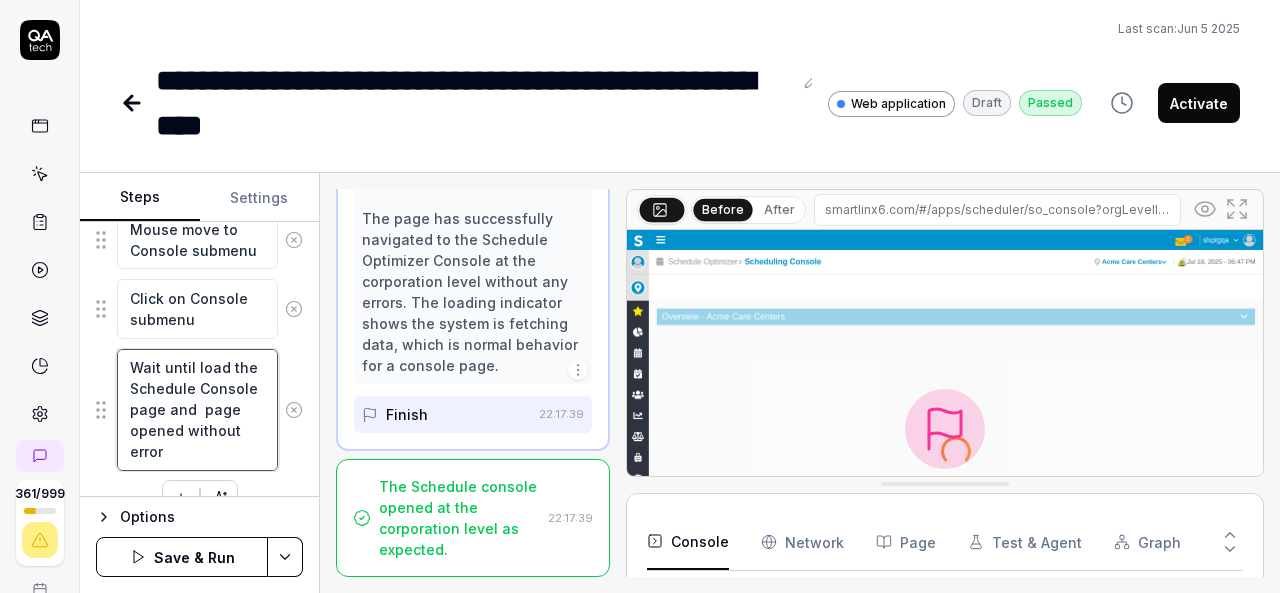 click on "Wait until load the Schedule Console page and  page opened without error" at bounding box center [197, 410] 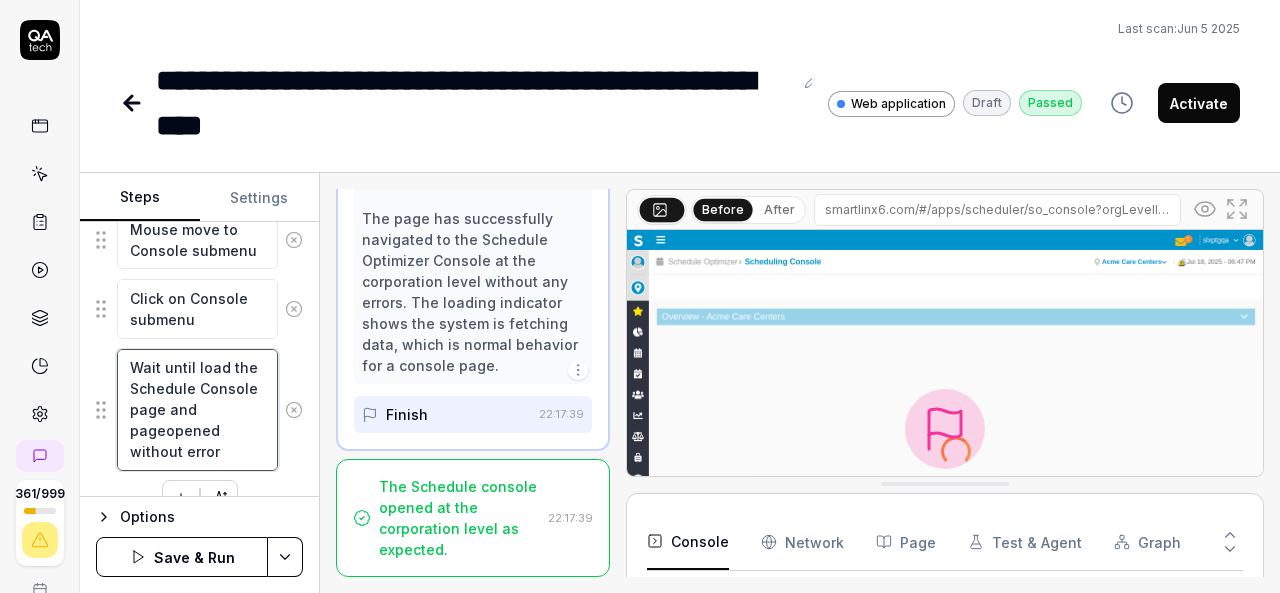 type on "*" 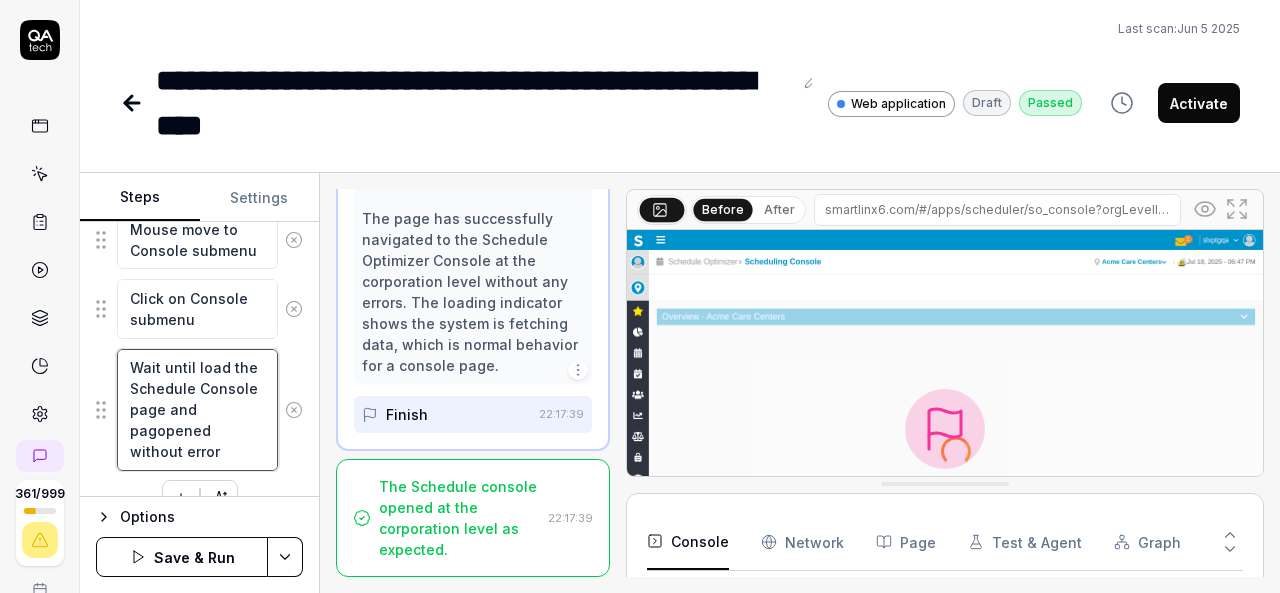 type on "*" 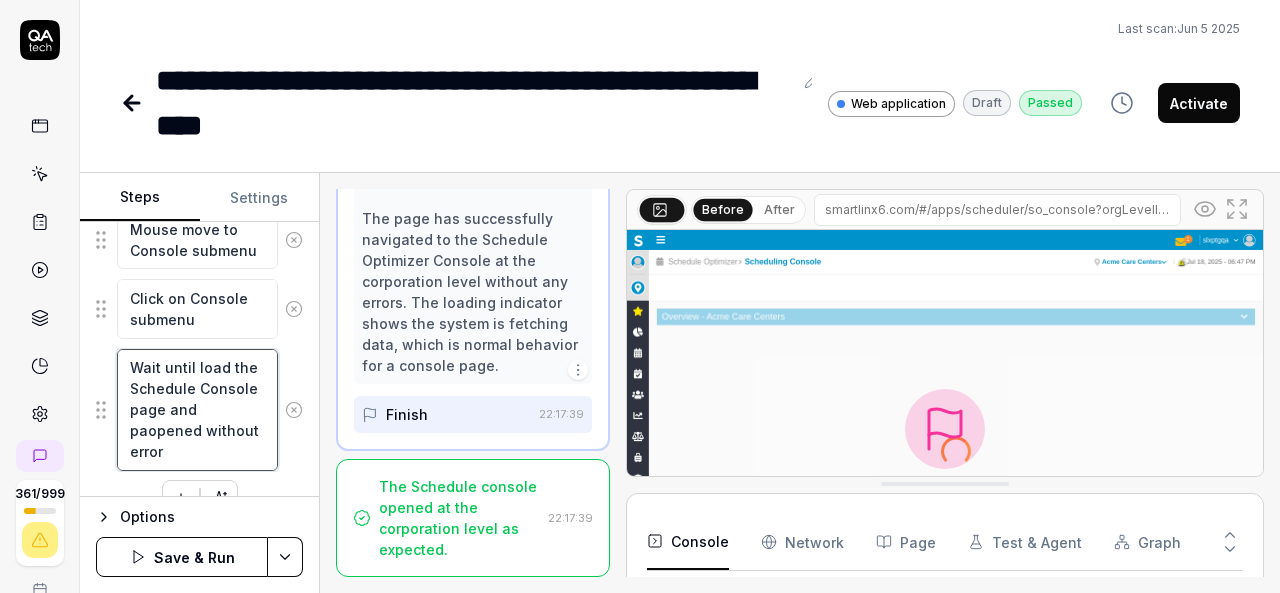 scroll, scrollTop: 0, scrollLeft: 0, axis: both 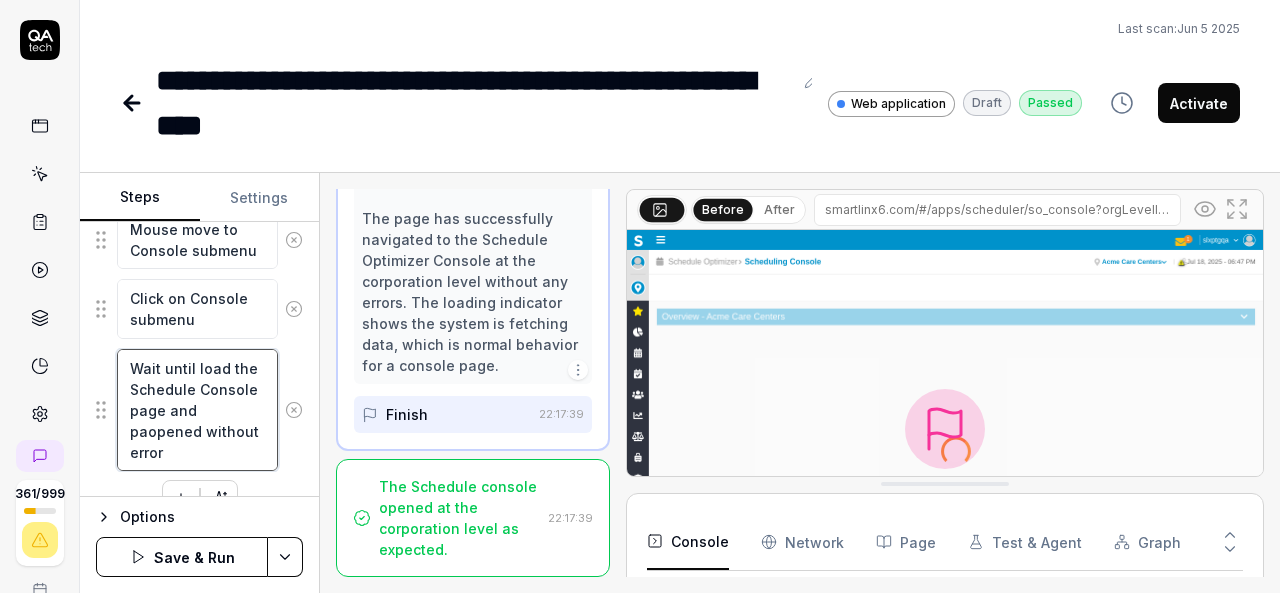 type on "*" 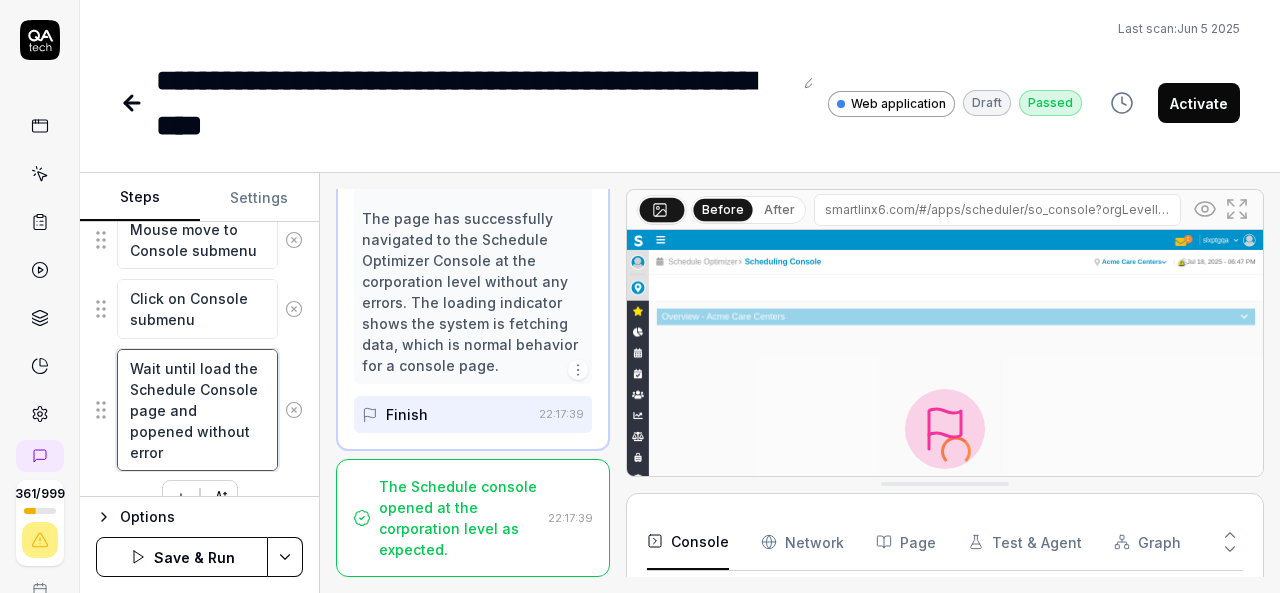 type on "*" 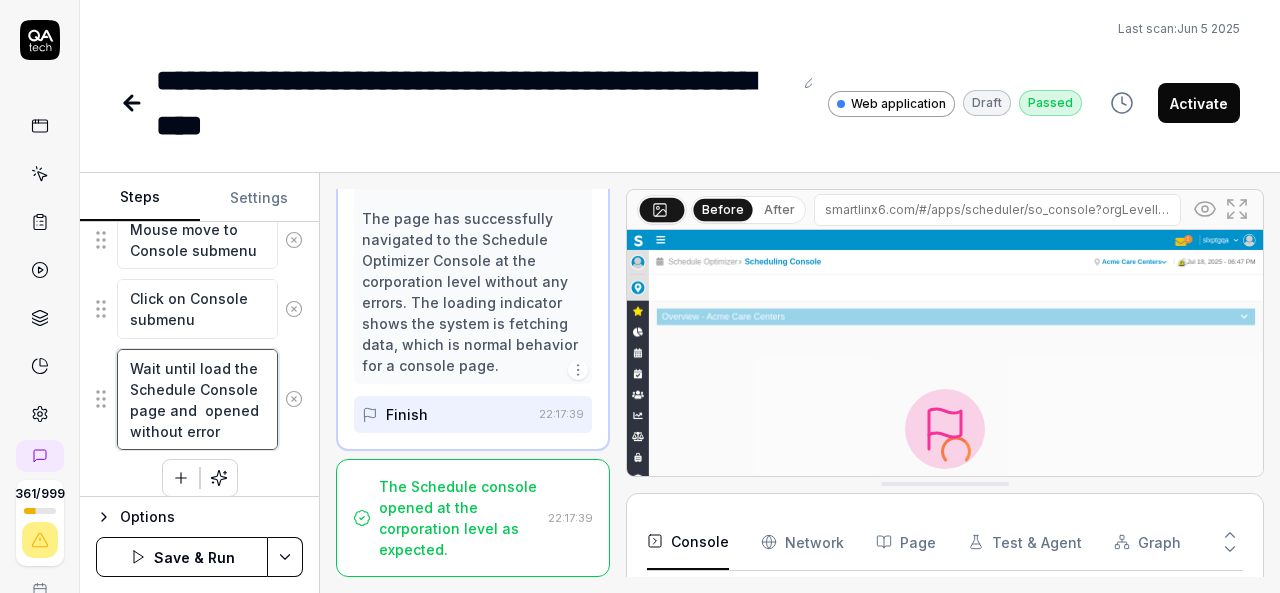 type on "*" 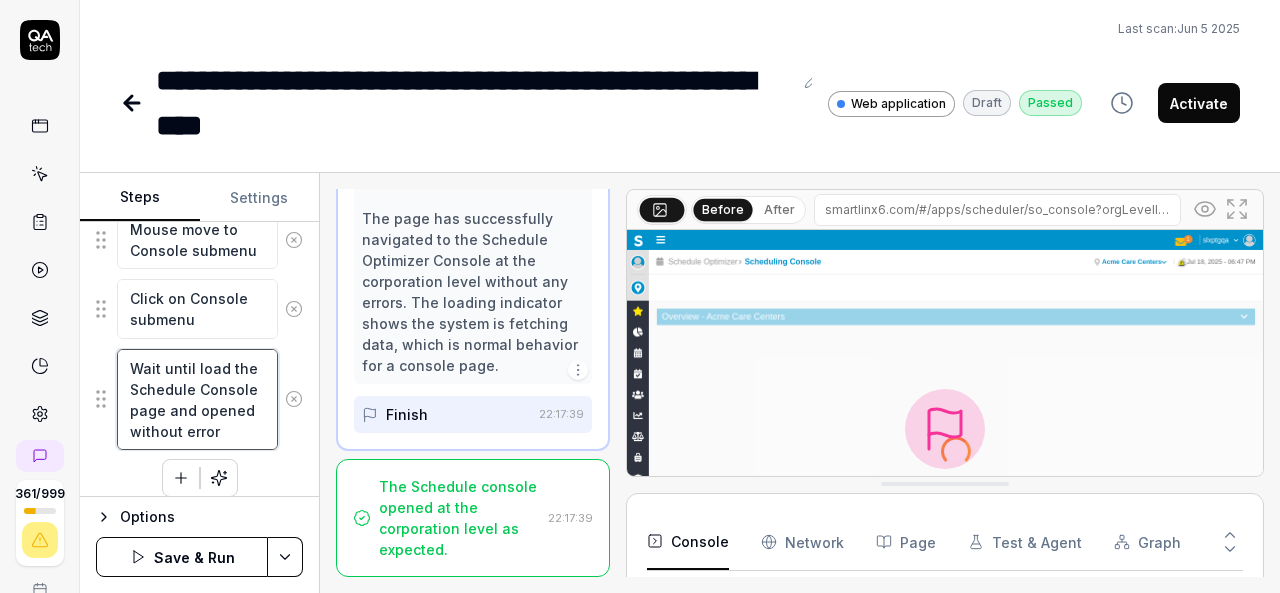 type on "Wait until load the Schedule Console page and opened without error" 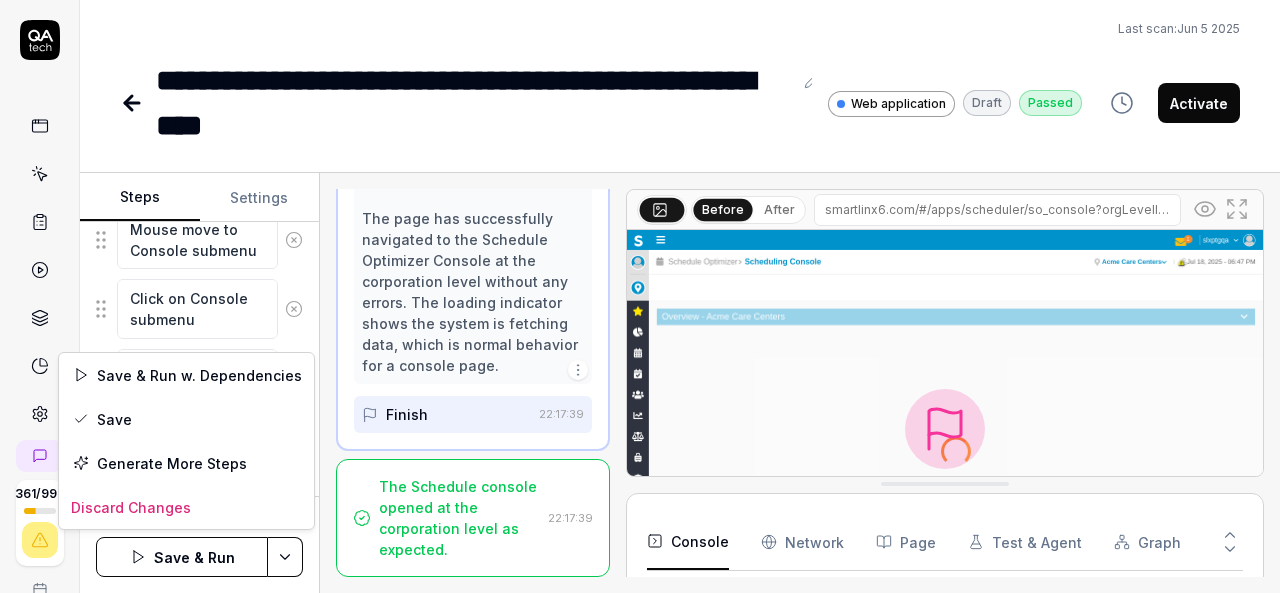 click on "**********" at bounding box center (640, 296) 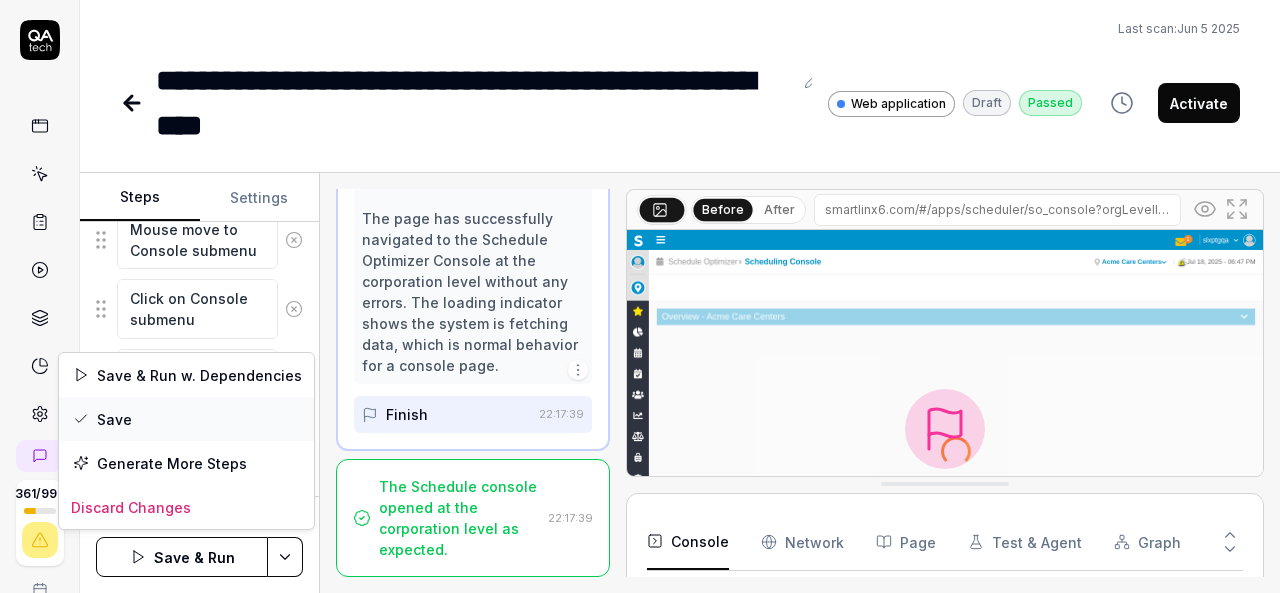 click on "Save" at bounding box center [186, 419] 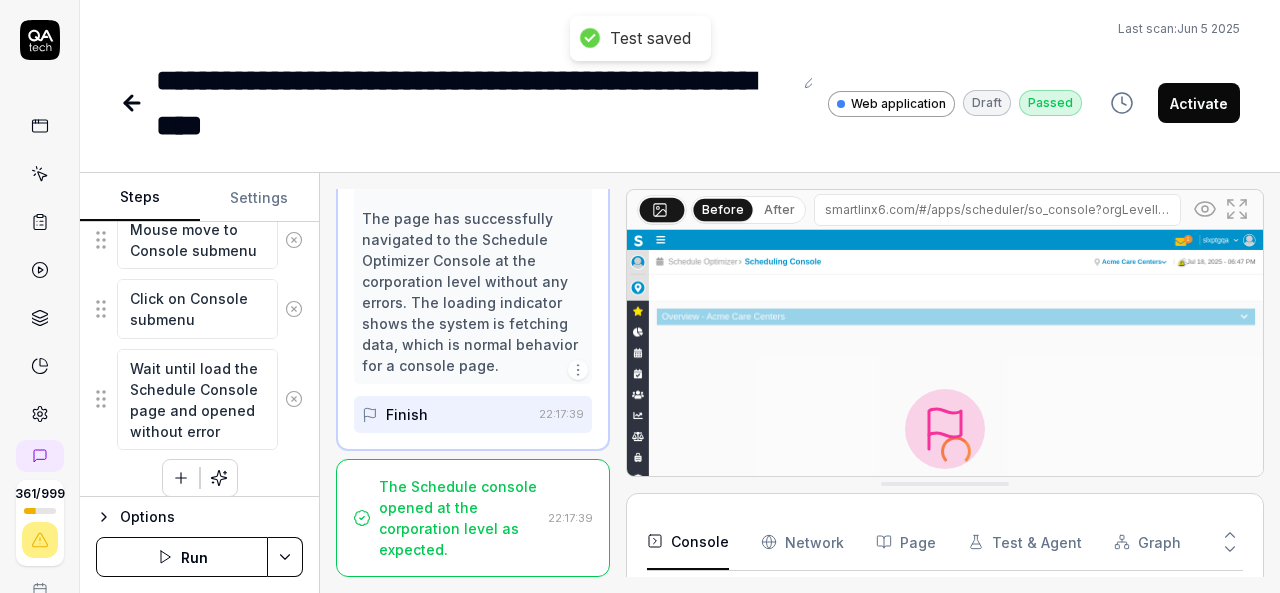click on "Run" at bounding box center (182, 557) 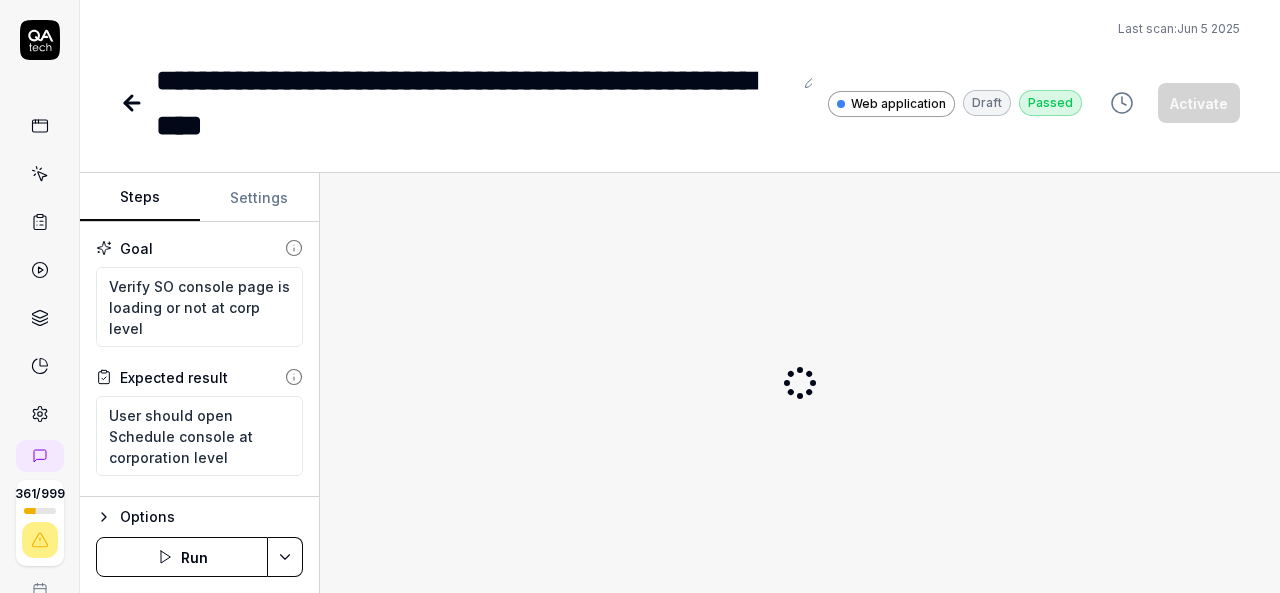 scroll, scrollTop: 0, scrollLeft: 0, axis: both 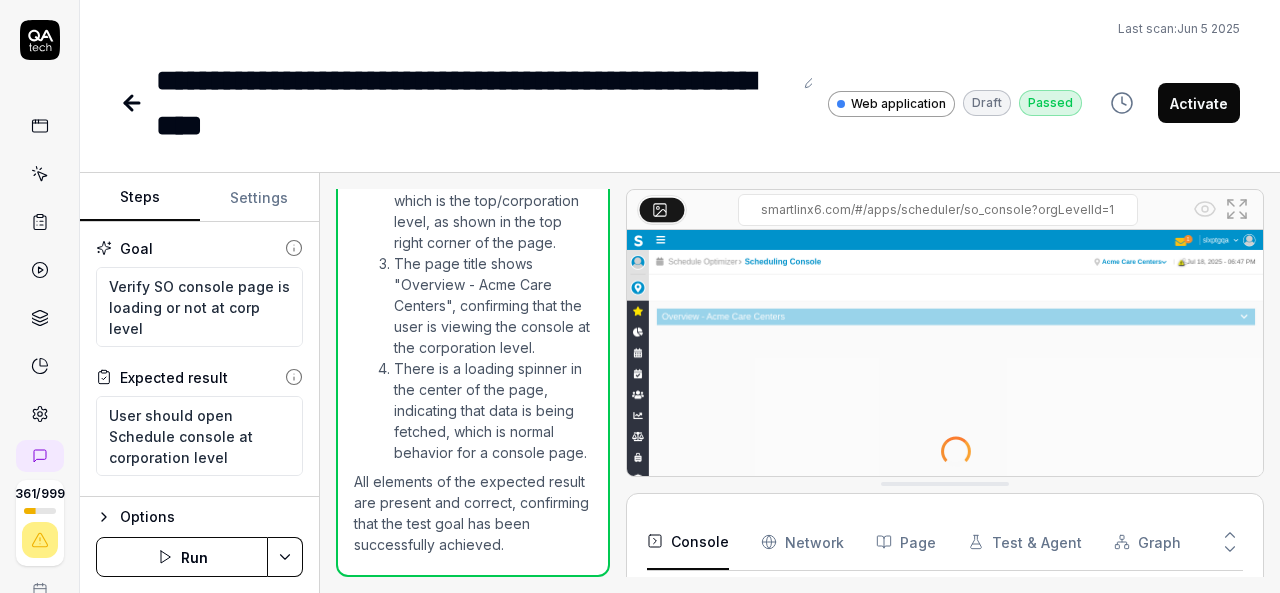 click on "Run" at bounding box center (182, 557) 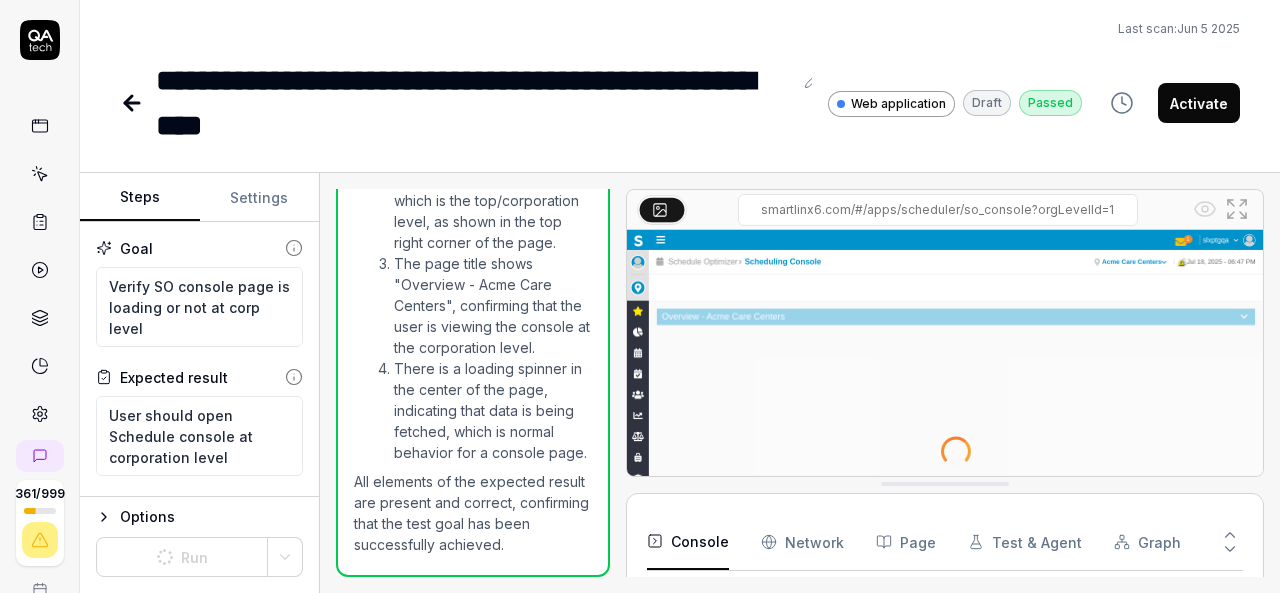 type on "*" 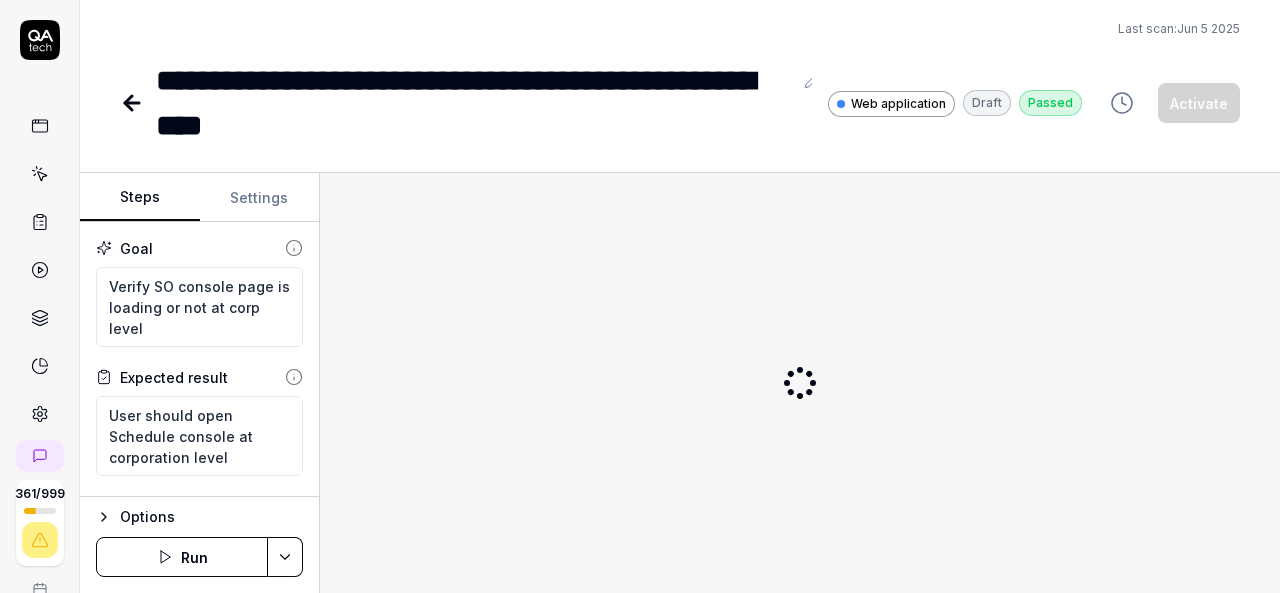 scroll, scrollTop: 0, scrollLeft: 0, axis: both 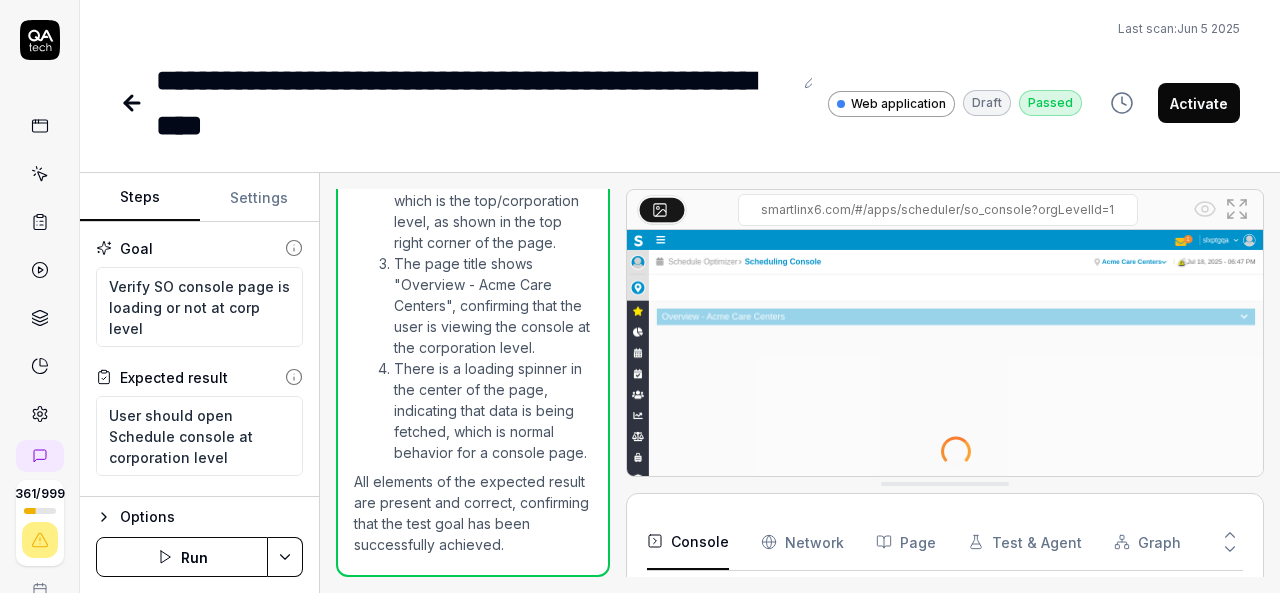 click on "Run" at bounding box center [182, 557] 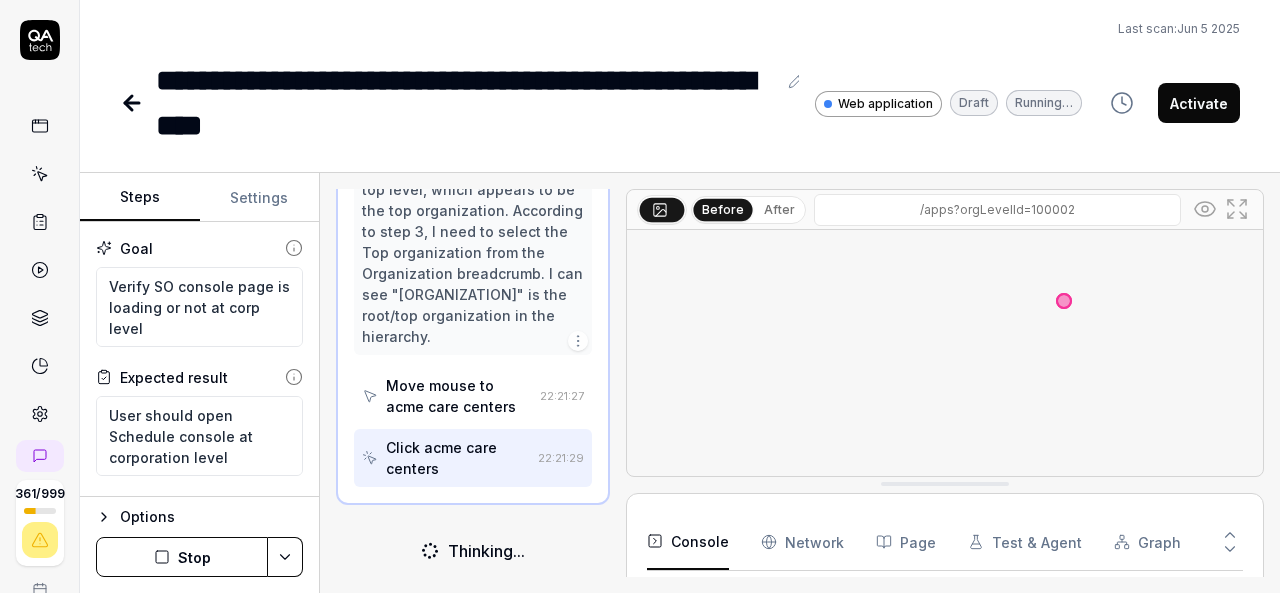 scroll, scrollTop: 526, scrollLeft: 0, axis: vertical 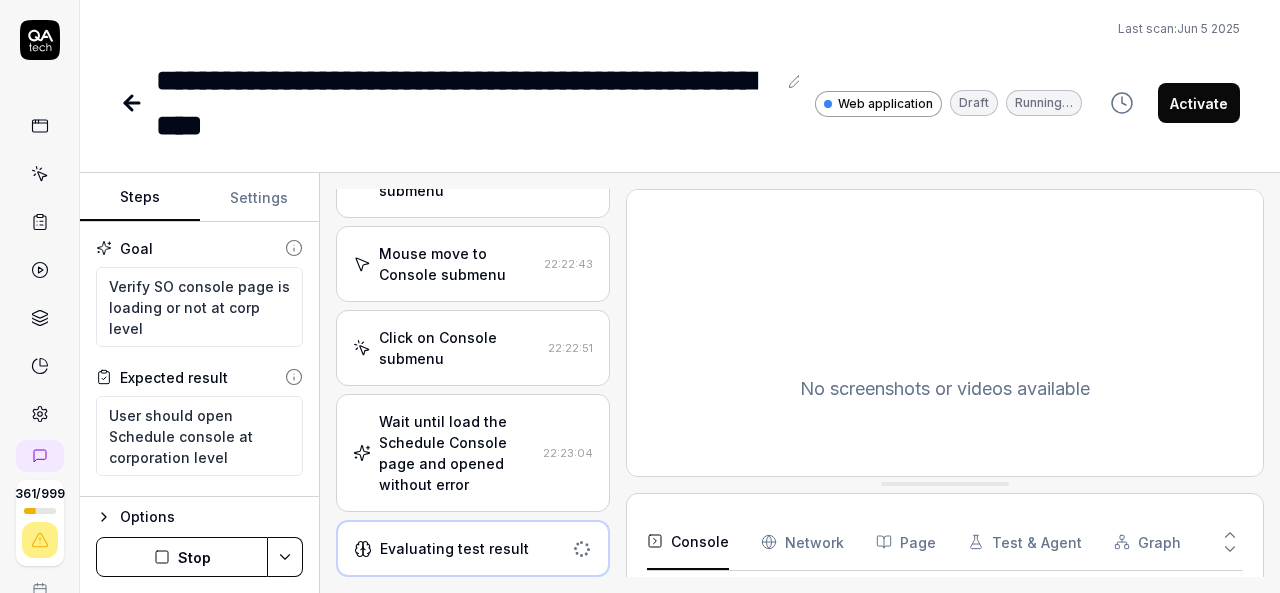 click on "Wait until load the Schedule Console page and opened without error" at bounding box center [457, 453] 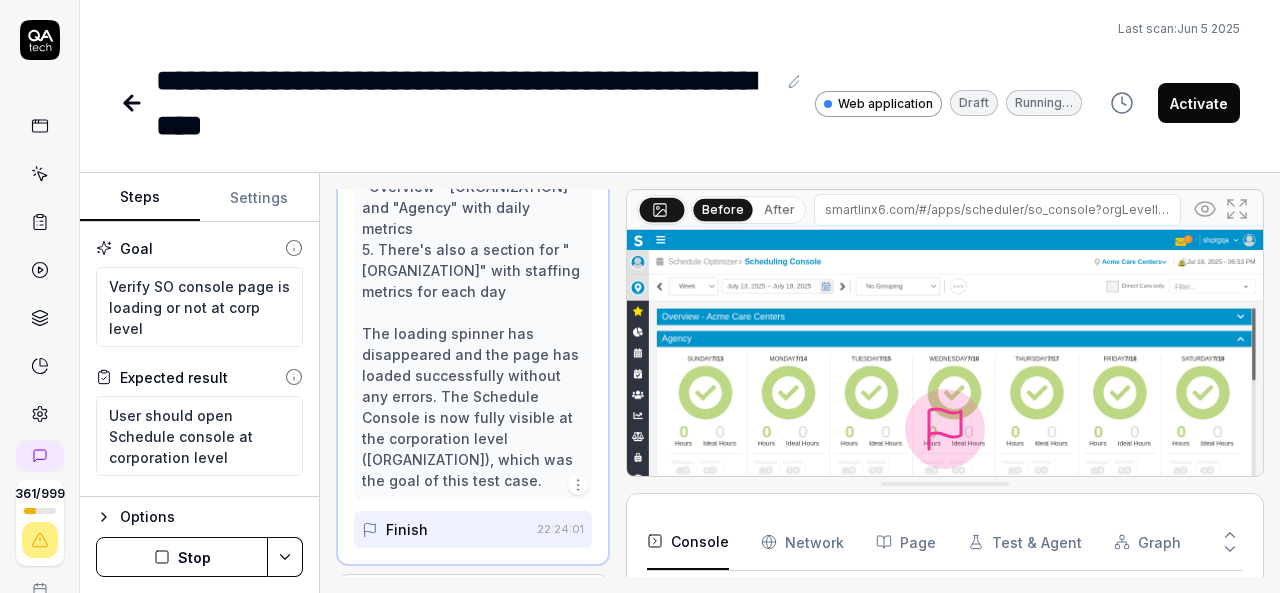 scroll, scrollTop: 2193, scrollLeft: 0, axis: vertical 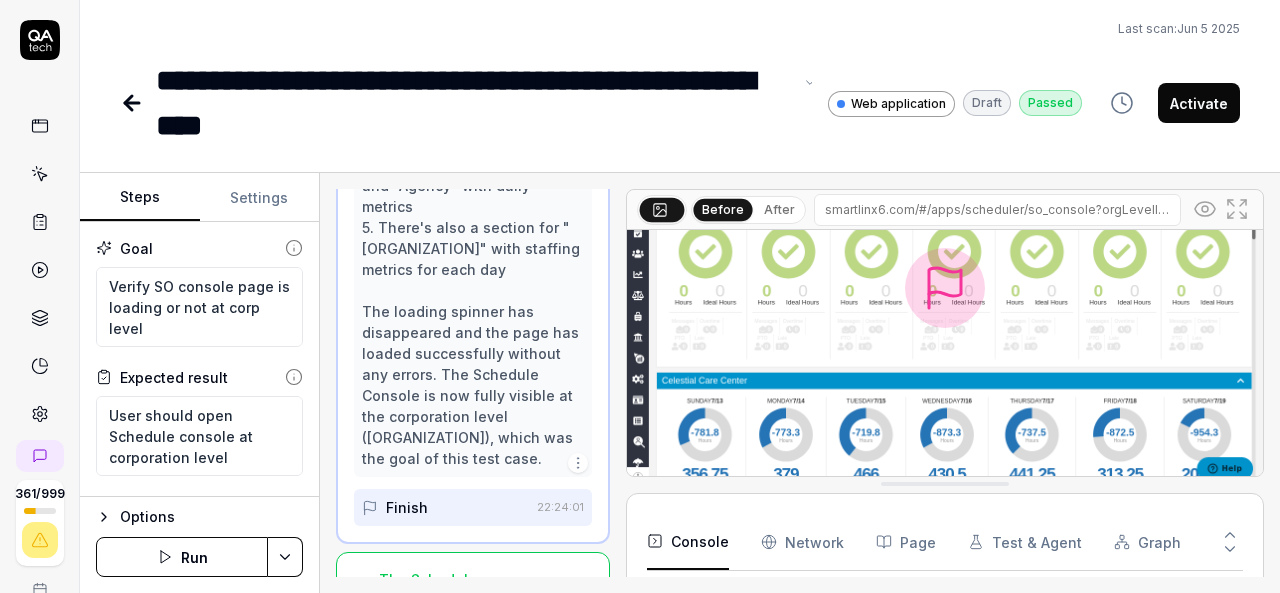 click on "**********" at bounding box center [474, 103] 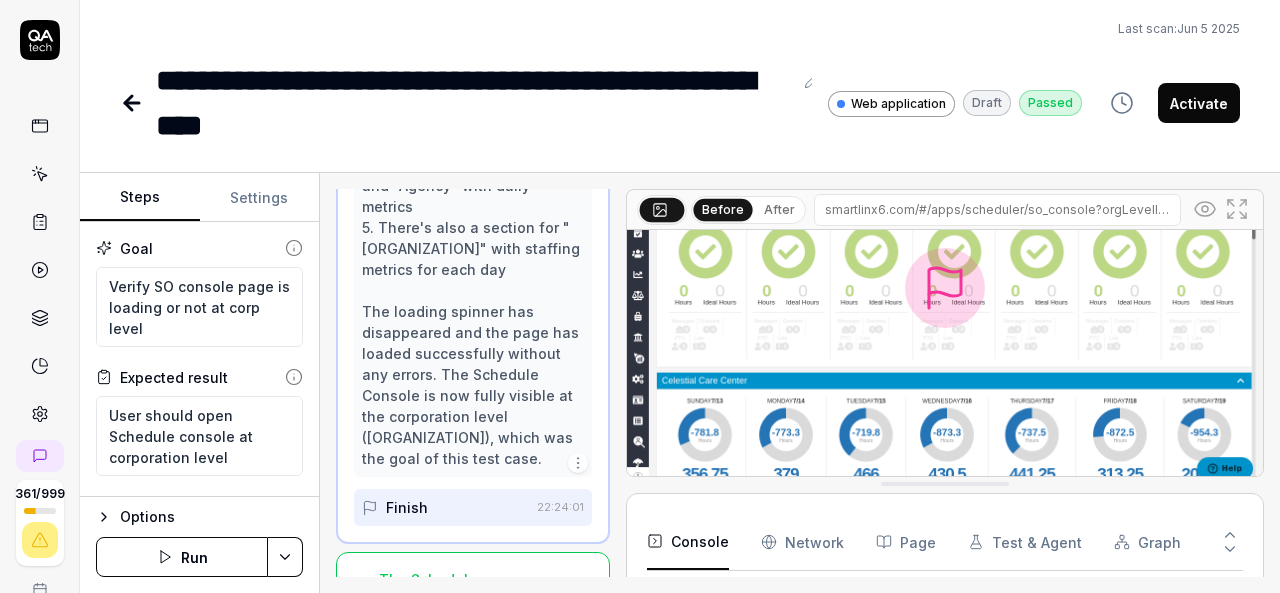 click on "Last scan:  Jun 5 2025" at bounding box center (680, 29) 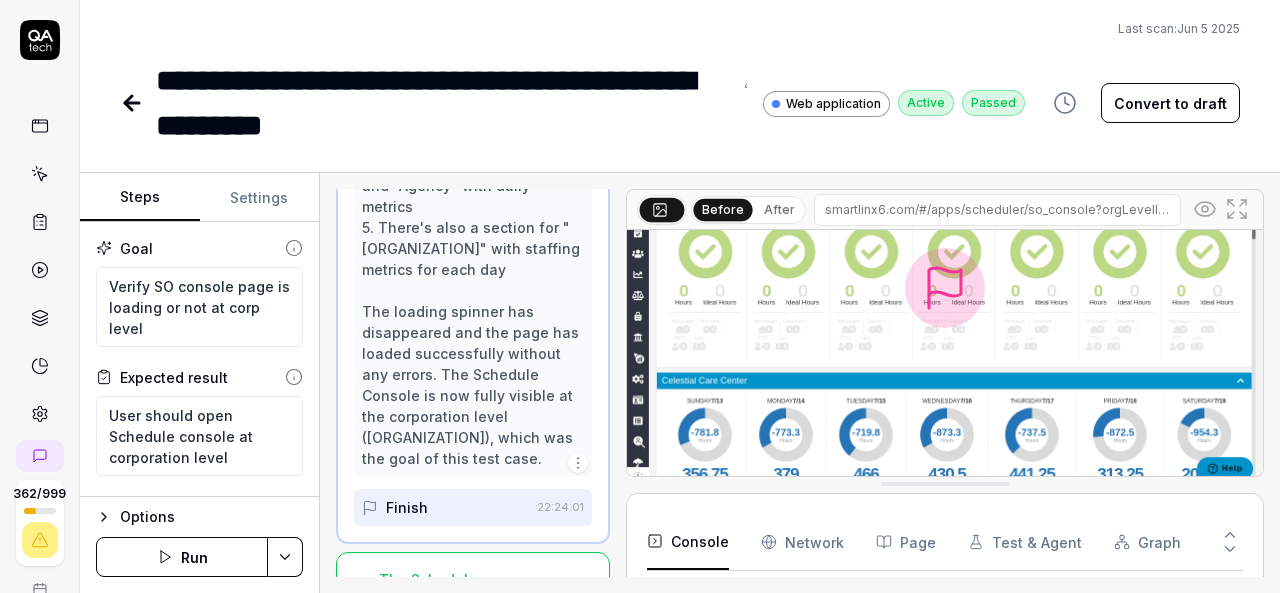 type on "*" 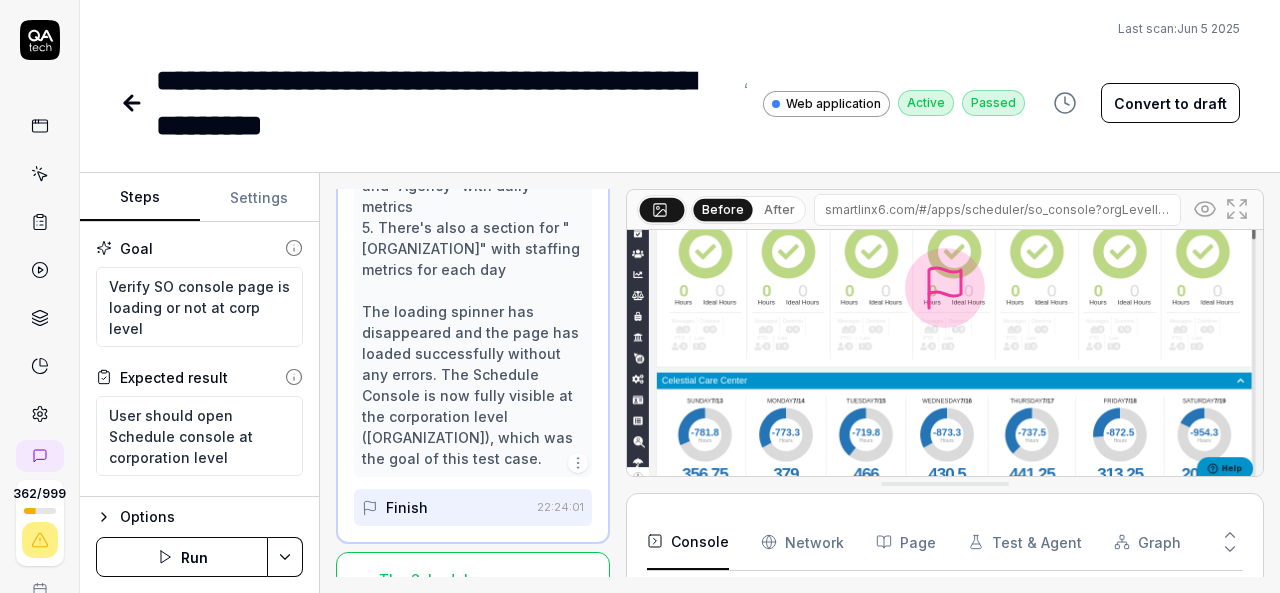 click at bounding box center (40, 174) 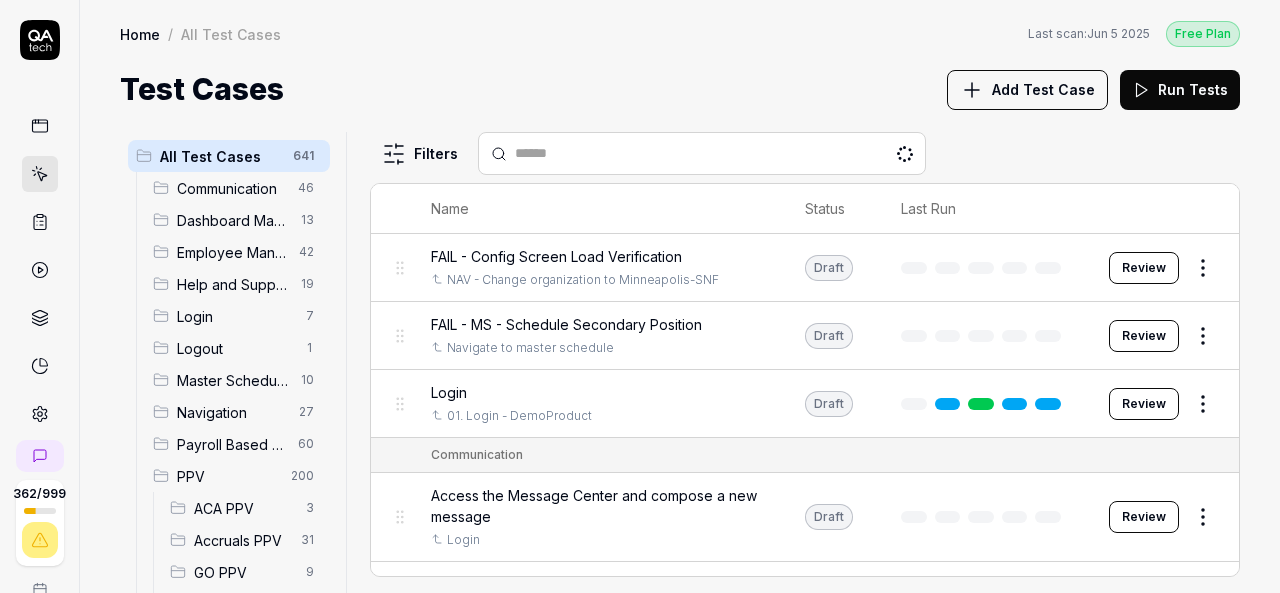 click on "Add Test Case" at bounding box center [1043, 89] 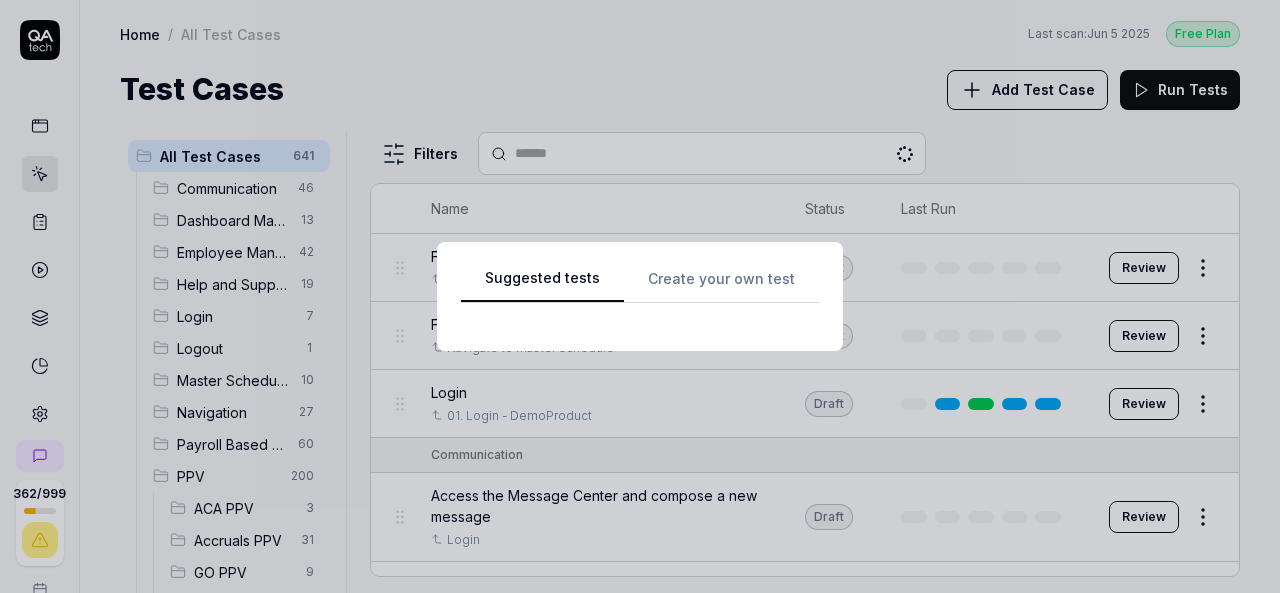 scroll, scrollTop: 0, scrollLeft: 0, axis: both 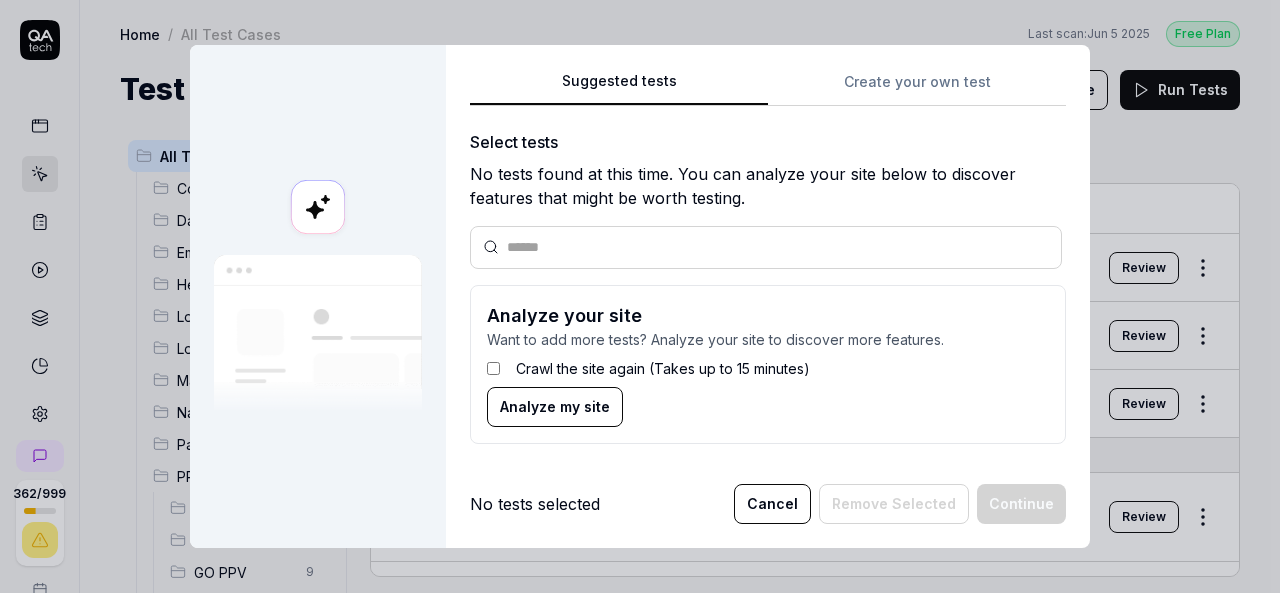 click on "Select tests No tests found at this time. You can analyze your site below to discover features that might be worth testing. Analyze your site Want to add more tests? Analyze your site to discover more features. Crawl the site again (Takes up to 15 minutes) Analyze my site" at bounding box center [768, 295] 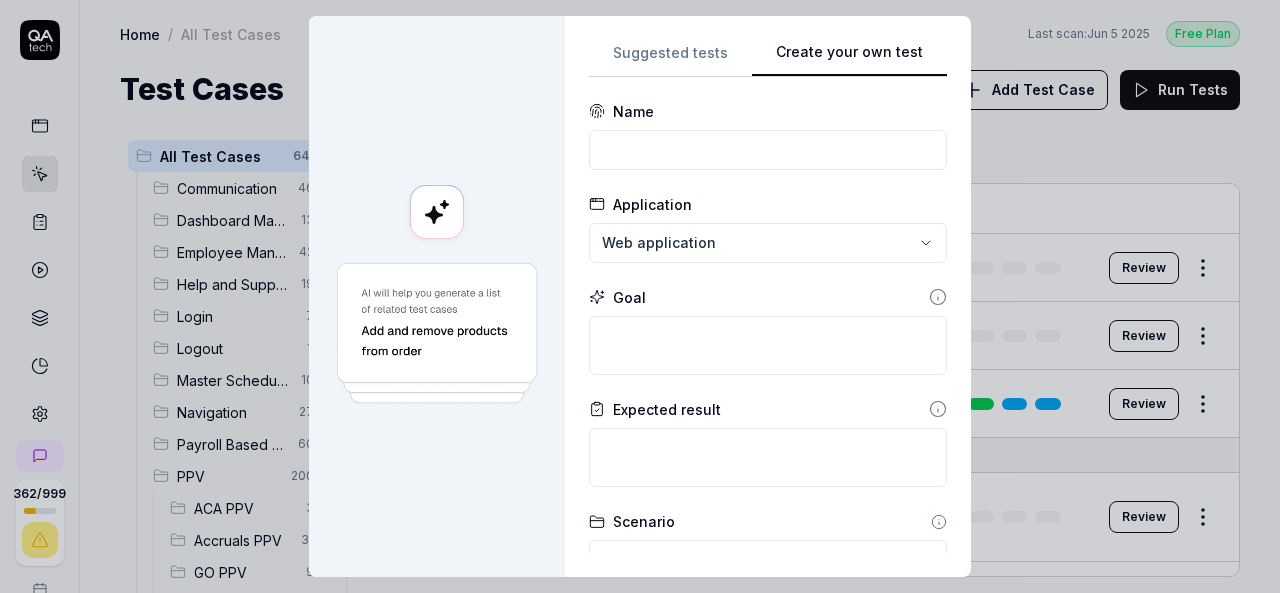 click on "Suggested tests Create your own test Name Application Web application Goal Expected result Scenario Default scenario Dependency No test case Configs Add config Advanced Cancel Generate test" at bounding box center [768, 296] 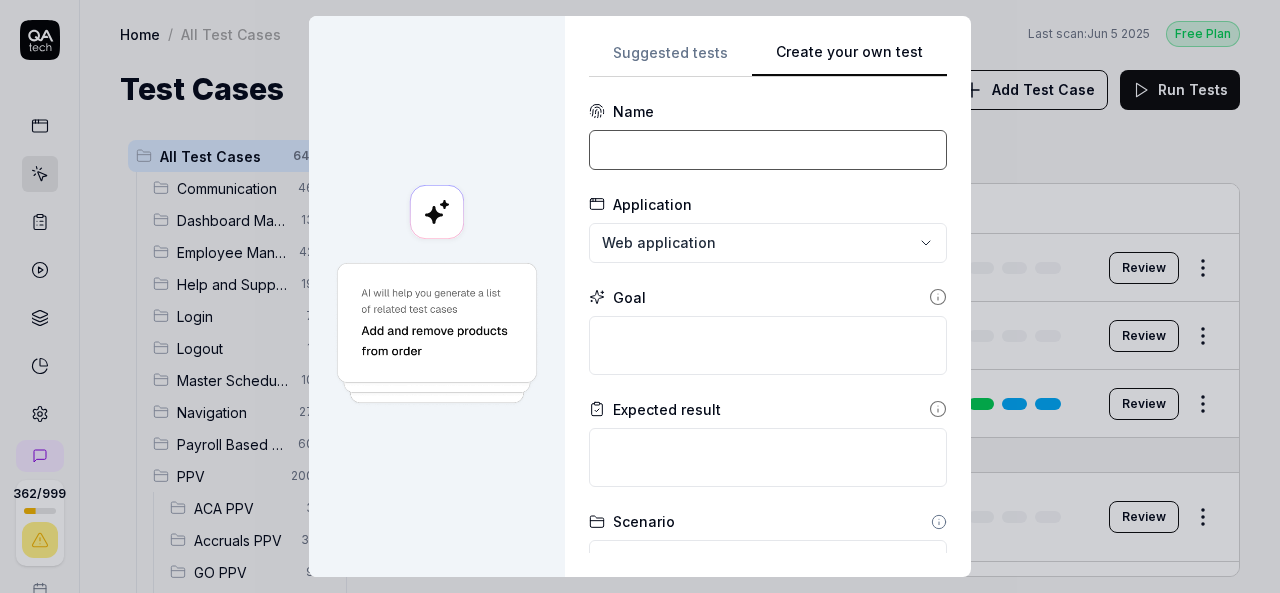 click at bounding box center [768, 150] 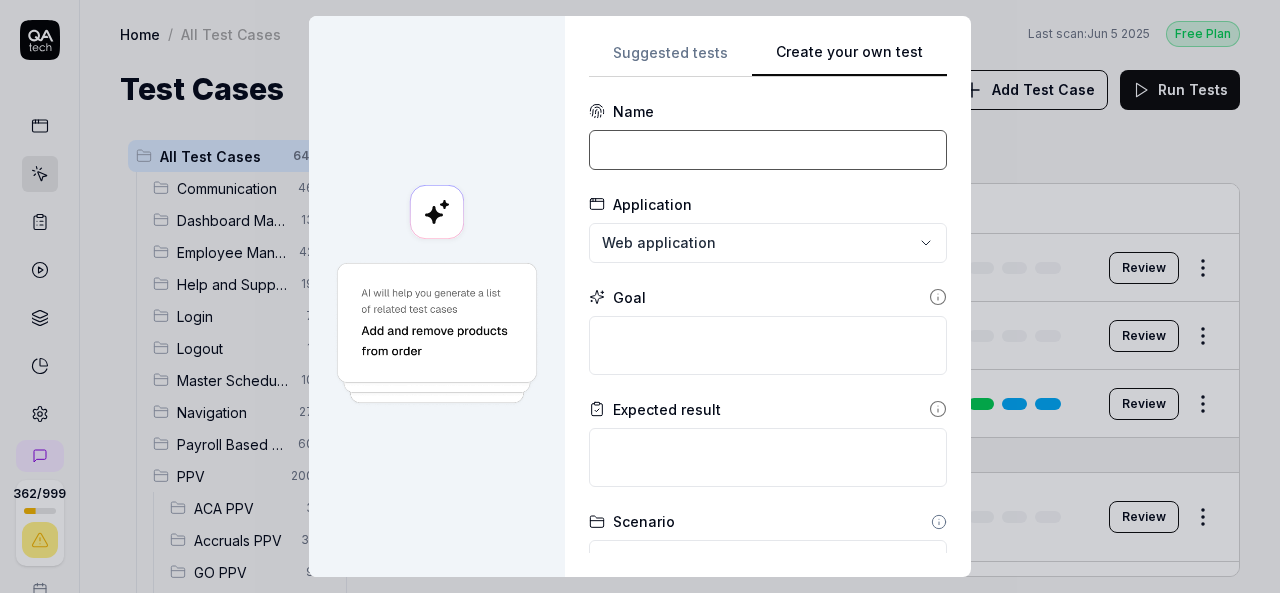 click at bounding box center (768, 150) 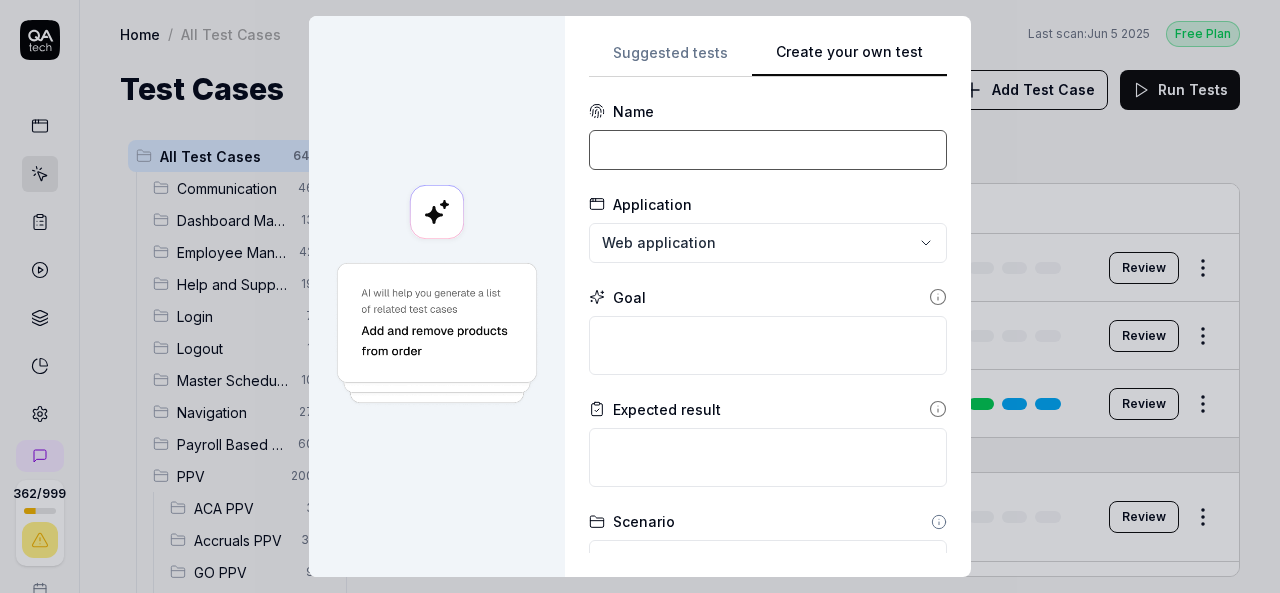 type on "Completed" 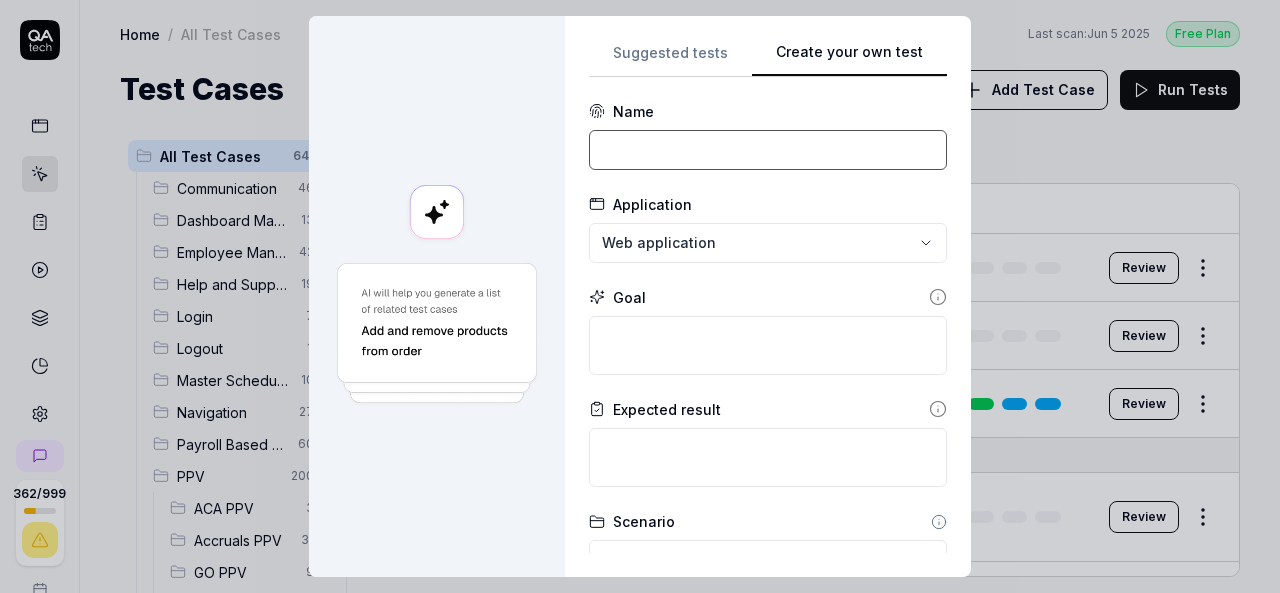 paste on "Verify SO console page is loading or not at Org level" 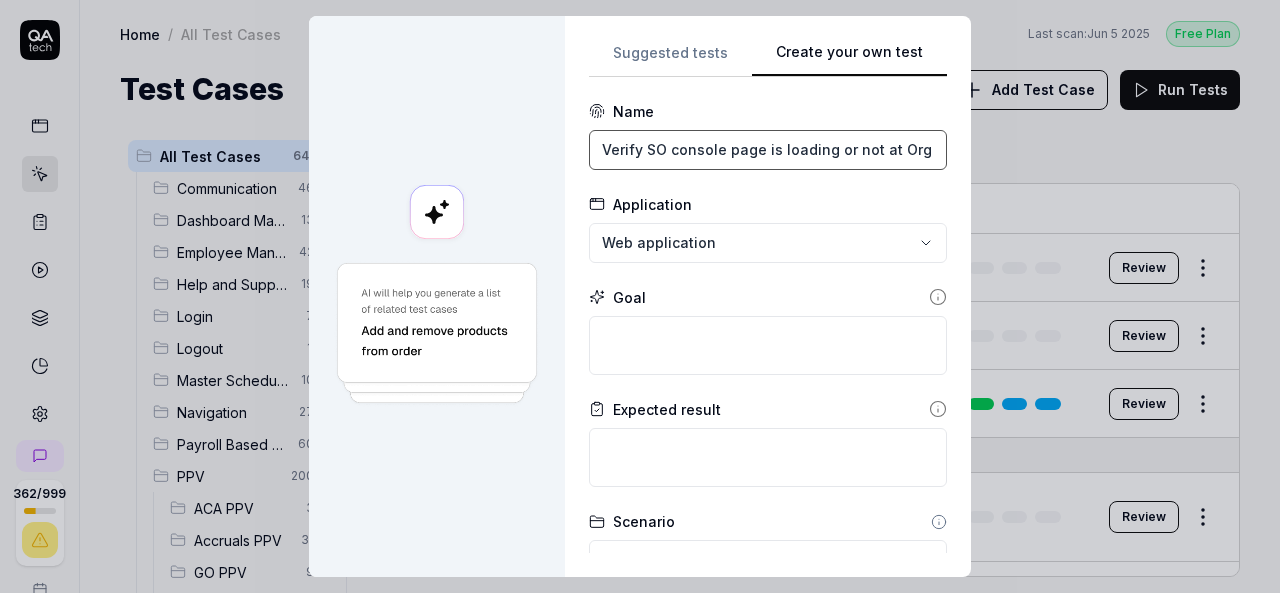 scroll, scrollTop: 0, scrollLeft: 28, axis: horizontal 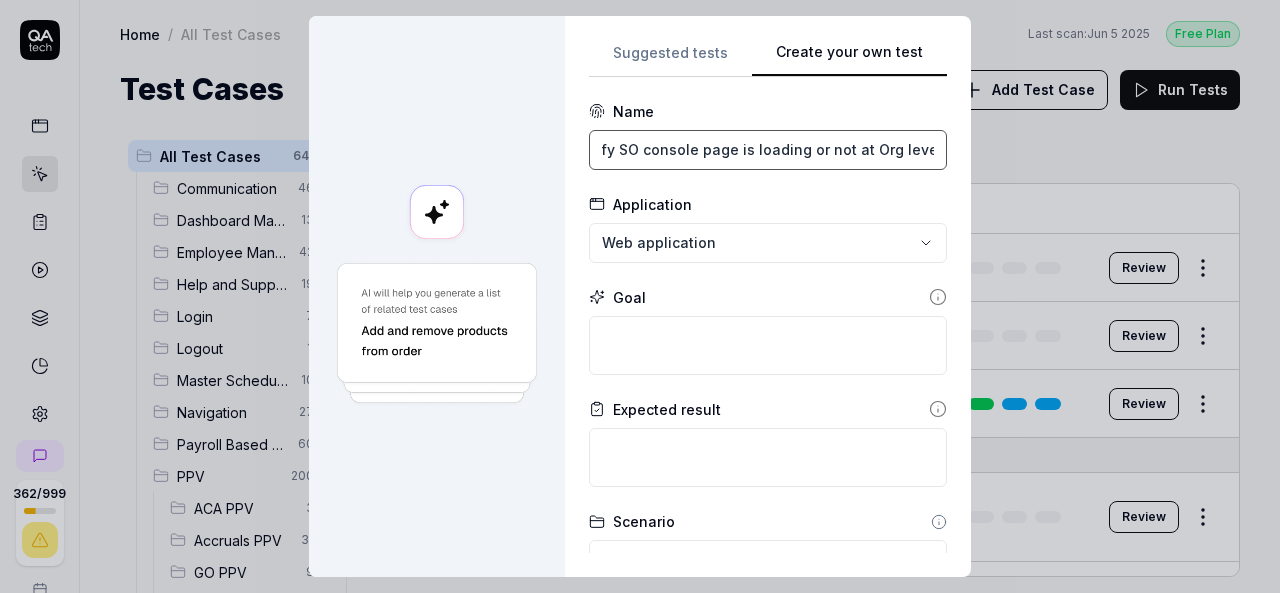 type on "Verify SO console page is loading or not at Org level" 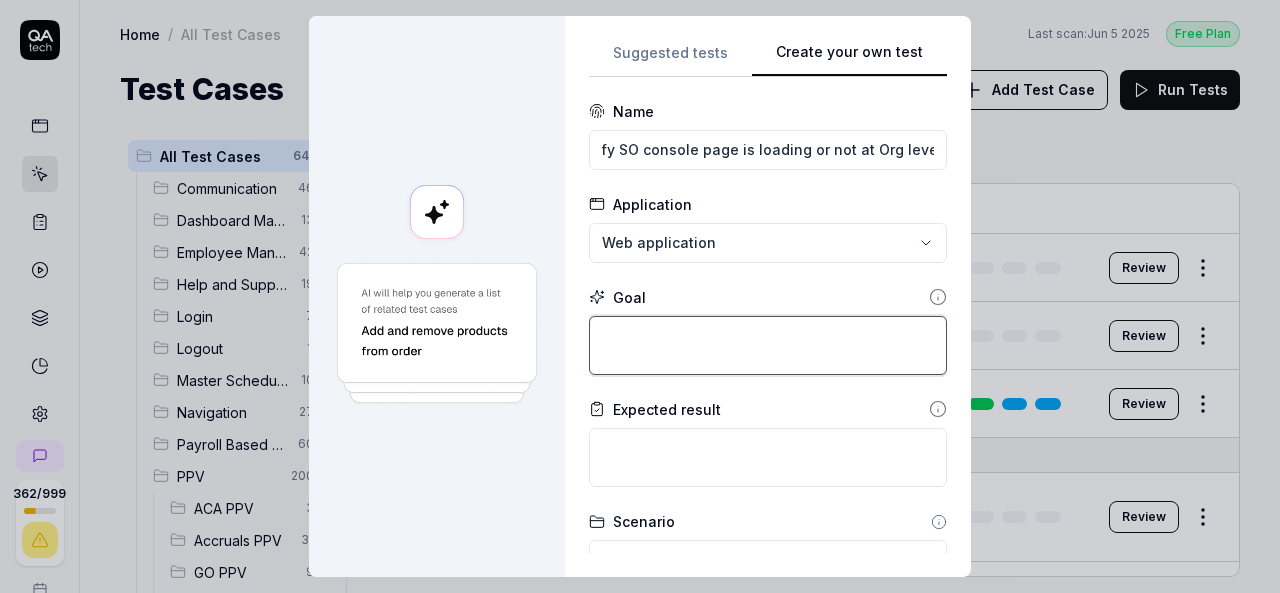 scroll, scrollTop: 0, scrollLeft: 0, axis: both 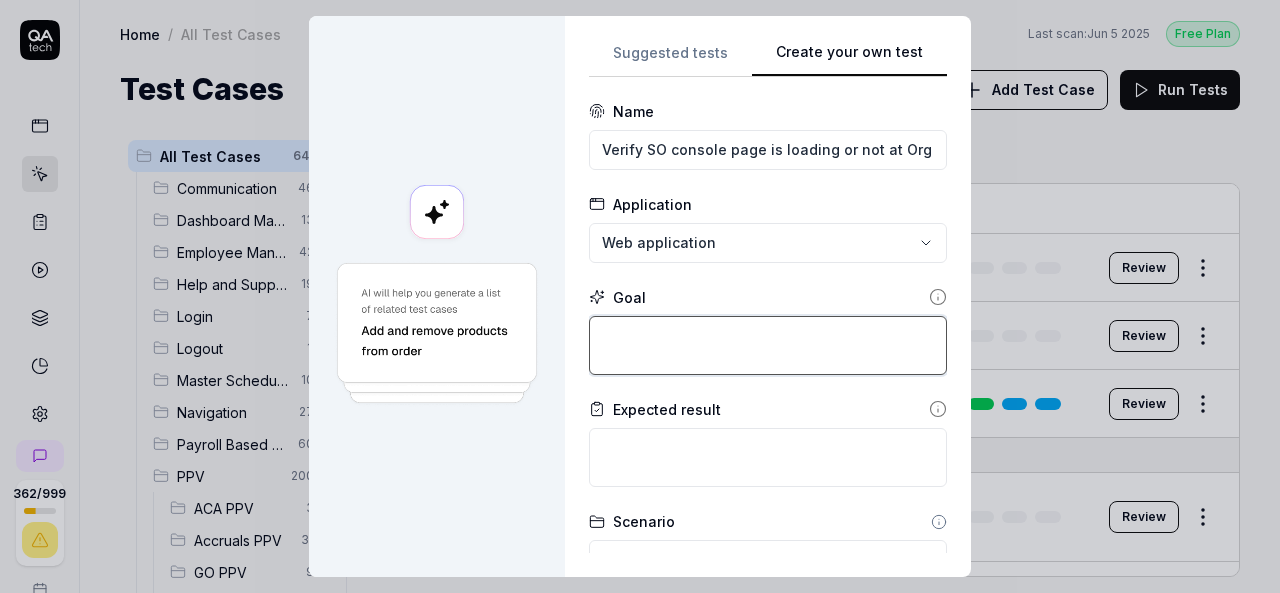click at bounding box center (768, 345) 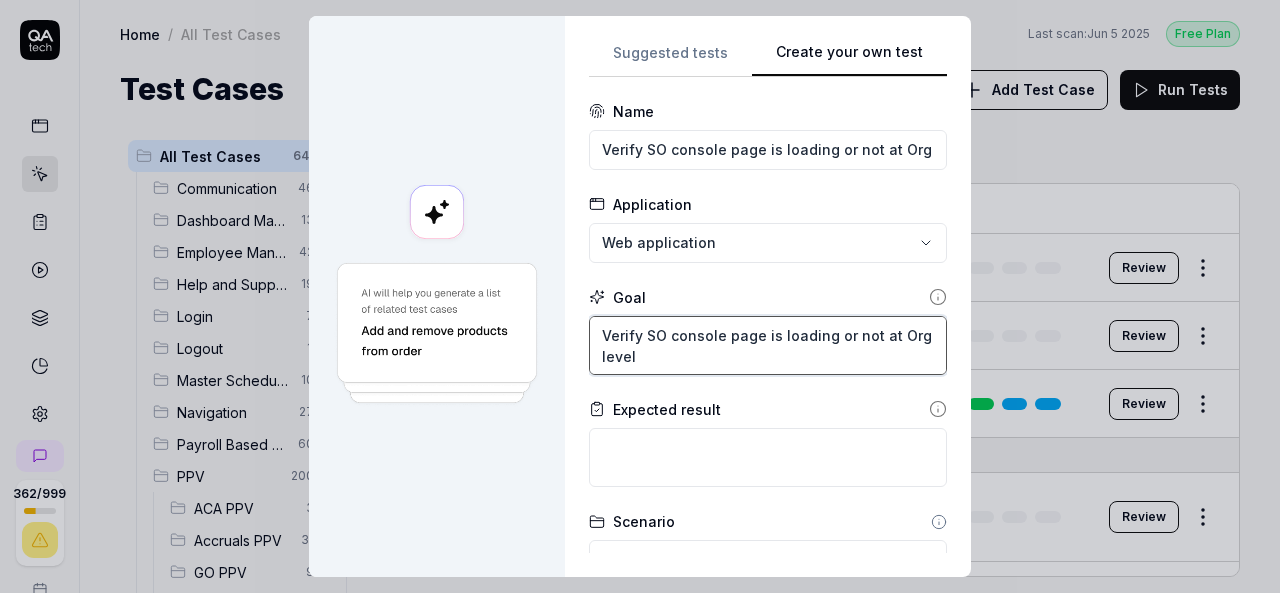 type on "Verify SO console page is loading or not at Org level" 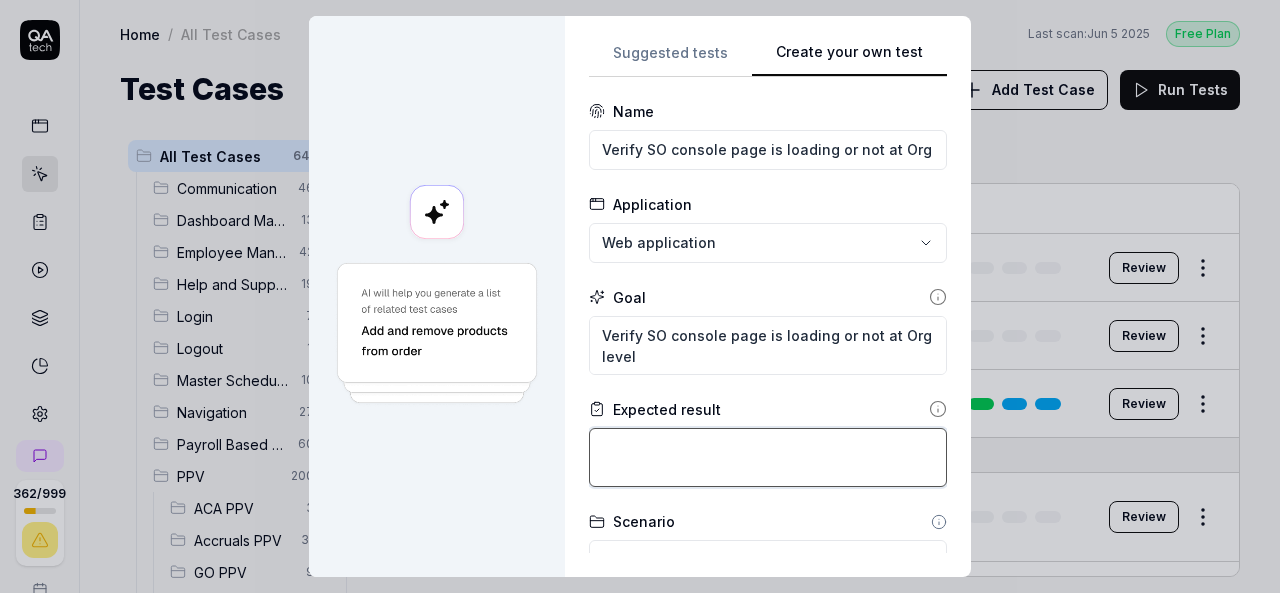 click at bounding box center [768, 457] 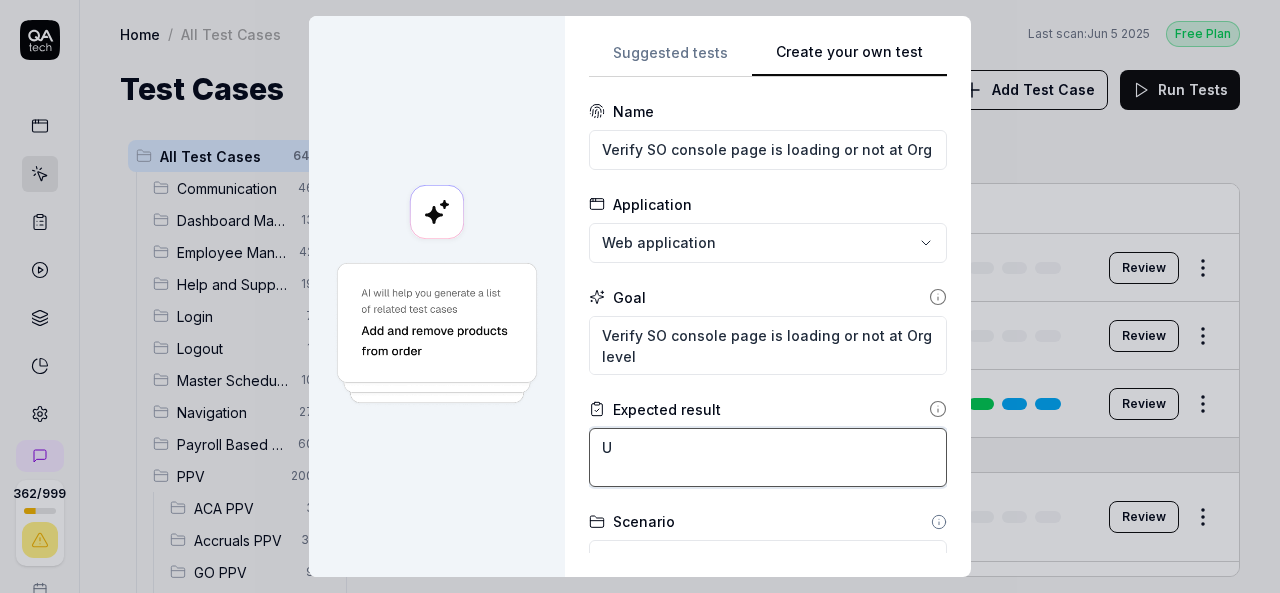 type on "*" 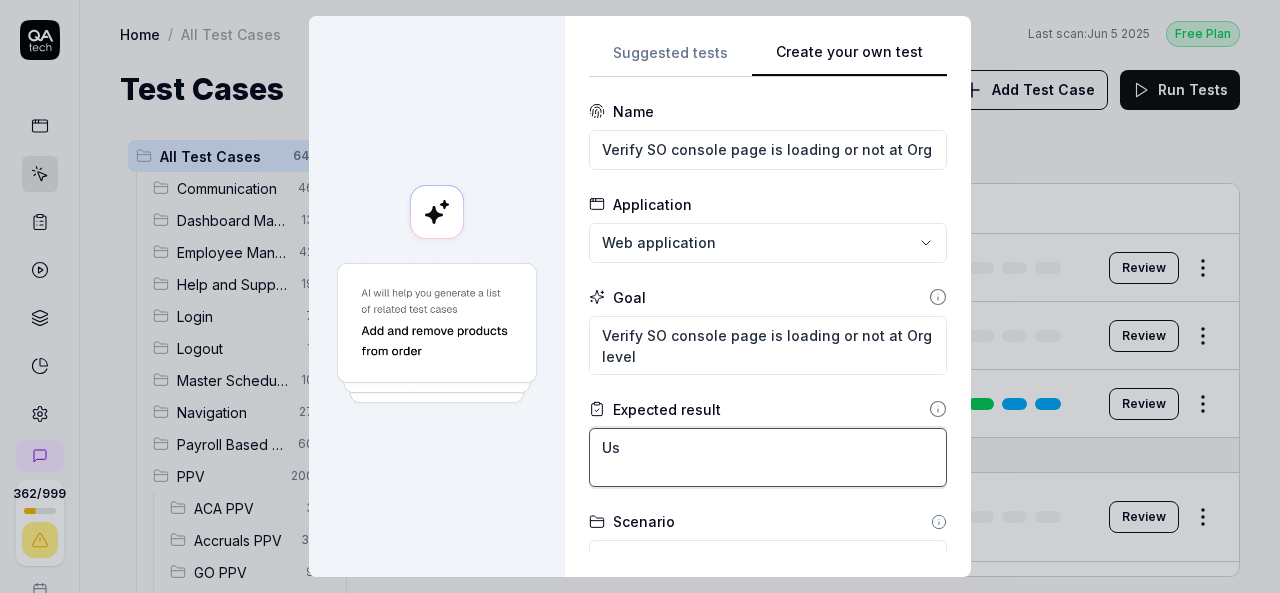 type on "*" 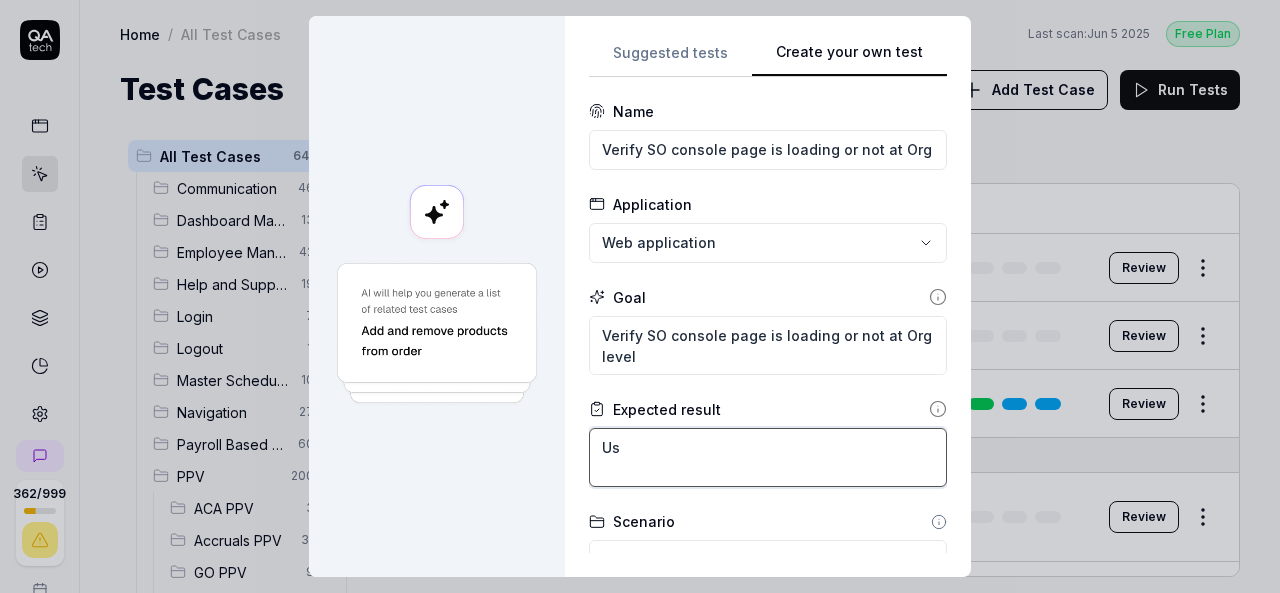 type on "Use" 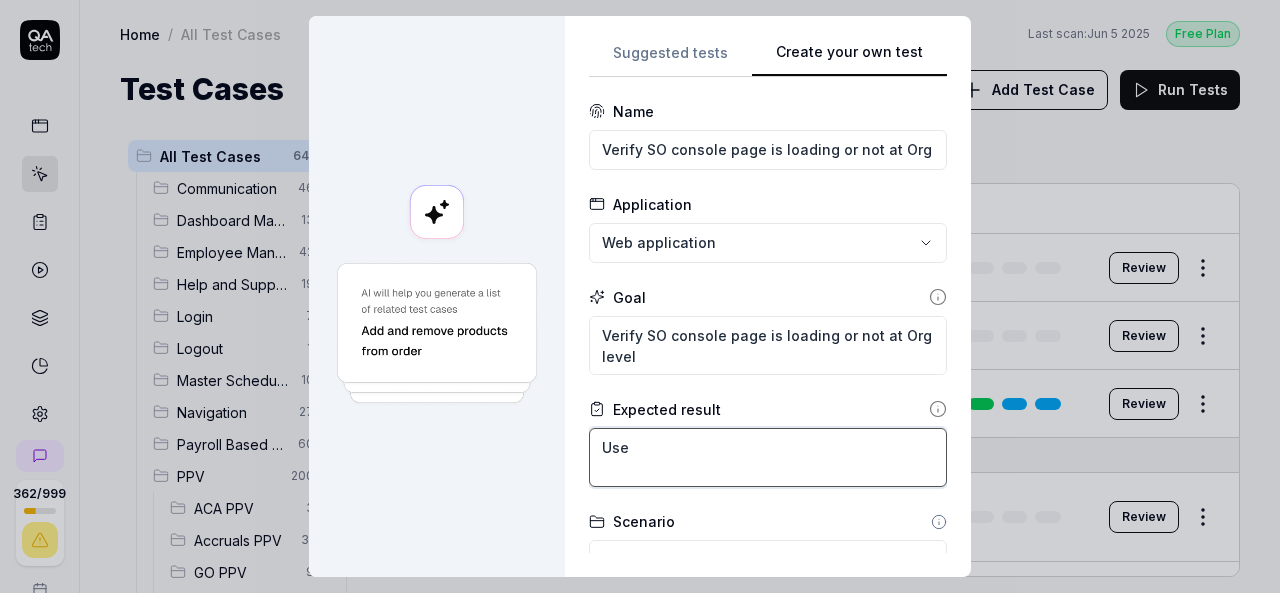 type on "*" 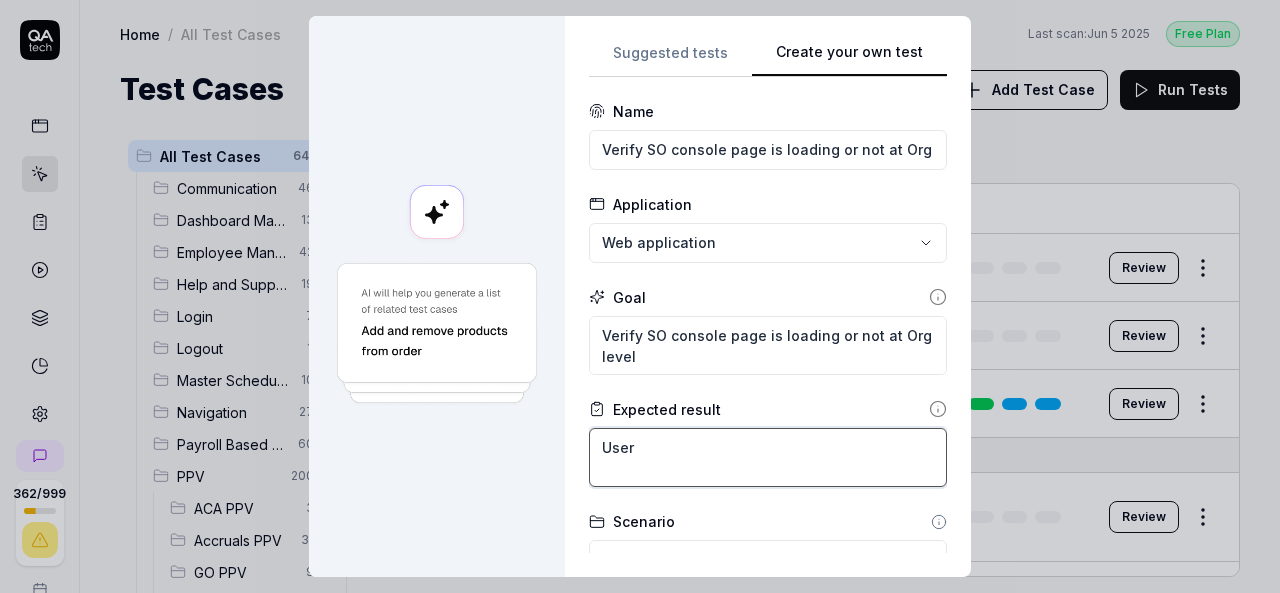 type on "*" 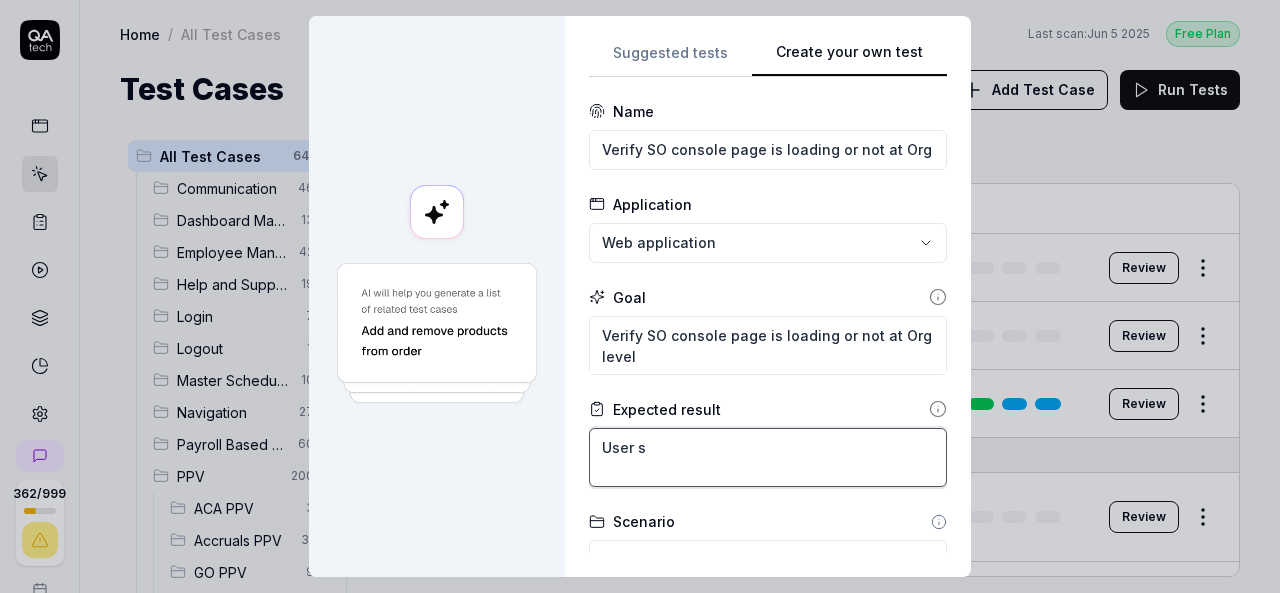 type on "*" 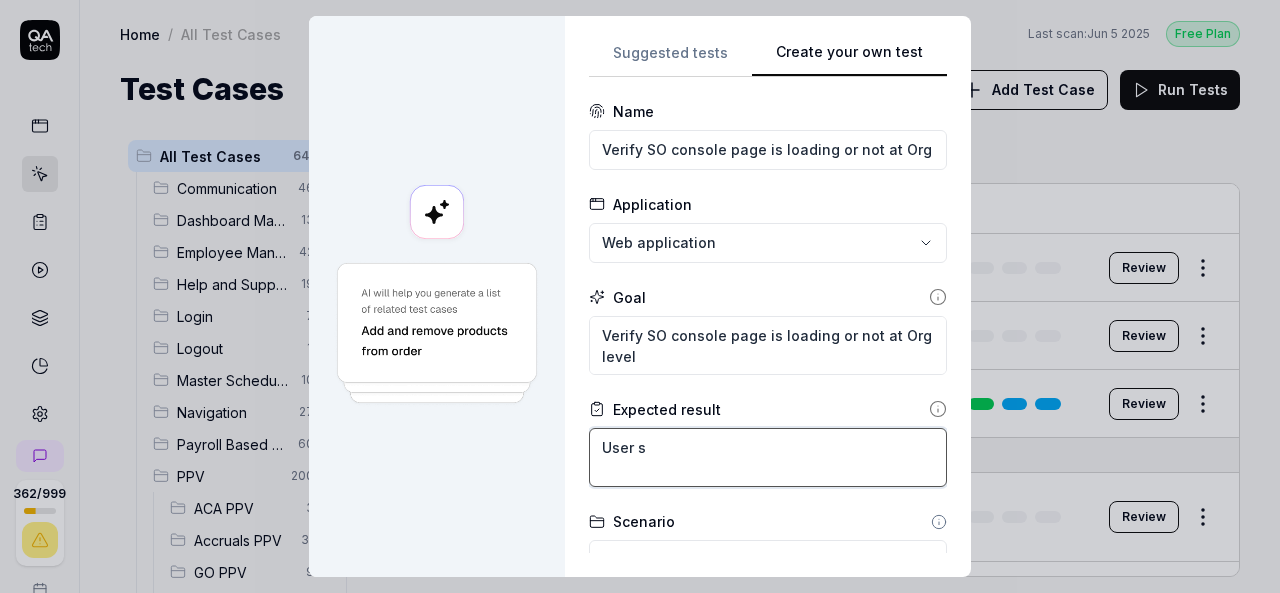 type on "User sc" 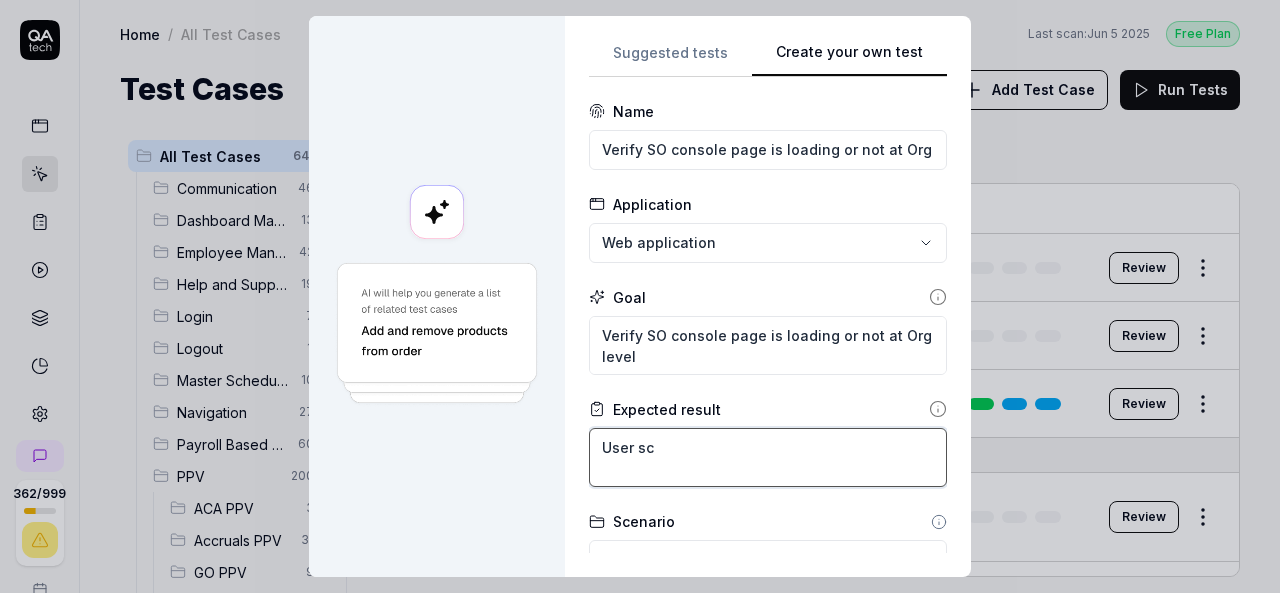 type on "*" 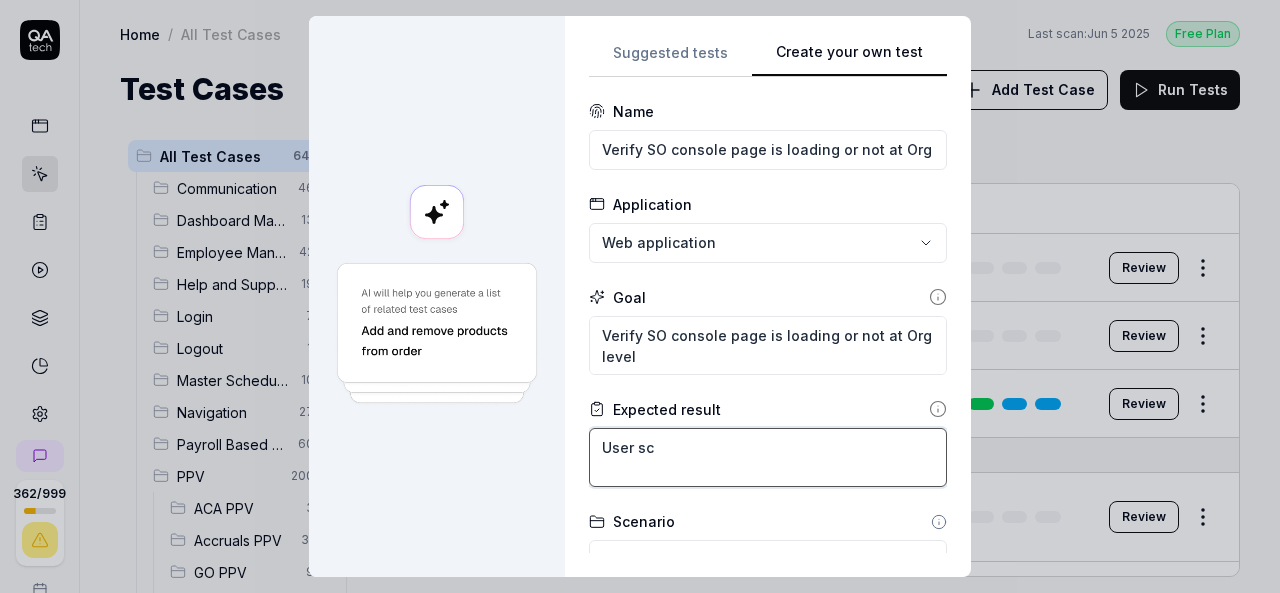 type on "User sch" 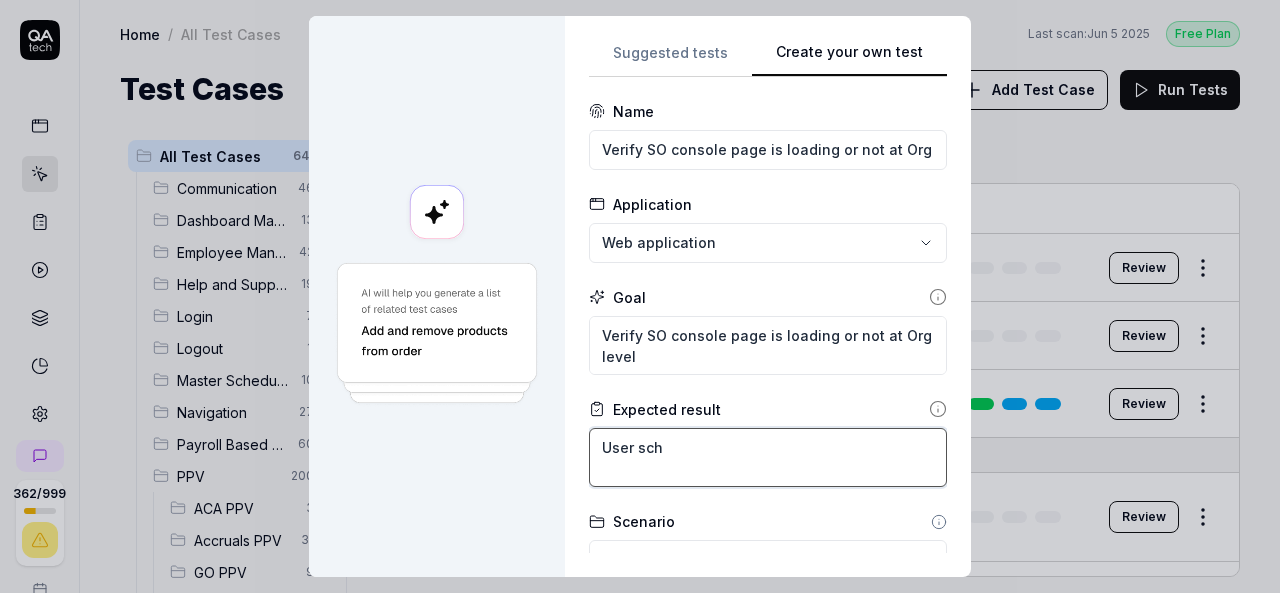 type on "*" 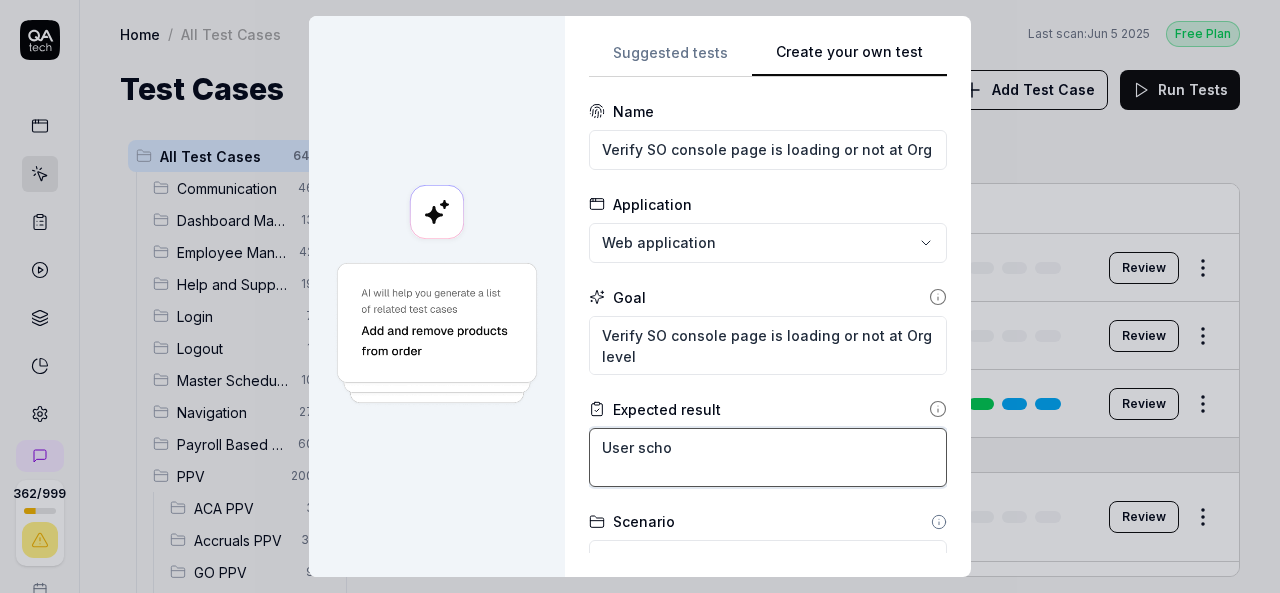 type on "*" 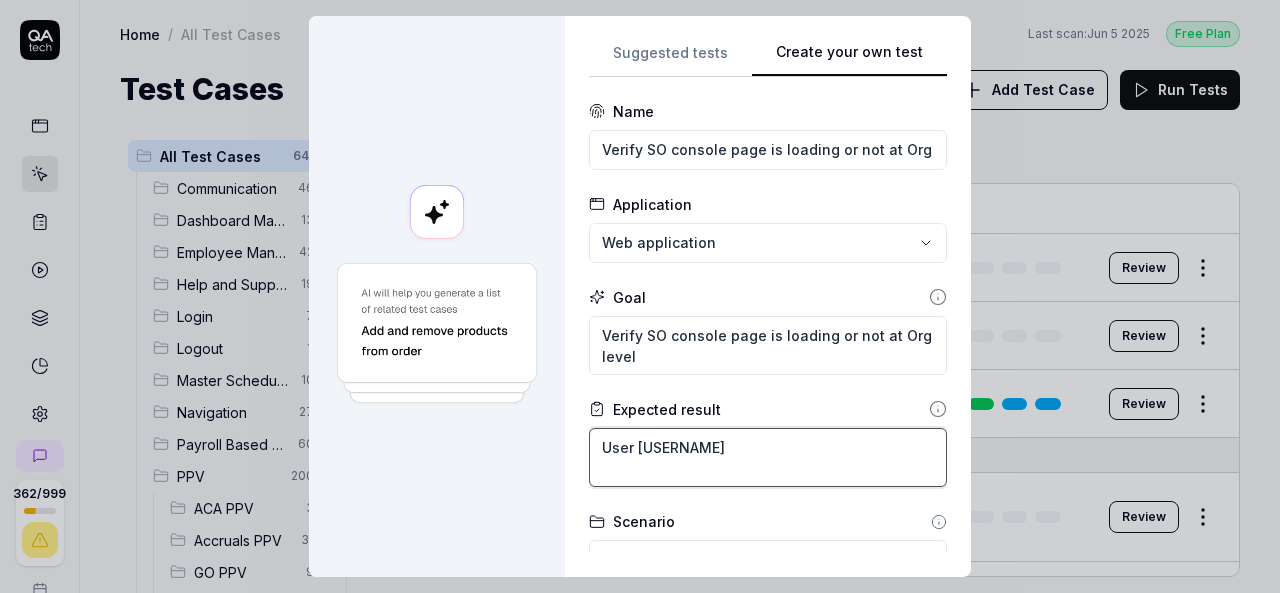 type on "*" 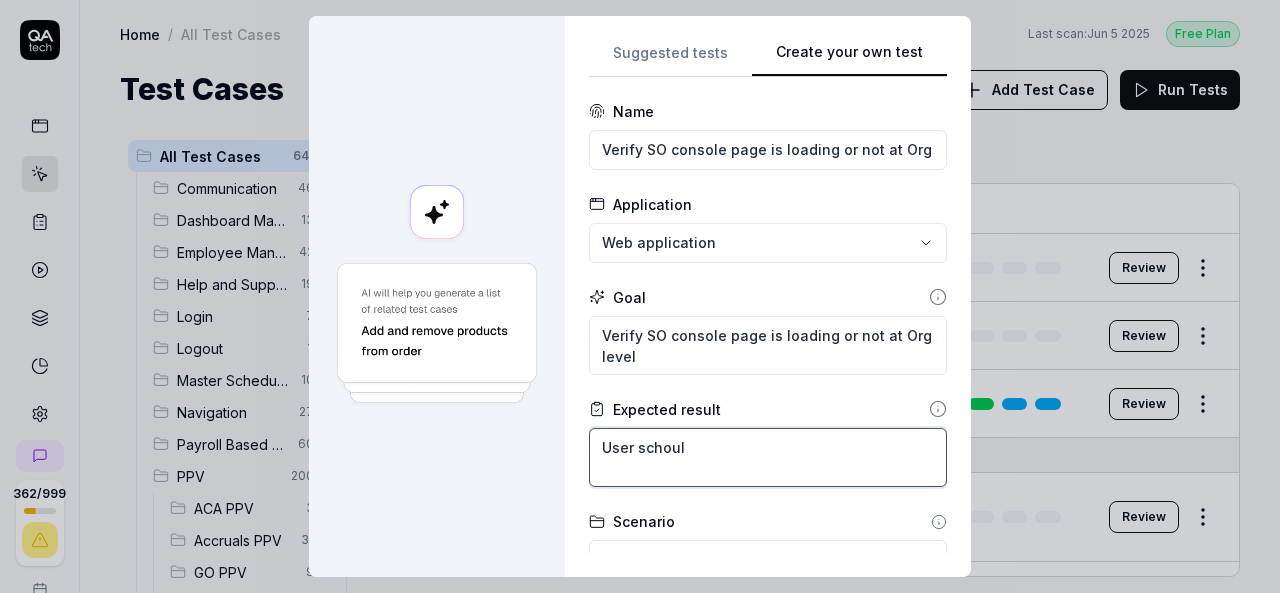 type on "*" 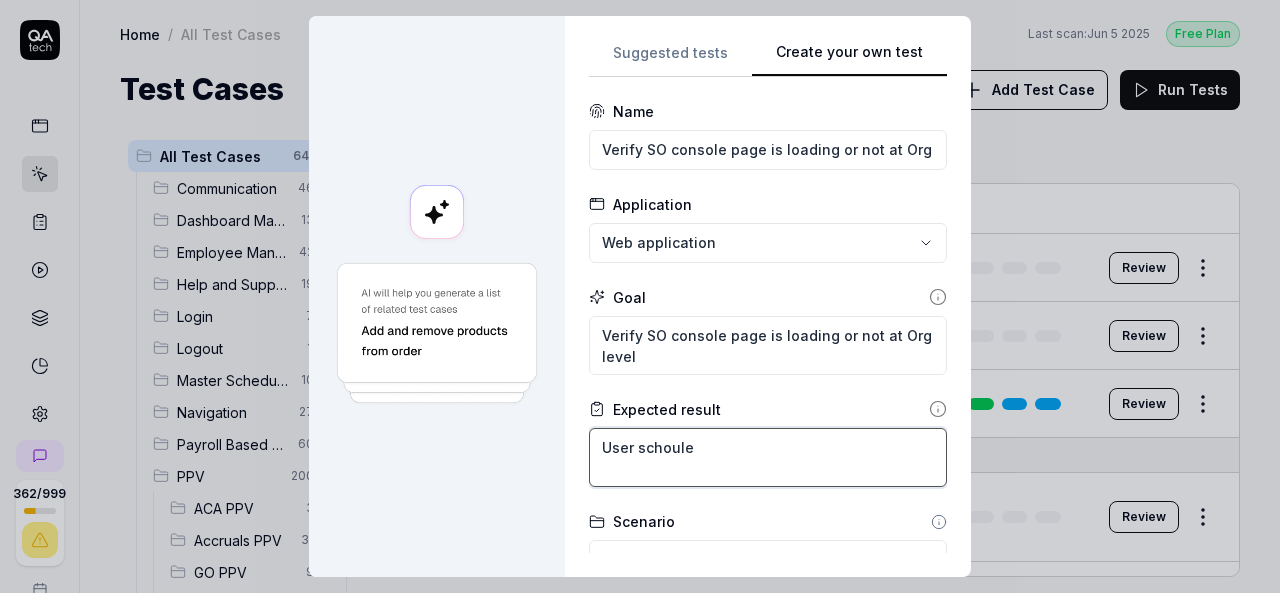 type on "*" 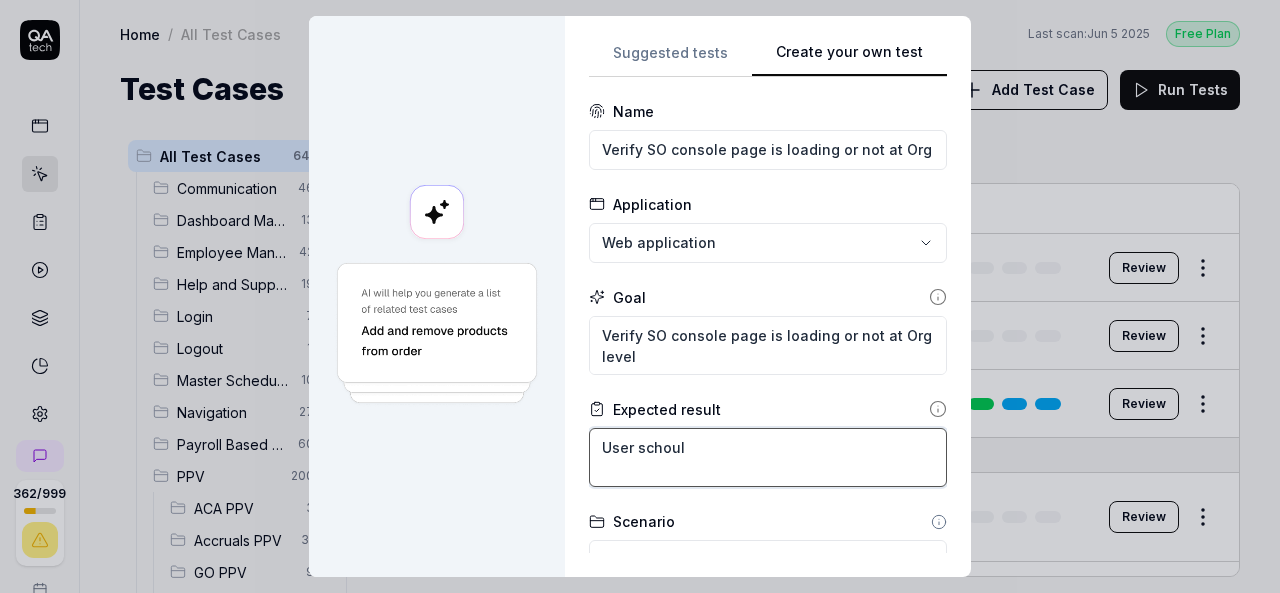 type on "*" 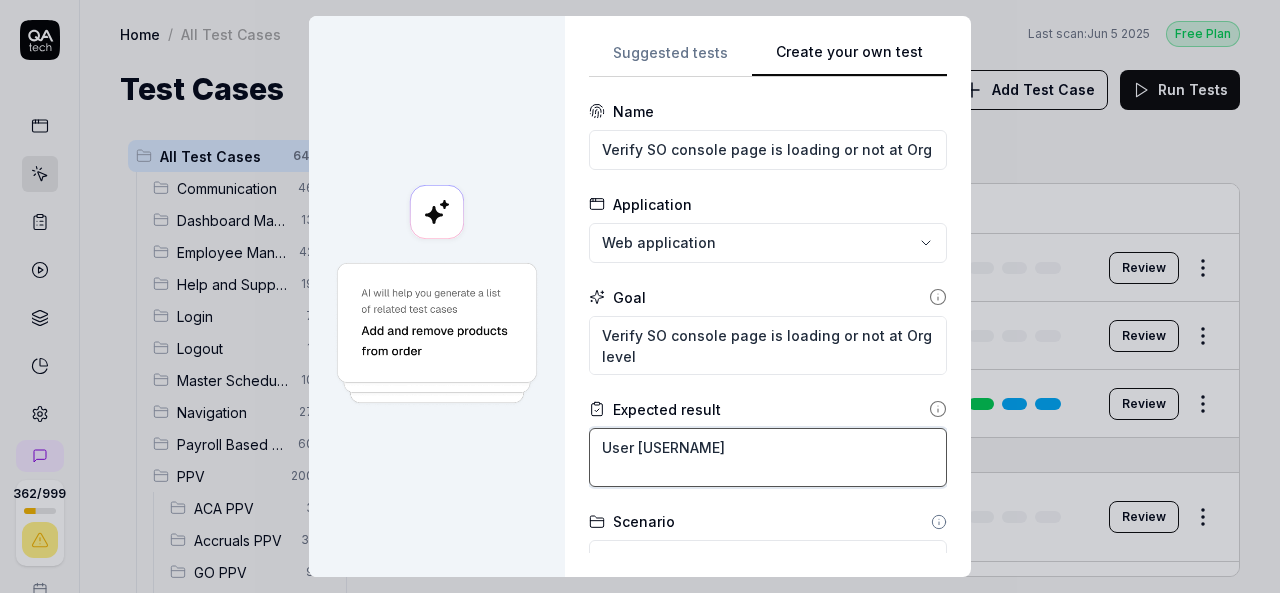 type on "*" 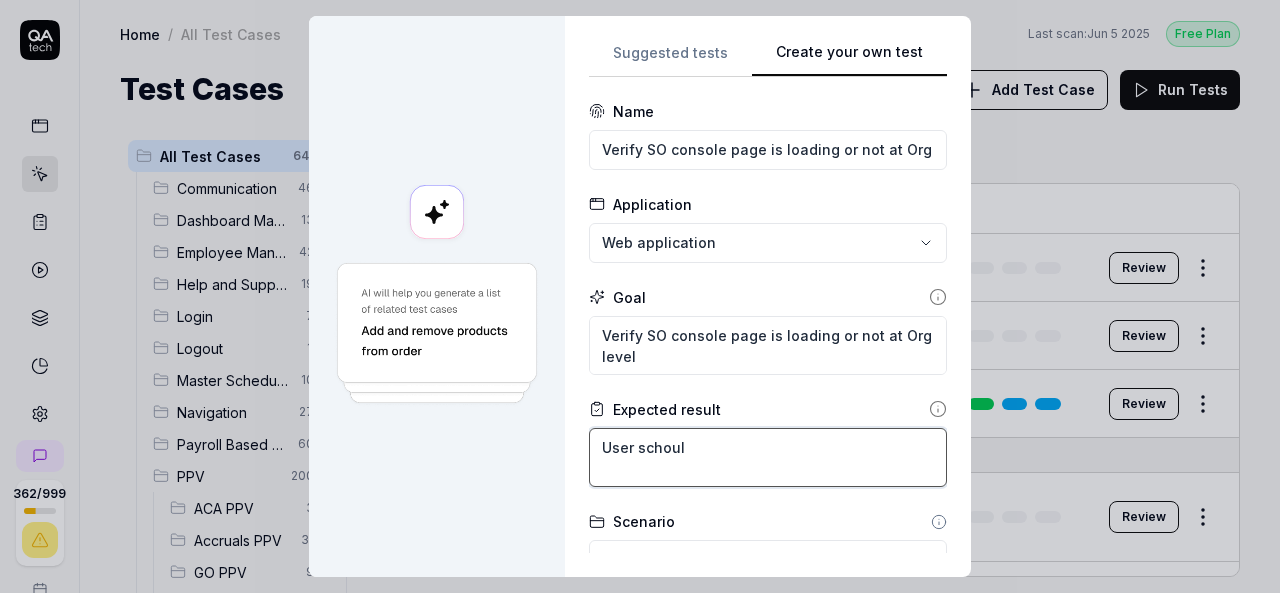 type on "*" 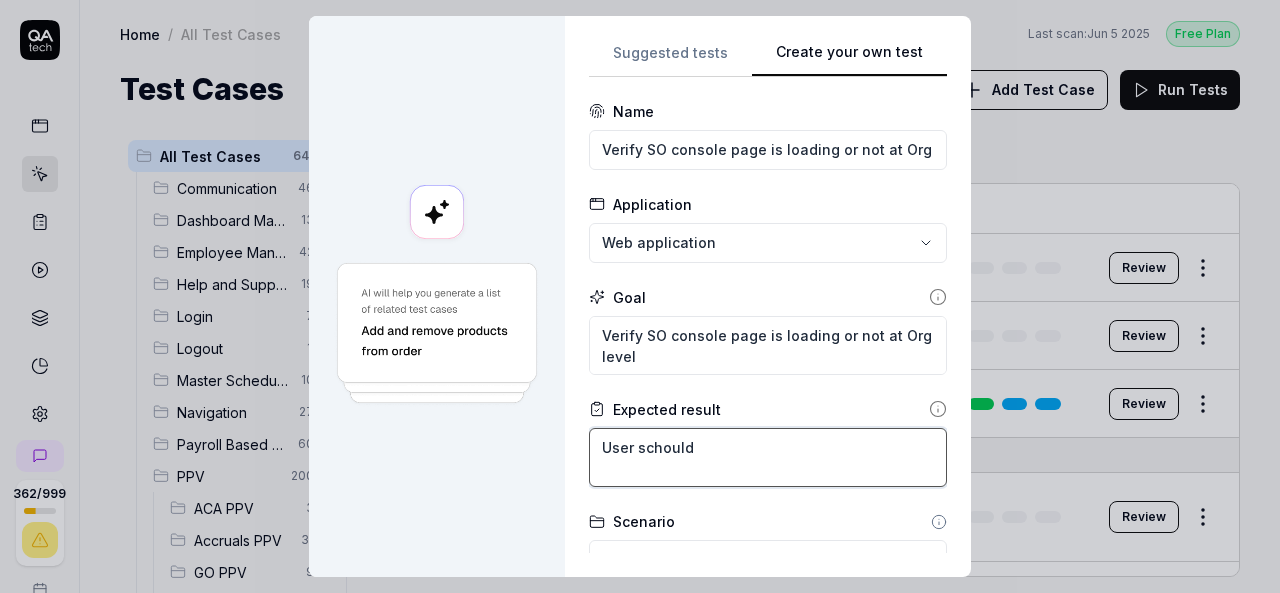 type on "*" 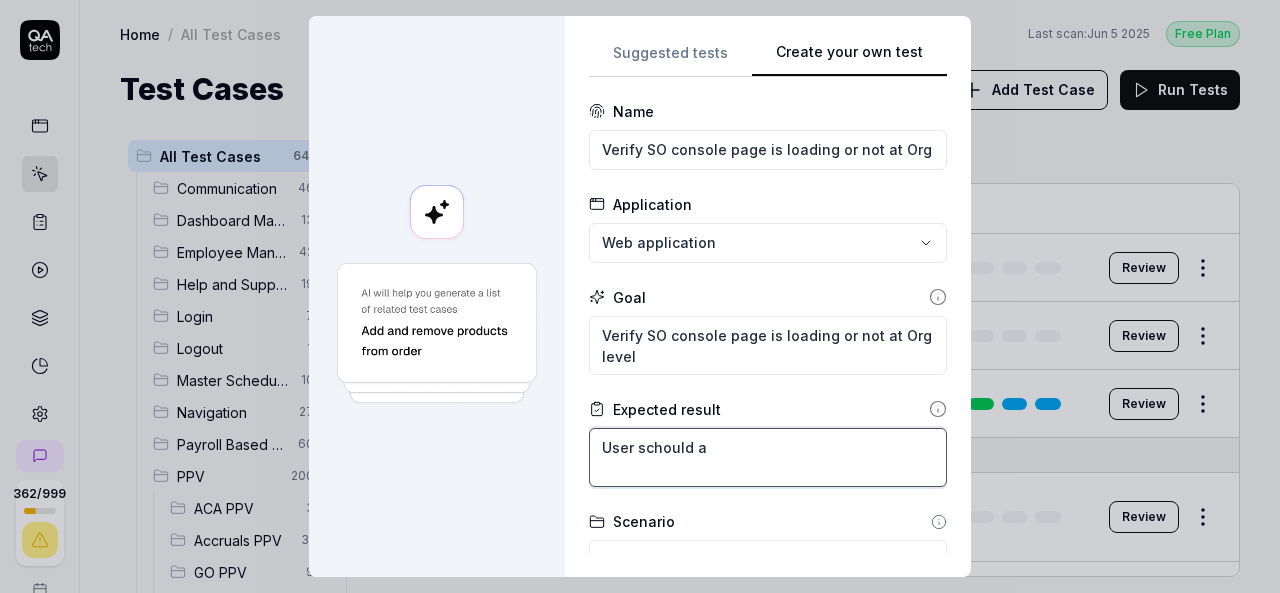 type on "*" 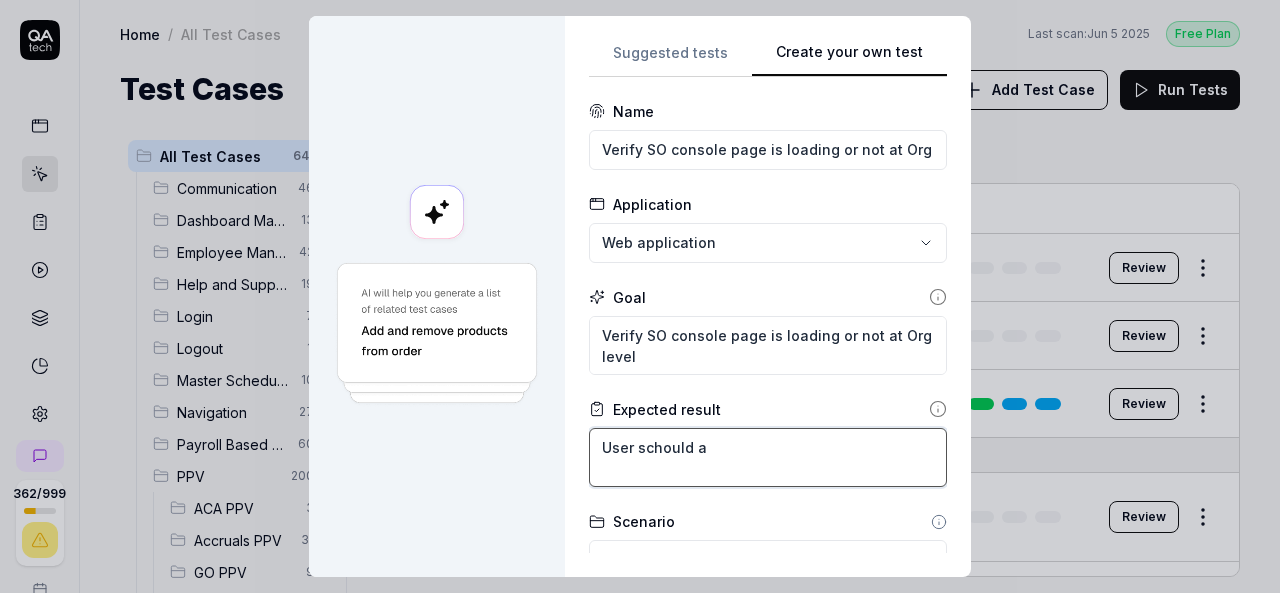 type on "User schould ab" 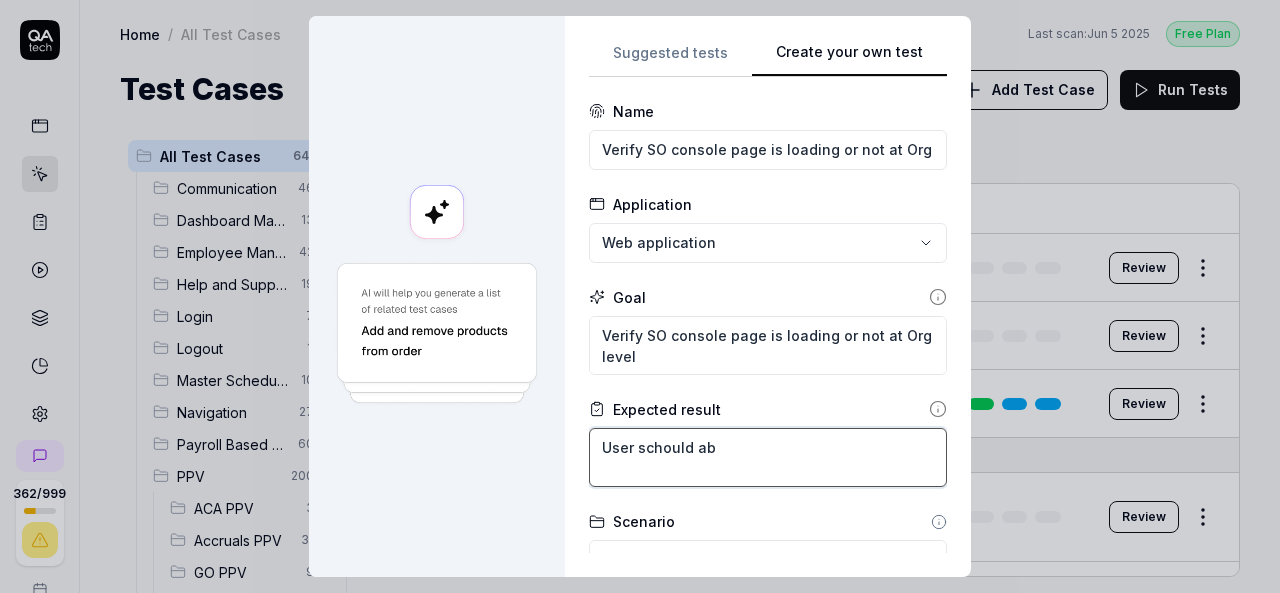 type on "*" 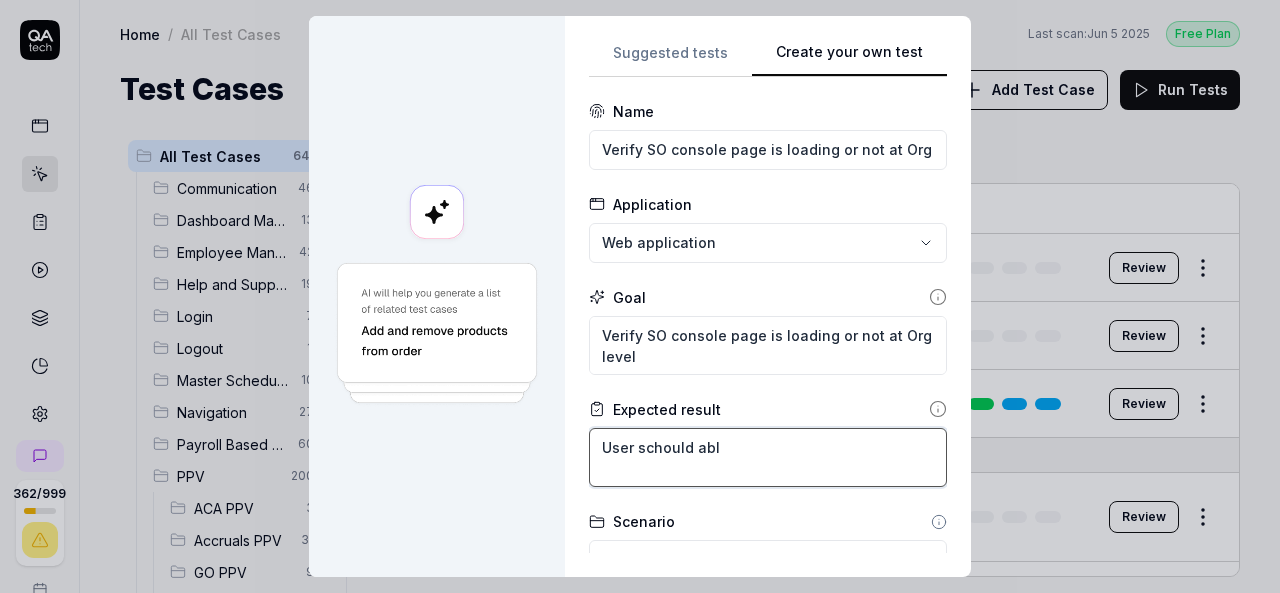 type on "*" 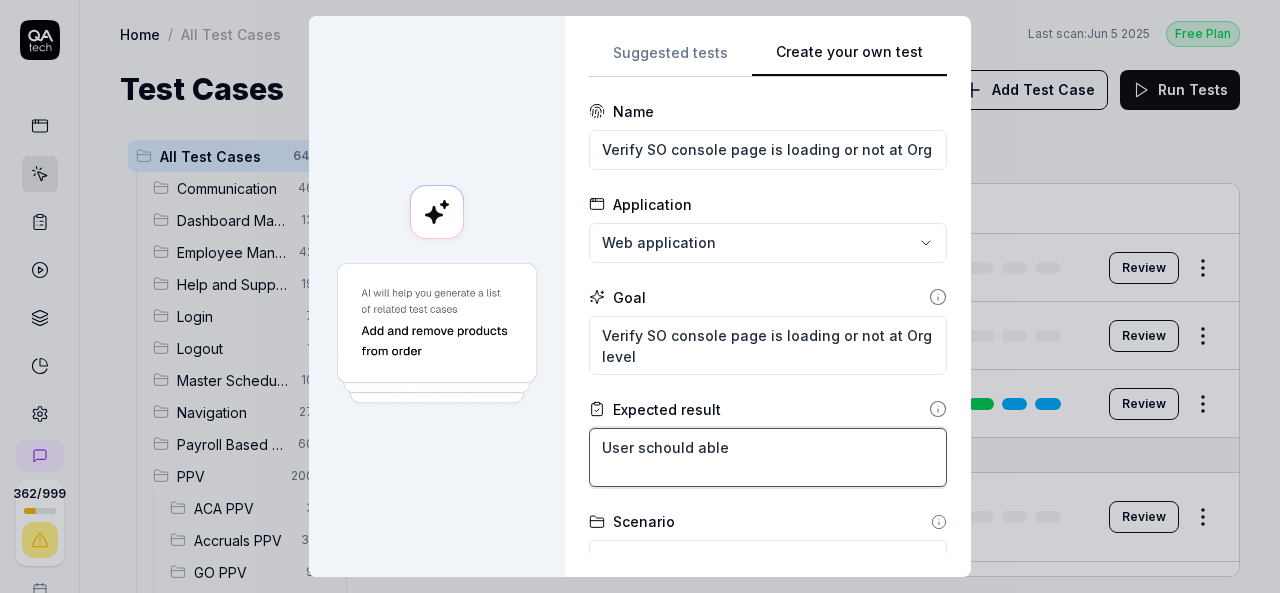 type on "*" 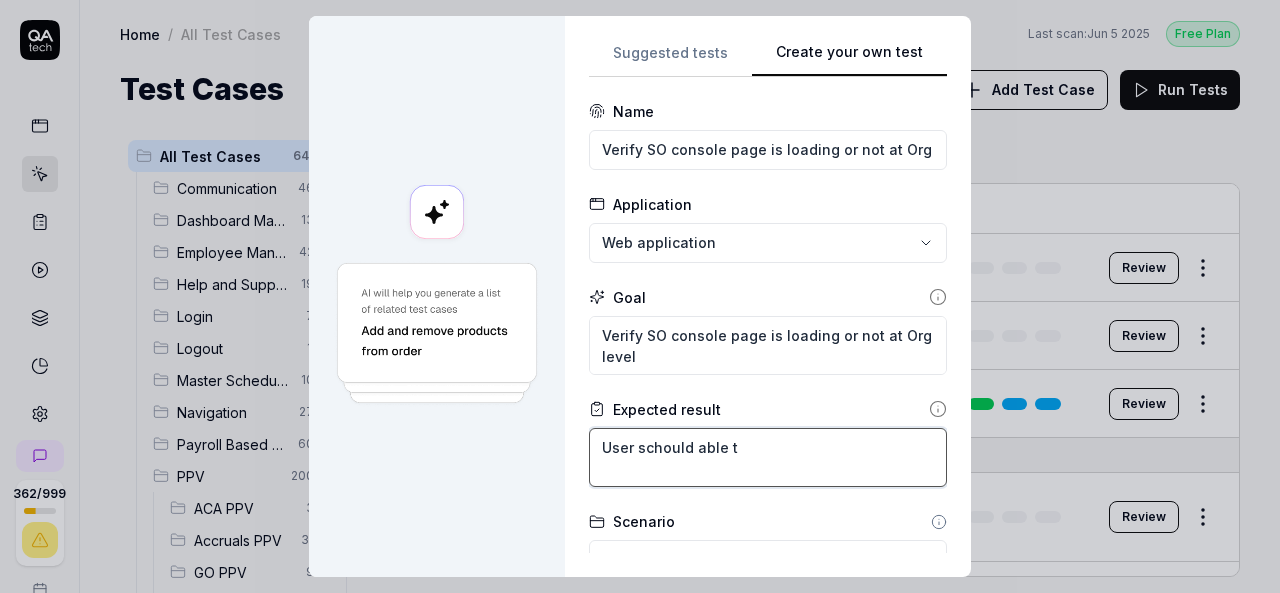 type on "*" 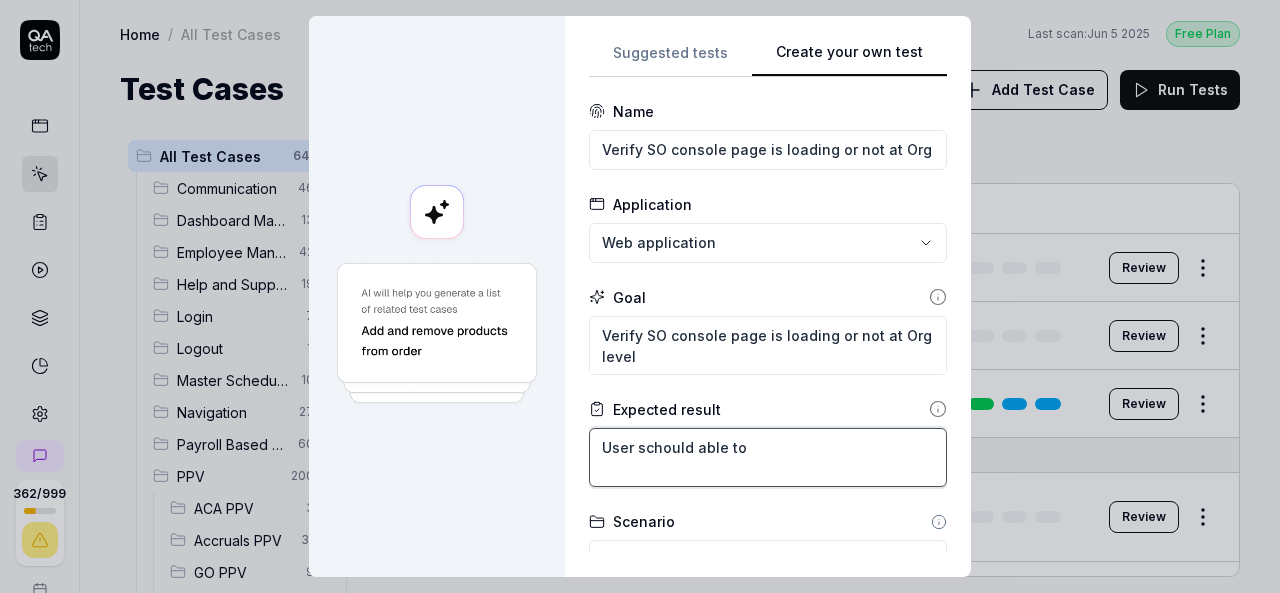type on "*" 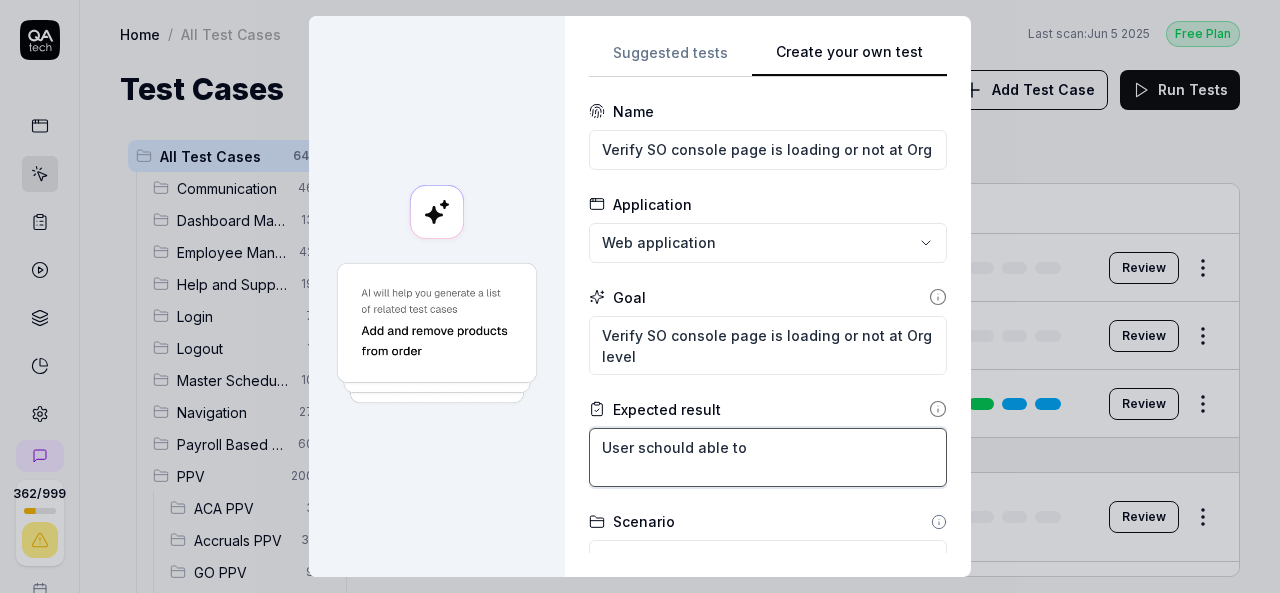 click on "User schould able to" at bounding box center [768, 457] 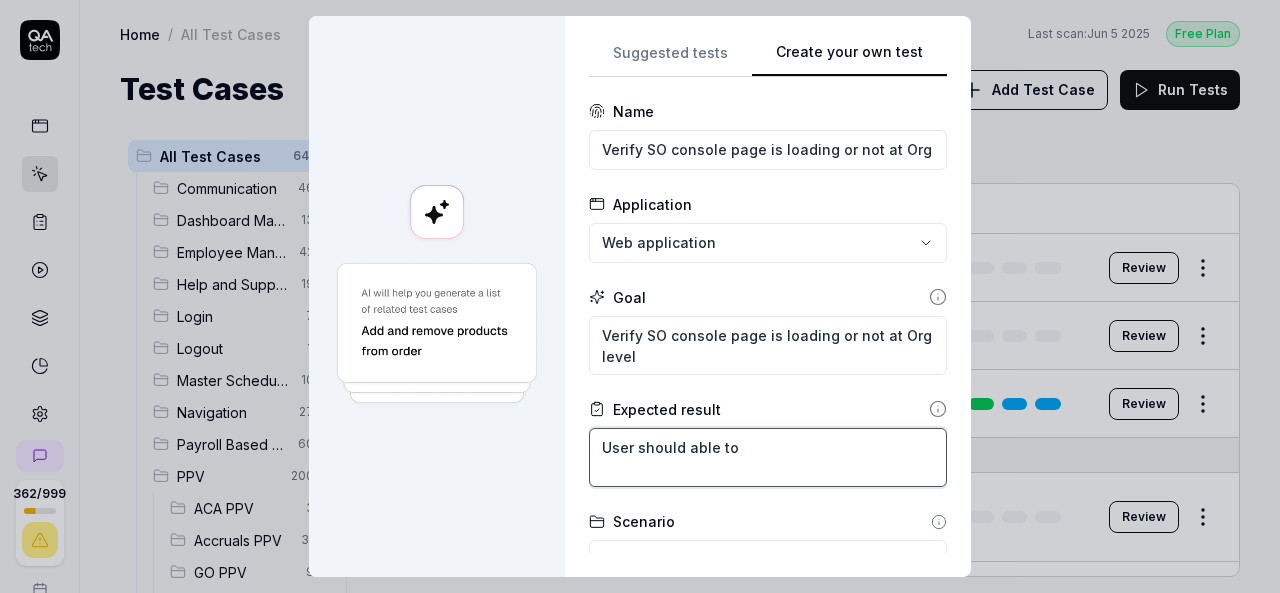 click on "User should able to" at bounding box center (768, 457) 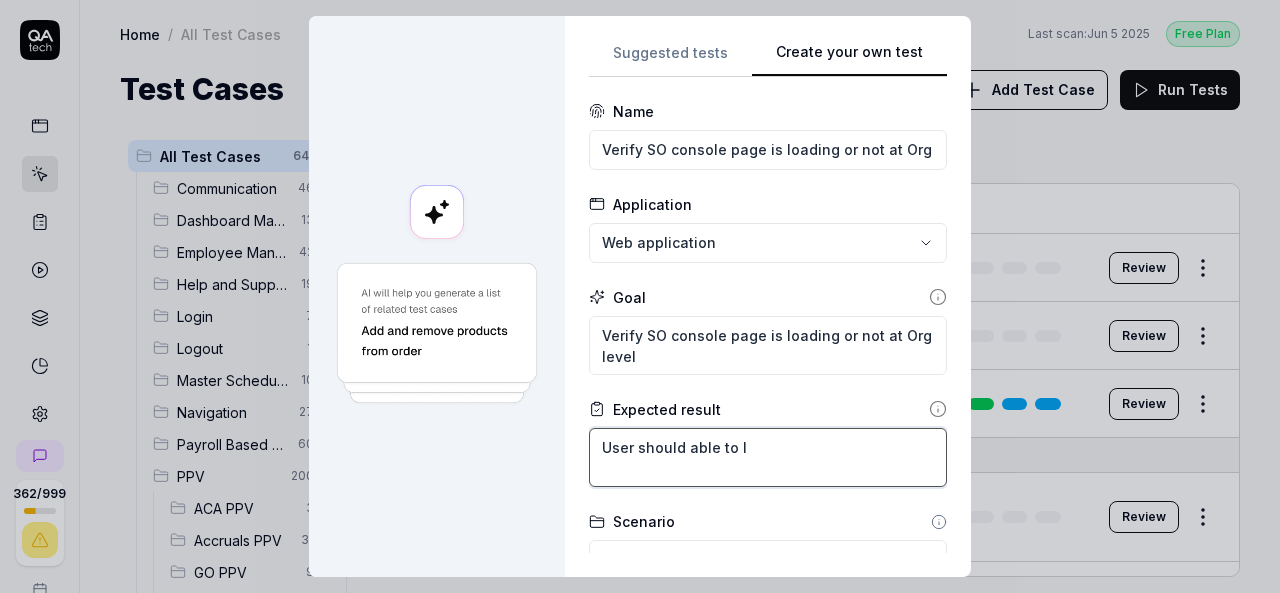 type on "*" 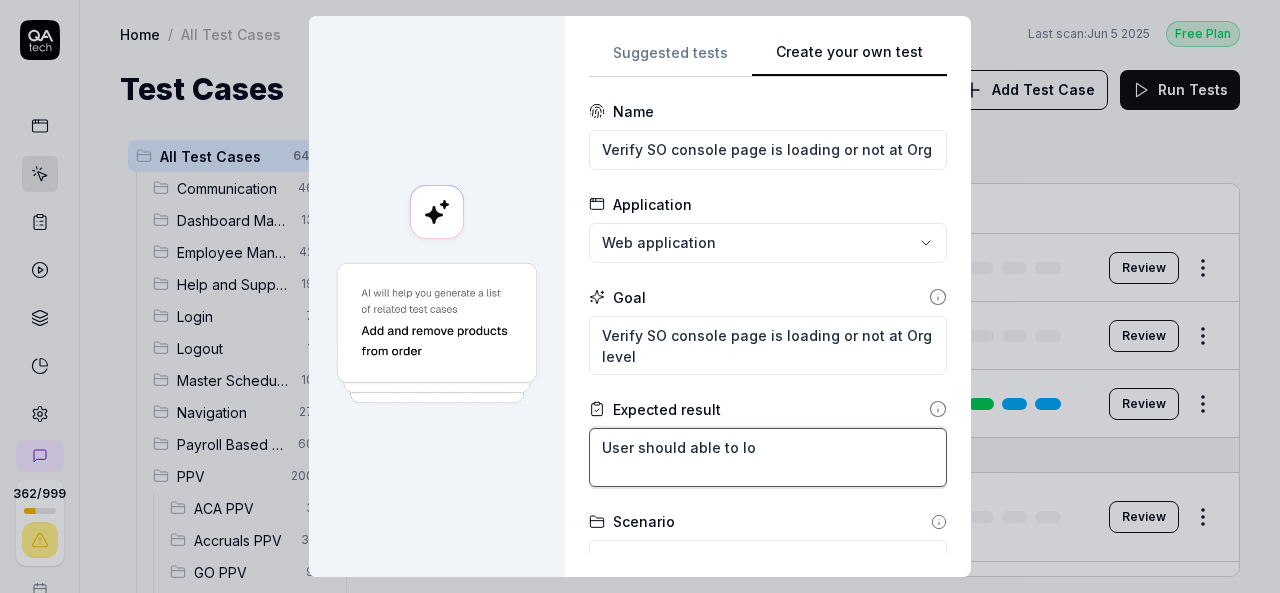 type on "*" 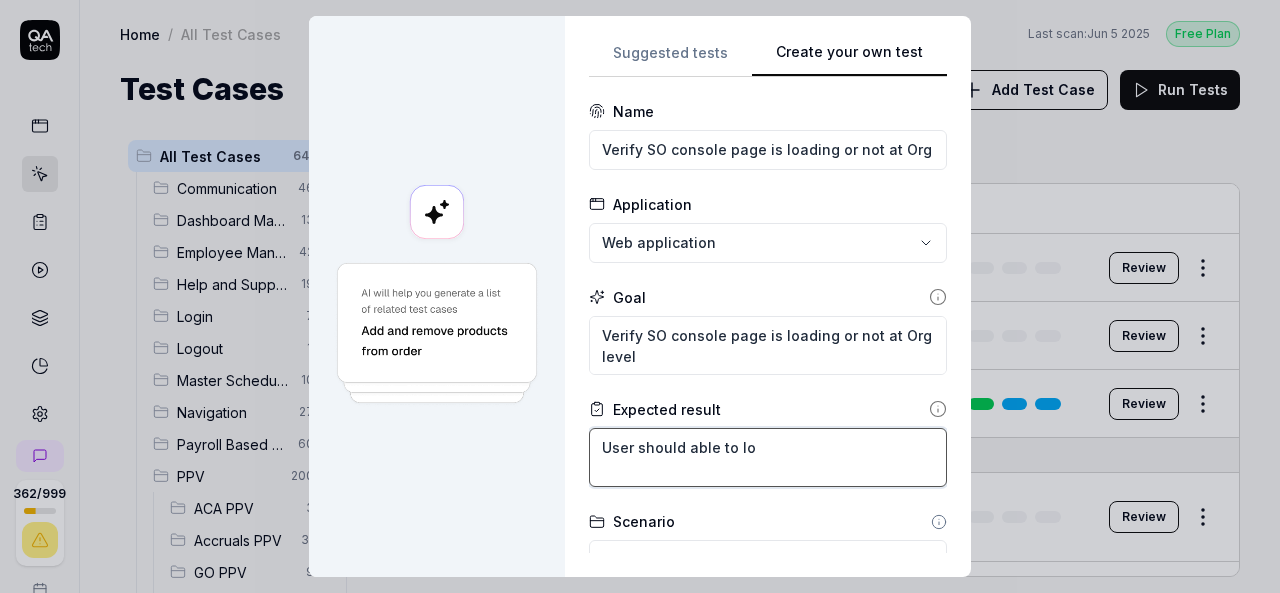 type on "User should able to loa" 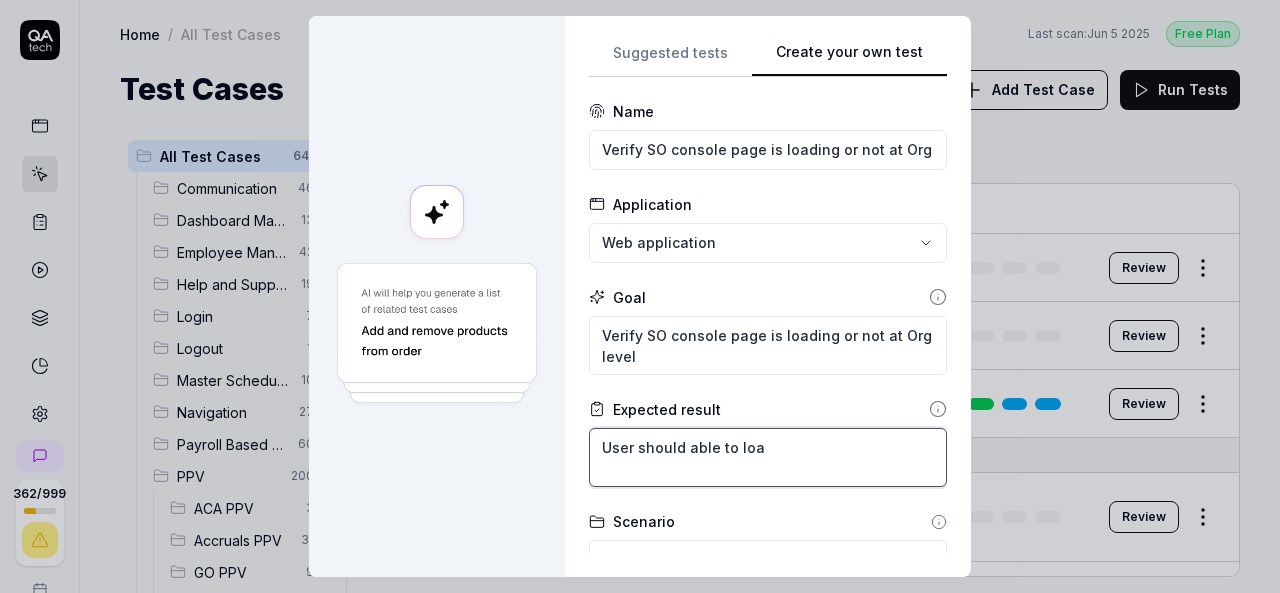 type on "*" 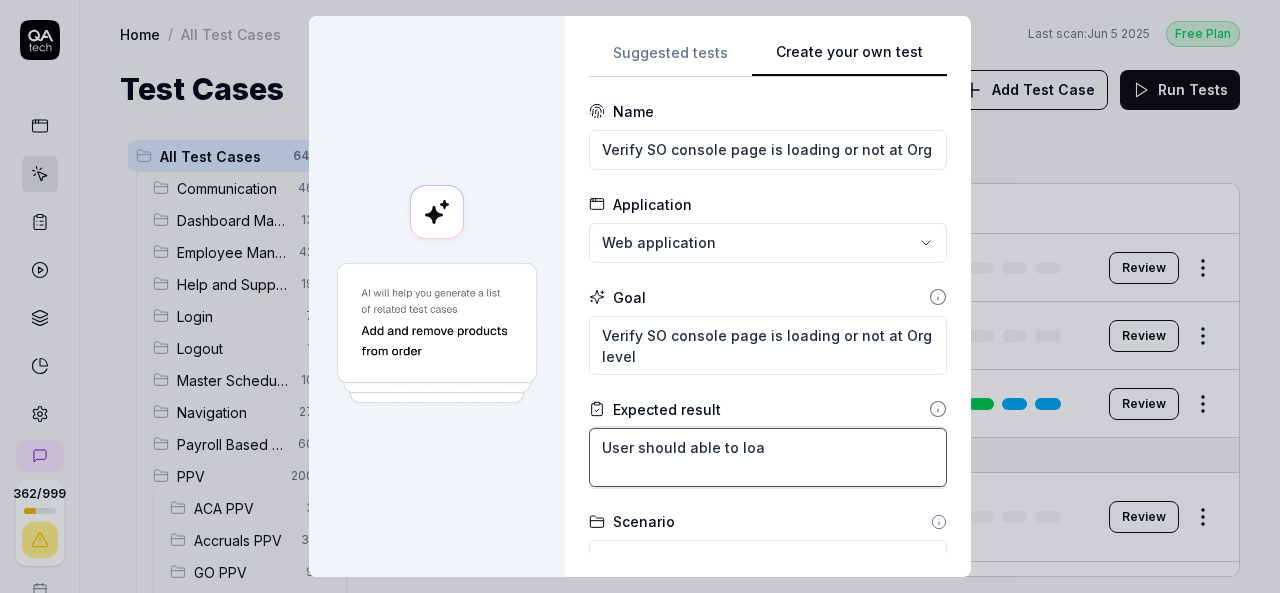 type on "User should able to load" 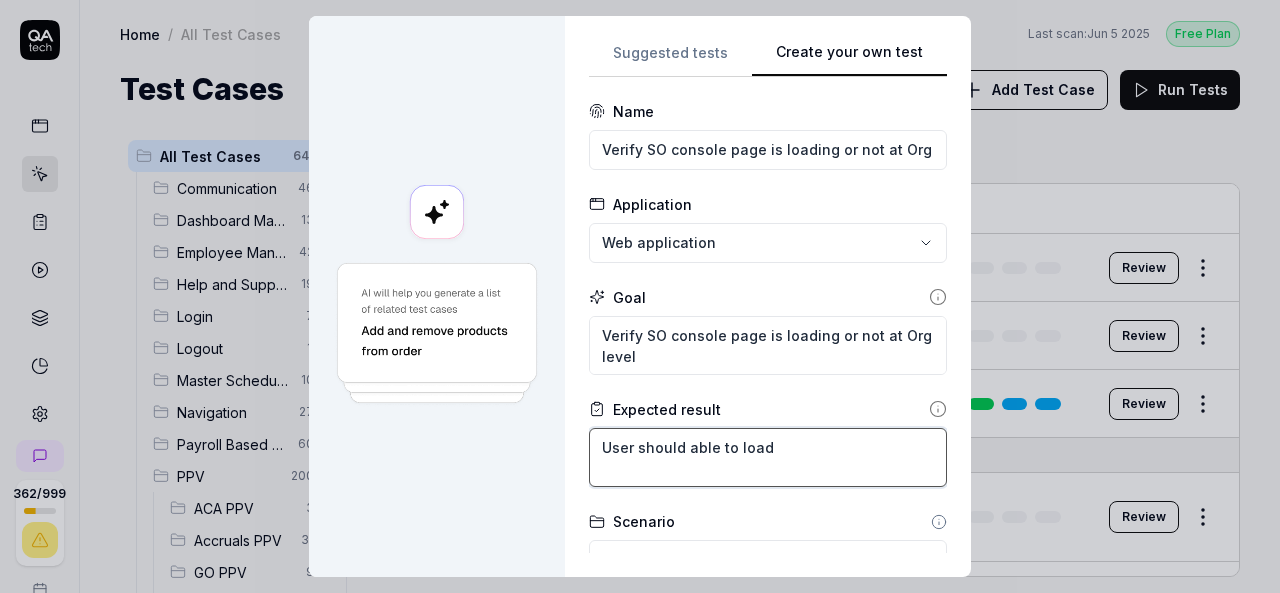 type on "*" 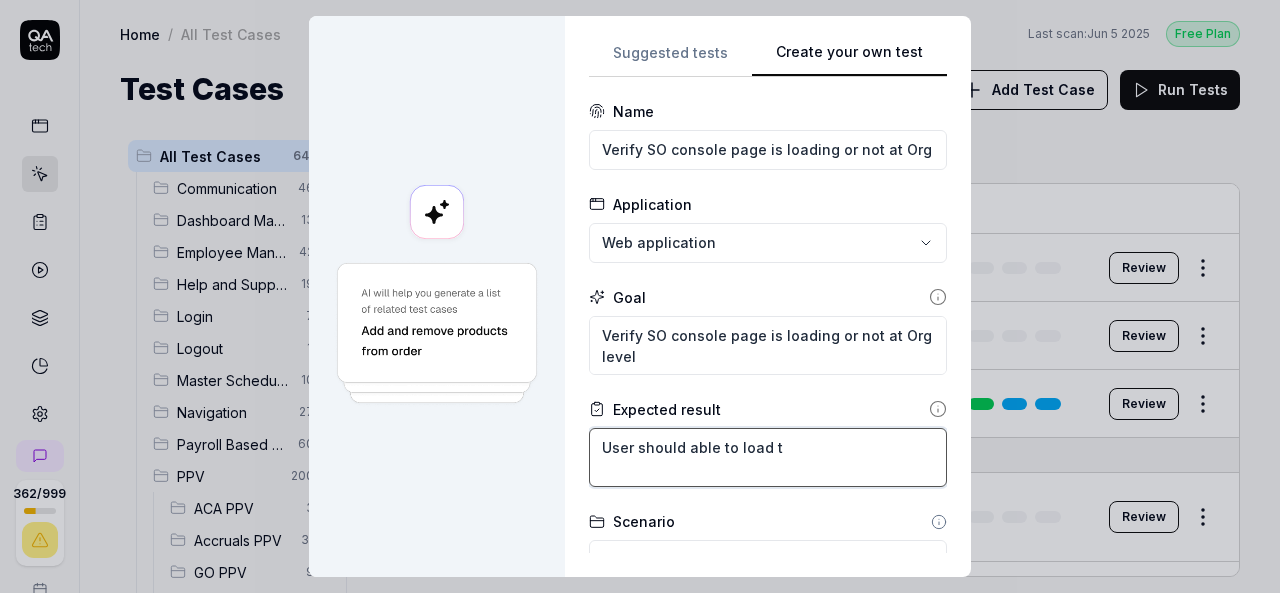 type on "*" 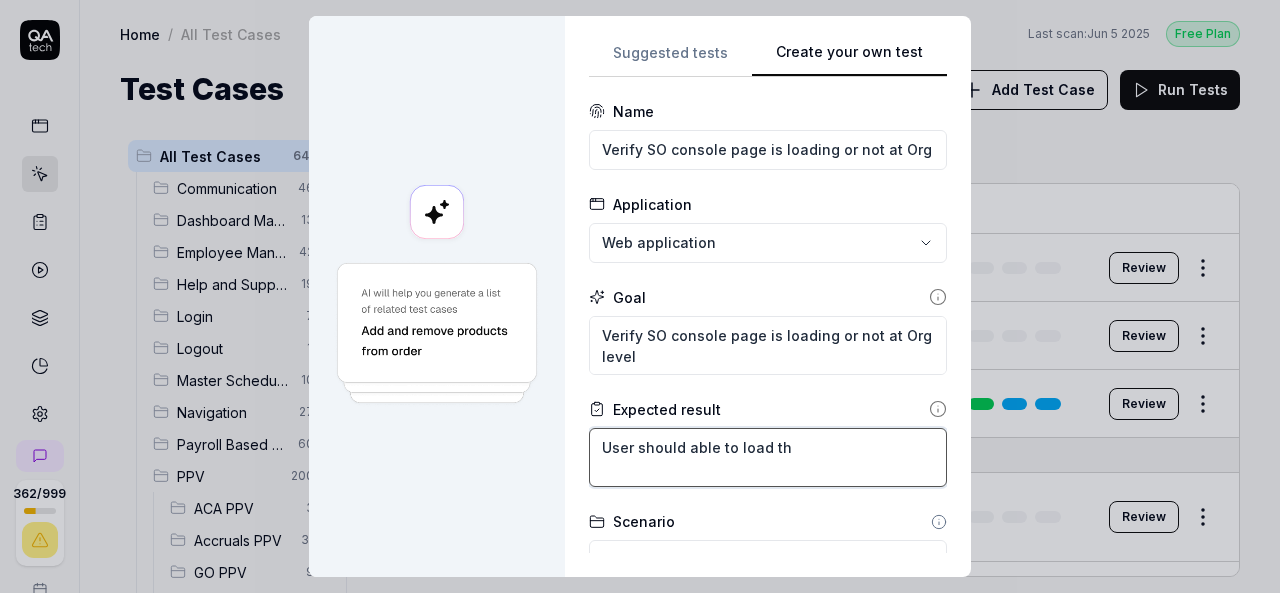 type on "*" 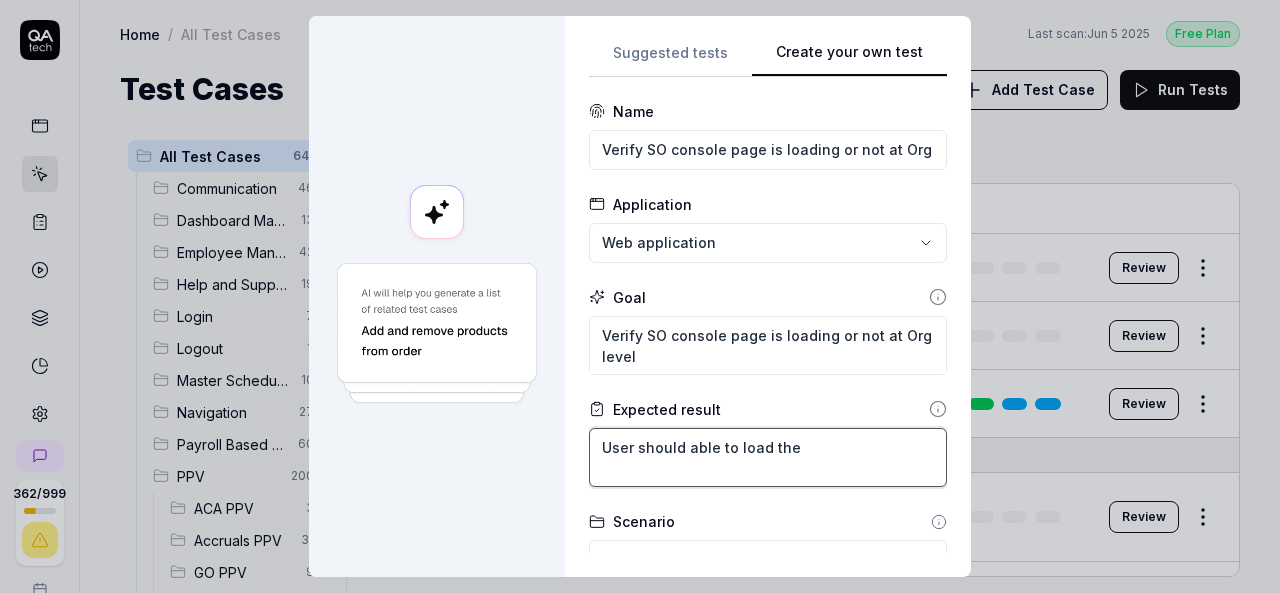 type on "*" 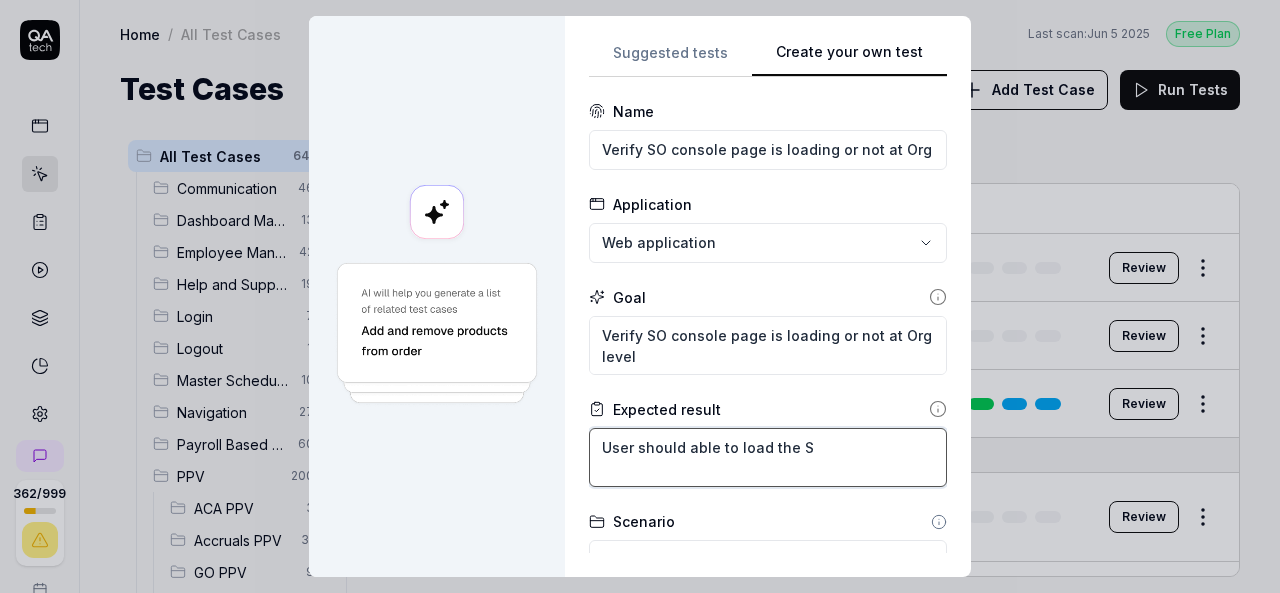 type on "*" 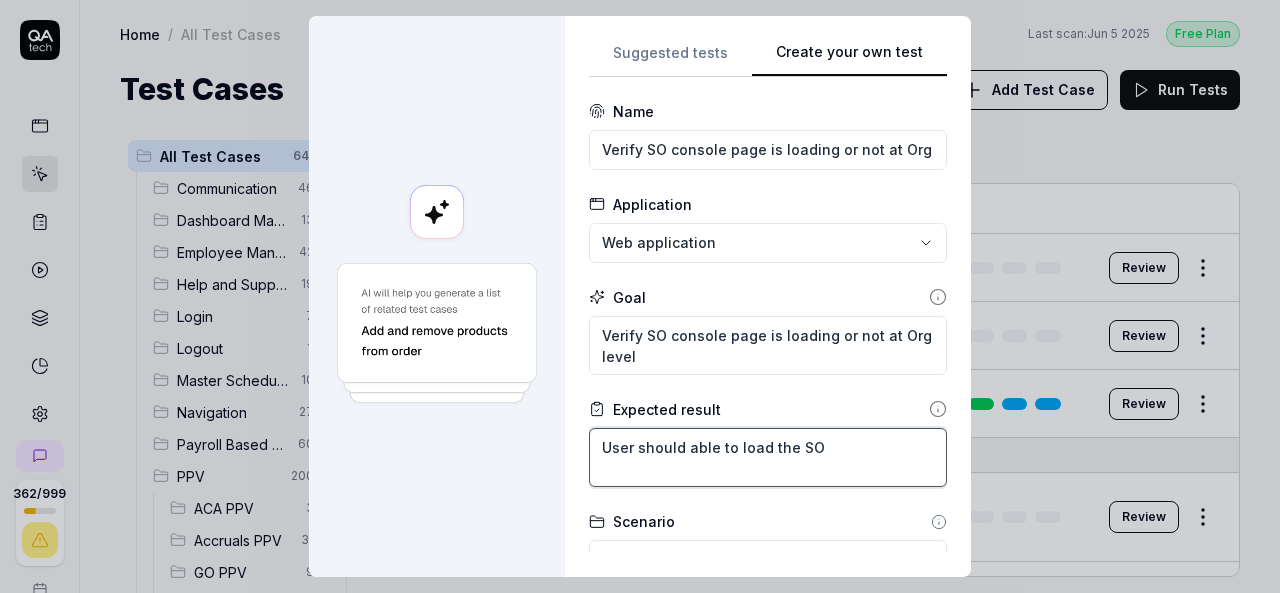 type on "*" 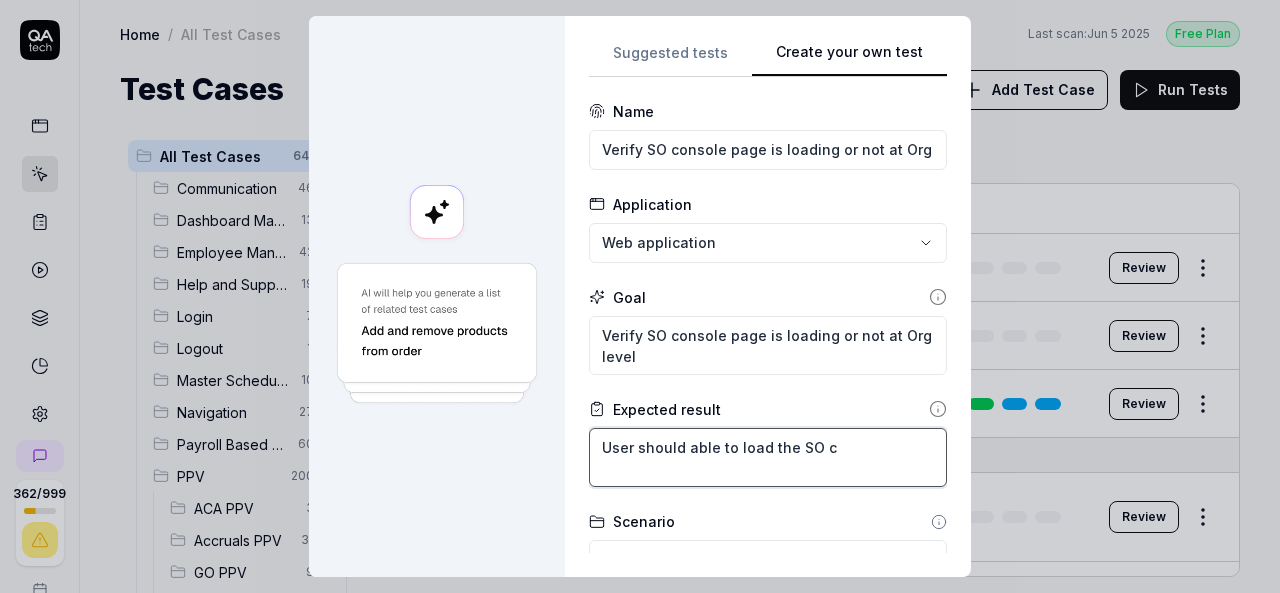 type on "*" 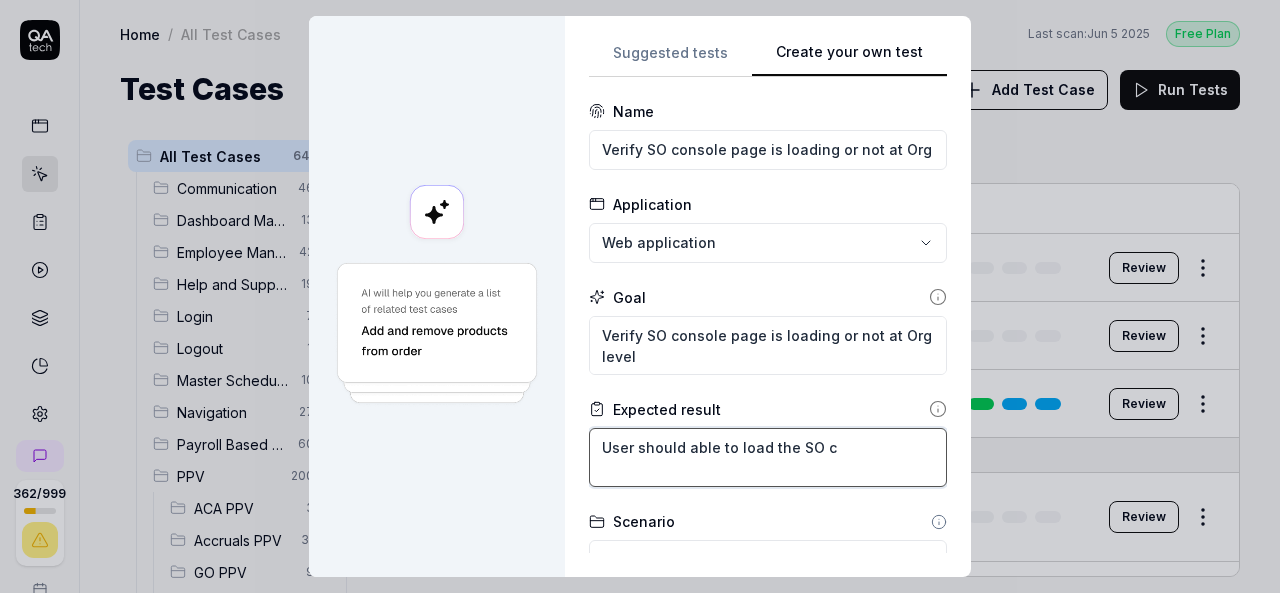 type on "User should able to load the SO co" 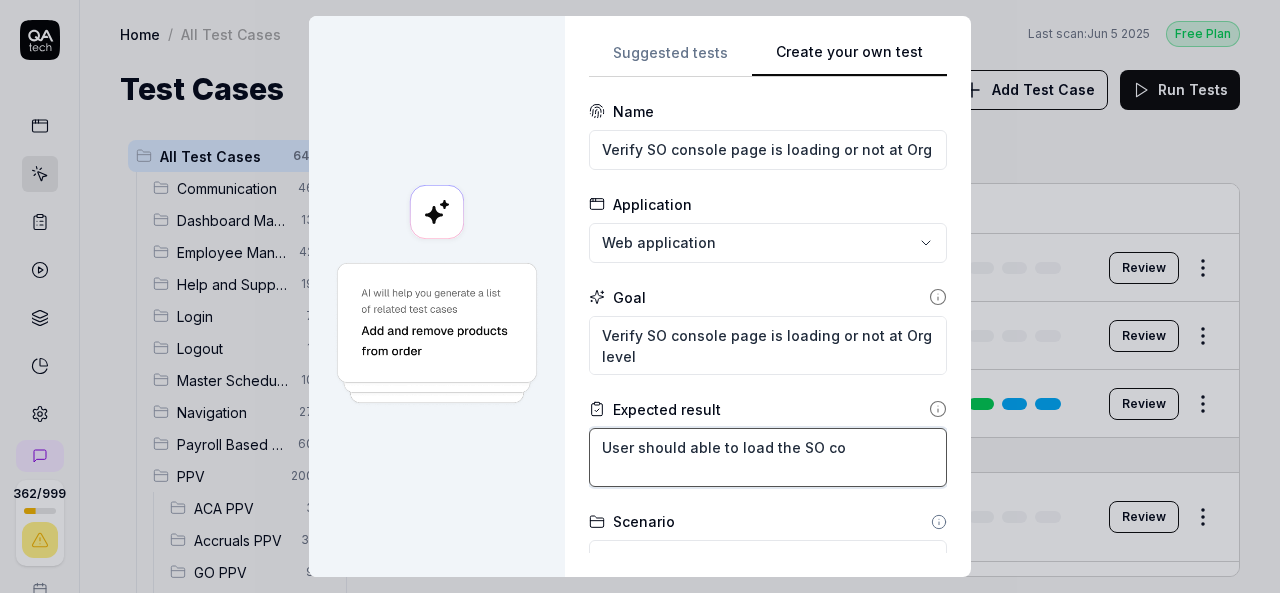 type on "*" 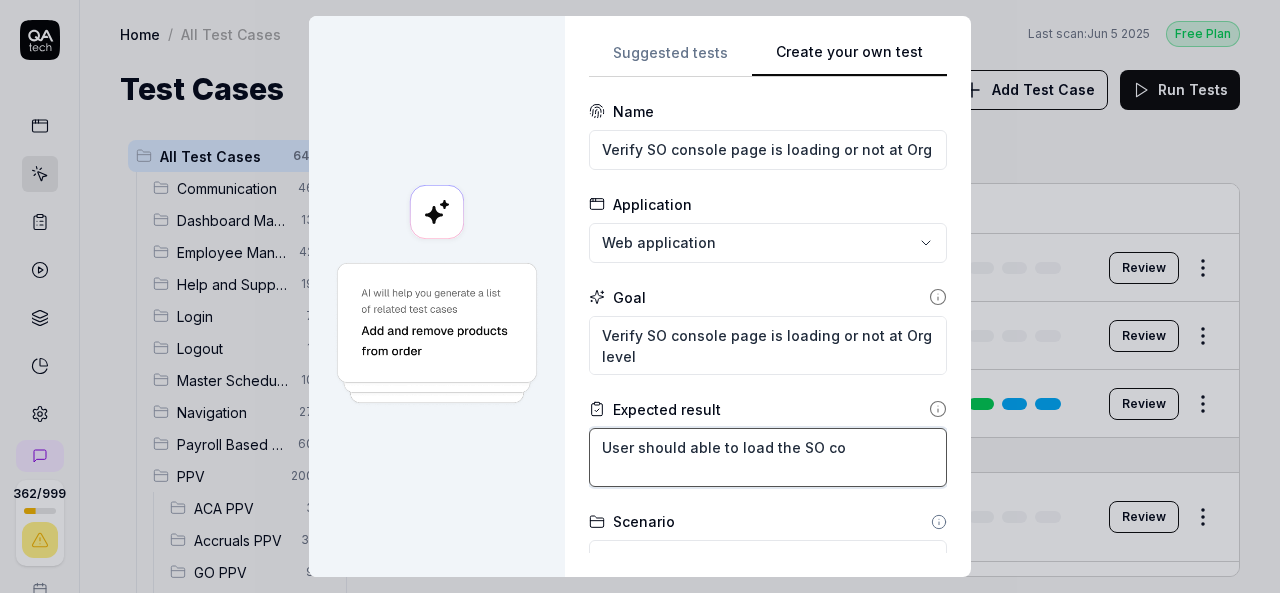 type on "User should able to load the SO con" 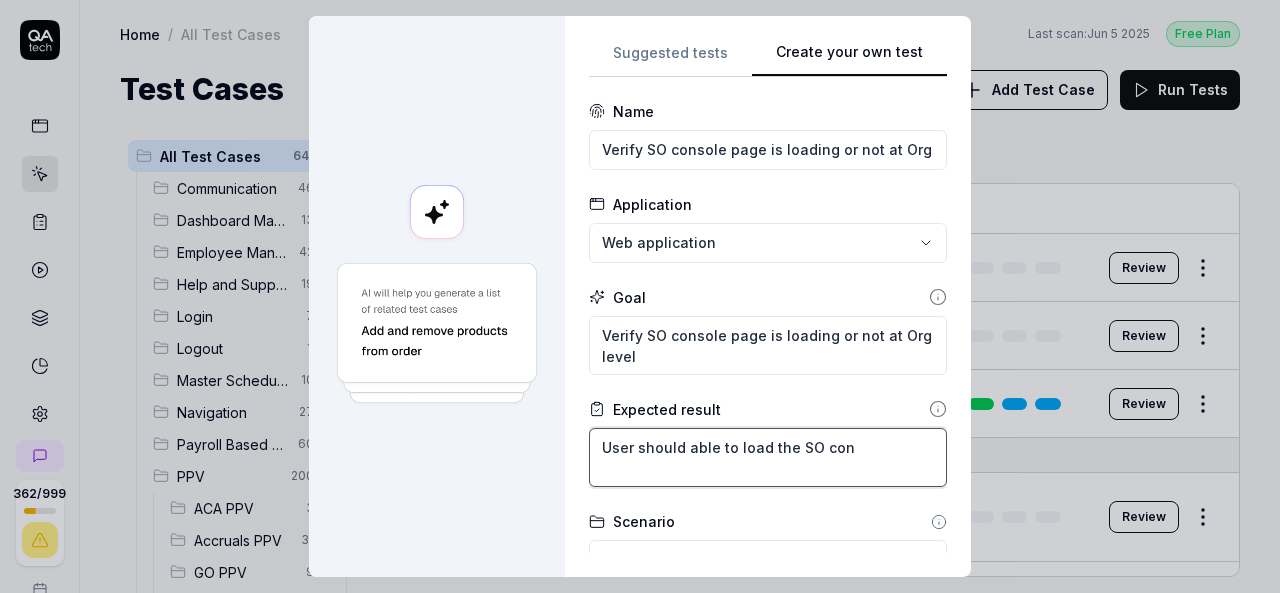 type on "*" 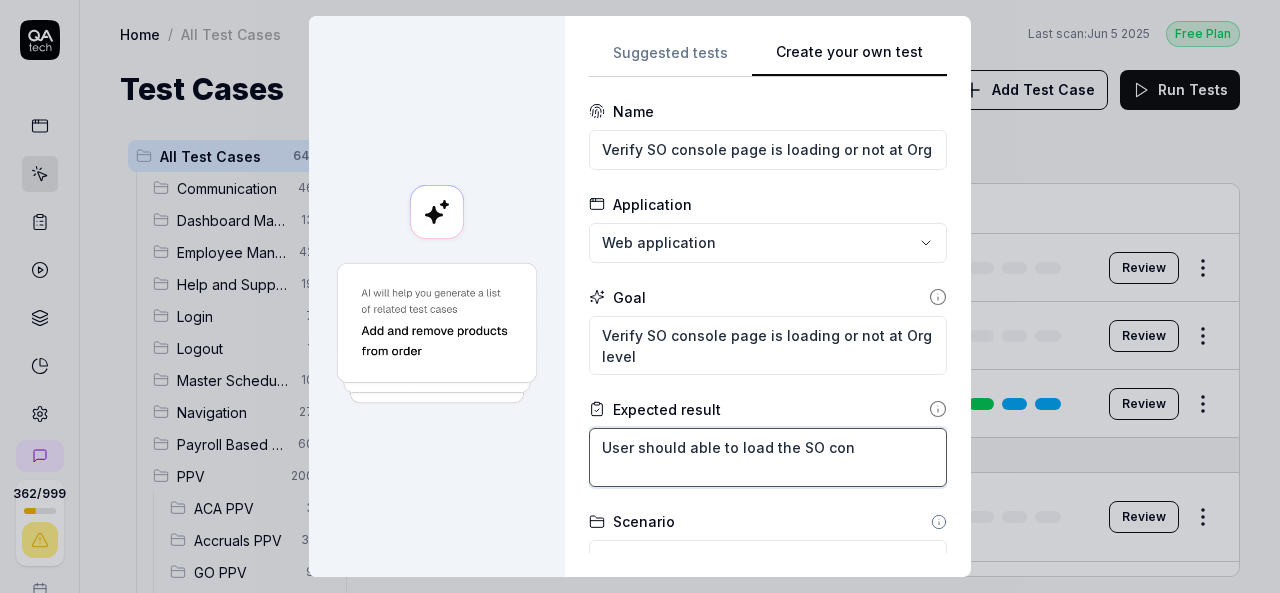 type on "User should able to load the SO conc" 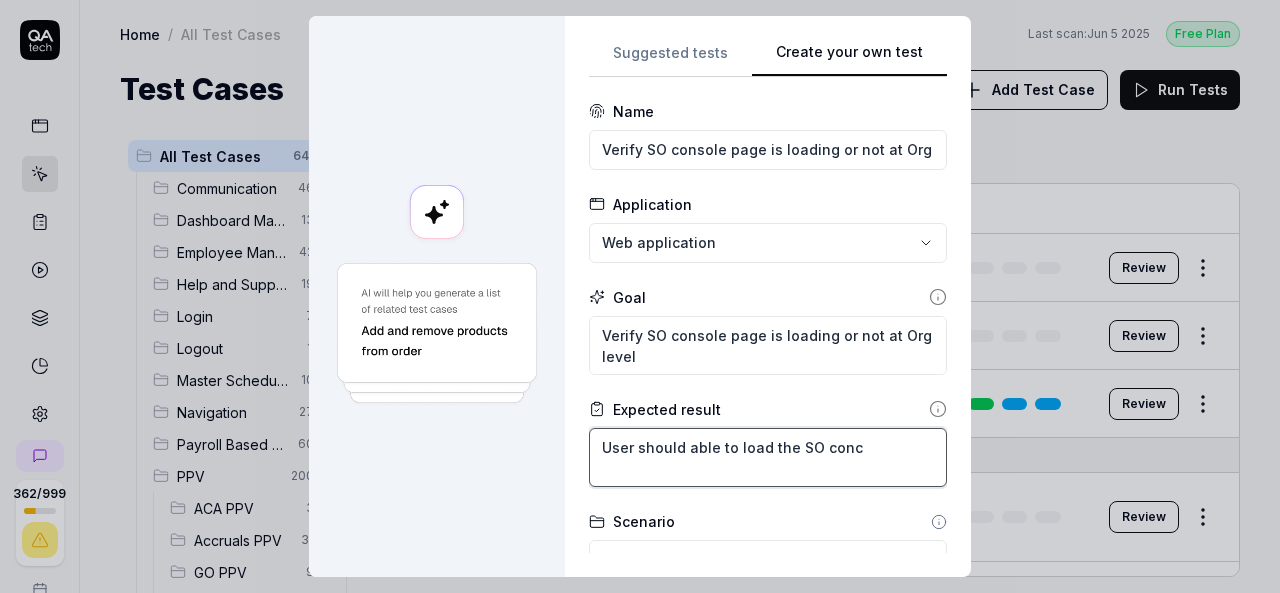 type on "*" 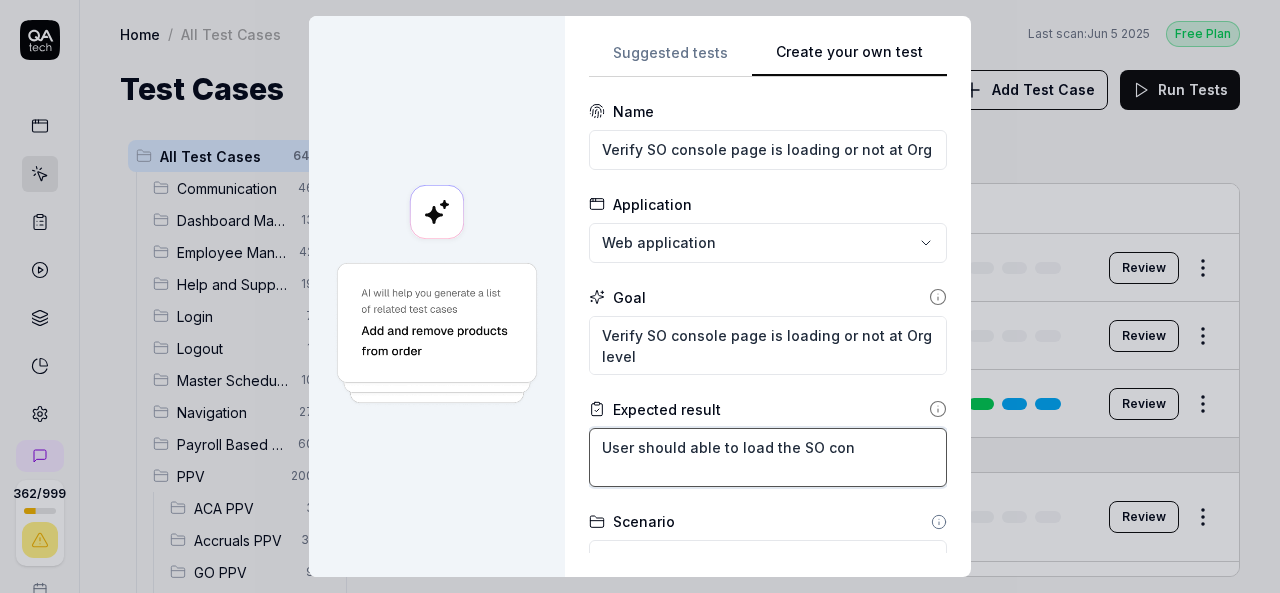type on "*" 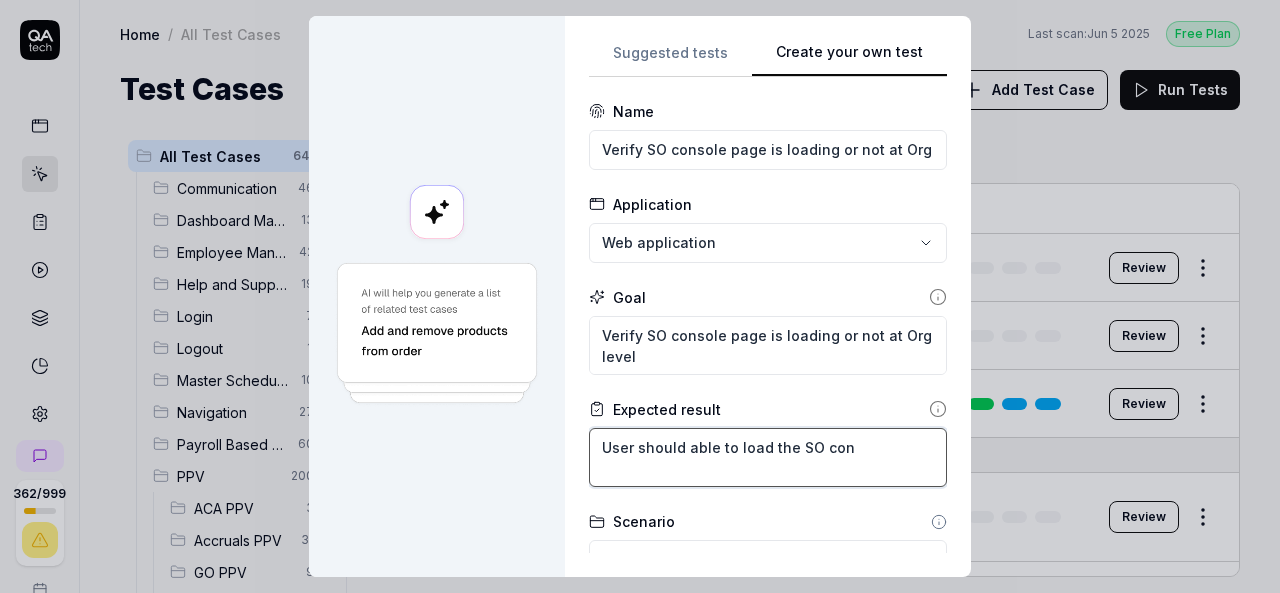 type on "User should able to load the SO cons" 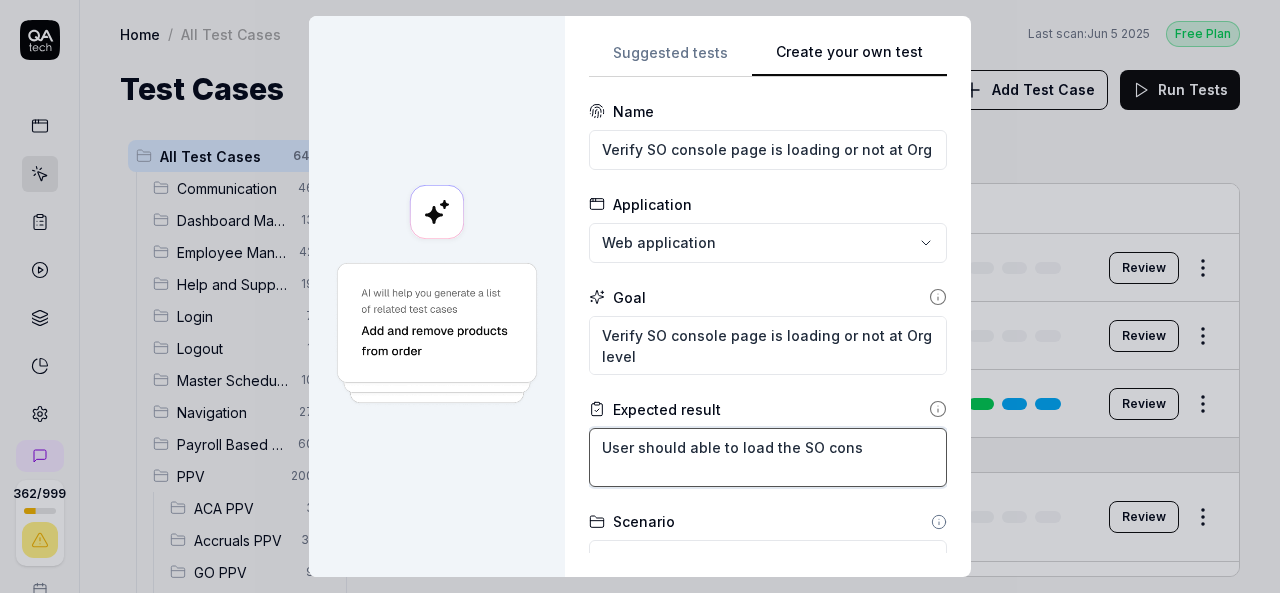 type on "*" 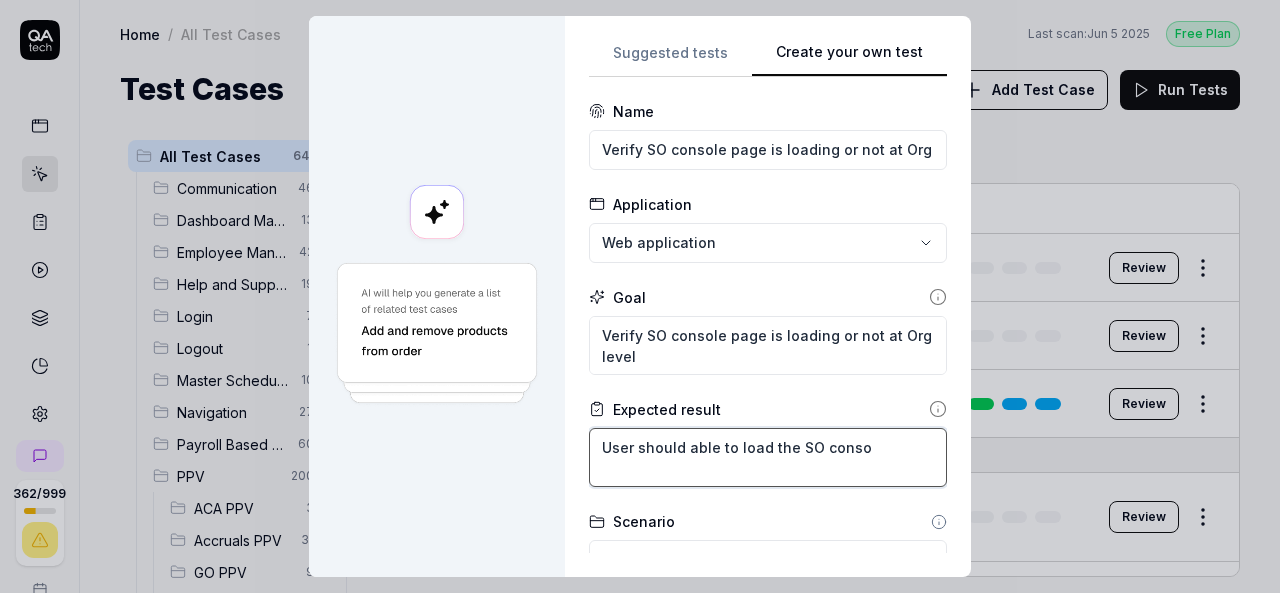 type on "*" 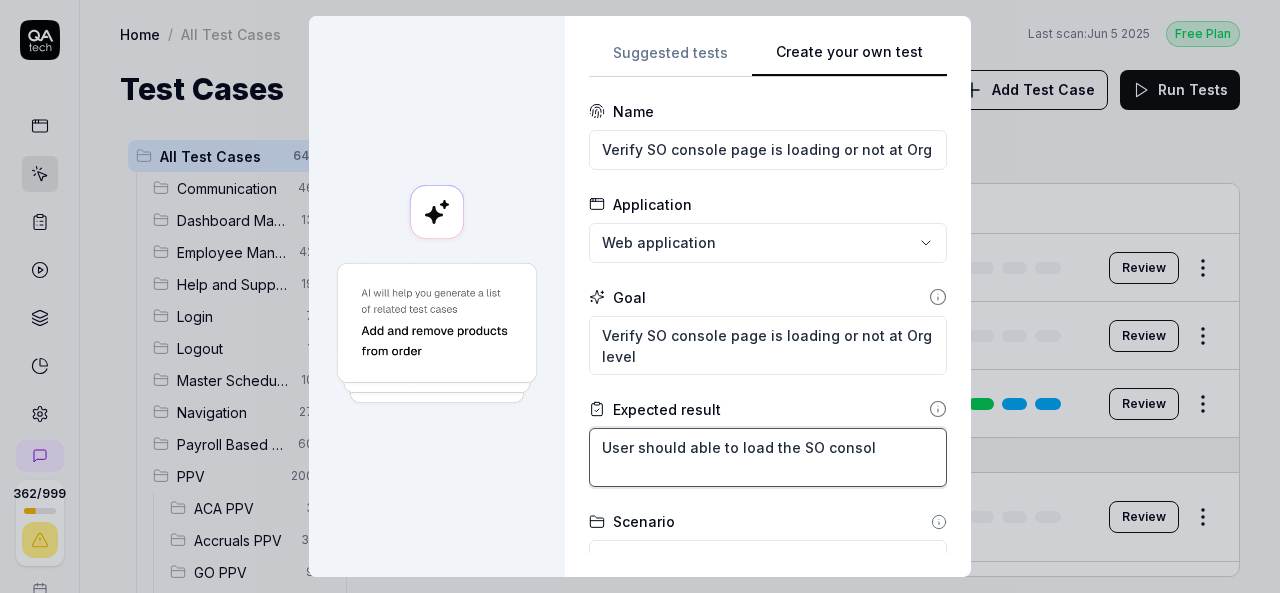 type on "*" 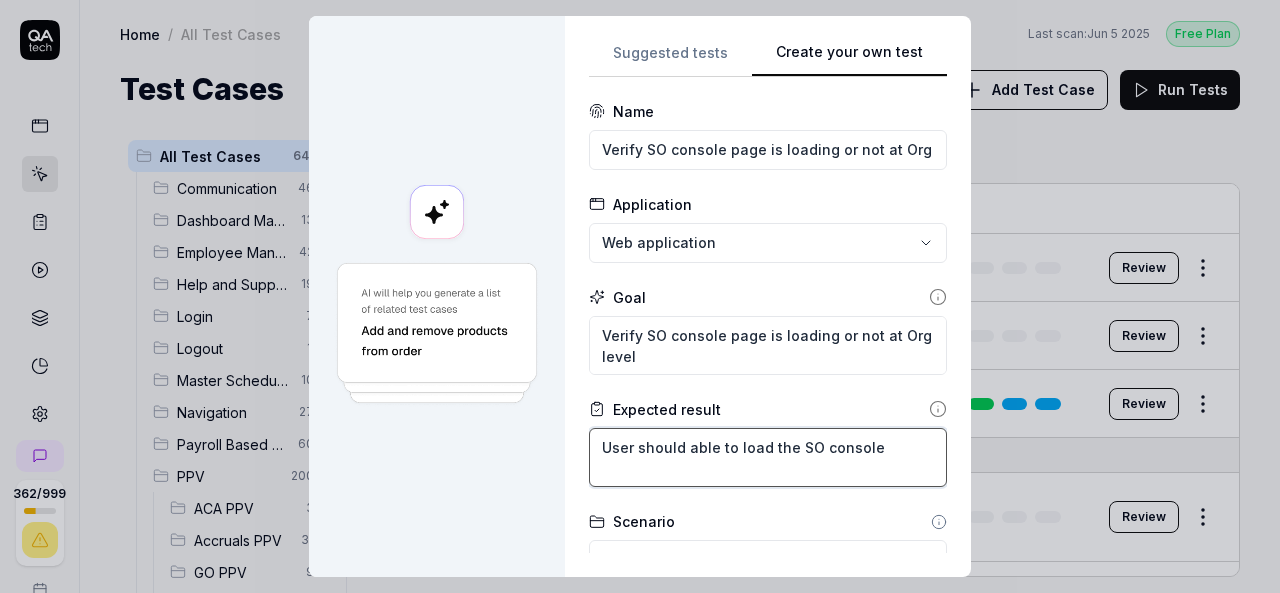 type on "*" 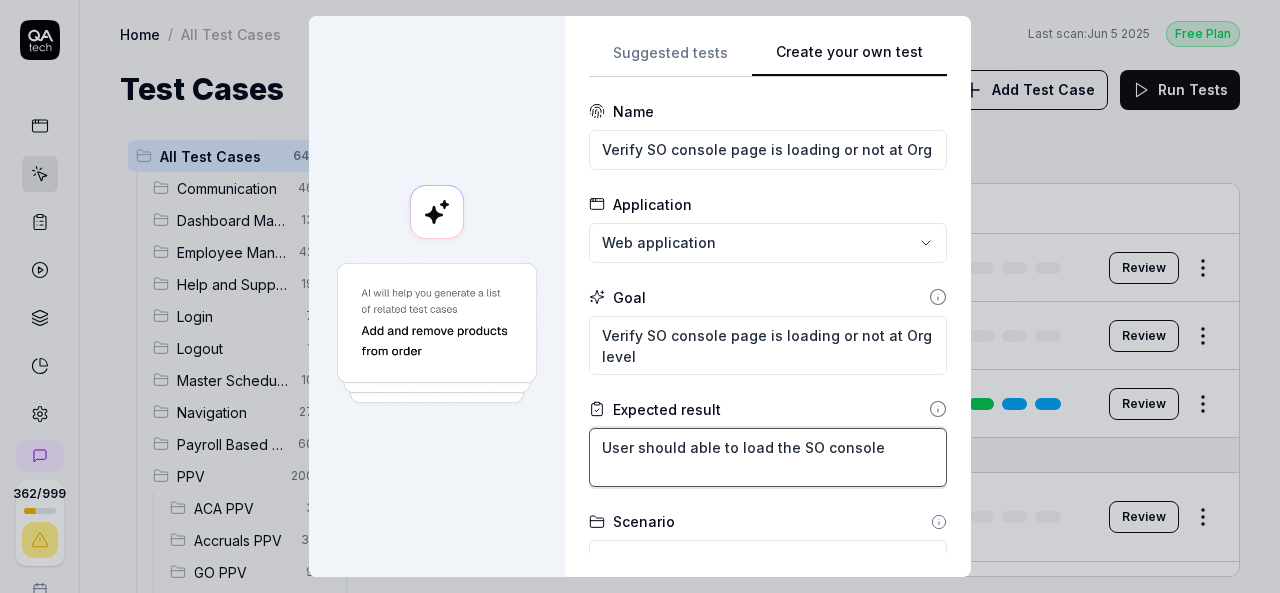 type on "*" 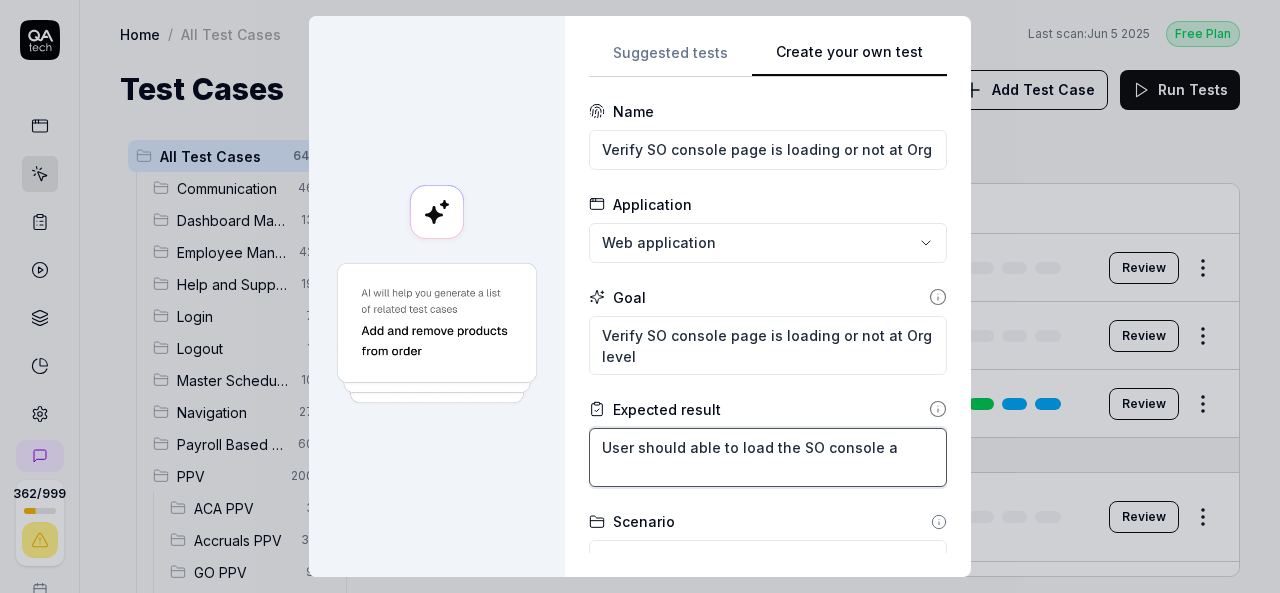type on "*" 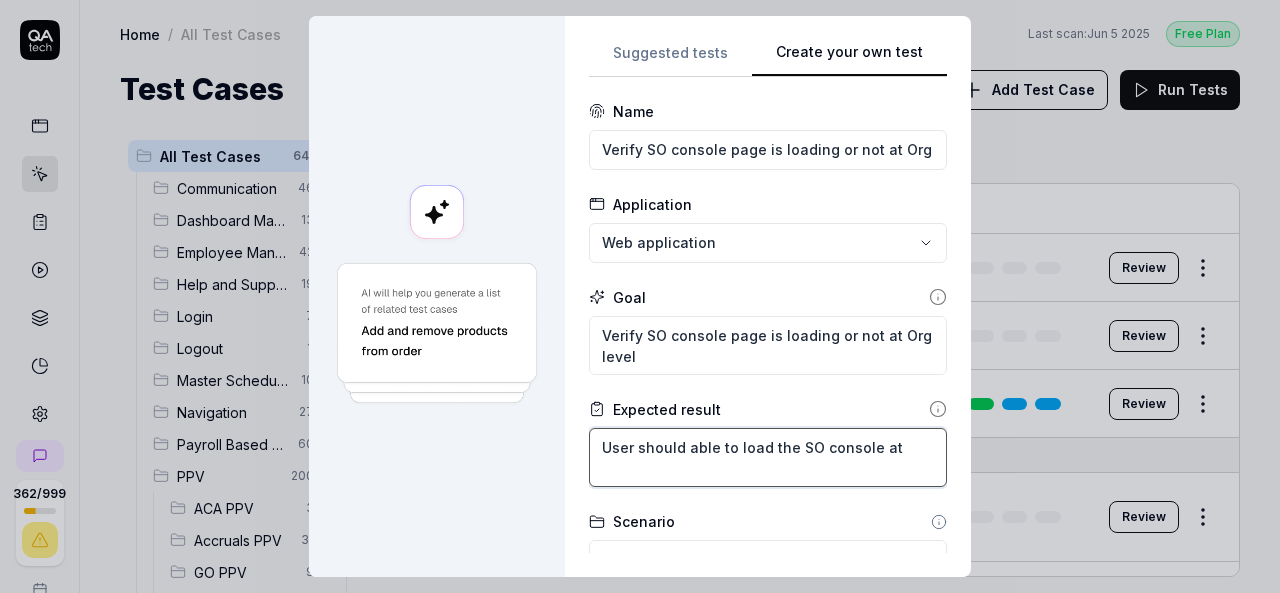 type on "*" 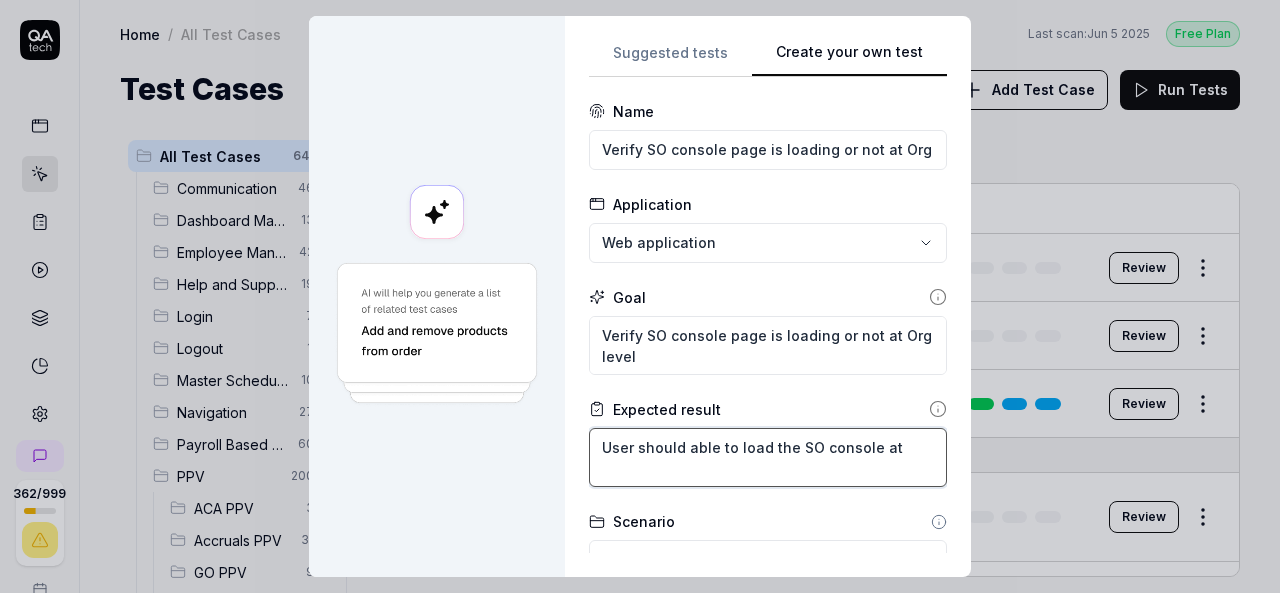 type on "*" 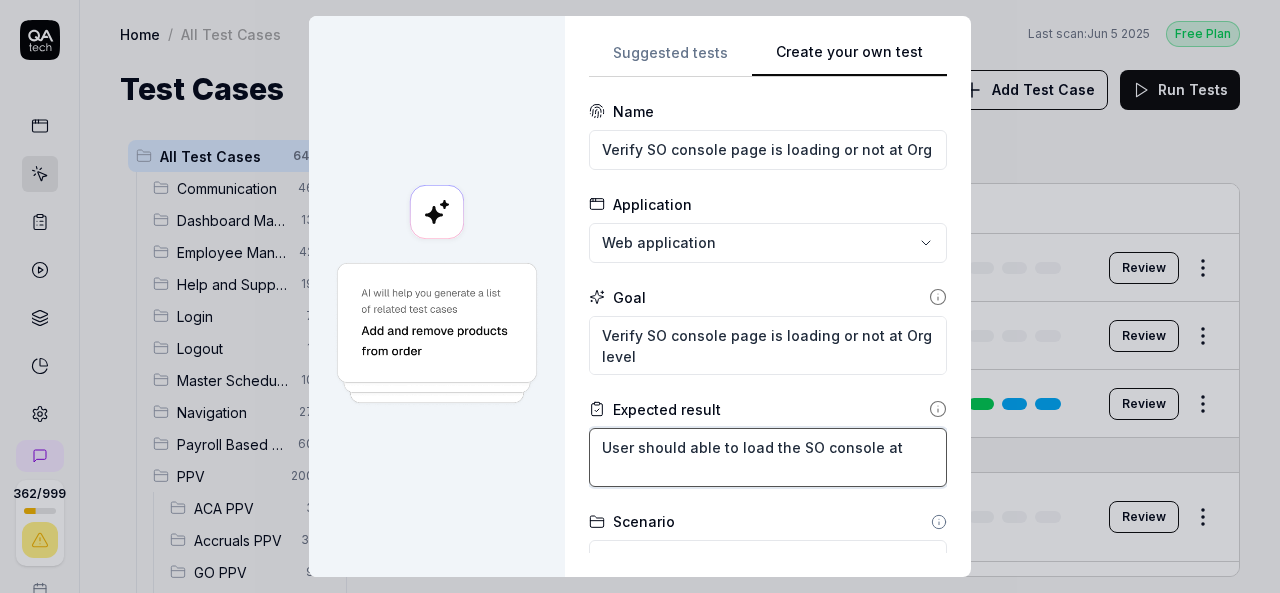 type on "User should able to load the SO console at O" 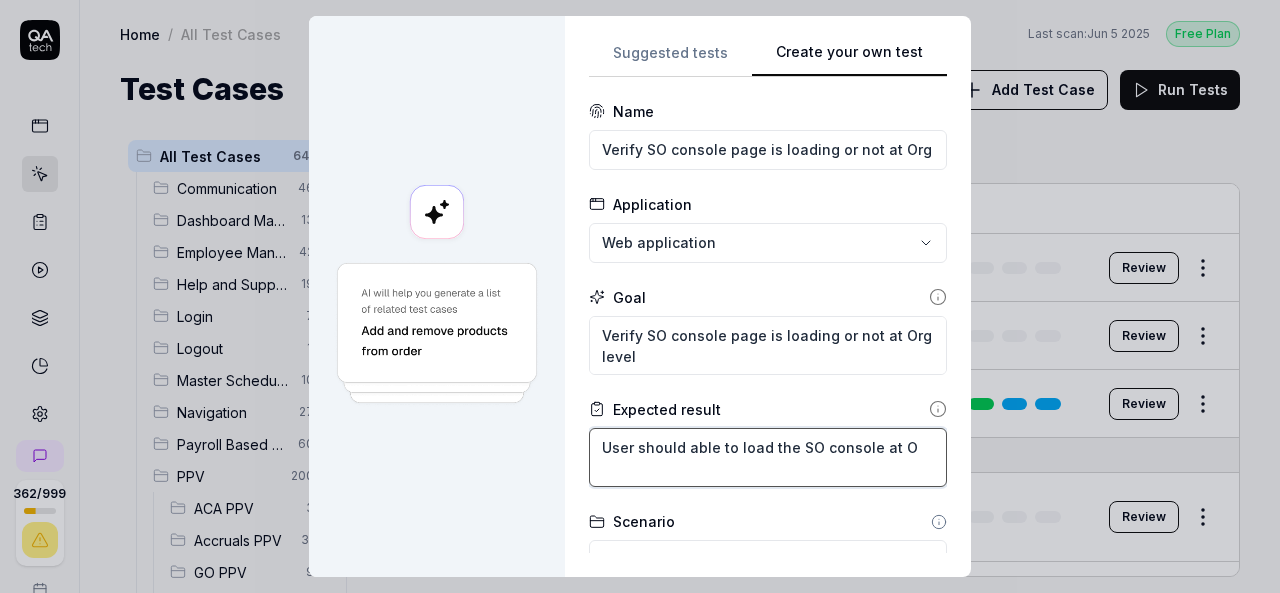 type on "*" 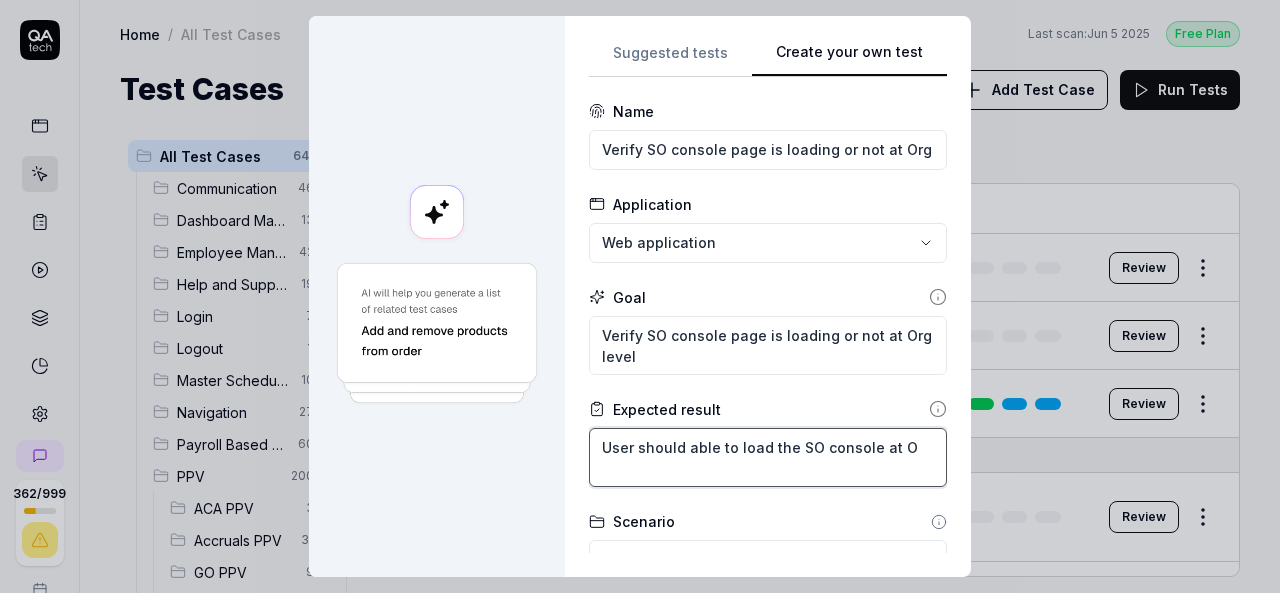 type on "User should able to load the SO console at Or" 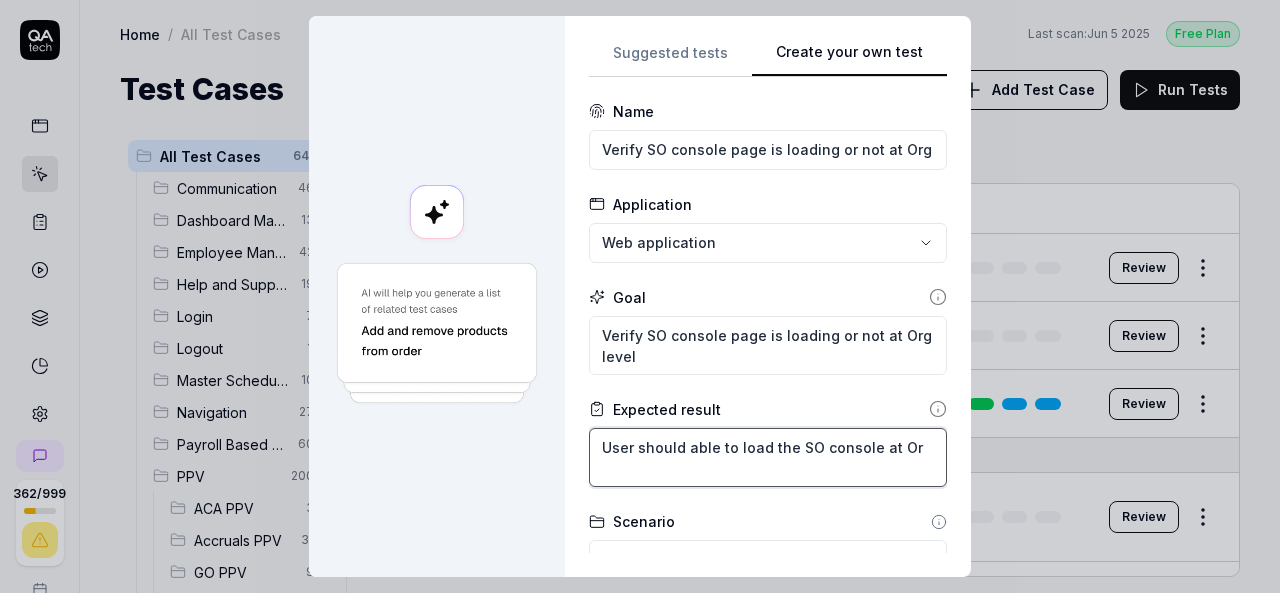 type on "*" 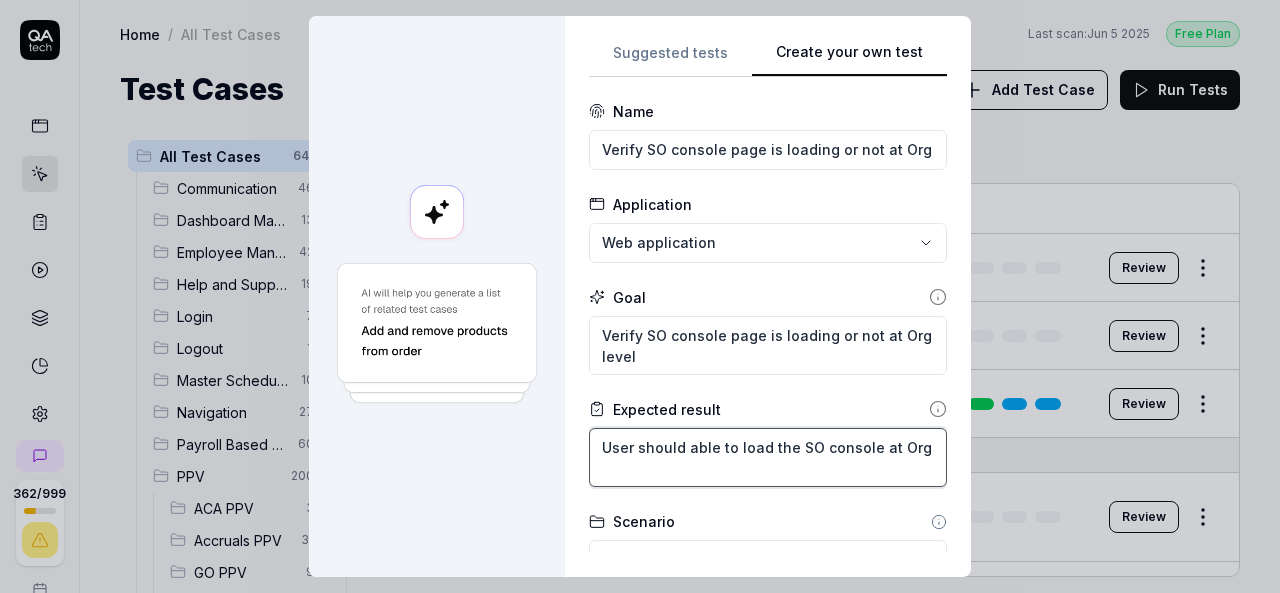type on "*" 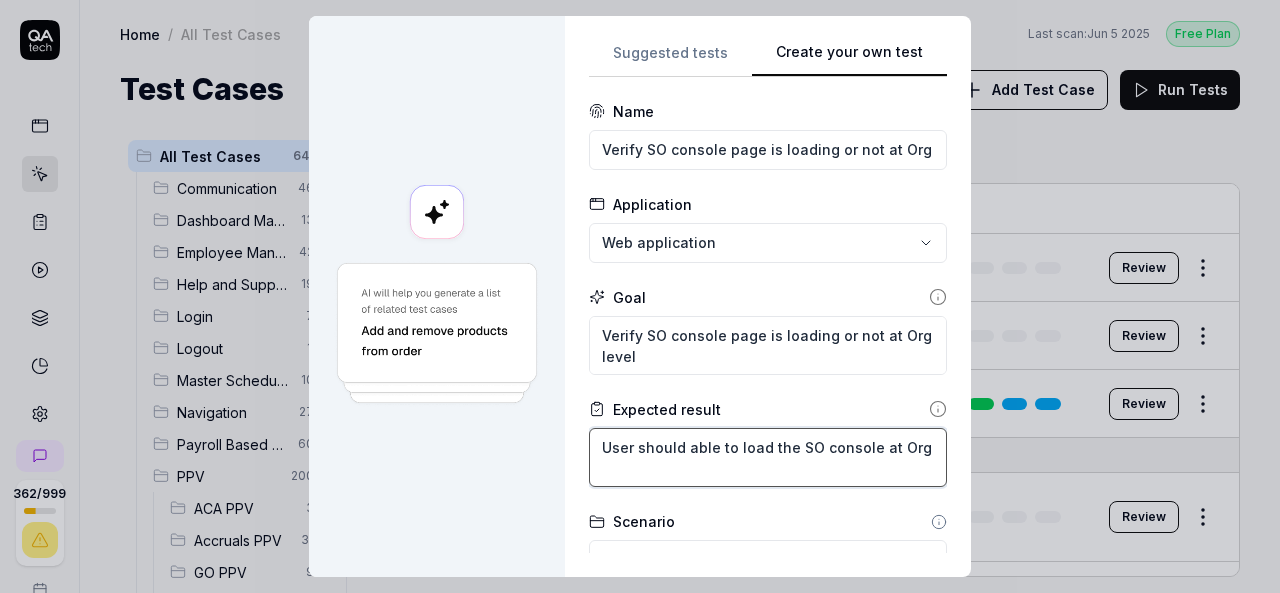 type on "User should able to load the SO console at Orgh" 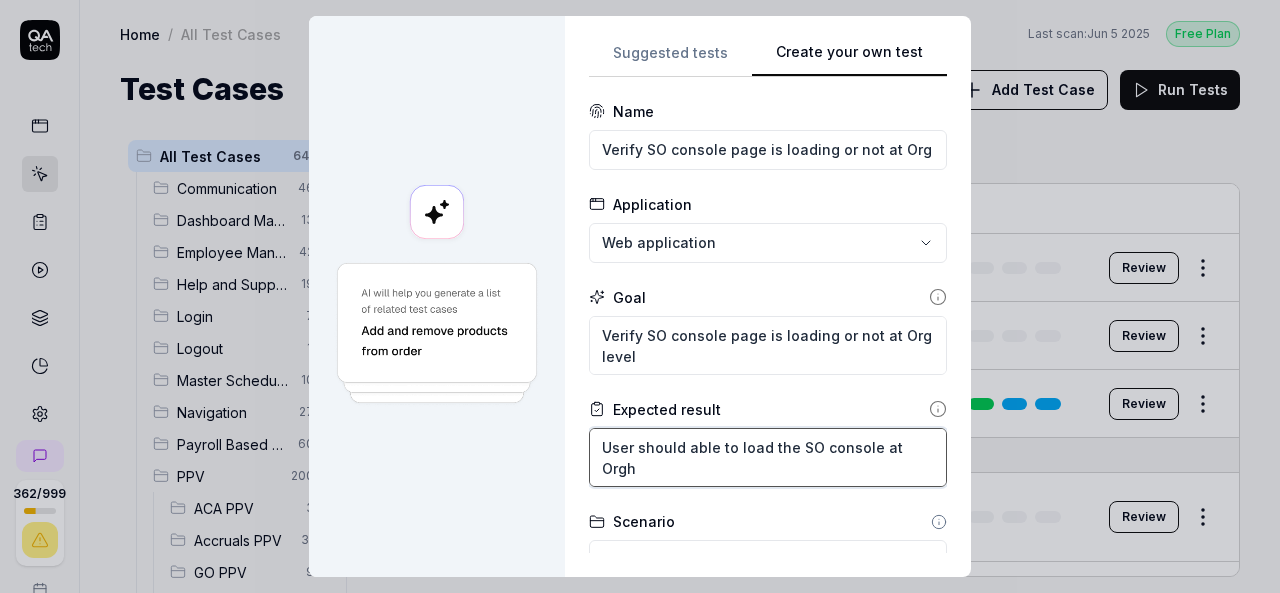 type on "*" 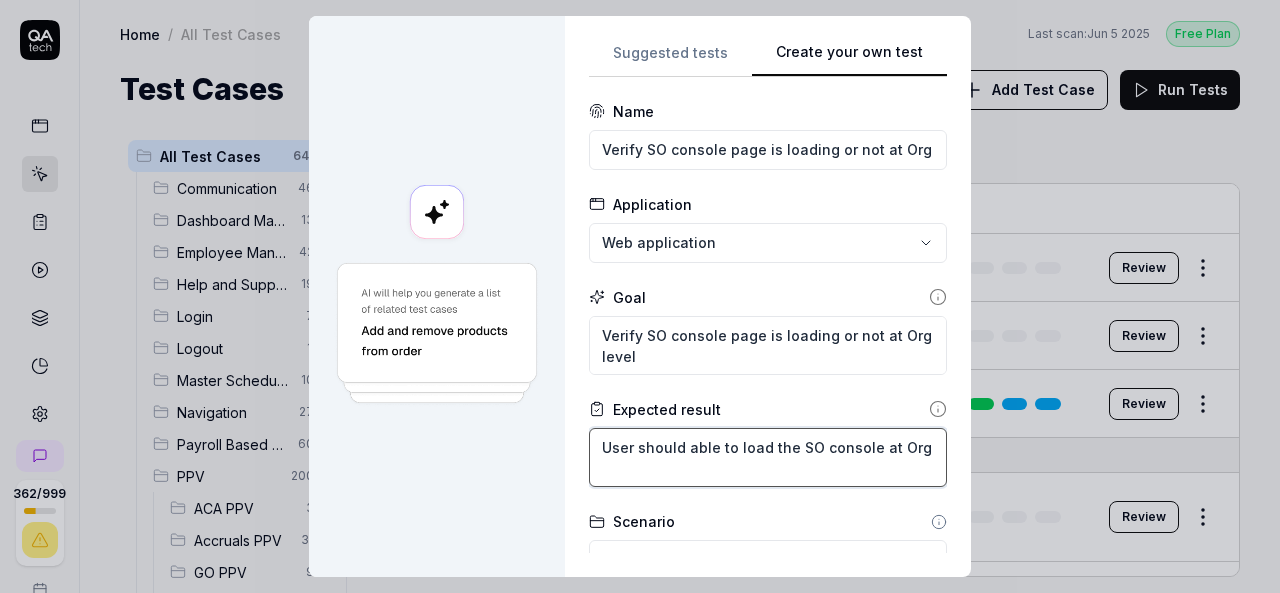 type on "*" 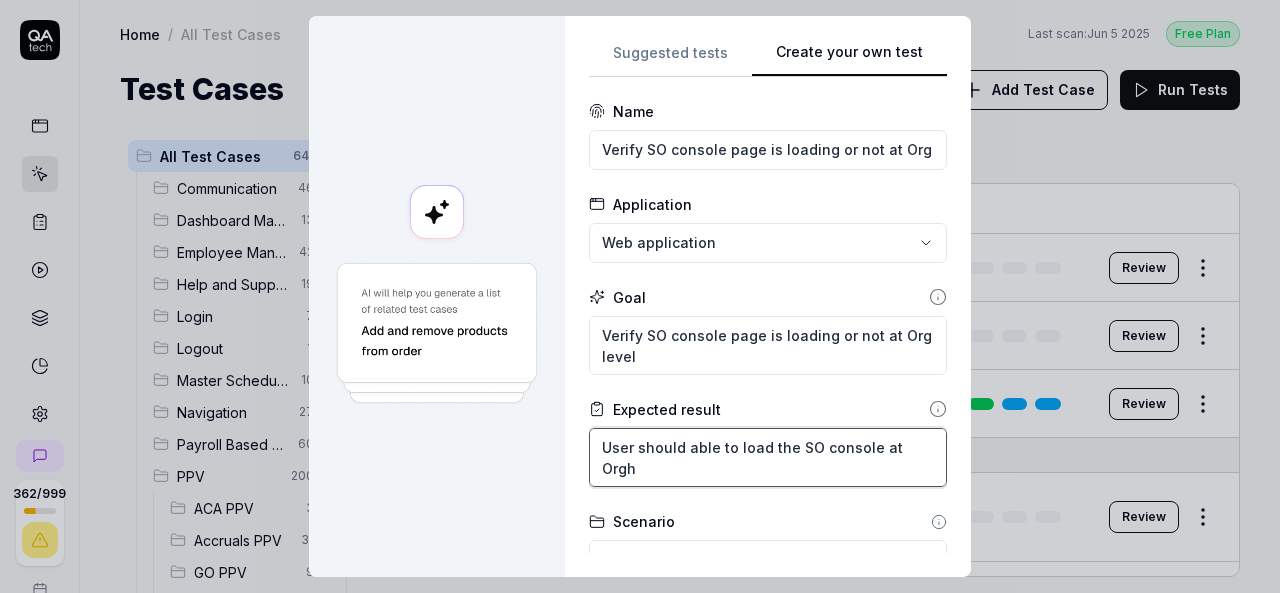 type on "*" 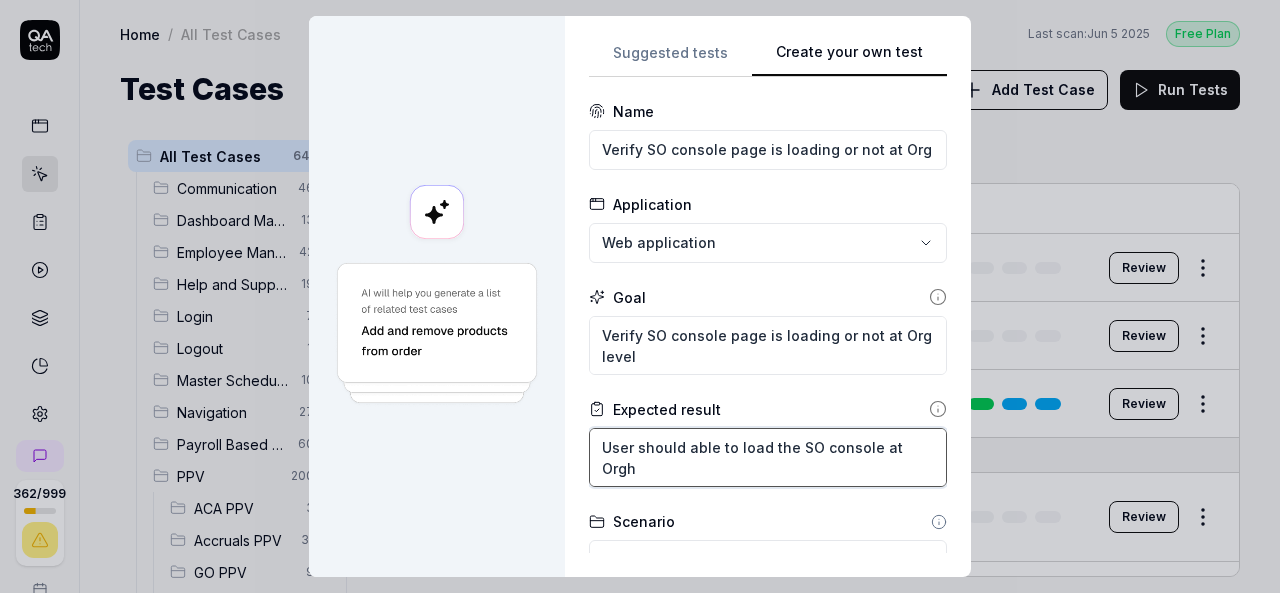 type on "User should able to load the SO console at Orgha" 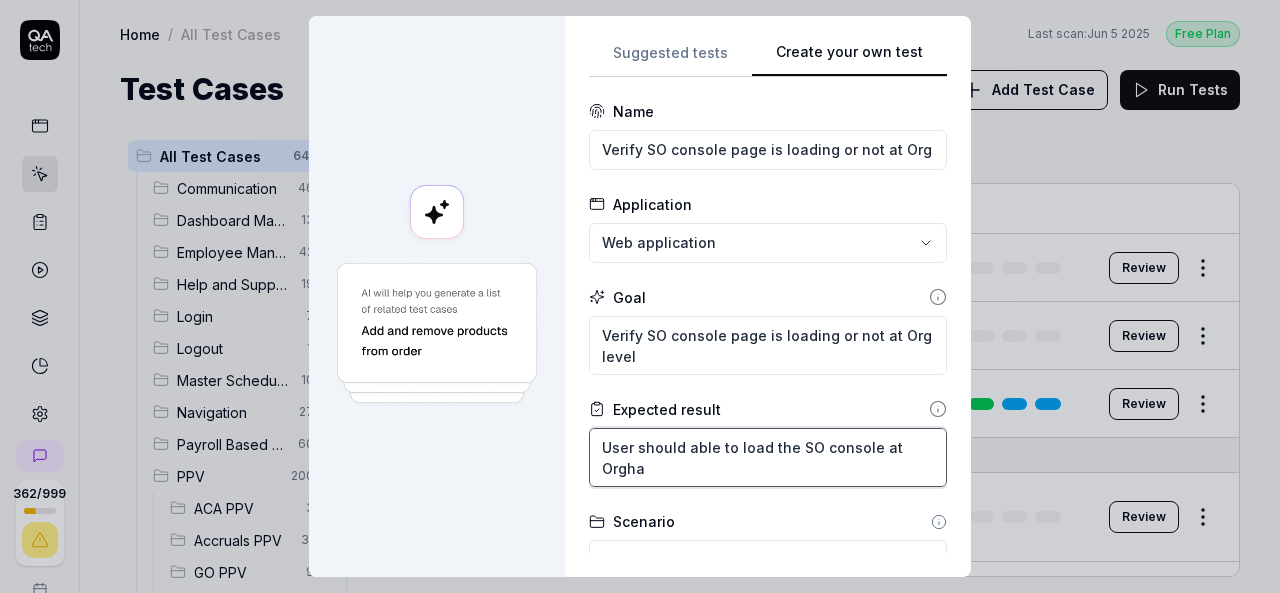 type on "*" 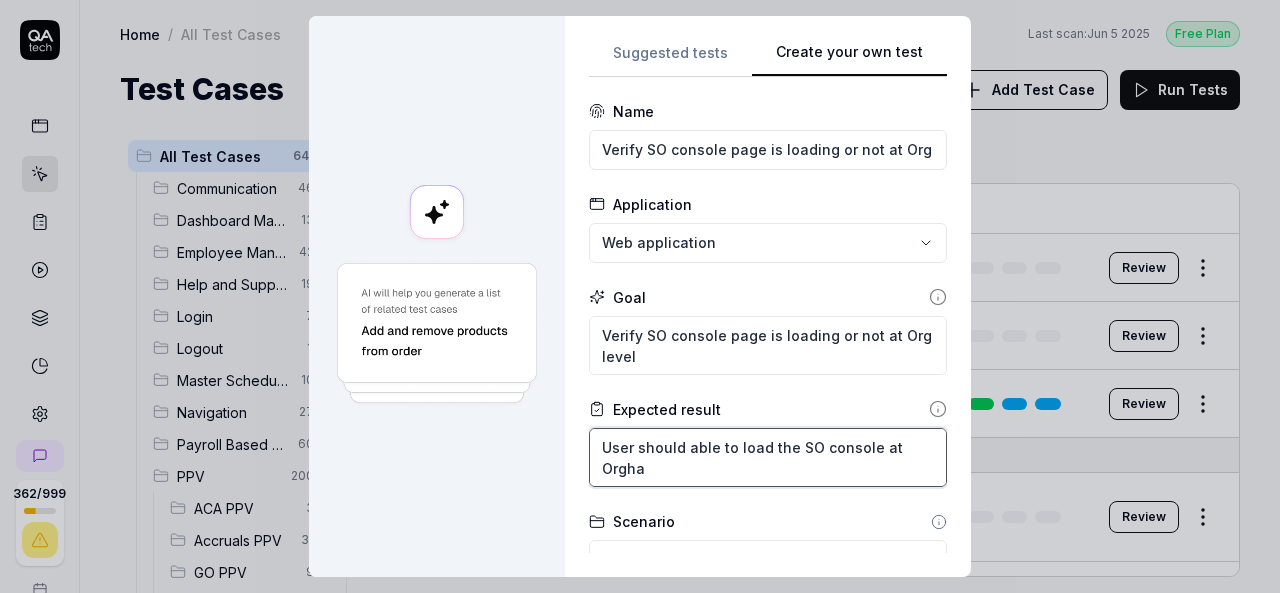 type on "User should able to load the SO console at Orghan" 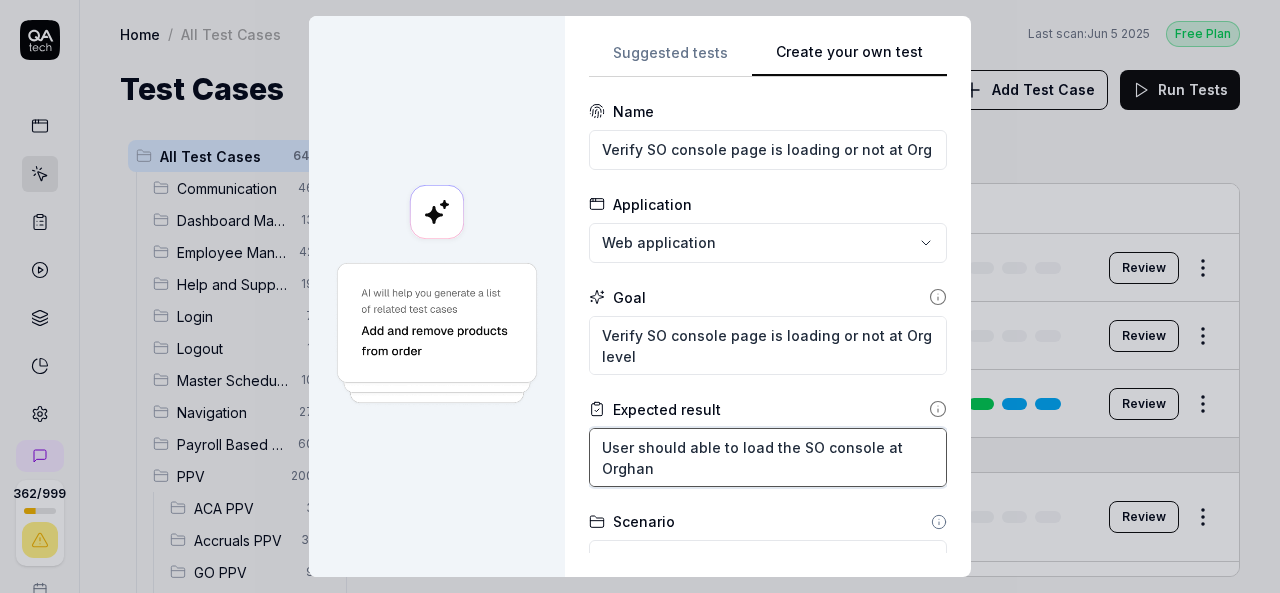 type on "*" 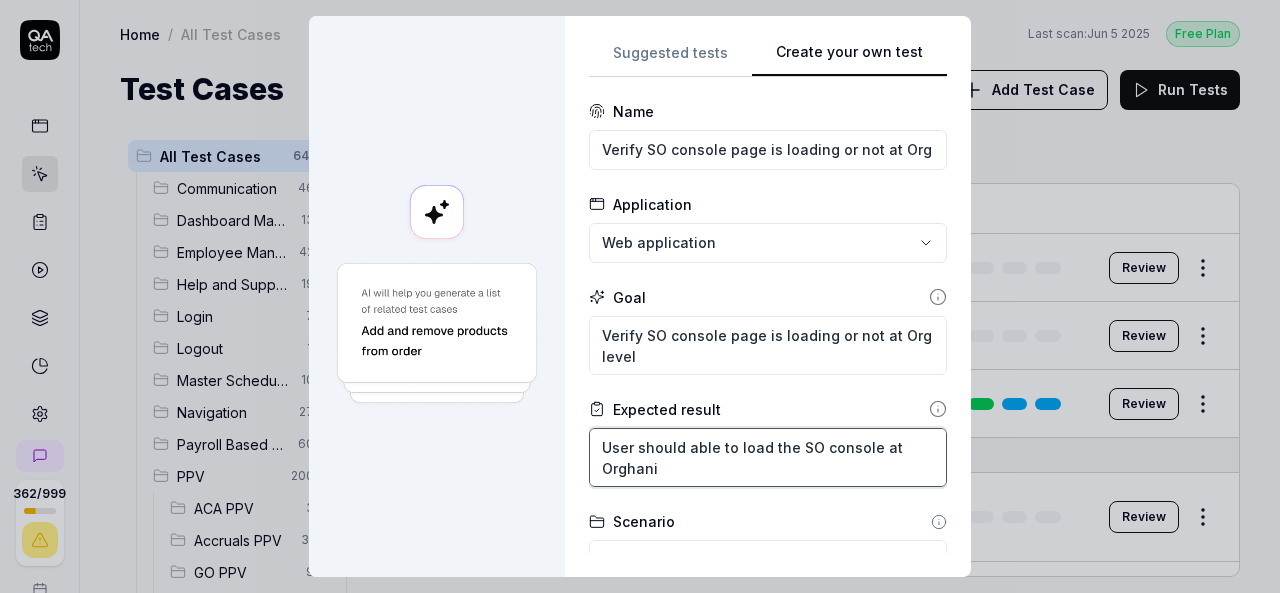 type on "*" 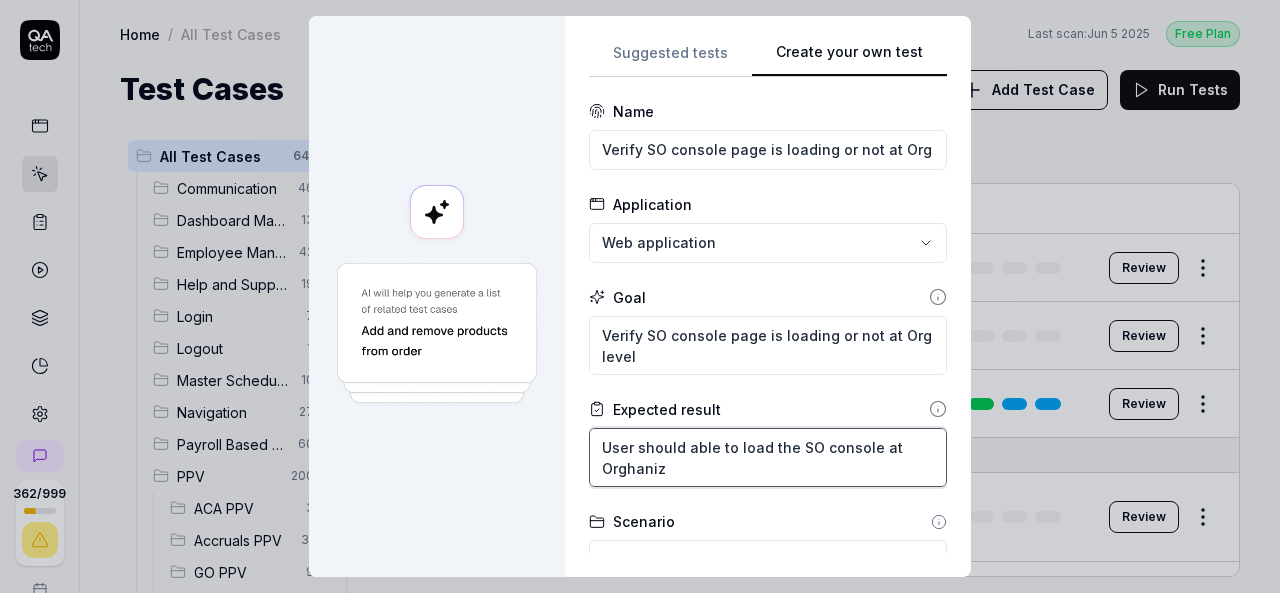 type on "*" 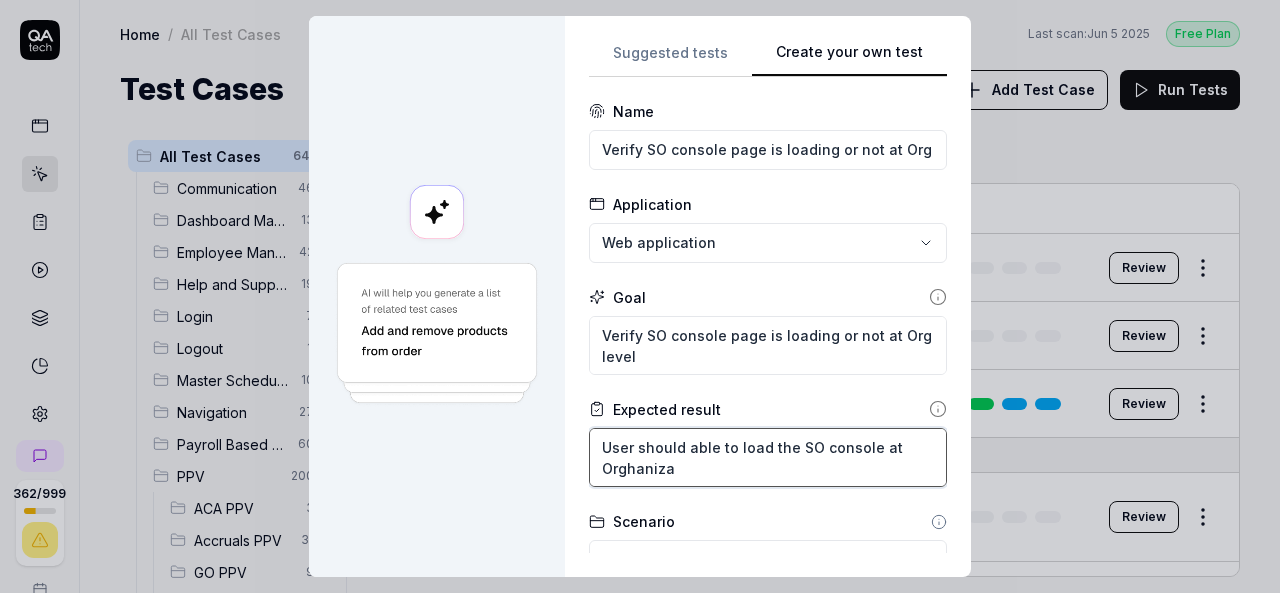 type on "*" 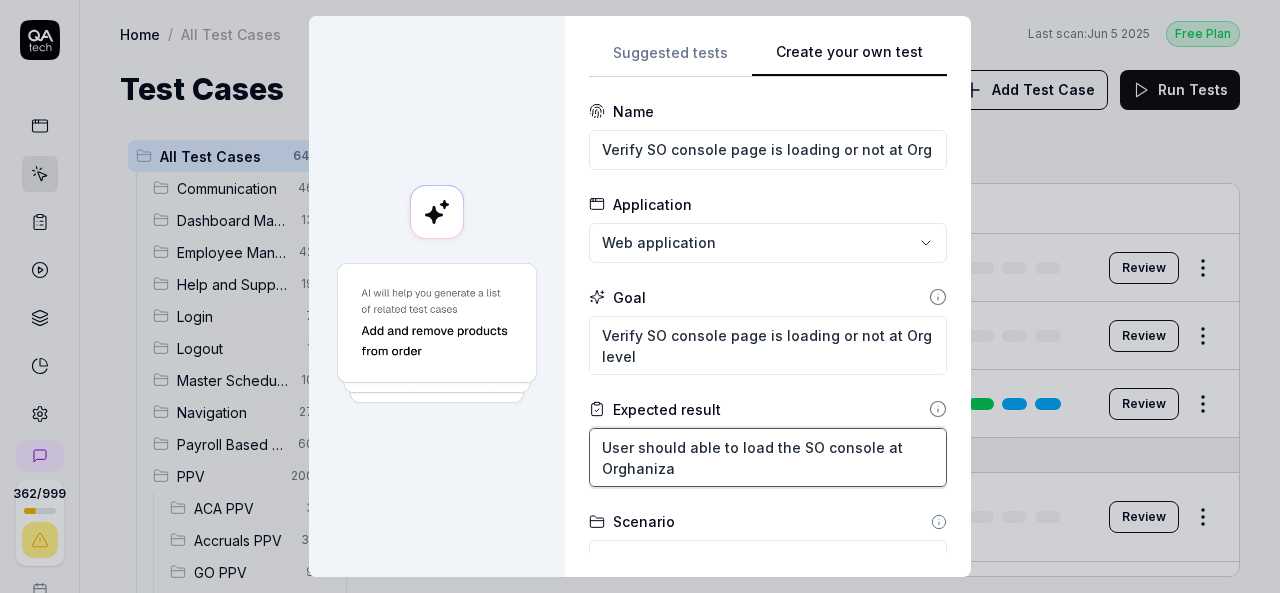 type on "User should able to load the SO console at Orghanizat" 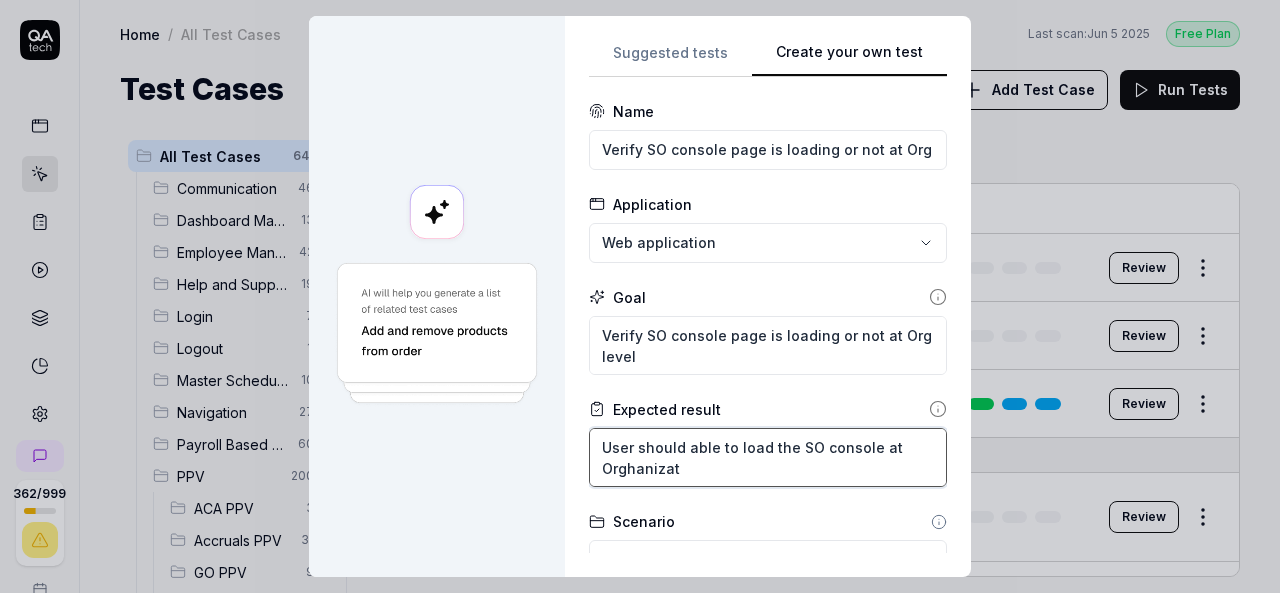 type on "*" 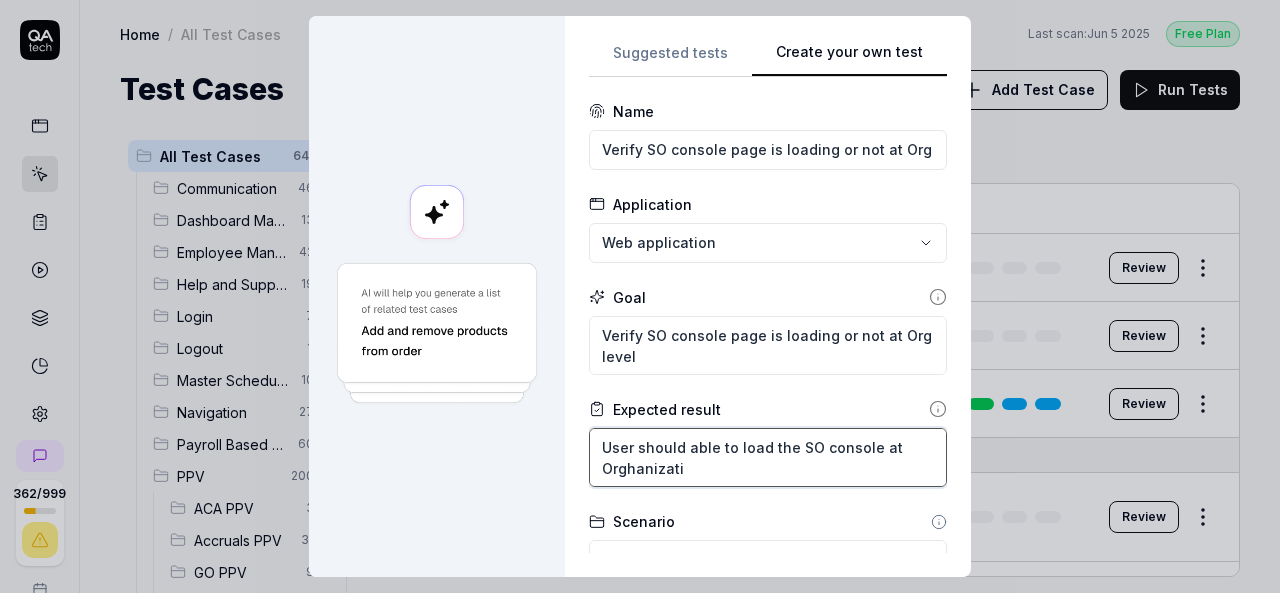 type on "*" 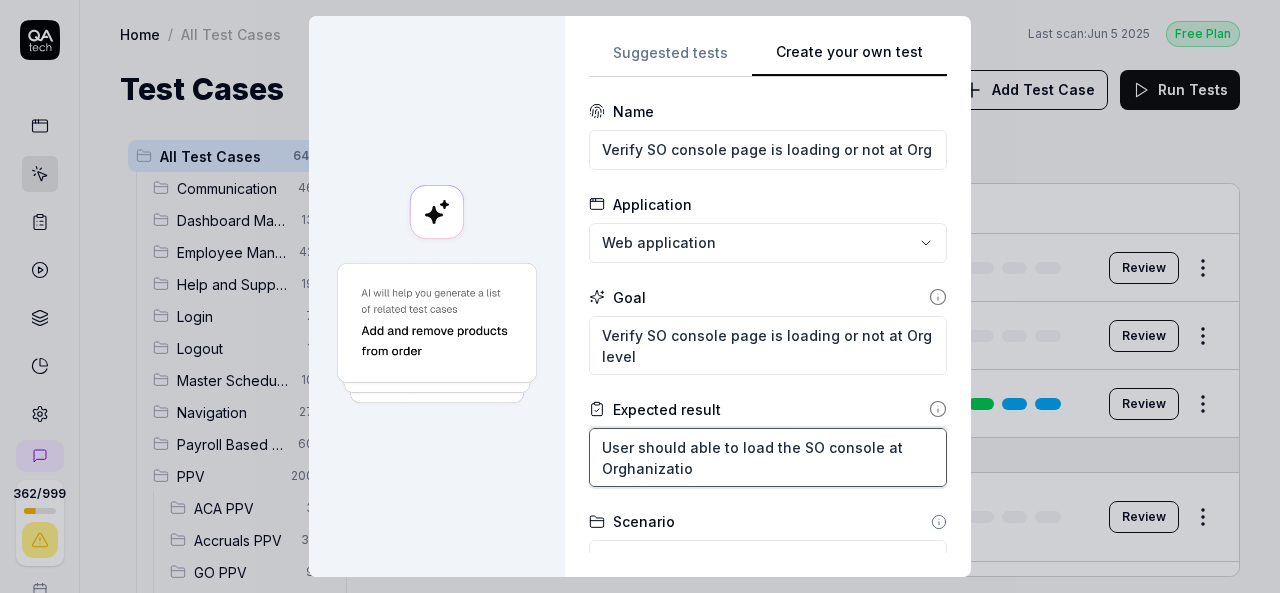 type on "*" 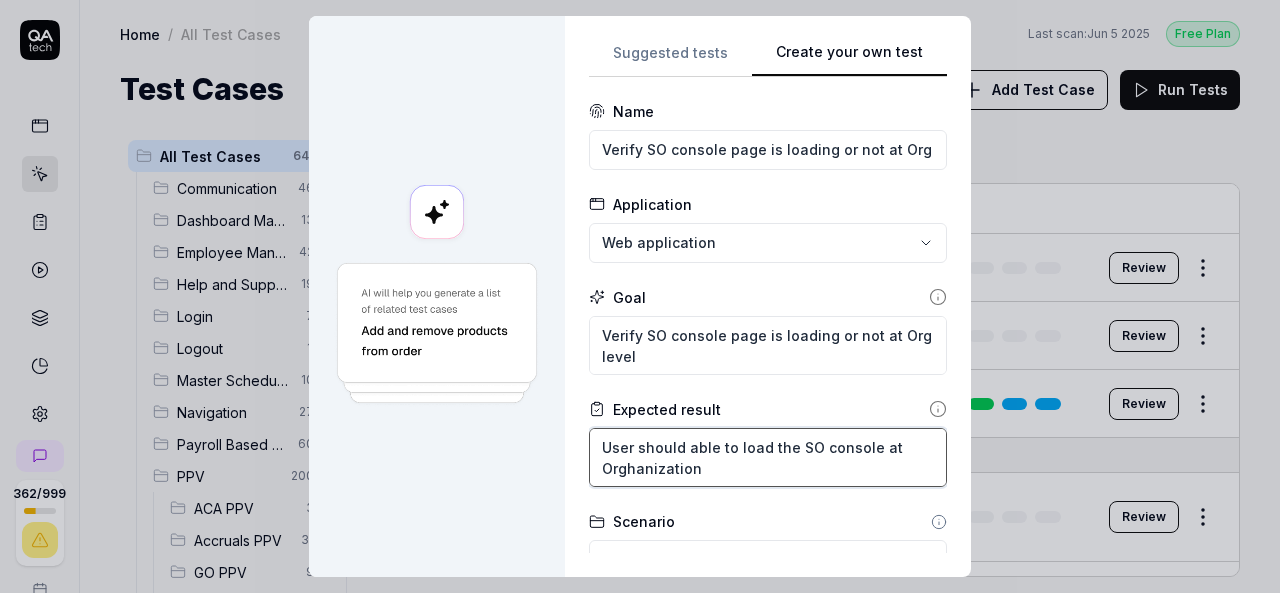 type on "*" 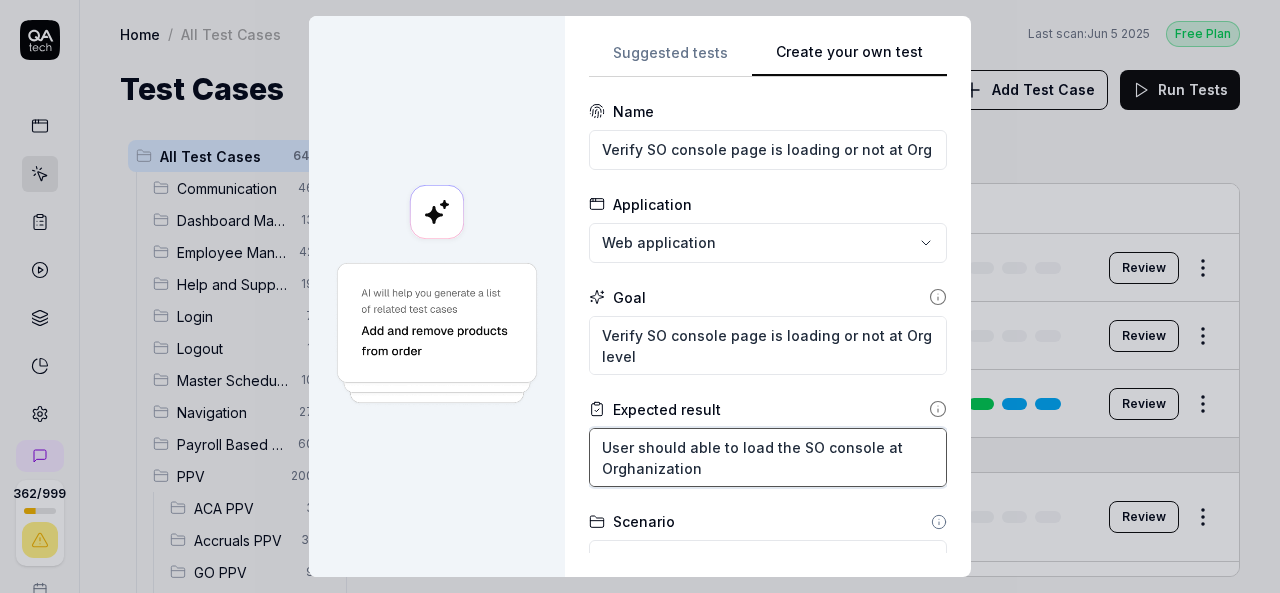 type on "User should able to load the SO console at Orghanization" 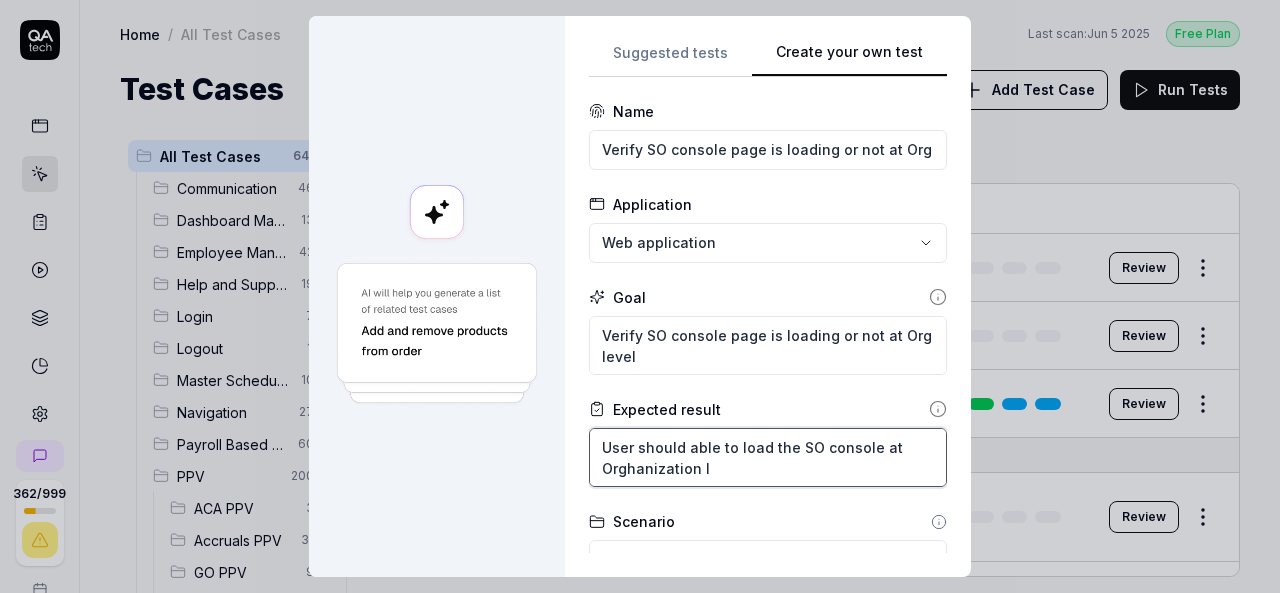 type on "*" 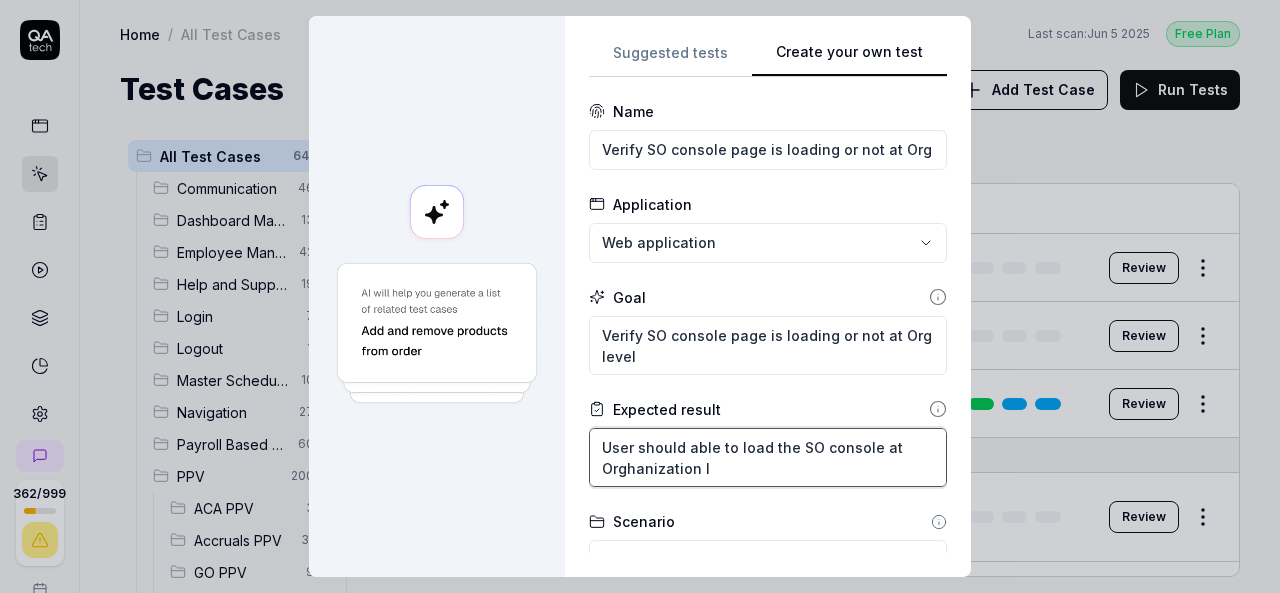 type on "User should able to load the SO console at Orghanization le" 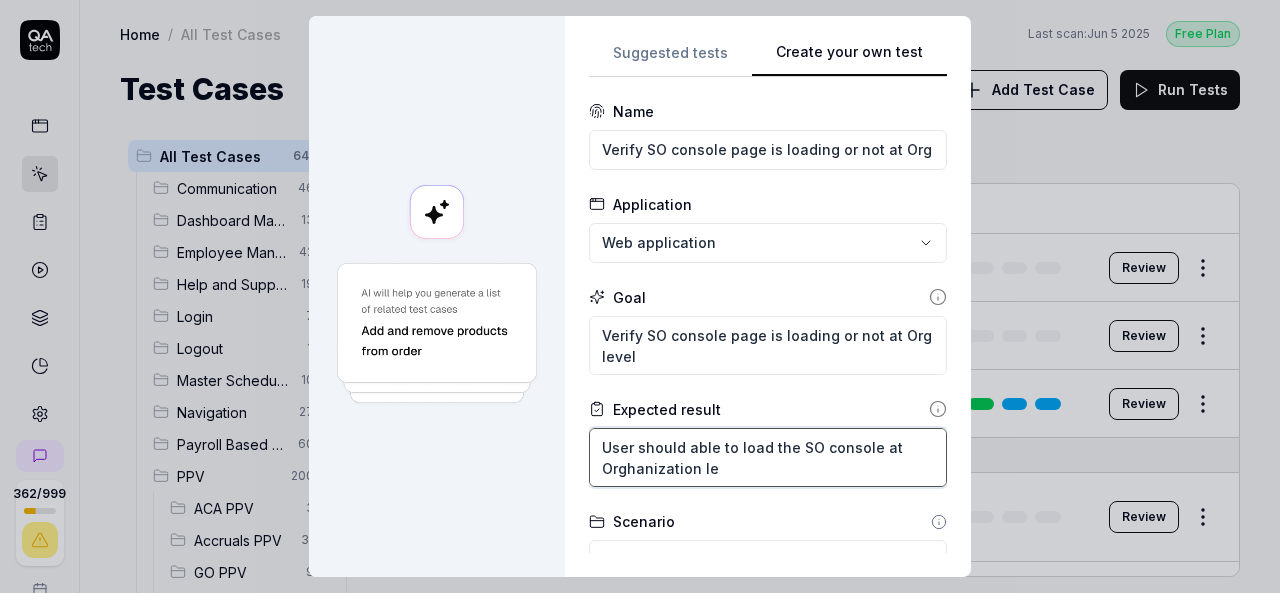 type on "*" 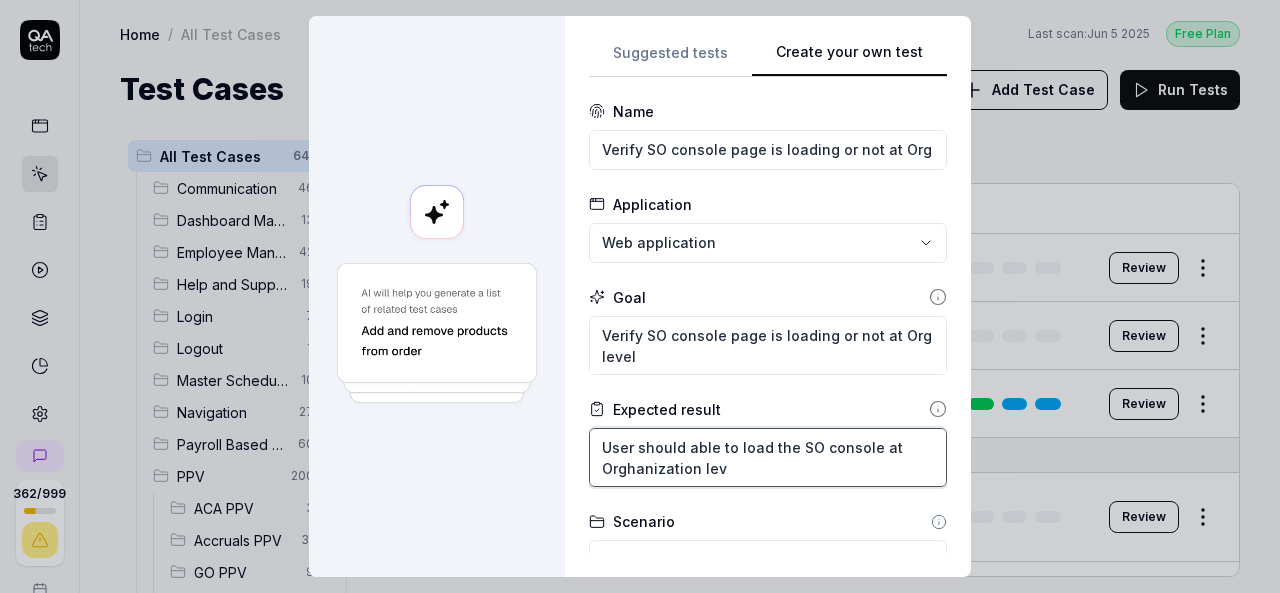 type on "*" 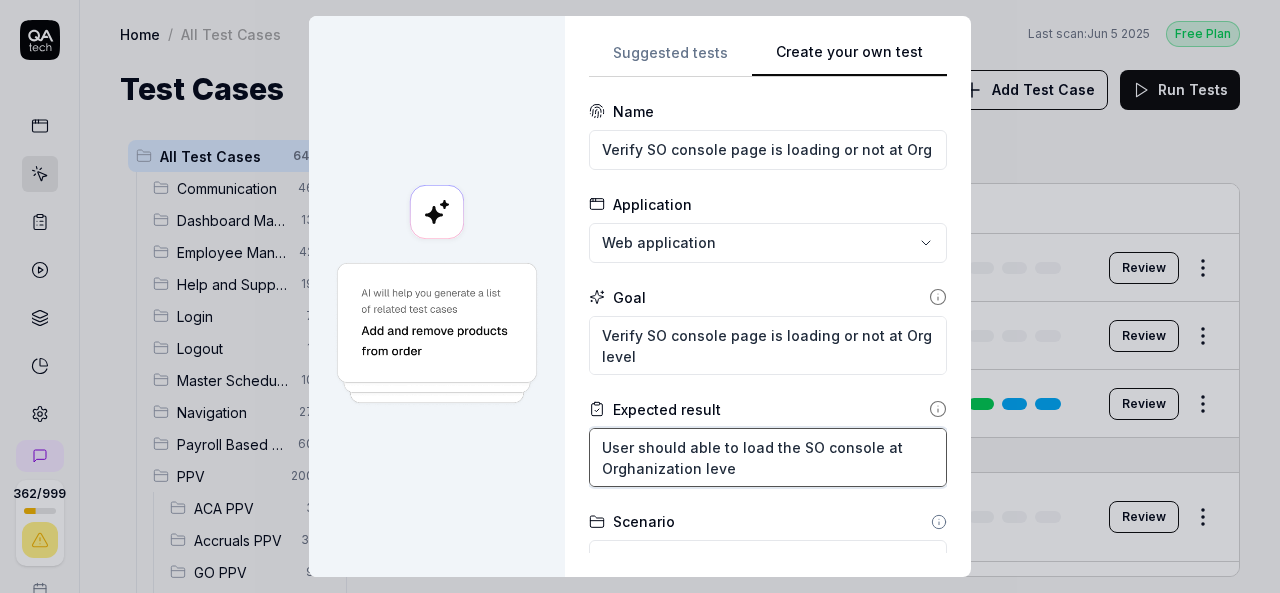 type on "*" 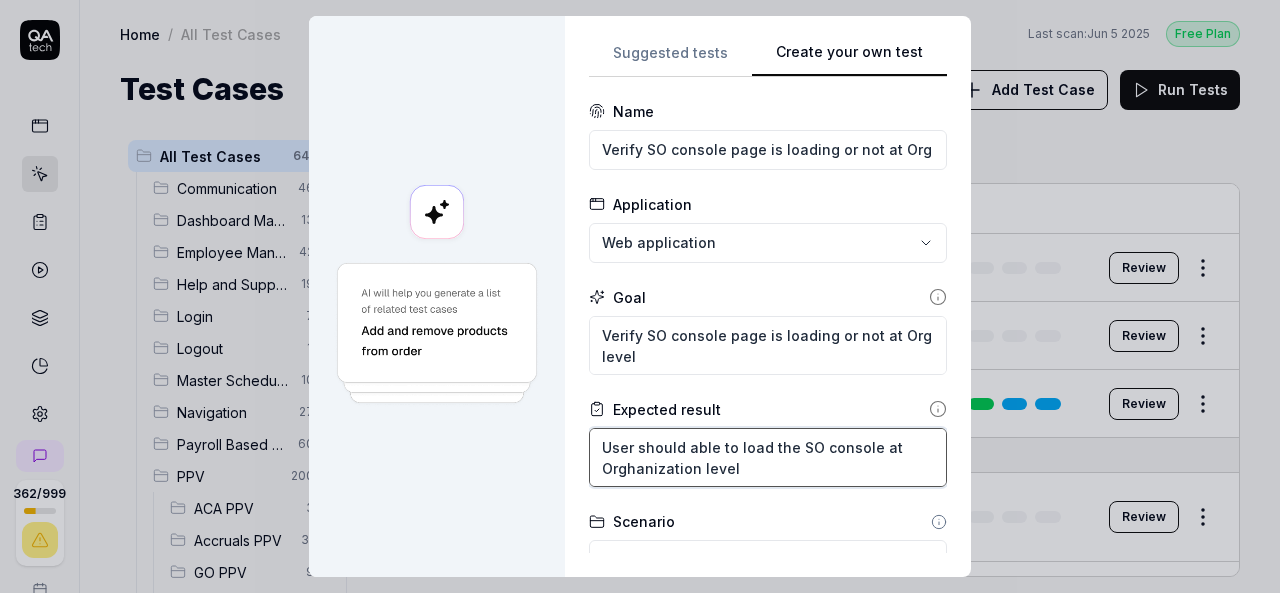 click on "User should able to load the SO console at Orghanization level" at bounding box center [768, 457] 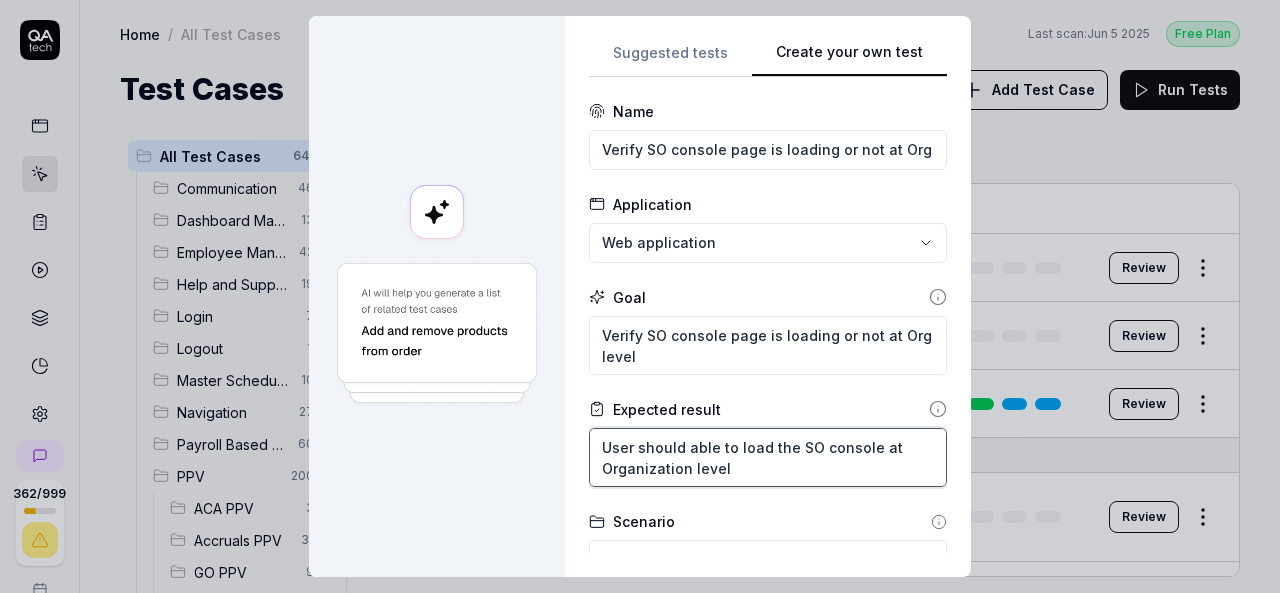 click on "User should able to load the SO console at Organization level" at bounding box center (768, 457) 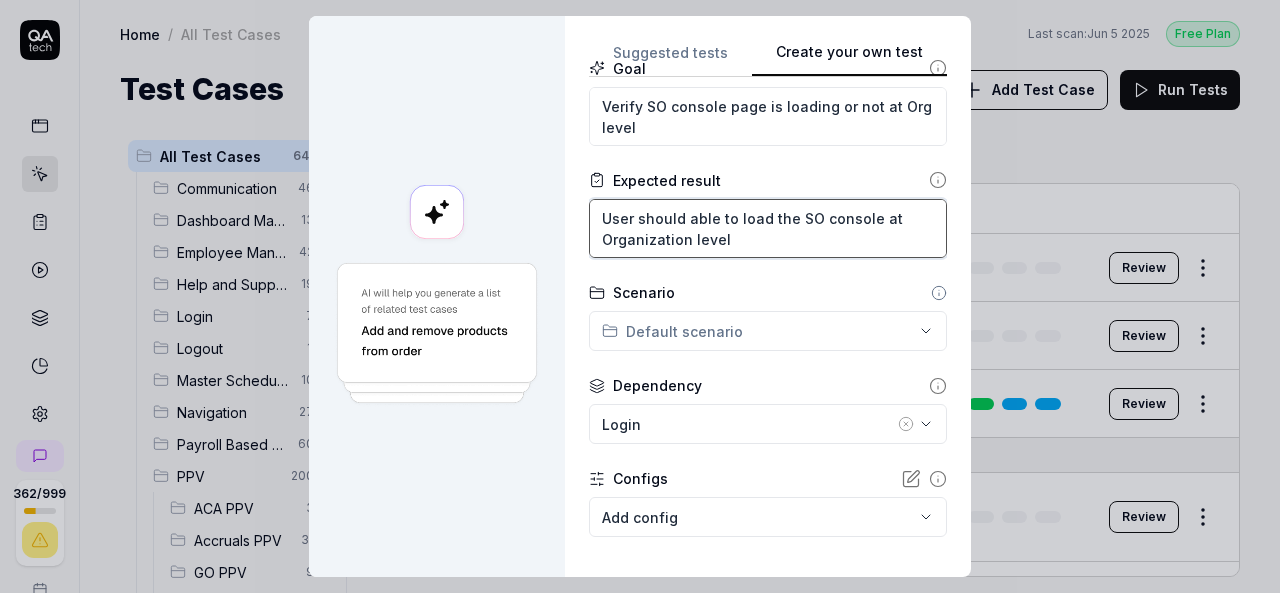 scroll, scrollTop: 231, scrollLeft: 0, axis: vertical 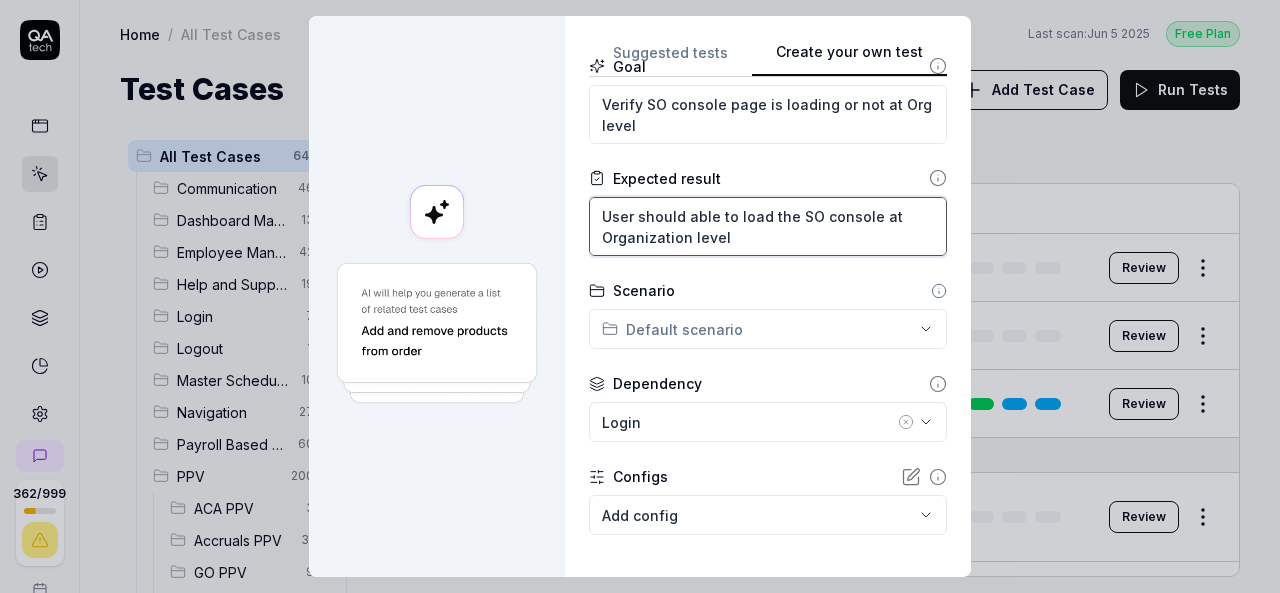 type on "User should able to load the SO console at Organization level" 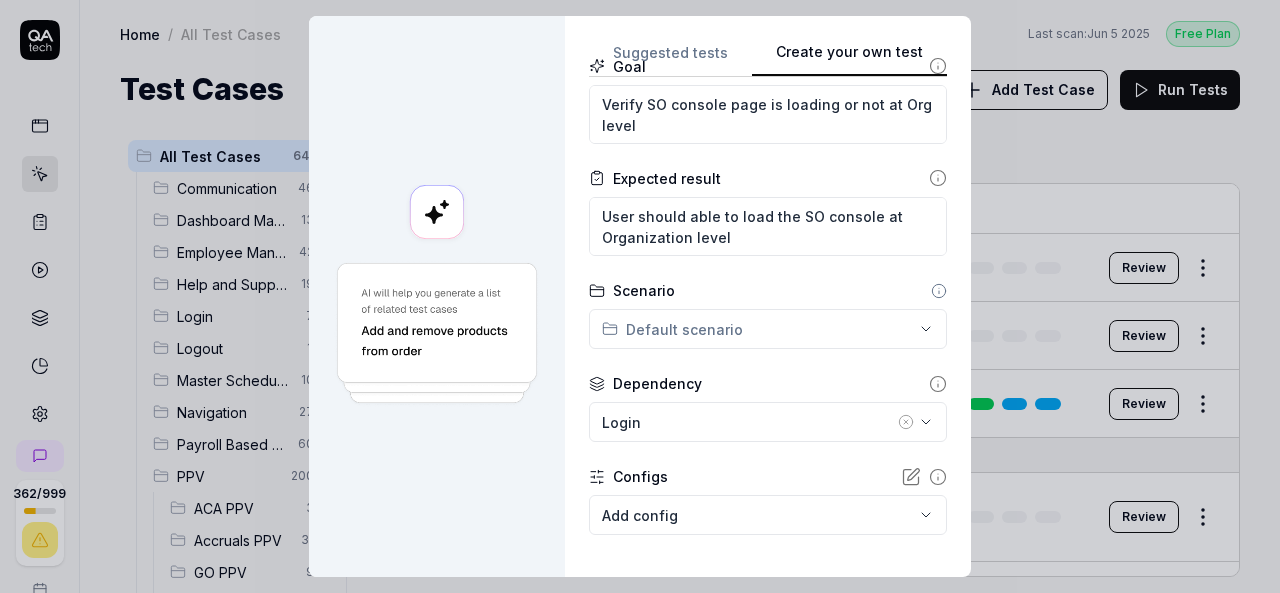 click on "**********" at bounding box center [640, 296] 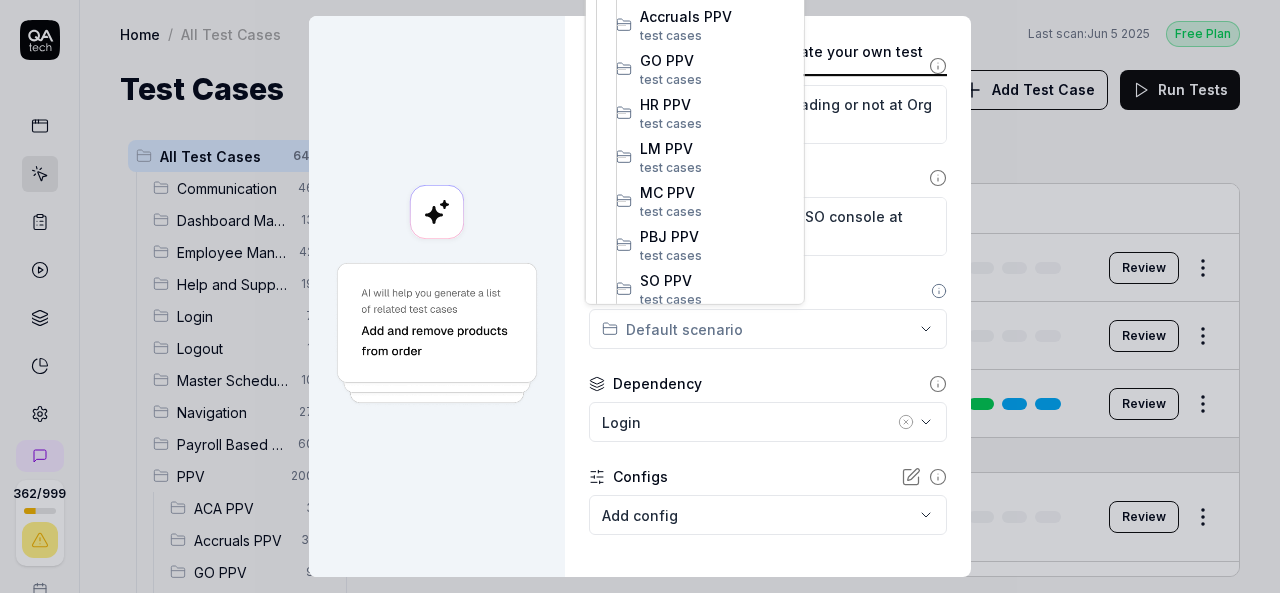 scroll, scrollTop: 543, scrollLeft: 0, axis: vertical 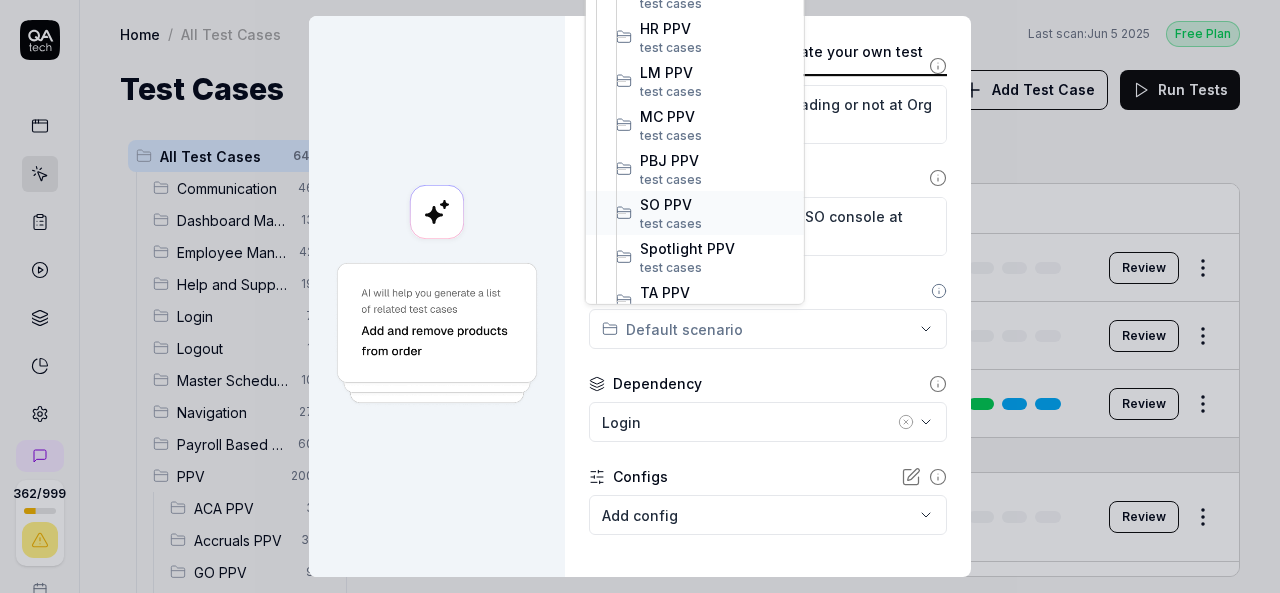click on "test case s" at bounding box center (717, 223) 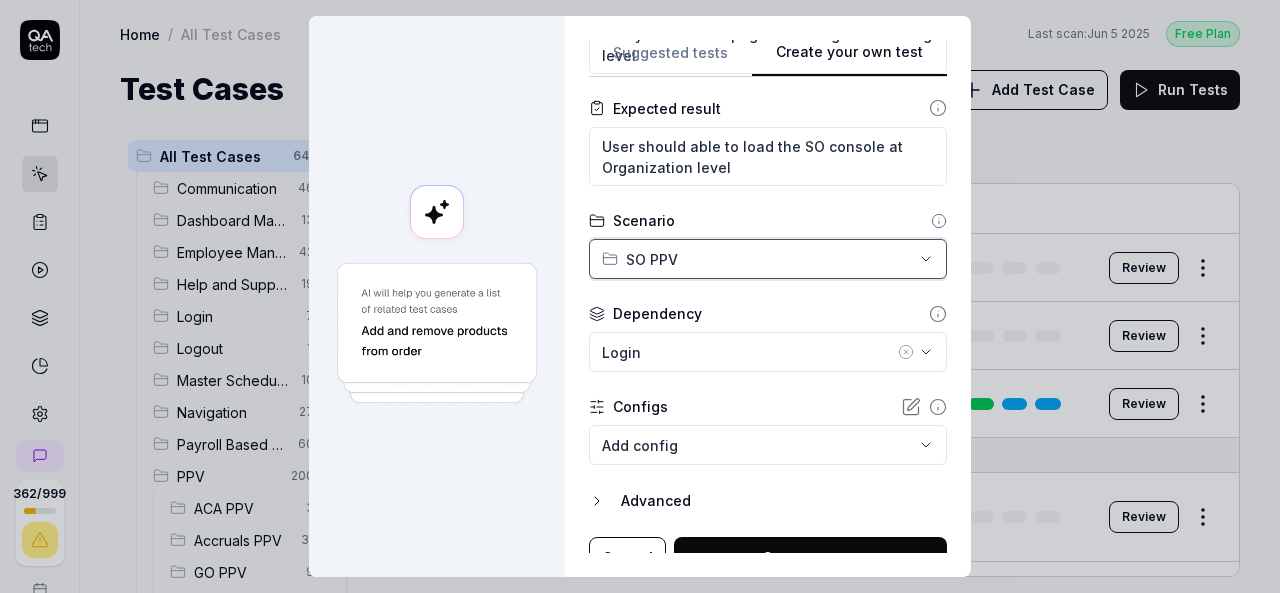 scroll, scrollTop: 324, scrollLeft: 0, axis: vertical 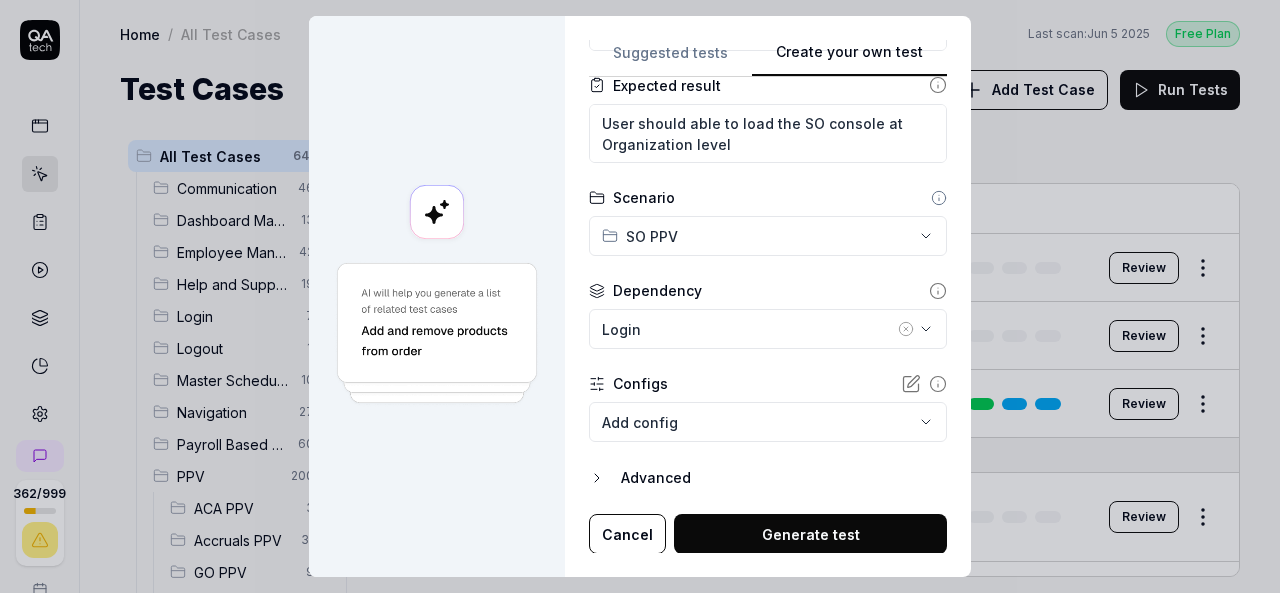 click on "Generate test" at bounding box center (810, 534) 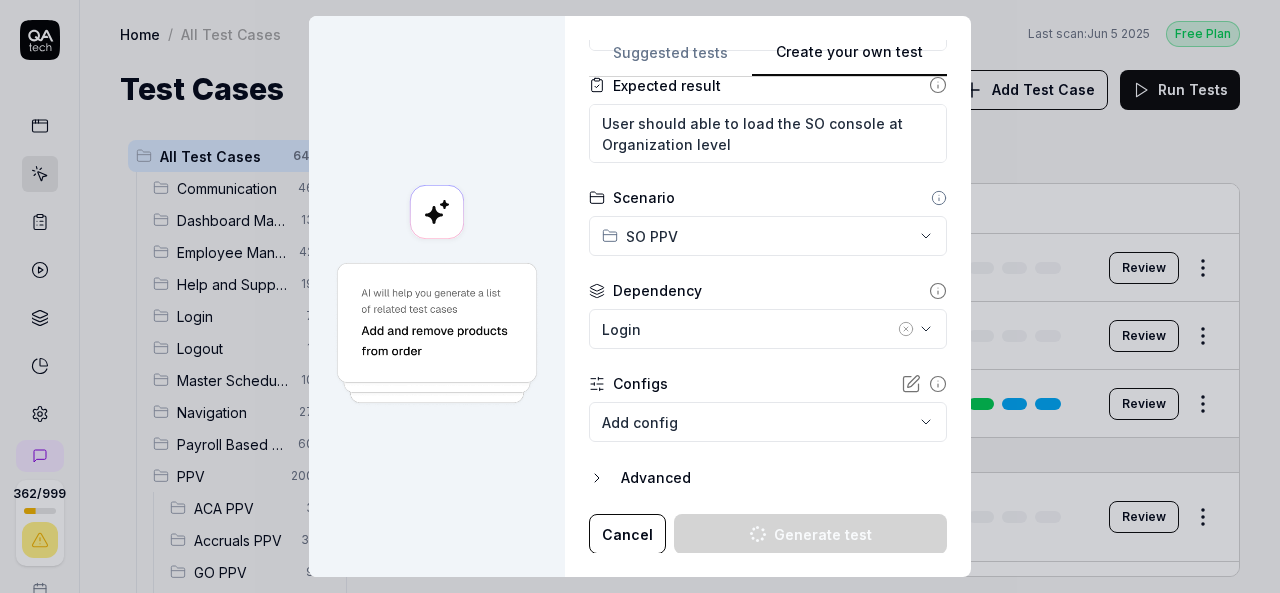 type on "*" 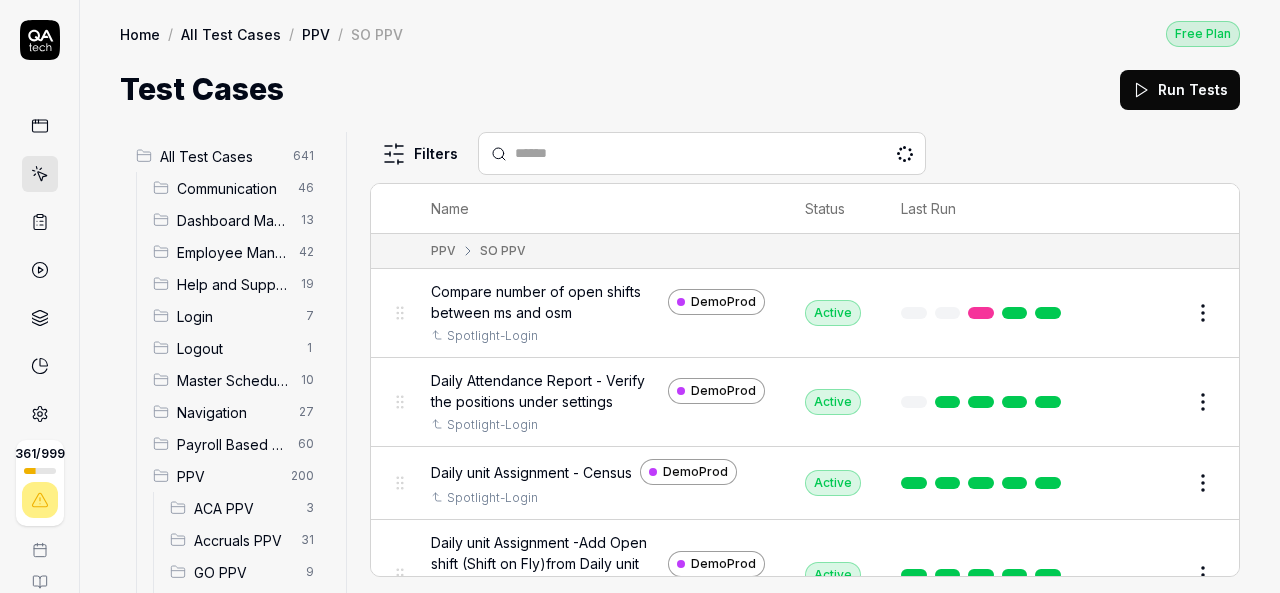 scroll, scrollTop: 0, scrollLeft: 0, axis: both 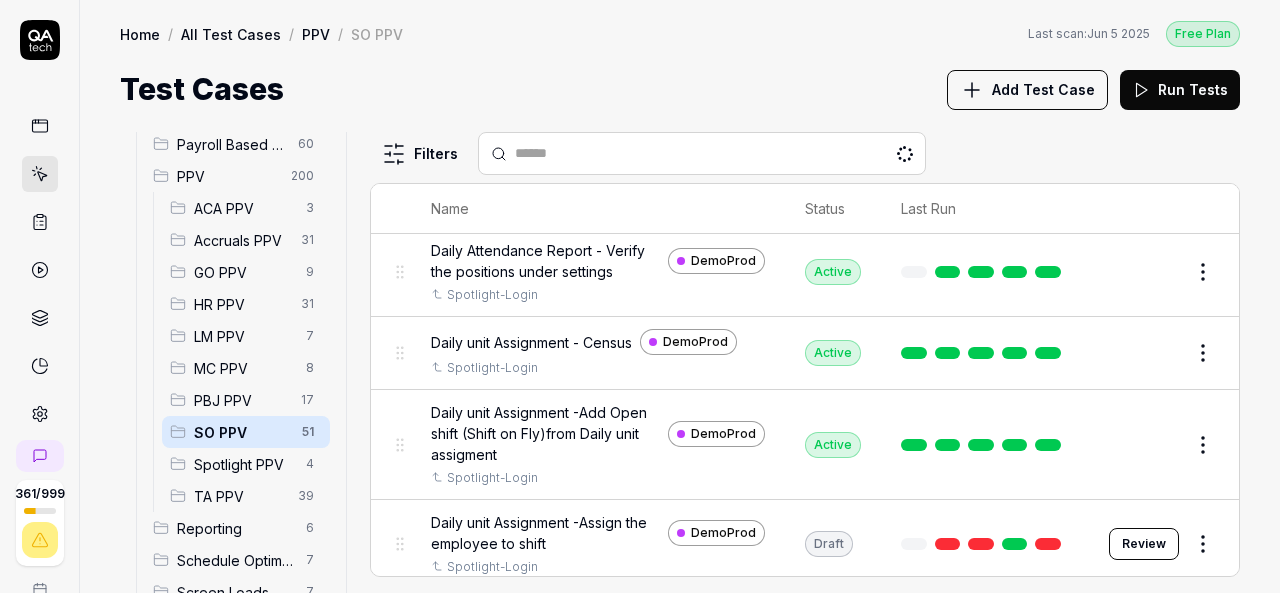 click at bounding box center [714, 153] 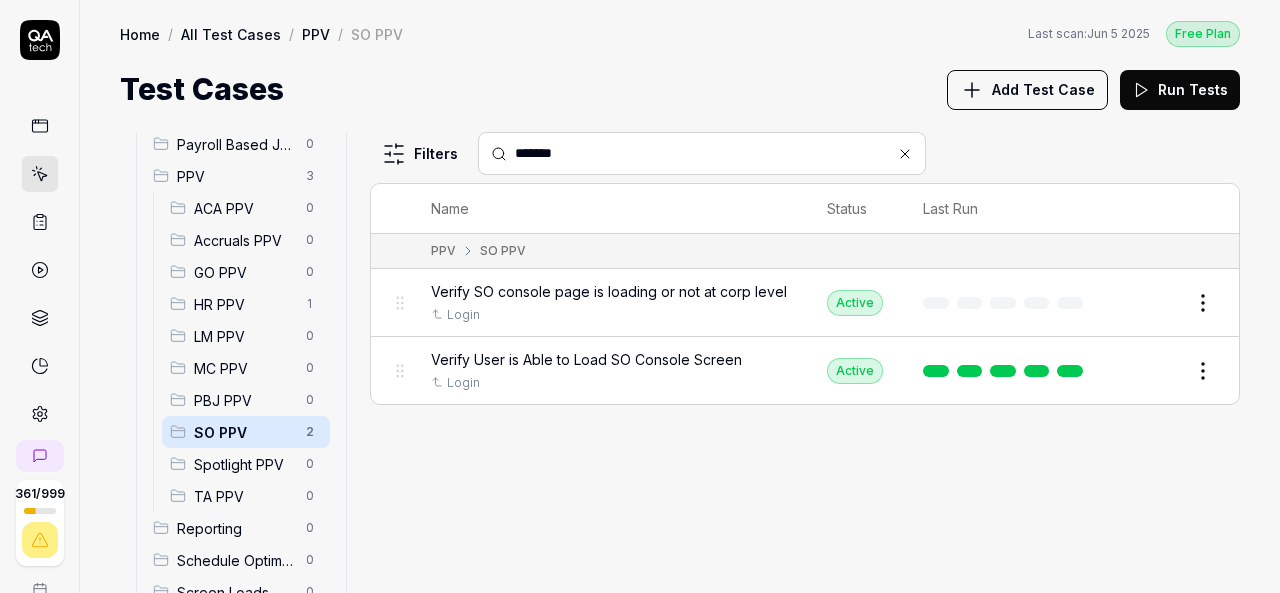 scroll, scrollTop: 0, scrollLeft: 0, axis: both 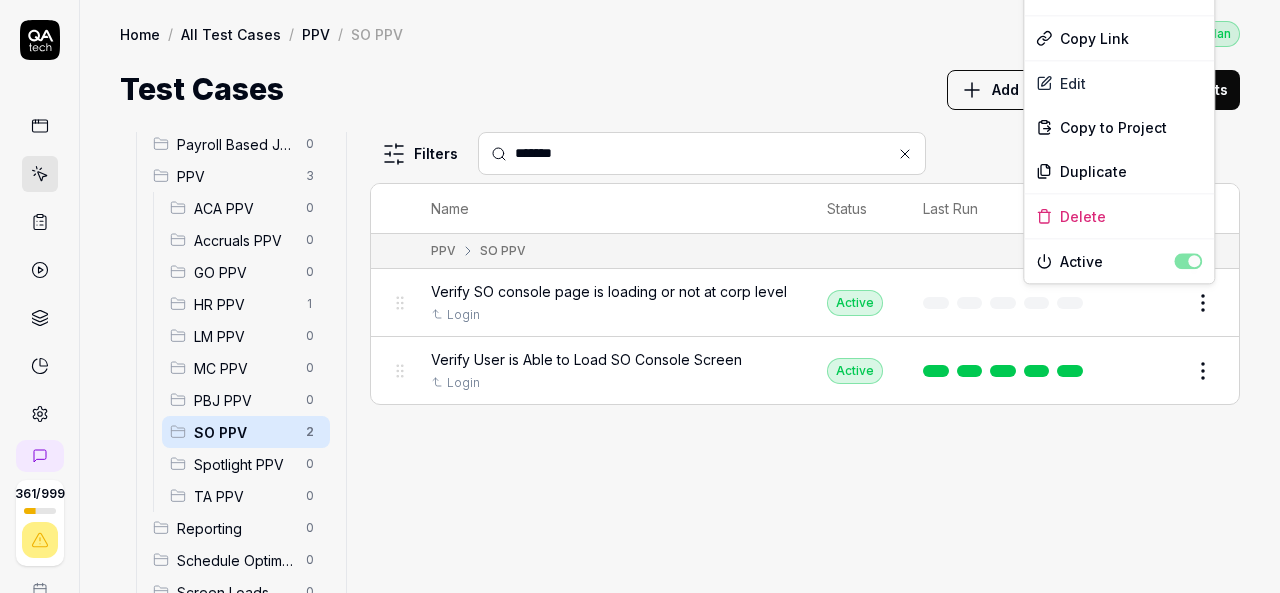 click on "361 / 999 k S Home / All Test Cases / PPV / SO PPV Home / All Test Cases / PPV / SO PPV Last scan: Jun 5 [YEAR] Free Plan Test Cases Add Test Case Run Tests All Test Cases 3 Communication 0 Dashboard Management 0 Employee Management 0 Help and Support 0 Login 0 Logout 0 Master Schedule 0 Navigation 0 Payroll Based Journal 0 PPV 3 ACA PPV 0 Accruals PPV 0 GO PPV 0 HR PPV 1 LM PPV 0 MC PPV 0 PBJ PPV 0 SO PPV 2 Spotlight PPV 0 TA PPV 0 Reporting 0 Schedule Optimizer 0 Screen Loads 0 TestPPV 0 Time & Attendance 0 User Profile 0 Filters ******* Name Status Last Run PPV SO PPV Verify SO console page is loading or not at corp level Login Active Edit Verify User is Able to Load SO Console Screen Login Active Edit
Options Run Test Copy Link Edit Copy to Project Duplicate Delete Active" at bounding box center [640, 296] 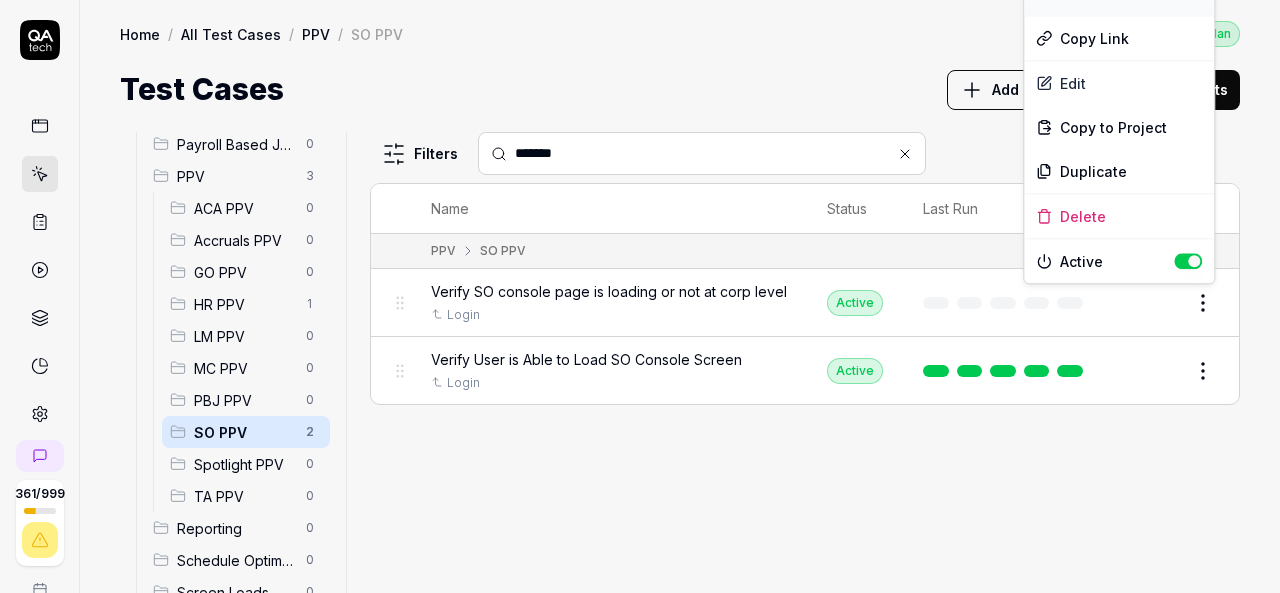 click on "Run Test" at bounding box center (1119, -7) 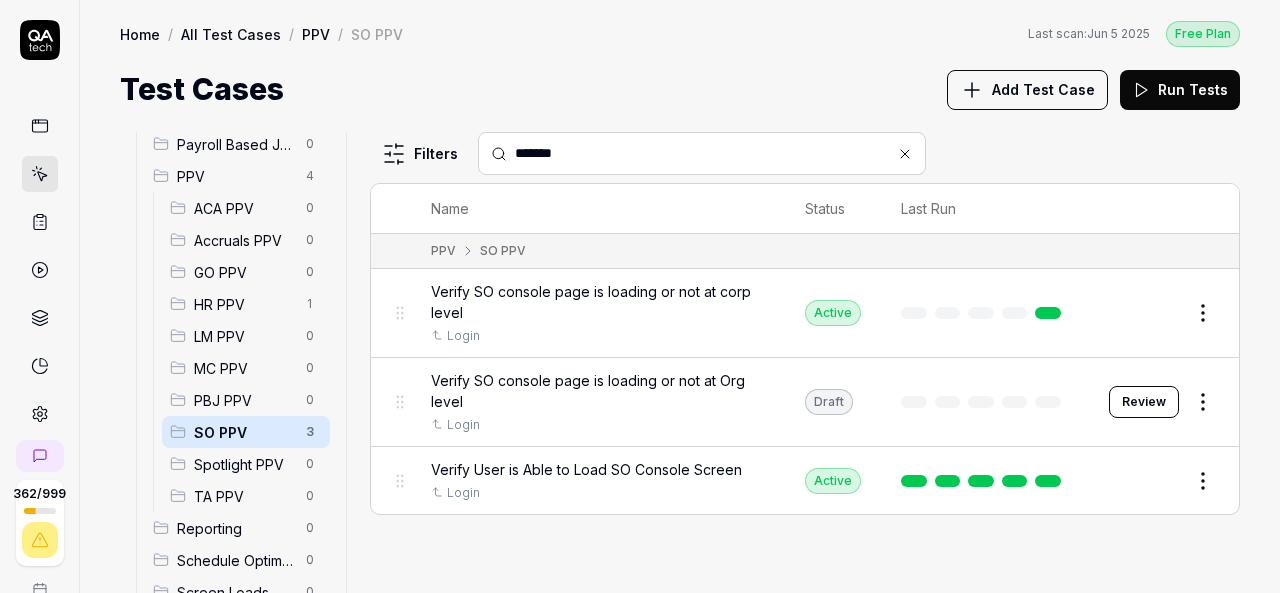 click at bounding box center (1048, 313) 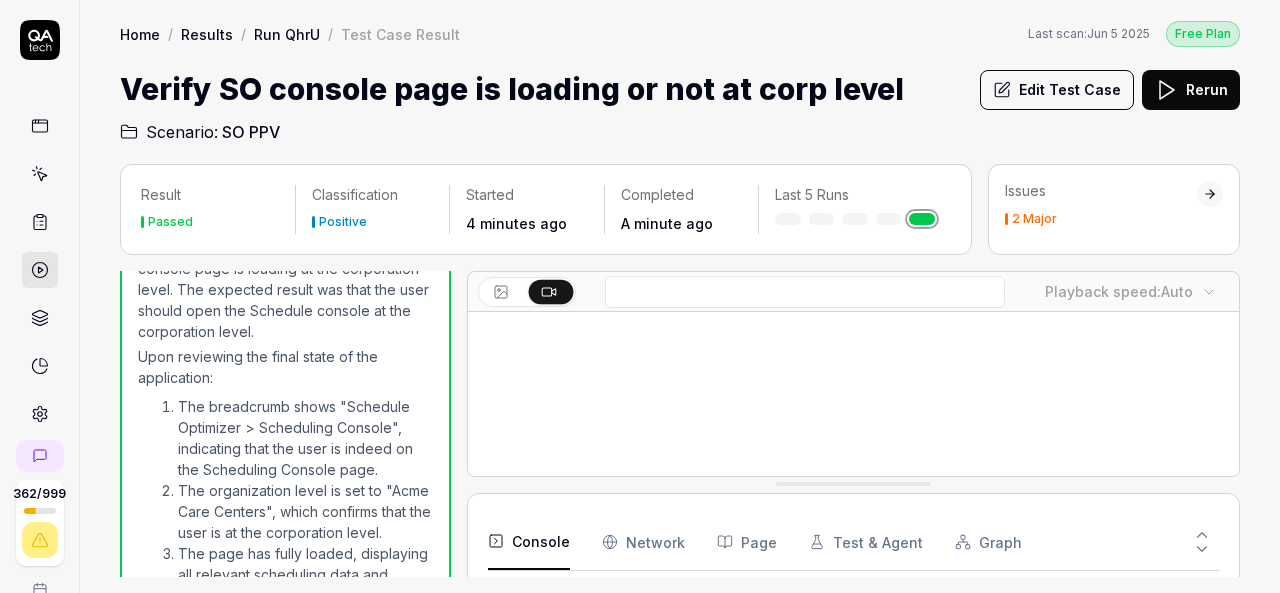 scroll, scrollTop: 1732, scrollLeft: 0, axis: vertical 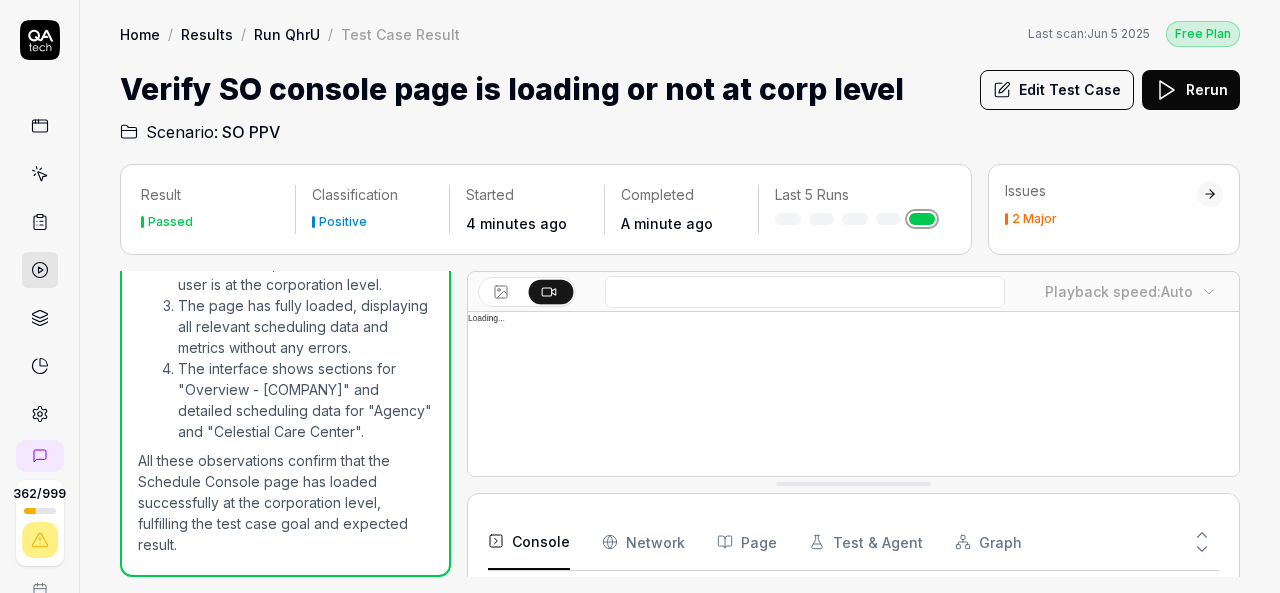click at bounding box center [853, 553] 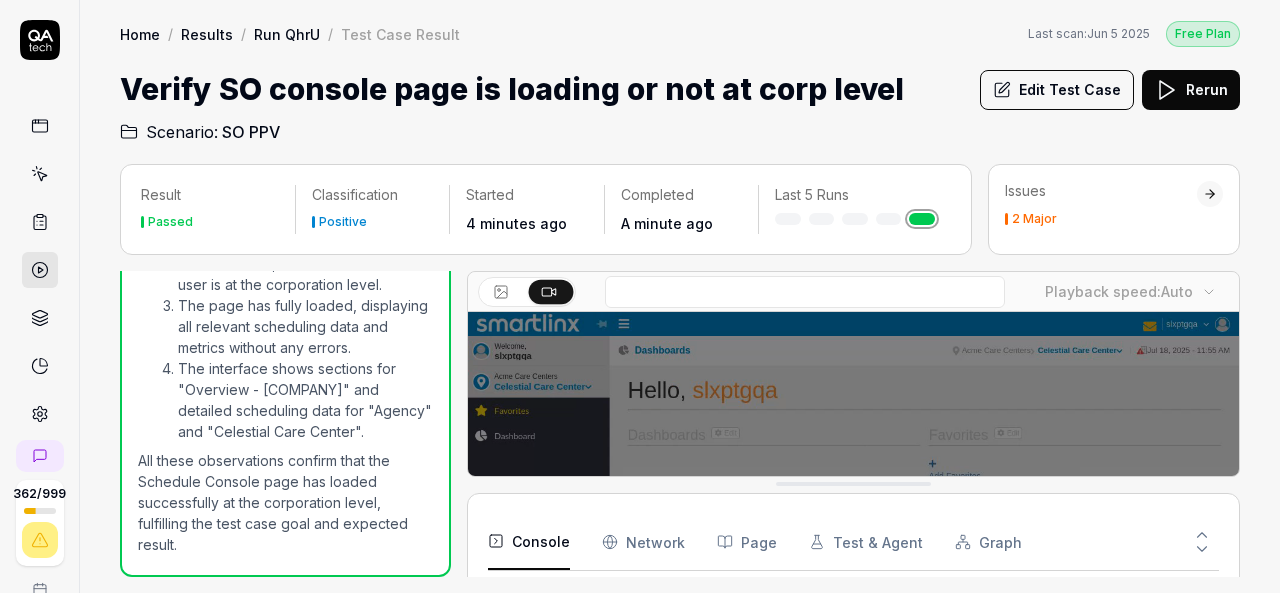 click at bounding box center [853, 553] 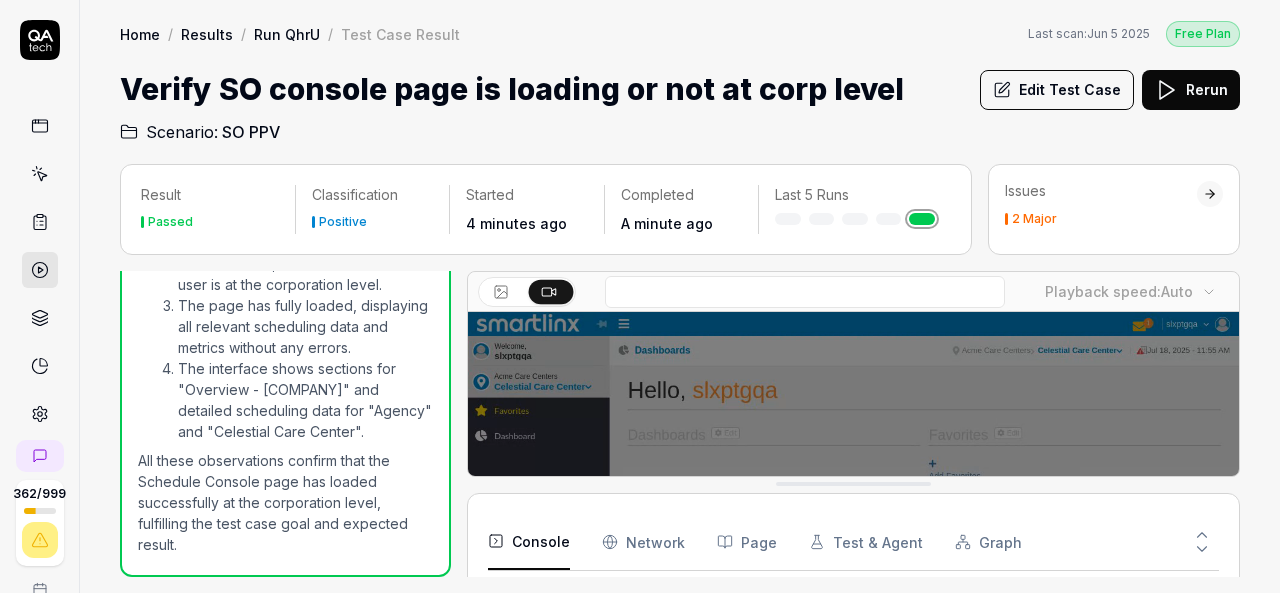 click at bounding box center [853, 553] 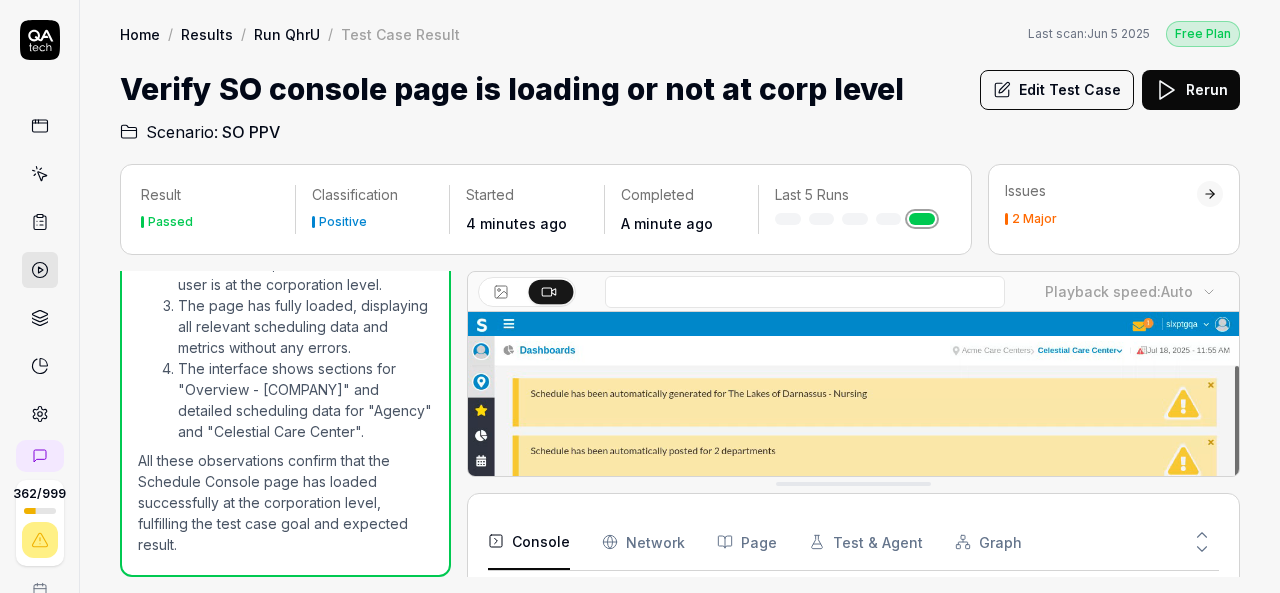 click at bounding box center [853, 553] 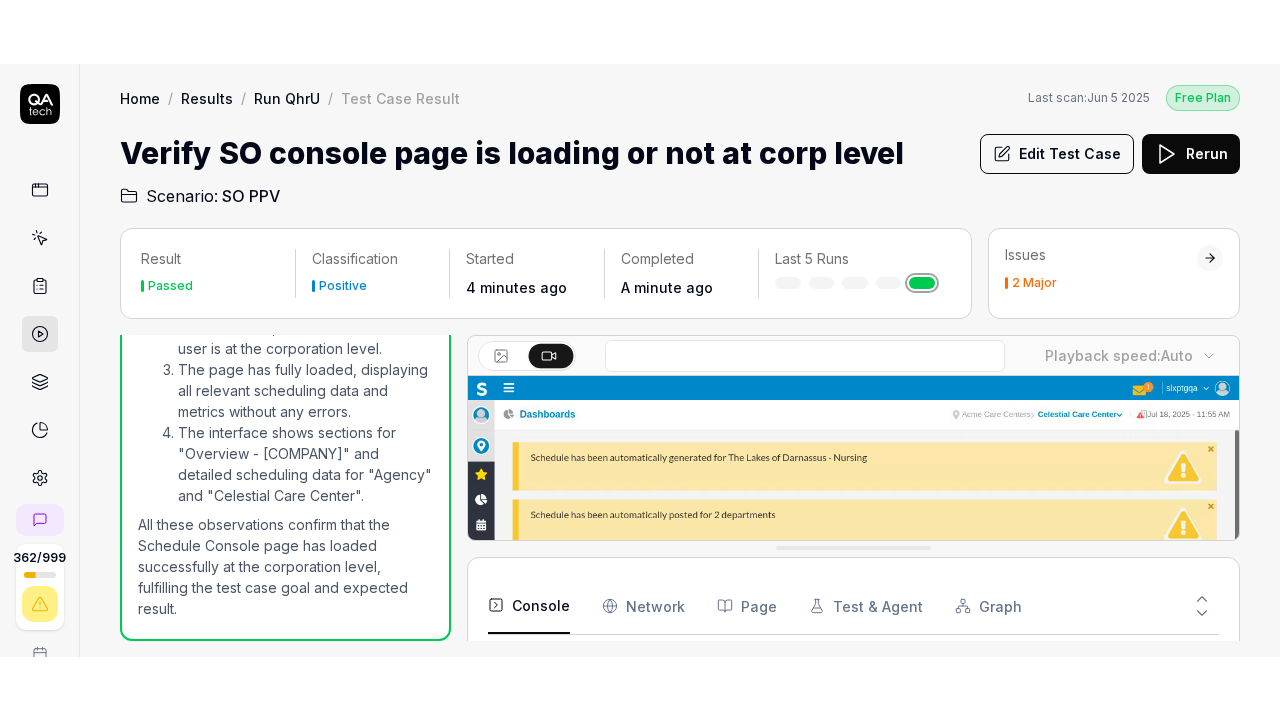 scroll, scrollTop: 52, scrollLeft: 0, axis: vertical 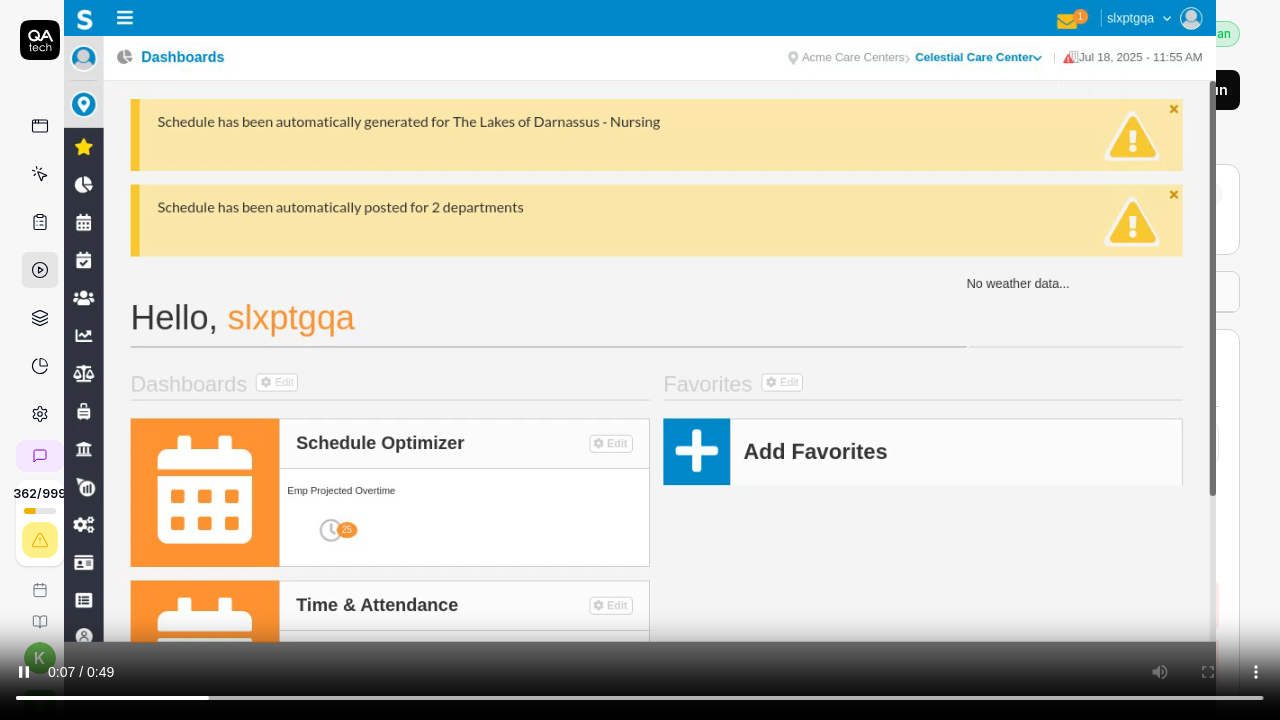 type 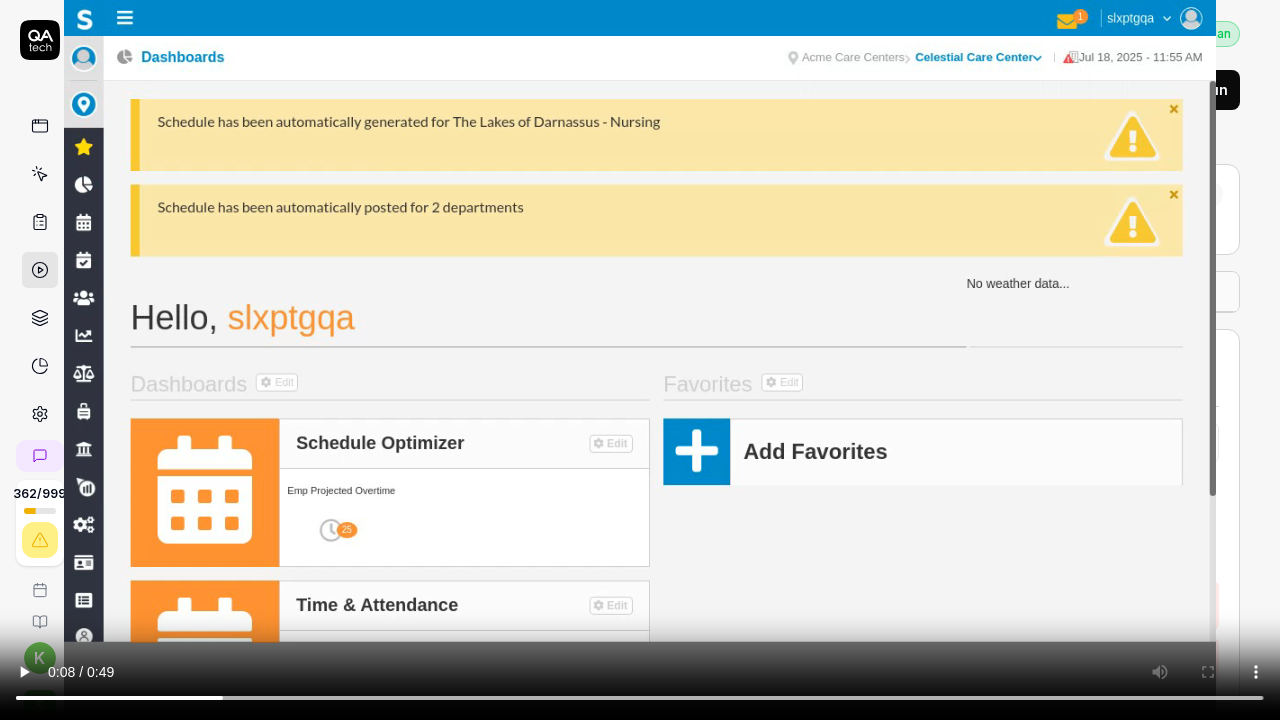 click at bounding box center [640, 360] 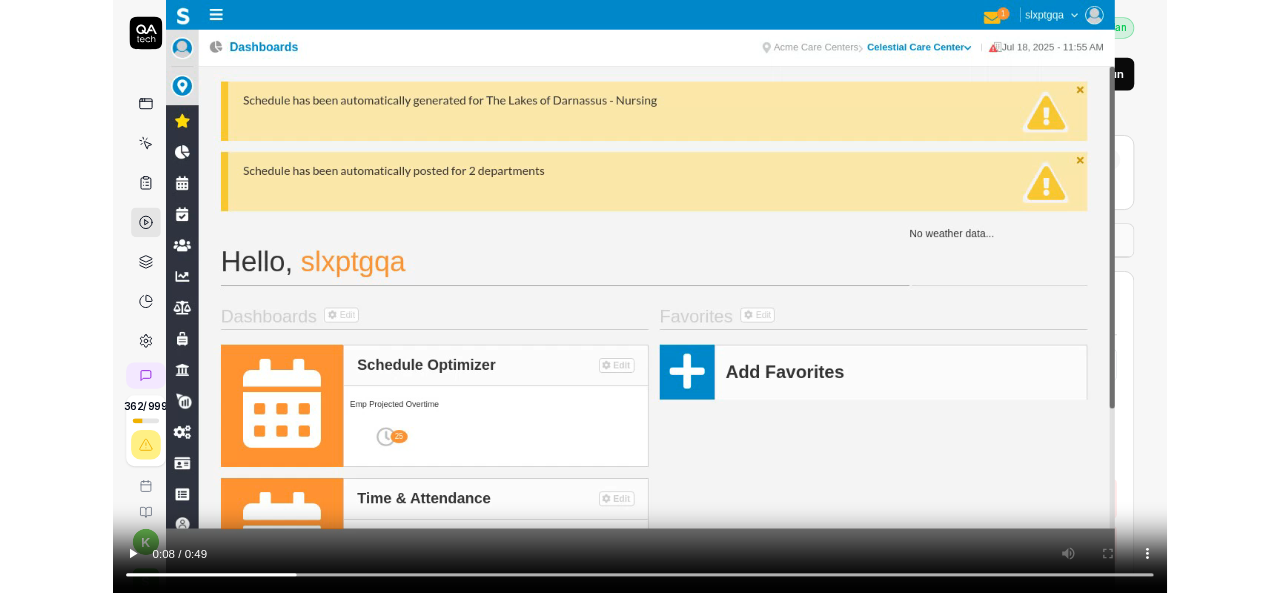scroll, scrollTop: 130, scrollLeft: 0, axis: vertical 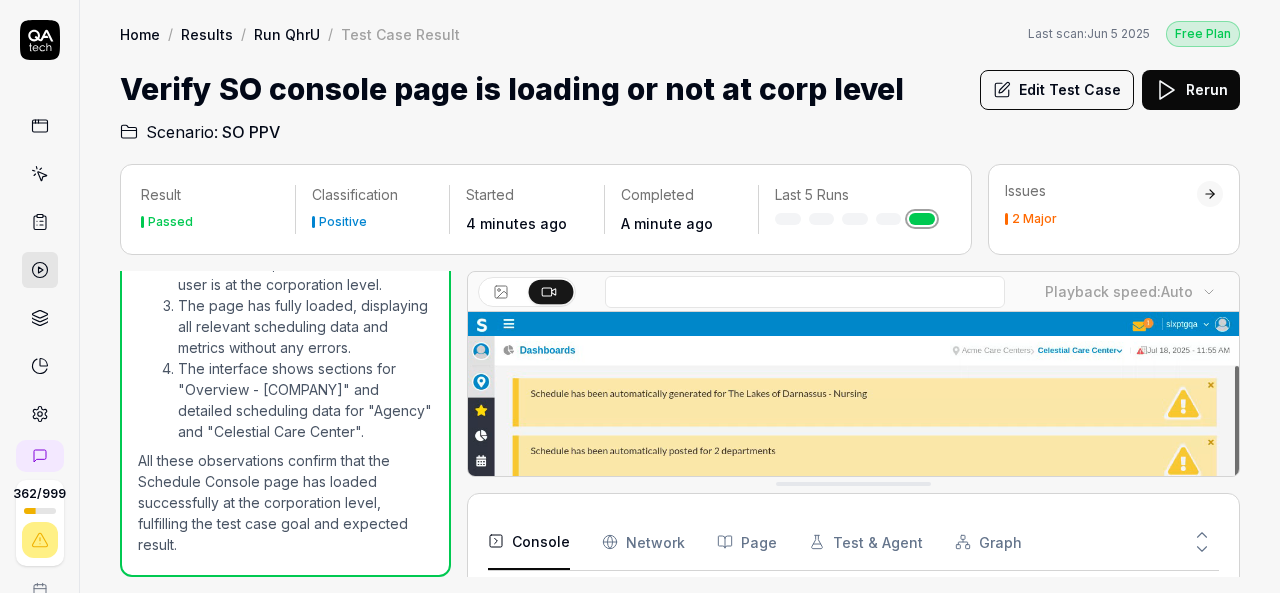 click 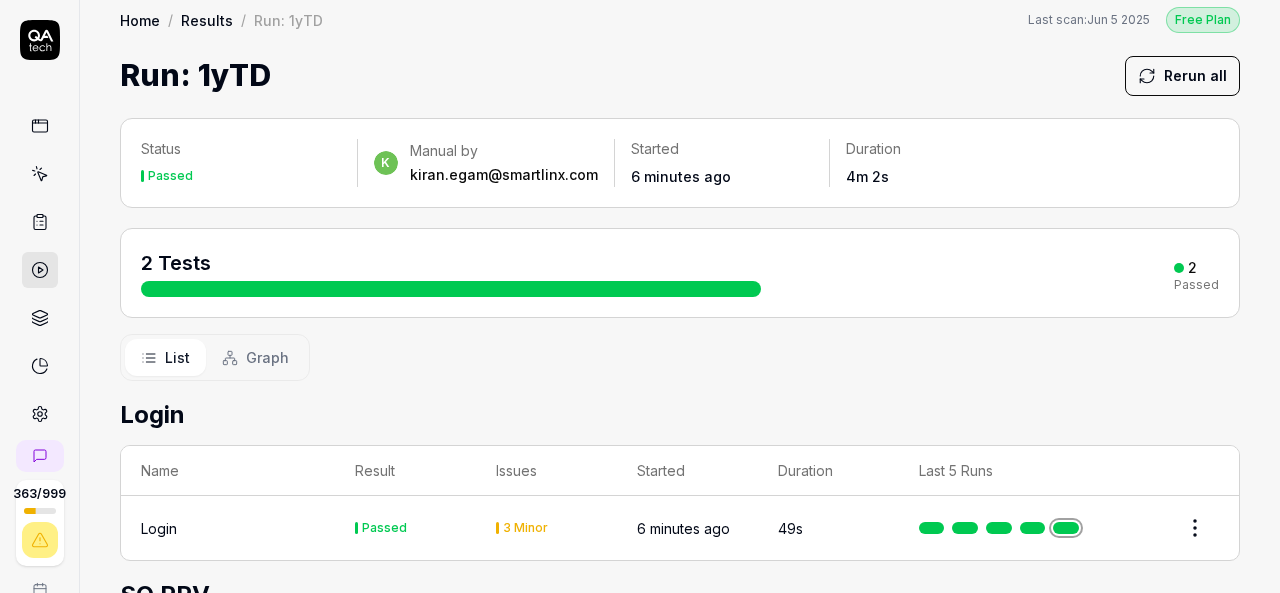 scroll, scrollTop: 0, scrollLeft: 0, axis: both 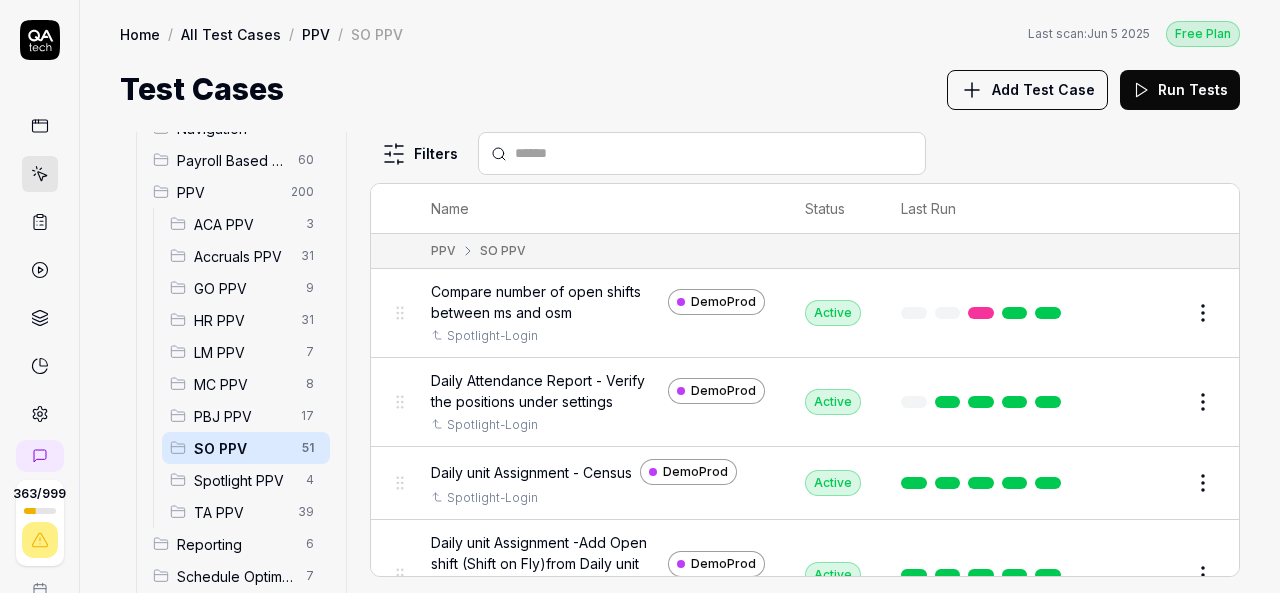 click at bounding box center [714, 153] 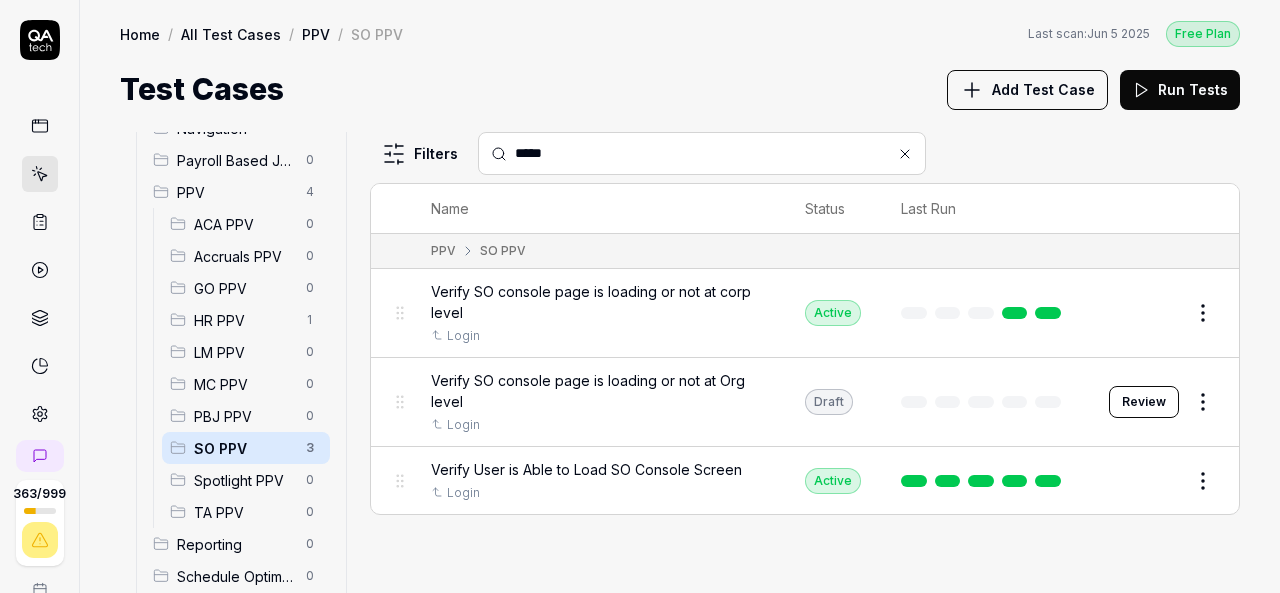 type on "*****" 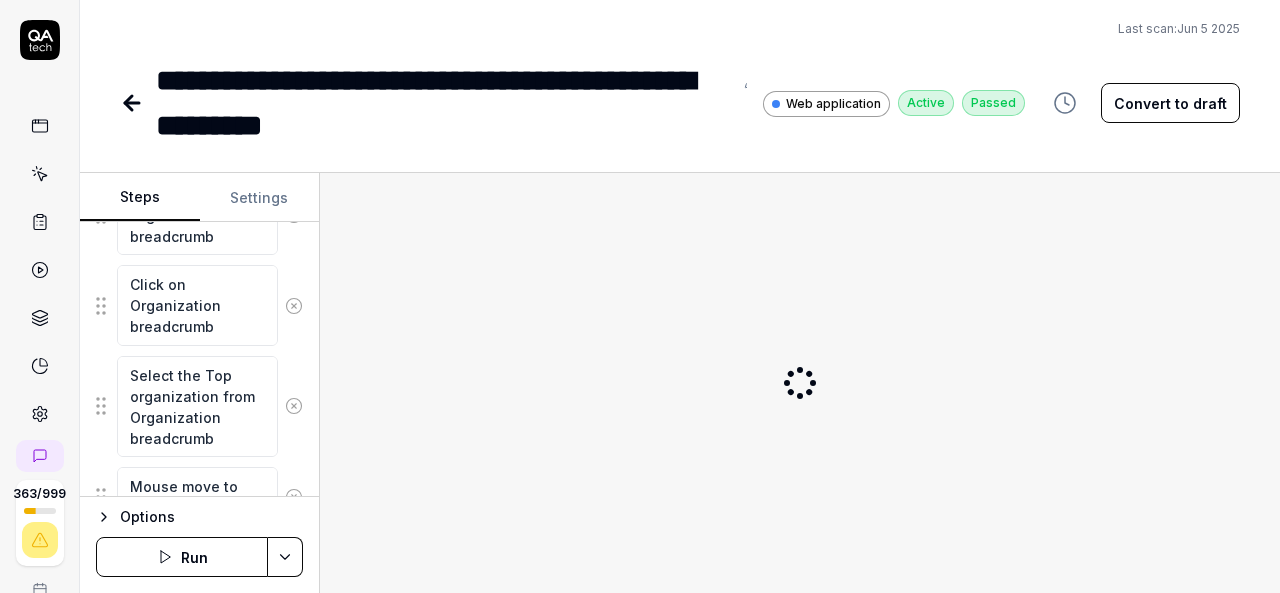 scroll, scrollTop: 352, scrollLeft: 0, axis: vertical 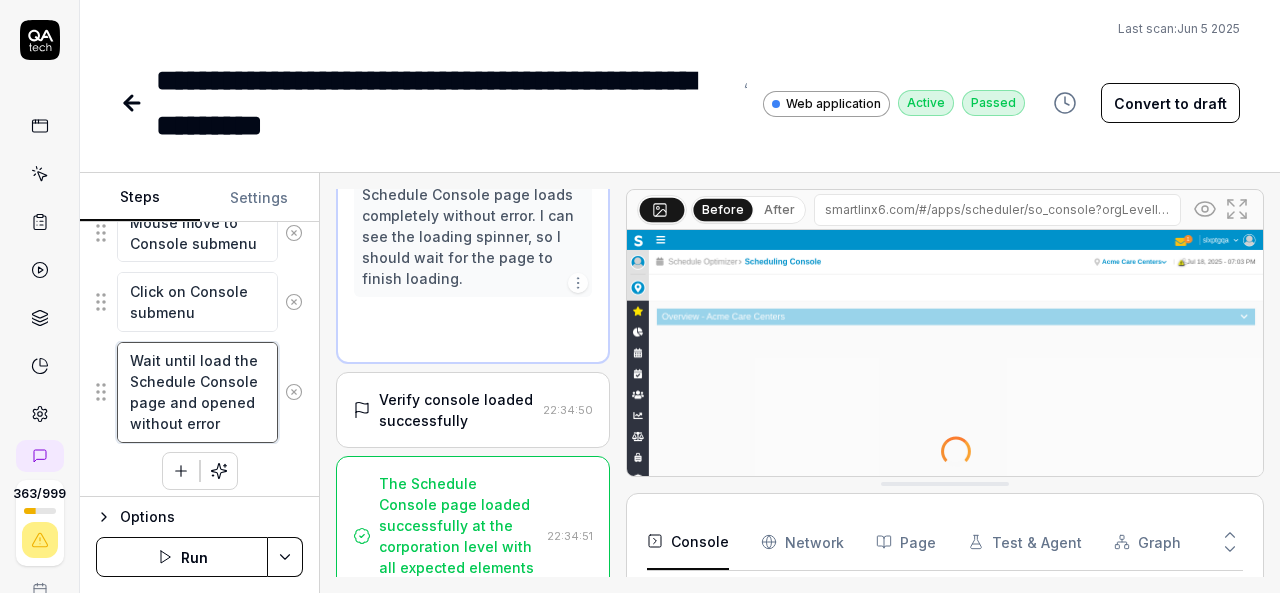 click on "Wait until load the Schedule Console page and opened without error" at bounding box center (197, 392) 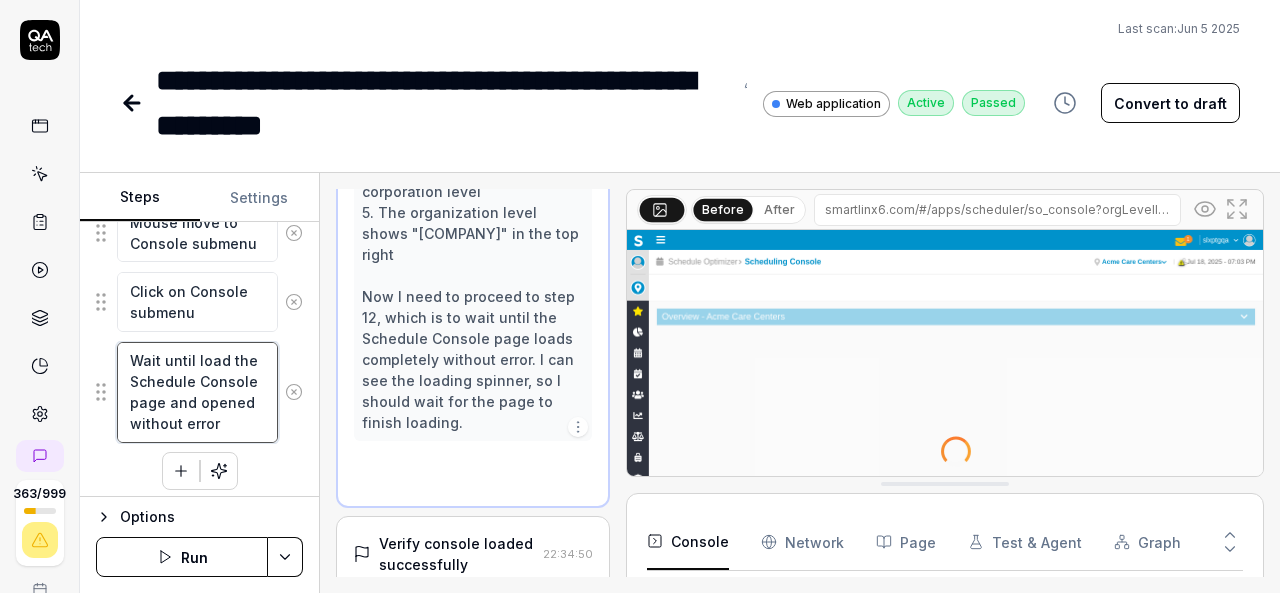 scroll, scrollTop: 1591, scrollLeft: 0, axis: vertical 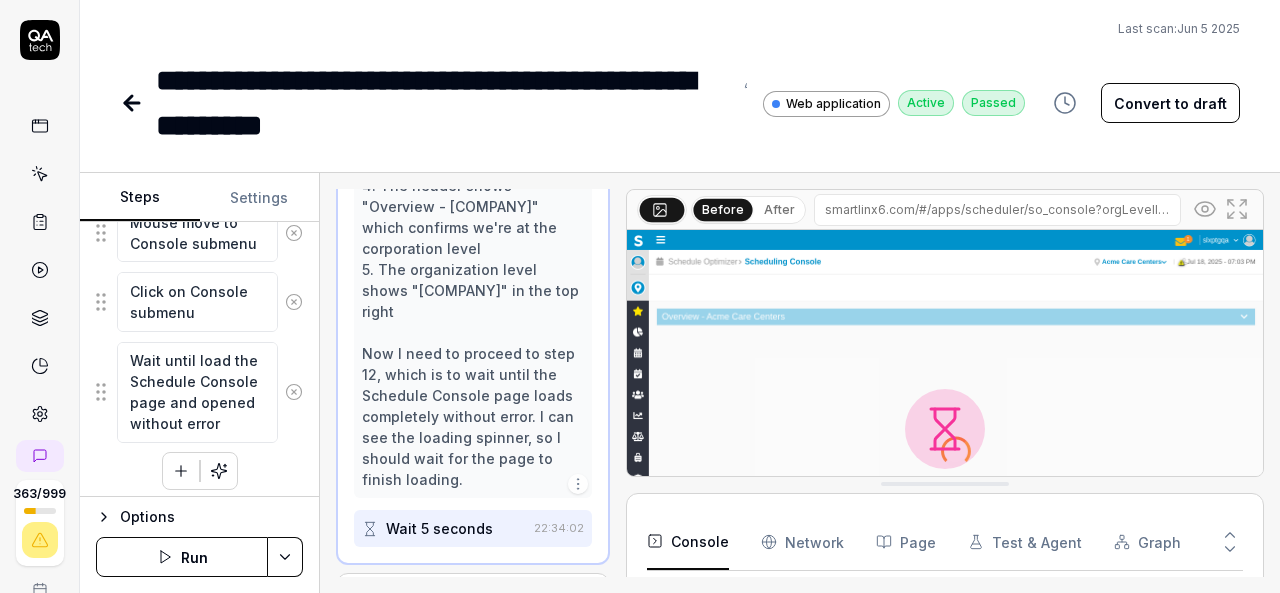 type on "*" 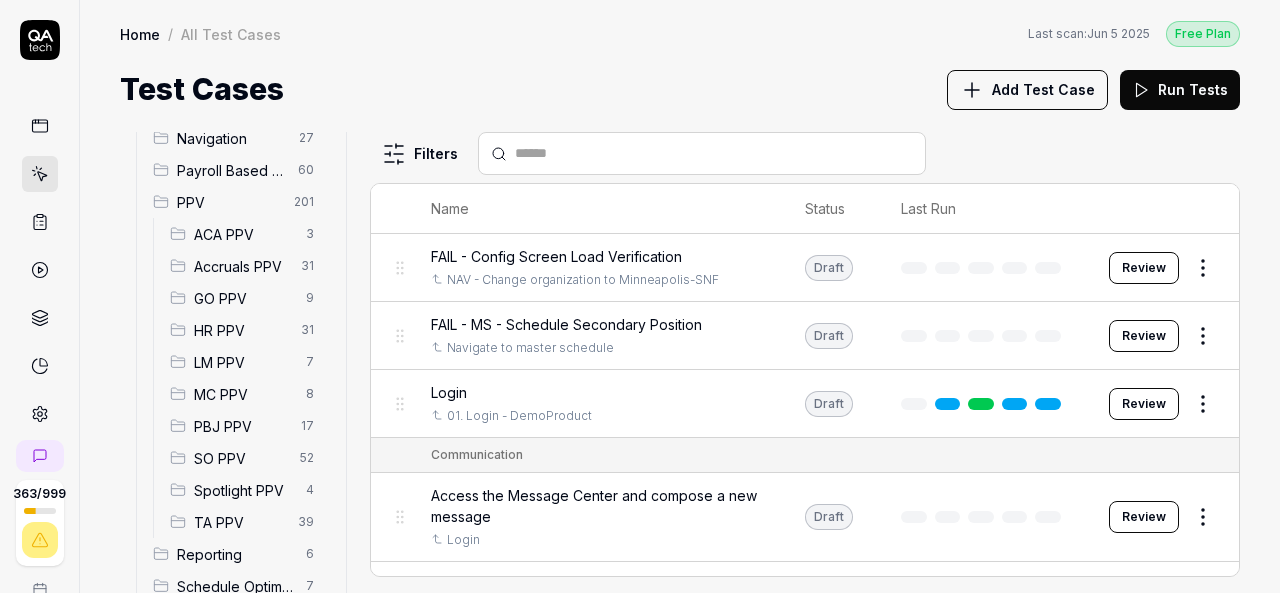 scroll, scrollTop: 275, scrollLeft: 0, axis: vertical 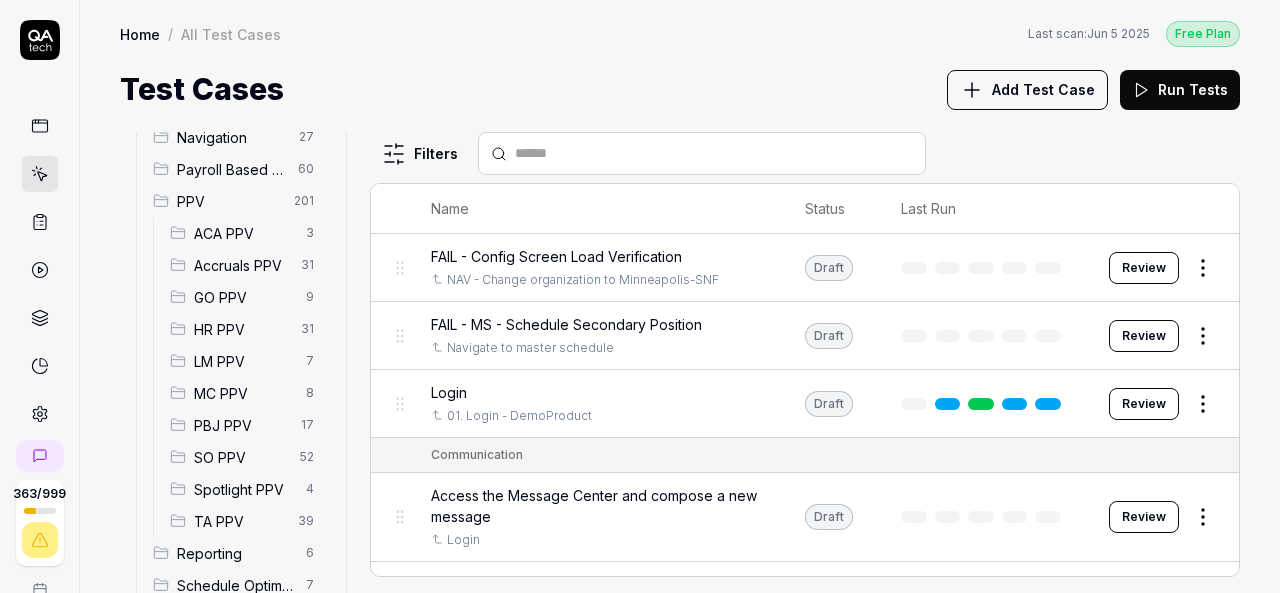 click on "SO PPV" at bounding box center (241, 457) 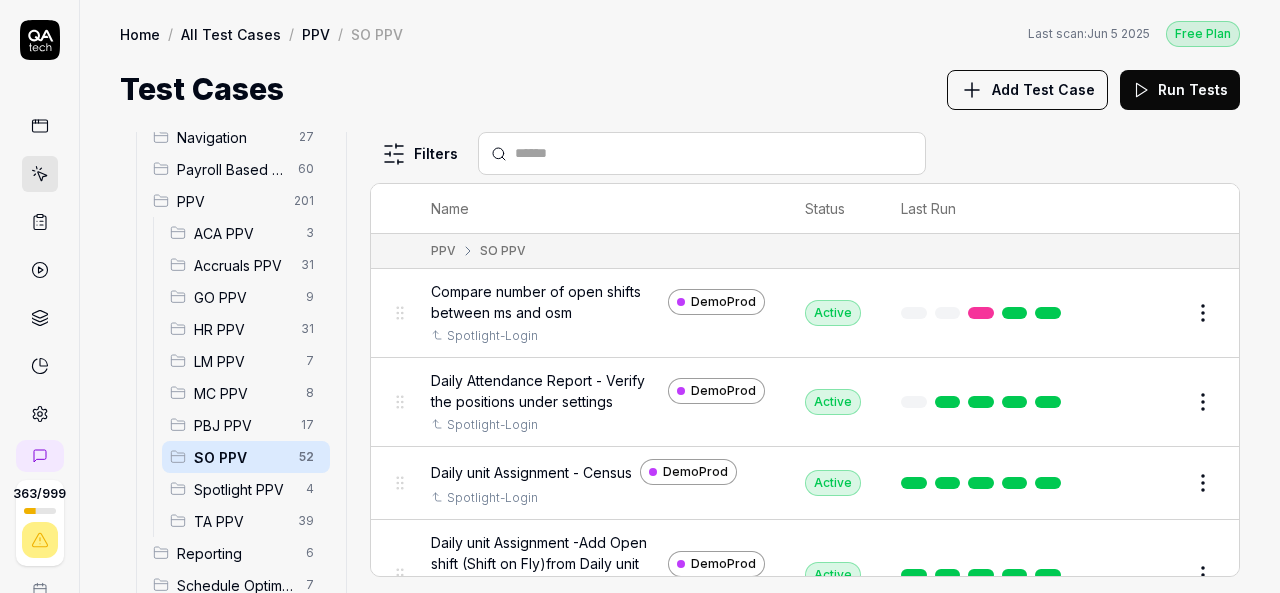 click at bounding box center (714, 153) 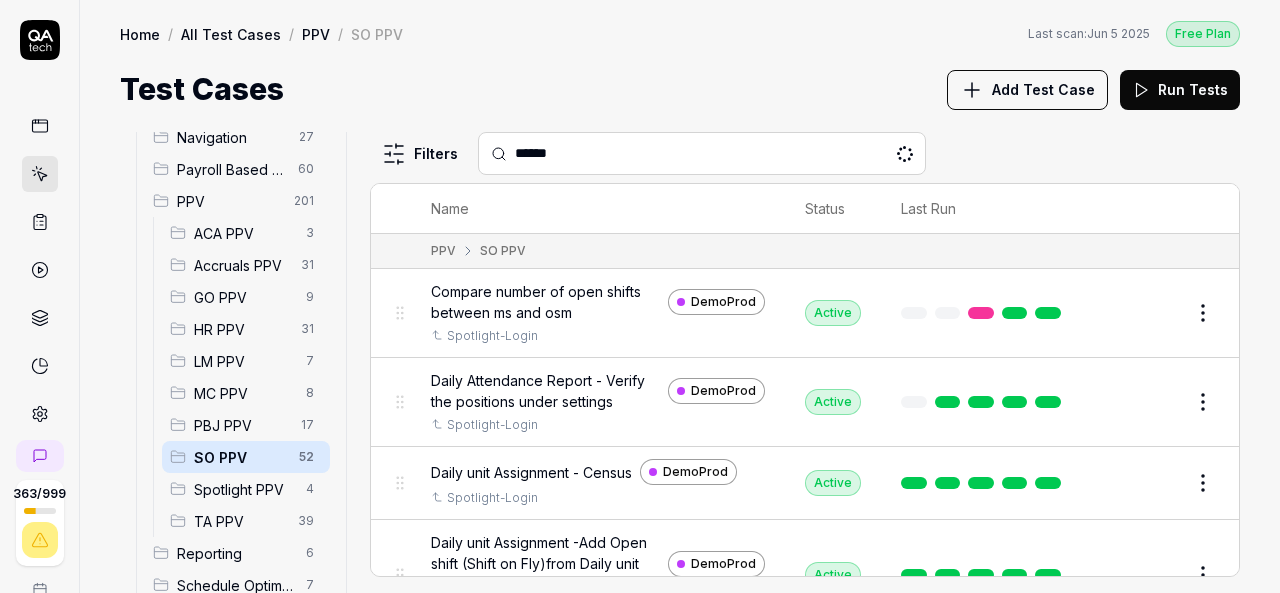 type on "******" 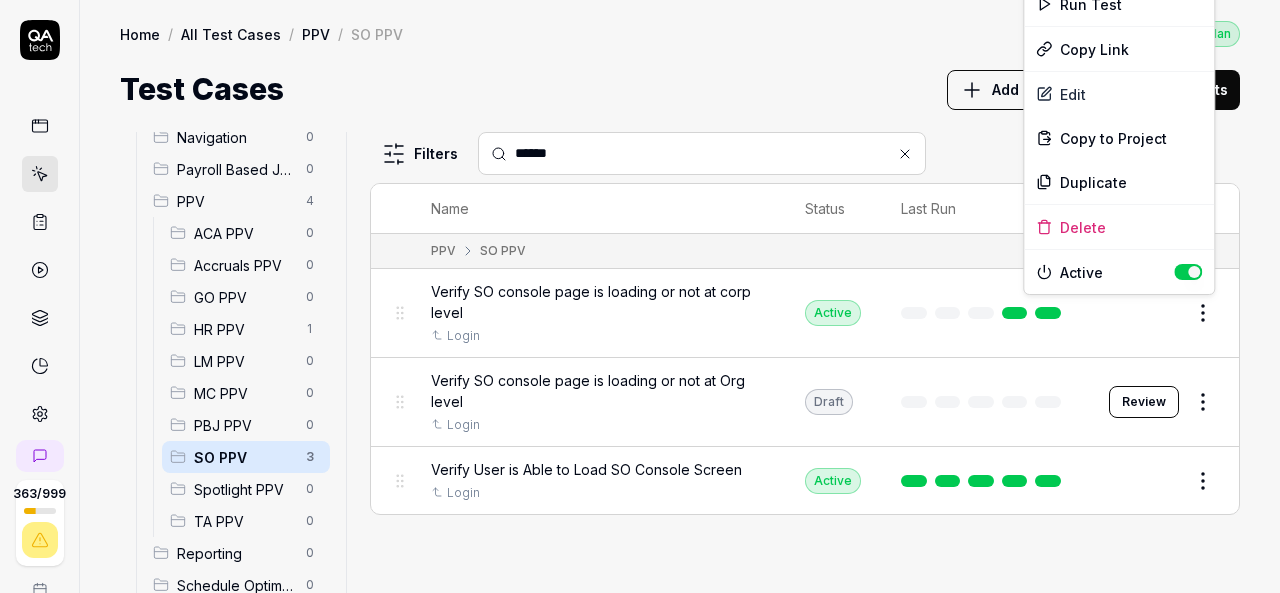 click on "363  /  999 k S Home / All Test Cases / PPV / SO PPV Free Plan Home / All Test Cases / PPV / SO PPV Last scan:  Jun 5 2025 Free Plan Test Cases Add Test Case Run Tests All Test Cases 4 Communication 0 Dashboard Management 0 Employee Management 0 Help and Support 0 Login 0 Logout 0 Master Schedule 0 Navigation 0 Payroll Based Journal 0 PPV 4 ACA PPV 0 Accruals PPV 0 GO PPV 0 HR PPV 1 LM PPV 0 MC PPV 0 PBJ PPV 0 SO PPV 3 Spotlight PPV 0 TA PPV 0 Reporting 0 Schedule Optimizer 0 Screen Loads 0 TestPPV 0 Time & Attendance 0 User Profile 0 Filters ****** Name Status Last Run PPV SO PPV Verify SO console page is loading or not at corp level Login Active Edit Verify SO console page is loading or not at Org level Login Draft Review Verify User is Able to Load SO Console Screen Login Active Edit
To pick up a draggable item, press the space bar.
While dragging, use the arrow keys to move the item.
Press space again to drop the item in its new position, or press escape to cancel.
* Options Run Test" at bounding box center (640, 296) 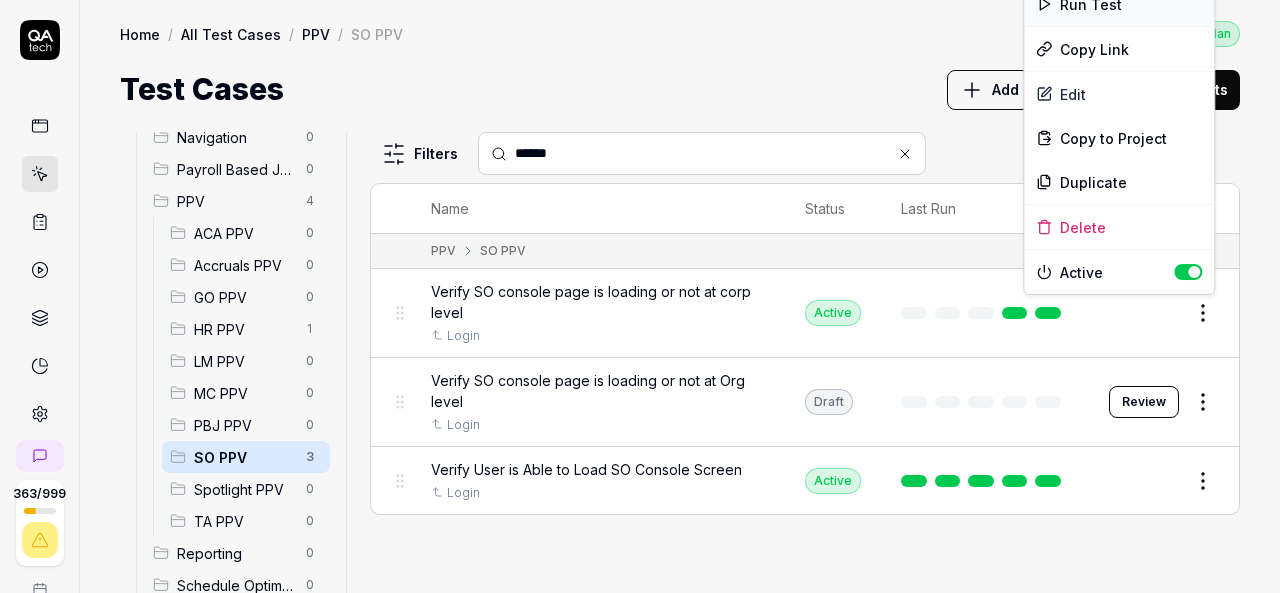 click on "Run Test" at bounding box center [1119, 4] 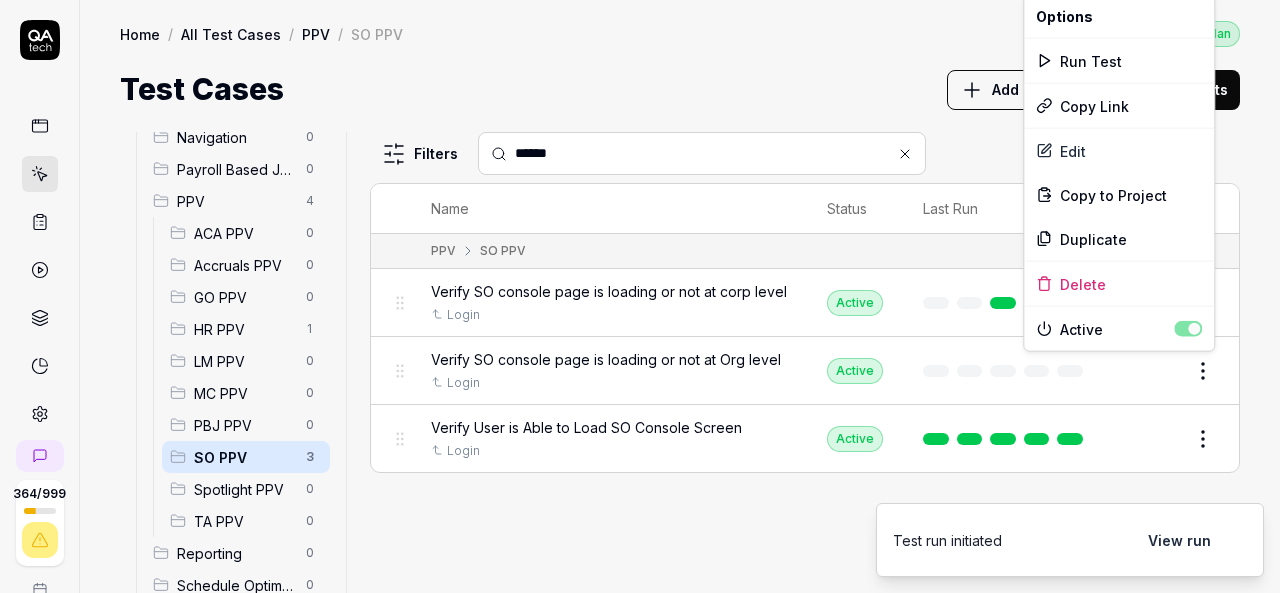 click on "364  /  999 k S Home / All Test Cases / PPV / SO PPV Free Plan Home / All Test Cases / PPV / SO PPV Last scan:  Jun 5 2025 Free Plan Test Cases Add Test Case Run Tests All Test Cases 4 Communication 0 Dashboard Management 0 Employee Management 0 Help and Support 0 Login 0 Logout 0 Master Schedule 0 Navigation 0 Payroll Based Journal 0 PPV 4 ACA PPV 0 Accruals PPV 0 GO PPV 0 HR PPV 1 LM PPV 0 MC PPV 0 PBJ PPV 0 SO PPV 3 Spotlight PPV 0 TA PPV 0 Reporting 0 Schedule Optimizer 0 Screen Loads 0 TestPPV 0 Time & Attendance 0 User Profile 0 Filters ****** Name Status Last Run PPV SO PPV Verify SO console page is loading or not at corp level Login Active Edit Verify SO console page is loading or not at Org level Login Active Edit Verify User is Able to Load SO Console Screen Login Active Edit
To pick up a draggable item, press the space bar.
While dragging, use the arrow keys to move the item.
Press space again to drop the item in its new position, or press escape to cancel.
Test run initiated" at bounding box center [640, 296] 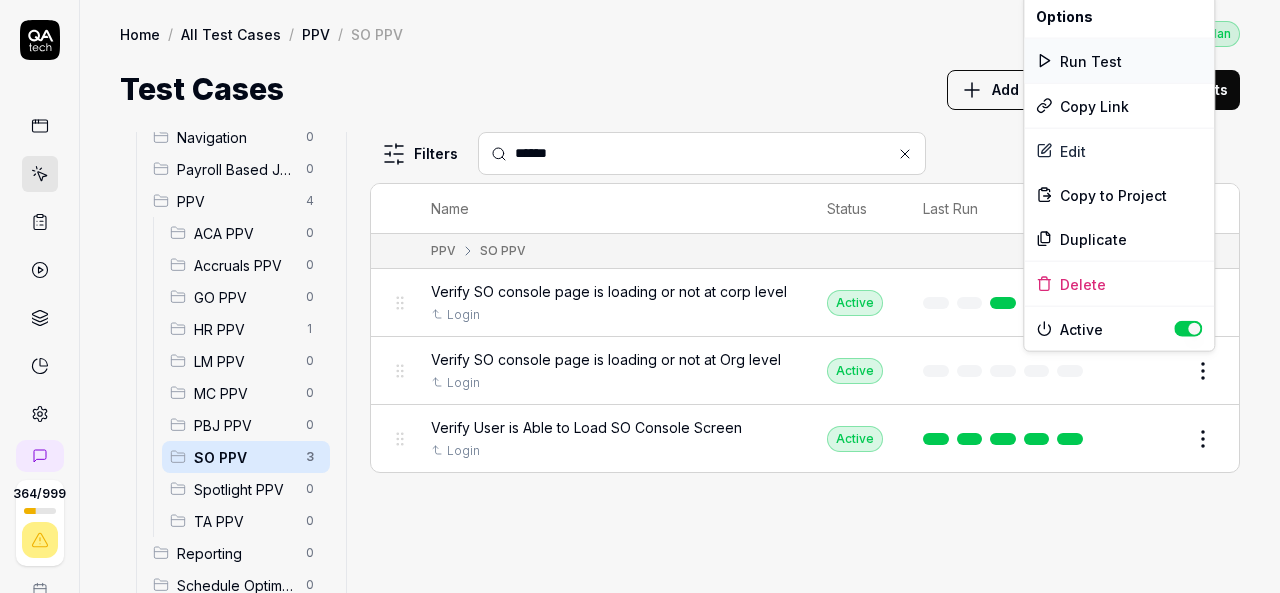 click on "Run Test" at bounding box center [1119, 61] 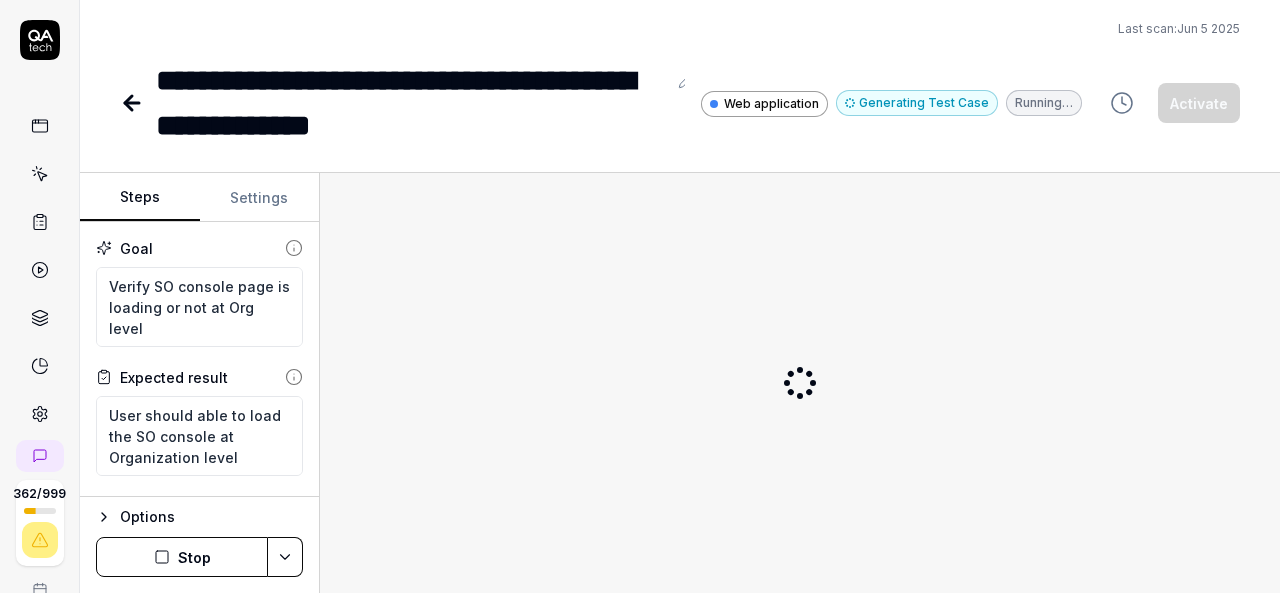 scroll, scrollTop: 0, scrollLeft: 0, axis: both 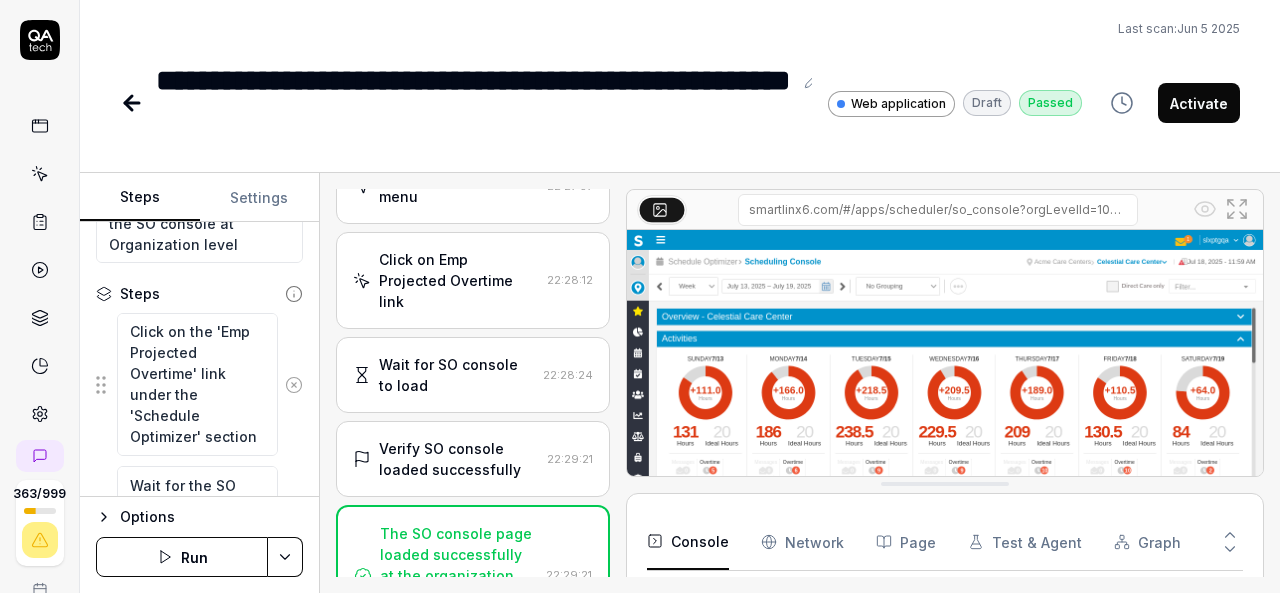 click 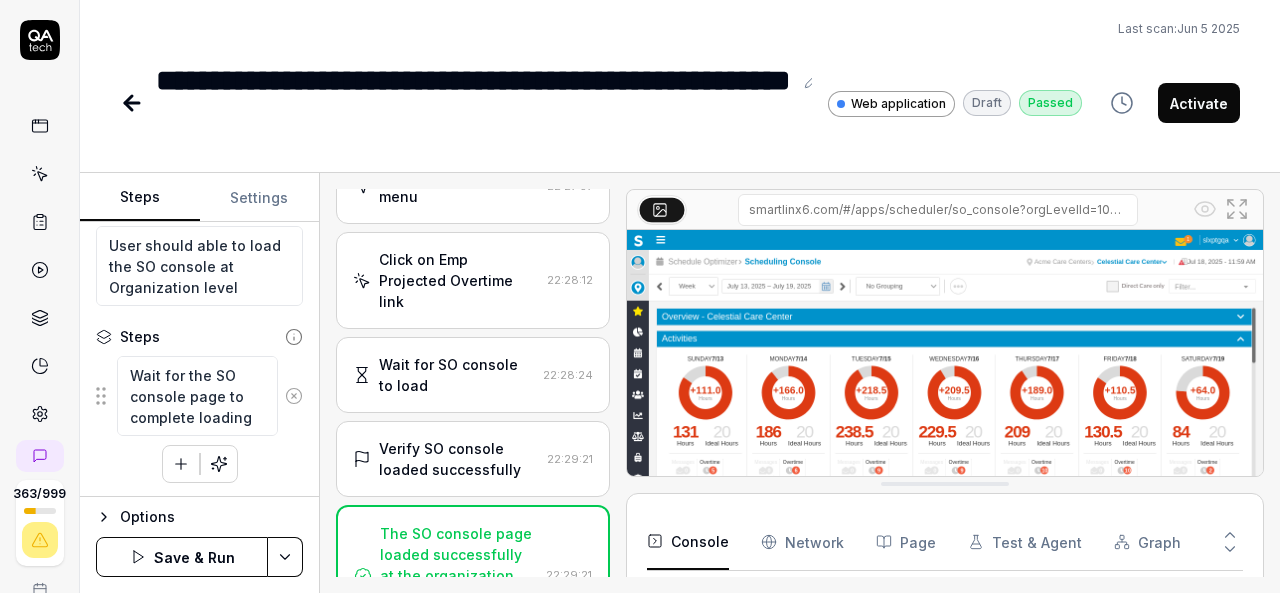 click 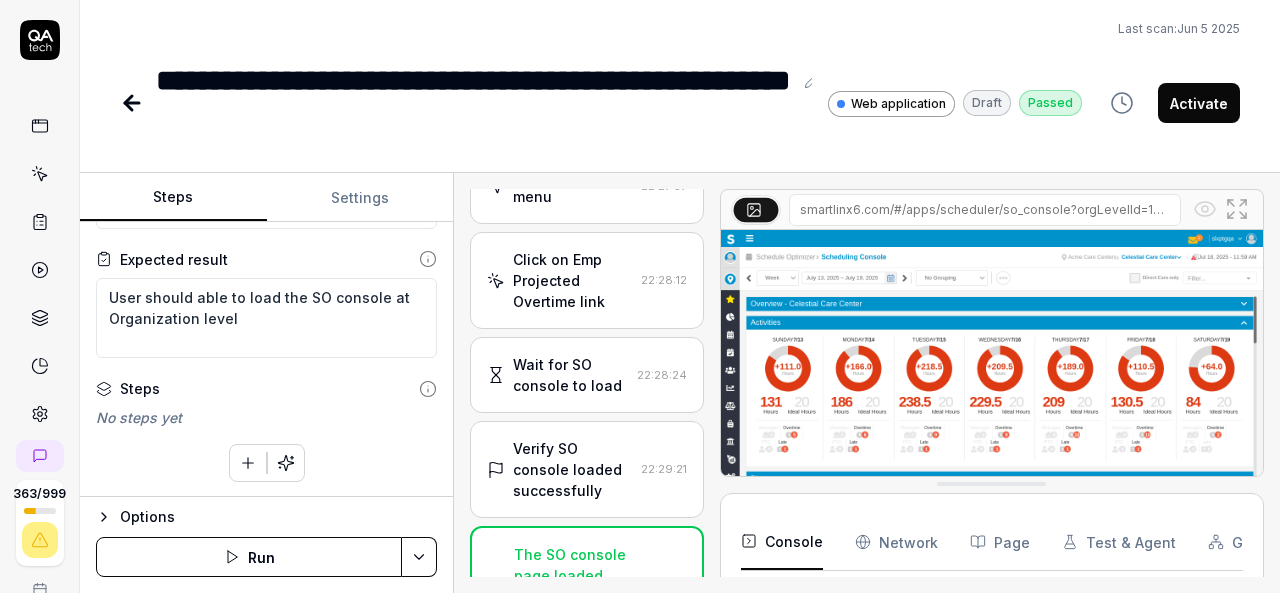 scroll, scrollTop: 173, scrollLeft: 0, axis: vertical 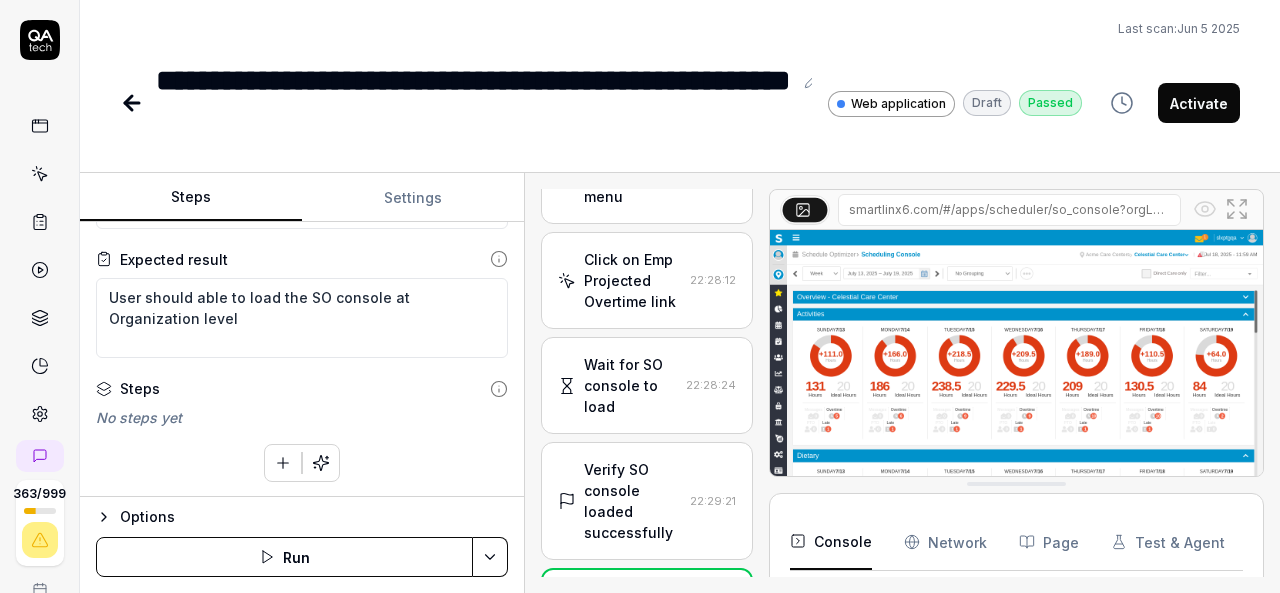 click on "Steps Settings Goal Verify SO console page is loading or not at Org level Expected result User should able to load the SO console at Organization level Steps No steps yet
To pick up a draggable item, press the space bar.
While dragging, use the arrow keys to move the item.
Press space again to drop the item in its new position, or press escape to cancel.
Options Run Open browser 22:27:41 V6-DemoProd Open navigation menu 22:27:57 Click on Emp Projected Overtime link 22:28:12 Wait for SO console to load 22:28:24 Verify SO console loaded successfully 22:29:21 The SO console page loaded successfully at the organization level with all expected elements. 22:29:21 The test case goal was to verify if the SO console page is loading at the organization level. The expected result was that the user should be able to load the SO console at the organization level.
The data is properly loaded and displayed with specific metrics for each day." at bounding box center [680, 383] 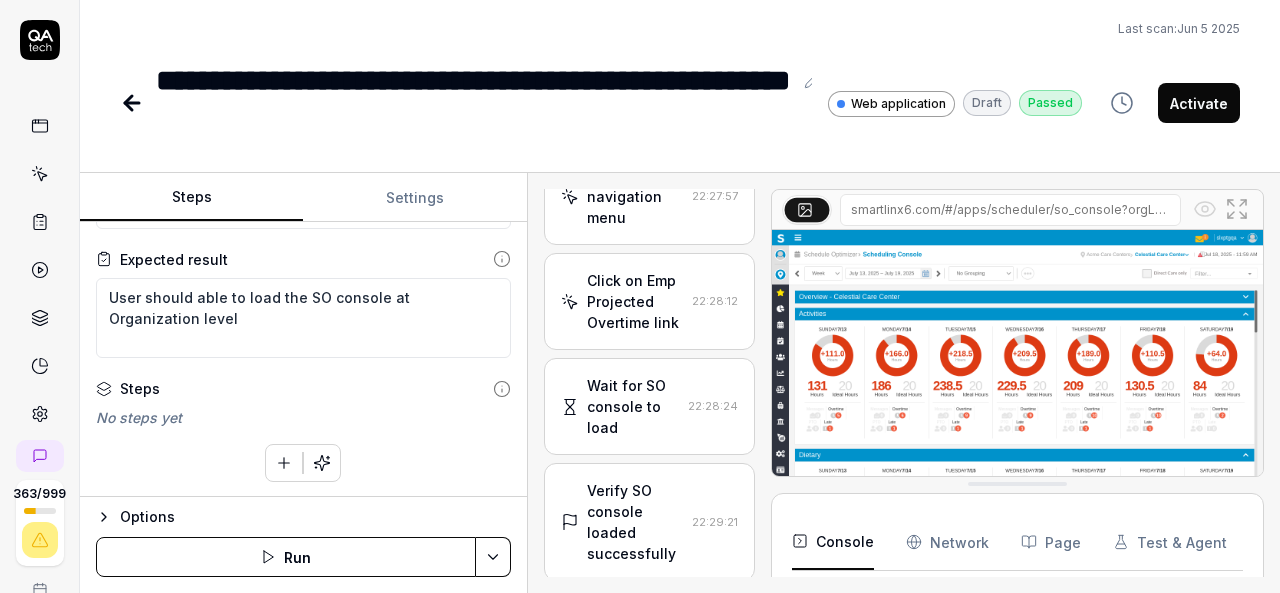 click 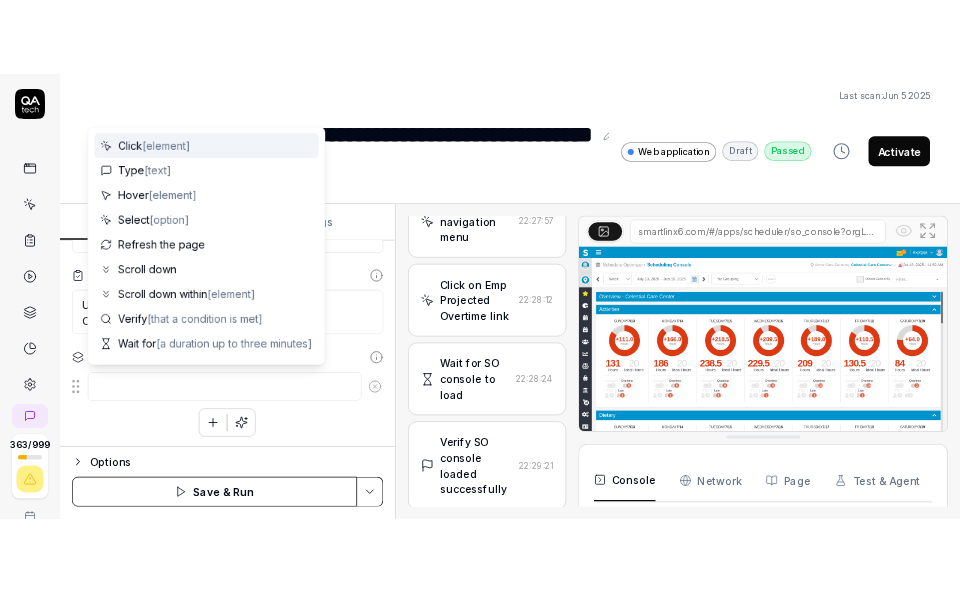 scroll, scrollTop: 97, scrollLeft: 0, axis: vertical 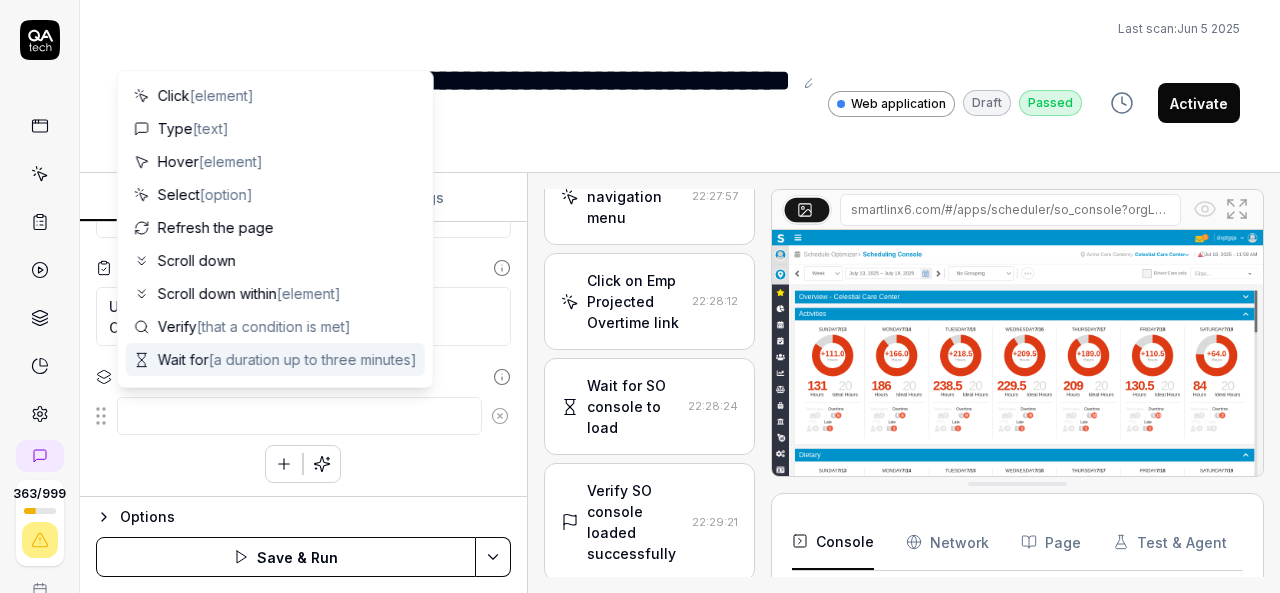type on "*" 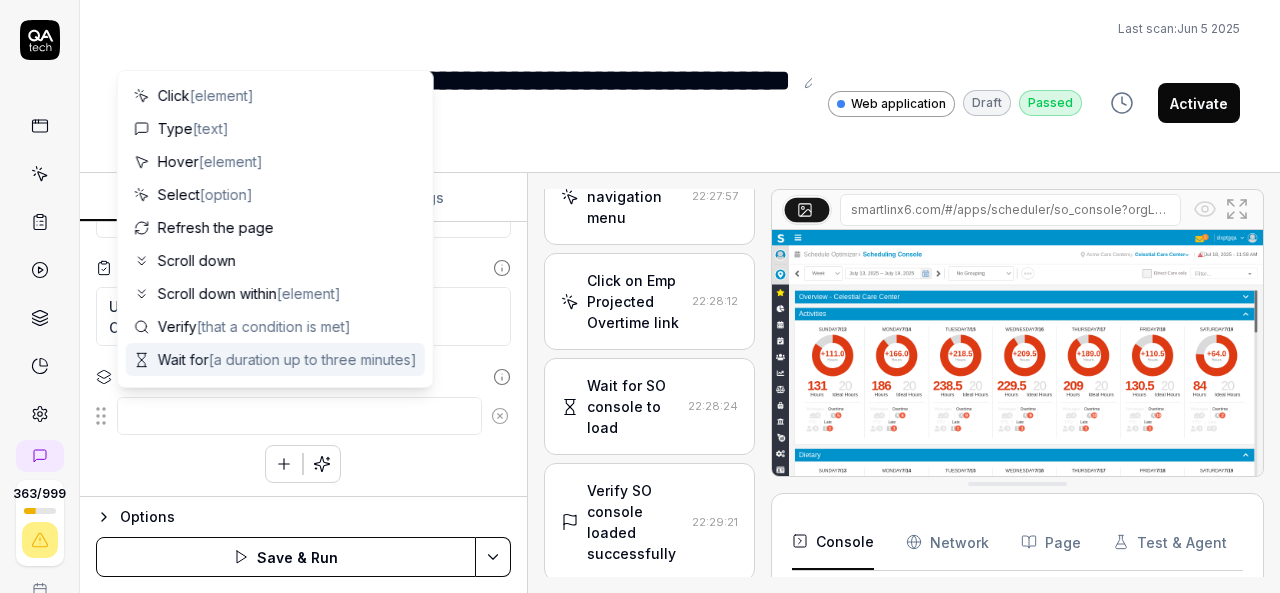 type on "M" 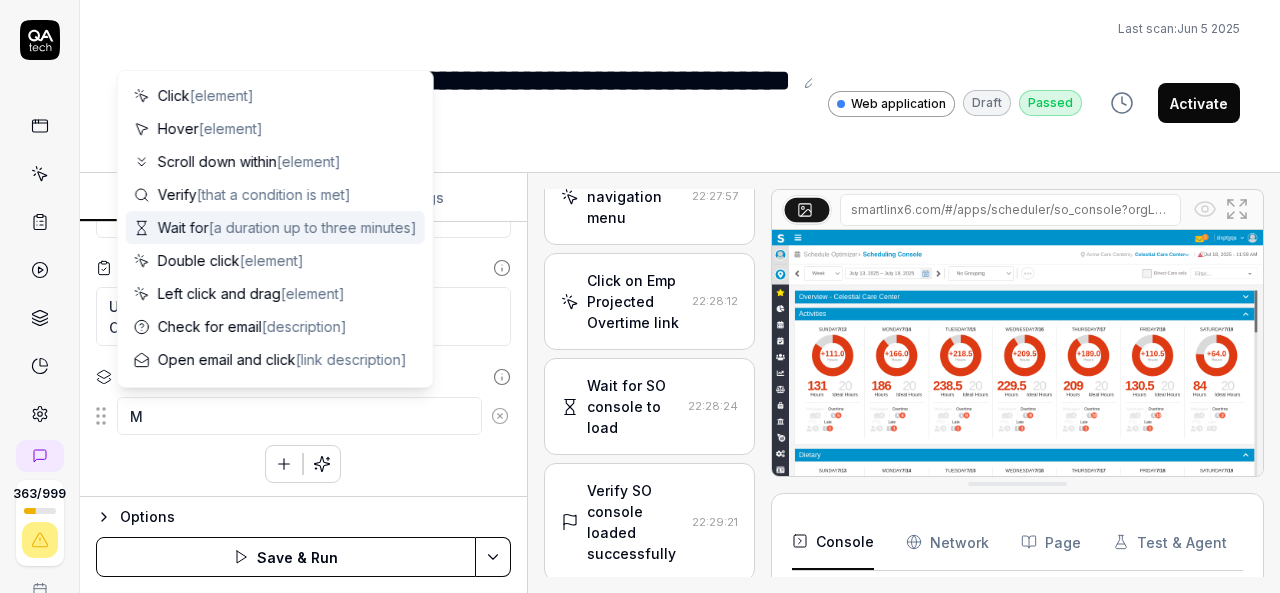 type on "*" 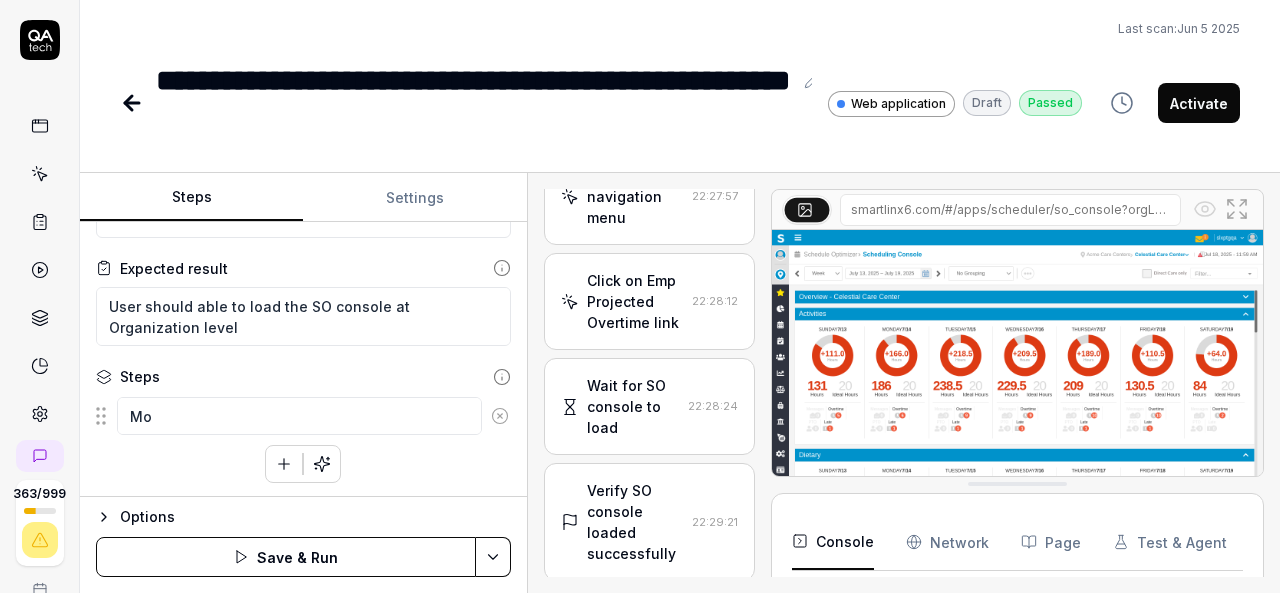 type on "*" 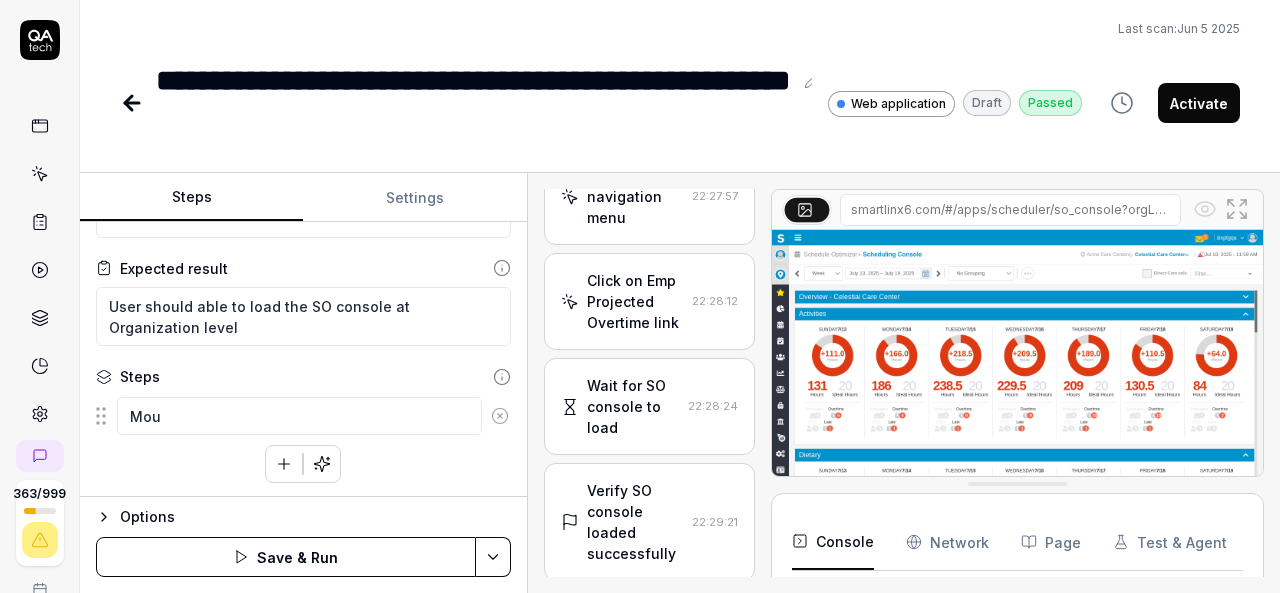 type on "*" 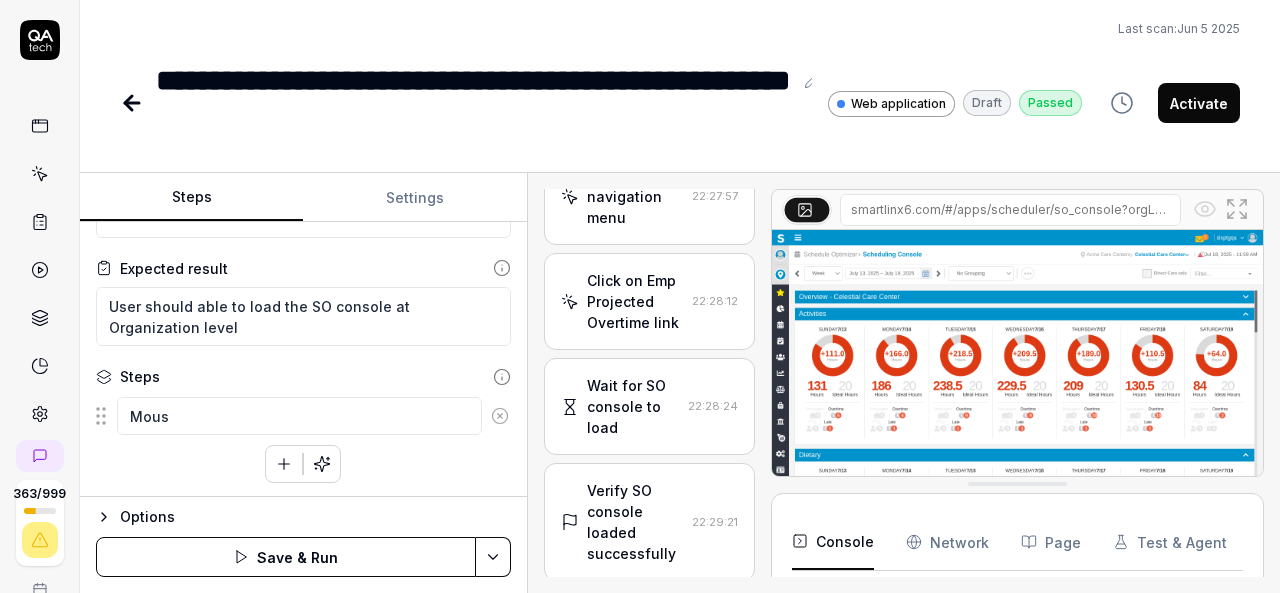 type on "*" 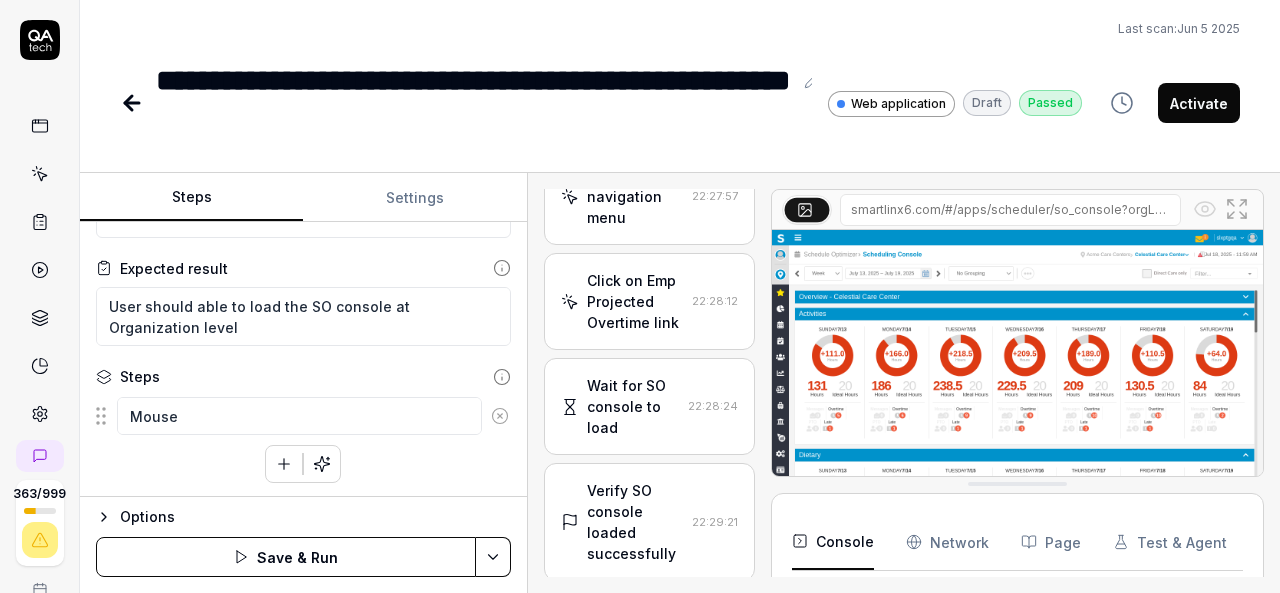 type on "*" 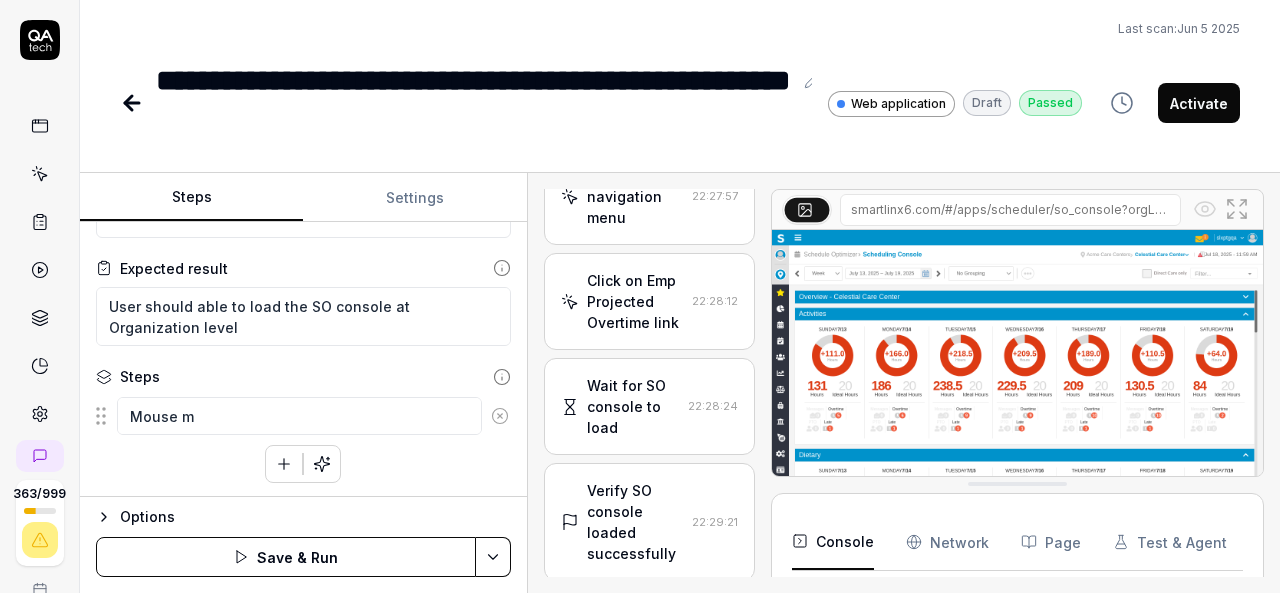 type on "*" 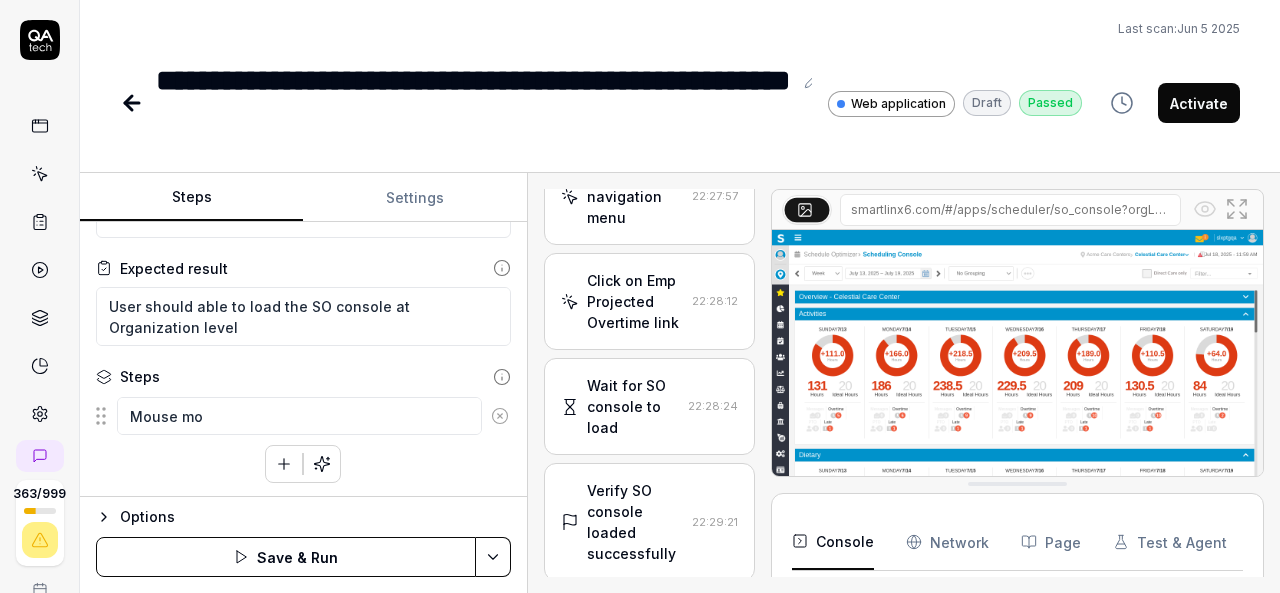 type on "*" 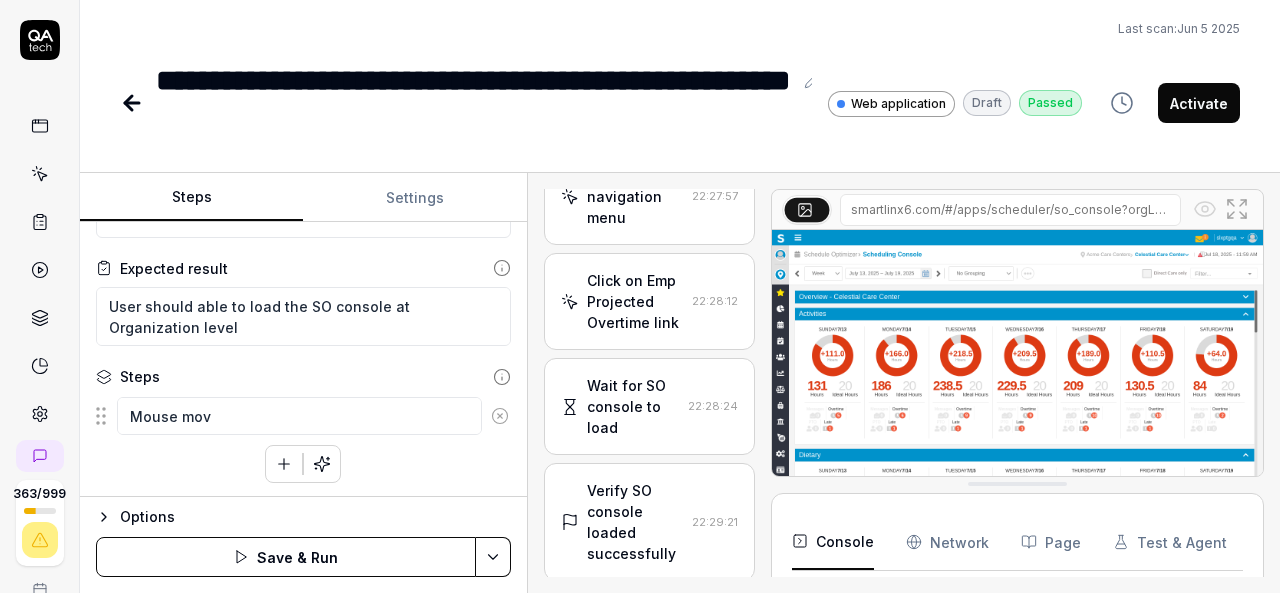 type on "*" 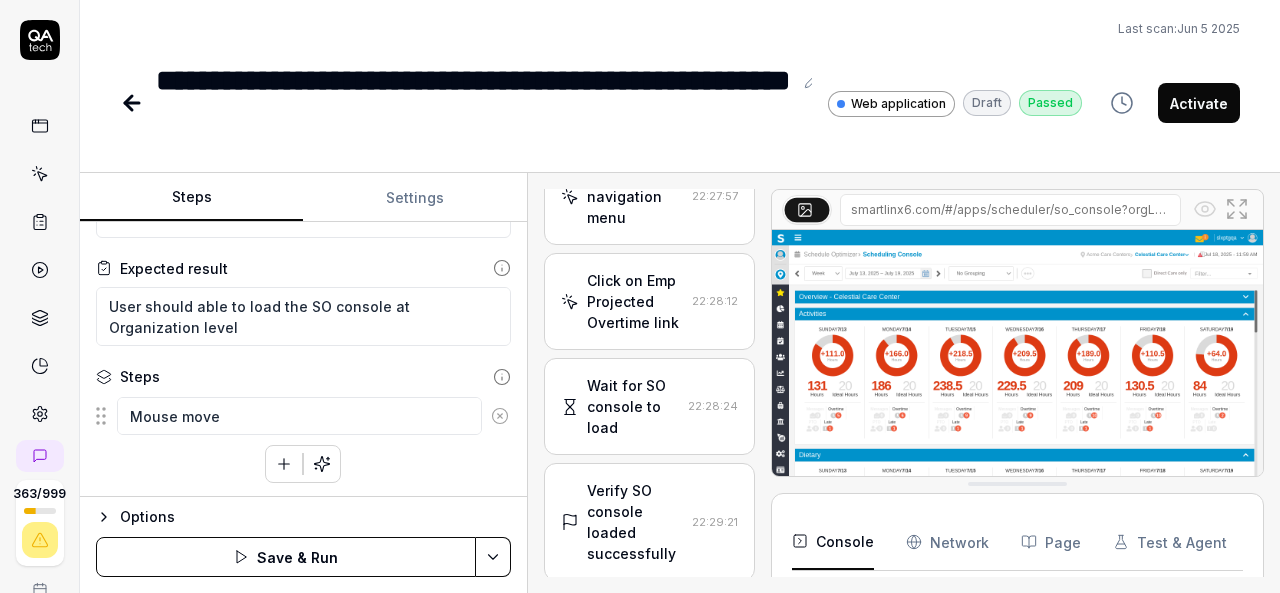 type on "*" 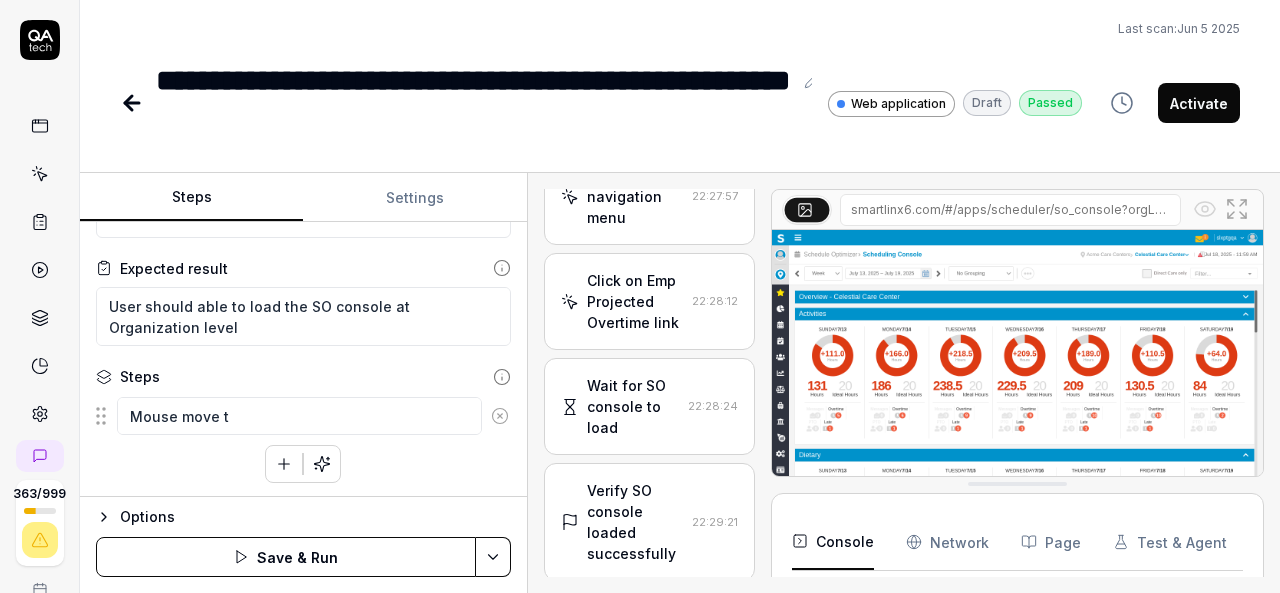 type on "*" 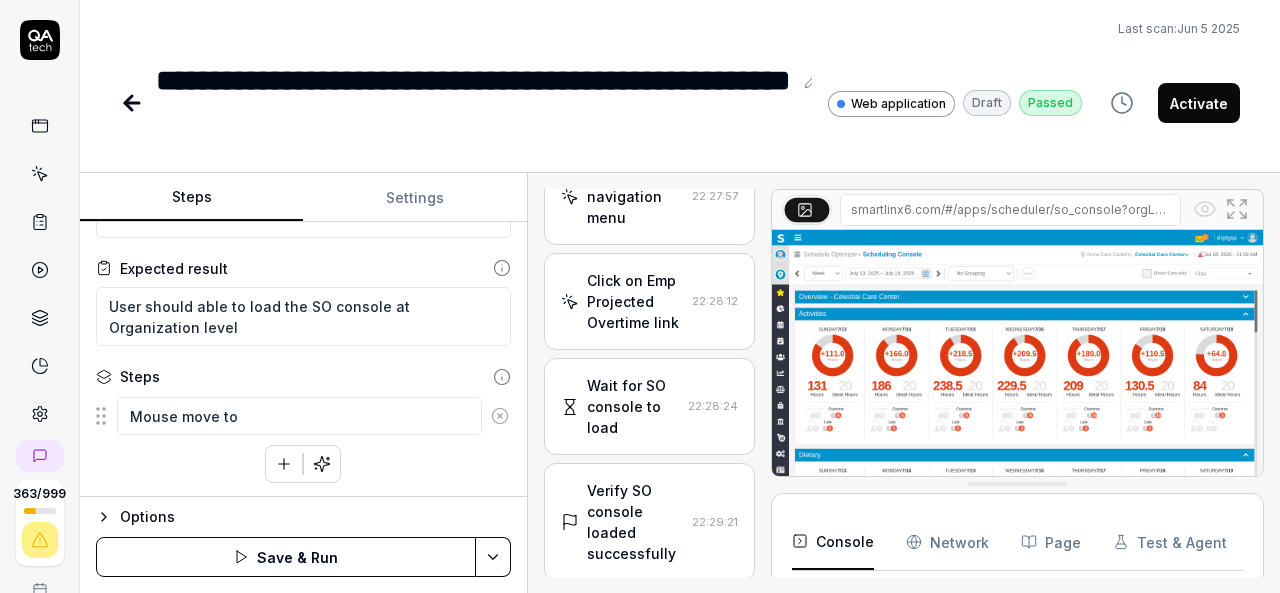 type on "*" 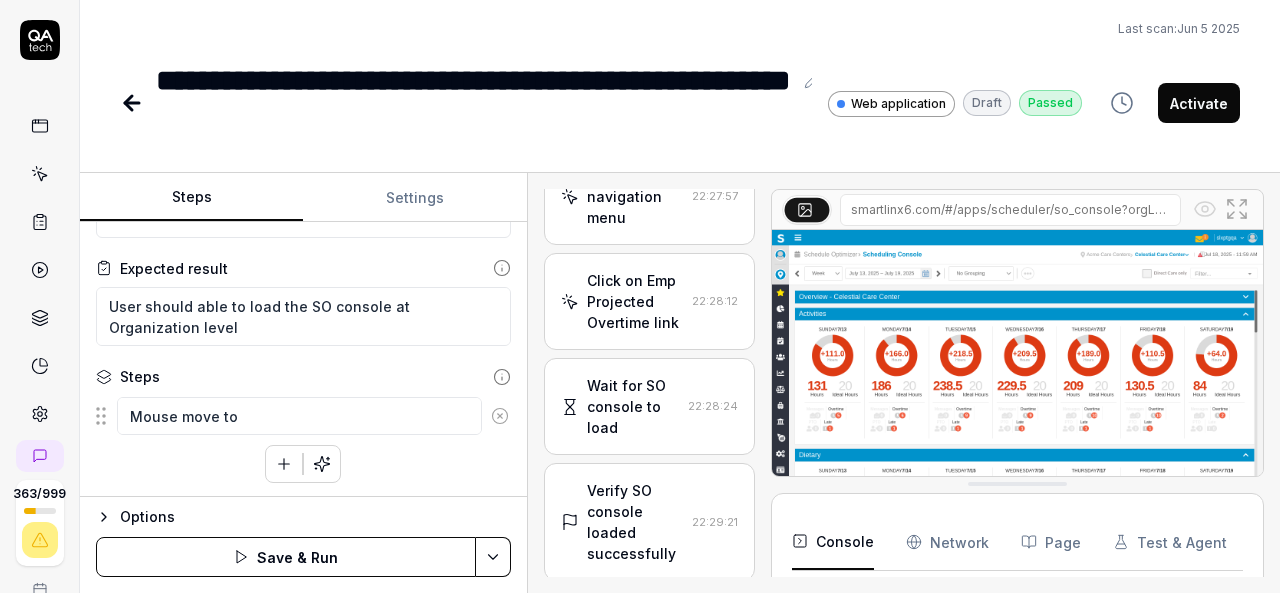 type on "*" 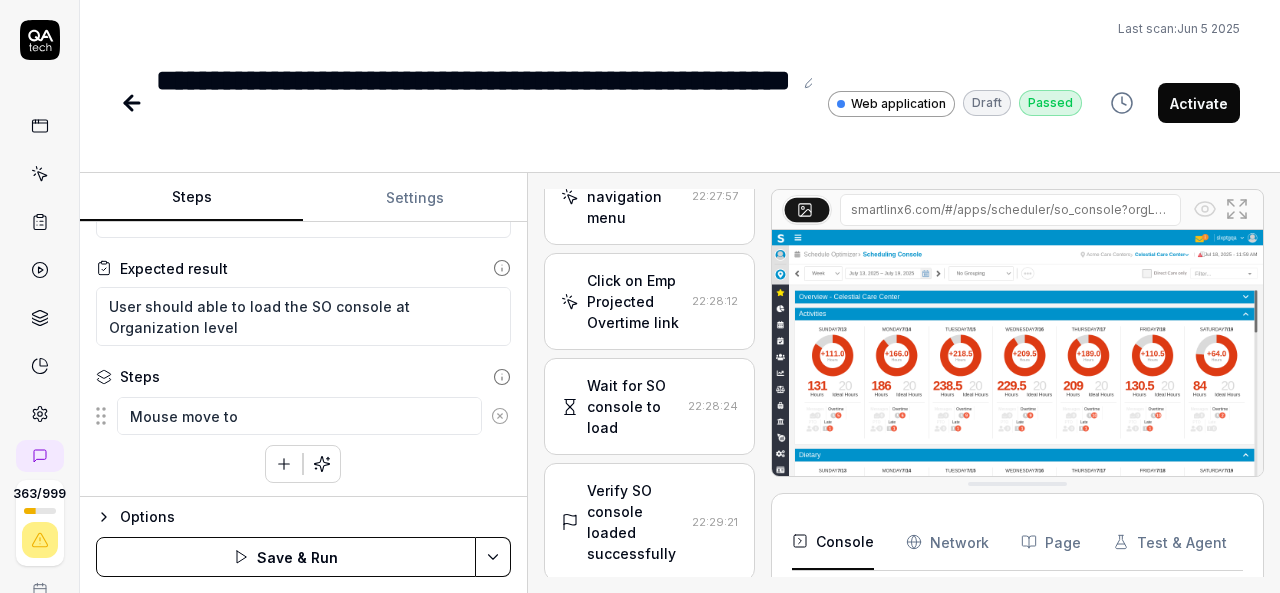 type on "Mouse move to O" 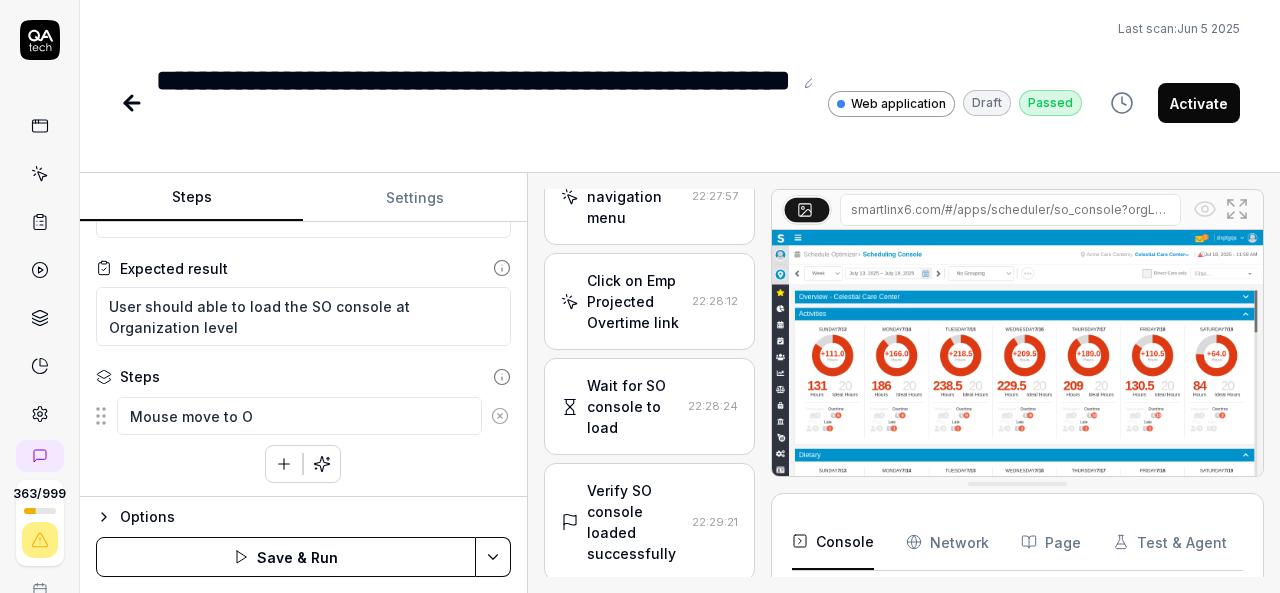 type on "*" 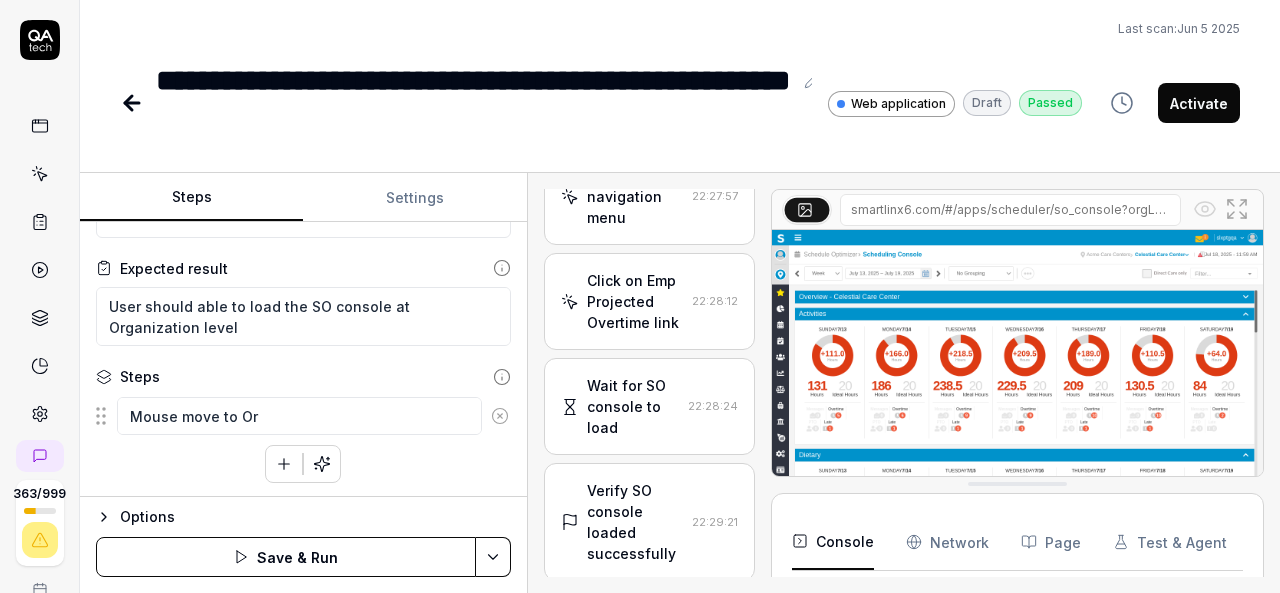 type on "*" 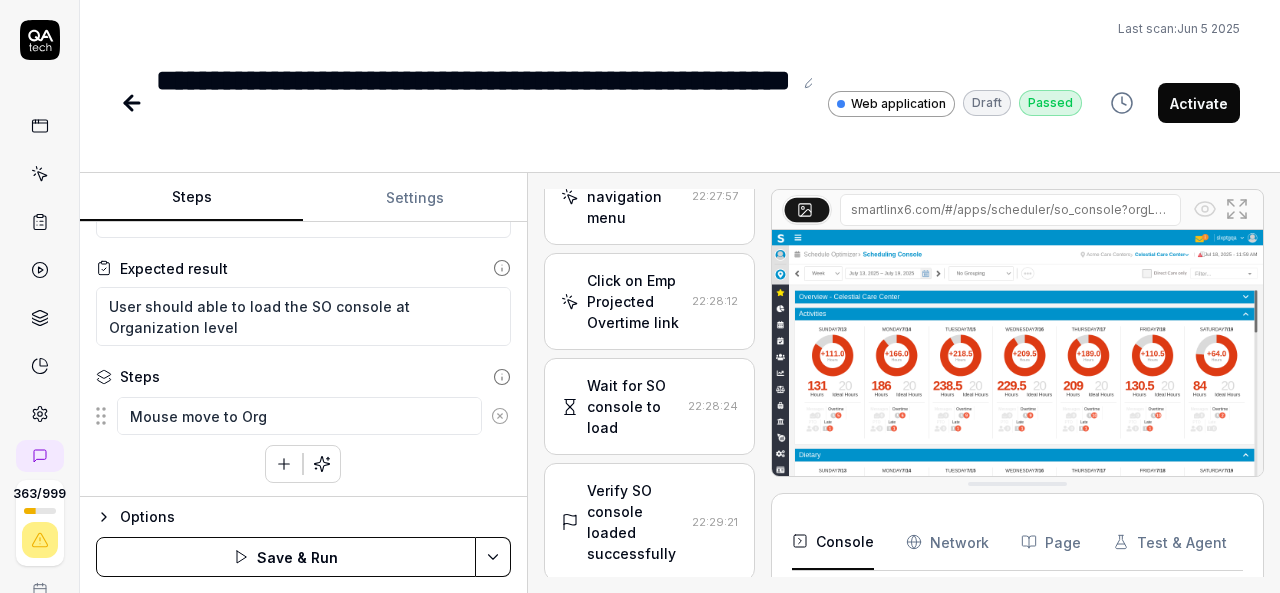 type on "*" 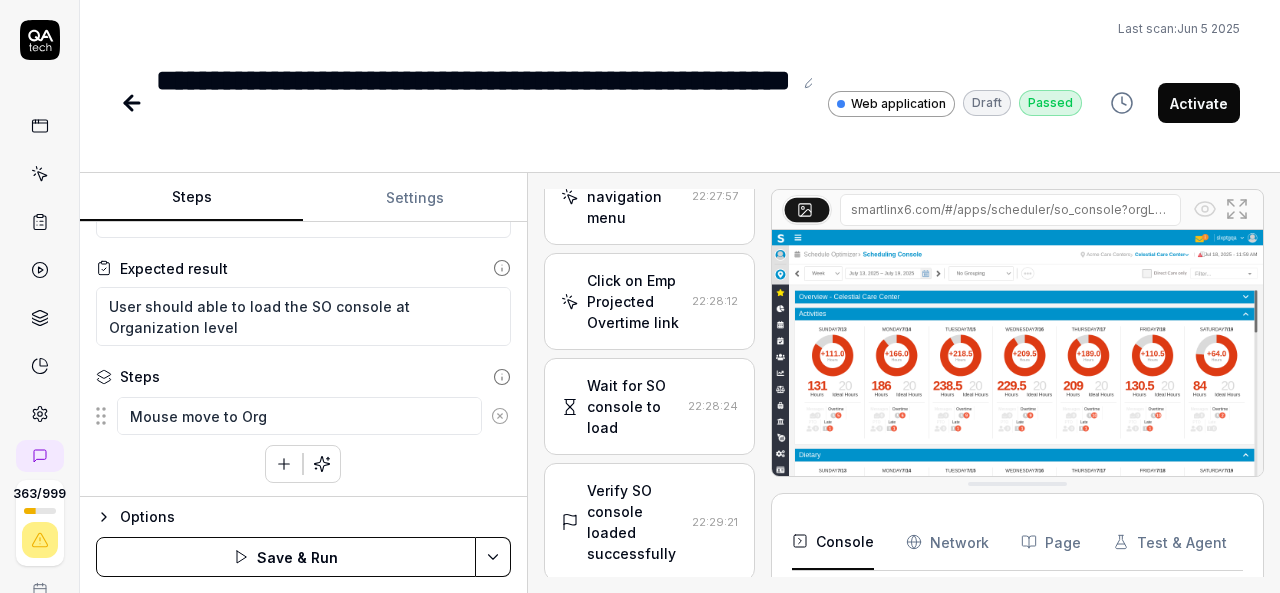 type on "Mouse move to Orgh" 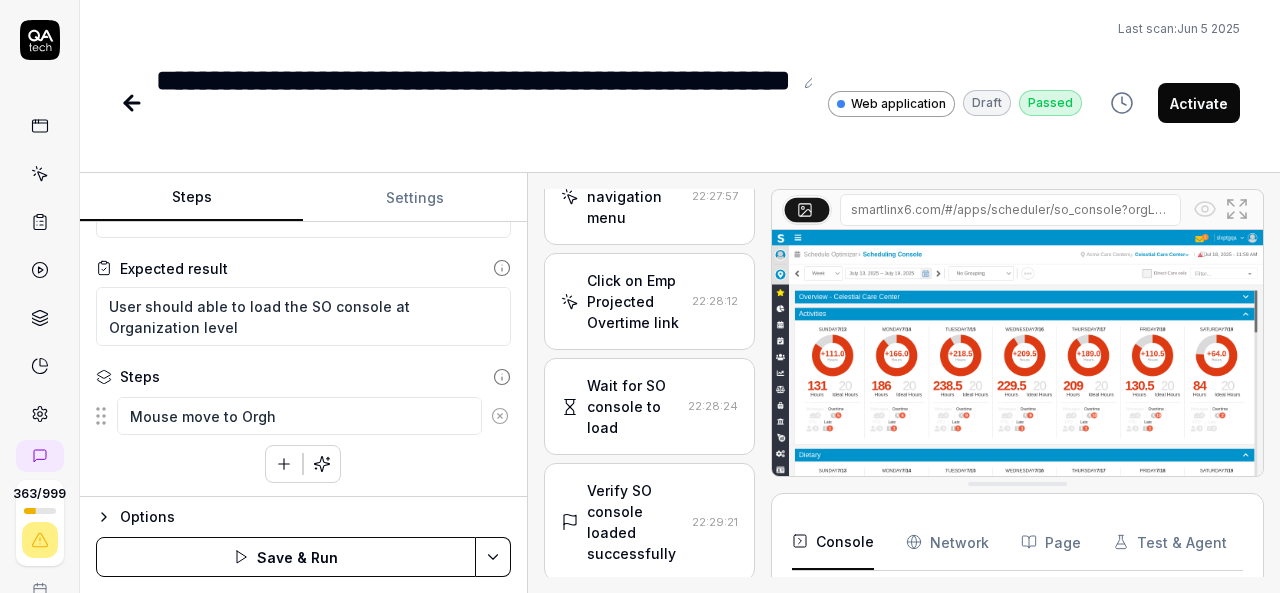 type on "*" 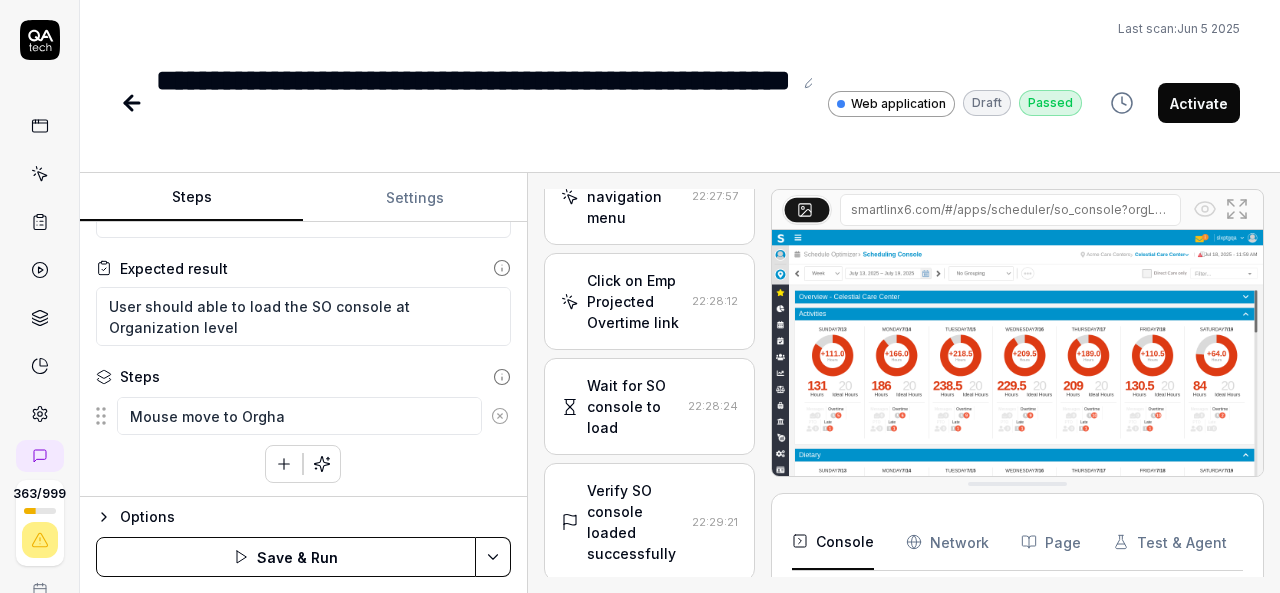 type on "*" 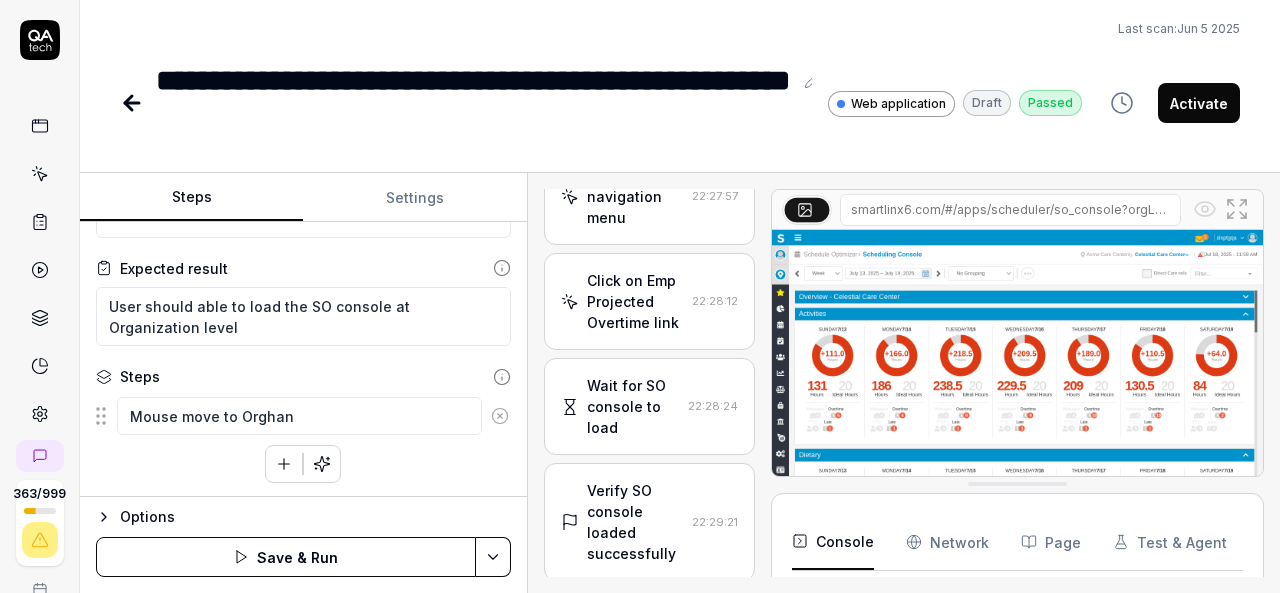 type on "*" 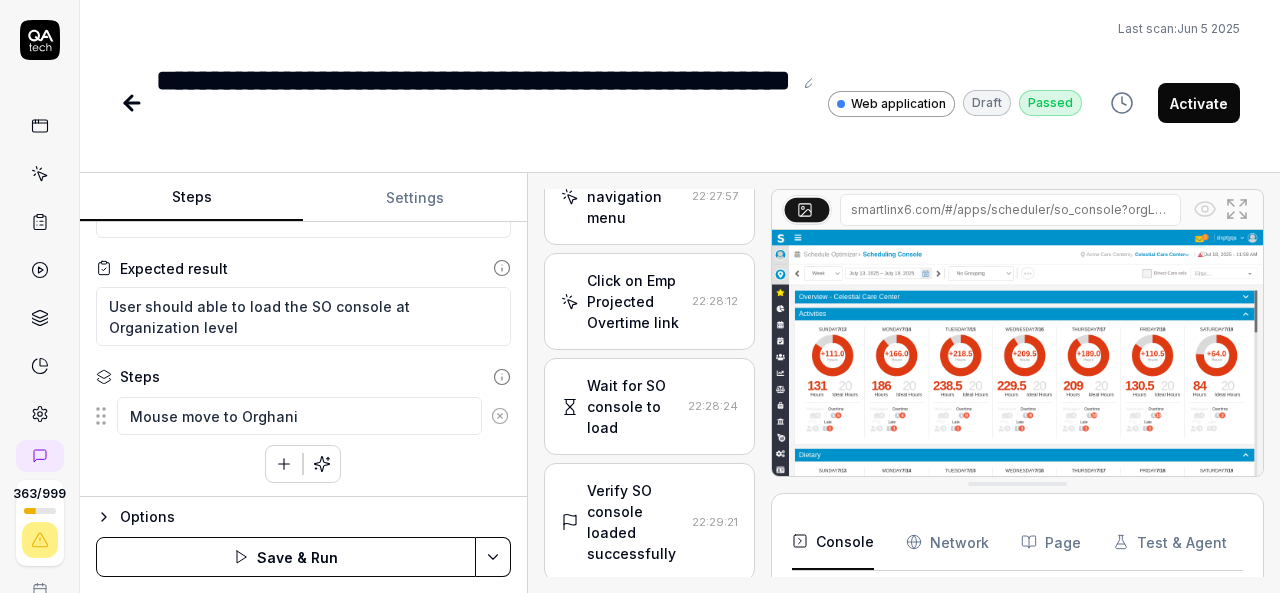 type on "*" 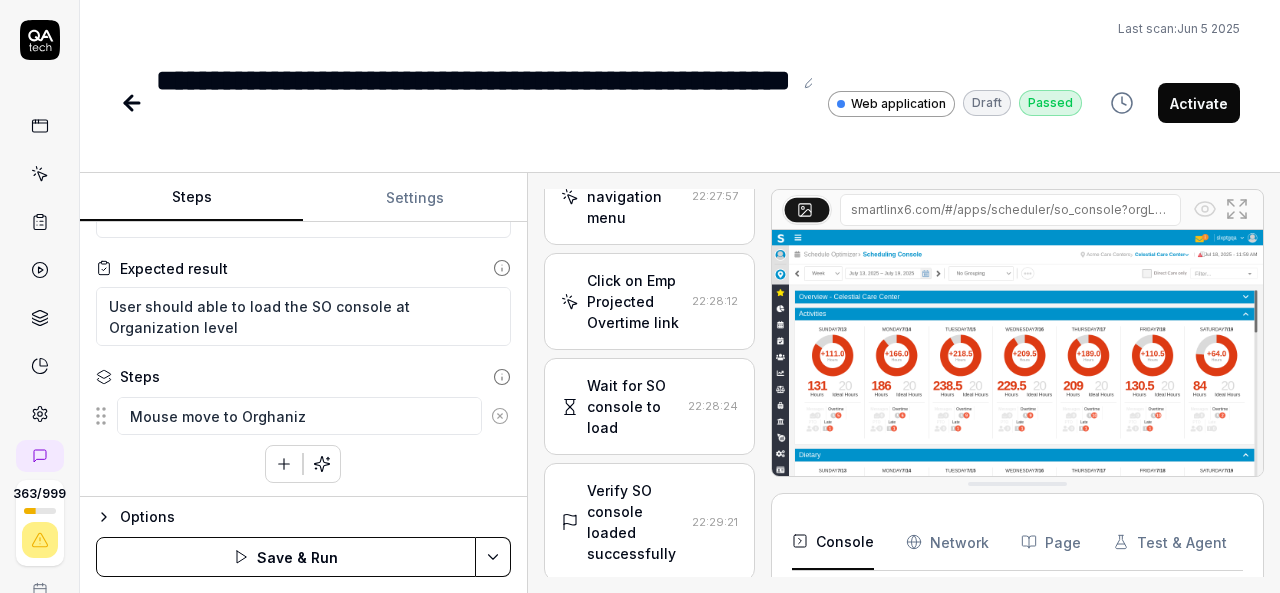 type on "*" 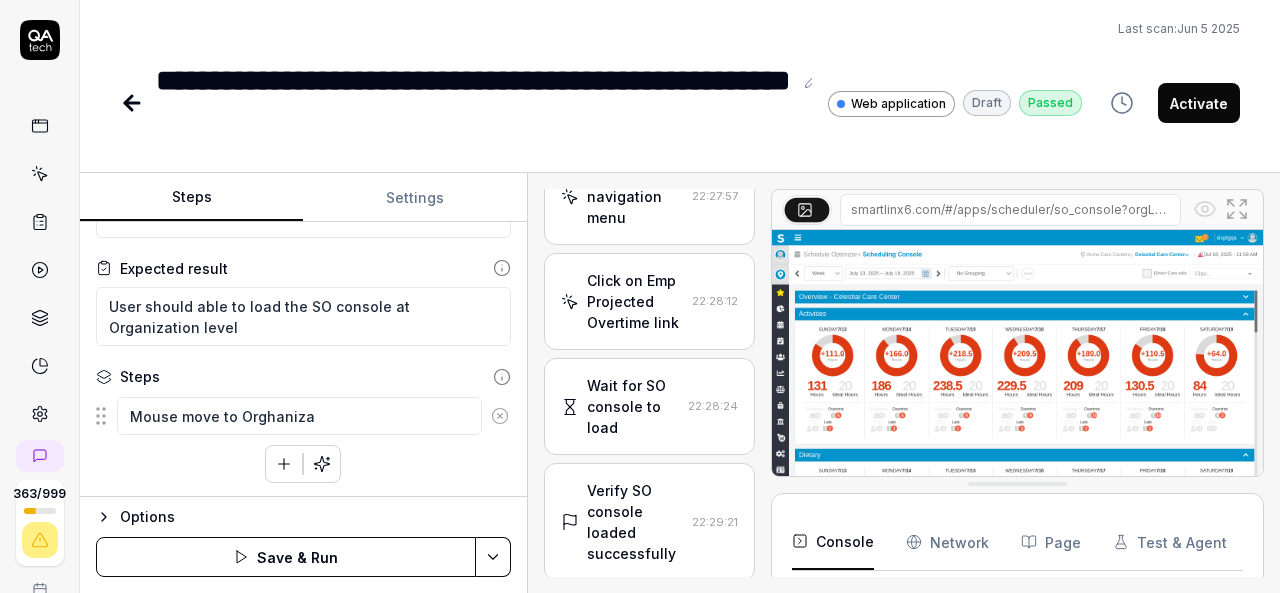 type on "*" 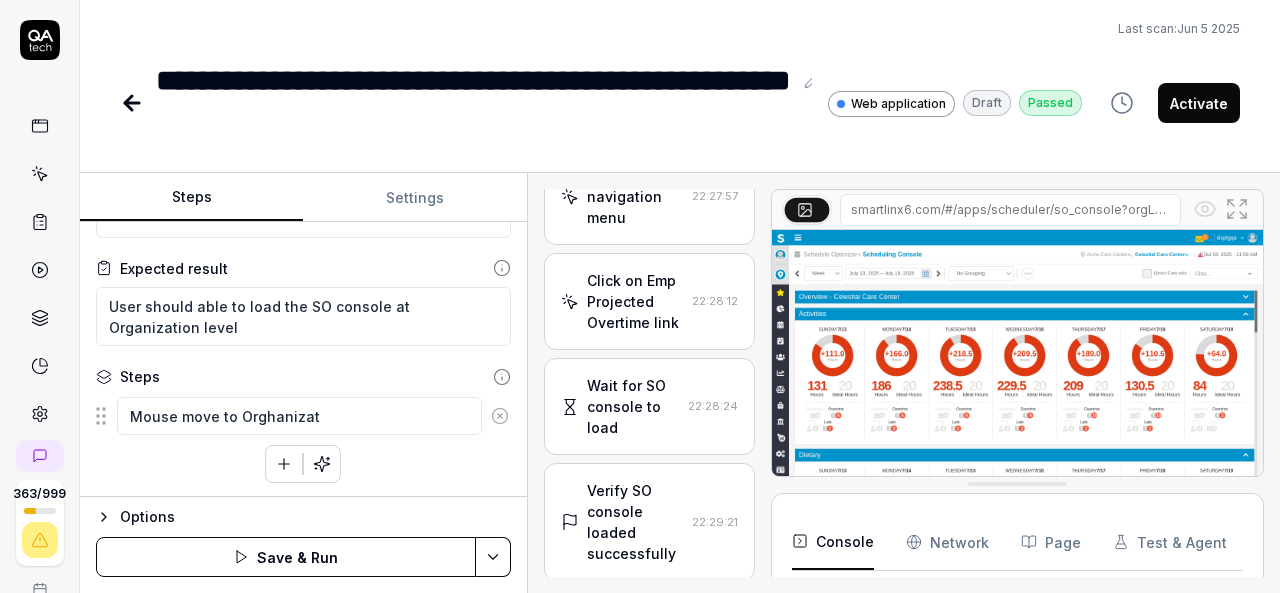type on "*" 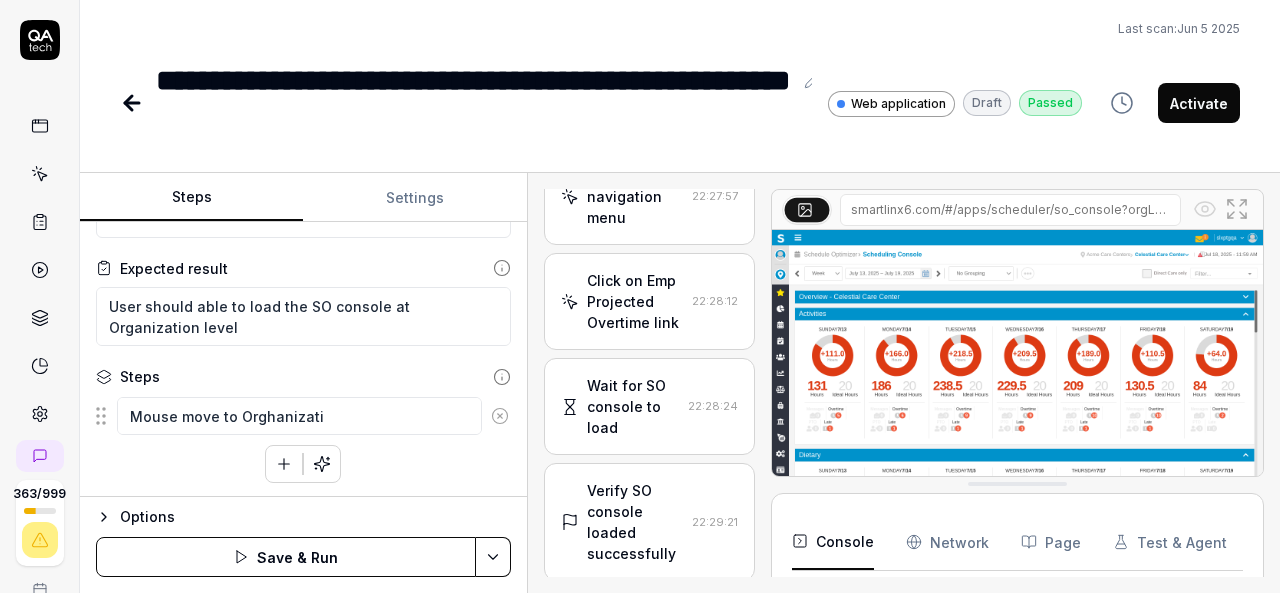type on "*" 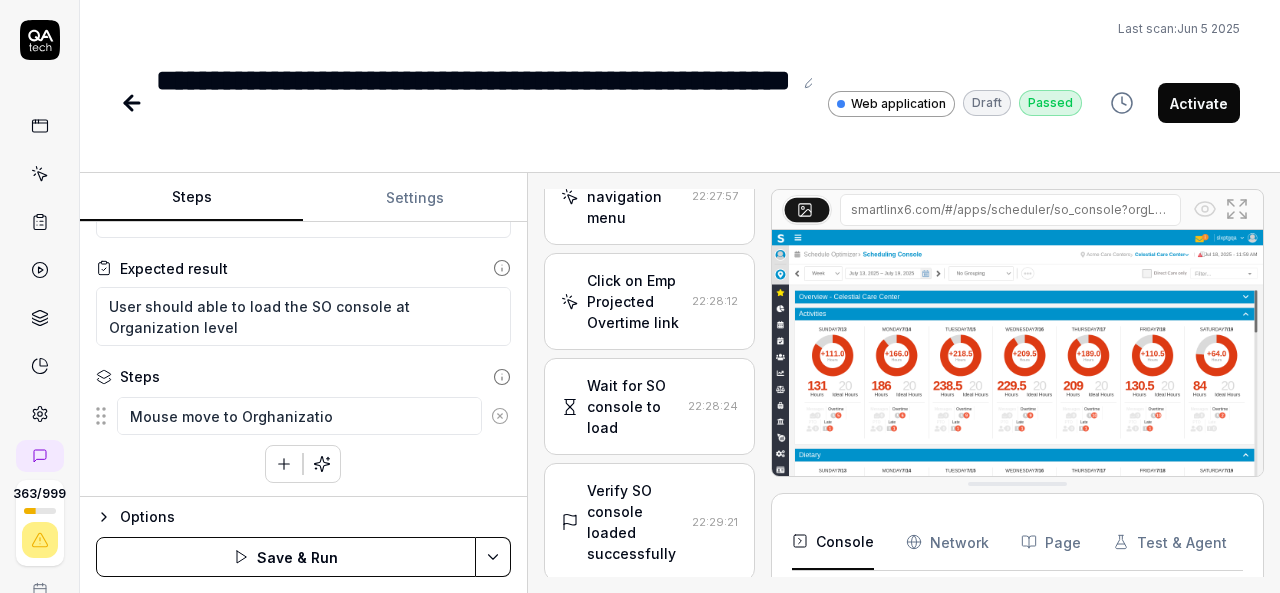 type on "*" 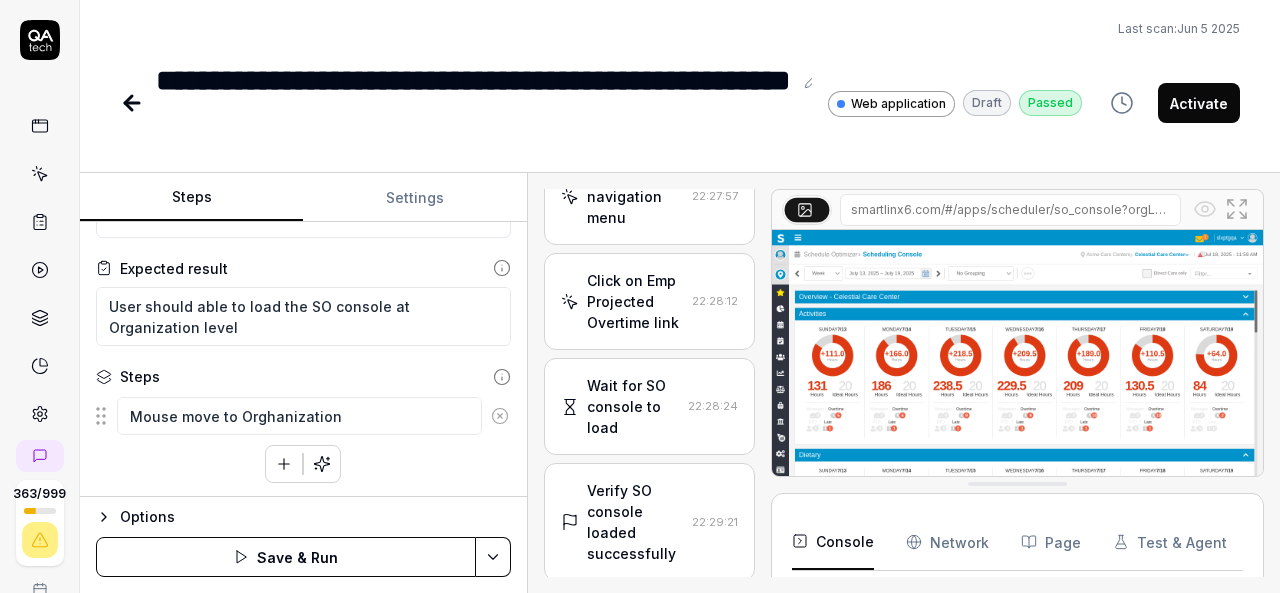 type on "*" 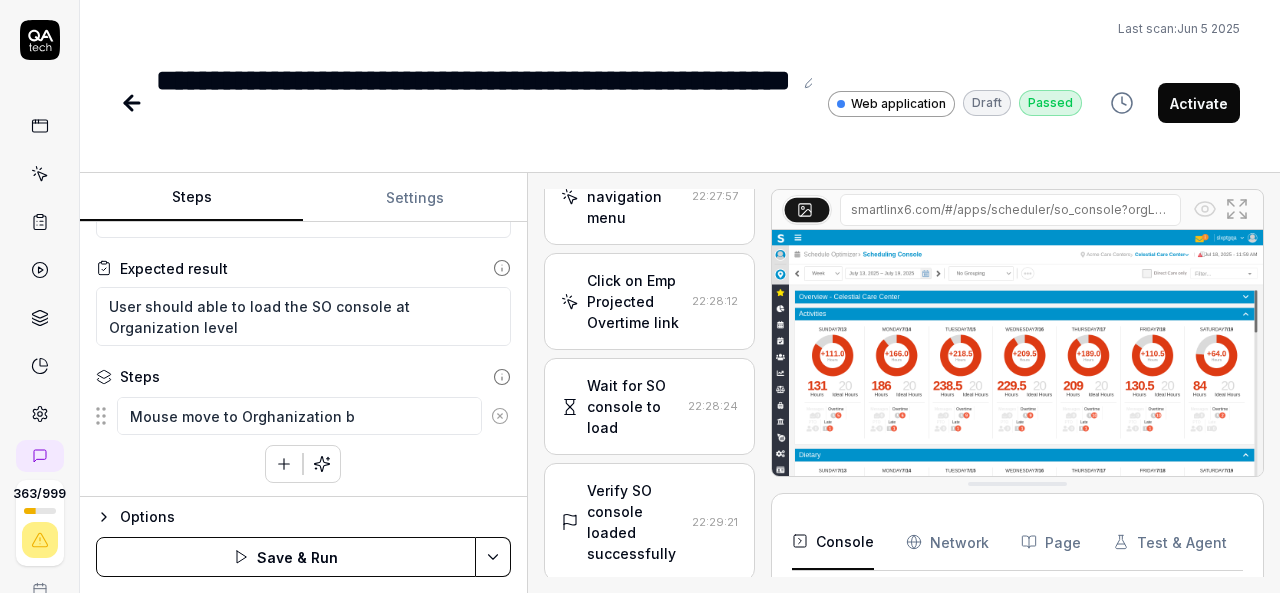 type on "*" 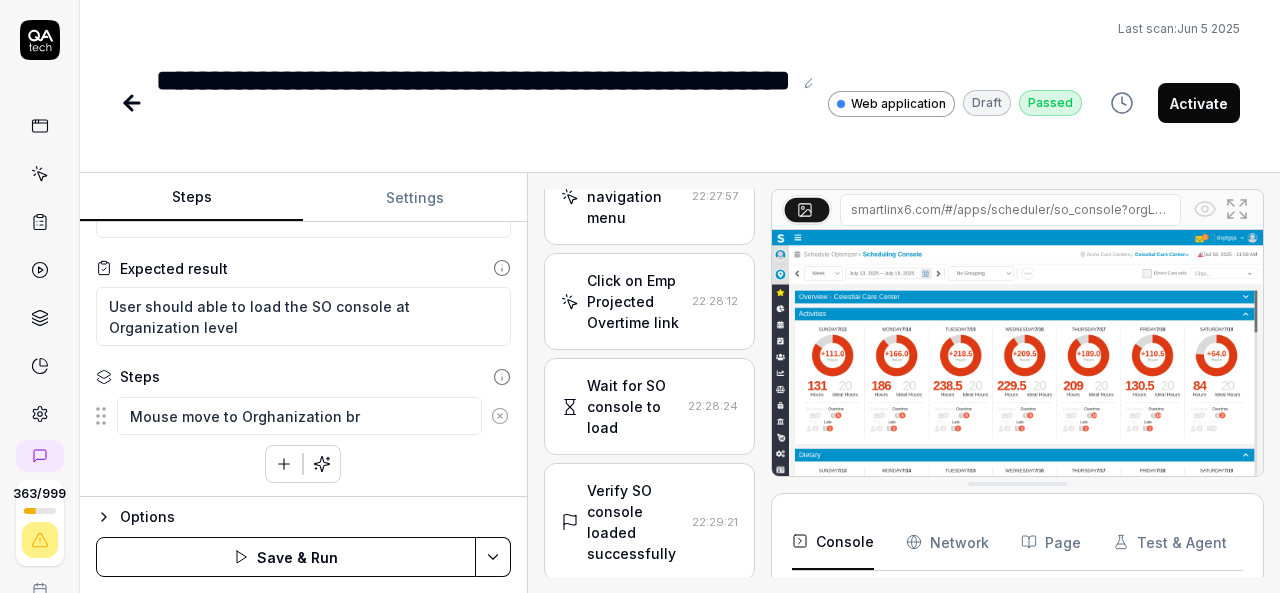 type on "*" 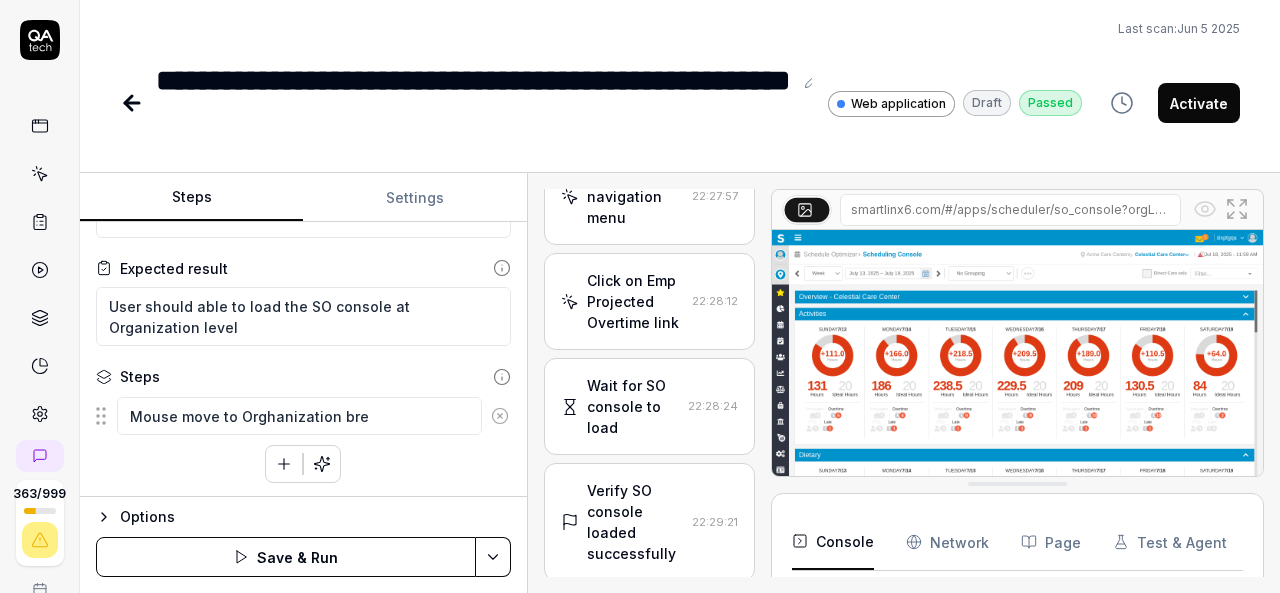 type on "*" 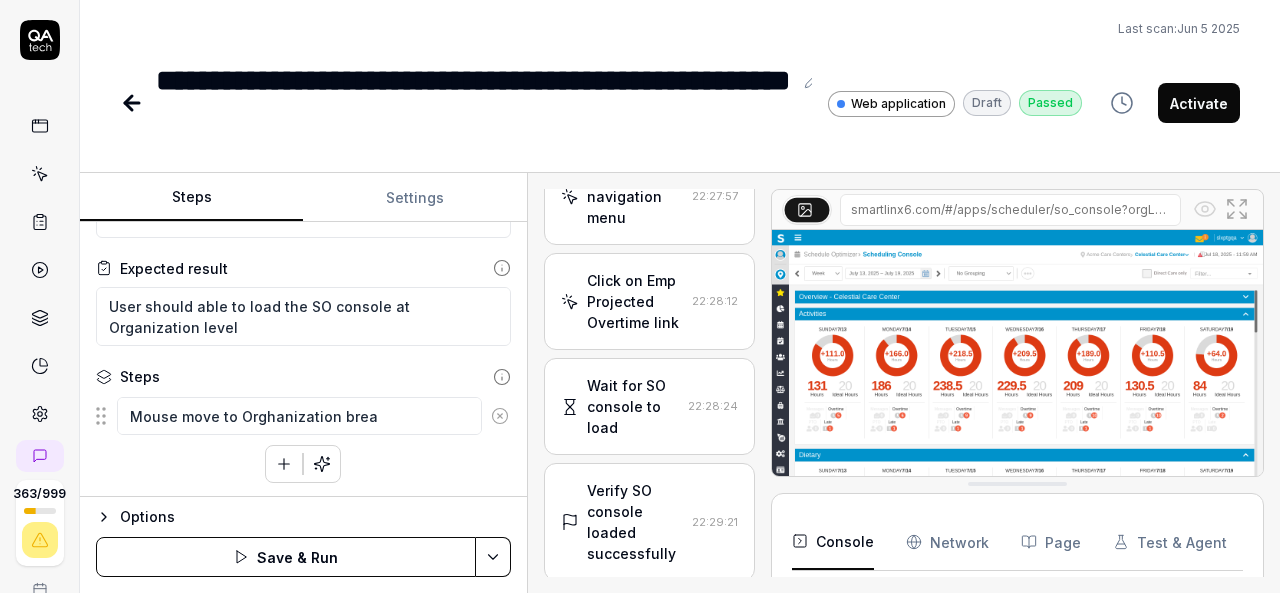 type on "*" 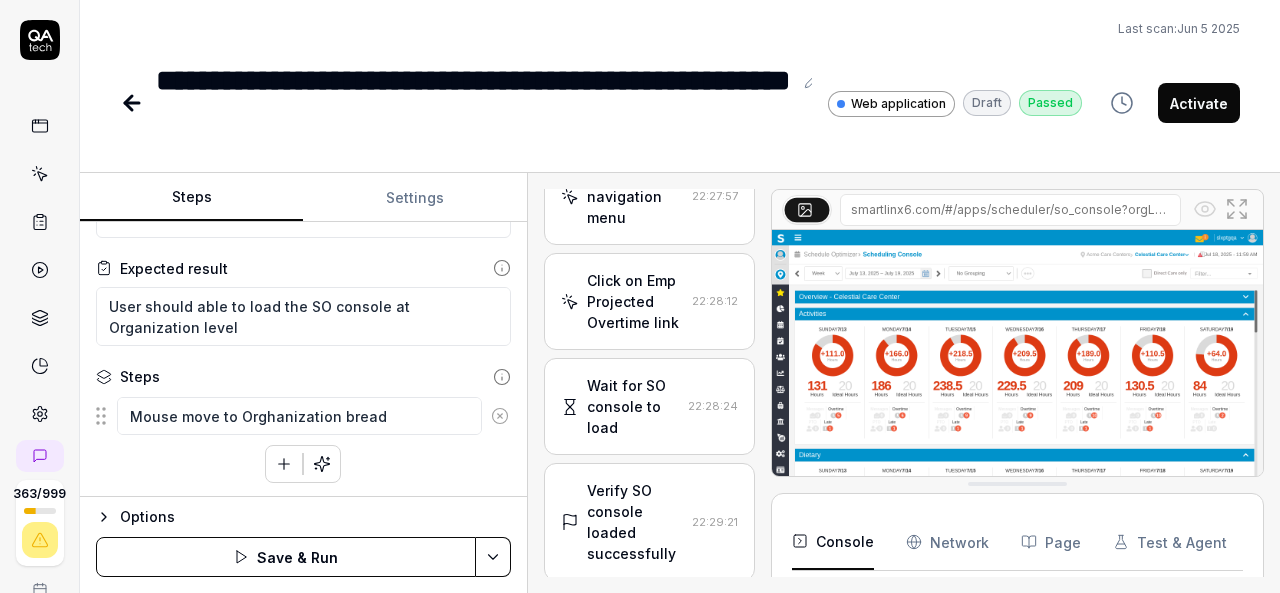 type on "*" 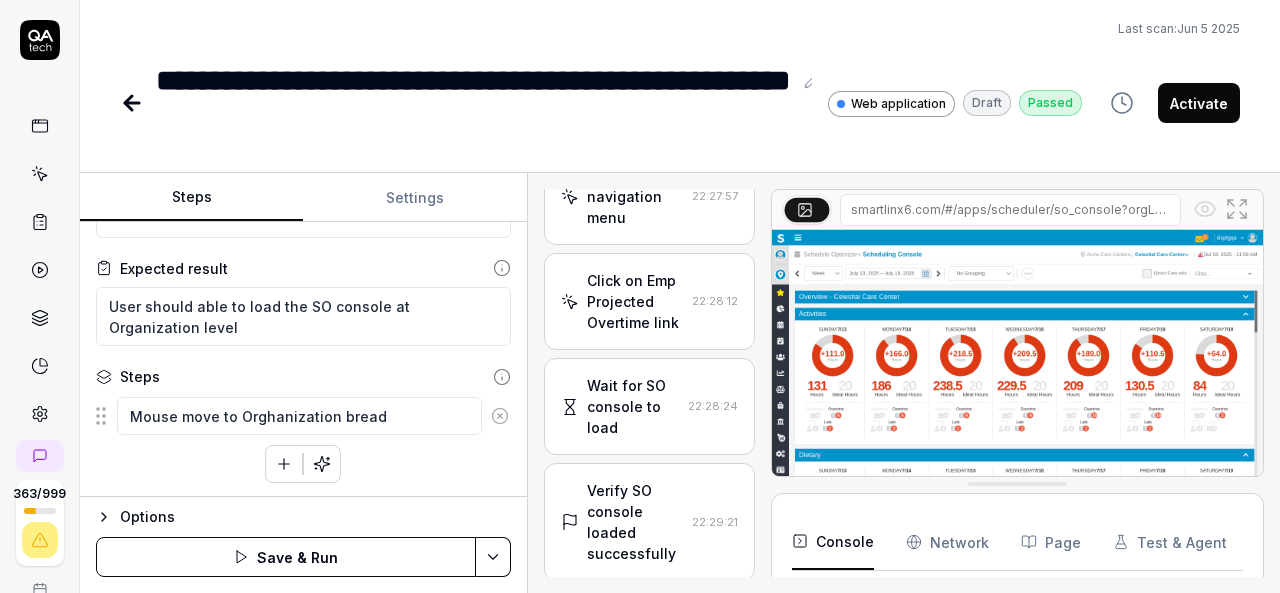 type on "*" 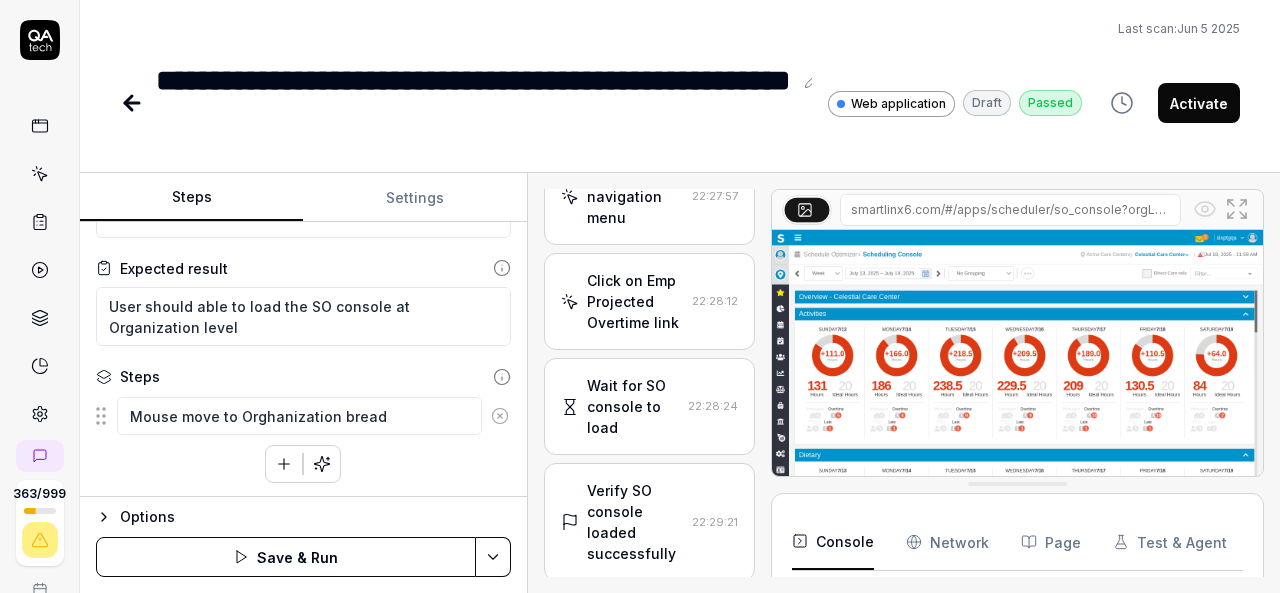 type on "Mouse move to Orghanization breadc" 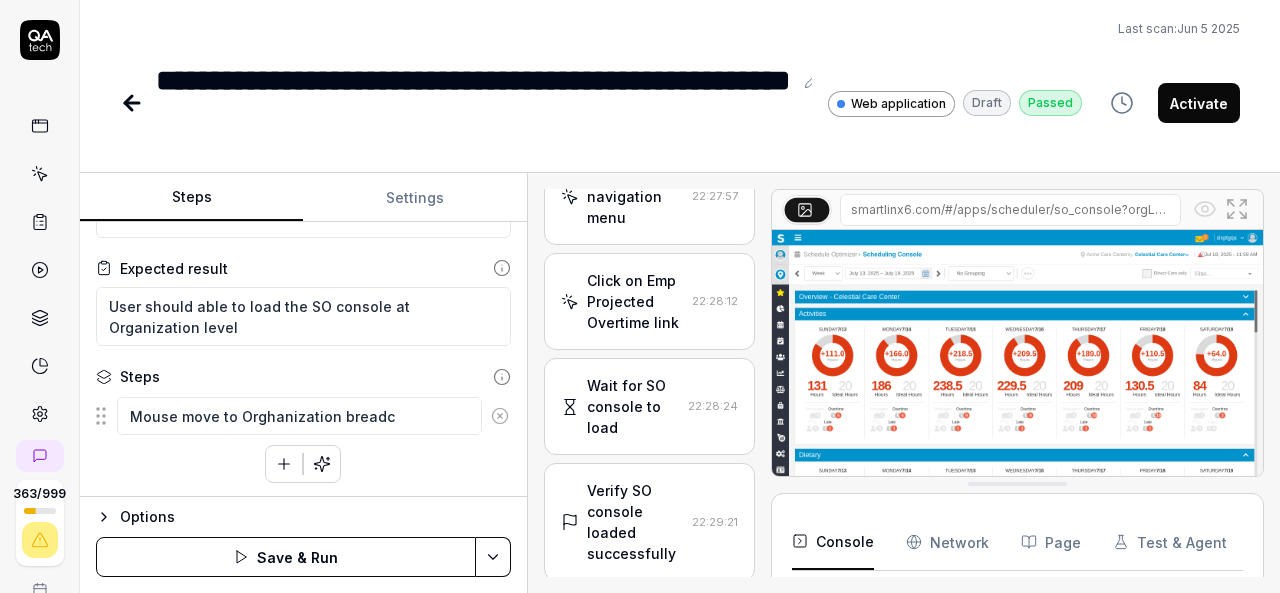 type on "*" 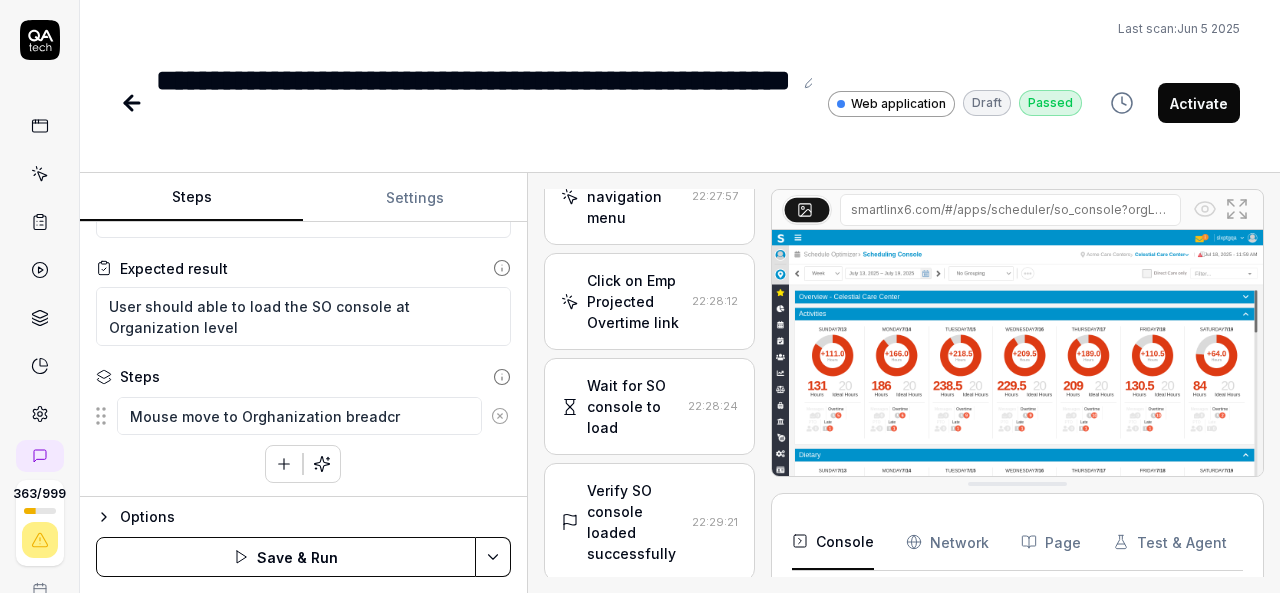 type on "*" 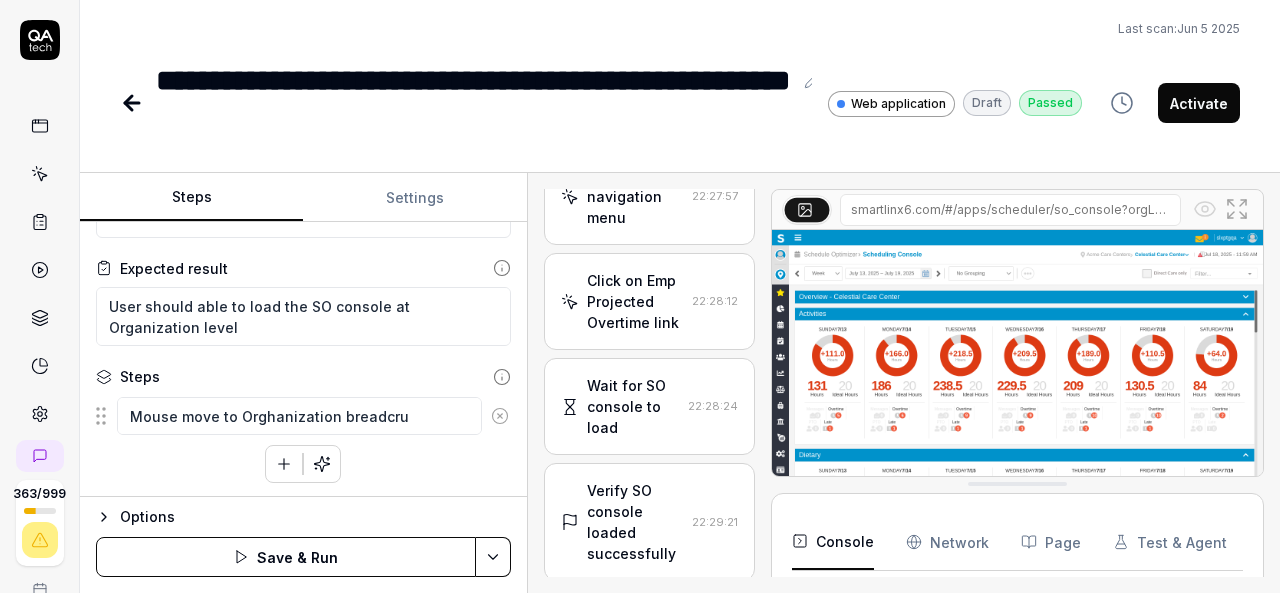 type on "*" 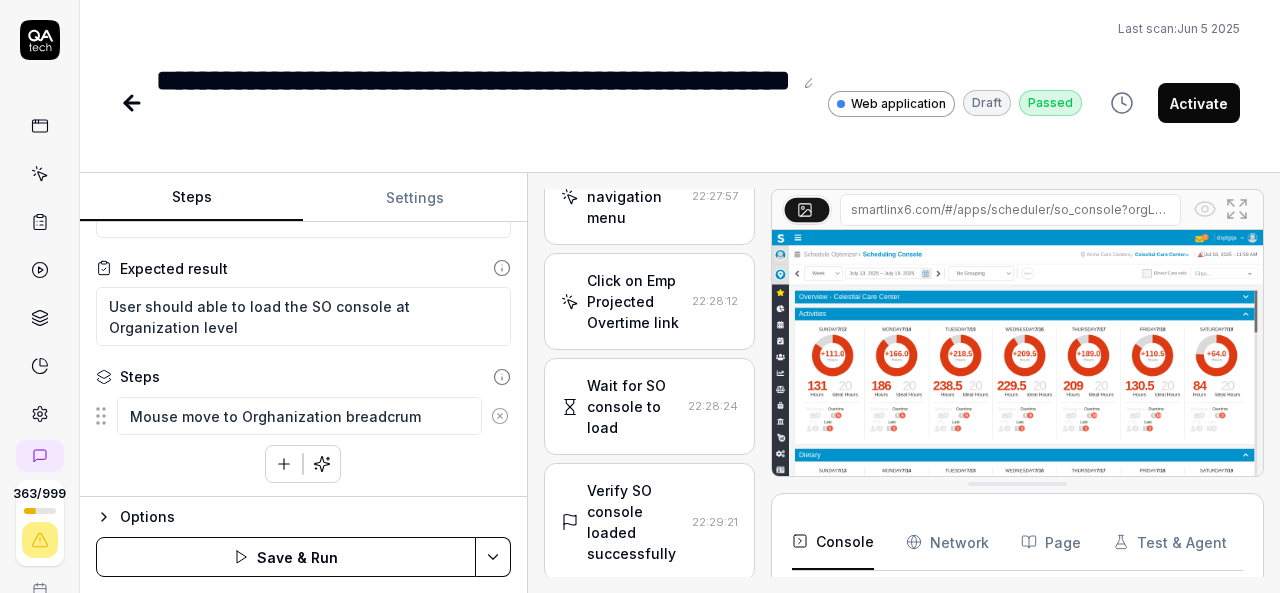 type on "*" 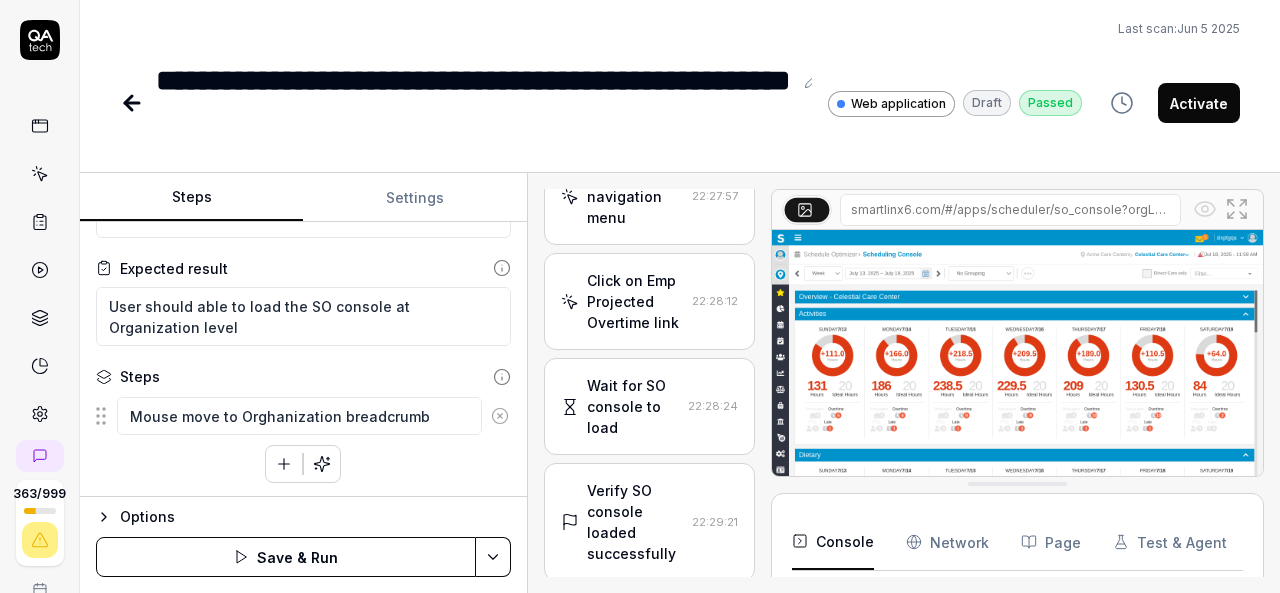 click on "Mouse move to Orghanization breadcrumb" at bounding box center (299, 416) 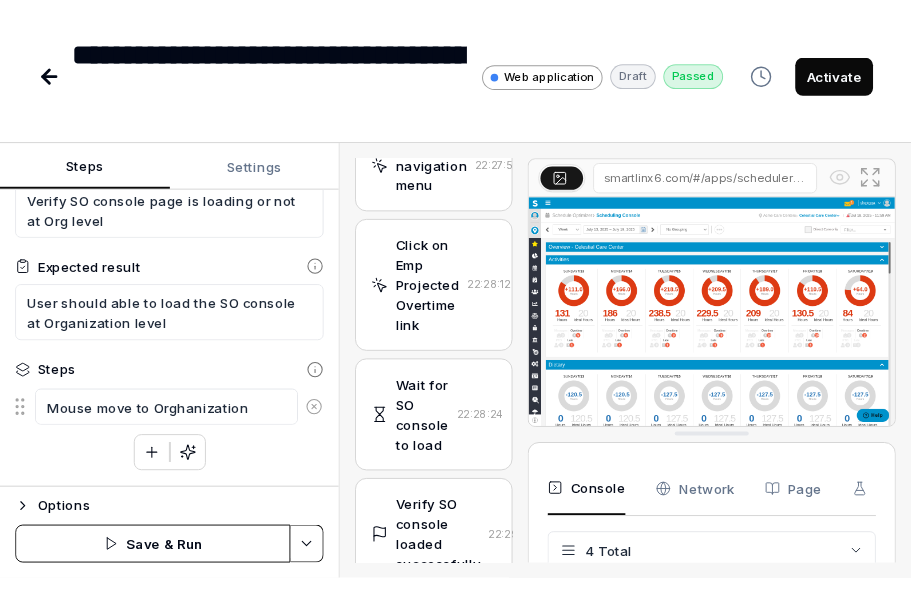 scroll, scrollTop: 194, scrollLeft: 0, axis: vertical 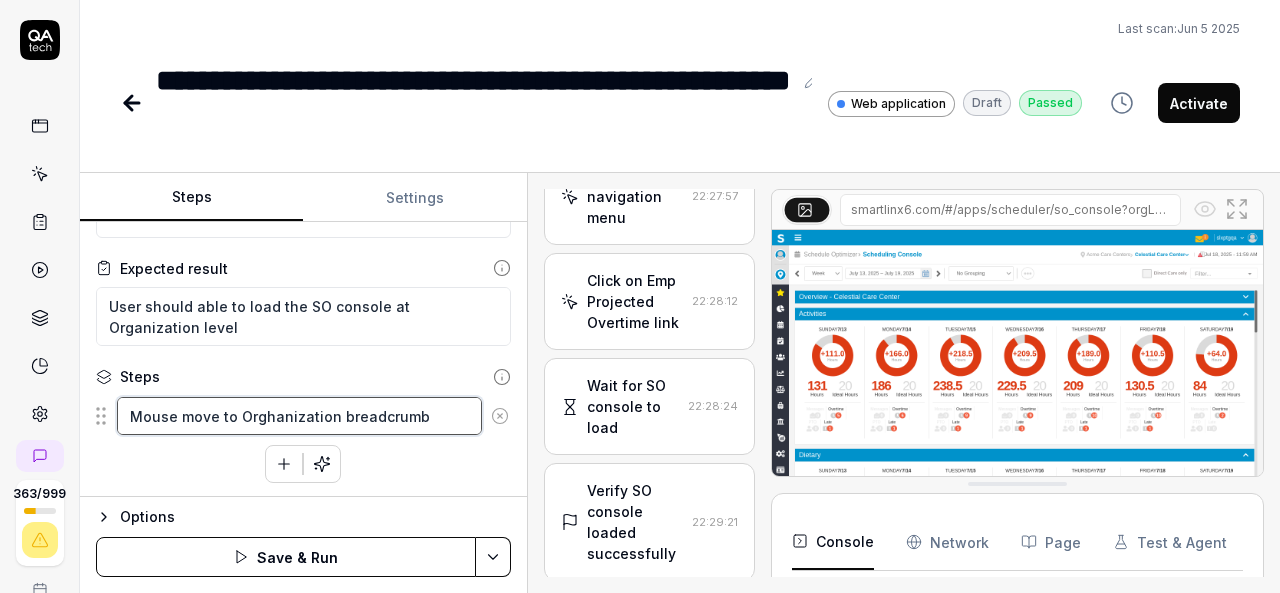 click on "Mouse move to Orghanization breadcrumb" at bounding box center (299, 416) 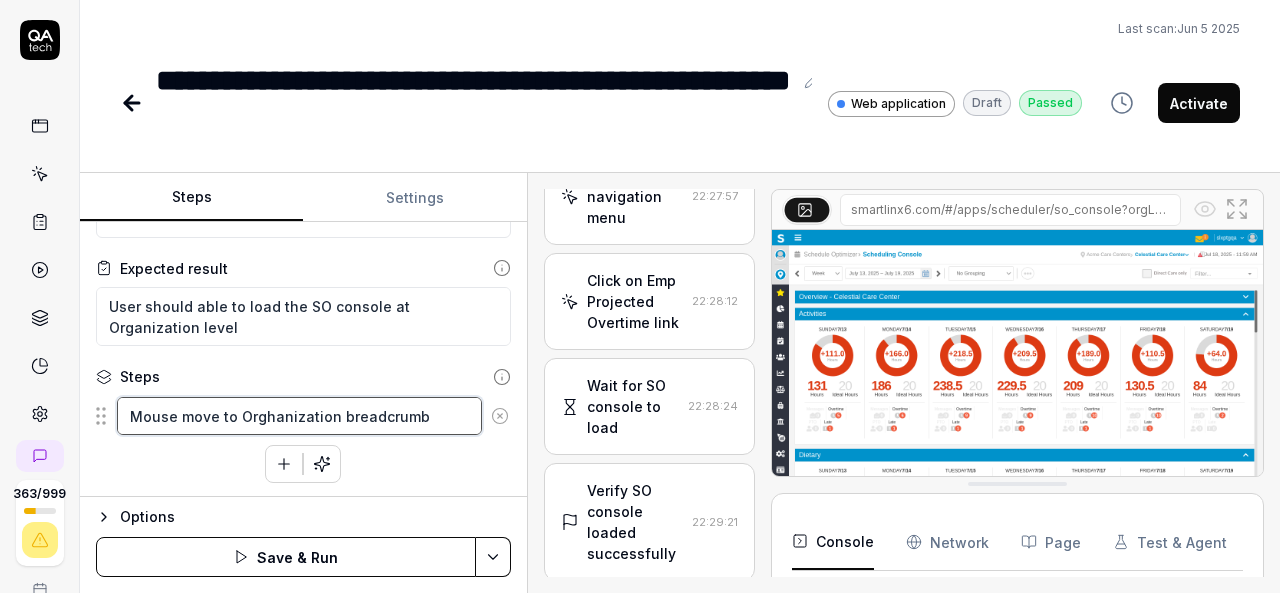 type on "*" 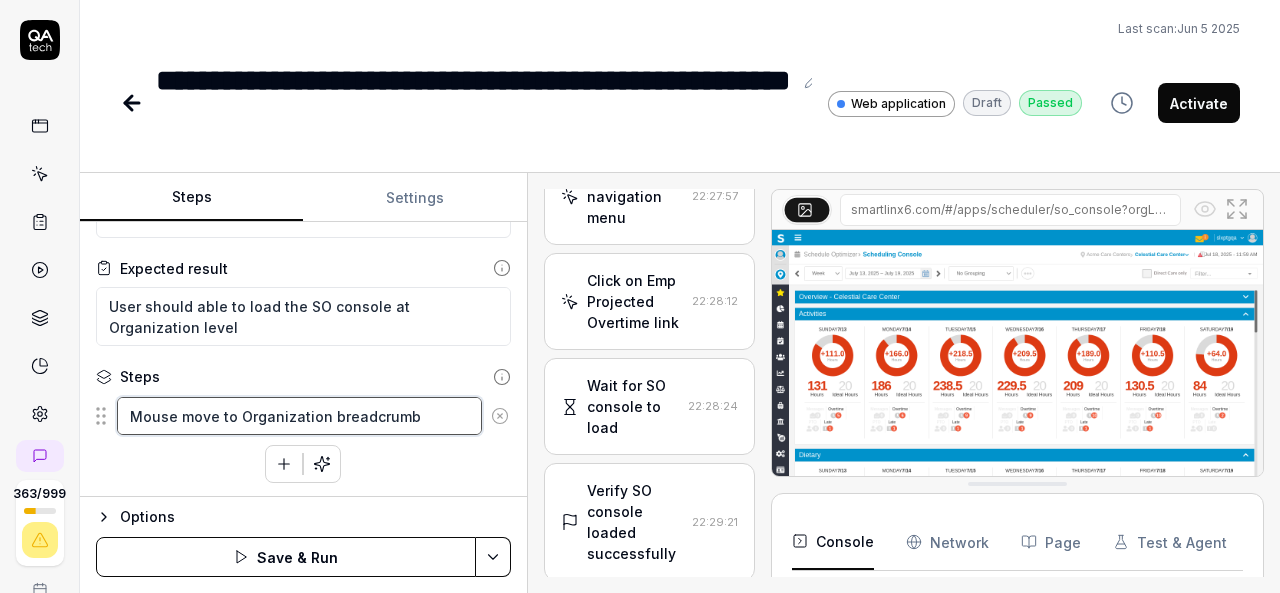 type on "Mouse move to Organization breadcrumb" 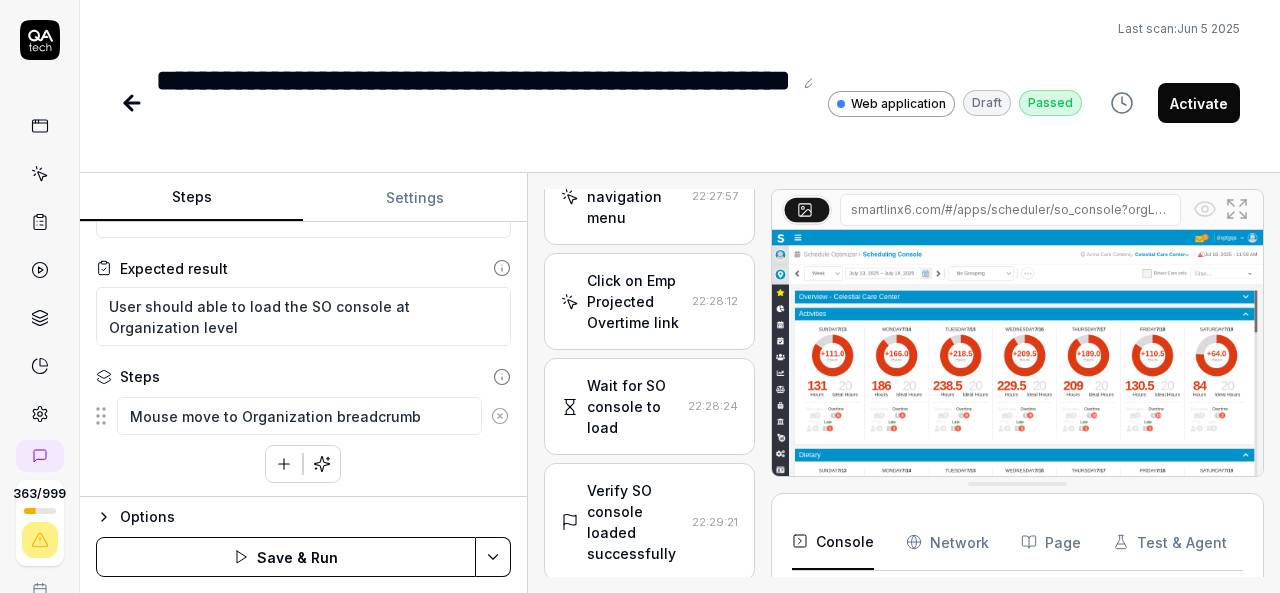 click on "Mouse move to Organization breadcrumb
To pick up a draggable item, press the space bar.
While dragging, use the arrow keys to move the item.
Press space again to drop the item in its new position, or press escape to cancel." at bounding box center (303, 439) 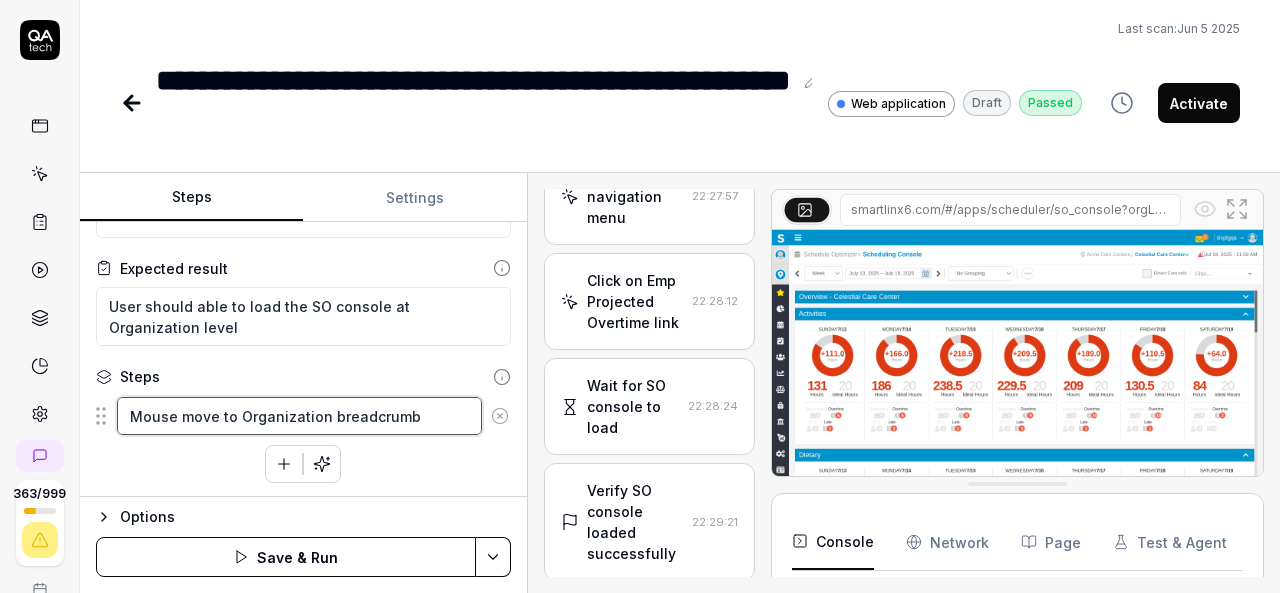 drag, startPoint x: 236, startPoint y: 410, endPoint x: 426, endPoint y: 421, distance: 190.31816 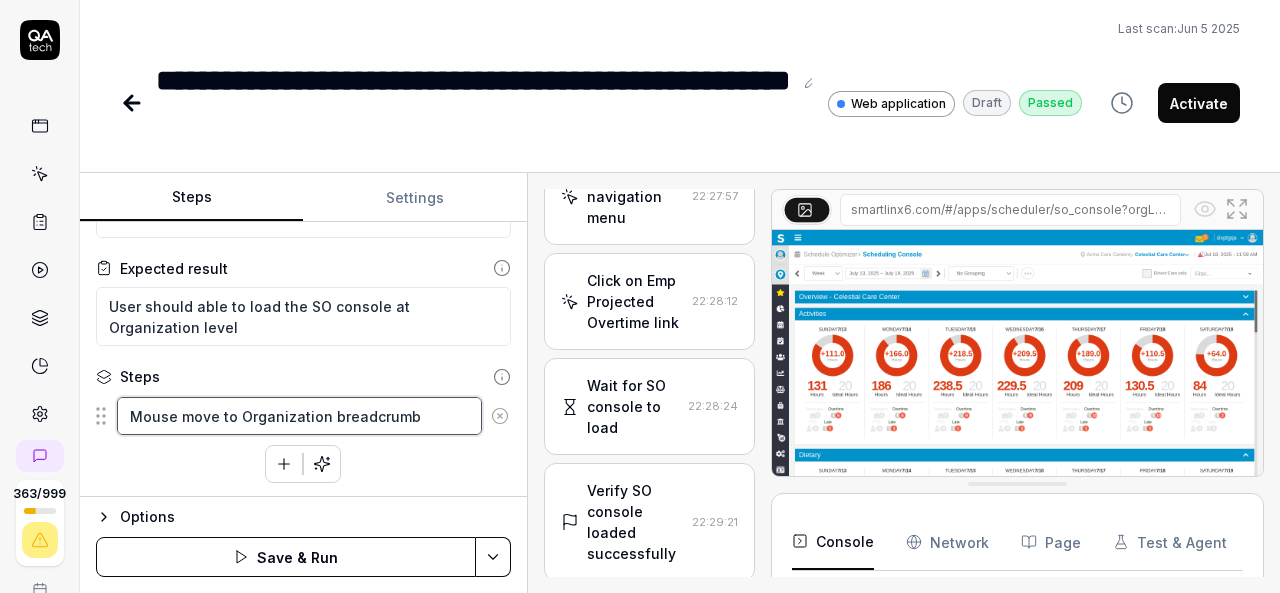 click on "Mouse move to Organization breadcrumb" at bounding box center (299, 416) 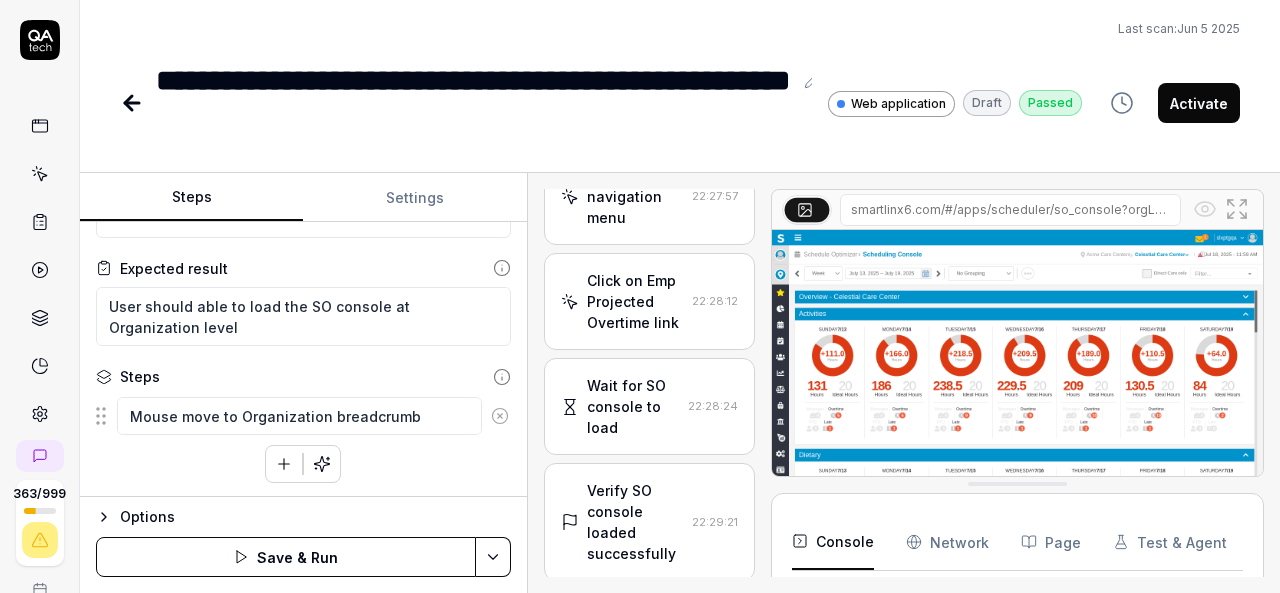 click at bounding box center (284, 464) 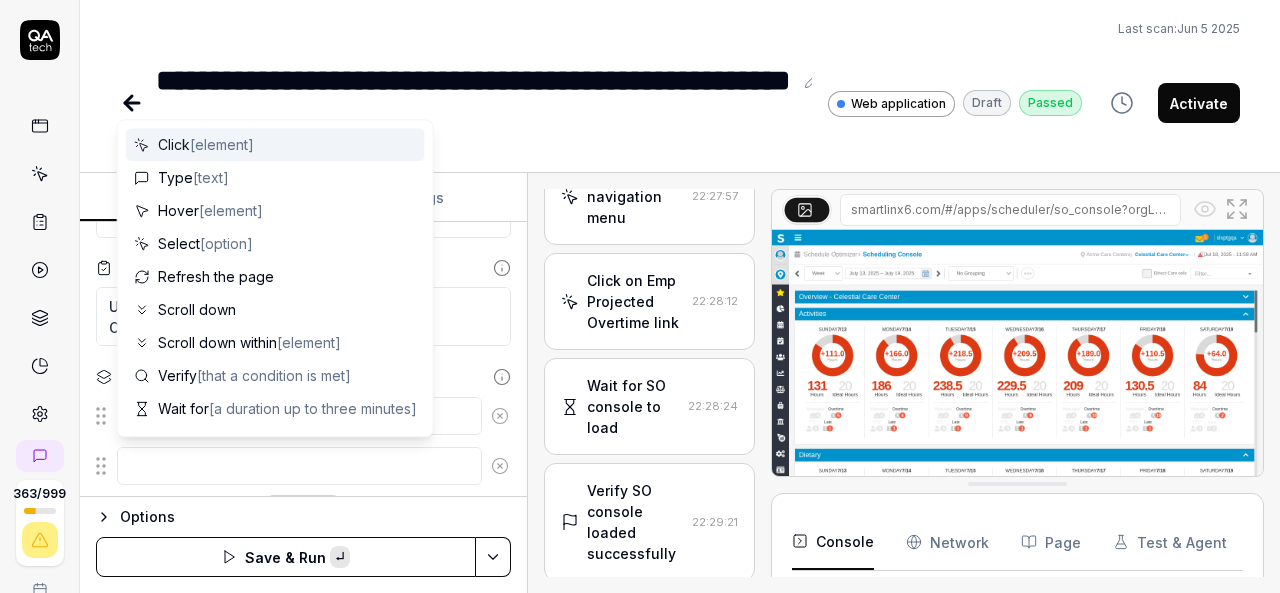 type on "*" 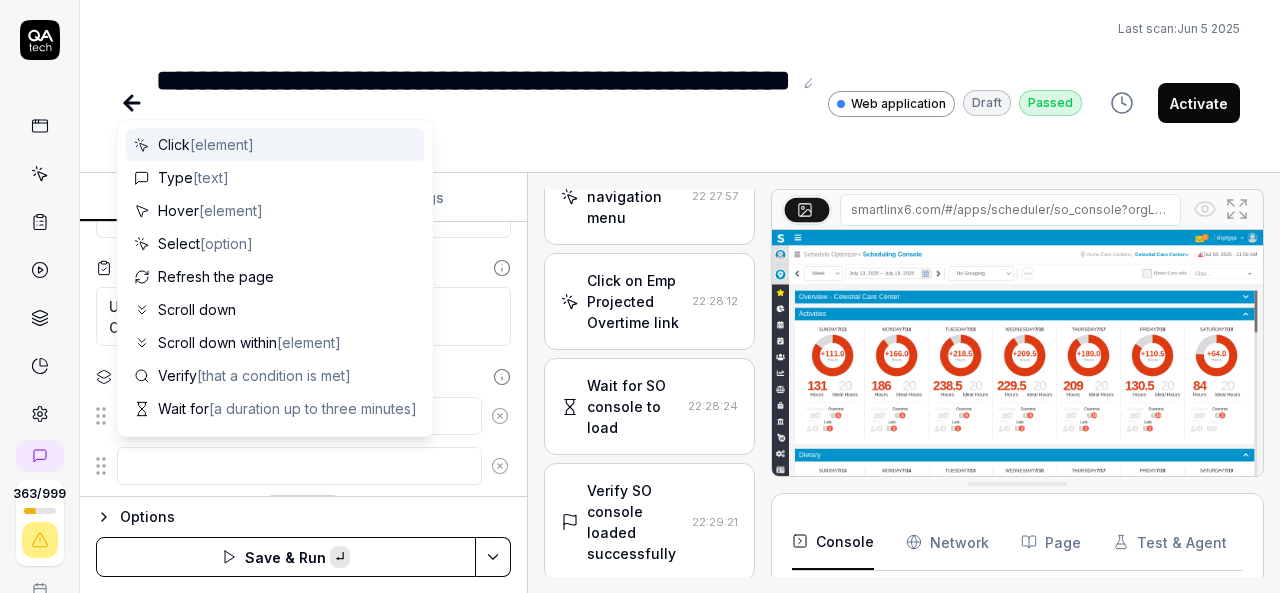 type on "Organization breadcrumb" 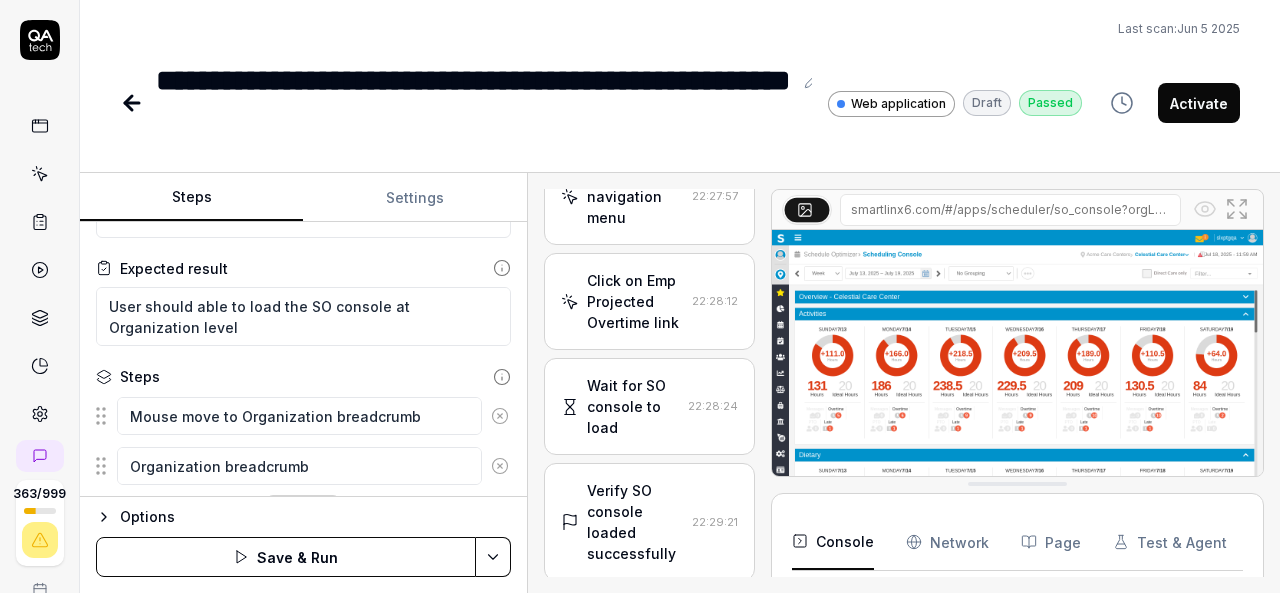 click on "Organization breadcrumb" at bounding box center (299, 466) 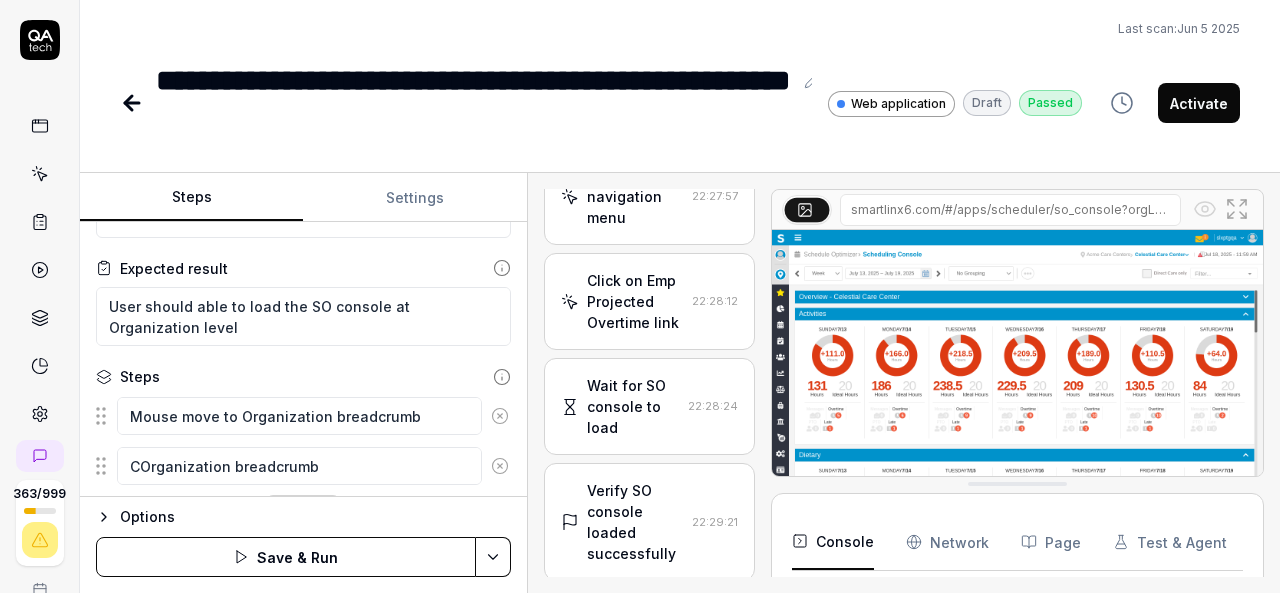 type on "*" 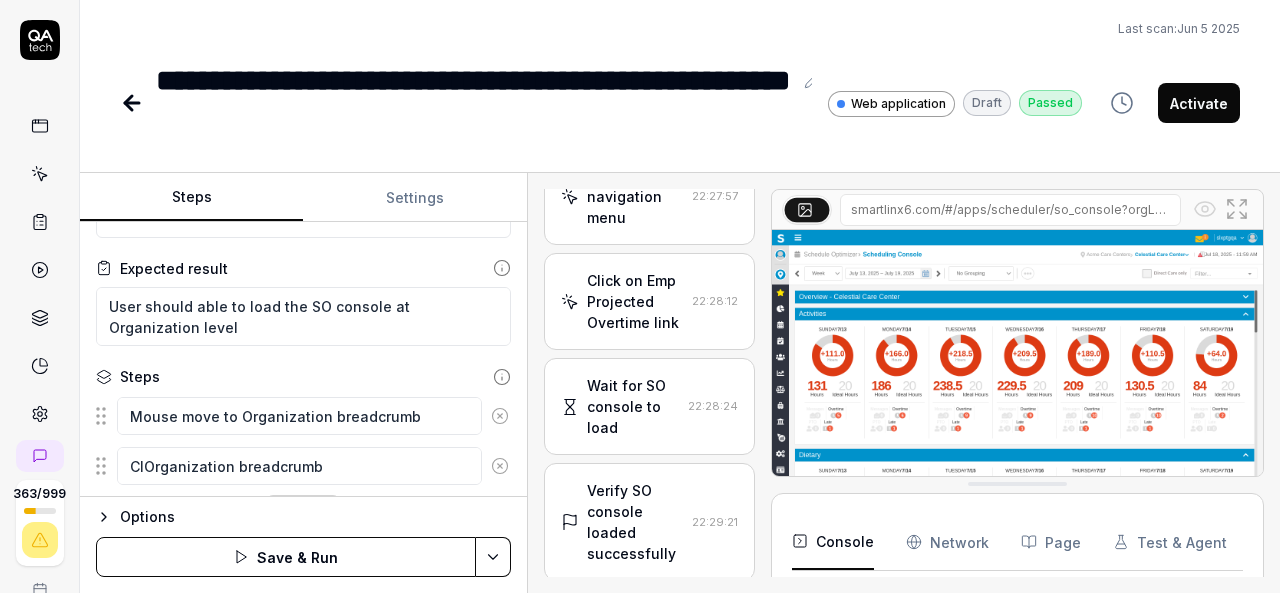 type on "*" 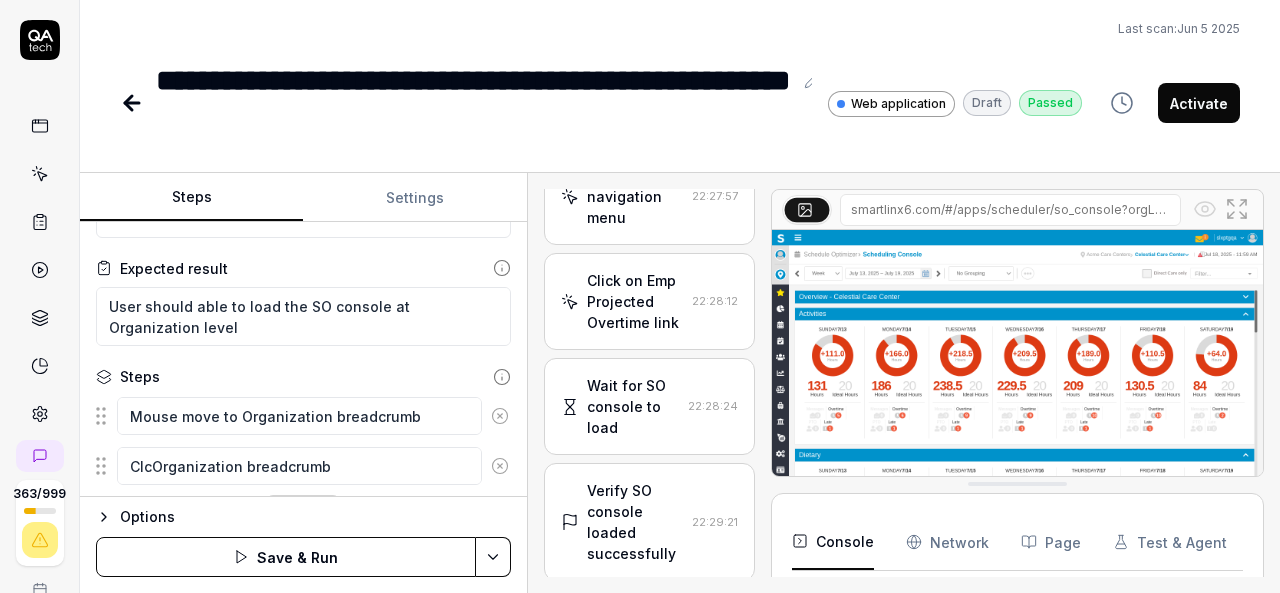 type on "*" 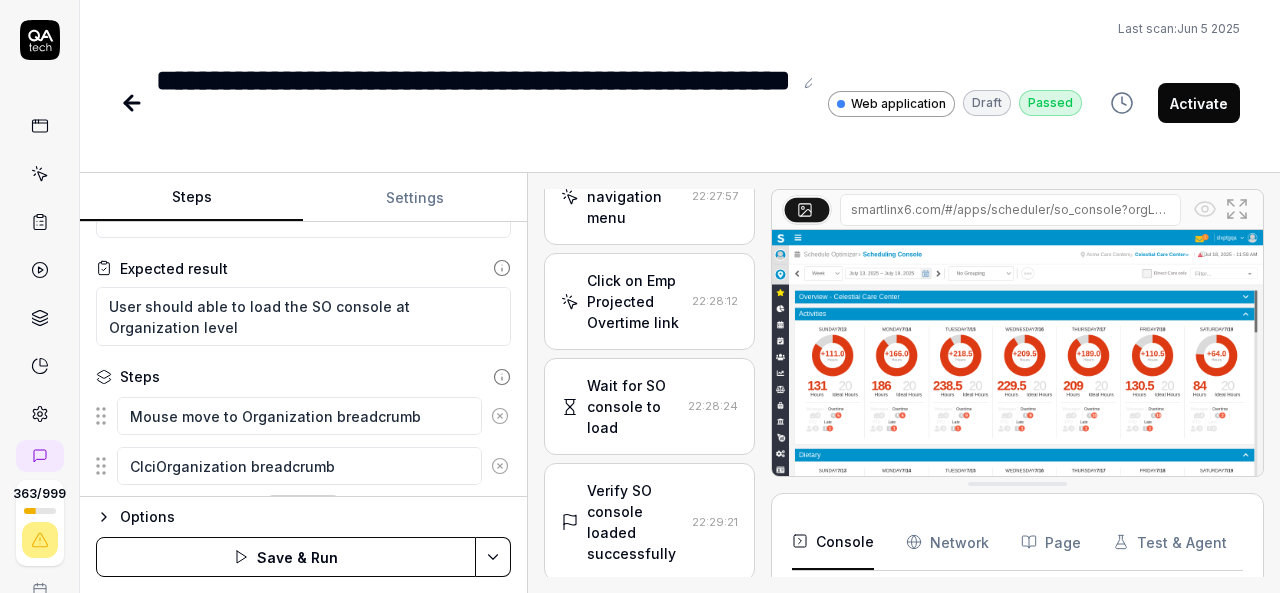 type on "*" 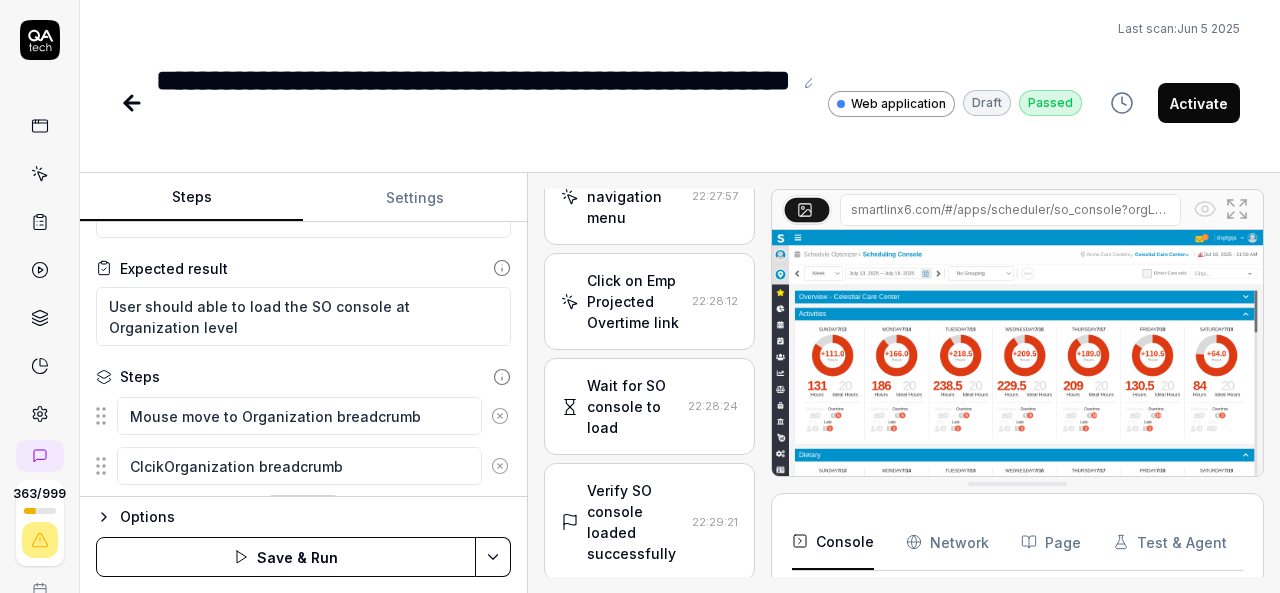 type on "*" 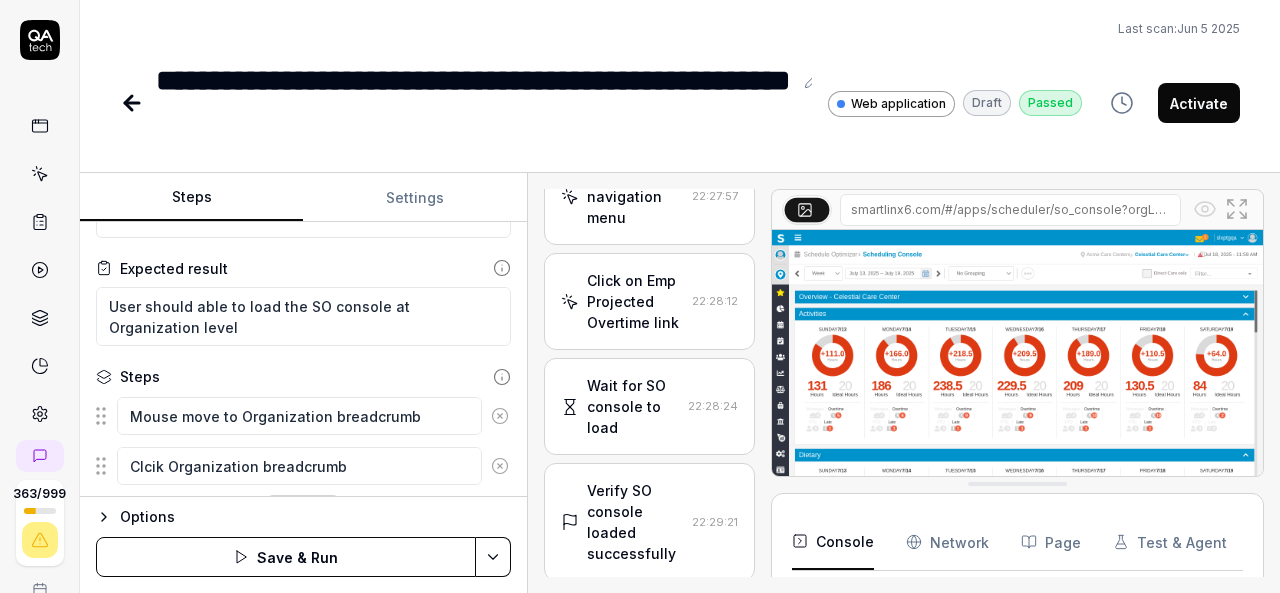 type on "*" 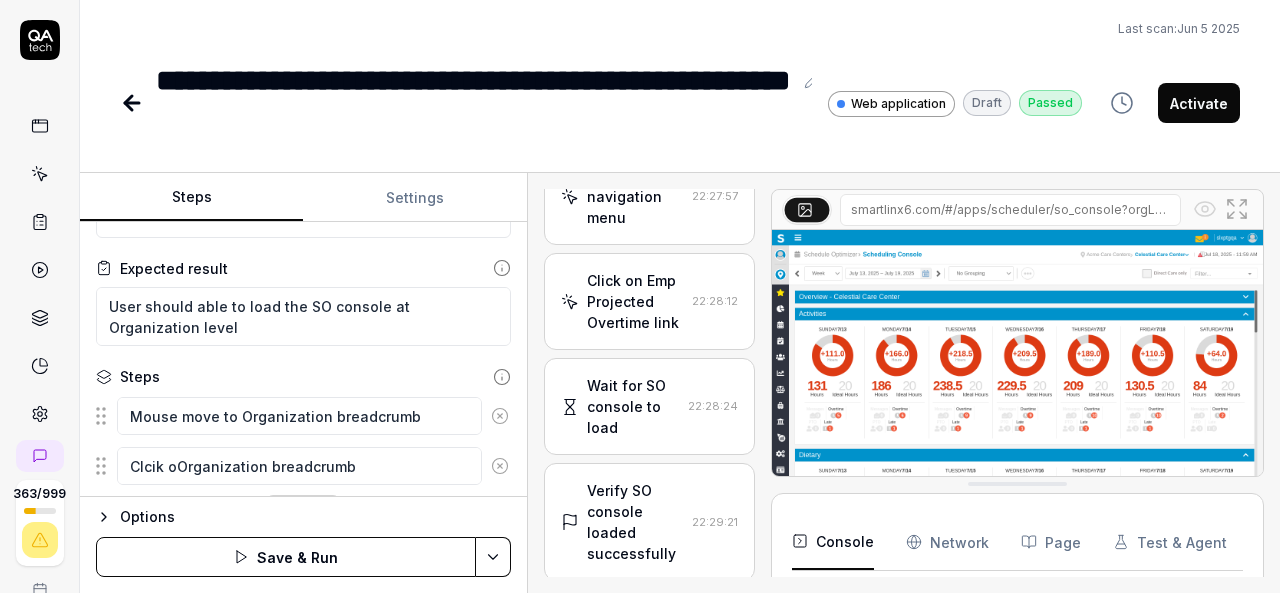 type on "*" 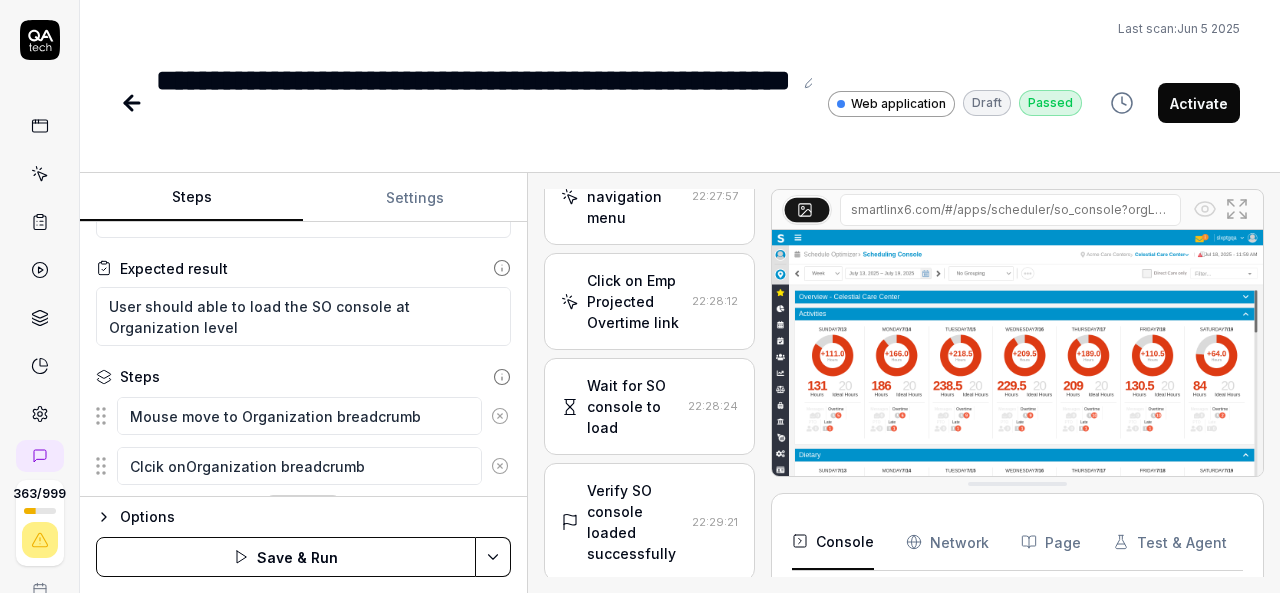 type on "*" 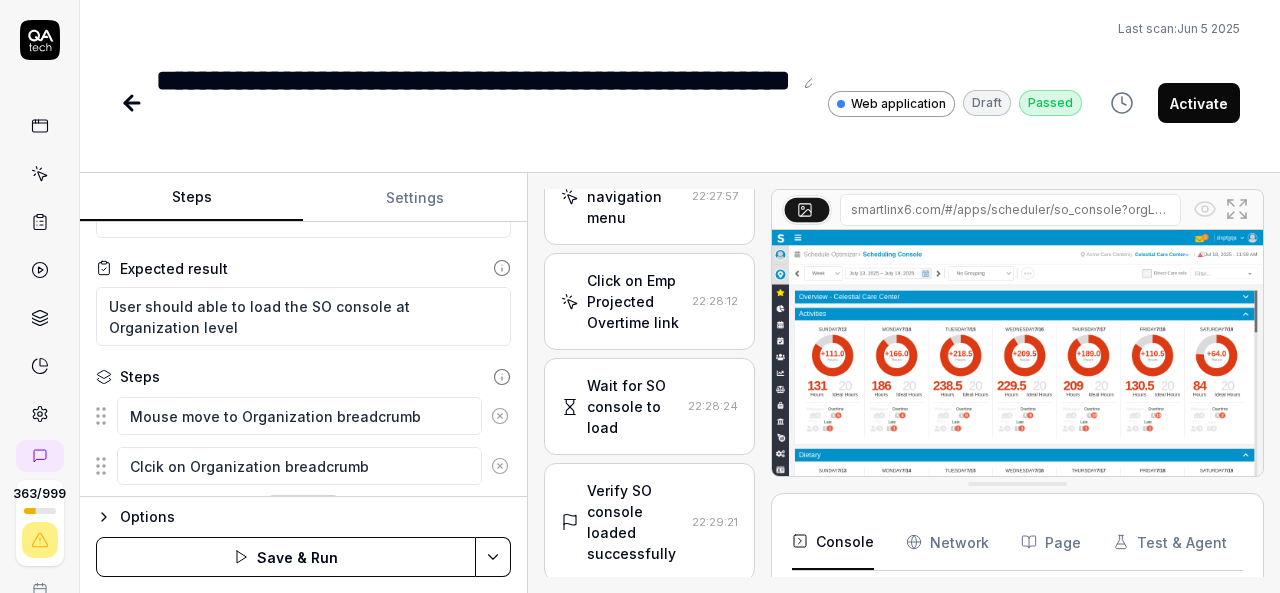 click on "Clcik on Organization breadcrumb" at bounding box center [299, 466] 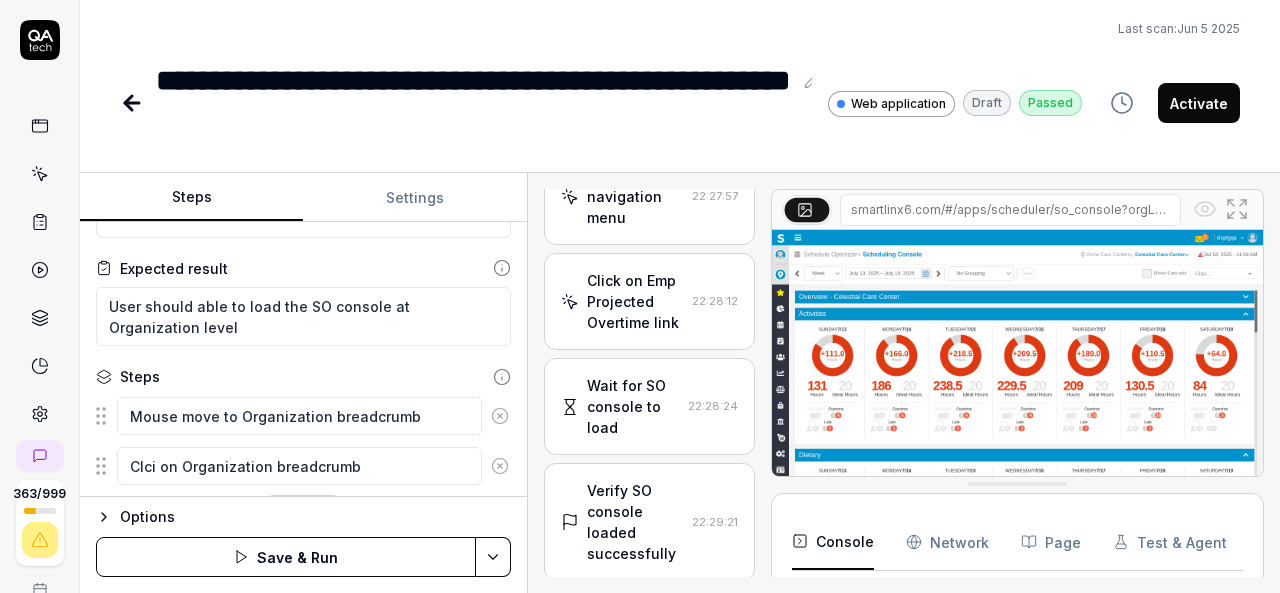 type on "*" 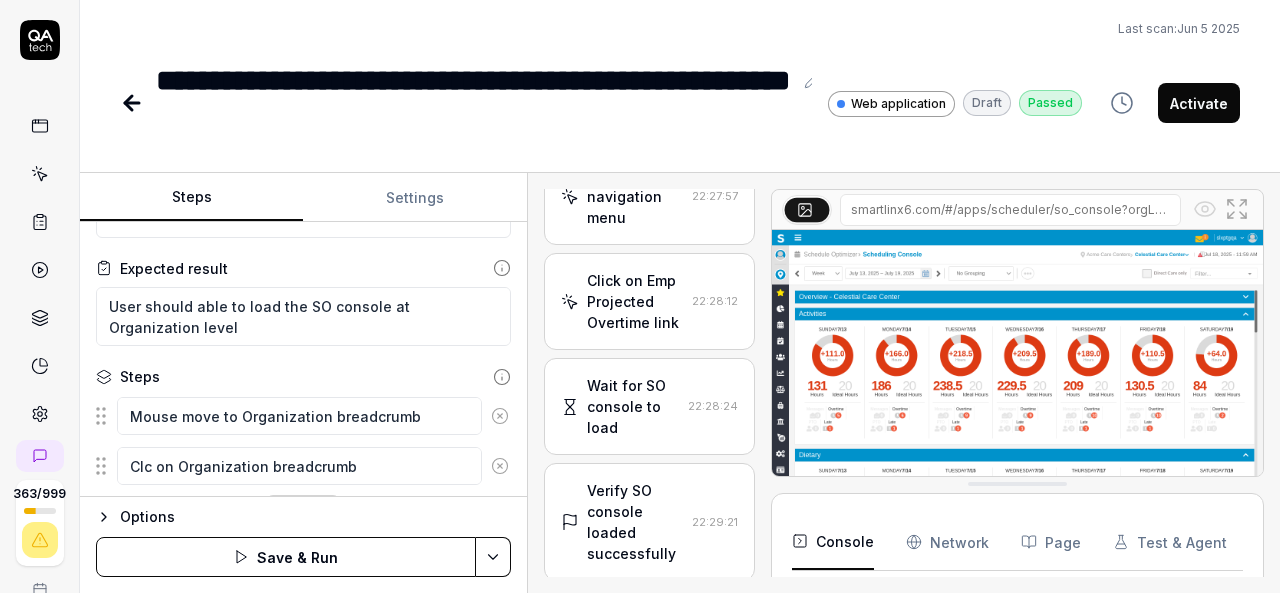 type on "*" 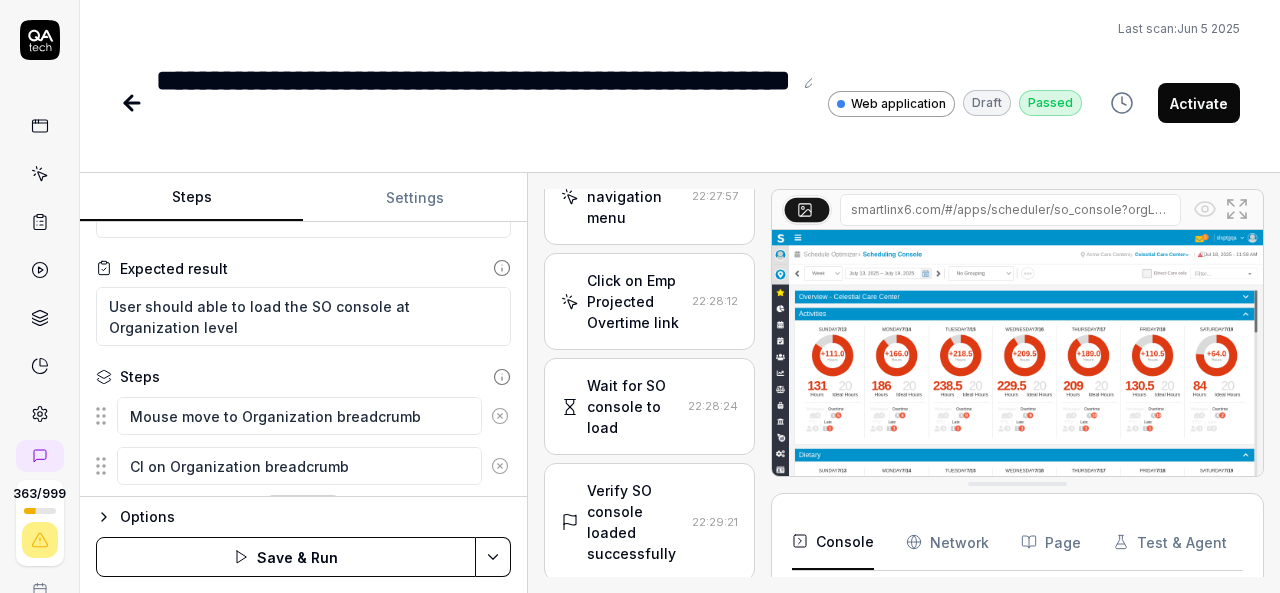 type on "*" 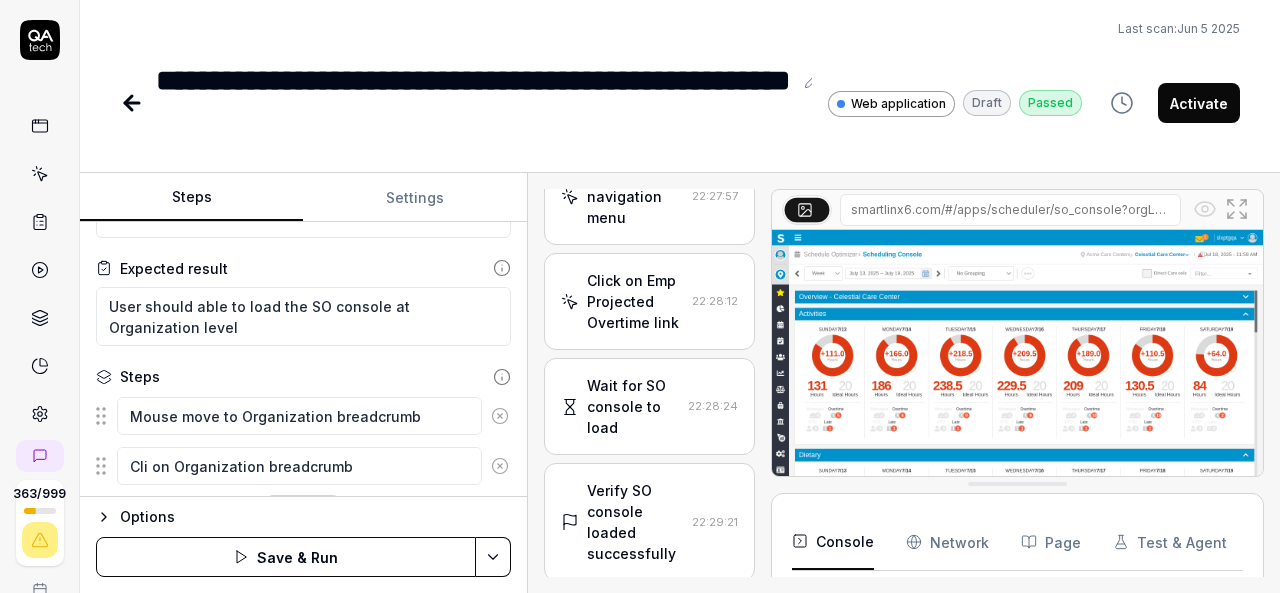 type on "*" 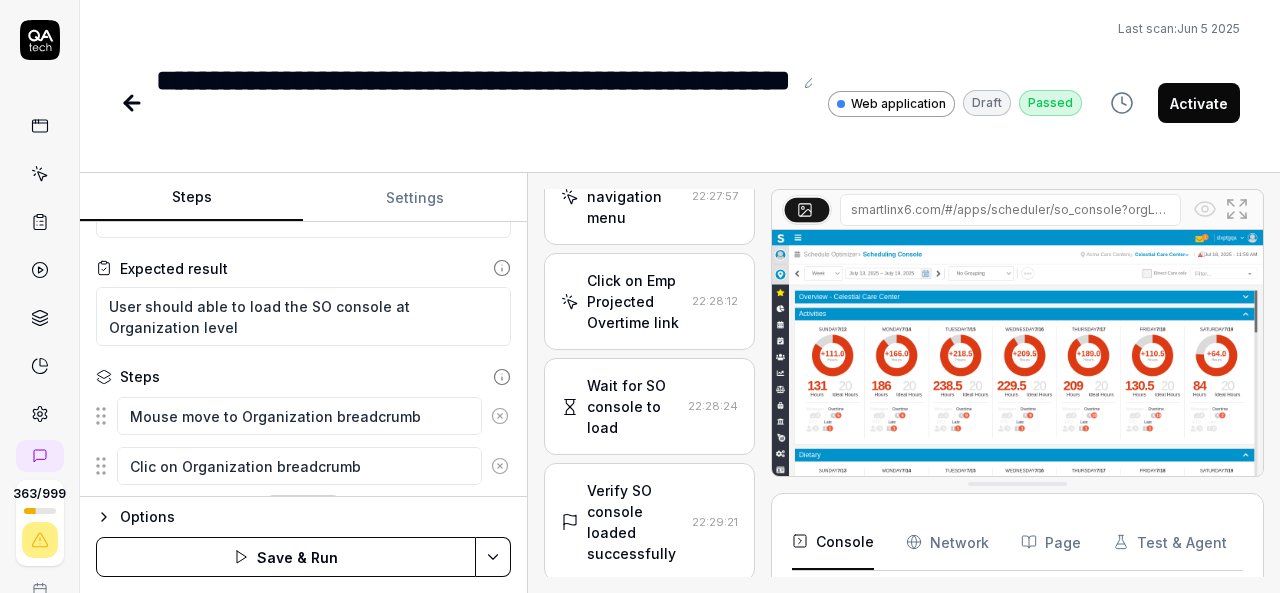 type on "*" 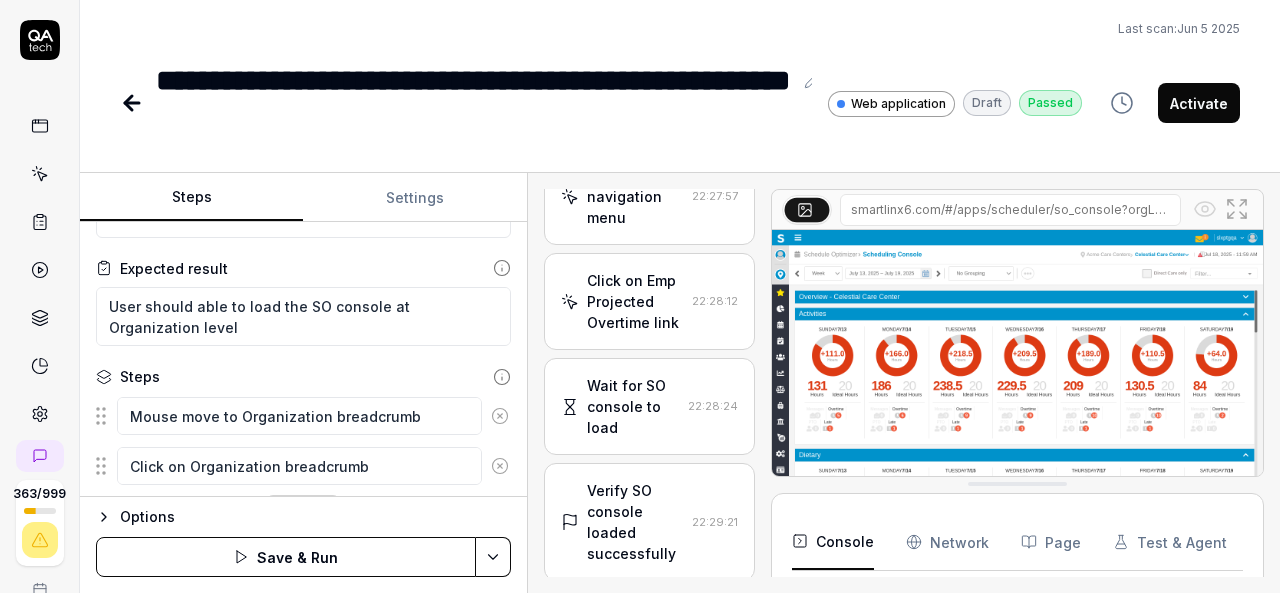 scroll, scrollTop: 138, scrollLeft: 0, axis: vertical 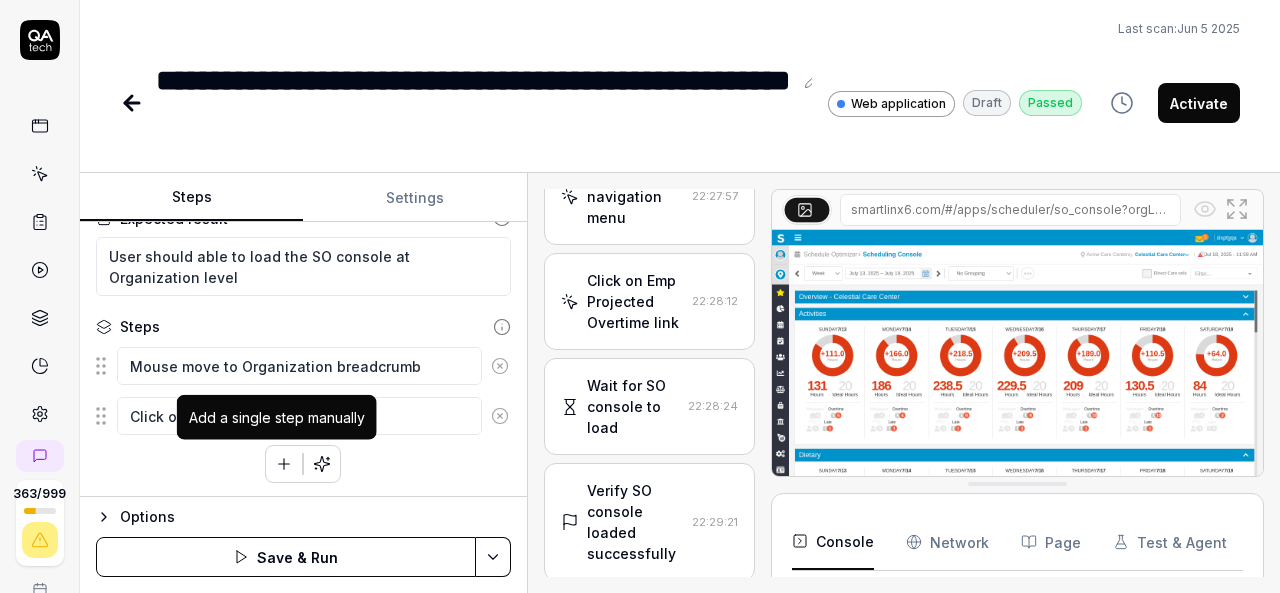 type on "Click on Organization breadcrumb" 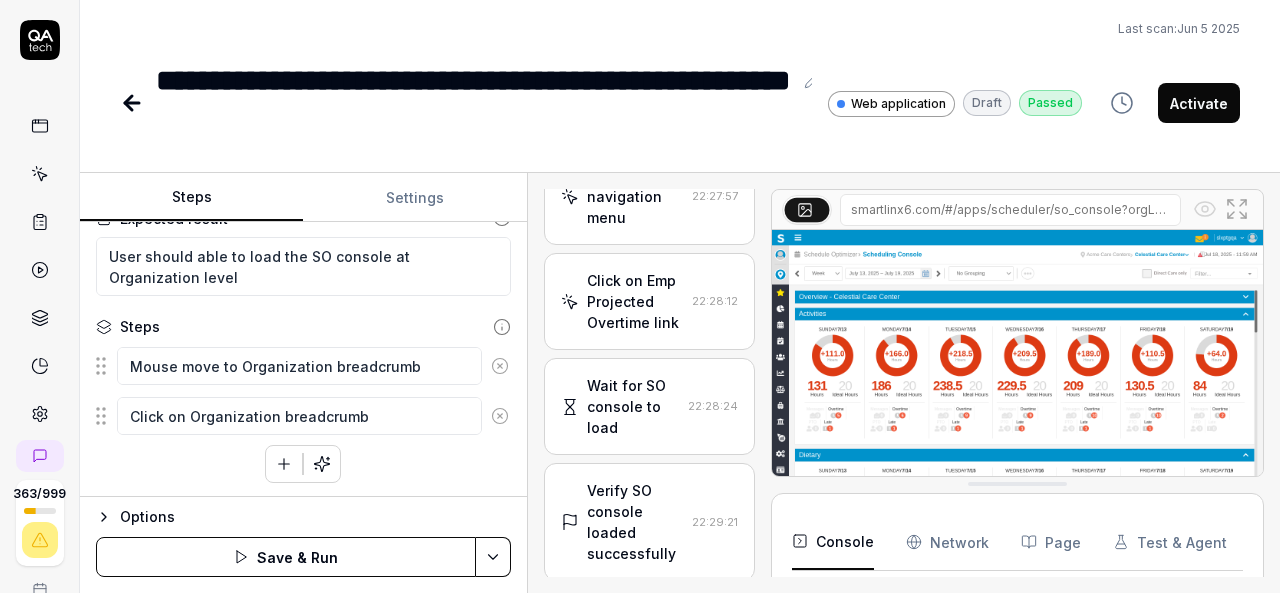 click at bounding box center (284, 464) 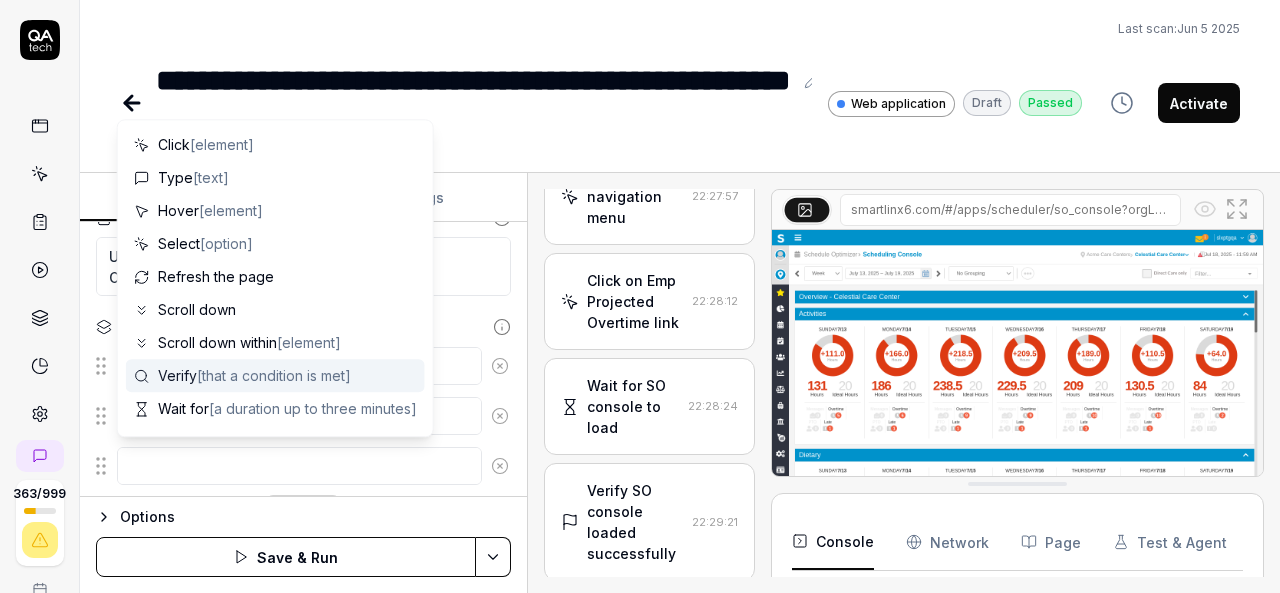 type on "*" 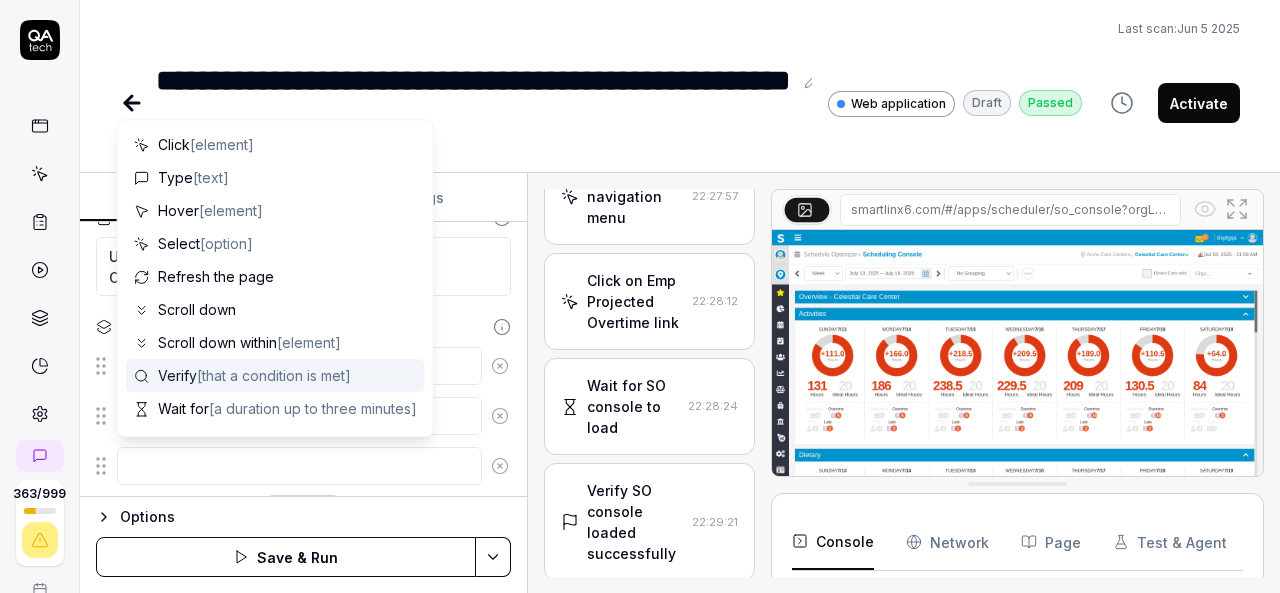 type on "S" 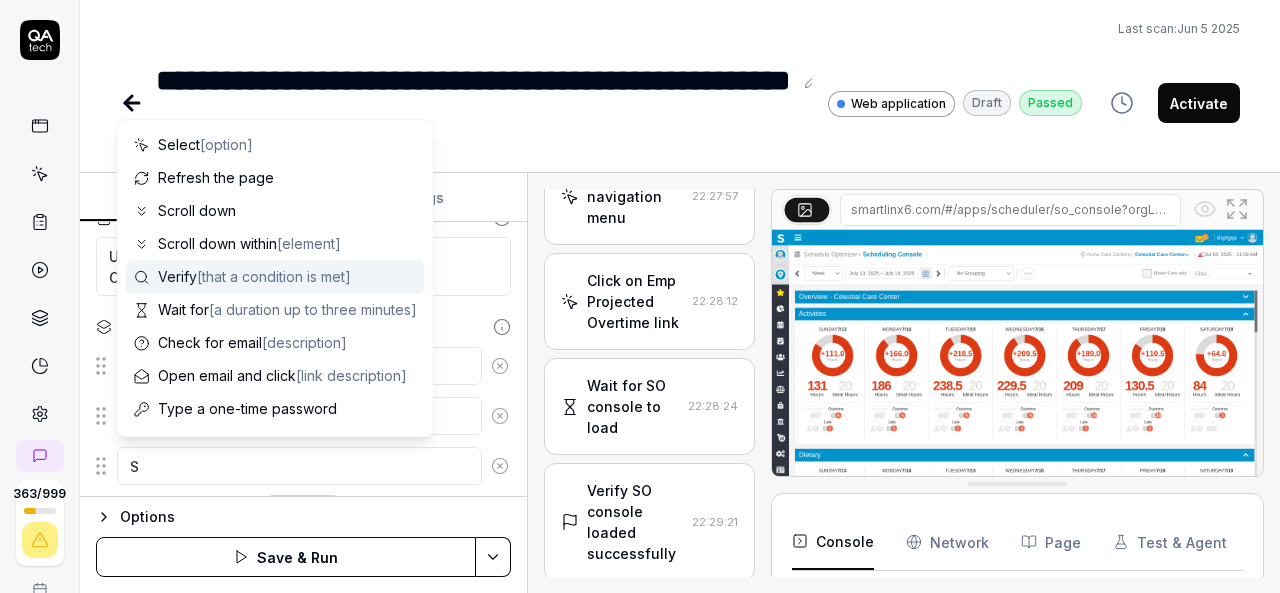 type on "*" 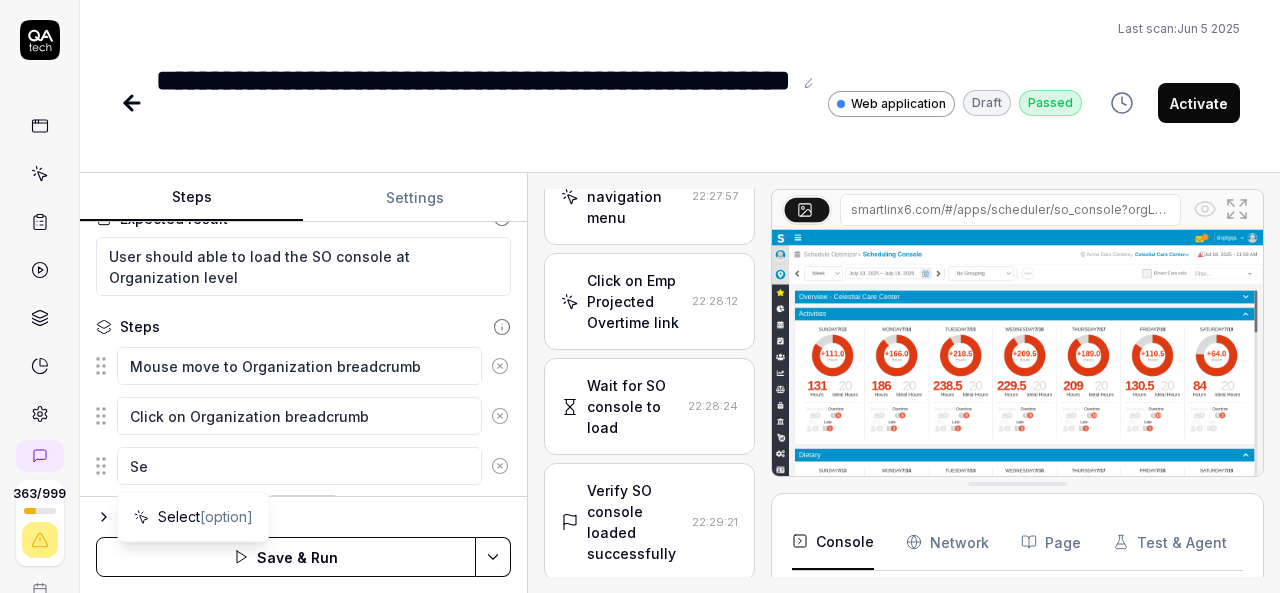 type on "*" 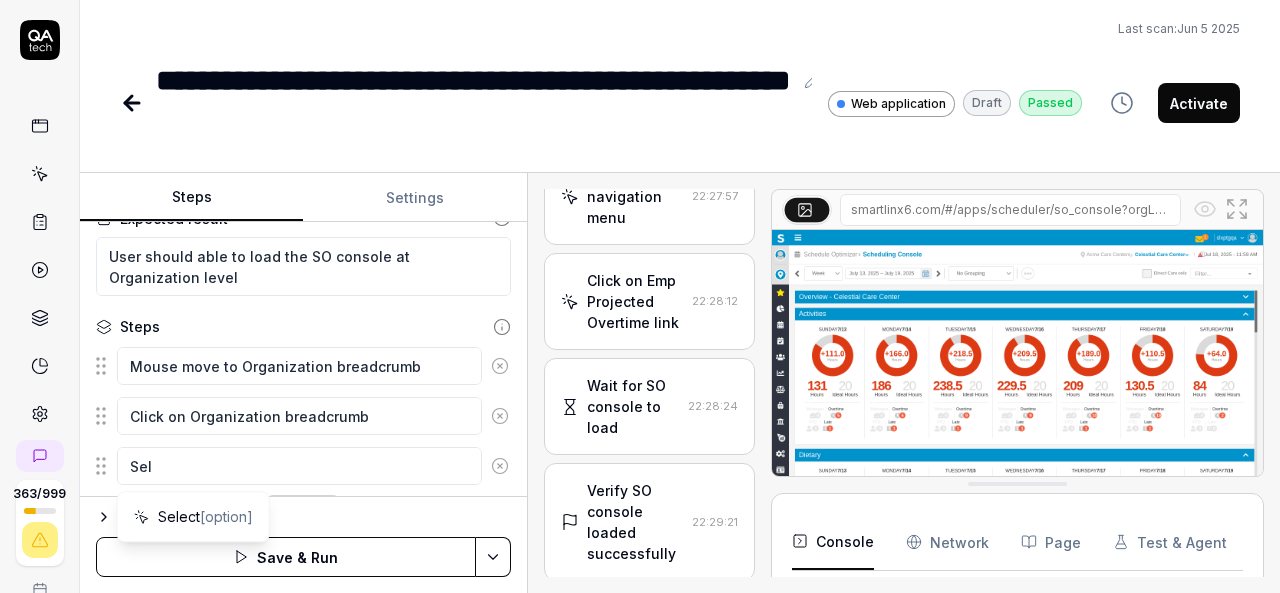 type on "Sele" 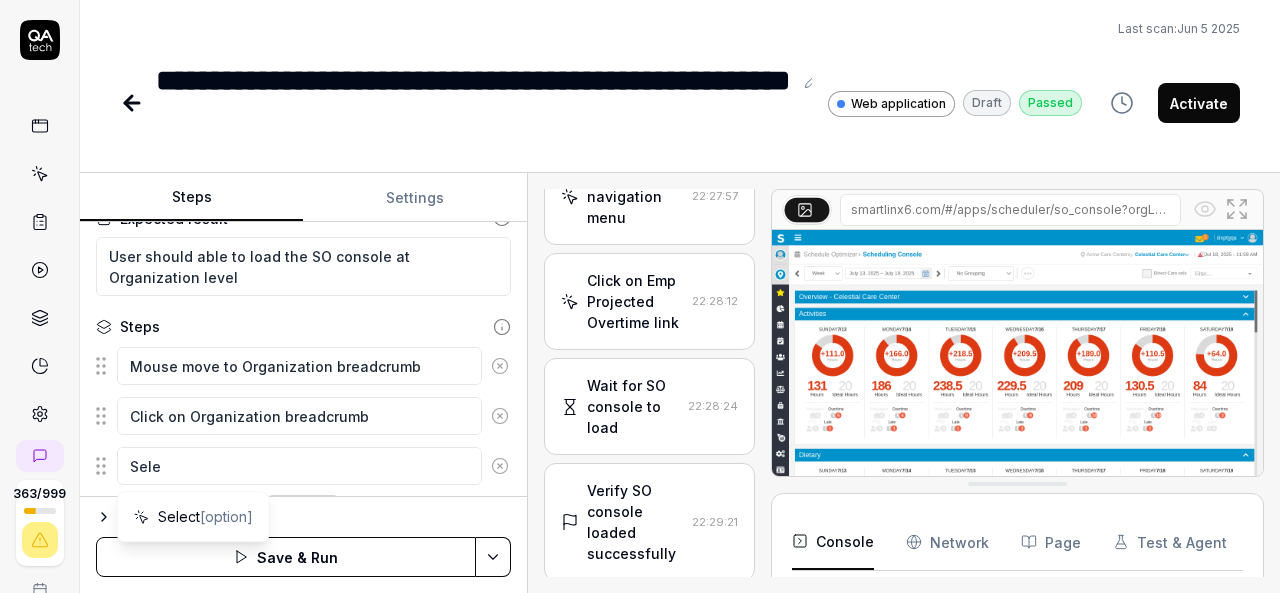type on "*" 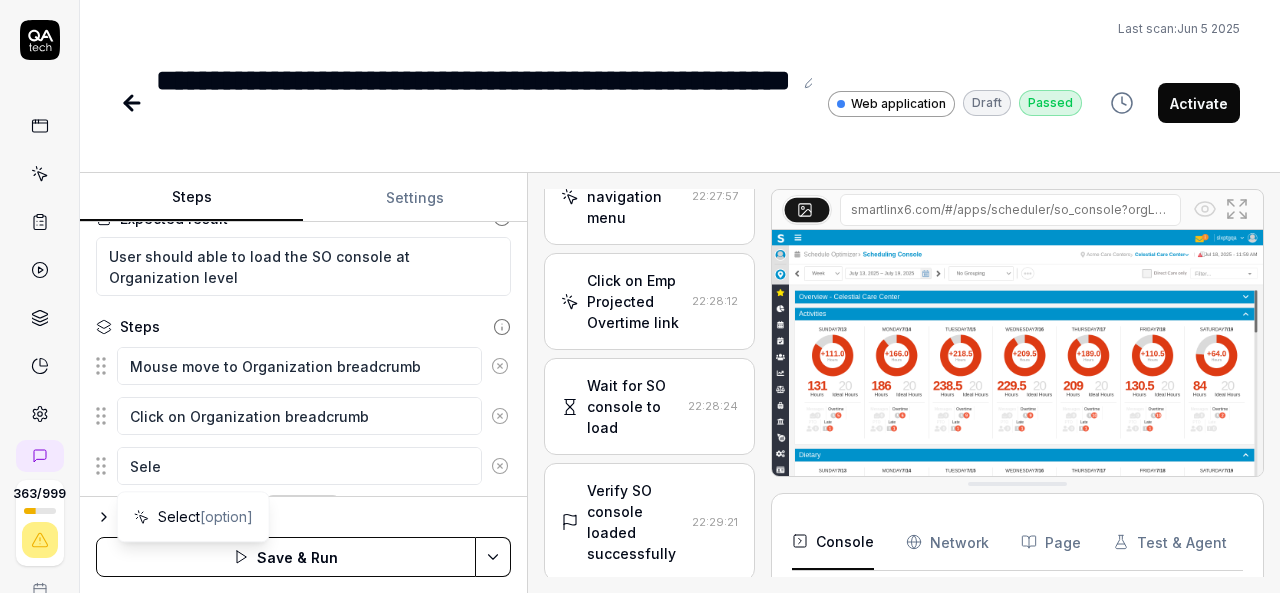 type on "Selec" 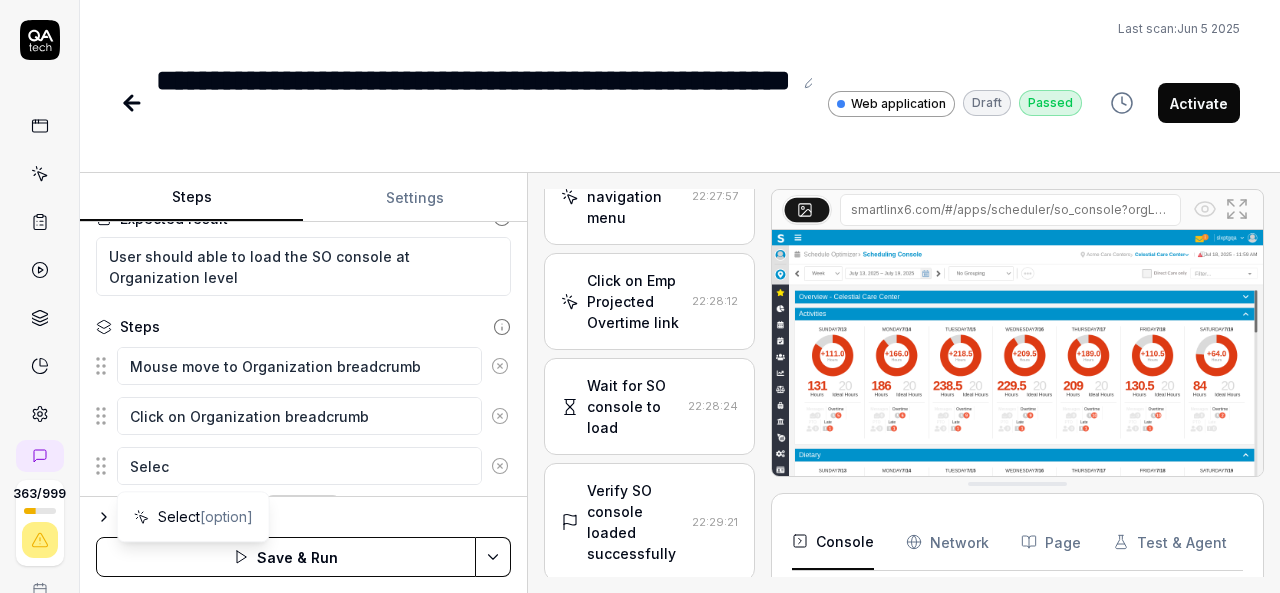 type on "*" 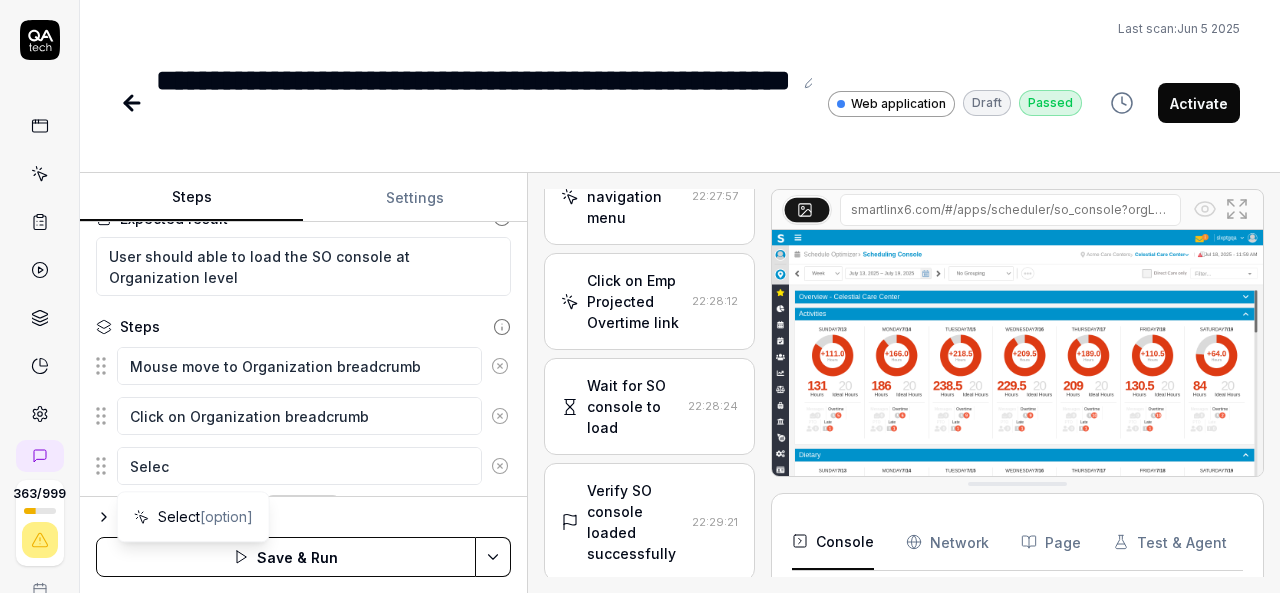 type on "Select" 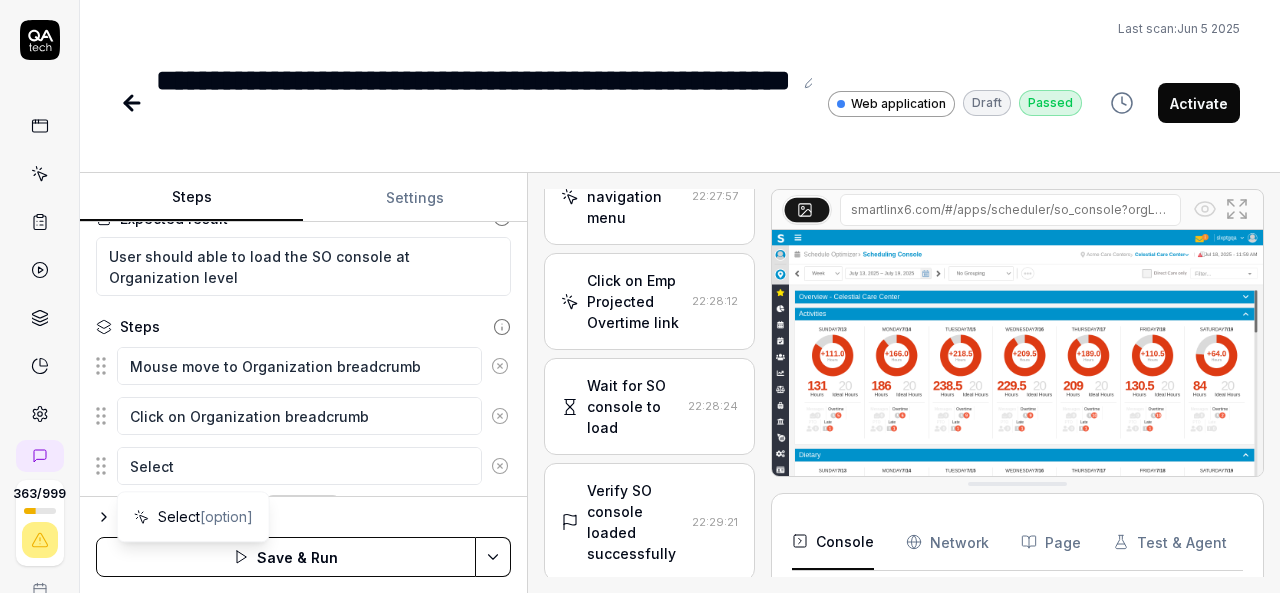 type on "*" 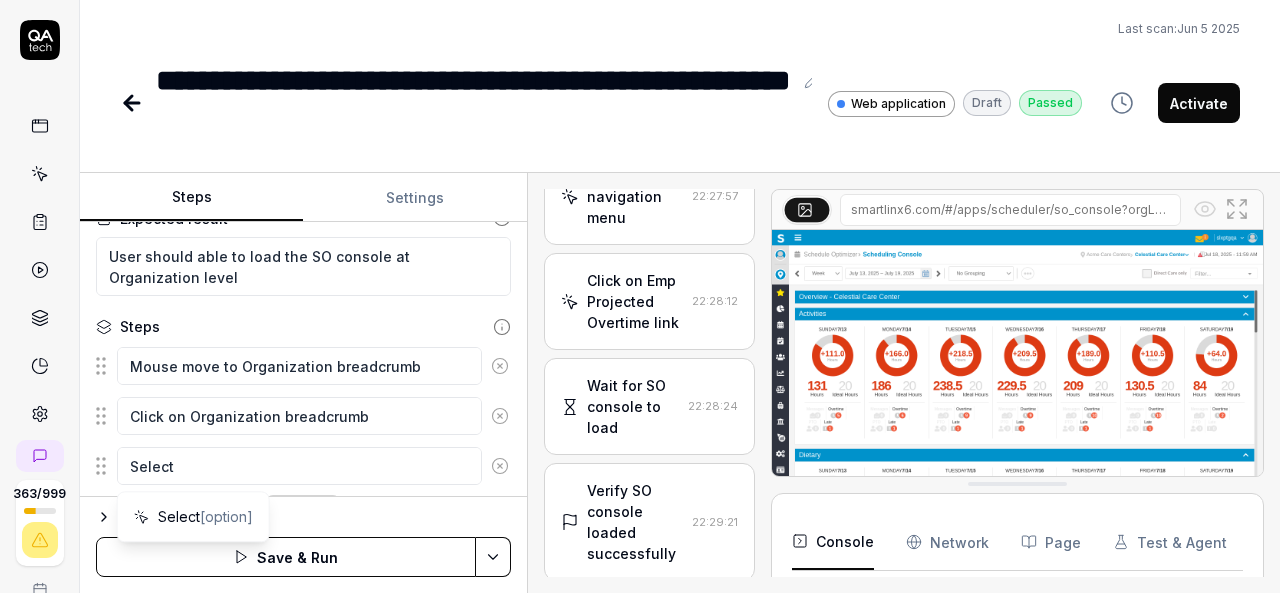 type on "Select" 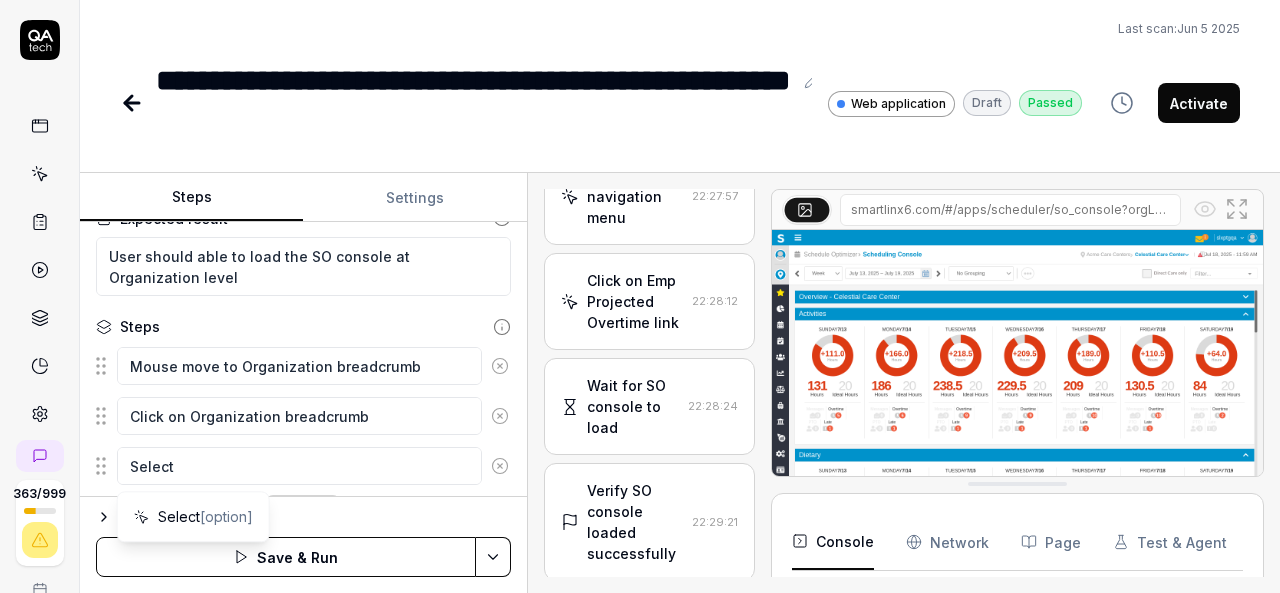 type on "*" 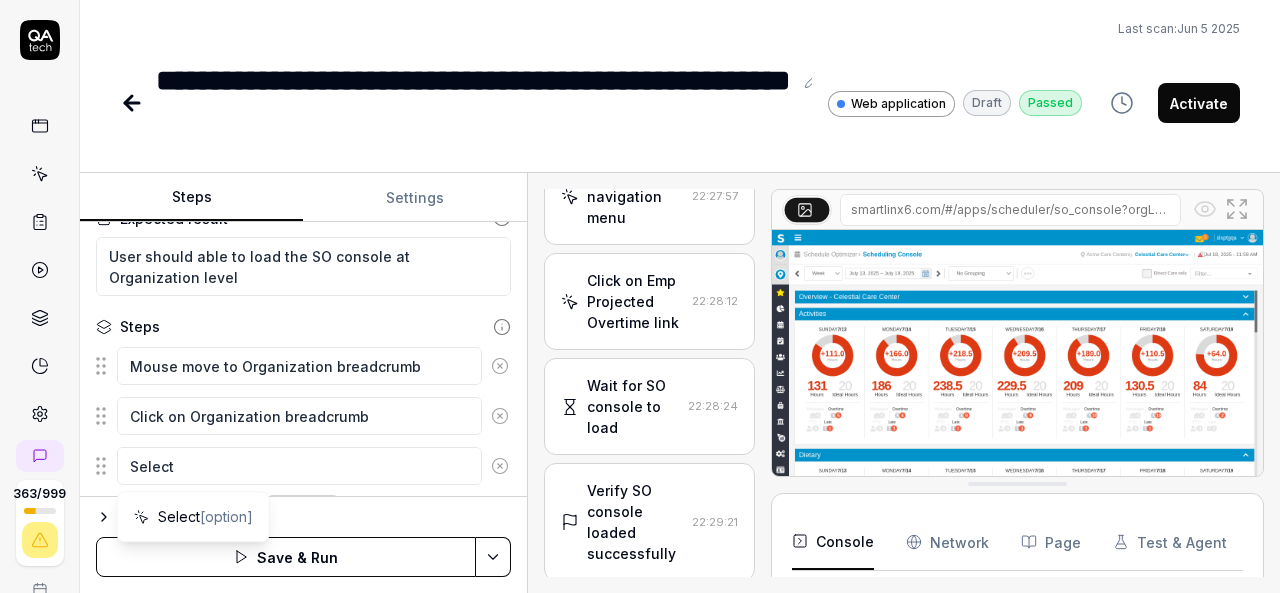 type on "Select t" 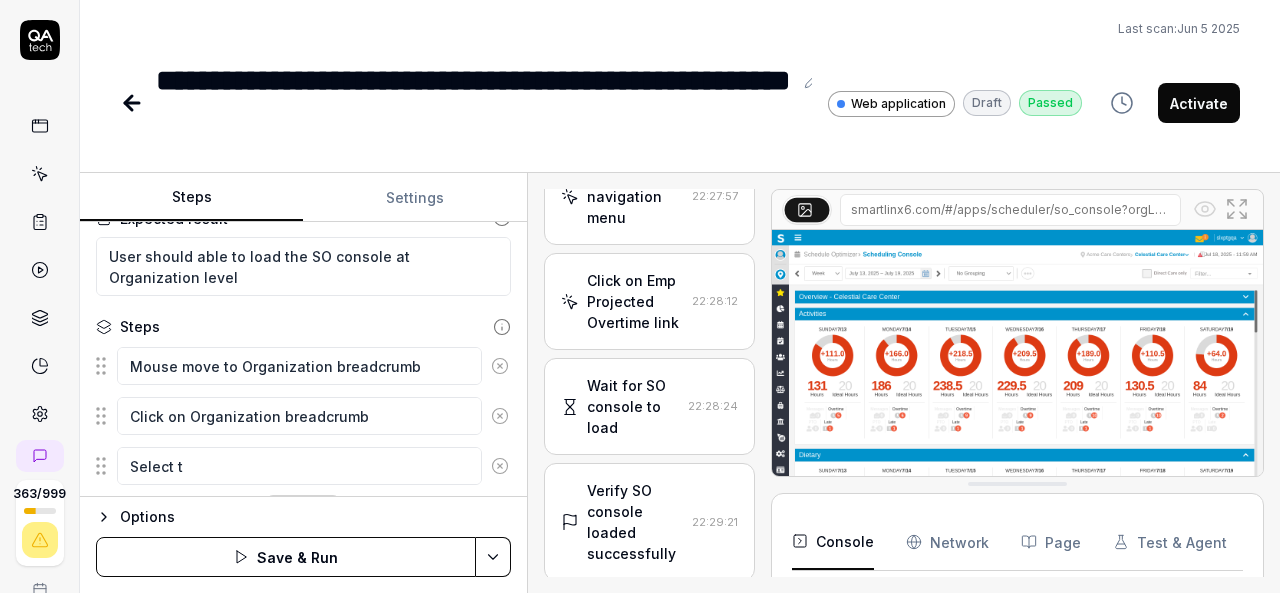 type on "*" 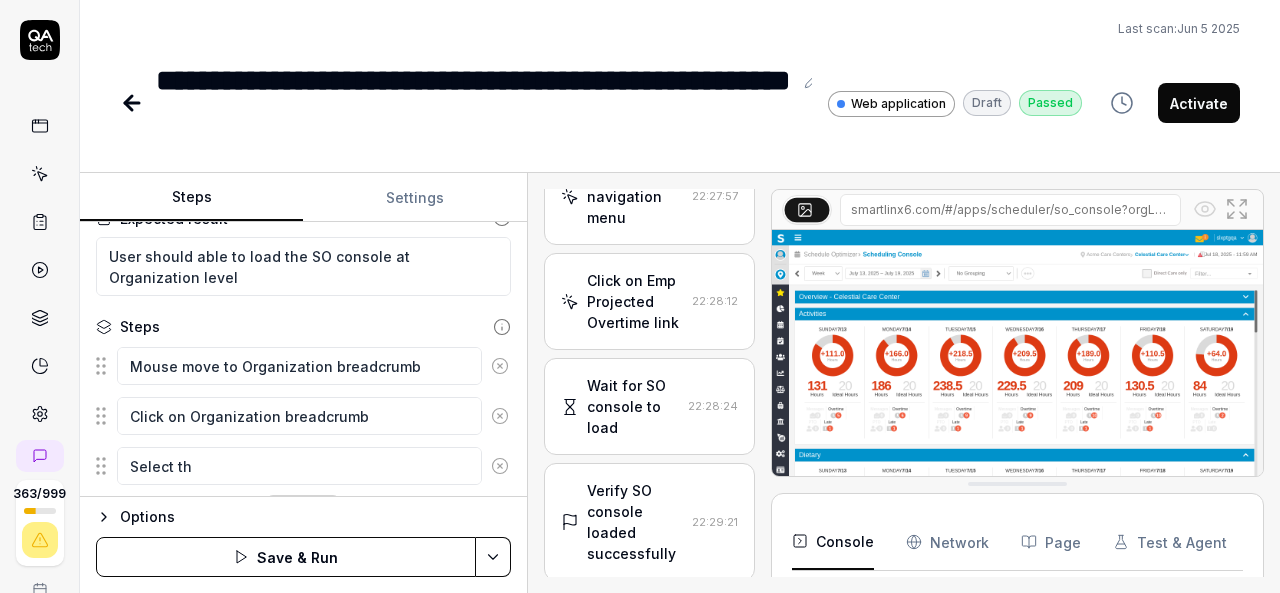 type on "*" 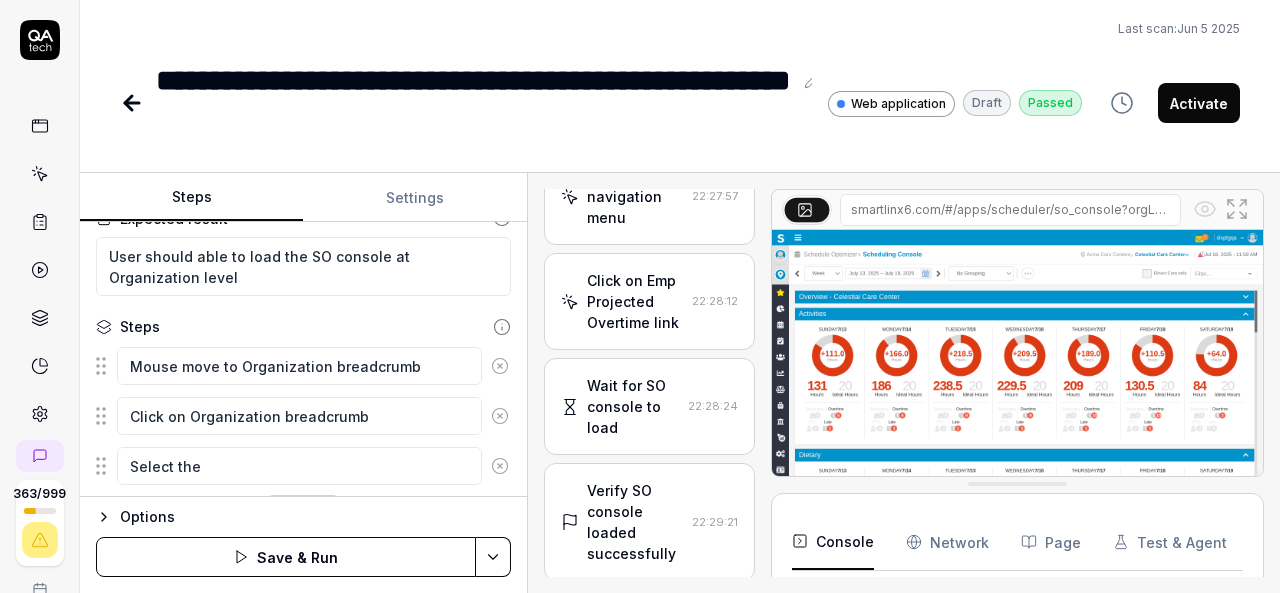 type on "*" 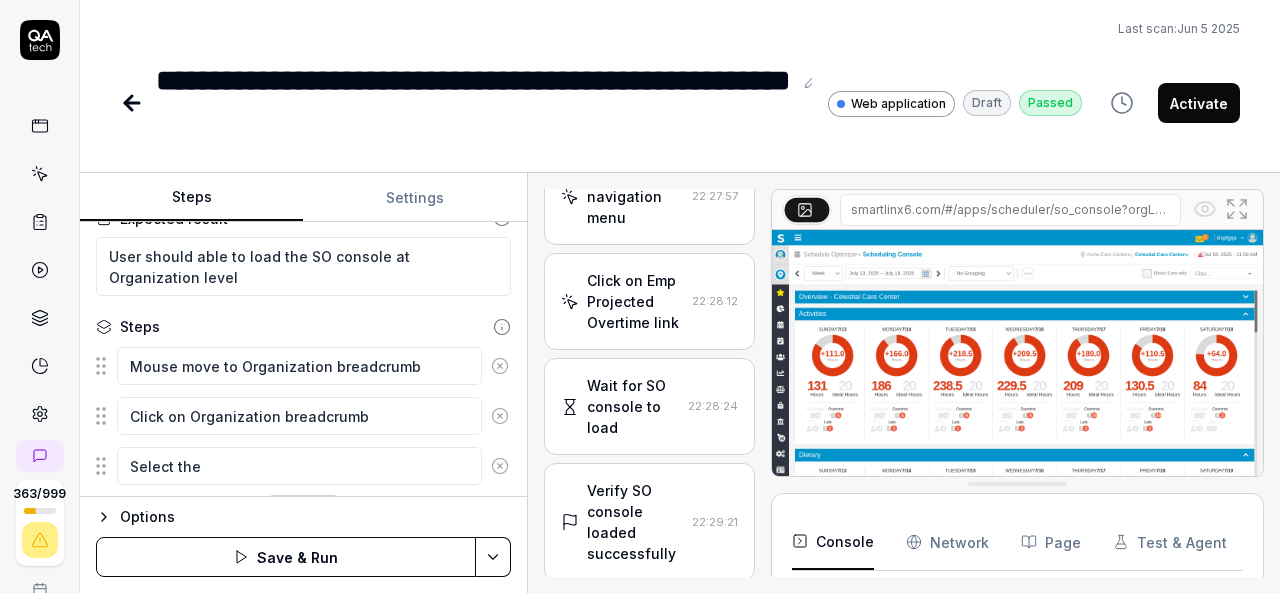 type on "Select the" 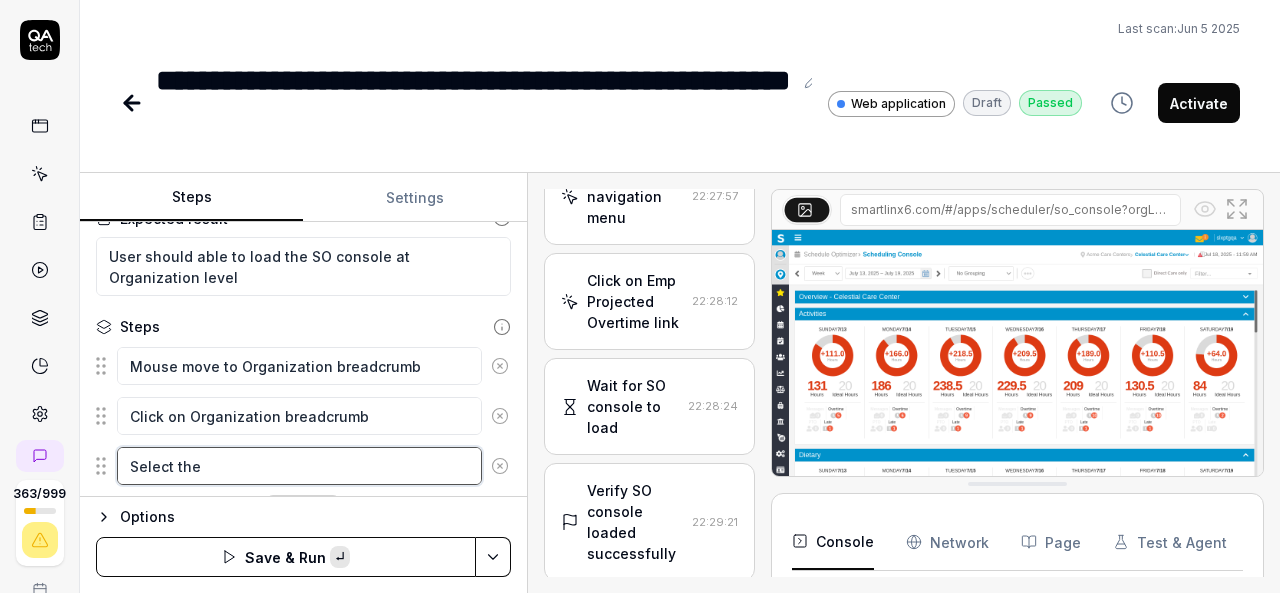 paste on "The Lakes of Darnassu" 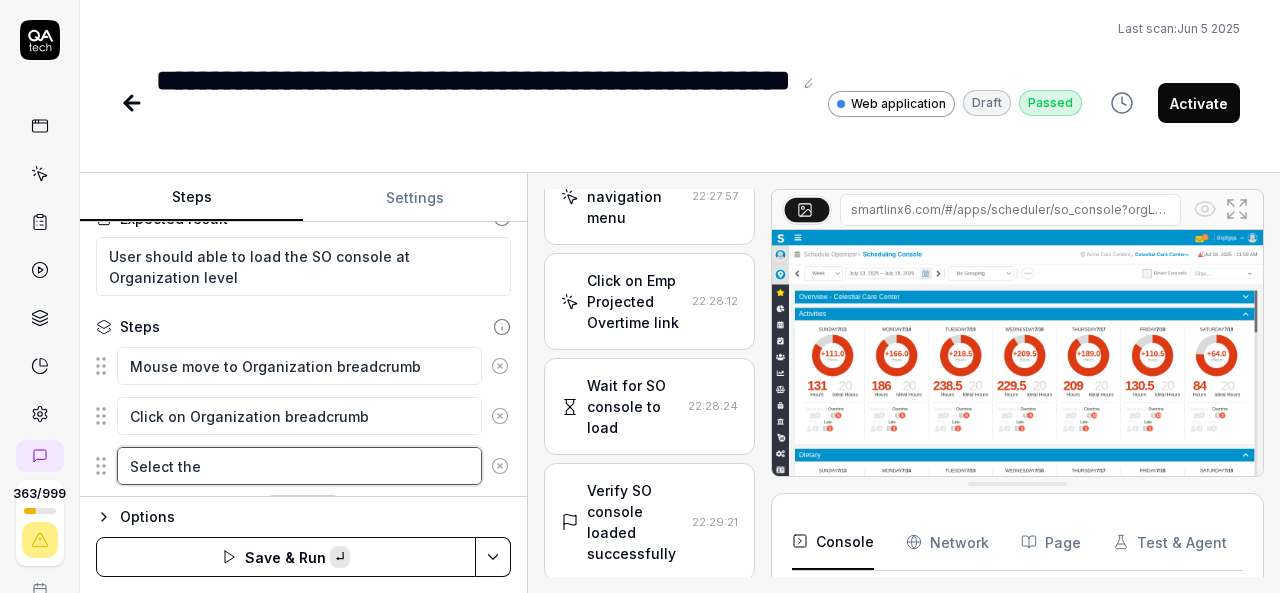 type on "*" 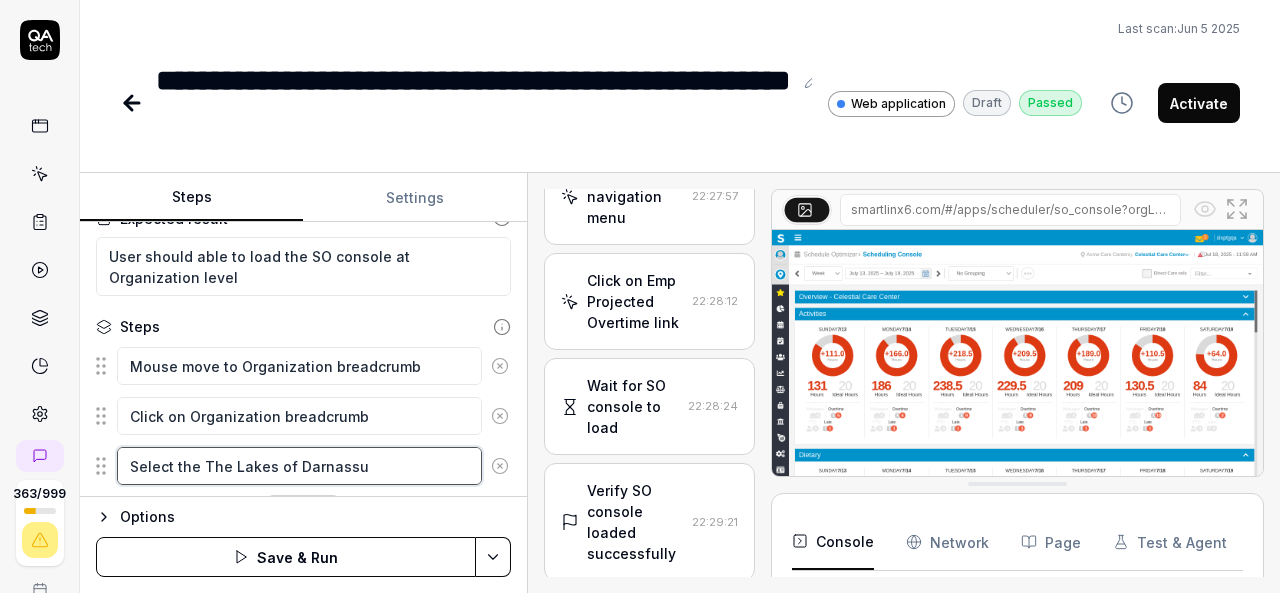 type on "*" 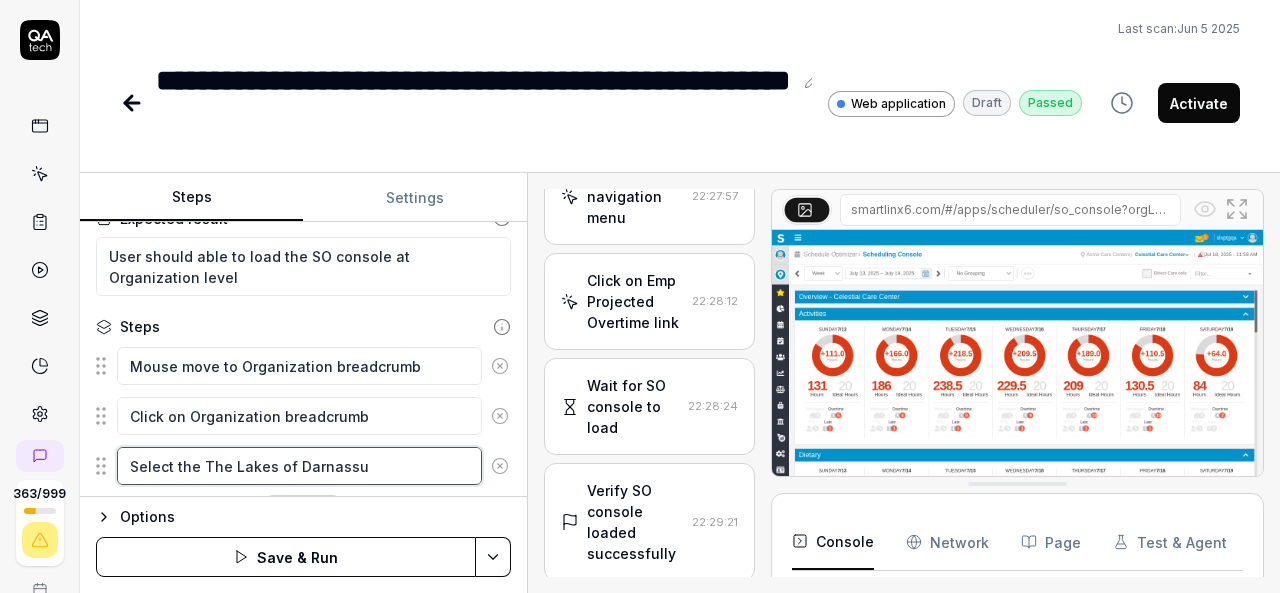 type on "Select the The Lakes of Darnassu'" 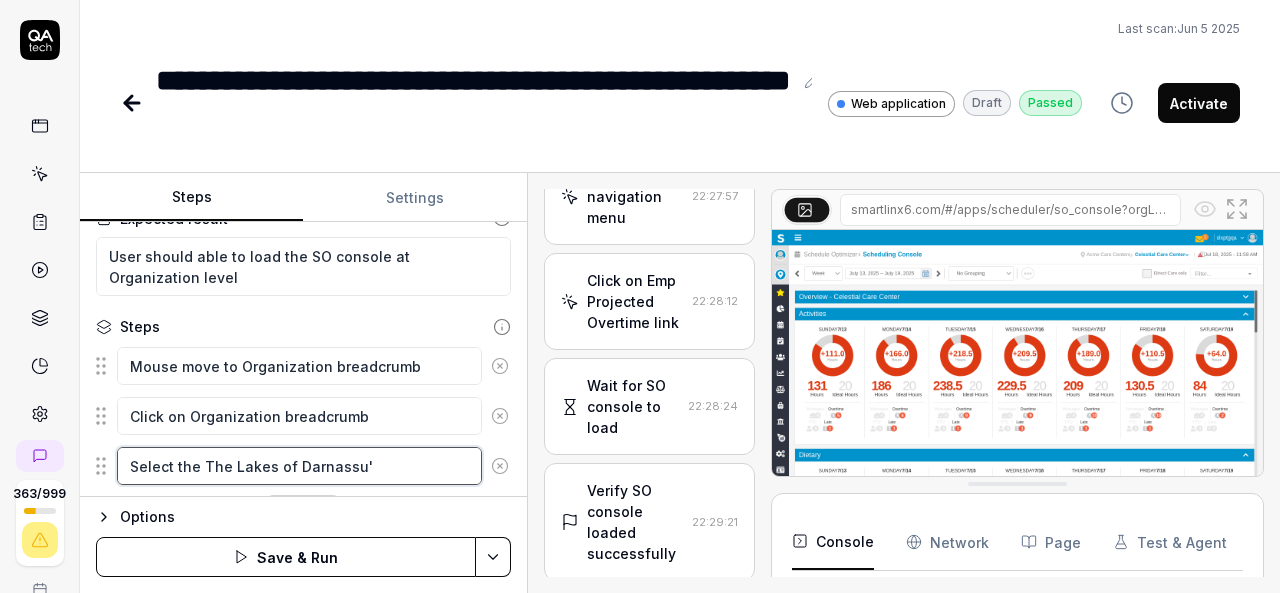 click on "Select the The Lakes of Darnassu'" at bounding box center [299, 466] 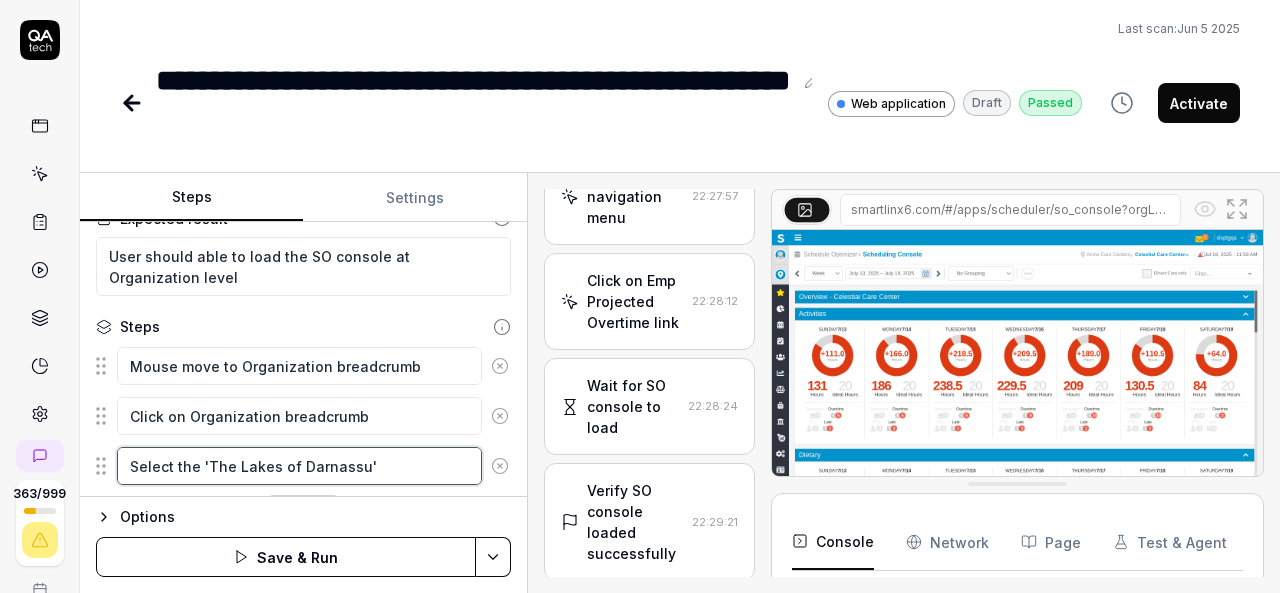 click on "Select the 'The Lakes of Darnassu'" at bounding box center [299, 466] 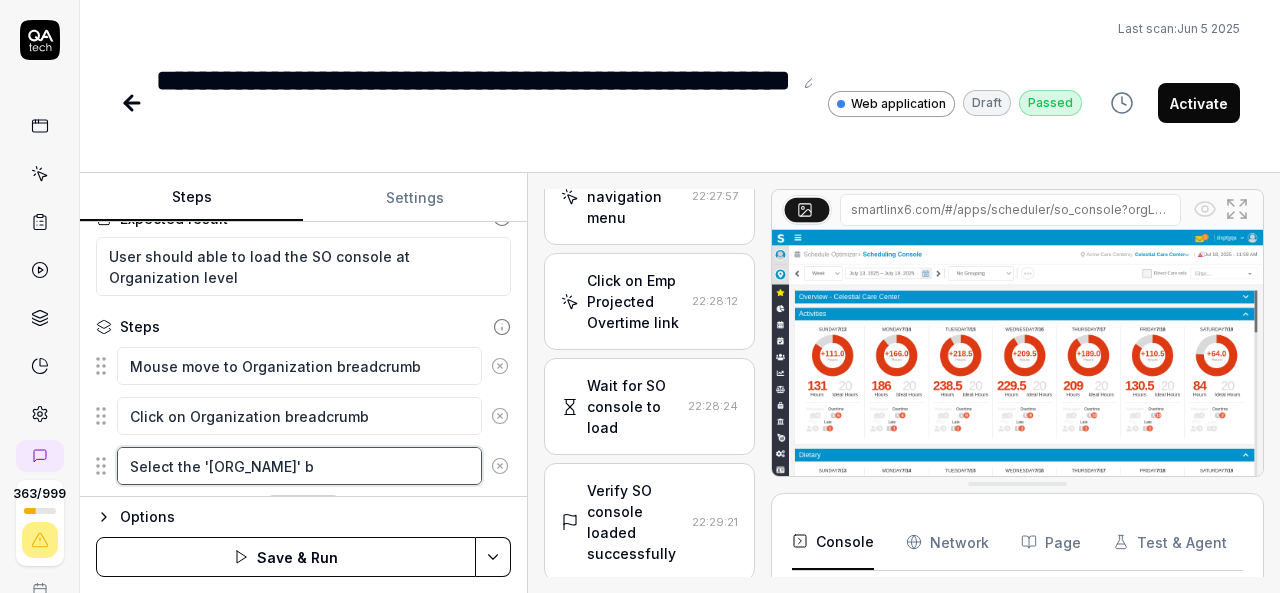 type on "*" 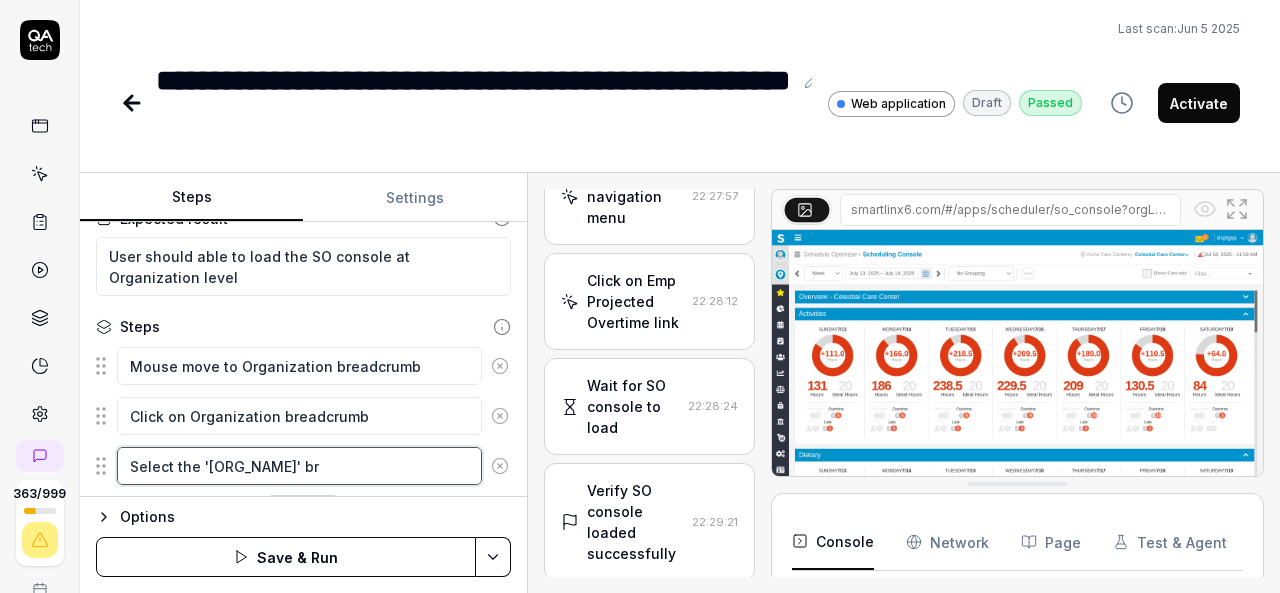 type on "*" 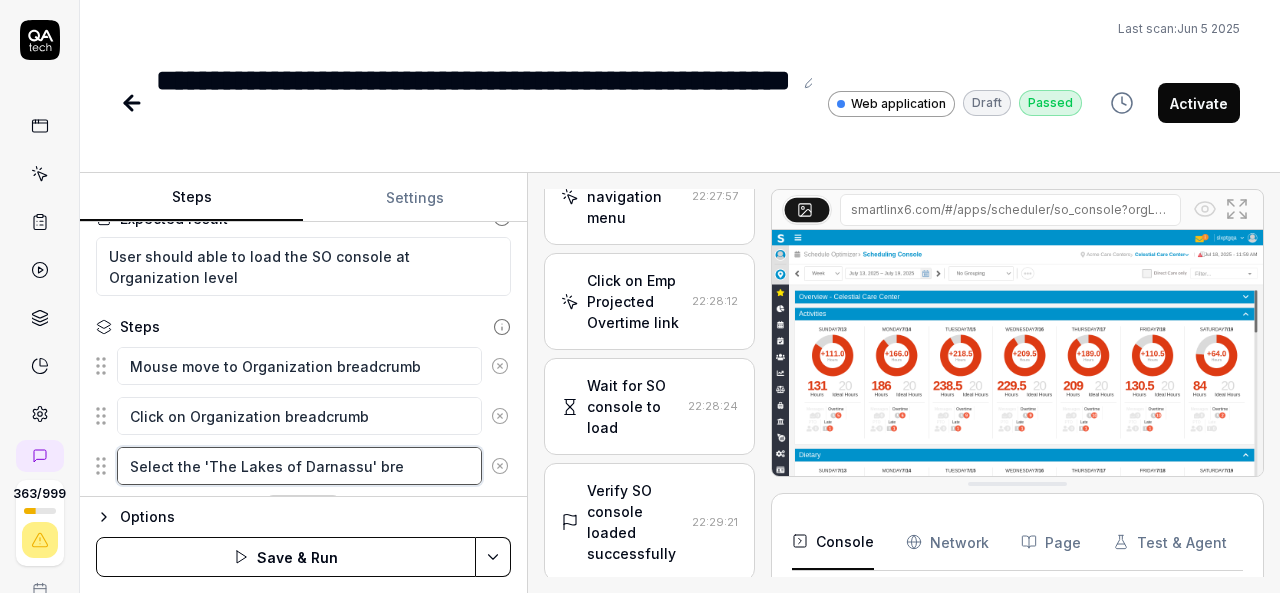 type on "*" 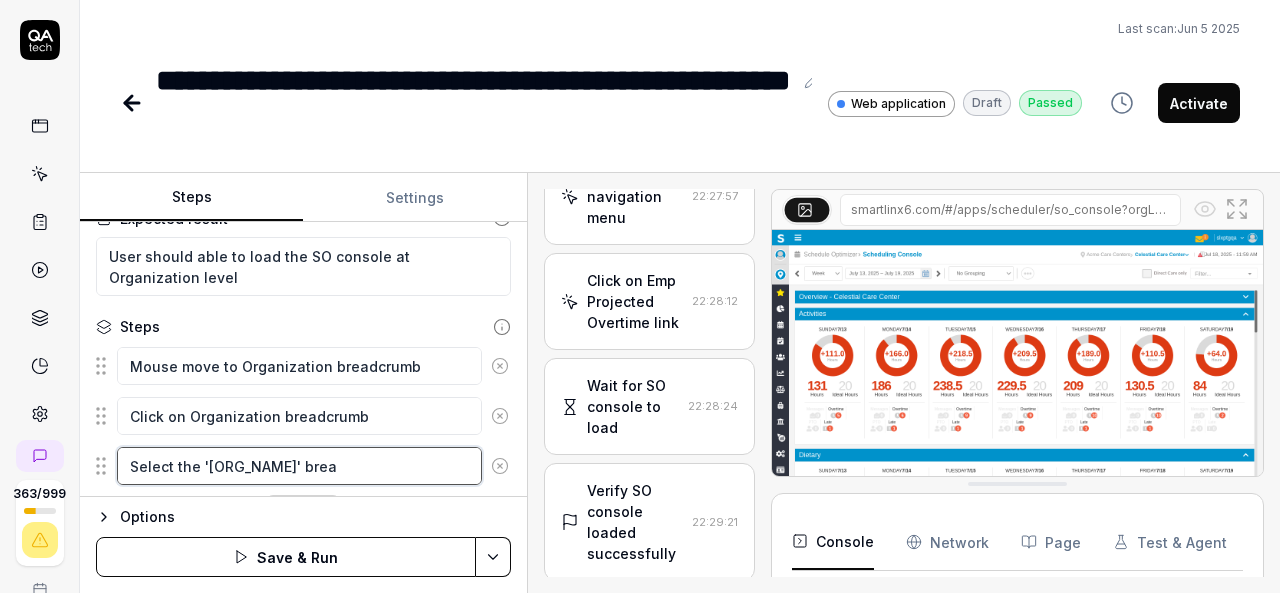 type on "*" 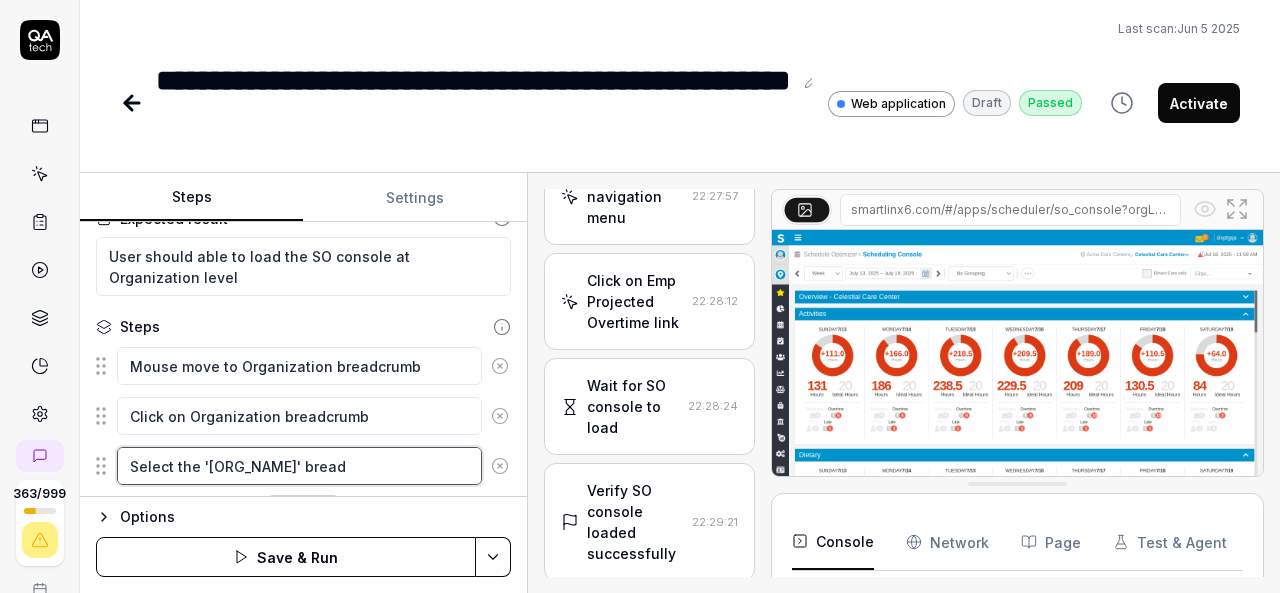 type on "*" 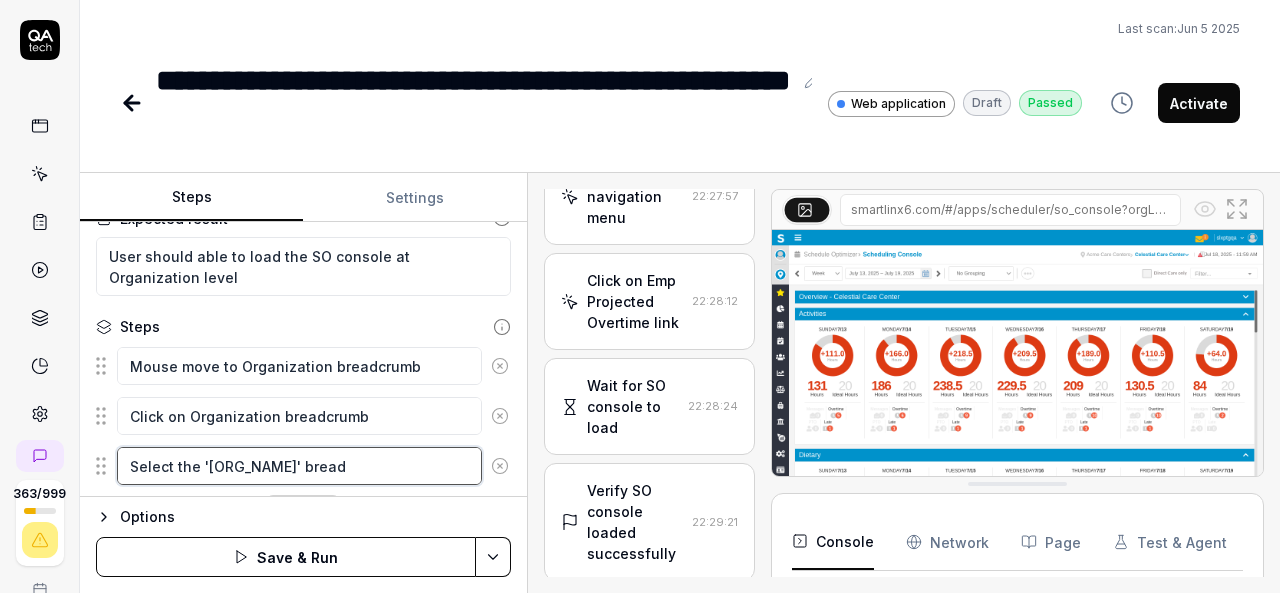 type on "Select the 'The Lakes of Darnassu' bread" 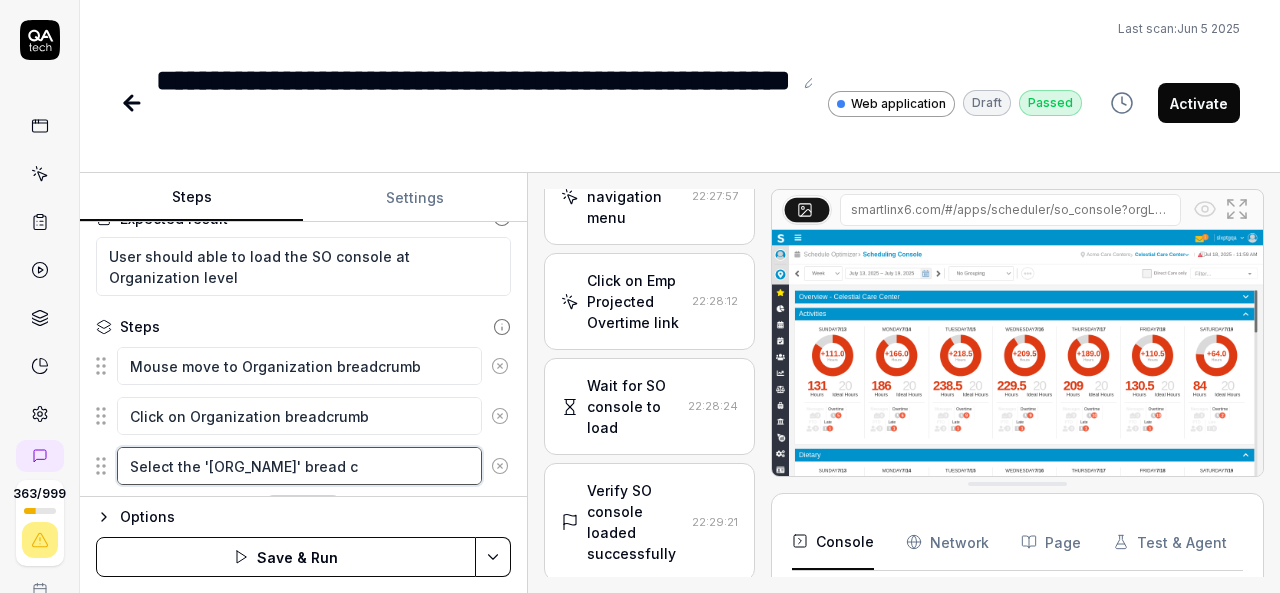 type on "*" 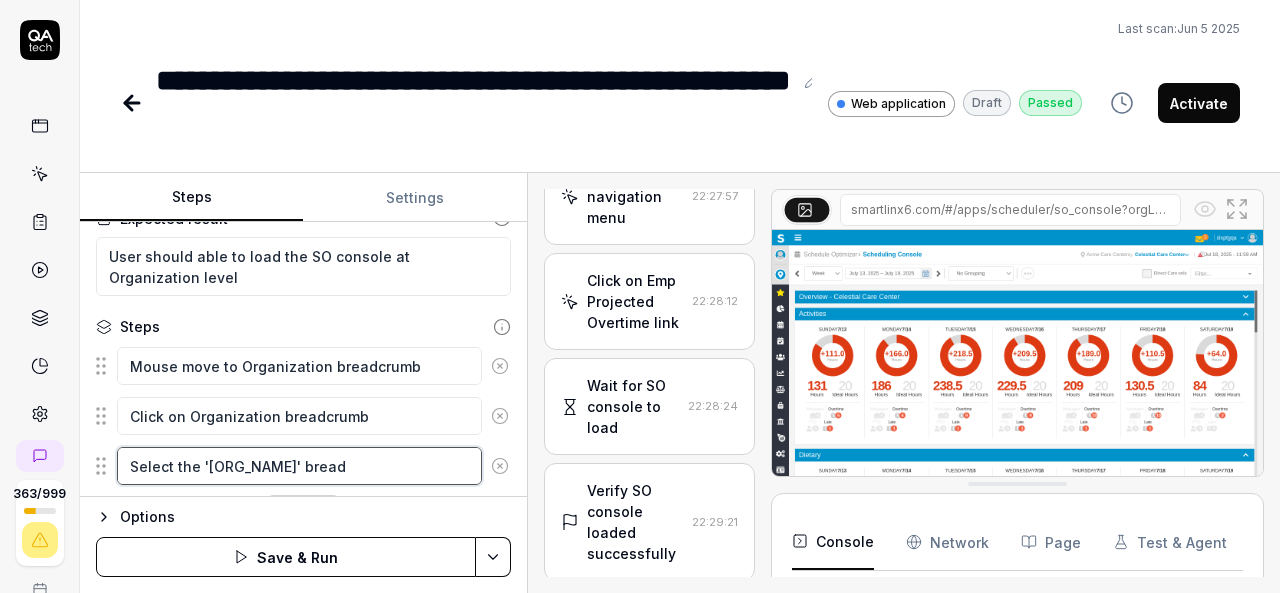 type on "*" 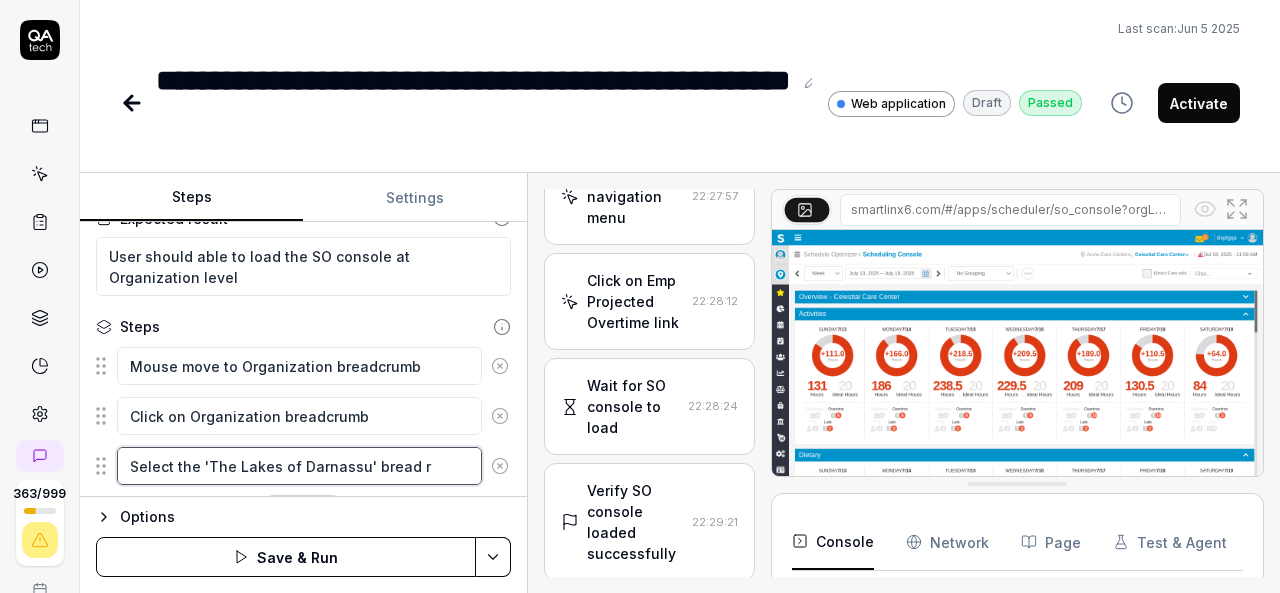 type on "*" 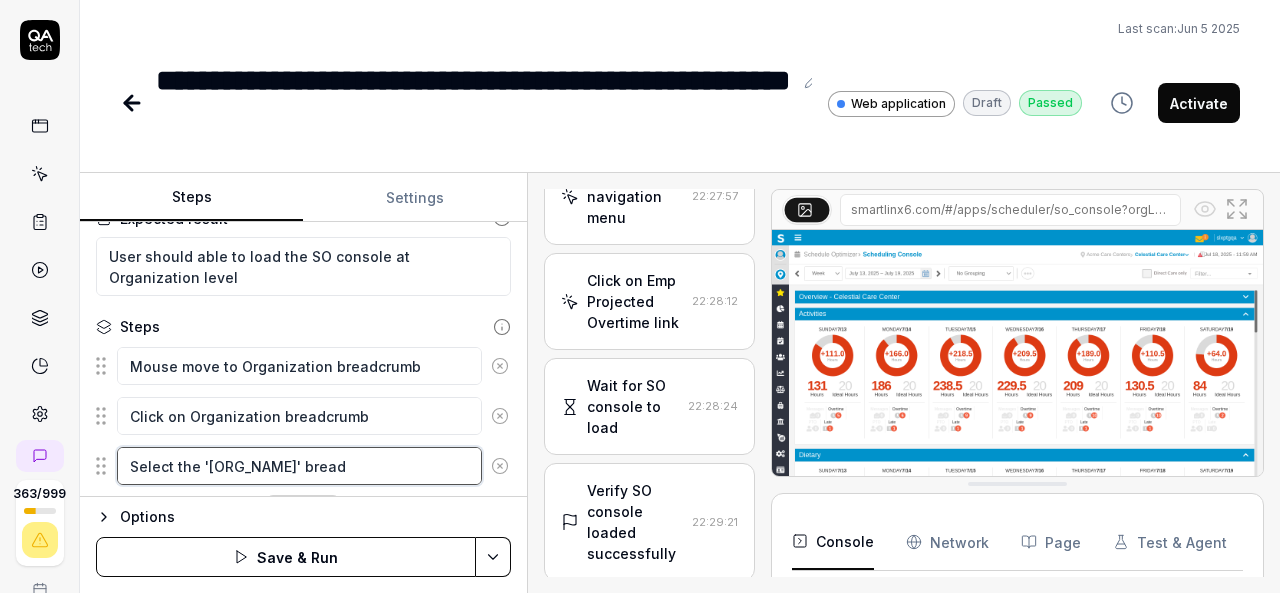 type on "*" 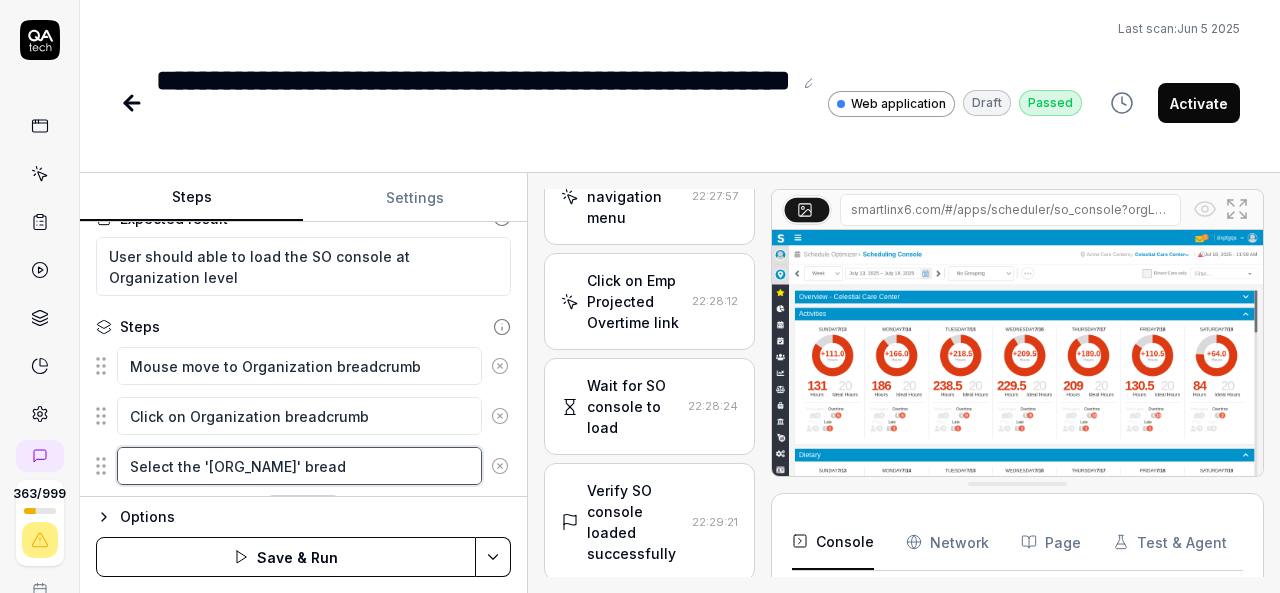 type on "*" 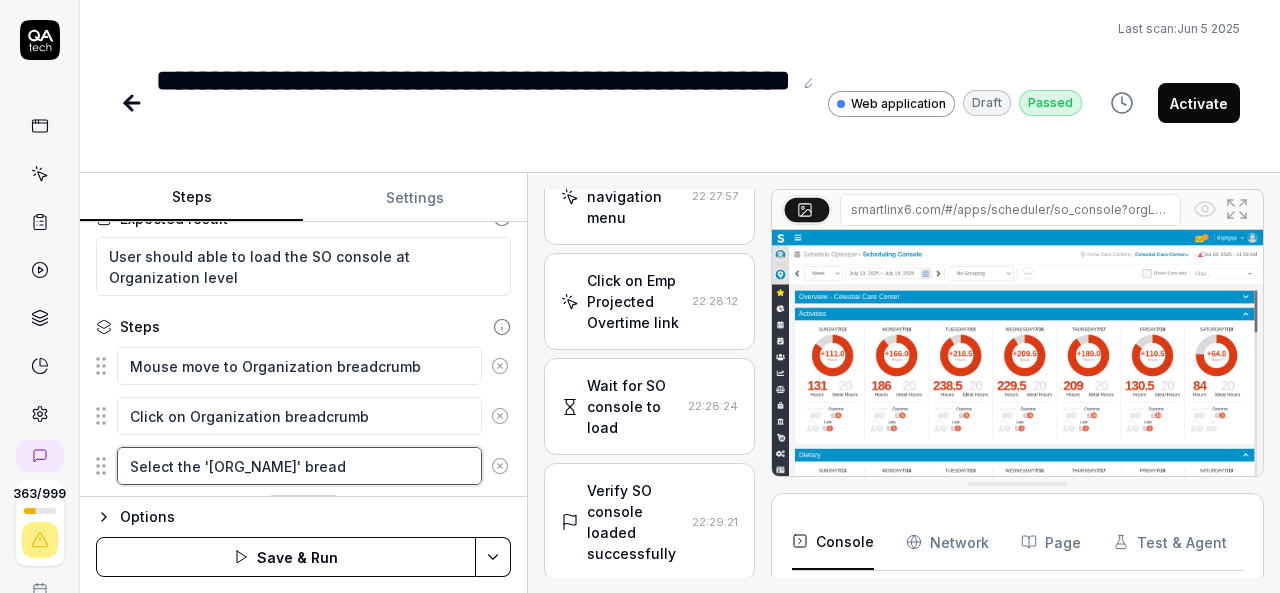 type on "Select the 'The Lakes of Darnassu' bread" 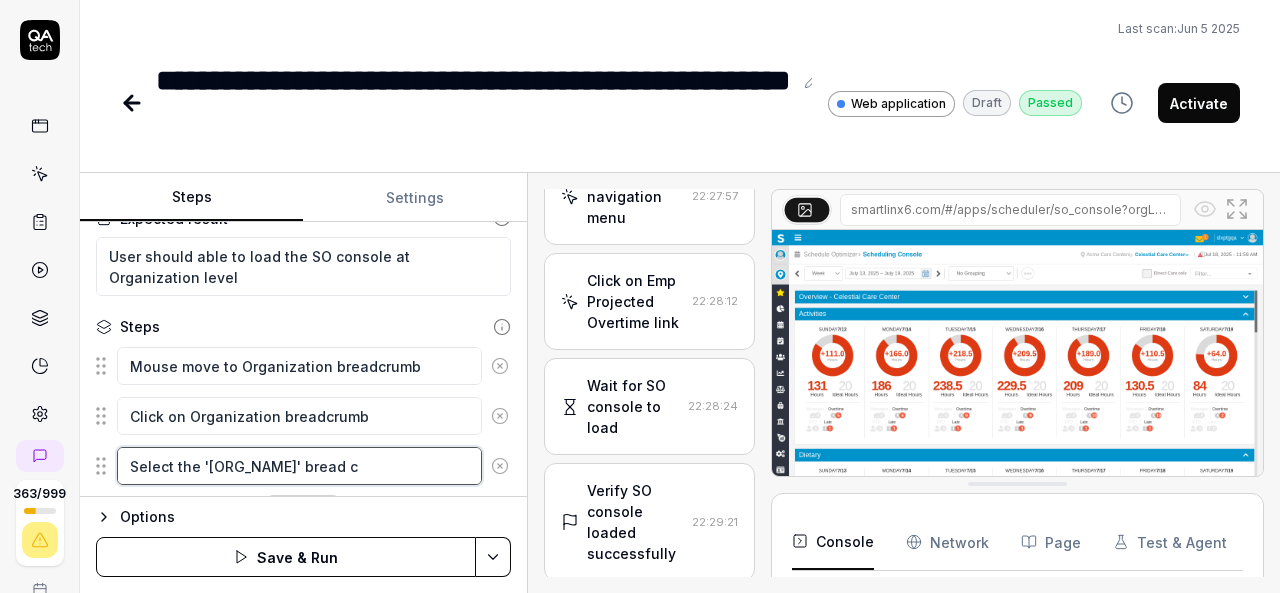 type on "*" 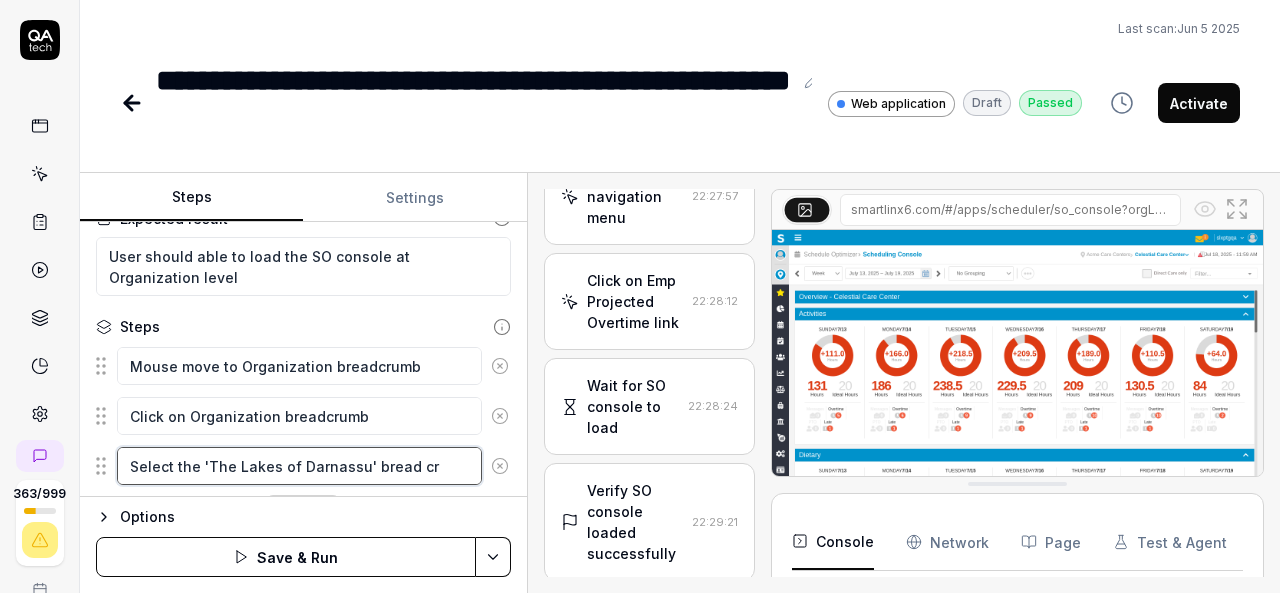 type on "*" 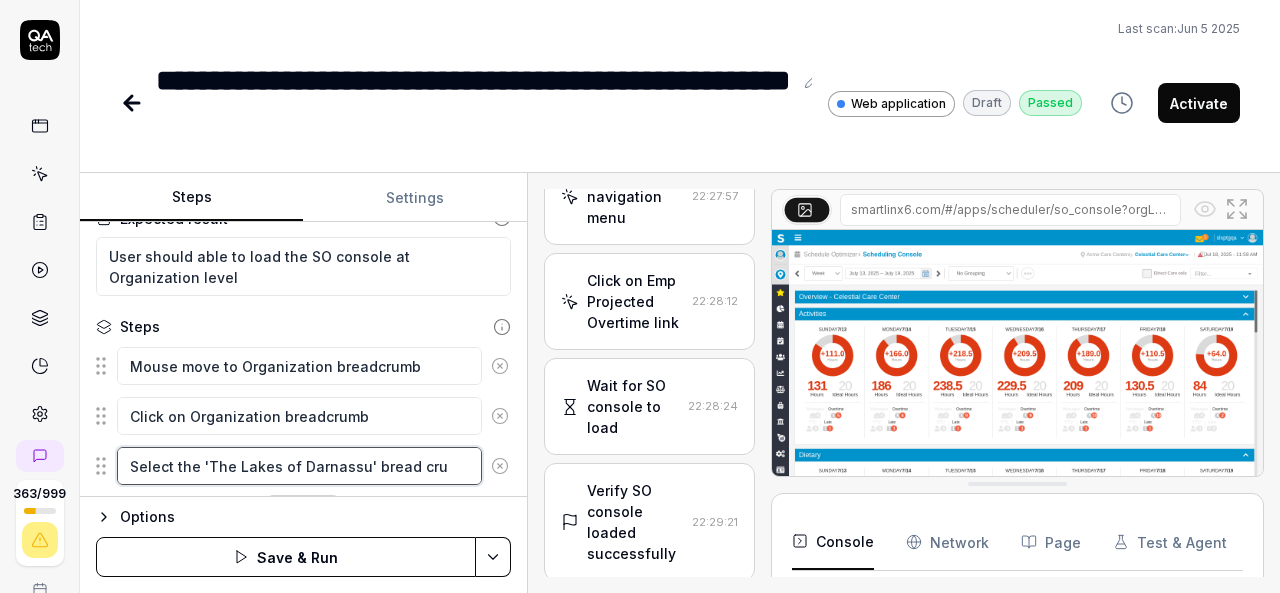type on "*" 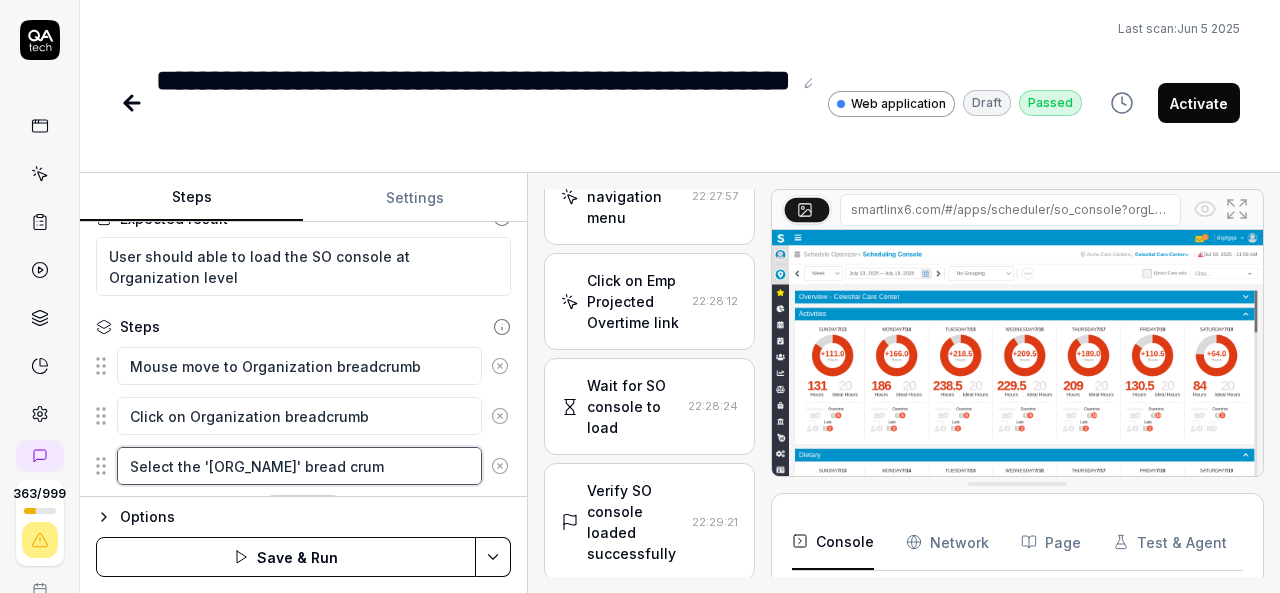 type on "*" 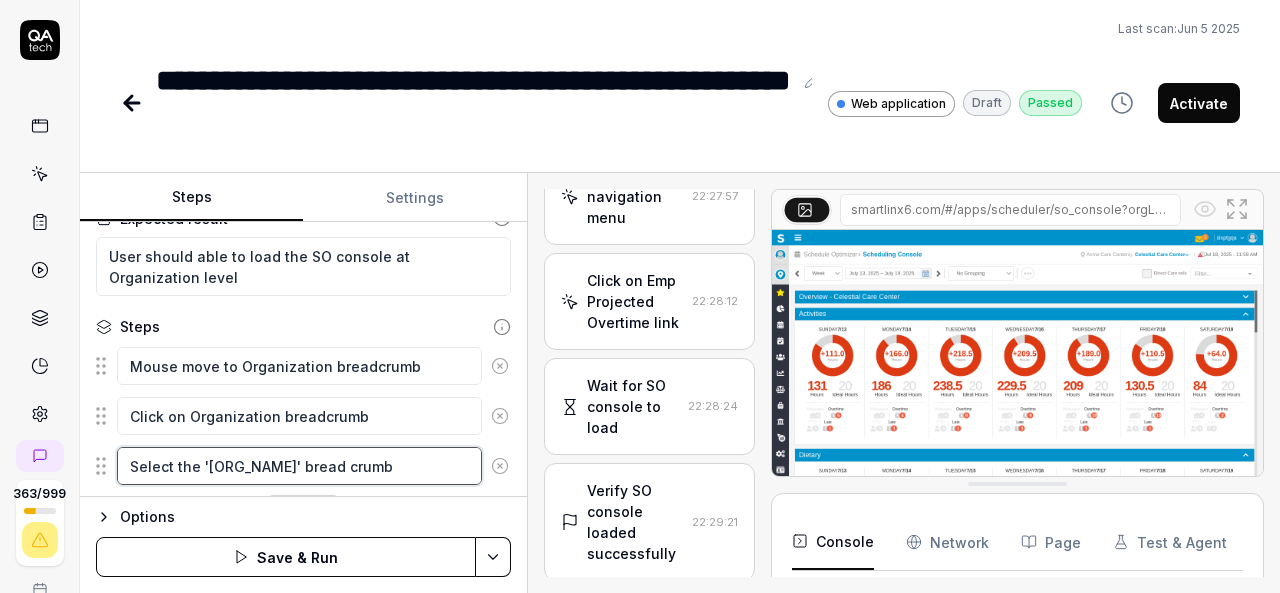scroll, scrollTop: 187, scrollLeft: 0, axis: vertical 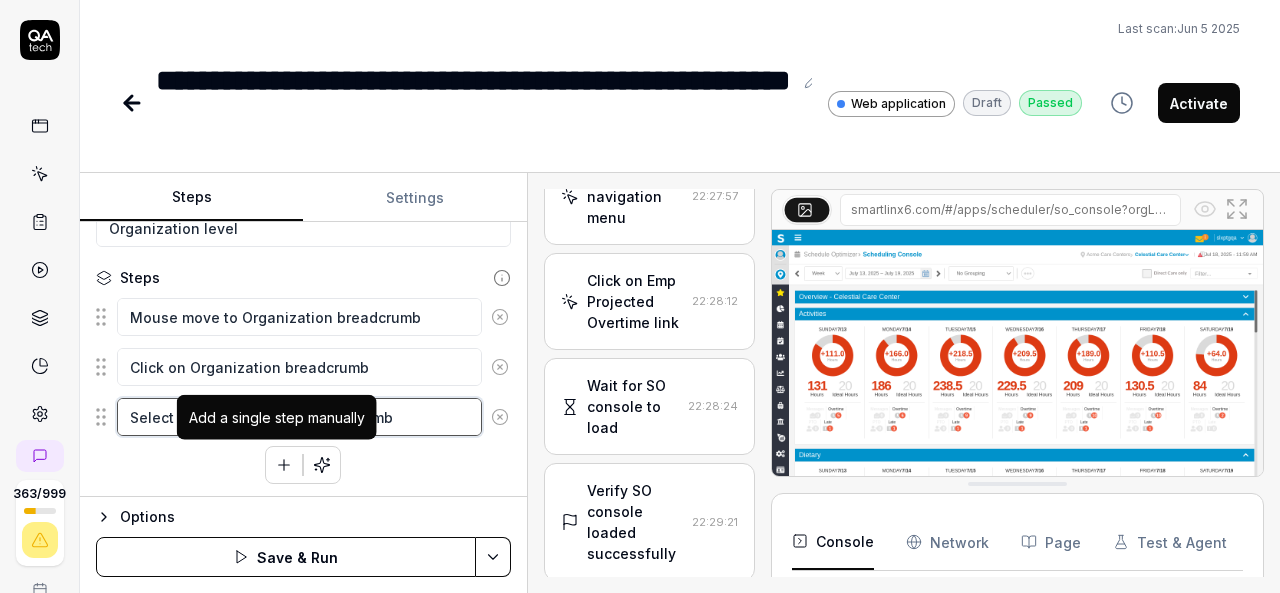 type on "Select the 'The Lakes of Darnassu' bread crumb" 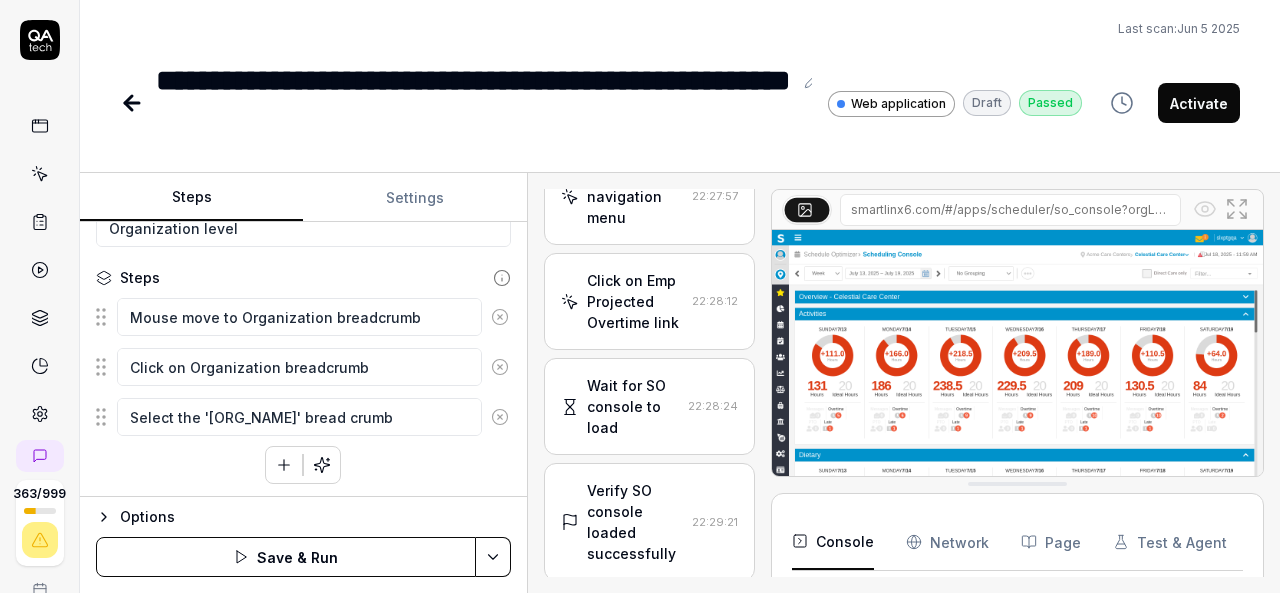 click 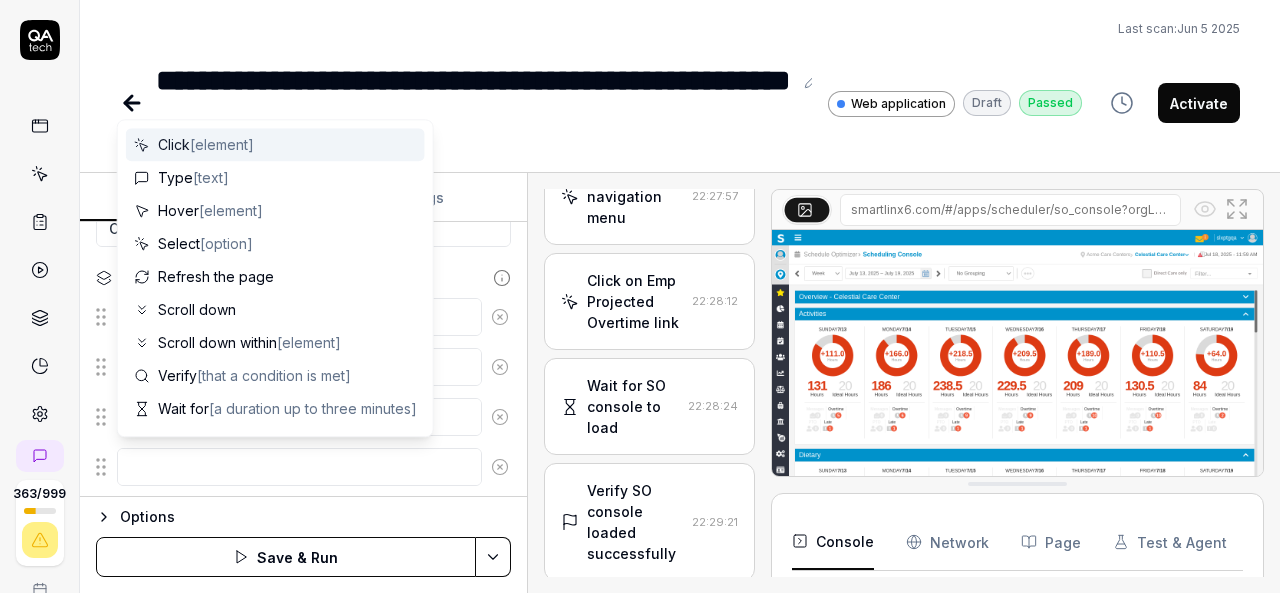 type on "*" 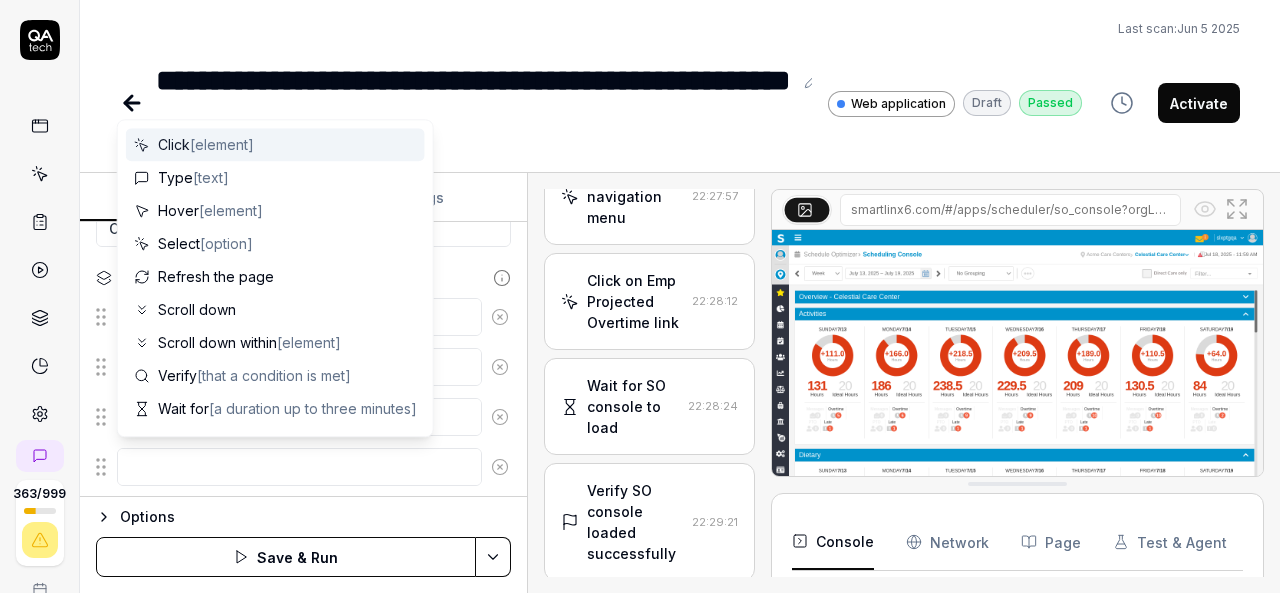 type on "M" 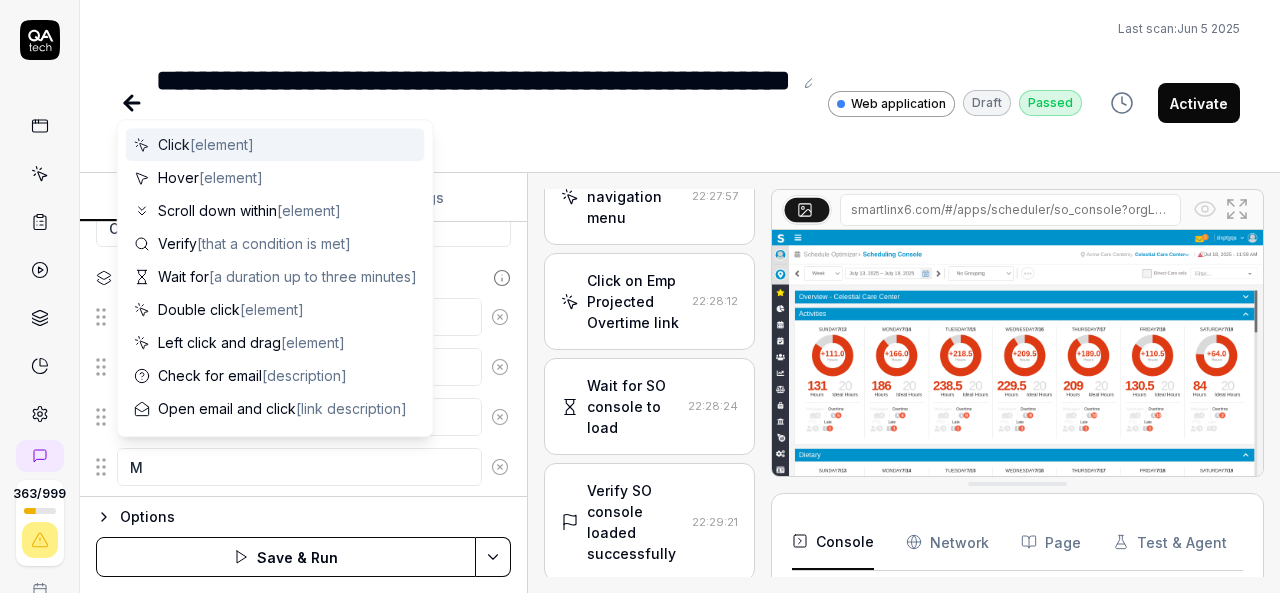 type on "*" 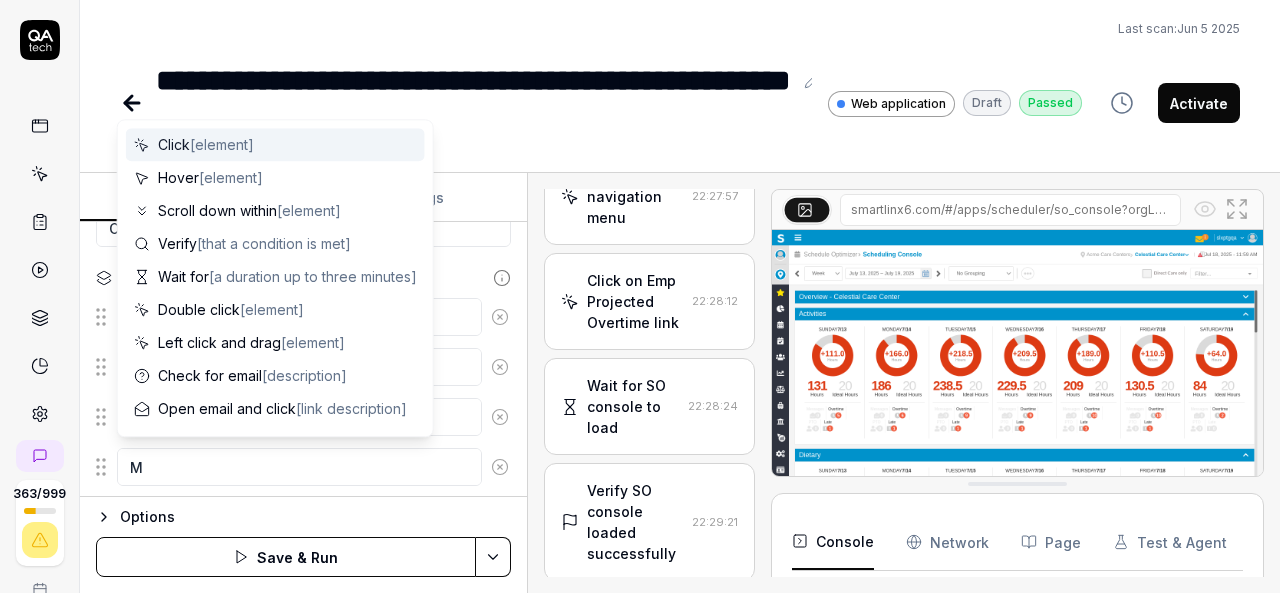 type on "Mo" 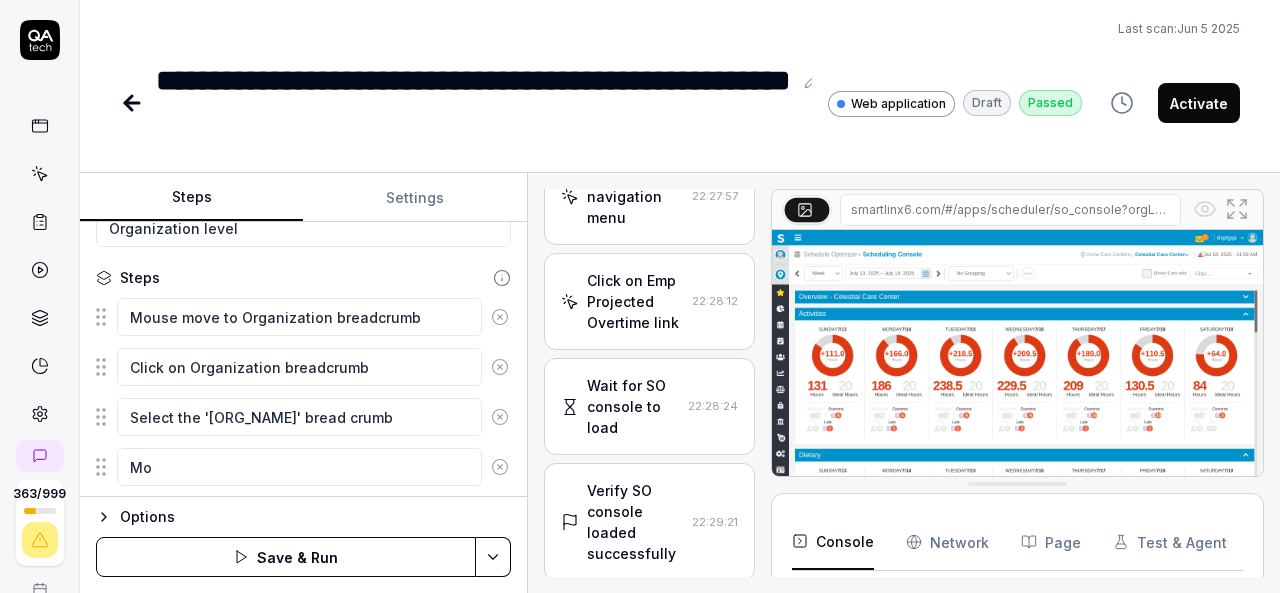 type on "*" 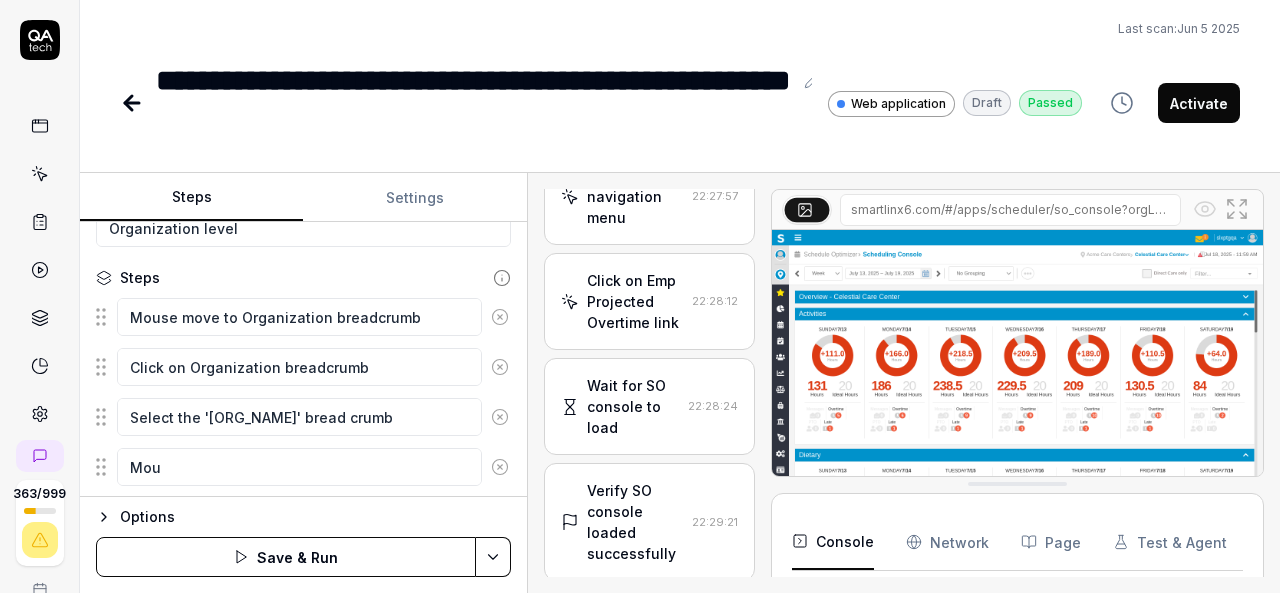 type on "*" 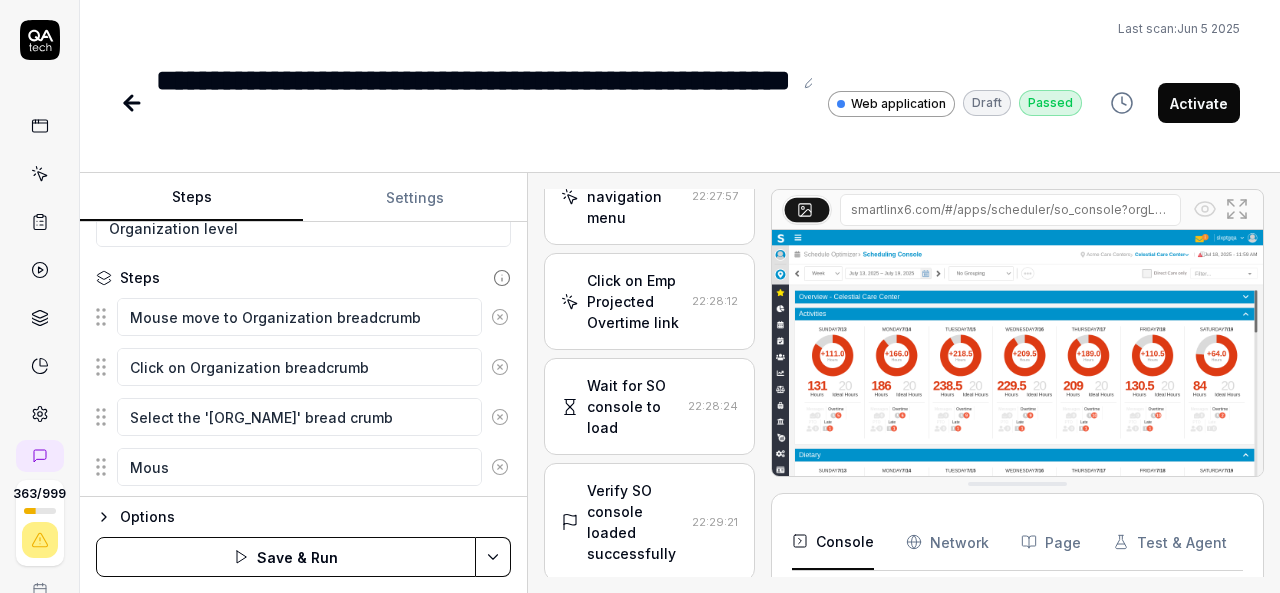 type on "*" 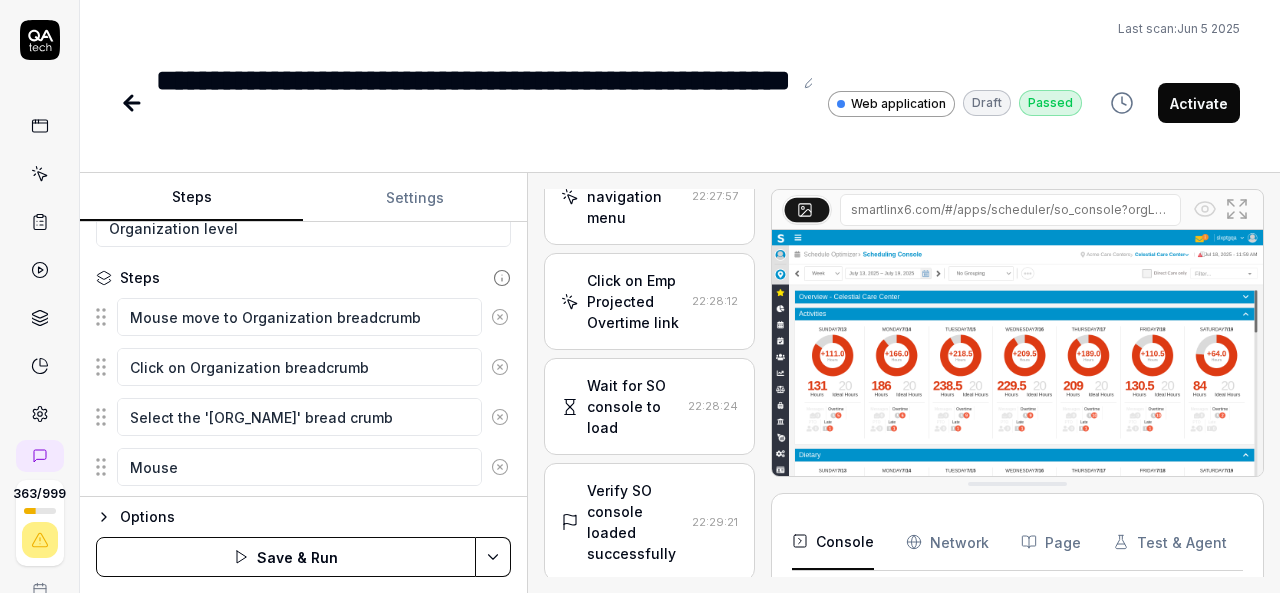 type on "*" 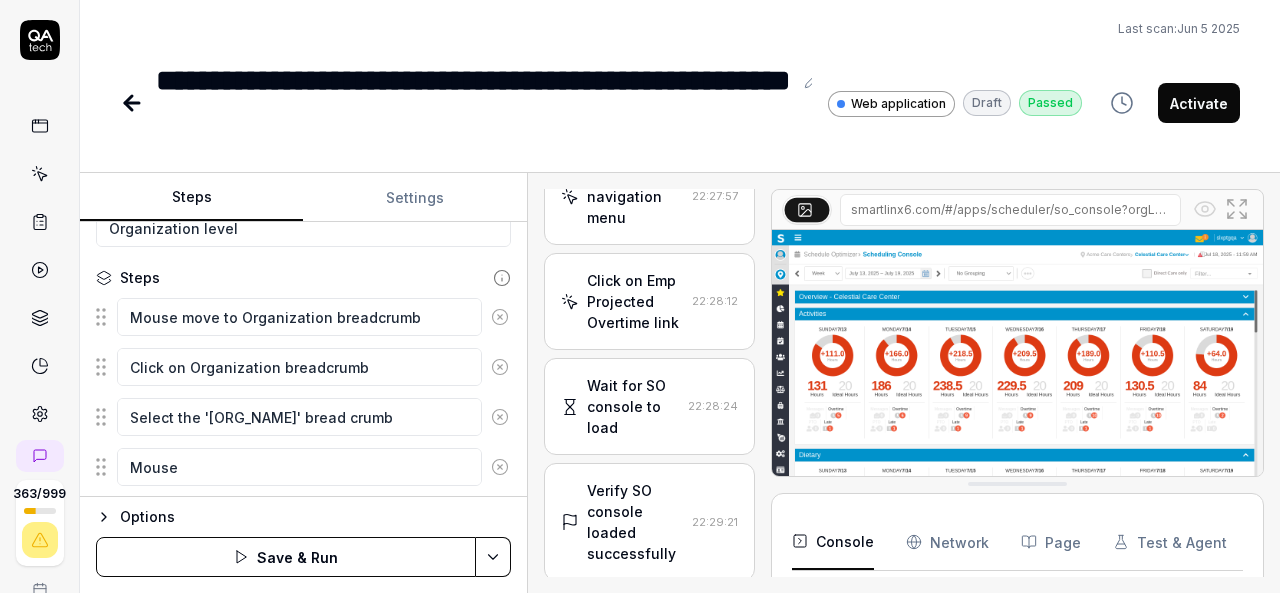 type on "Mouse" 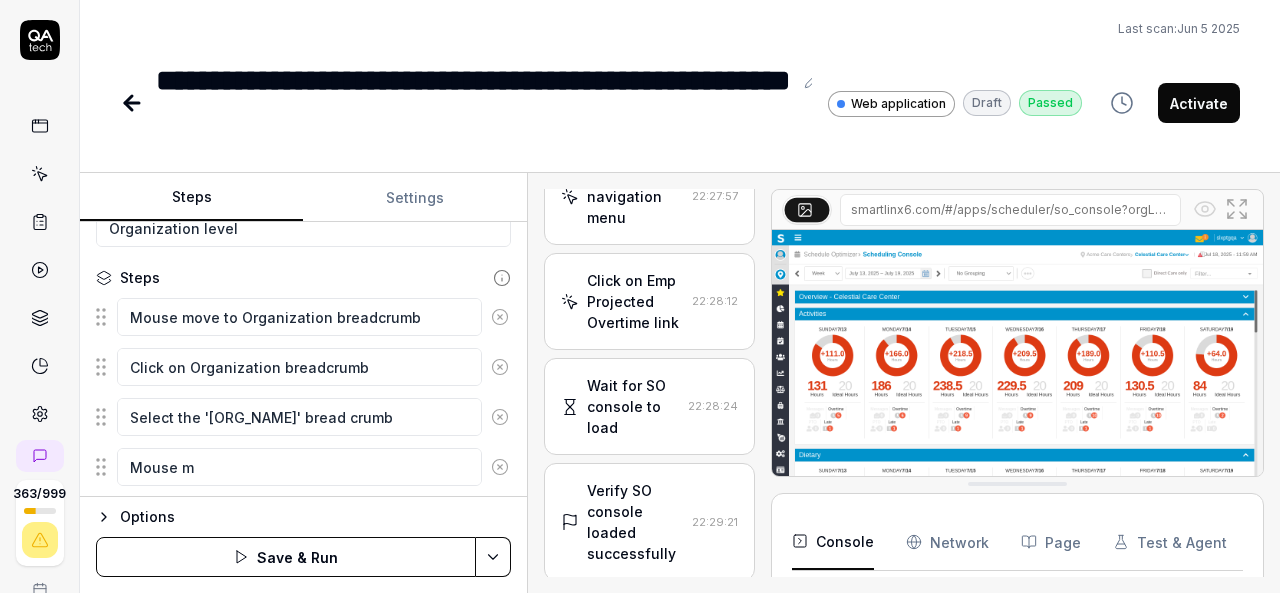 type on "*" 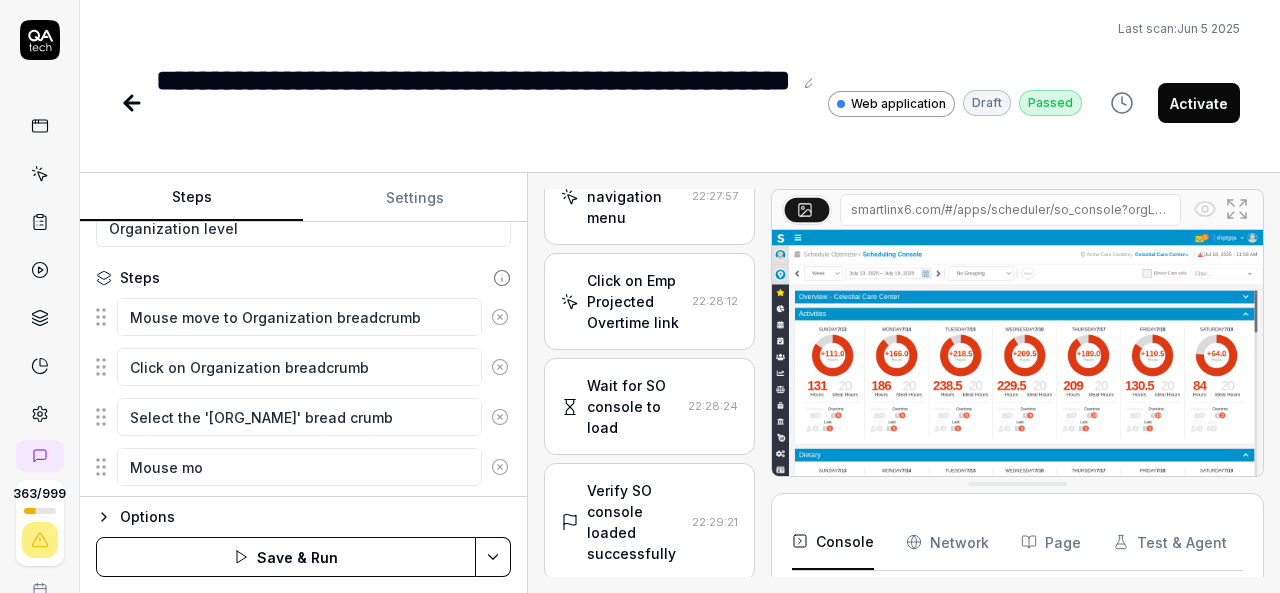type on "*" 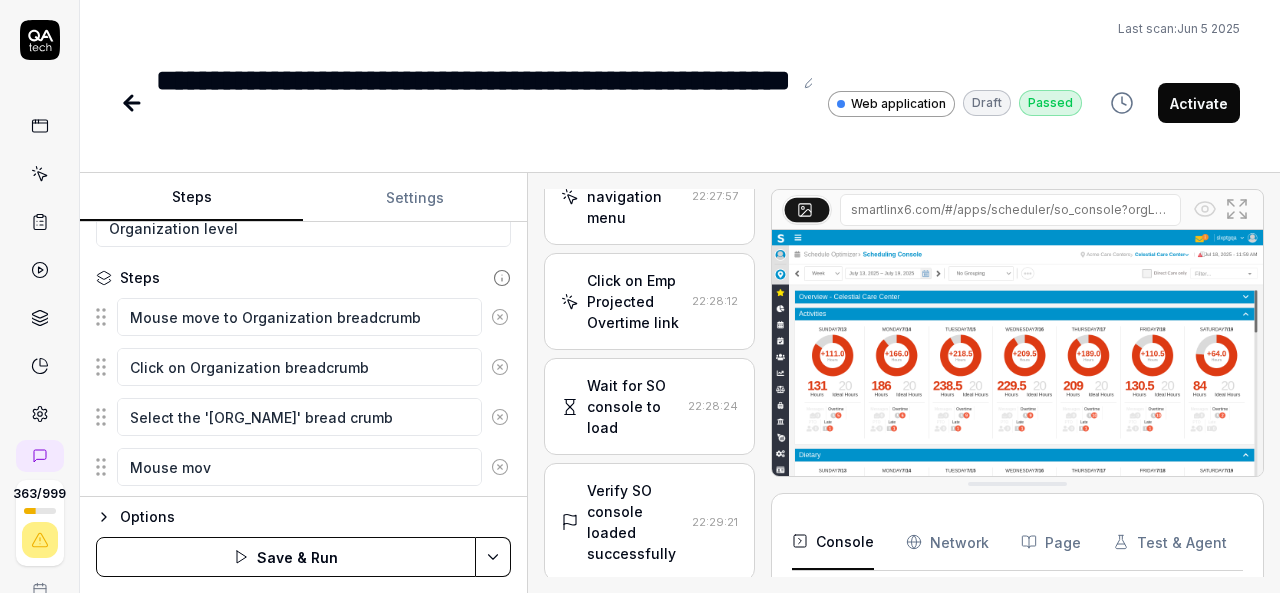 type on "*" 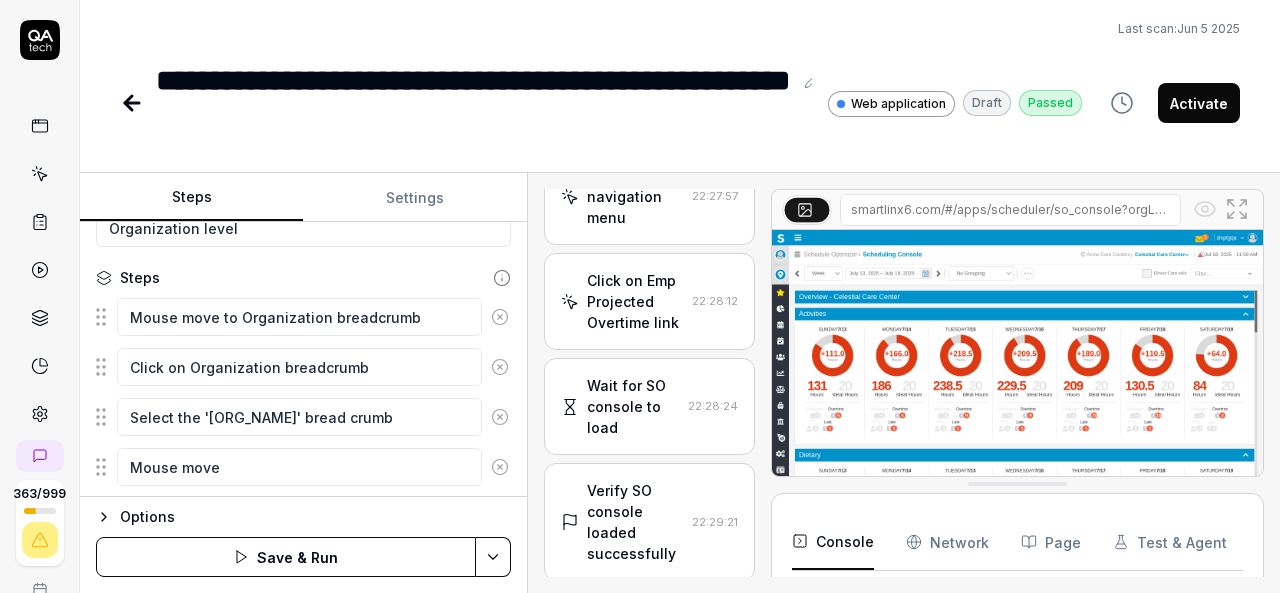 type on "*" 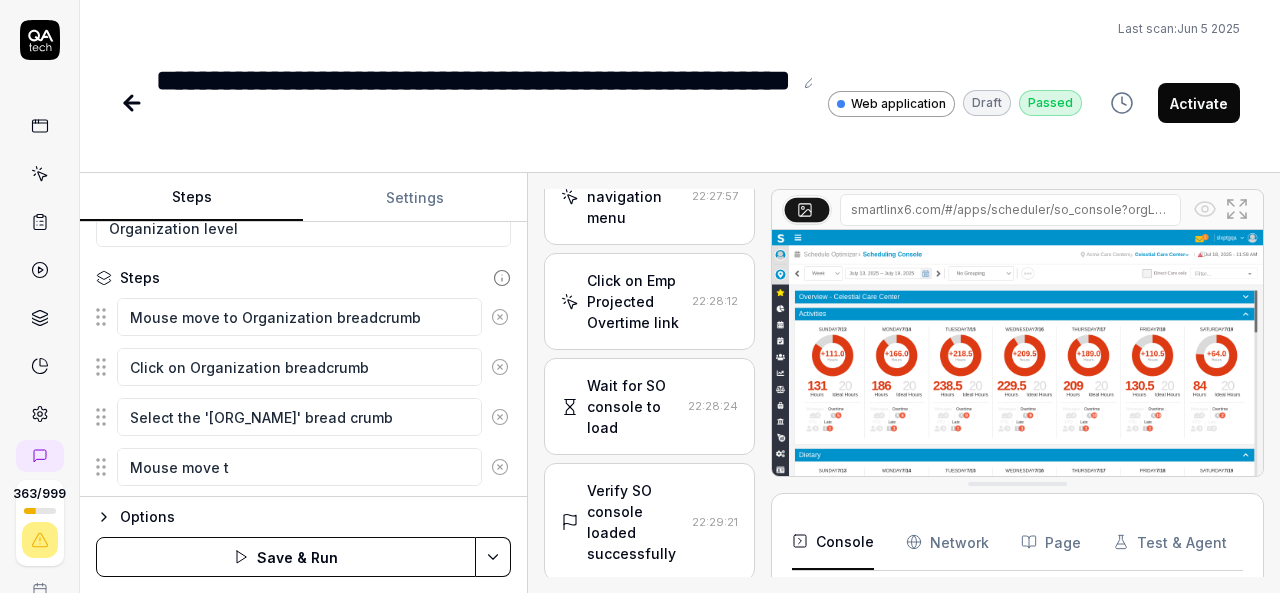 type 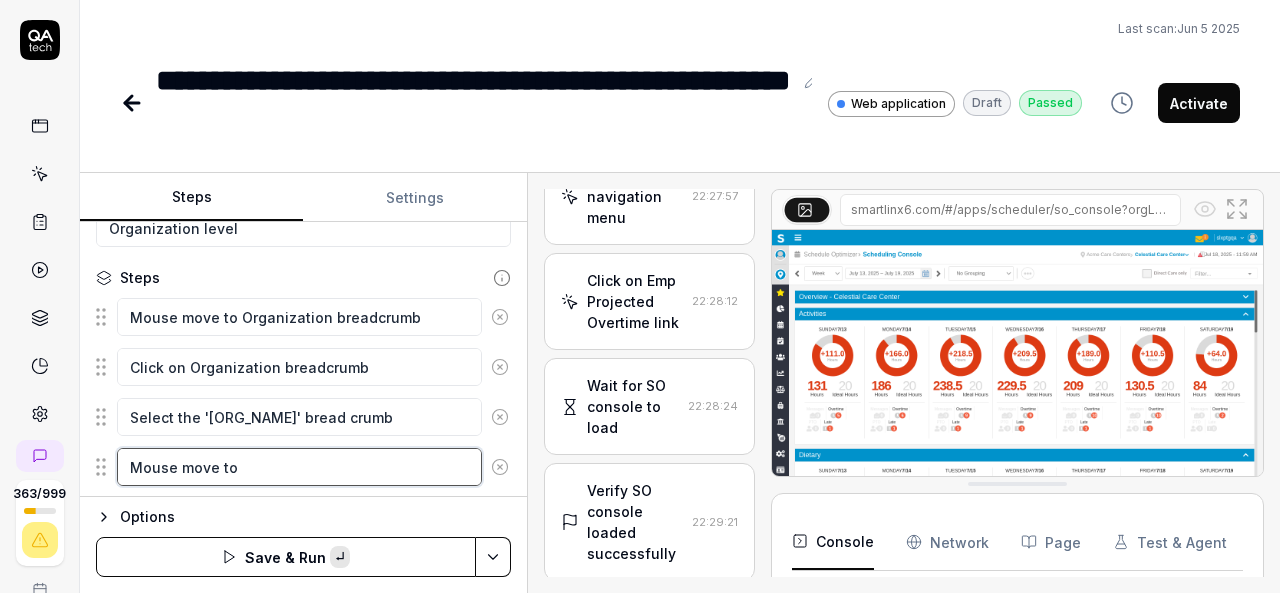 paste on "hamburger menu" 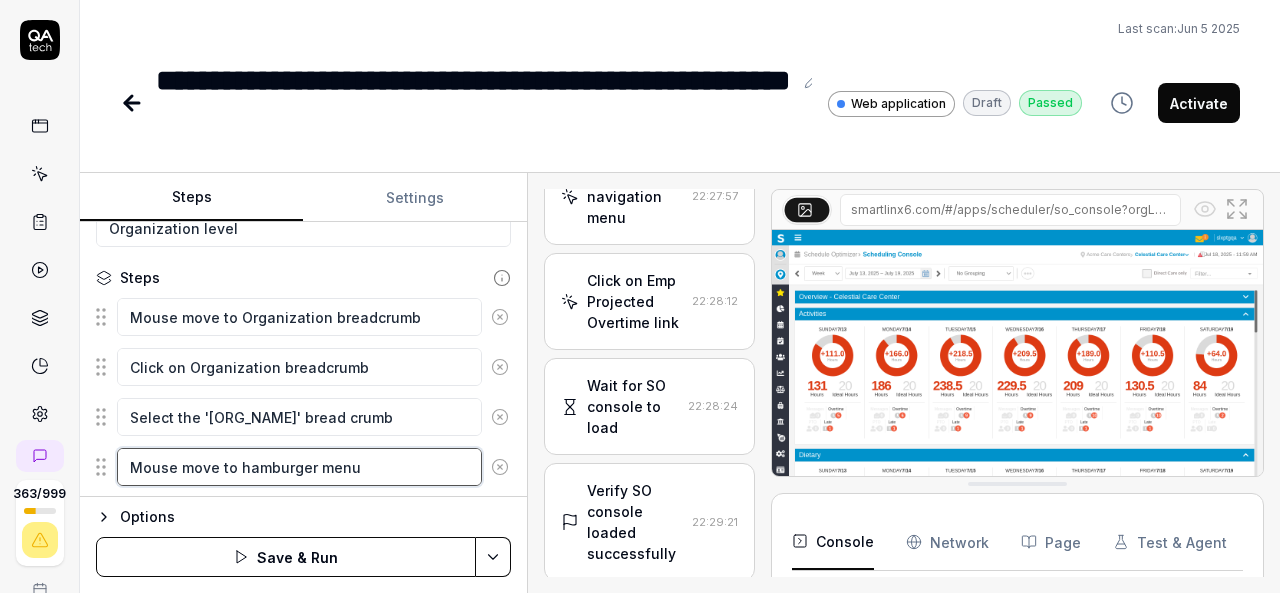 scroll, scrollTop: 236, scrollLeft: 0, axis: vertical 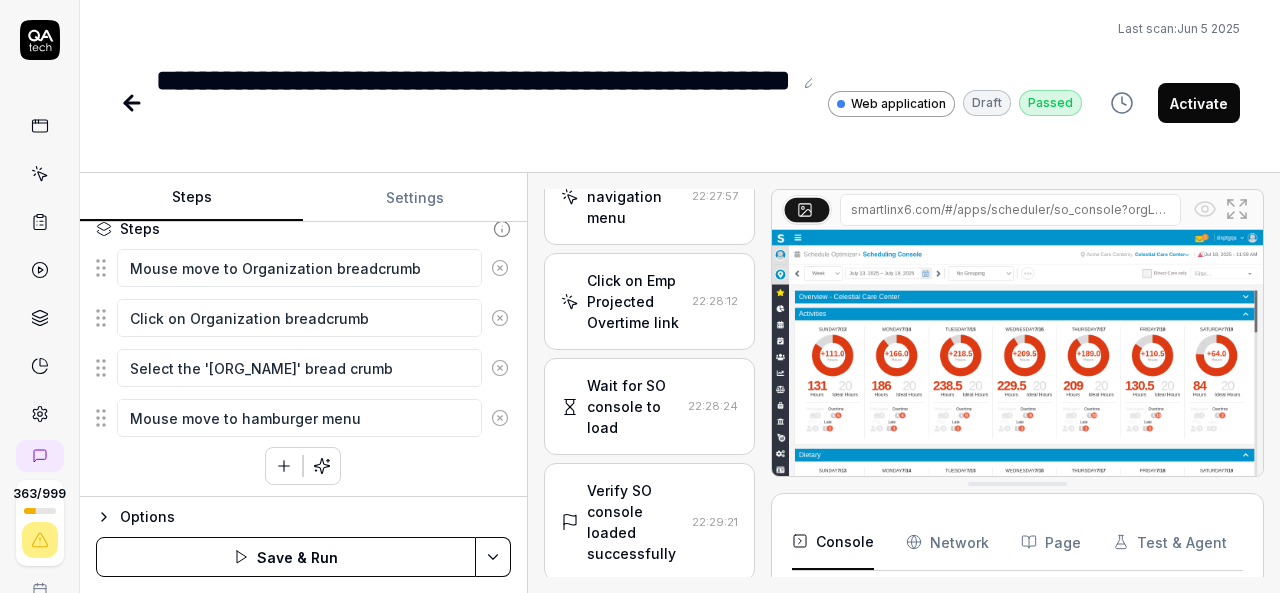 click 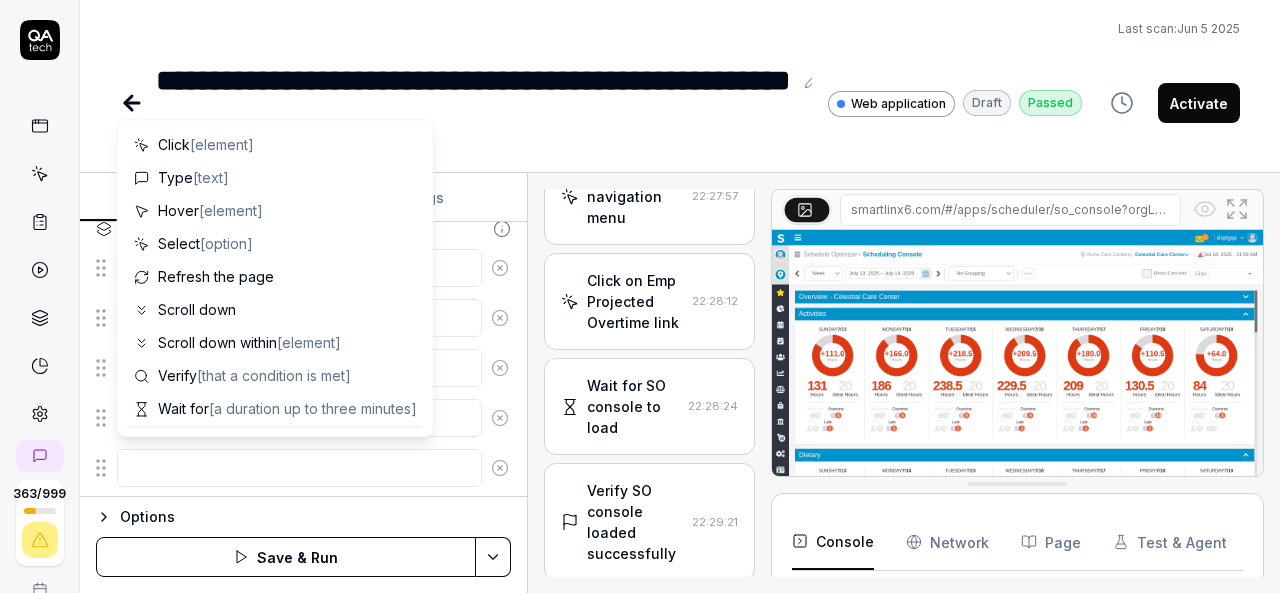 click at bounding box center [299, 468] 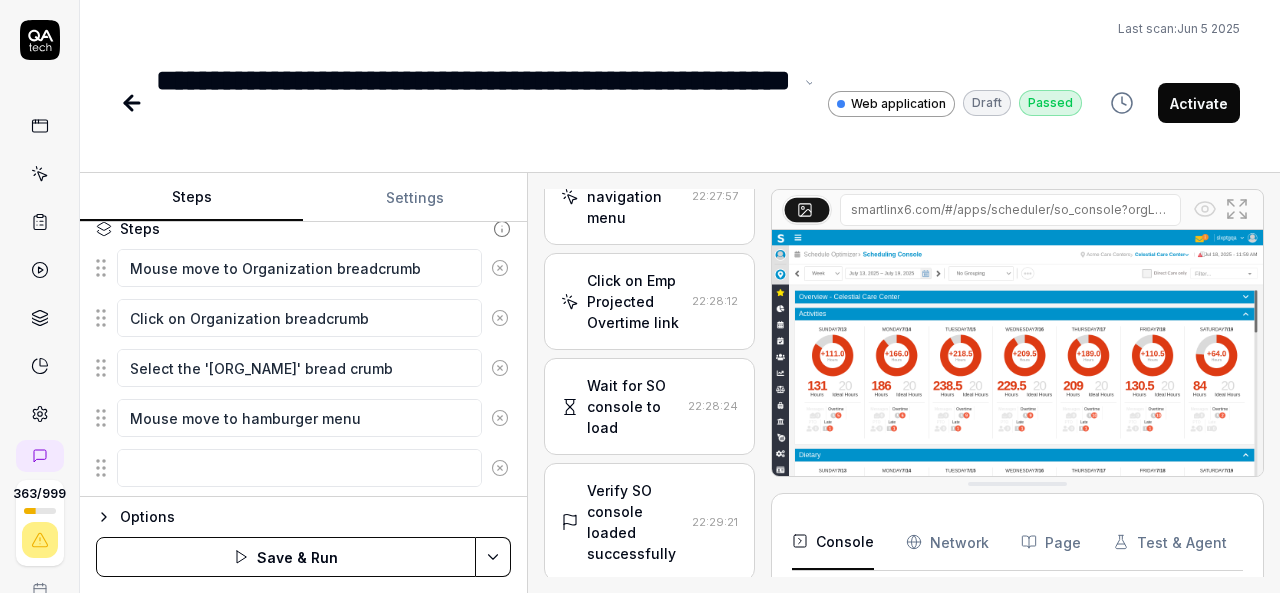 click on "**********" at bounding box center (474, 103) 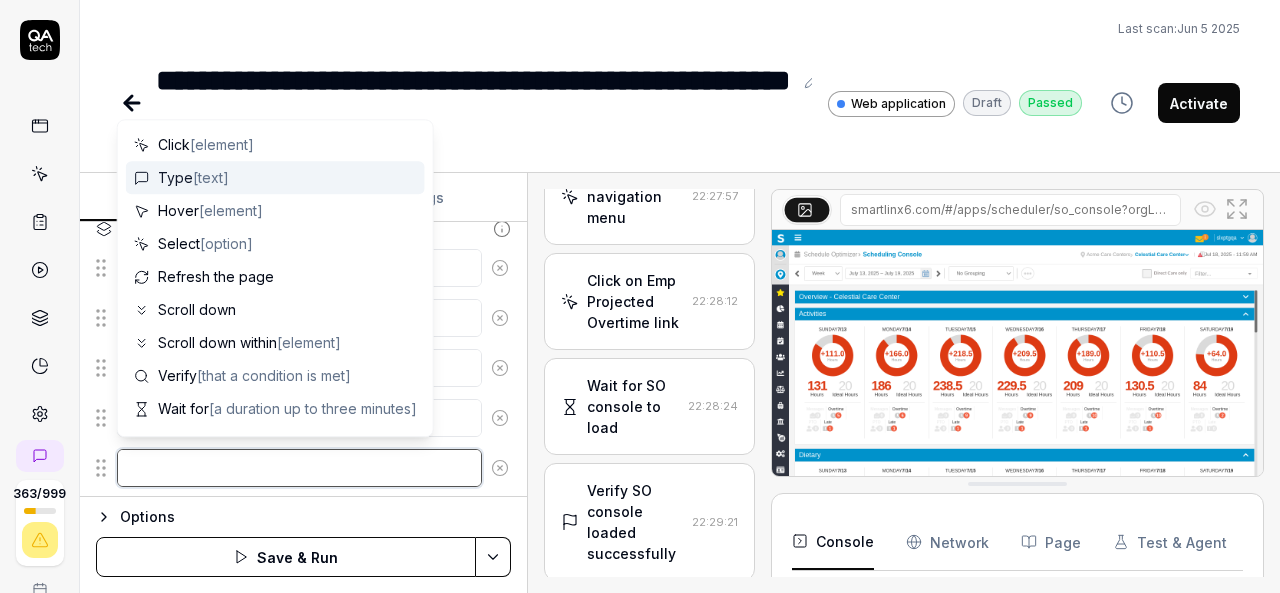 click at bounding box center [299, 468] 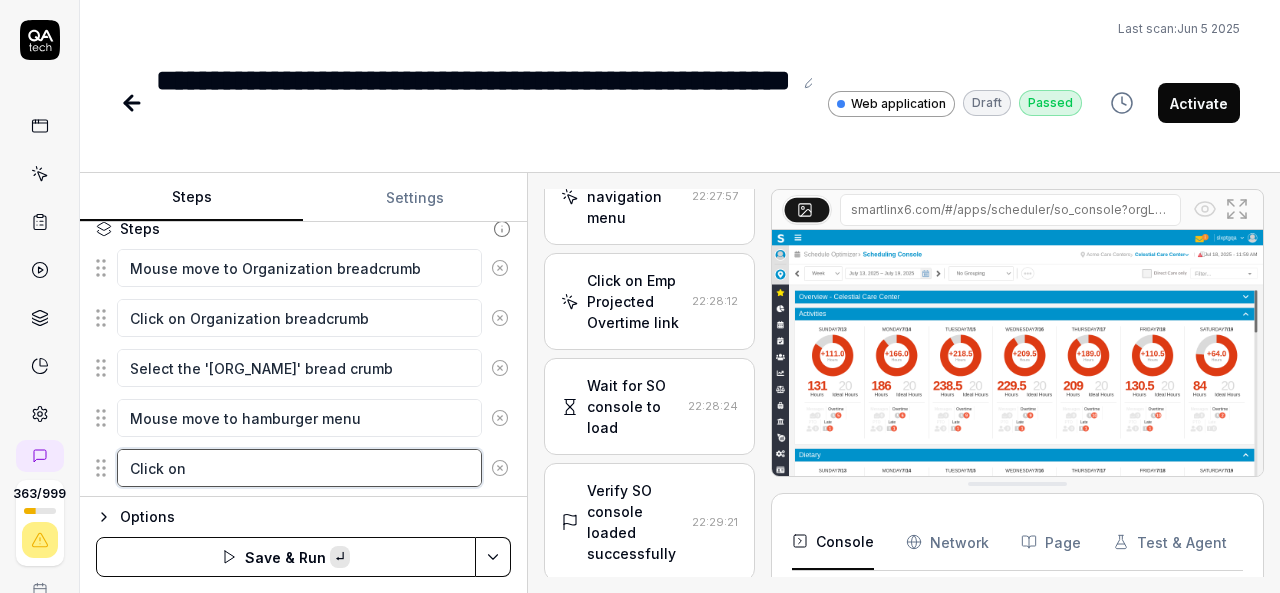 paste on "hamburger menu" 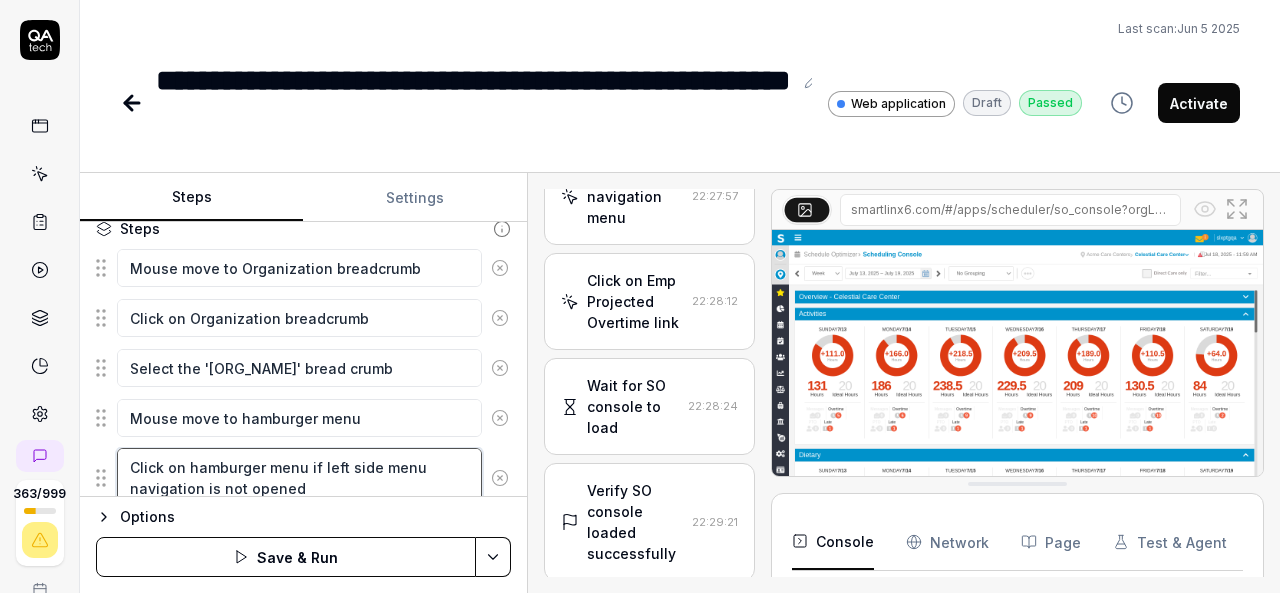 scroll, scrollTop: 305, scrollLeft: 0, axis: vertical 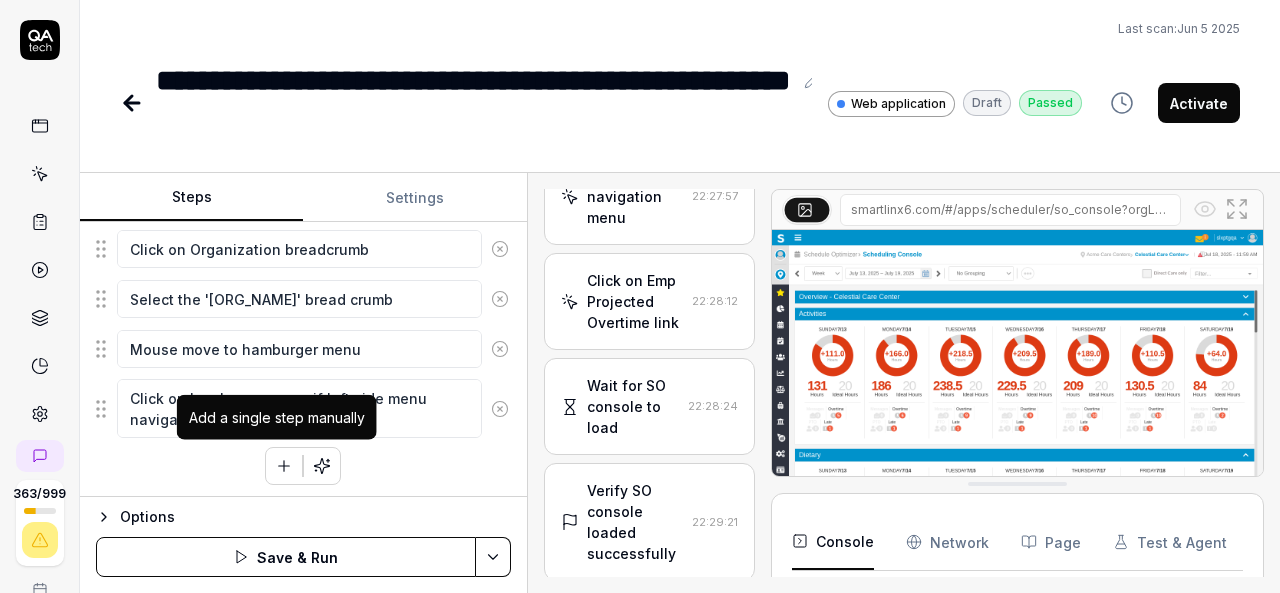 click at bounding box center (284, 466) 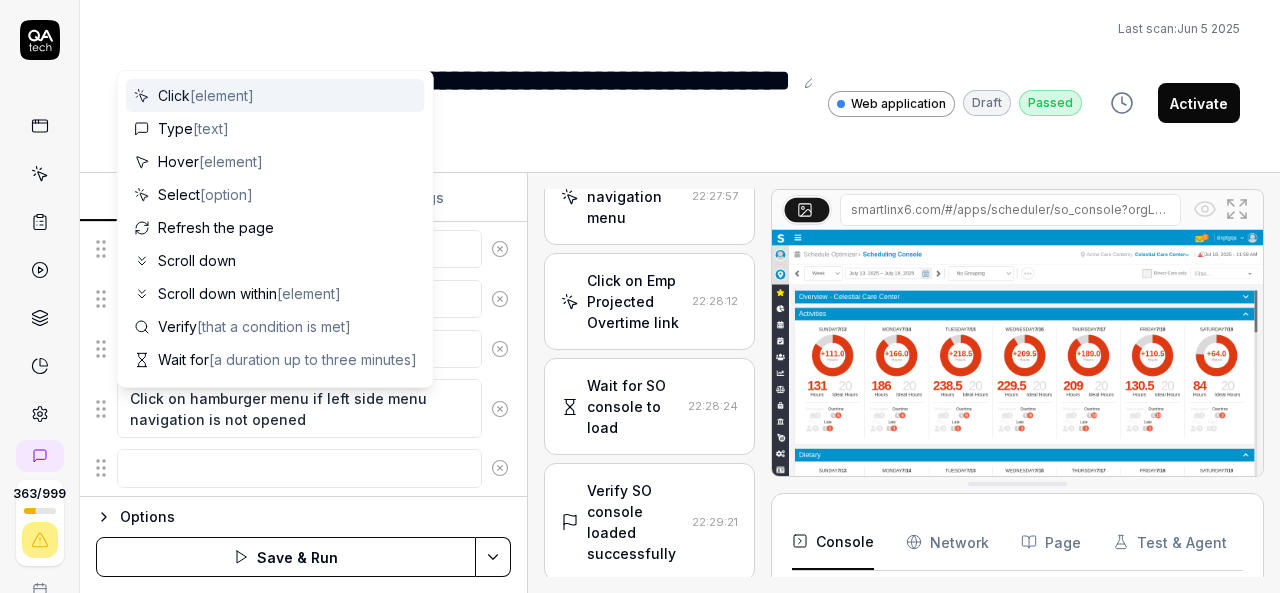 scroll, scrollTop: 354, scrollLeft: 0, axis: vertical 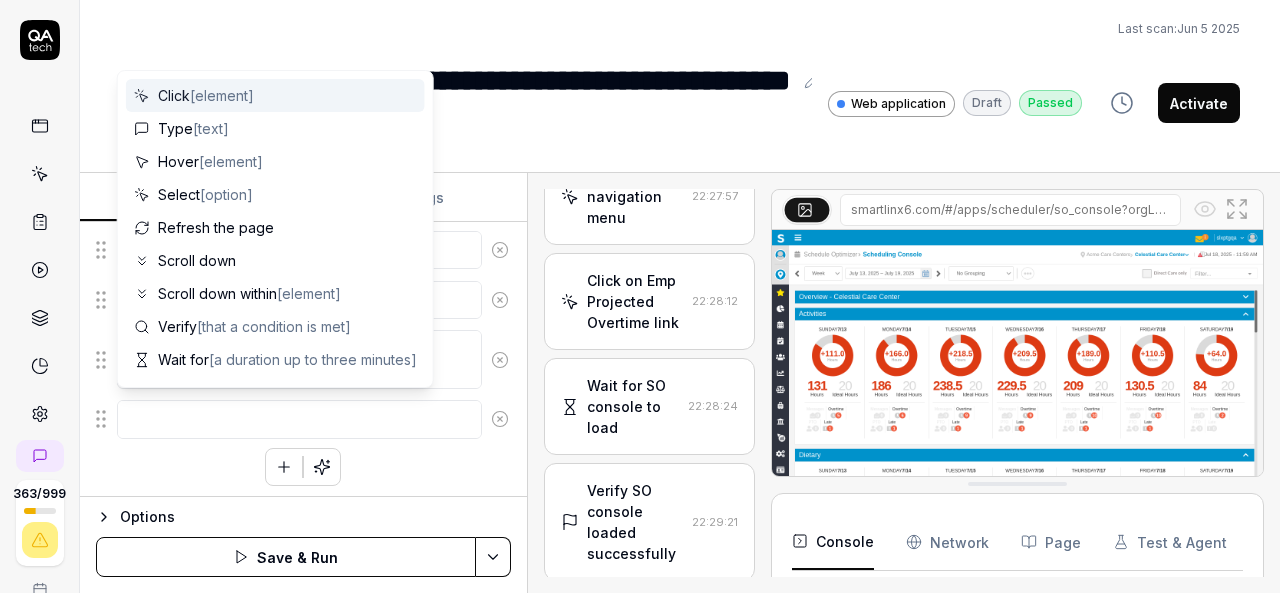 click at bounding box center [299, 419] 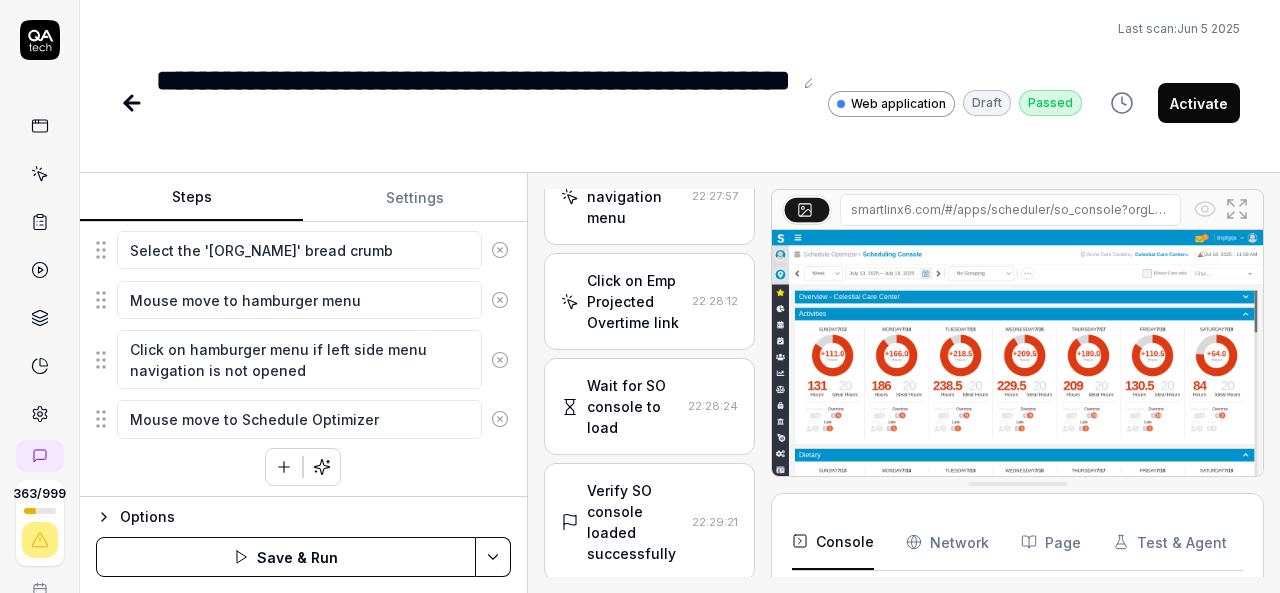 click on "Mouse move to Organization breadcrumb Click on Organization breadcrumb Select the 'The Lakes of Darnassu' bread crumb Mouse move to hamburger menu Click on hamburger menu if left side menu navigation is not opened Mouse move to Schedule Optimizer
To pick up a draggable item, press the space bar.
While dragging, use the arrow keys to move the item.
Press space again to drop the item in its new position, or press escape to cancel." at bounding box center [303, 307] 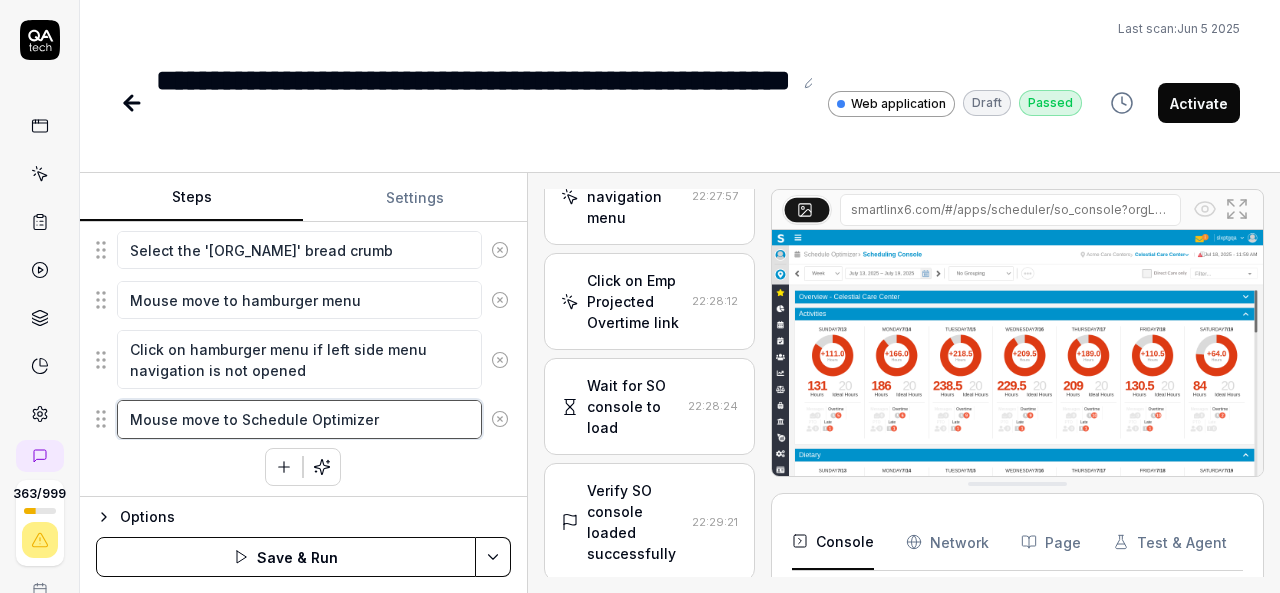 click on "Mouse move to Schedule Optimizer" at bounding box center (299, 419) 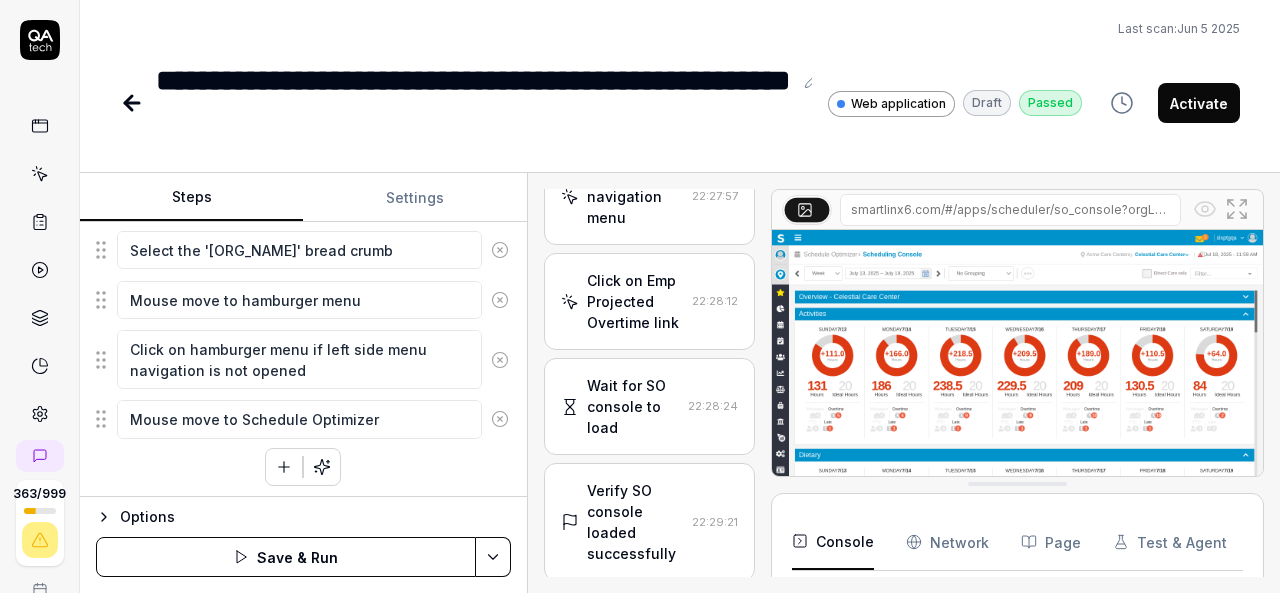 click at bounding box center (284, 467) 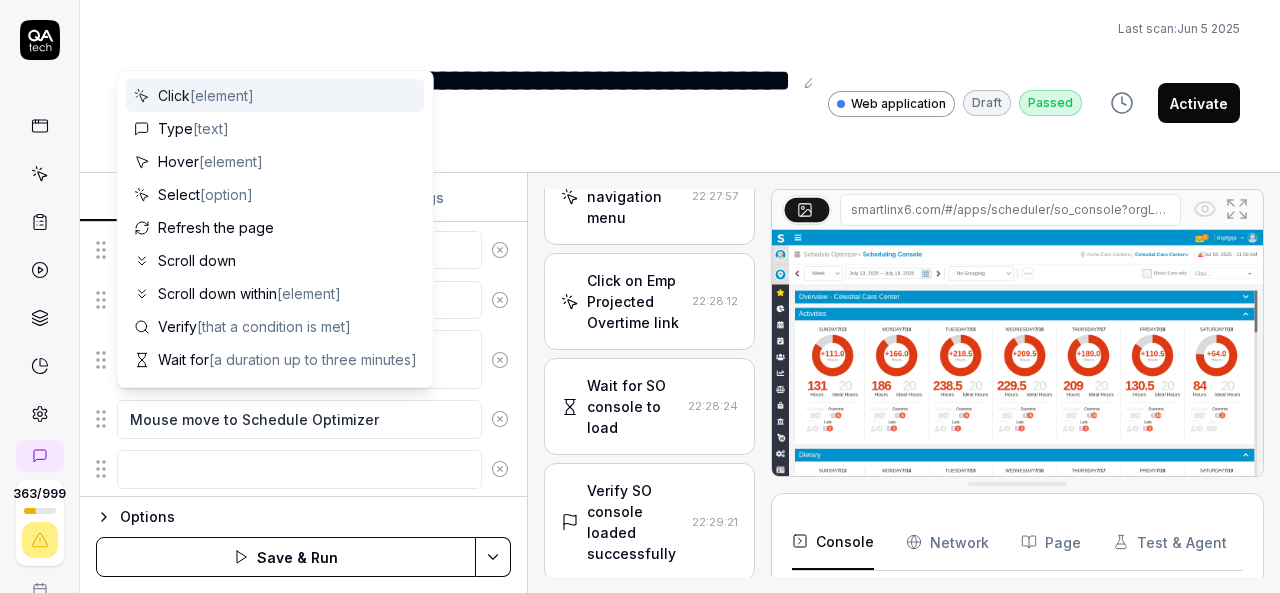 scroll, scrollTop: 404, scrollLeft: 0, axis: vertical 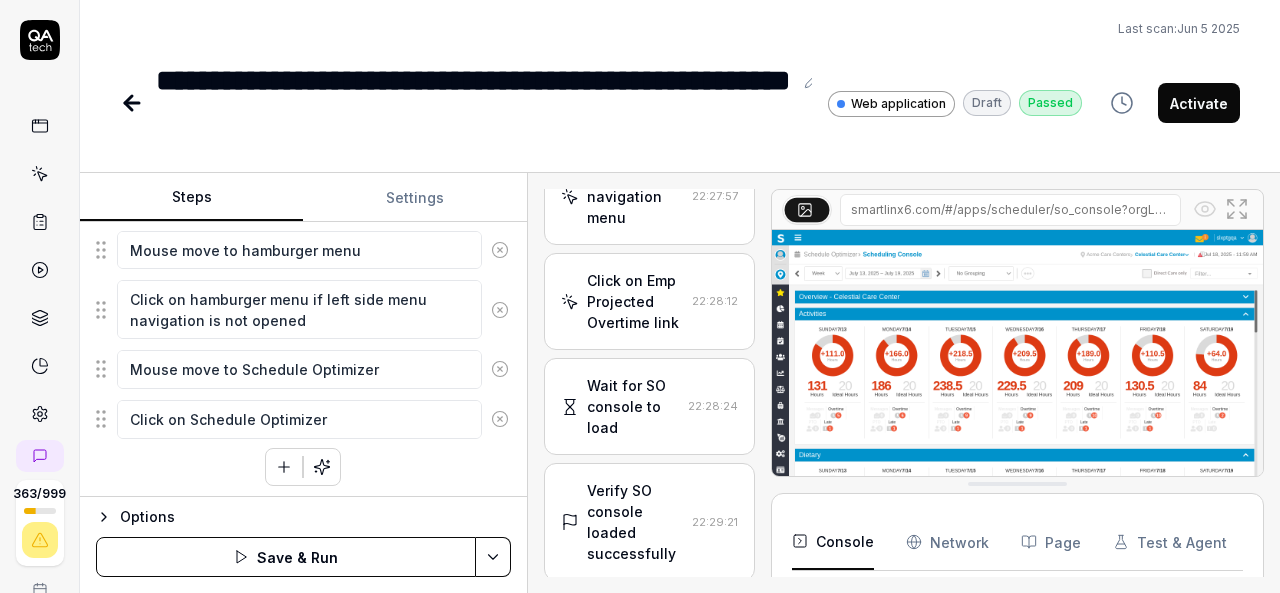 click 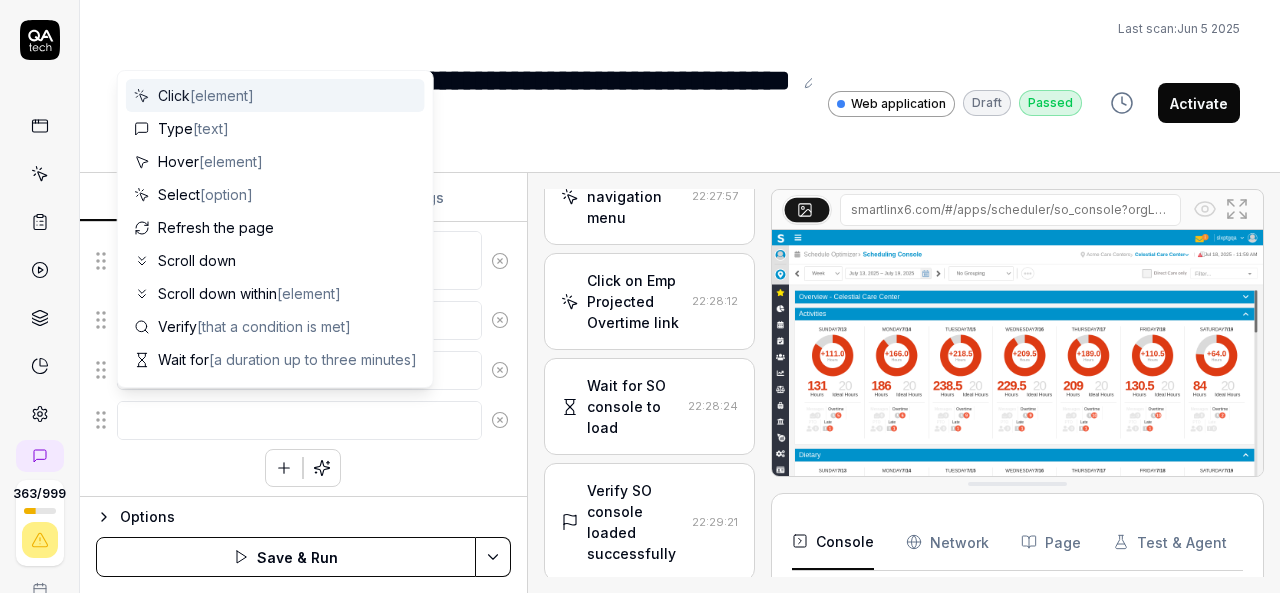 click at bounding box center [299, 420] 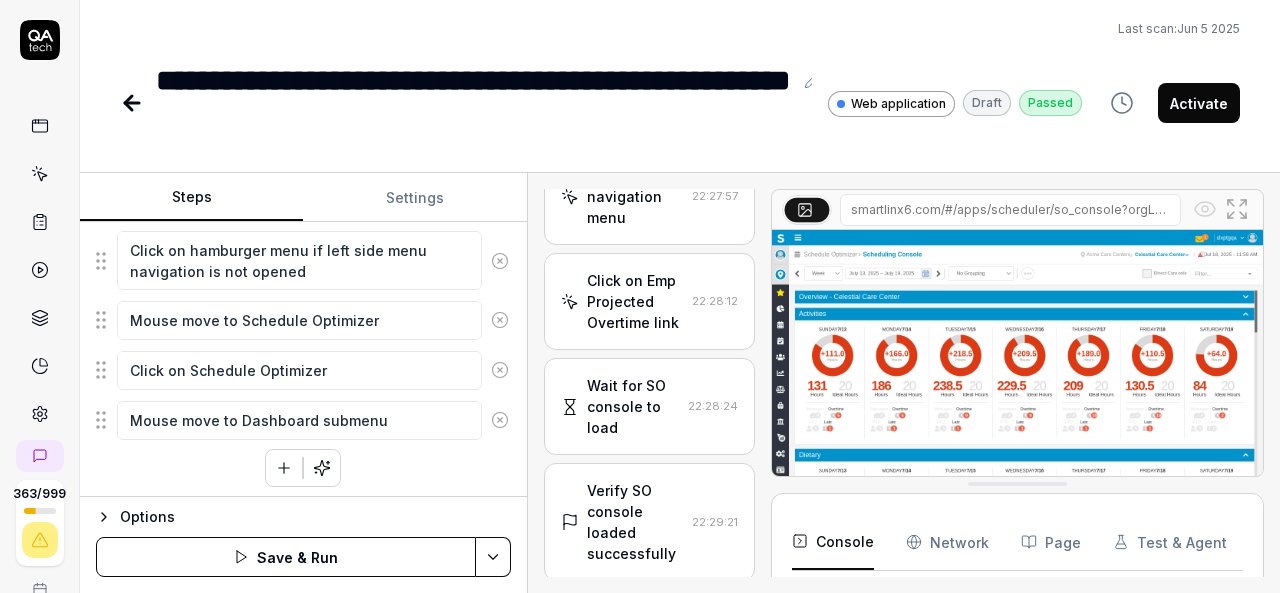 click at bounding box center [284, 468] 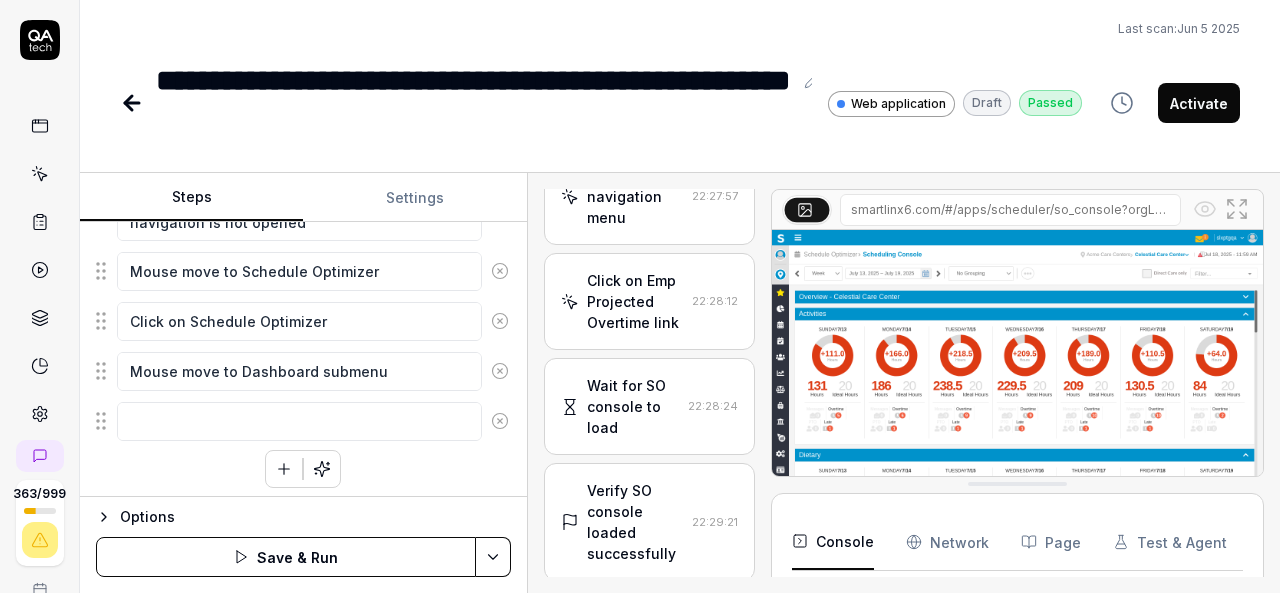 click on "Last scan:  Jun 5 2025" at bounding box center [680, 29] 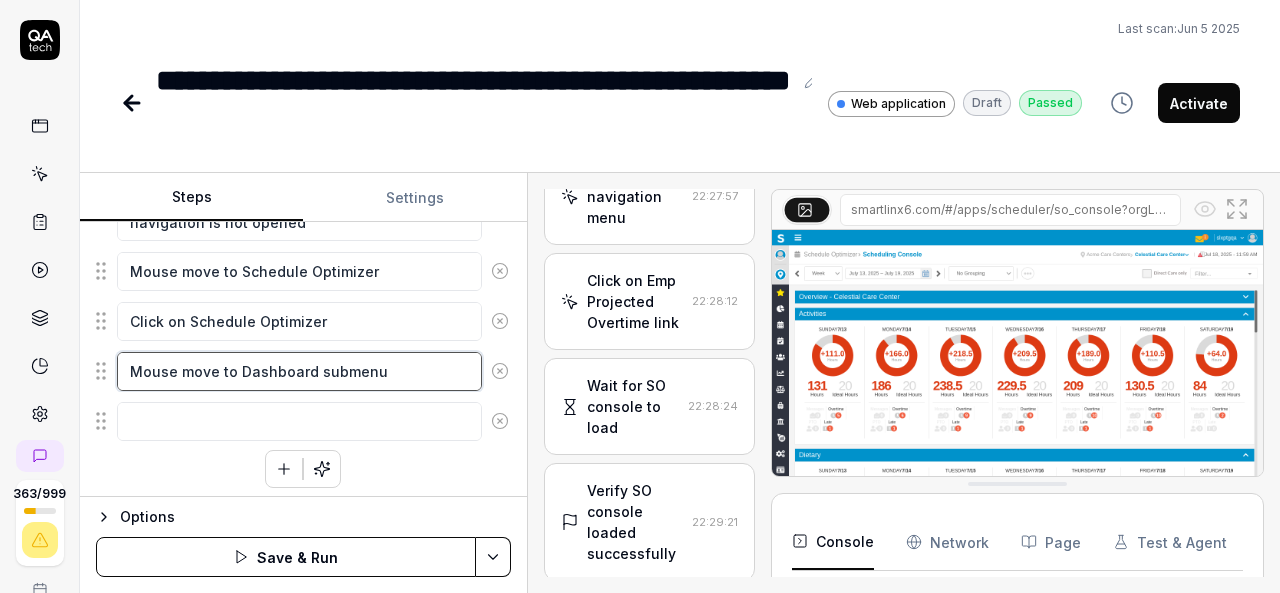 click on "Mouse move to Dashboard submenu" at bounding box center [299, 371] 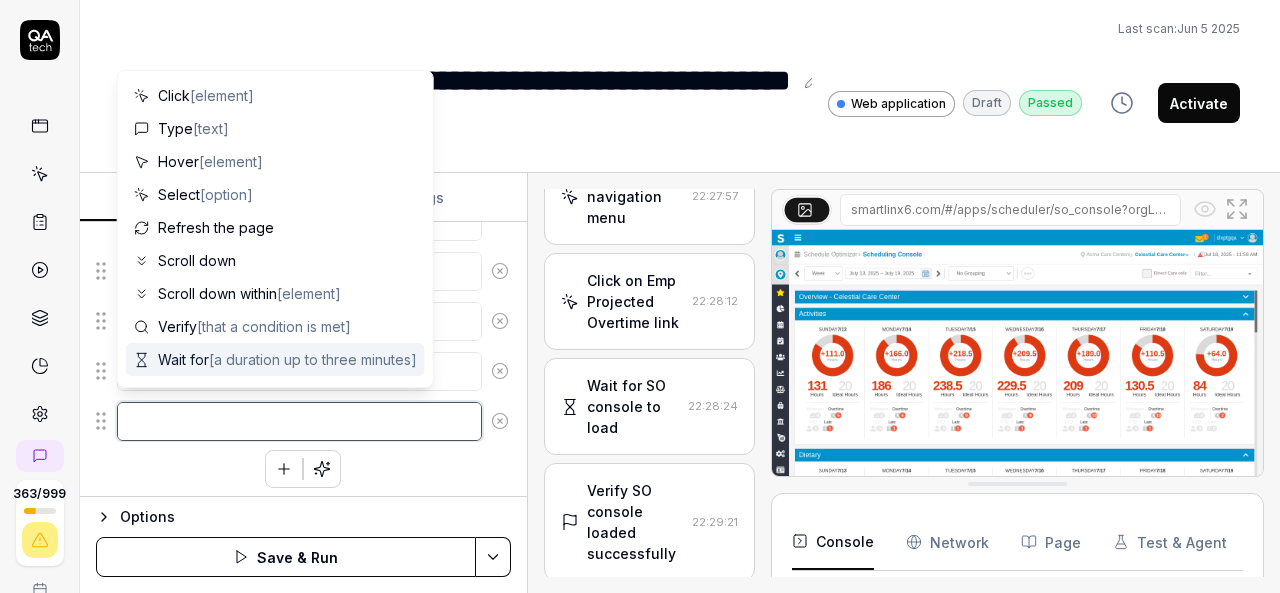 click at bounding box center (299, 421) 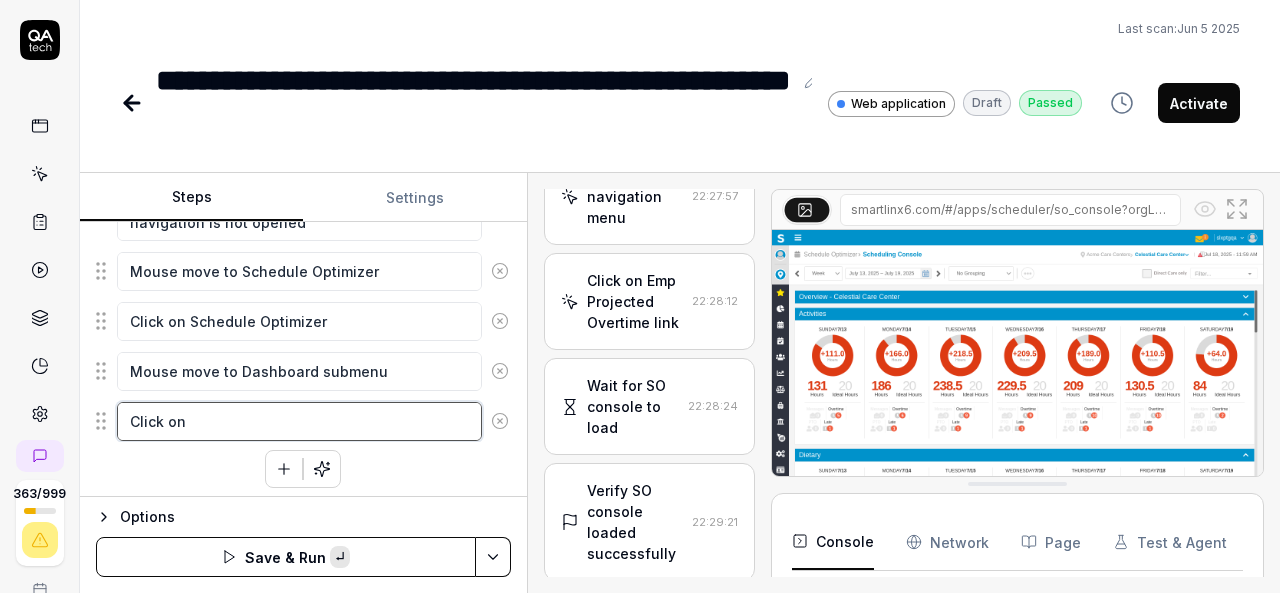 paste on "Dashboard submenu" 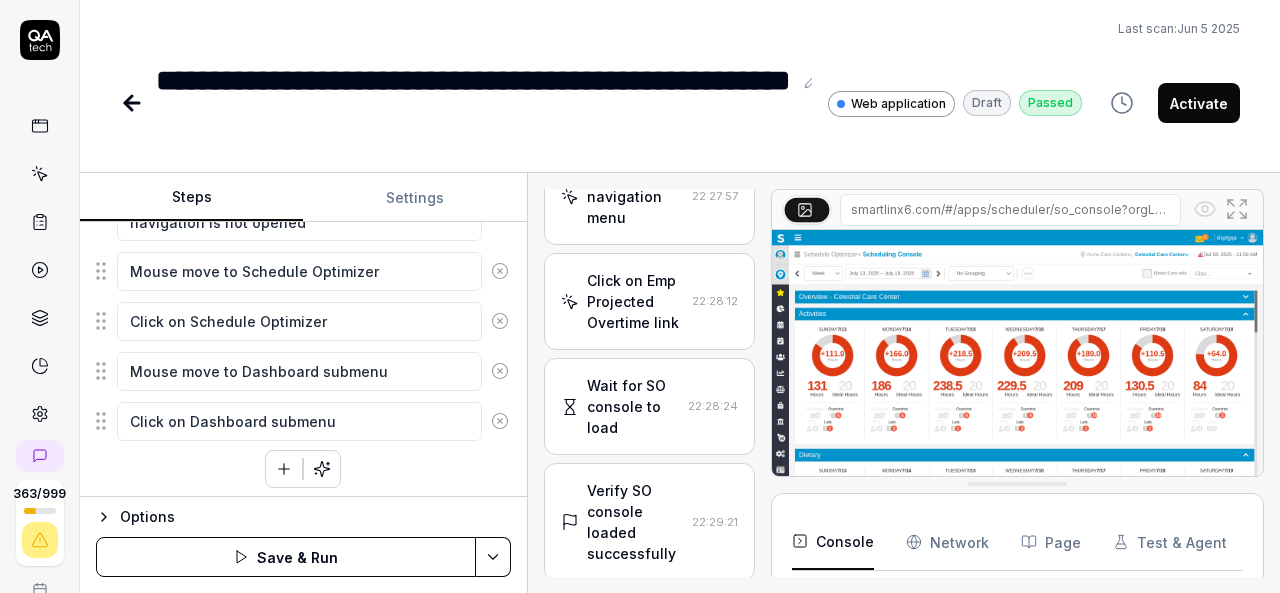 click 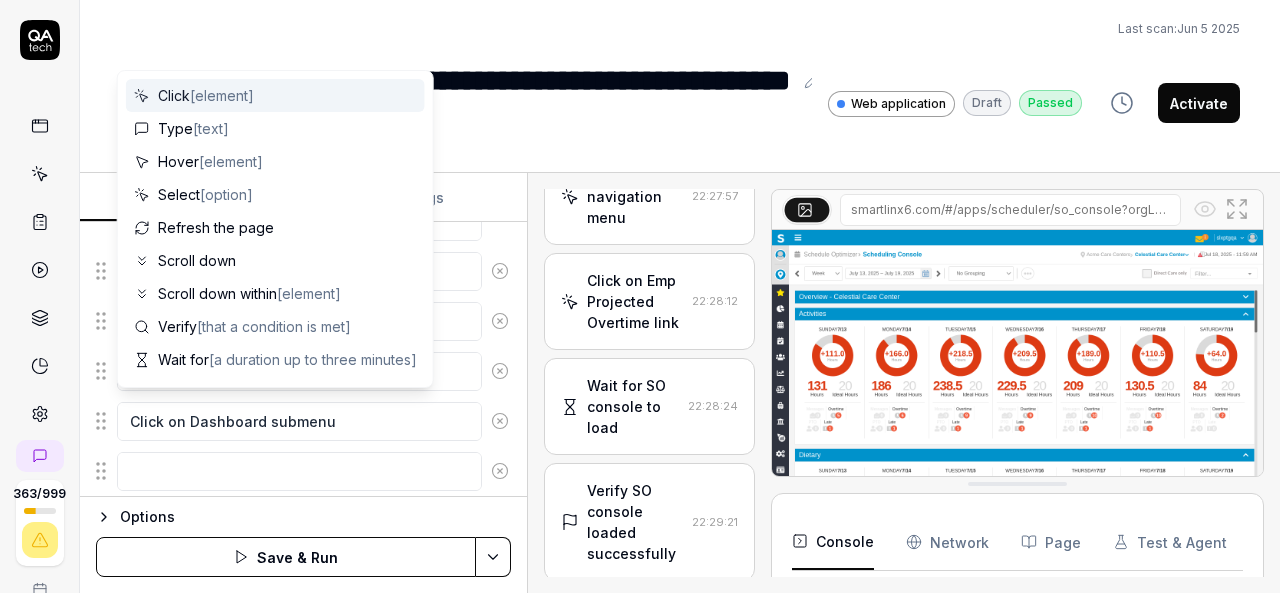 scroll, scrollTop: 552, scrollLeft: 0, axis: vertical 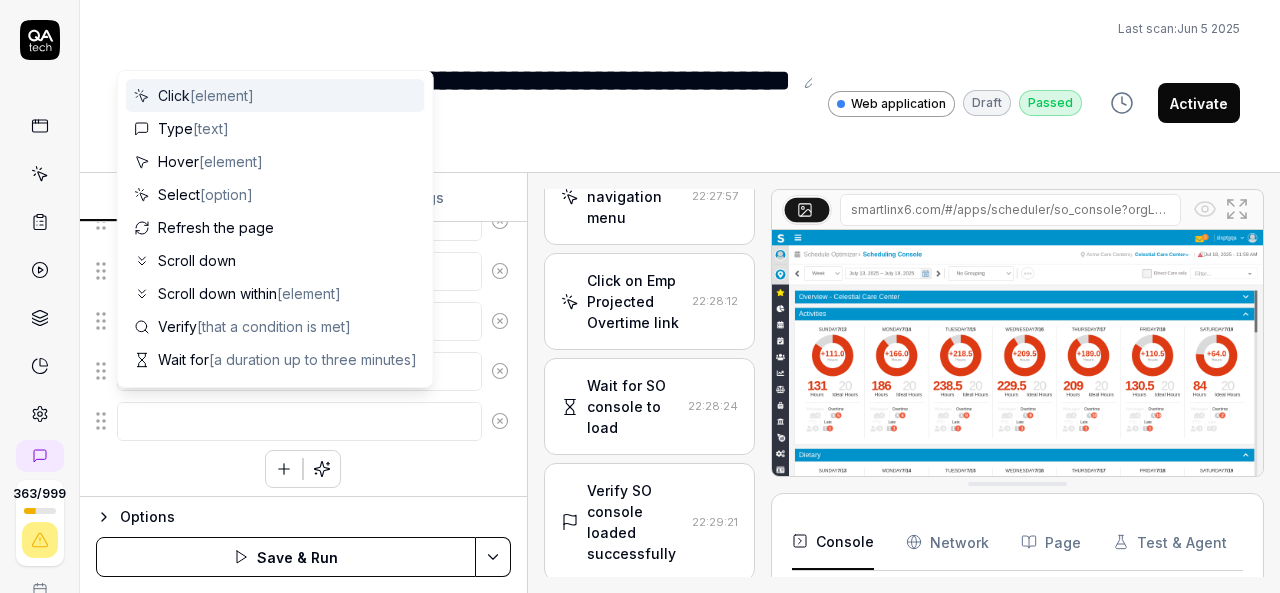 click at bounding box center (299, 421) 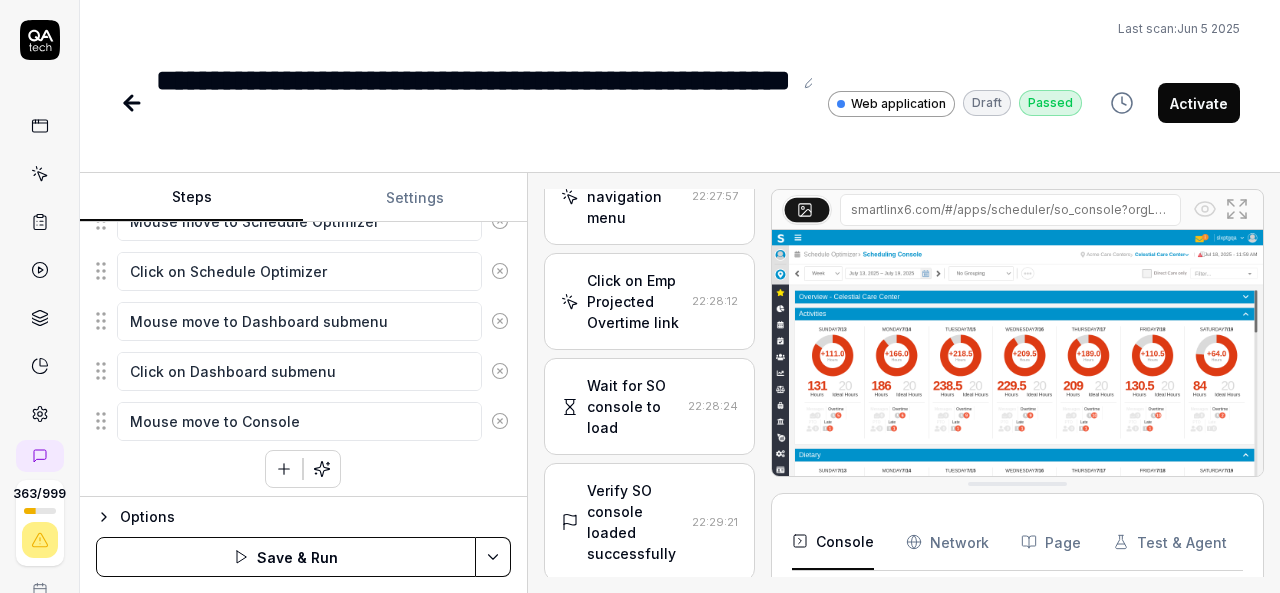 click on "Mouse move to Organization breadcrumb Click on Organization breadcrumb Select the 'The Lakes of Darnassu' bread crumb Mouse move to hamburger menu Click on hamburger menu if left side menu navigation is not opened Mouse move to Schedule Optimizer Click on Schedule Optimizer Mouse move to Dashboard submenu Click on Dashboard submenu Mouse move to Console
To pick up a draggable item, press the space bar.
While dragging, use the arrow keys to move the item.
Press space again to drop the item in its new position, or press escape to cancel." at bounding box center [303, 209] 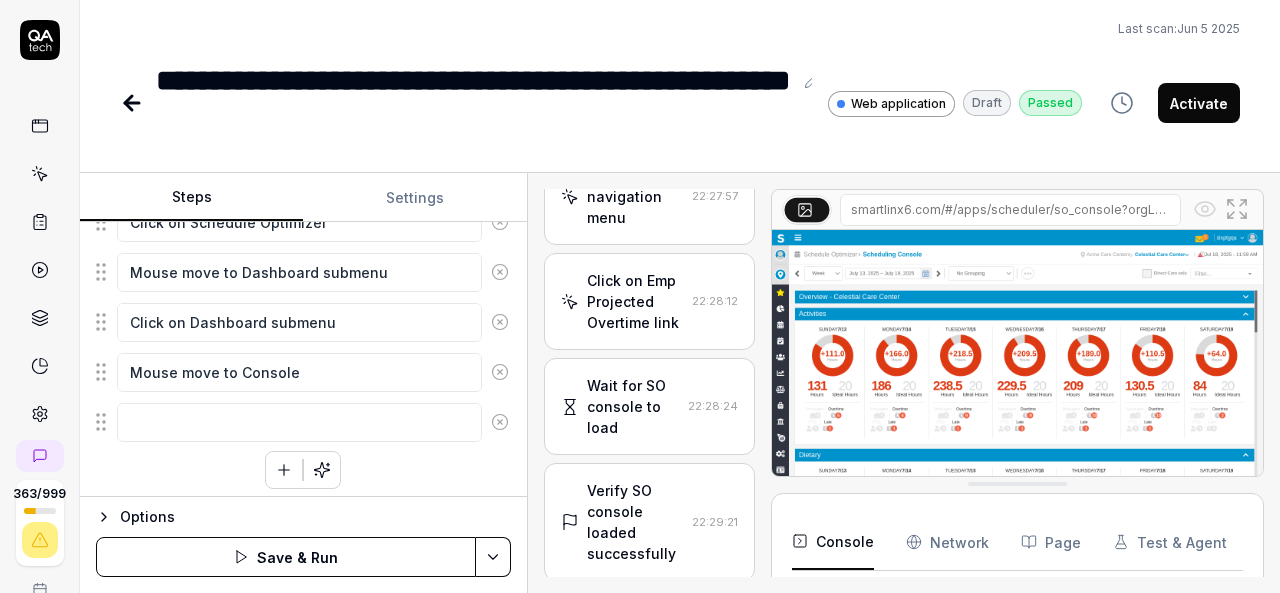 click on "**********" at bounding box center [680, 74] 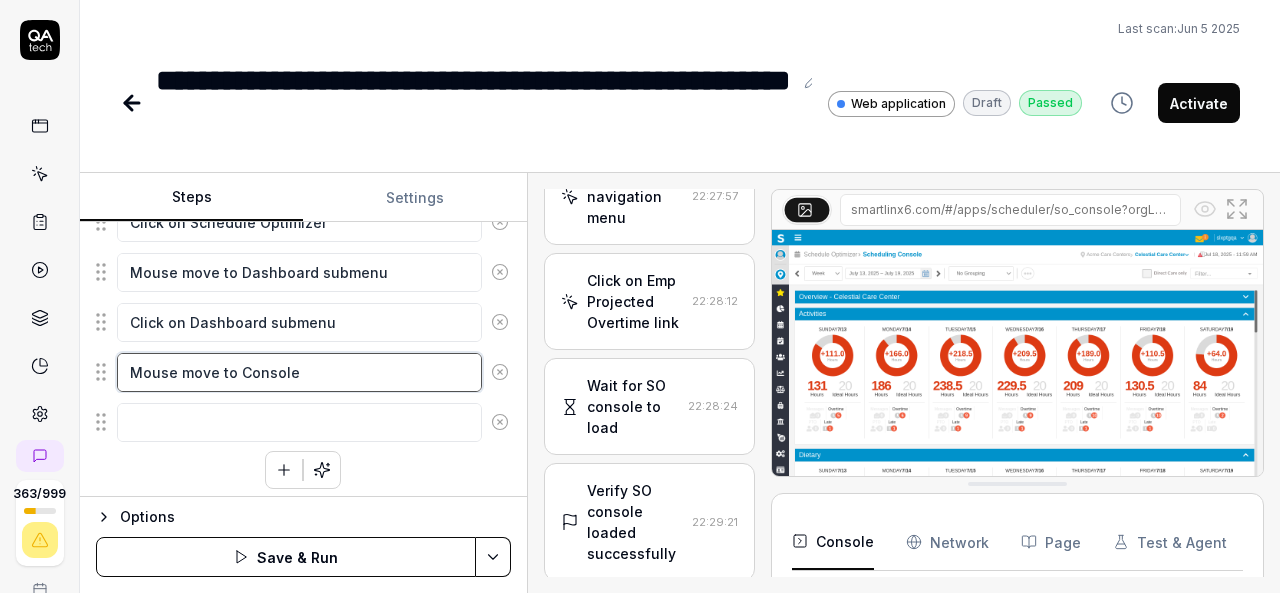 click on "Mouse move to Console" at bounding box center [299, 372] 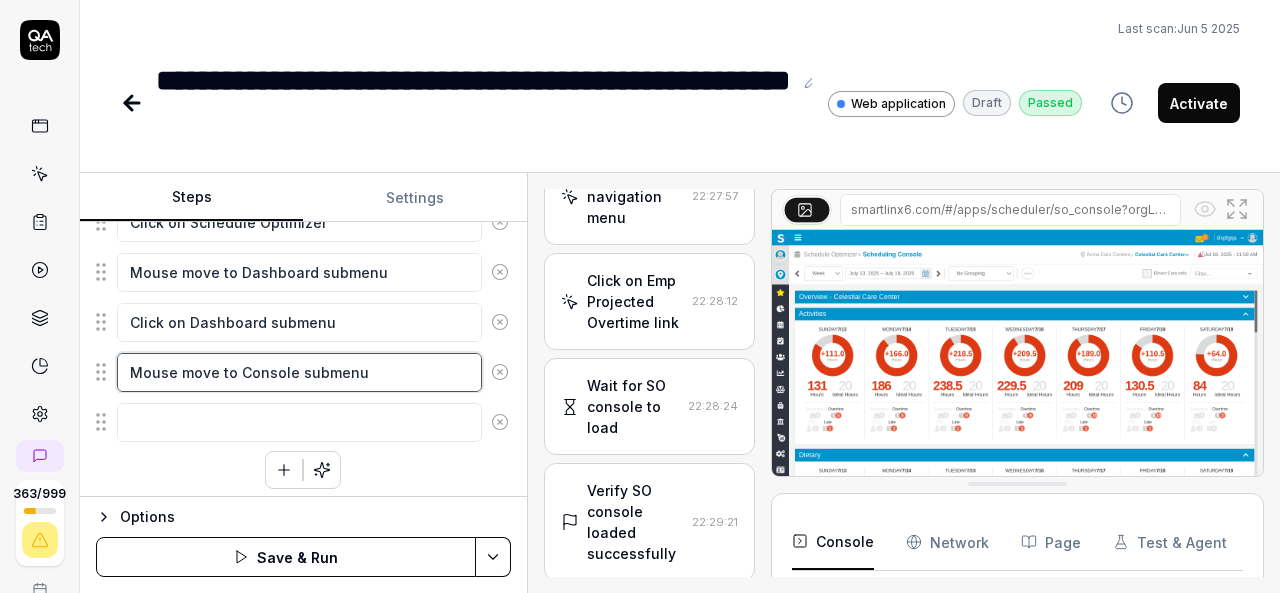click on "Mouse move to Console submenu" at bounding box center [299, 372] 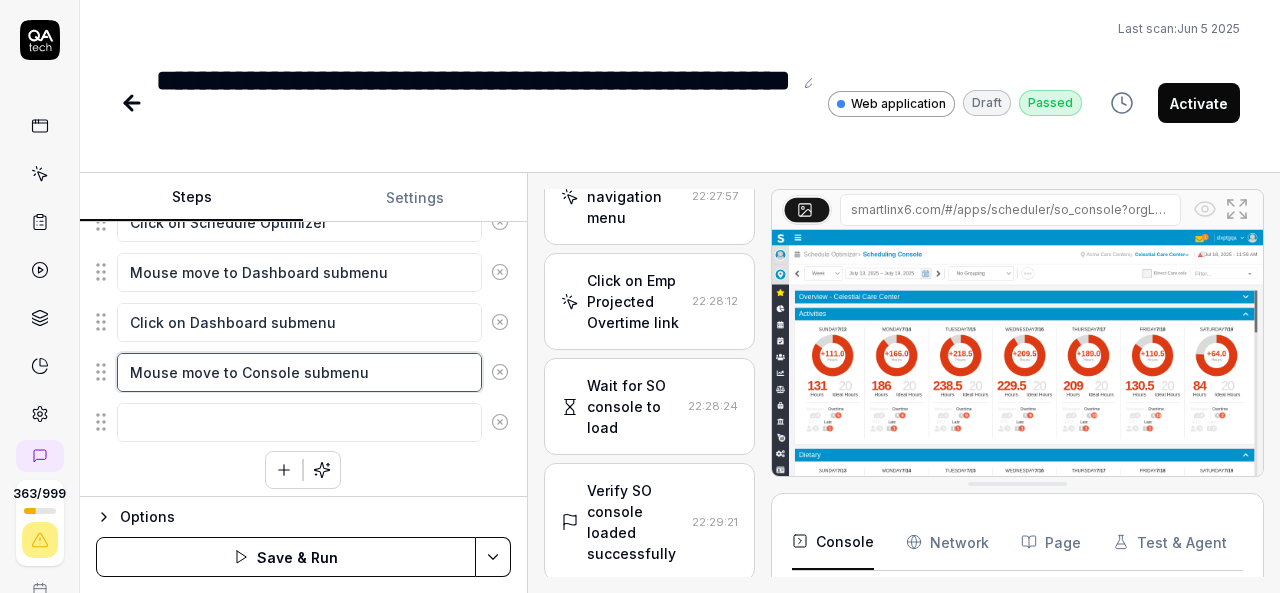 drag, startPoint x: 236, startPoint y: 367, endPoint x: 332, endPoint y: 373, distance: 96.18732 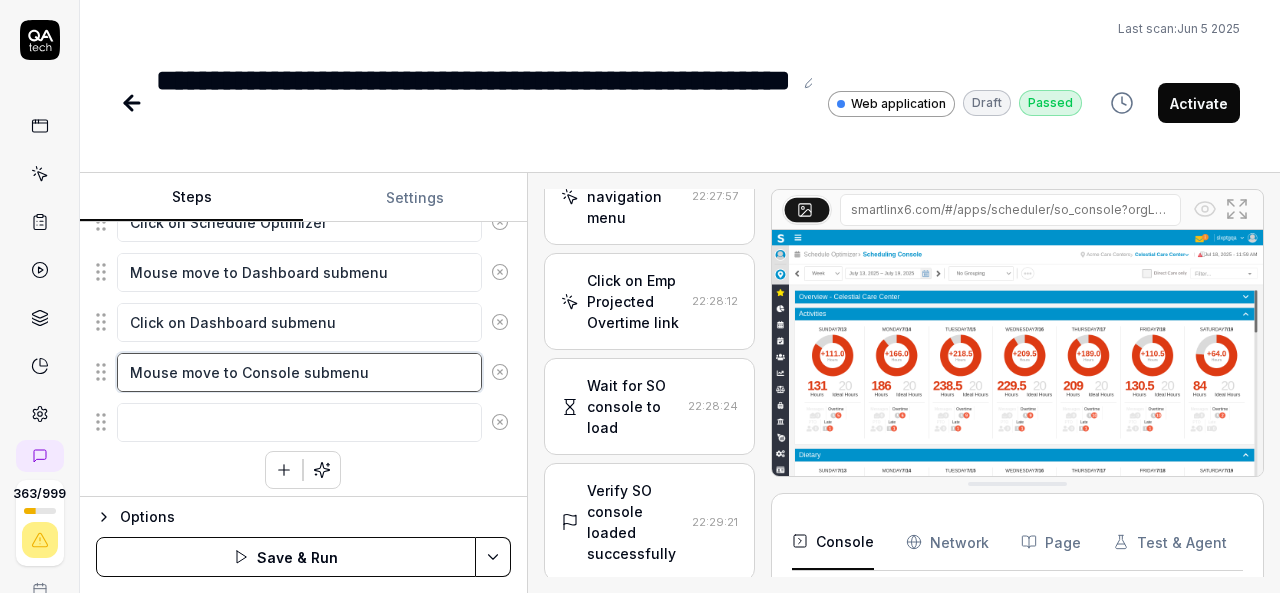 click on "Mouse move to Console submenu" at bounding box center (299, 372) 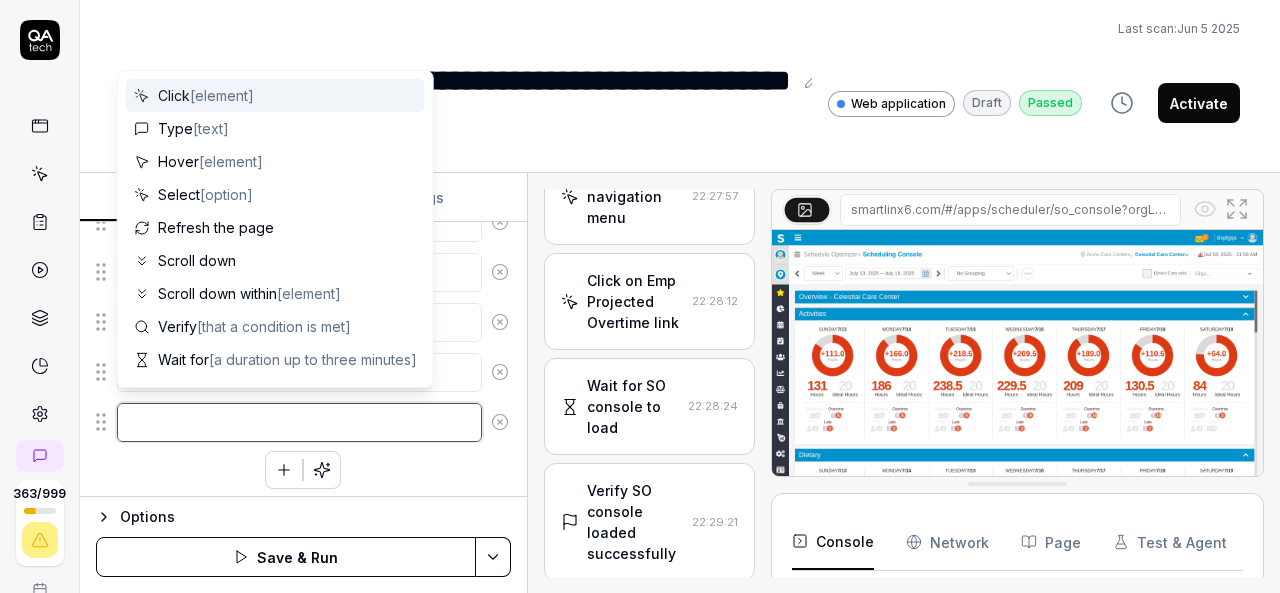 click at bounding box center [299, 422] 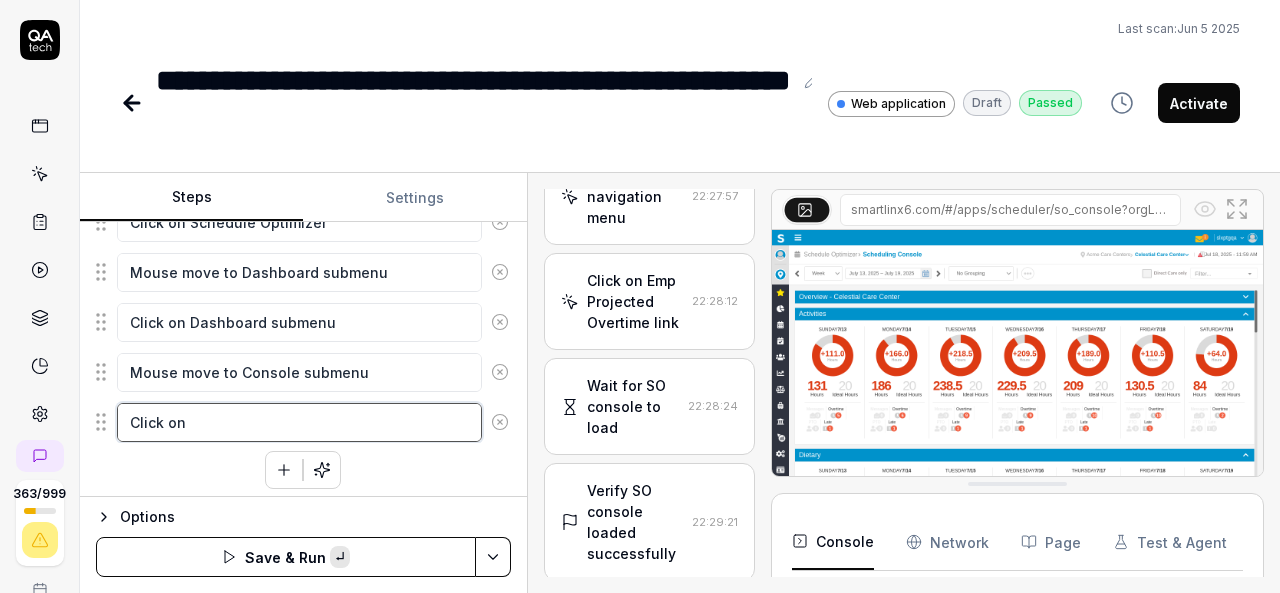 paste on "Console submenu" 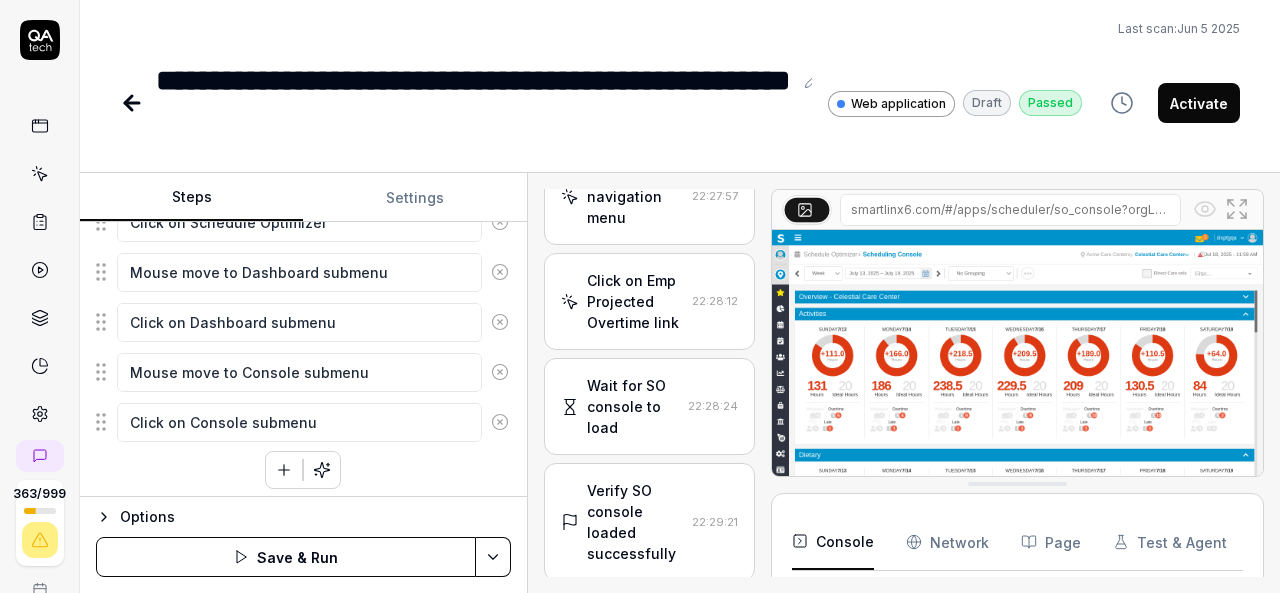 click on "Mouse move to Organization breadcrumb Click on Organization breadcrumb Select the 'The Lakes of Darnassu' bread crumb Mouse move to hamburger menu Click on hamburger menu if left side menu navigation is not opened Mouse move to Schedule Optimizer Click on Schedule Optimizer Mouse move to Dashboard submenu Click on Dashboard submenu Mouse move to Console submenu Click on Console submenu
To pick up a draggable item, press the space bar.
While dragging, use the arrow keys to move the item.
Press space again to drop the item in its new position, or press escape to cancel." at bounding box center (303, 185) 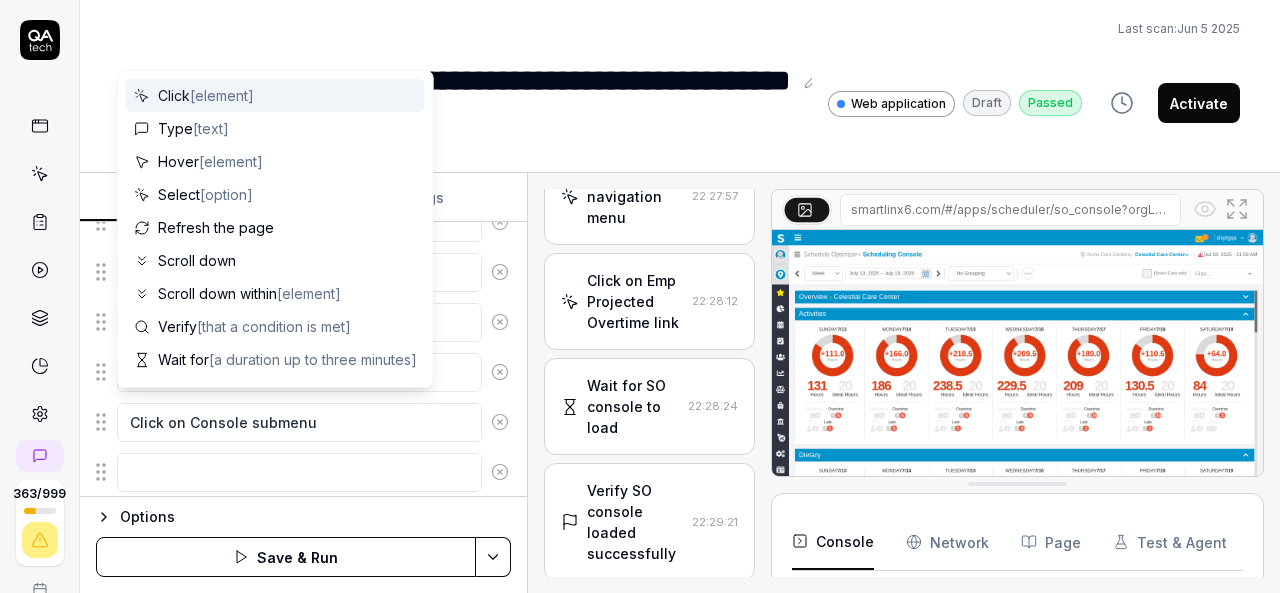 scroll, scrollTop: 650, scrollLeft: 0, axis: vertical 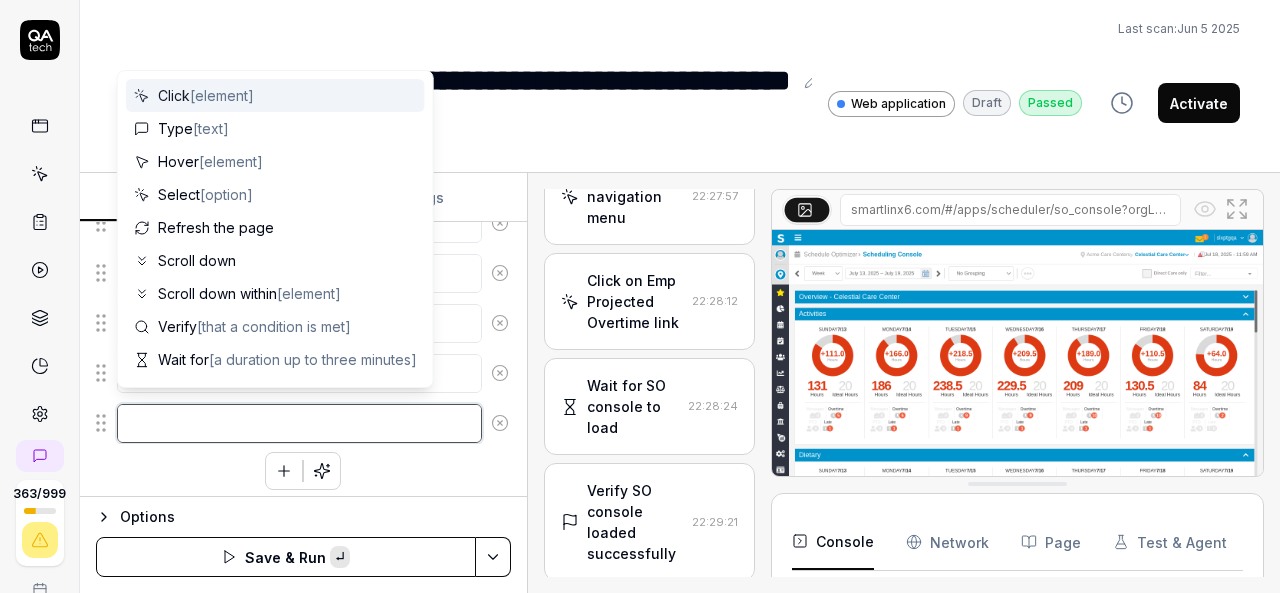 paste on "Wait until load the Schedule Console page and opened without error" 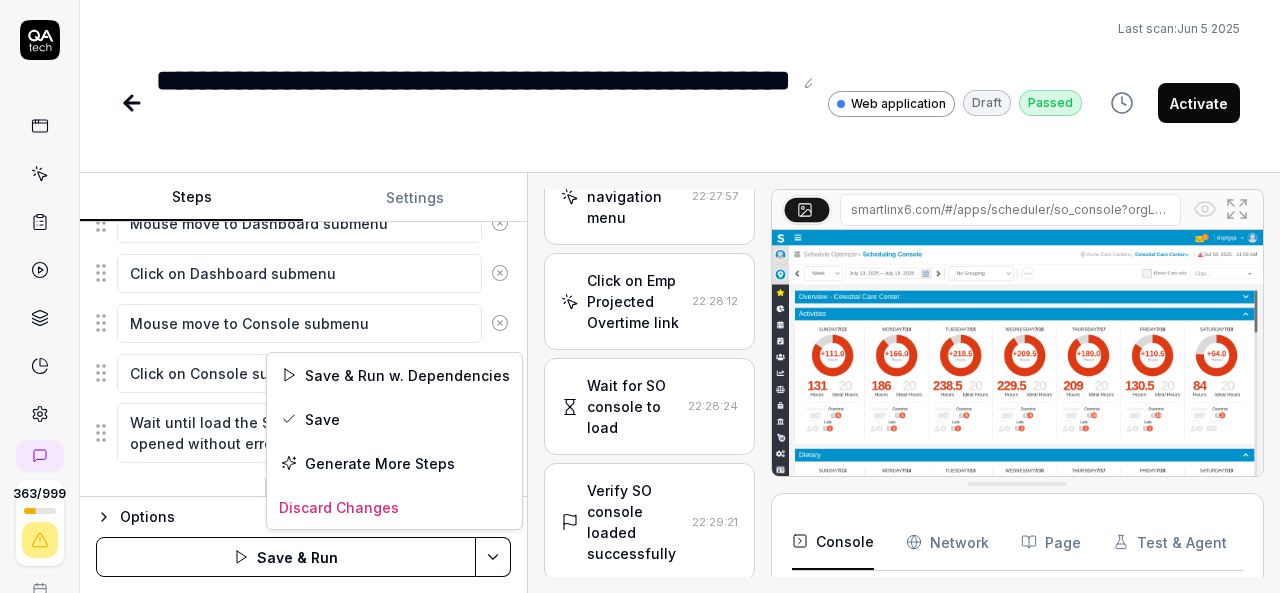 click on "**********" at bounding box center (640, 296) 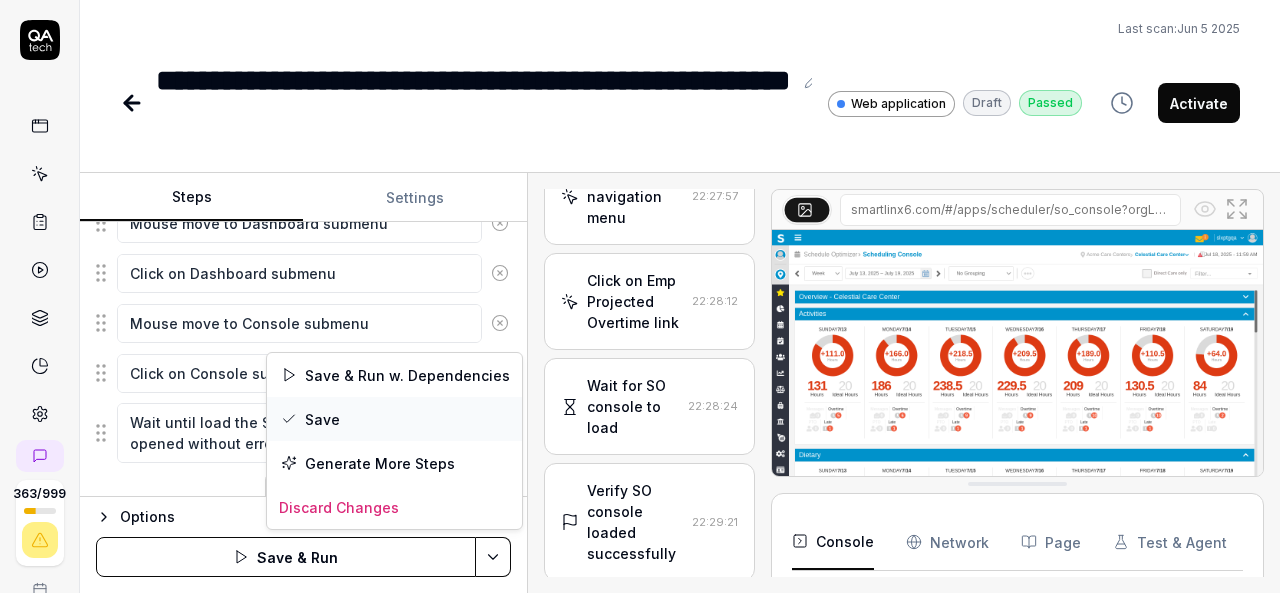 click on "Save" at bounding box center [394, 419] 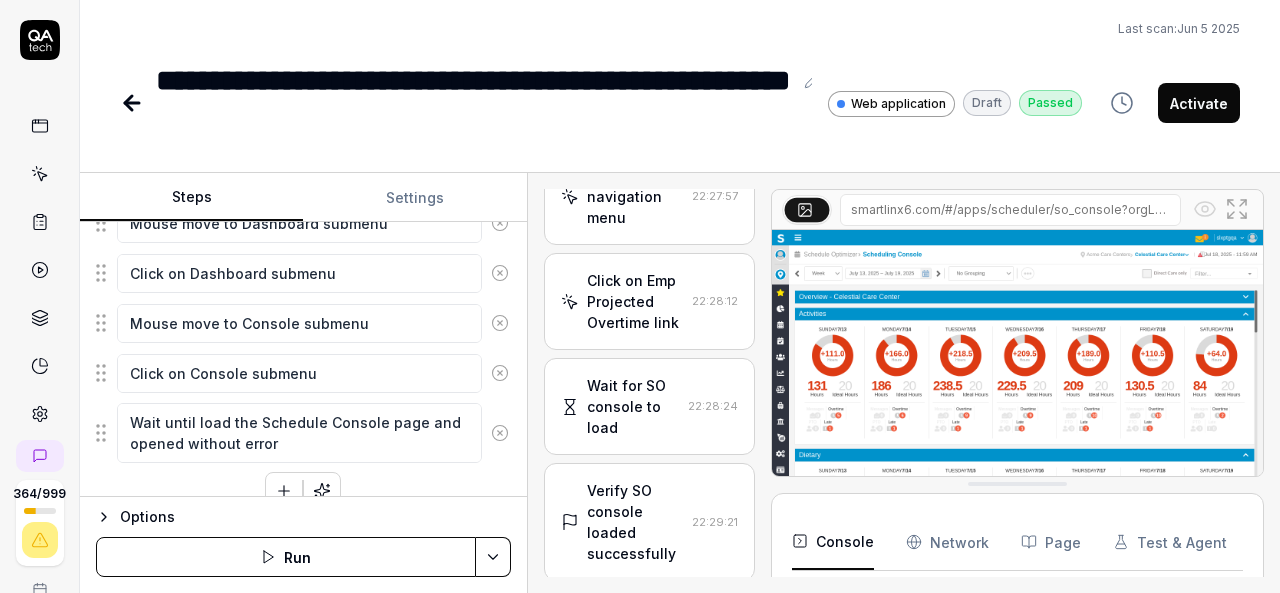 click on "Run" at bounding box center [286, 557] 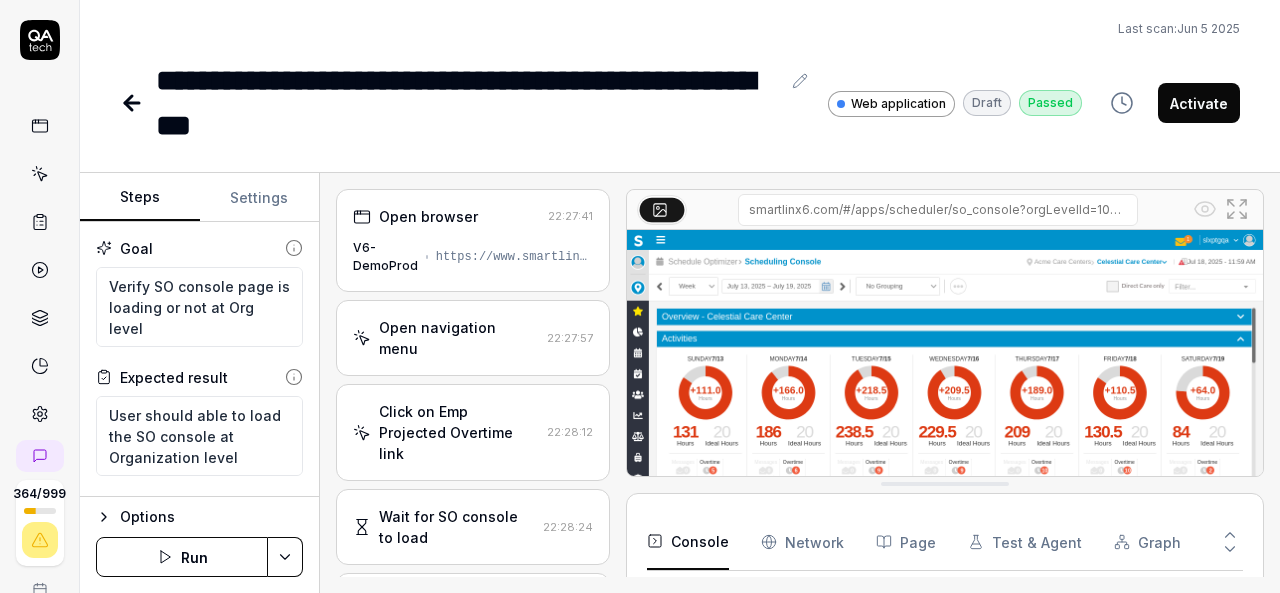 scroll, scrollTop: 0, scrollLeft: 0, axis: both 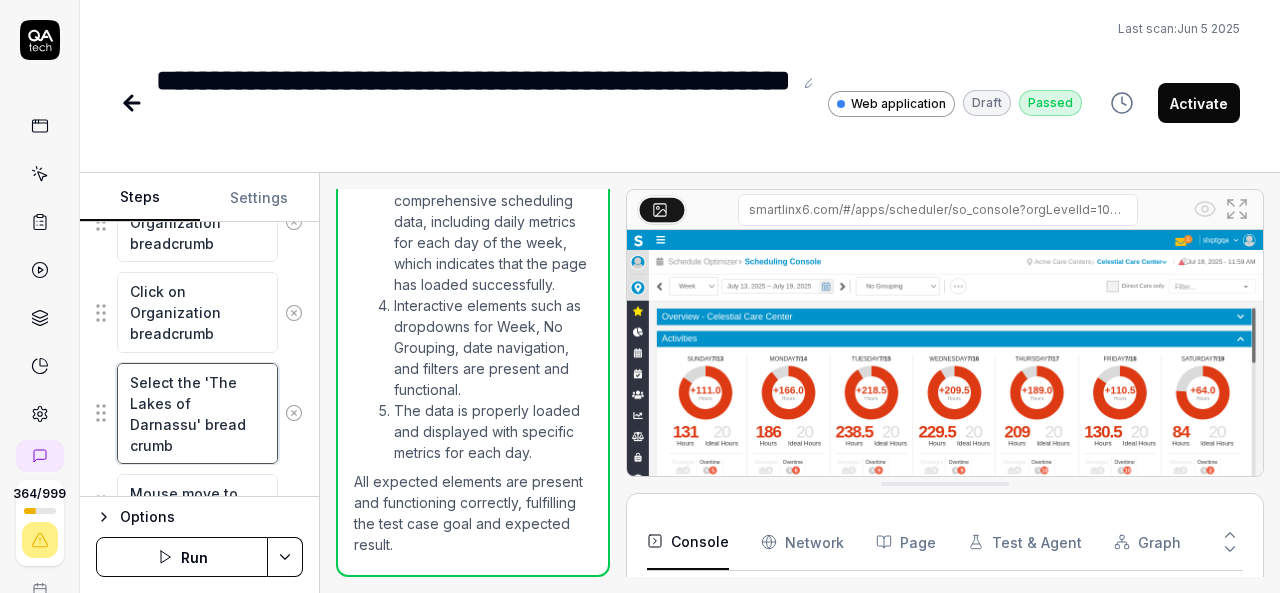 click on "Select the 'The Lakes of Darnassu' bread crumb" at bounding box center [197, 413] 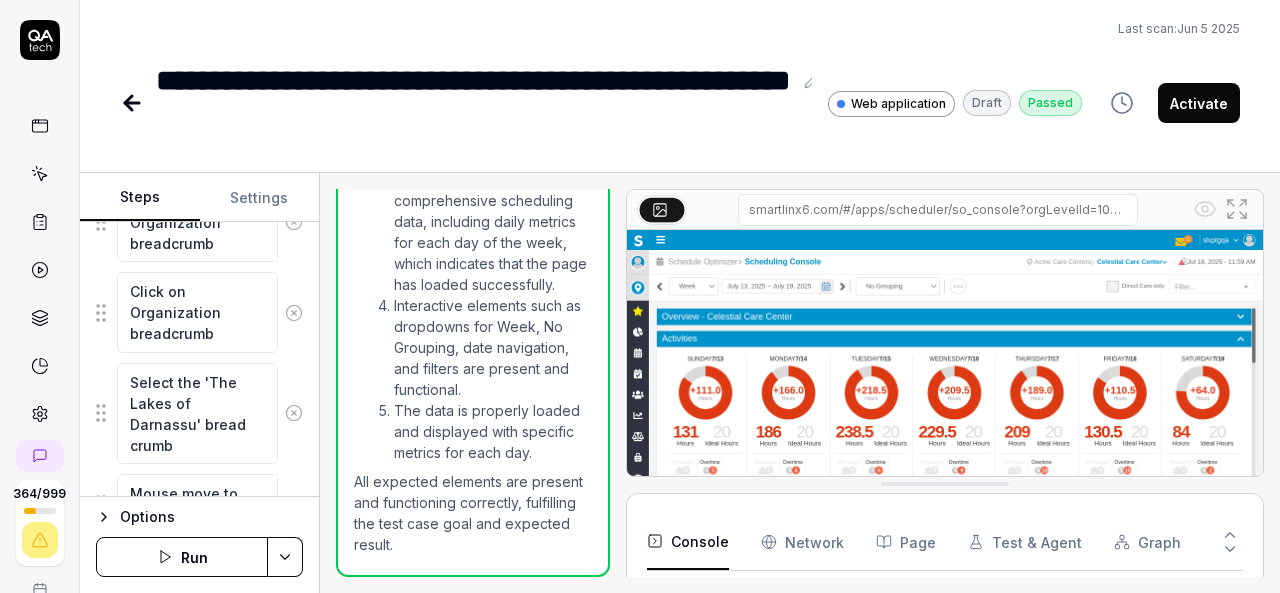 click on "Run" at bounding box center [182, 557] 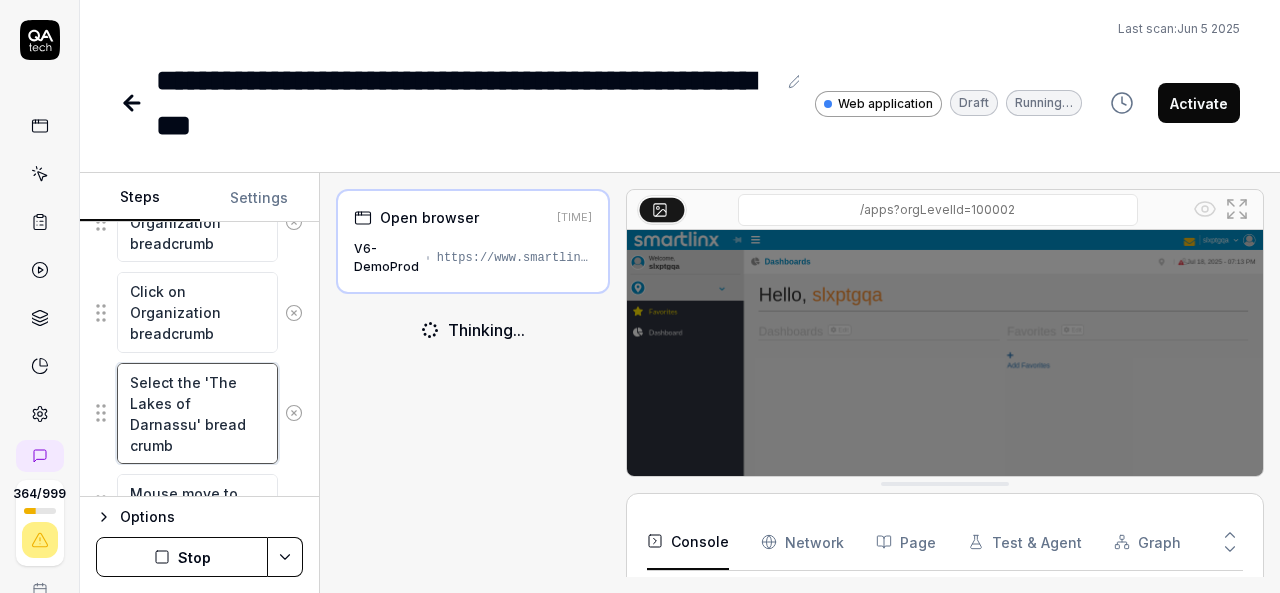 click on "Select the 'The Lakes of Darnassu' bread crumb" at bounding box center [197, 413] 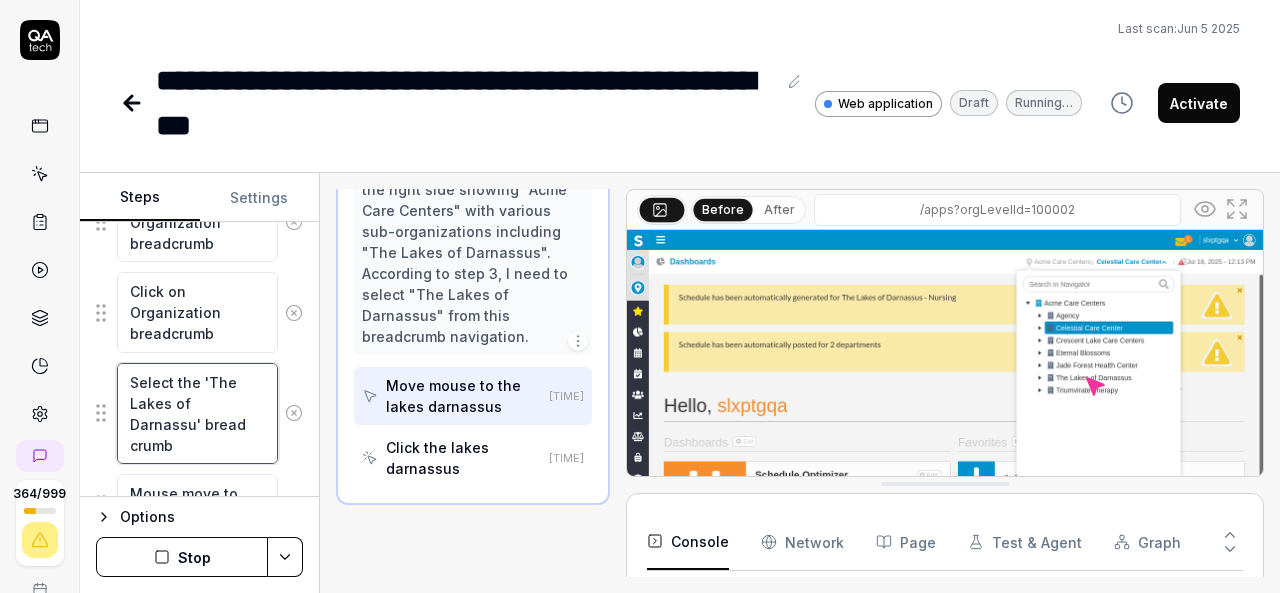 scroll, scrollTop: 401, scrollLeft: 0, axis: vertical 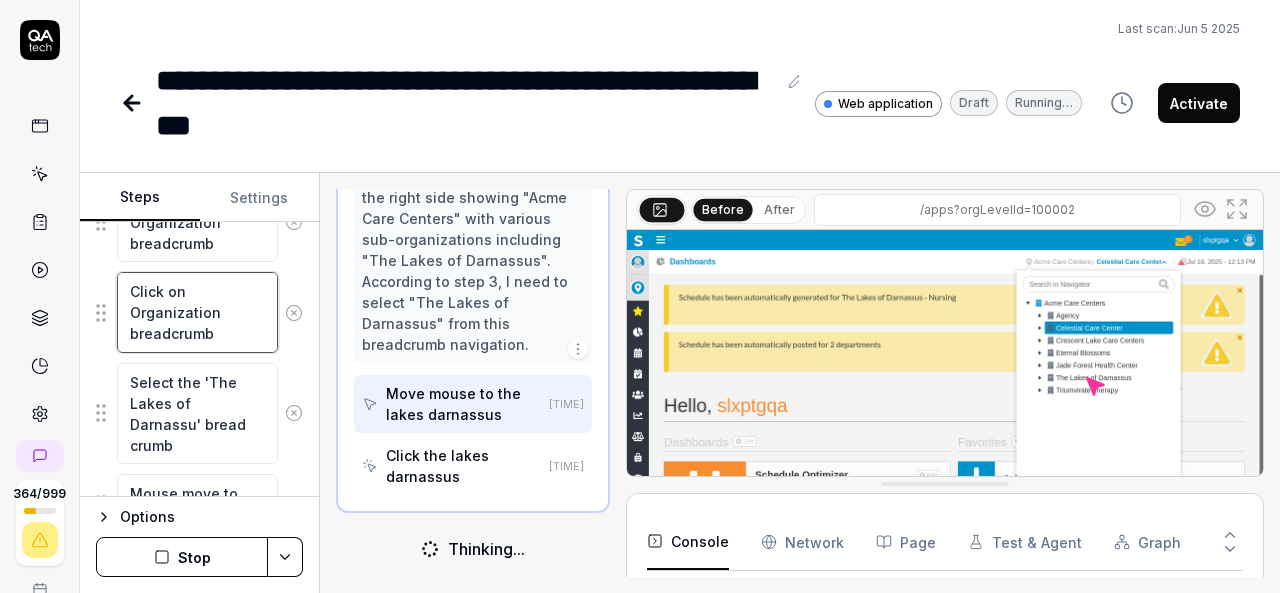 click on "Click on Organization breadcrumb" at bounding box center (197, 312) 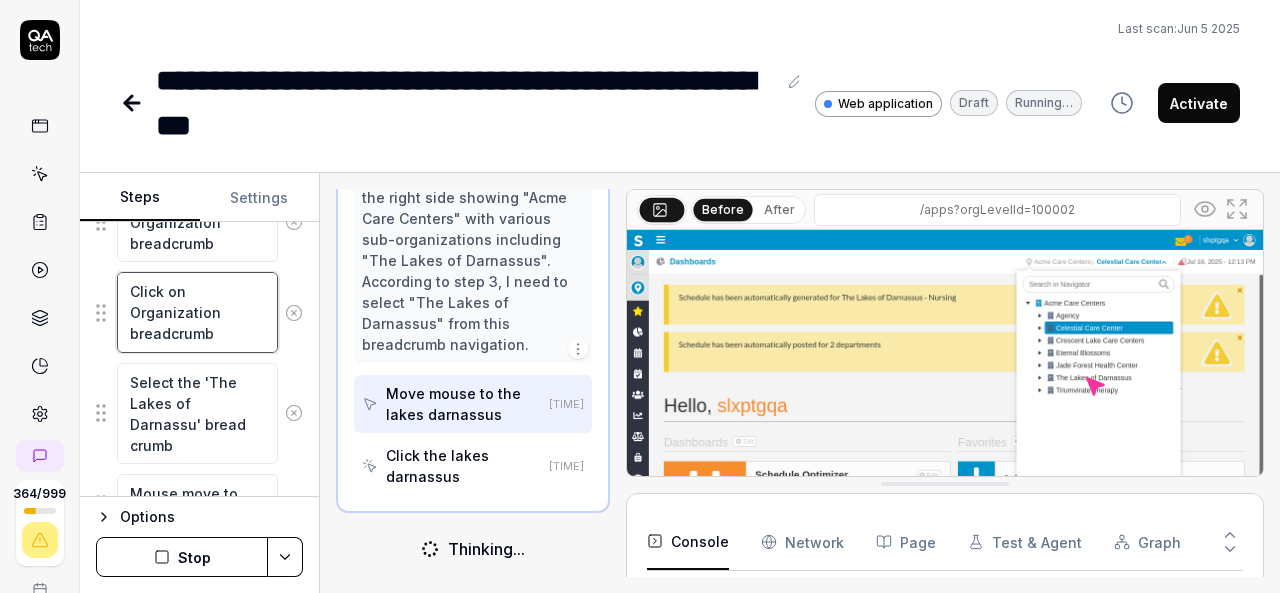 scroll, scrollTop: 16, scrollLeft: 0, axis: vertical 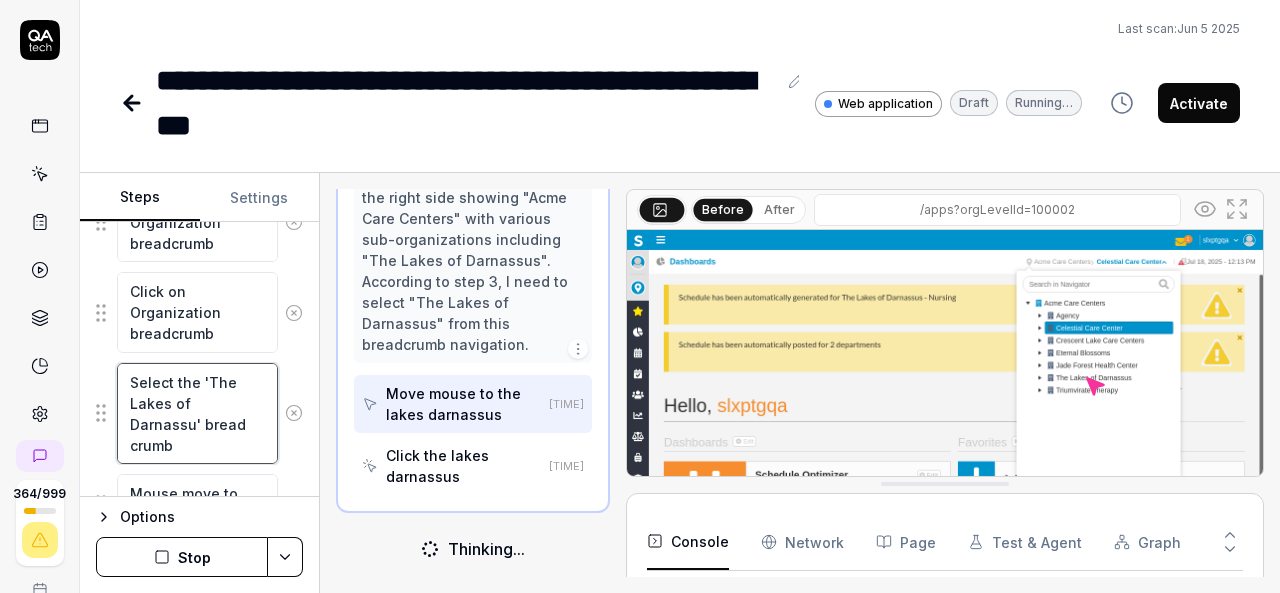 type on "*" 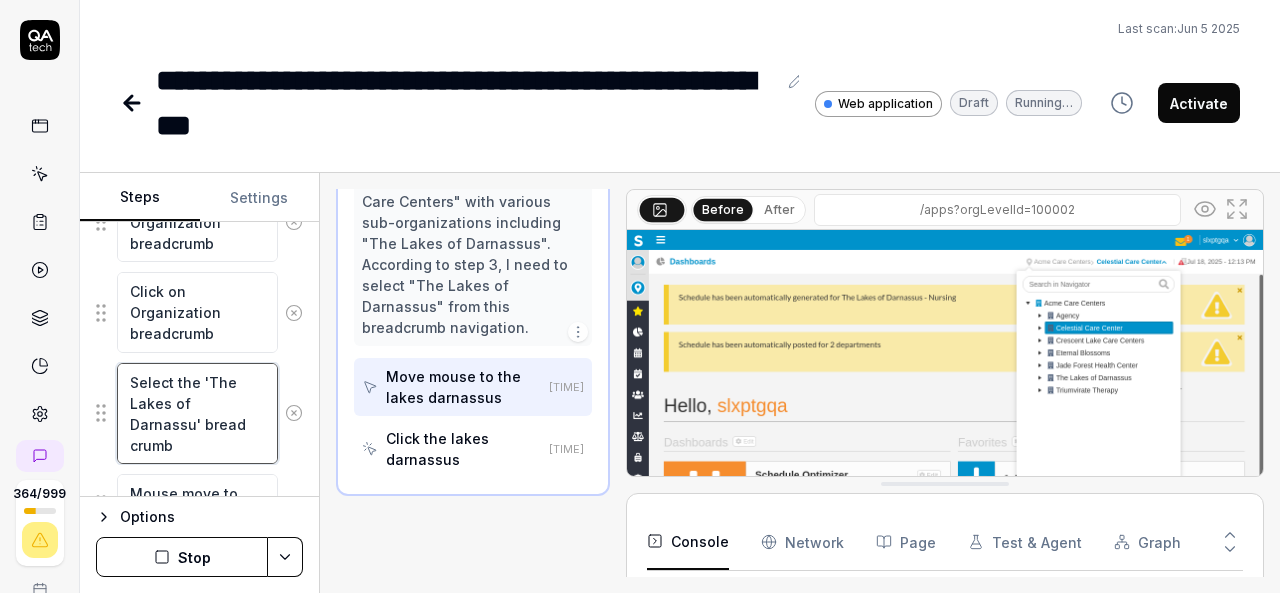 scroll, scrollTop: 416, scrollLeft: 0, axis: vertical 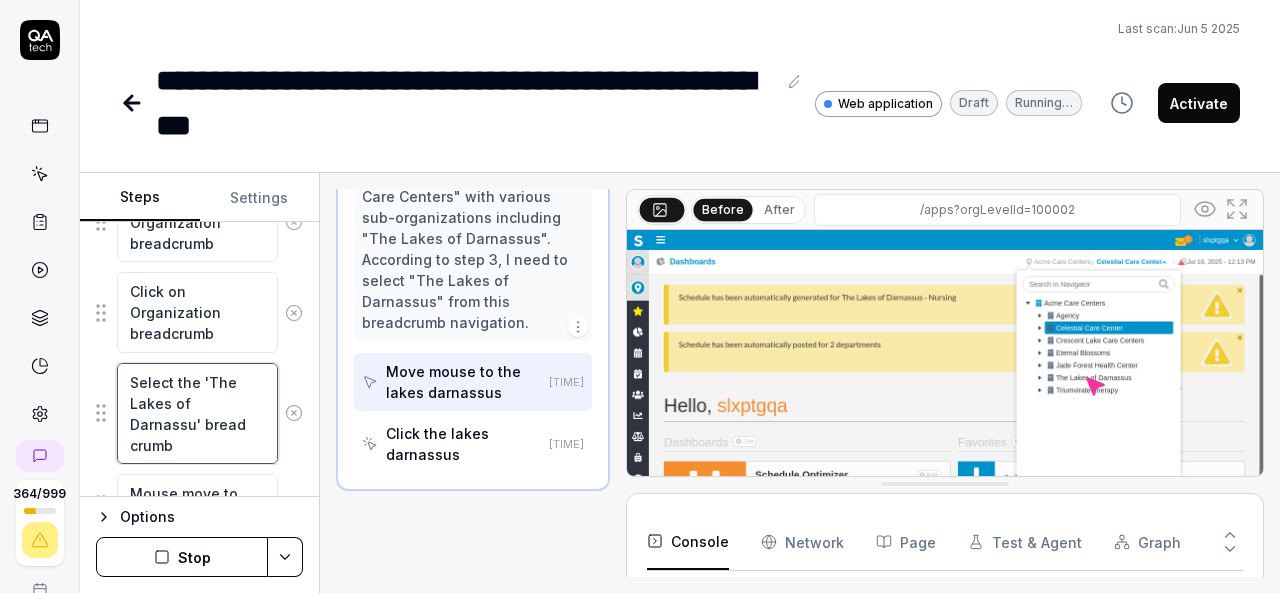 type on "Select the 'The Lakes of Darnassu'  bread crumb" 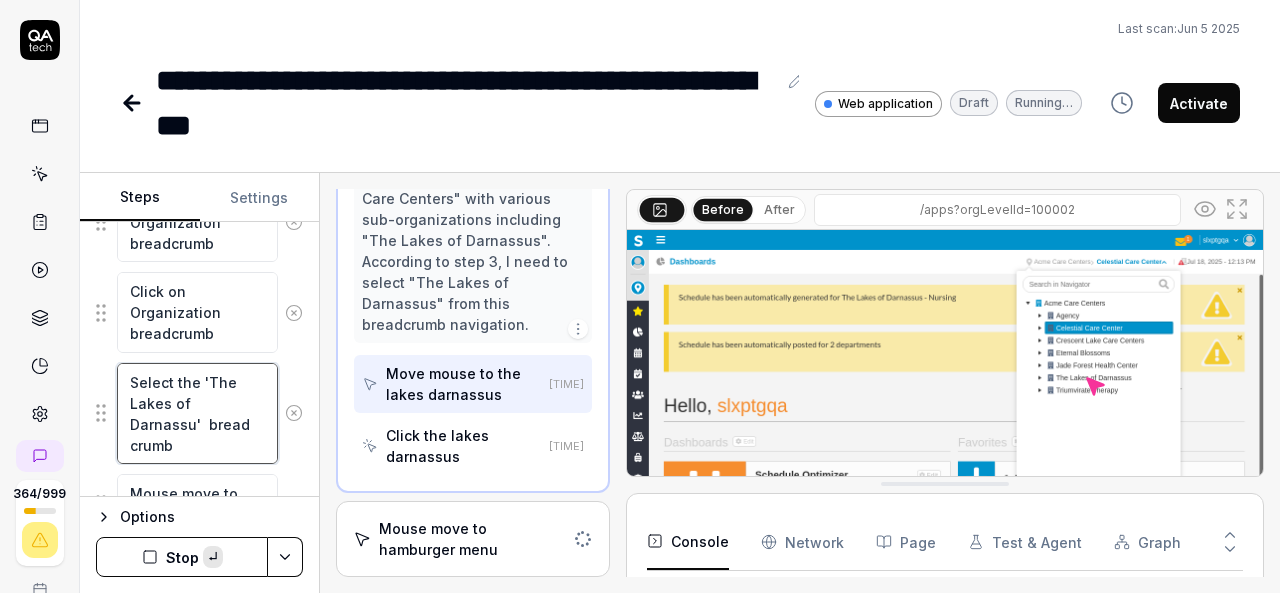 paste on "Organization" 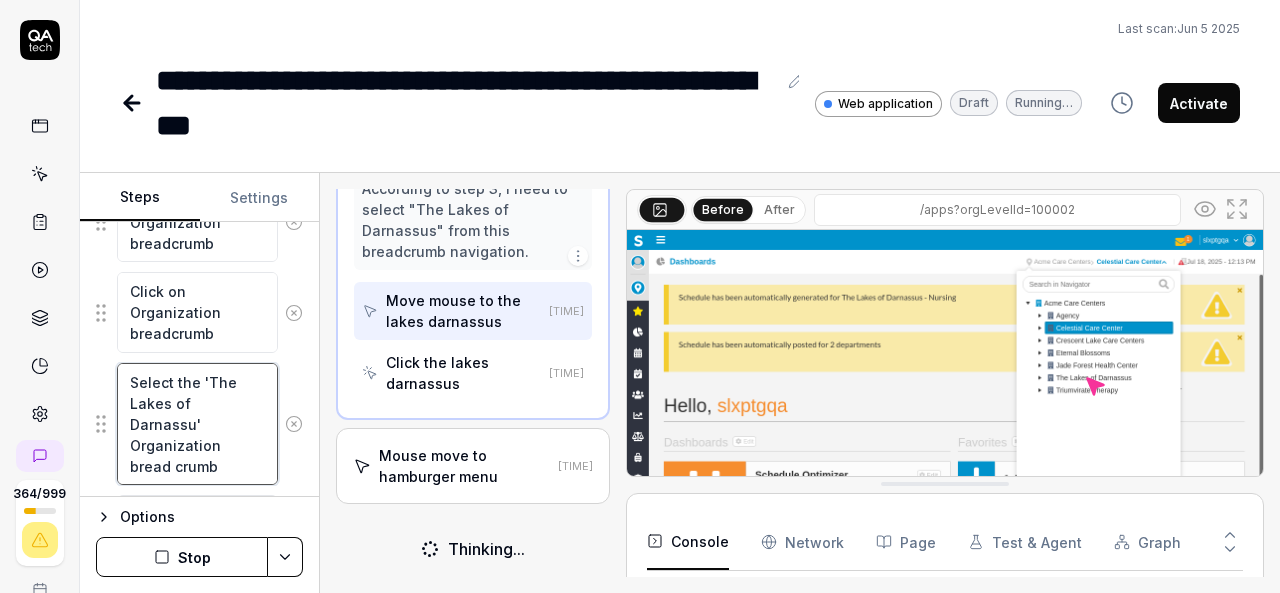 scroll, scrollTop: 484, scrollLeft: 0, axis: vertical 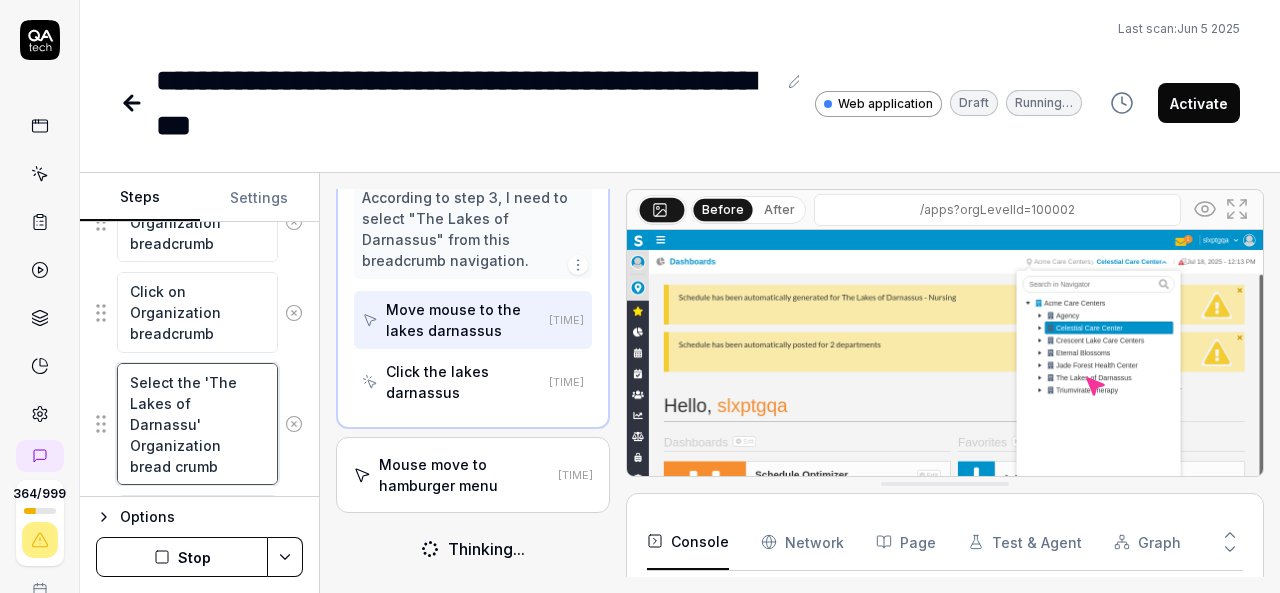 type on "Select the 'The Lakes of Darnassu' Organization  bread crumb" 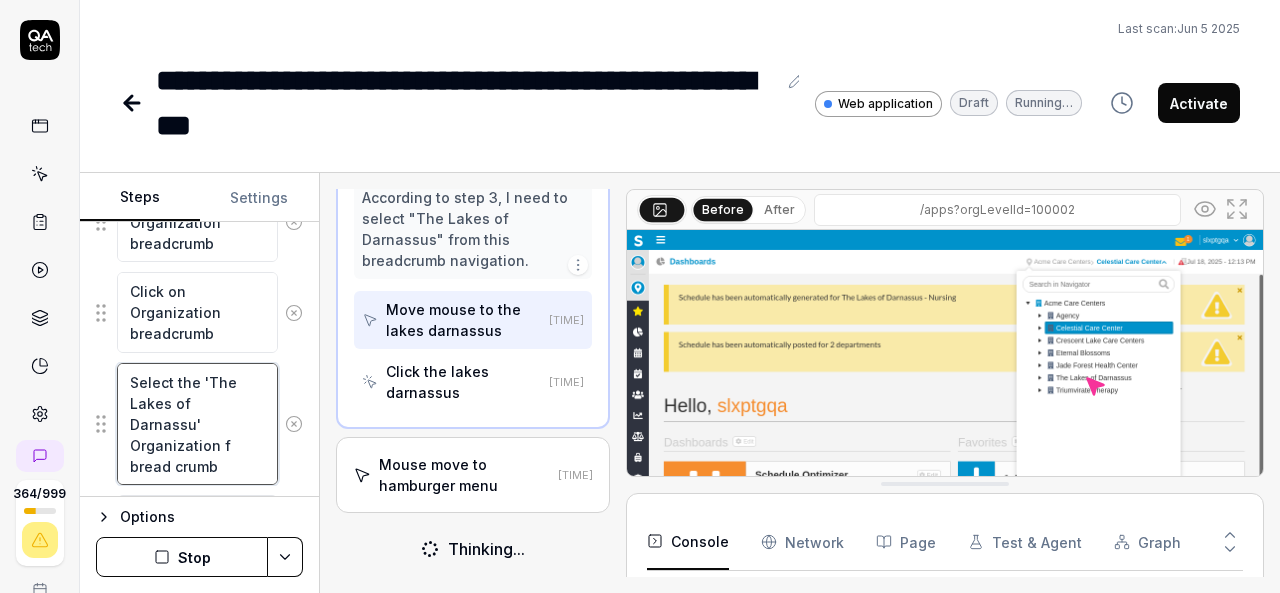type on "Select the 'The Lakes of Darnassu' Organization fr bread crumb" 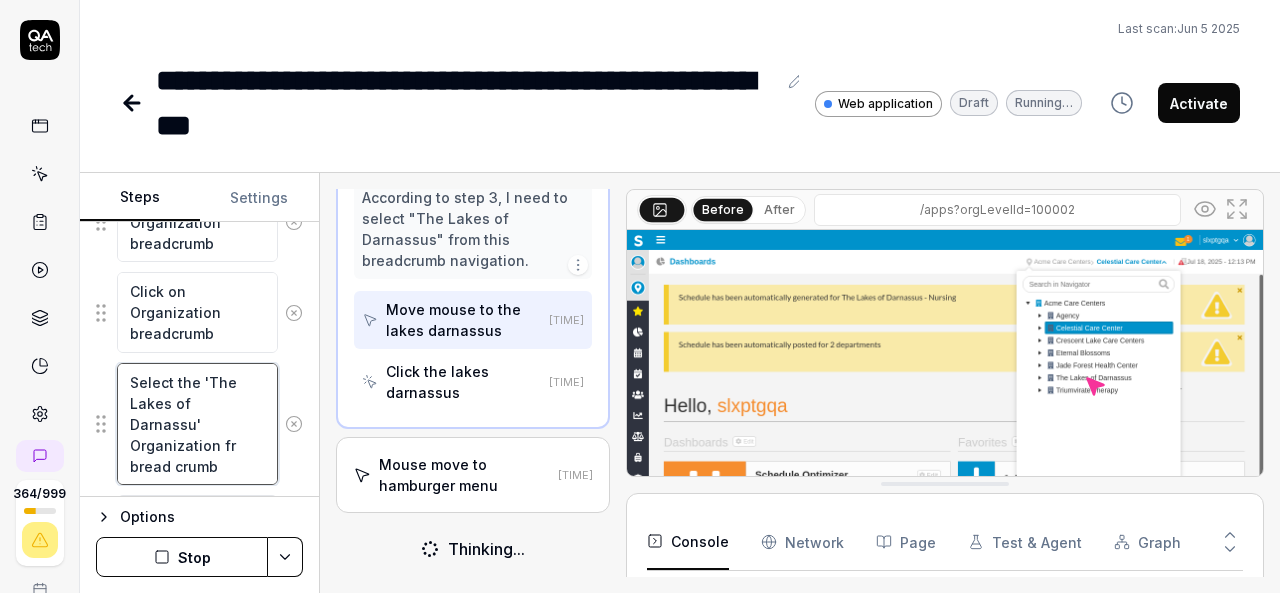 type on "Select the 'The Lakes of Darnassu' Organization fr bread crumb" 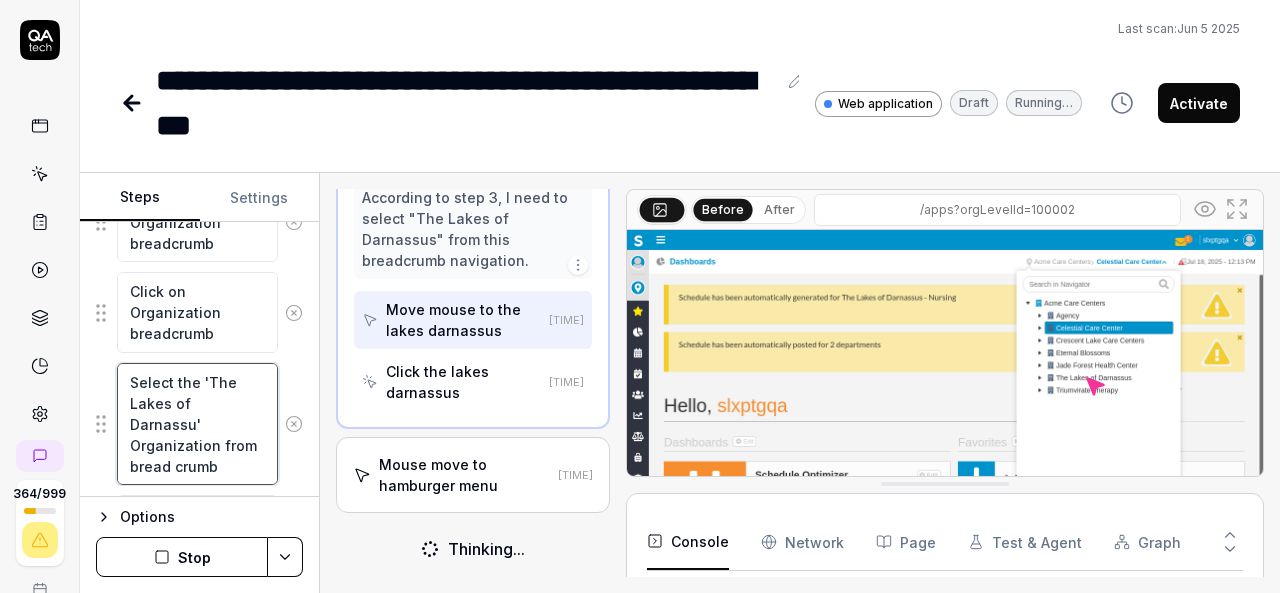 type on "Select the 'The Lakes of Darnassu' Organization from  bread crumb" 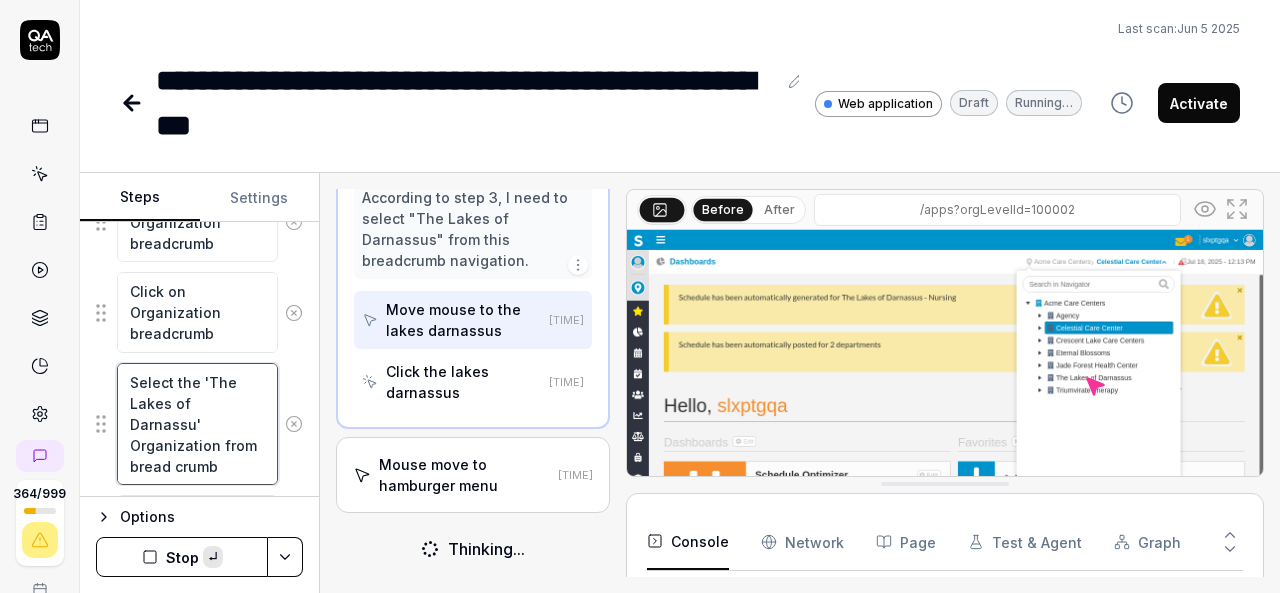 paste on "Organization" 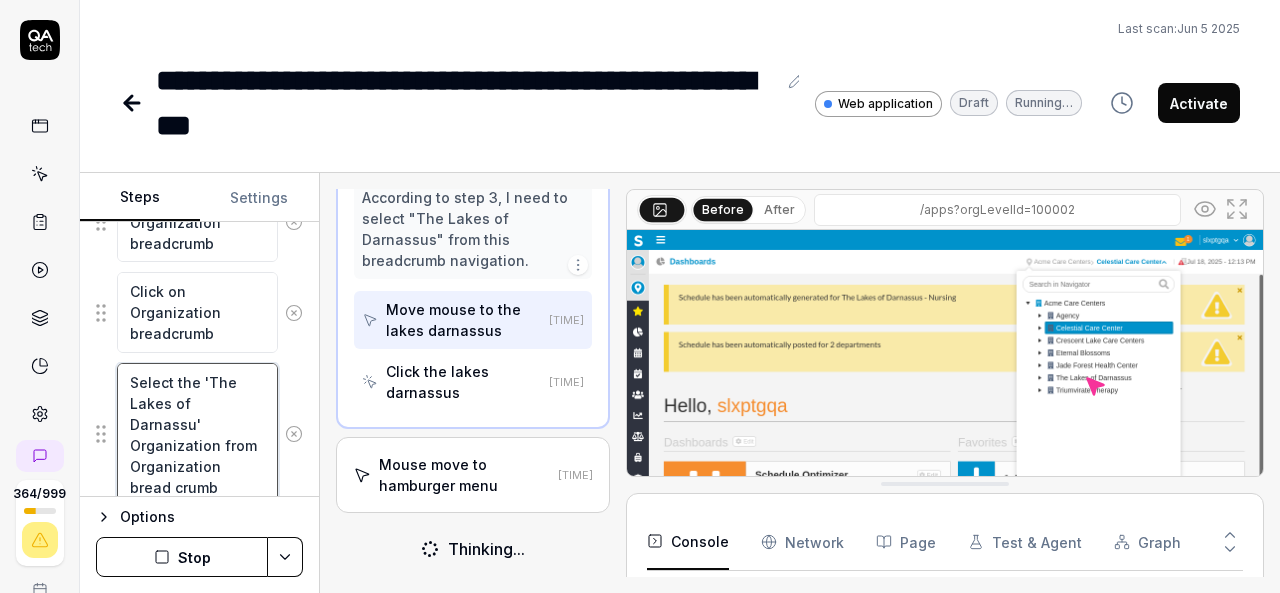 scroll, scrollTop: 20, scrollLeft: 0, axis: vertical 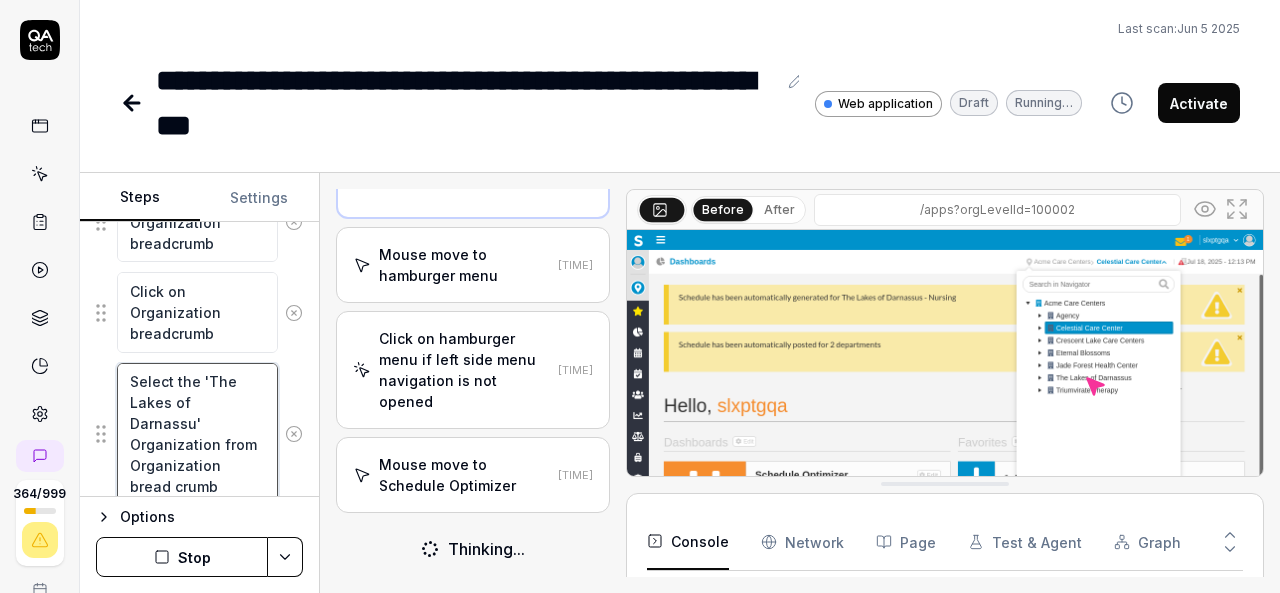 type on "Select the 'The Lakes of Darnassu' Organization from Organization bread crumb" 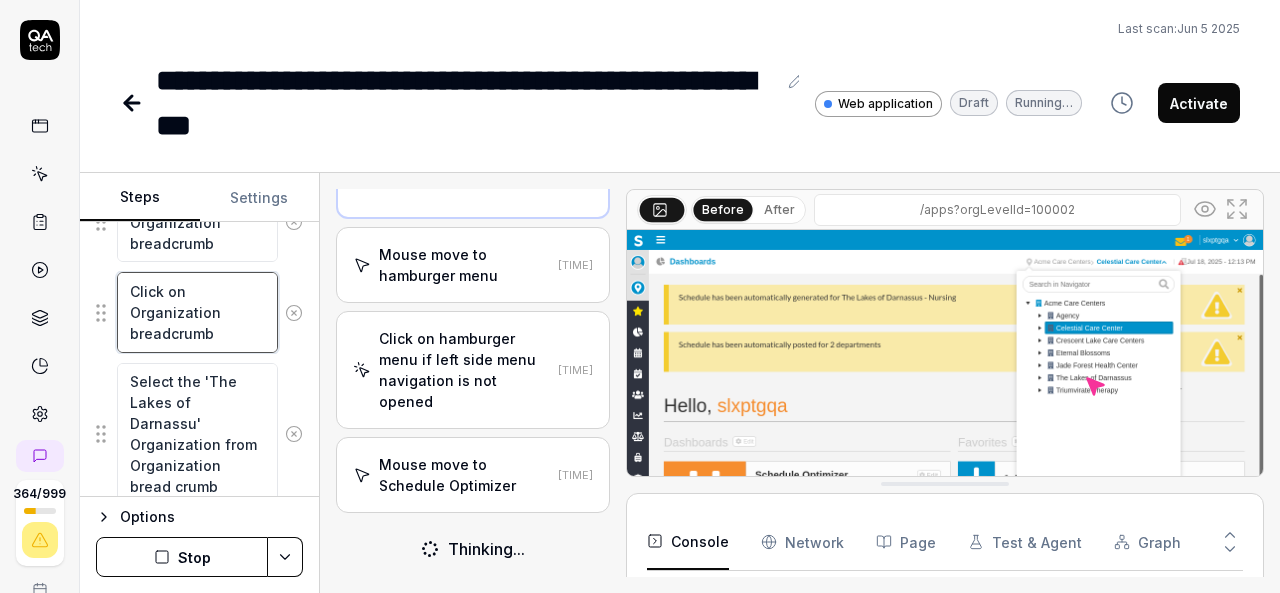 click on "Click on Organization breadcrumb" at bounding box center (197, 312) 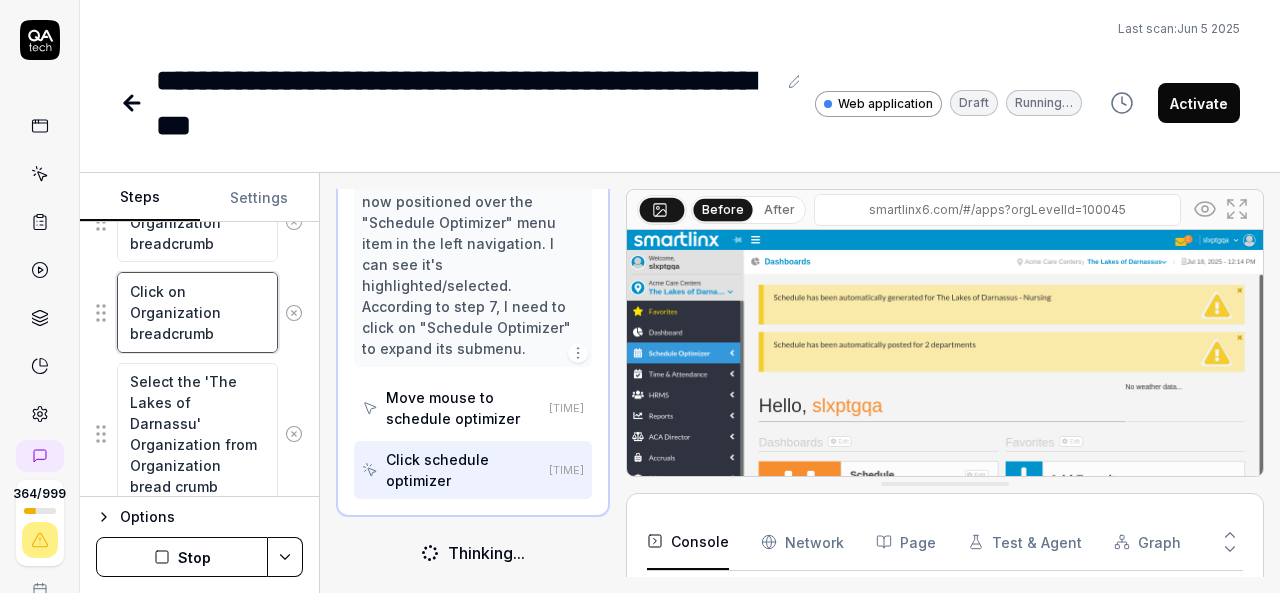 scroll, scrollTop: 713, scrollLeft: 0, axis: vertical 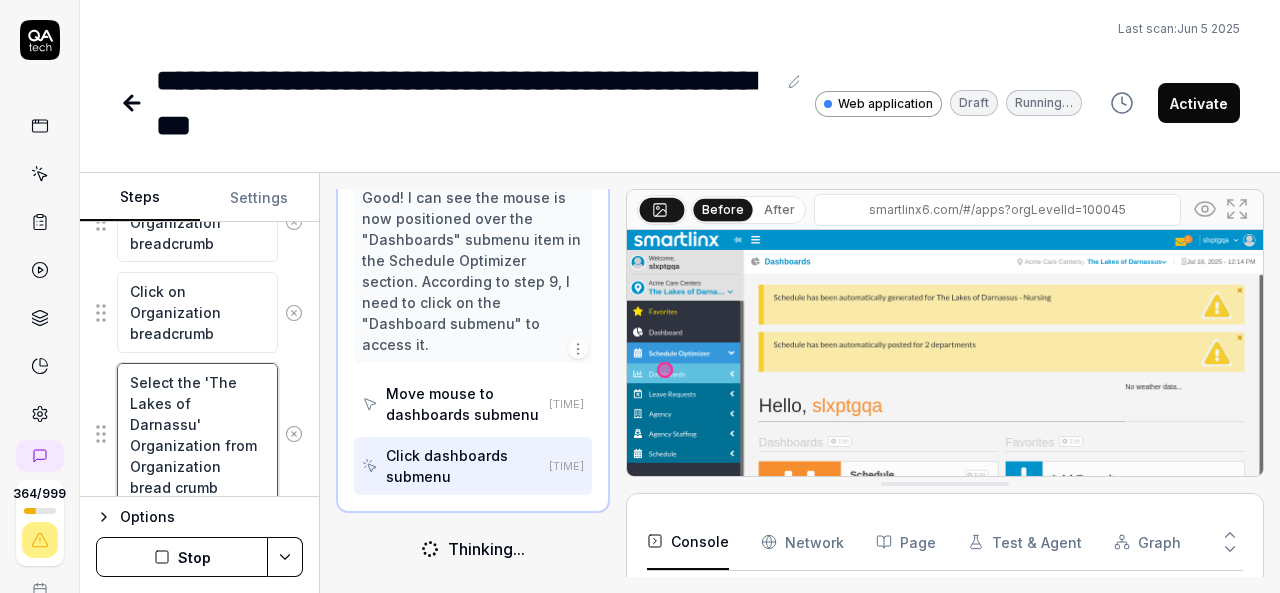 type on "*" 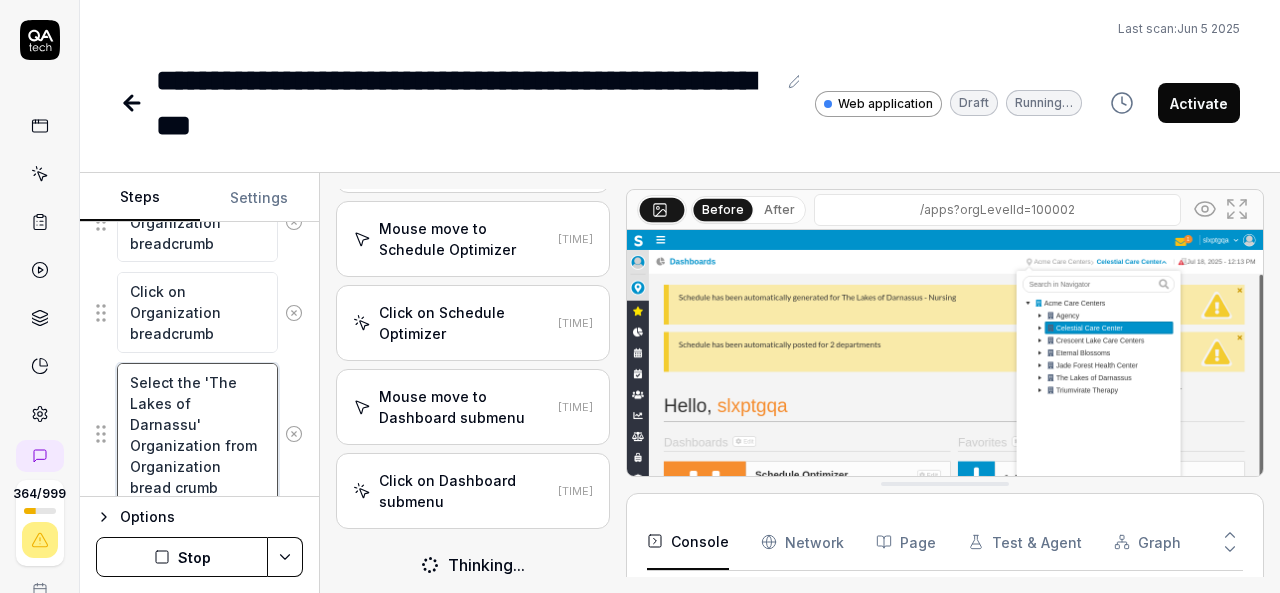 click on "Select the 'The Lakes of Darnassu' Organization from Organization bread crumb" at bounding box center [197, 434] 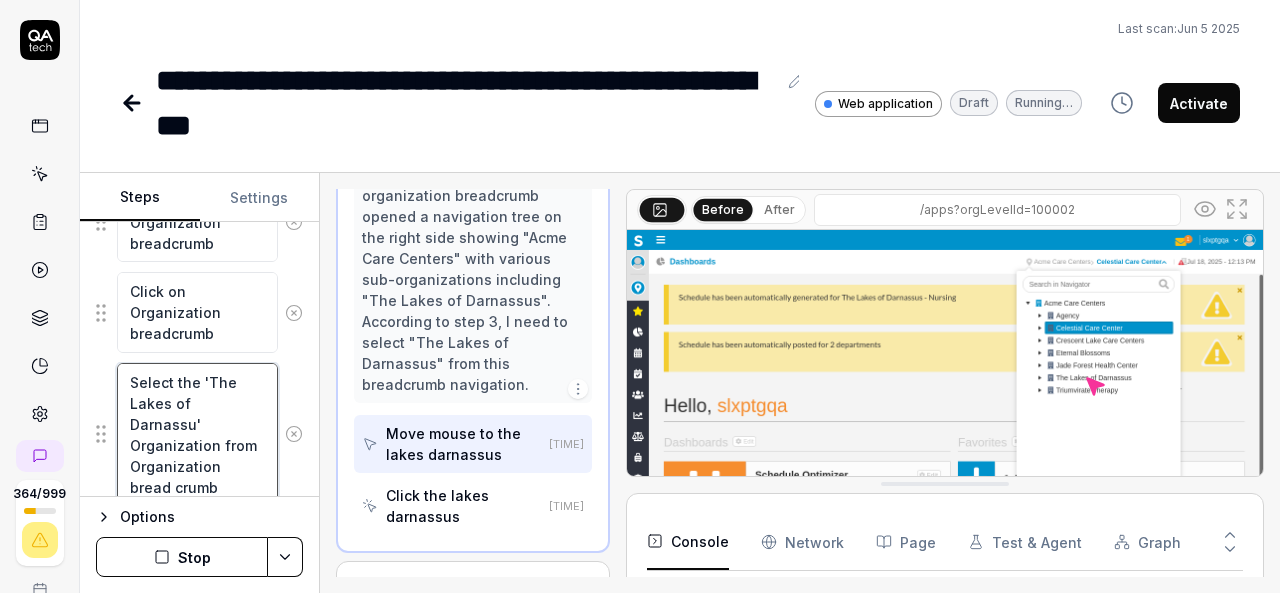scroll, scrollTop: 336, scrollLeft: 0, axis: vertical 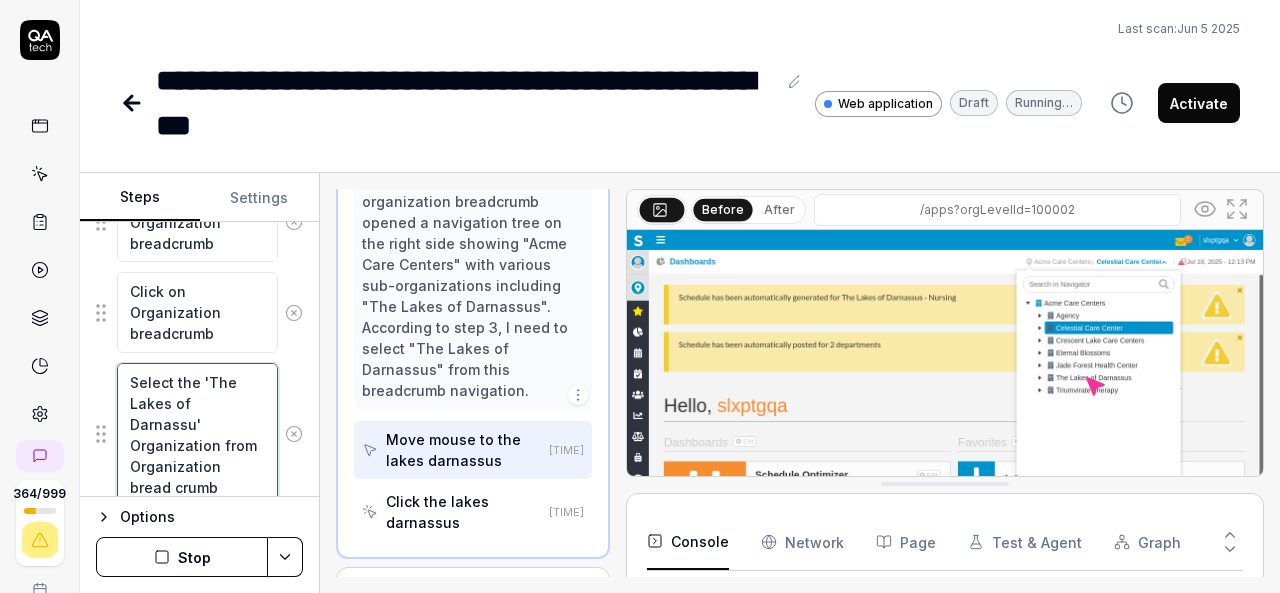 click on "Select the 'The Lakes of Darnassu' Organization from Organization bread crumb" at bounding box center (197, 434) 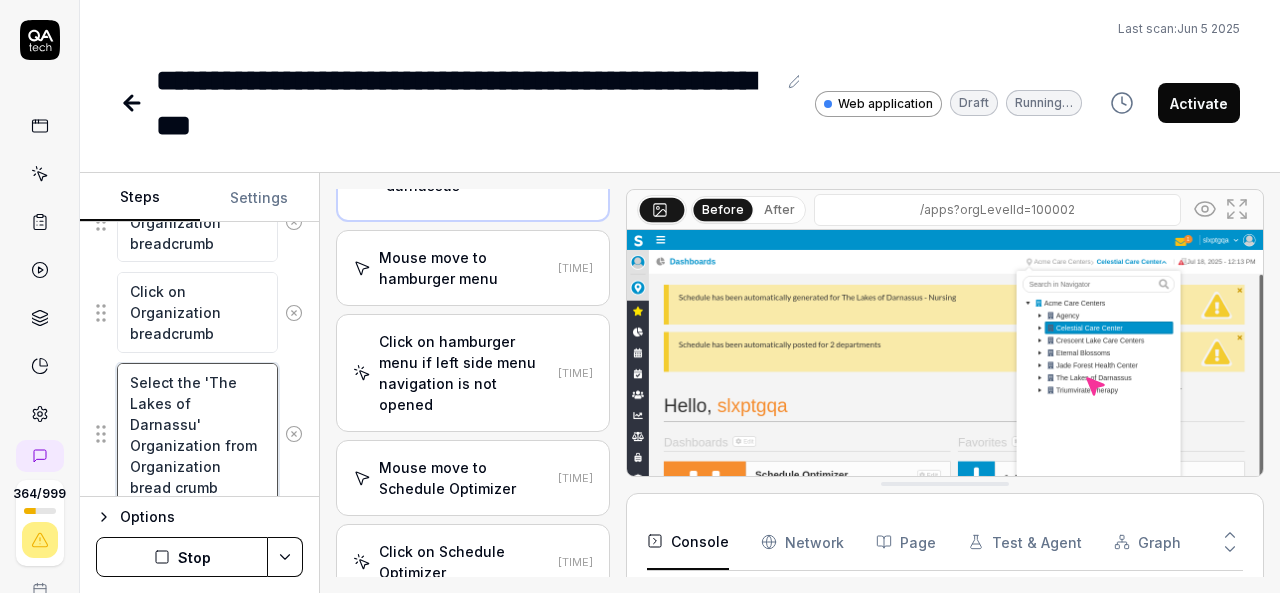 click on "Select the 'The Lakes of Darnassu' Organization from Organization bread crumb" at bounding box center [197, 434] 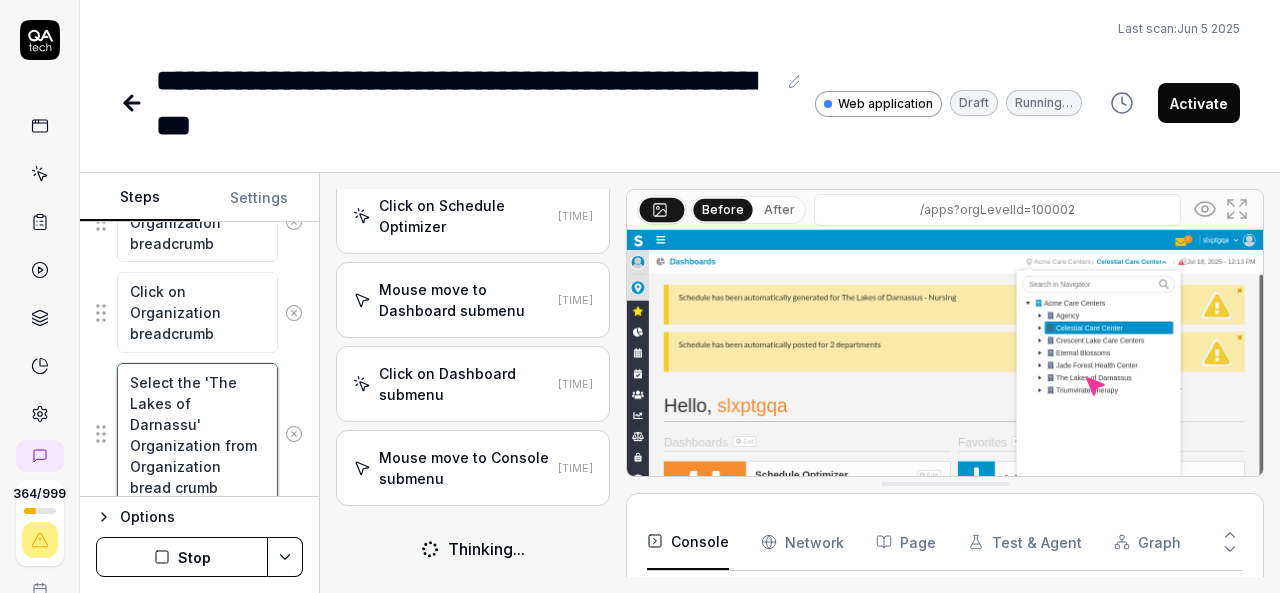 scroll, scrollTop: 1026, scrollLeft: 0, axis: vertical 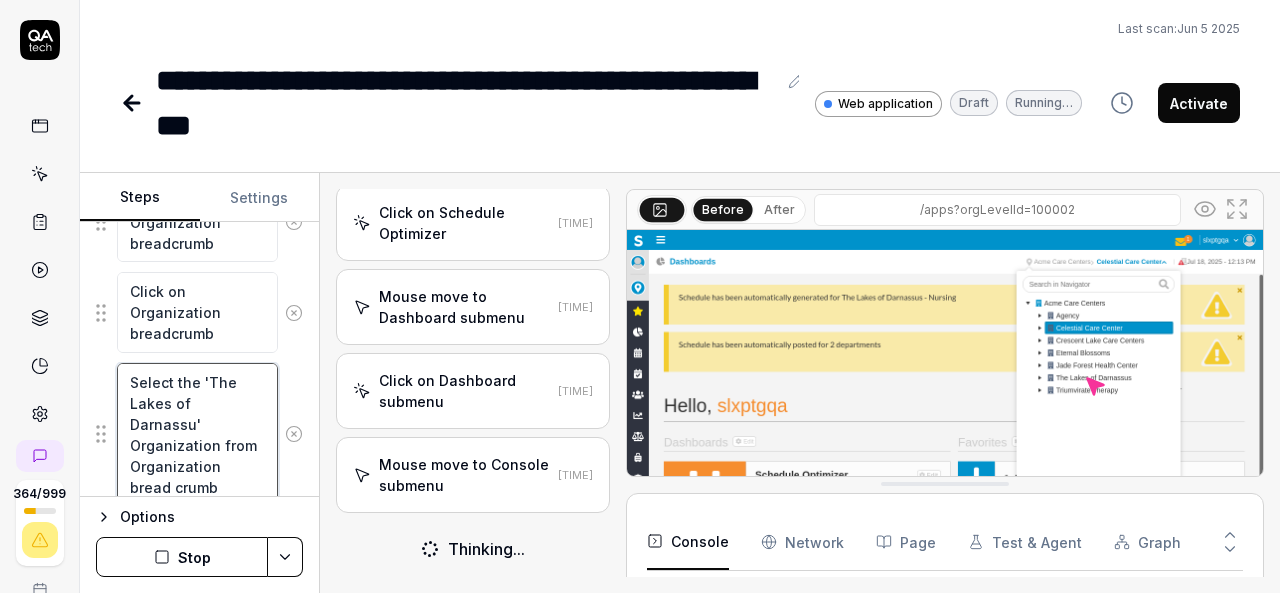click on "Select the 'The Lakes of Darnassu' Organization from Organization bread crumb" at bounding box center [197, 434] 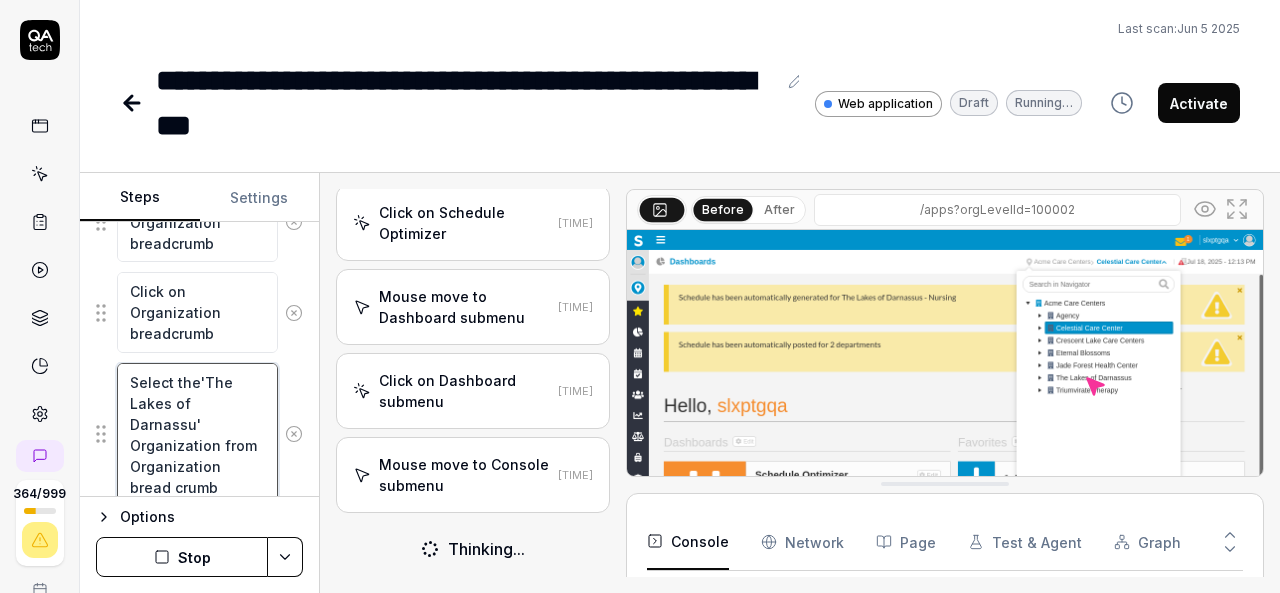 type on "Select th'The Lakes of Darnassu' Organization from Organization bread crumb" 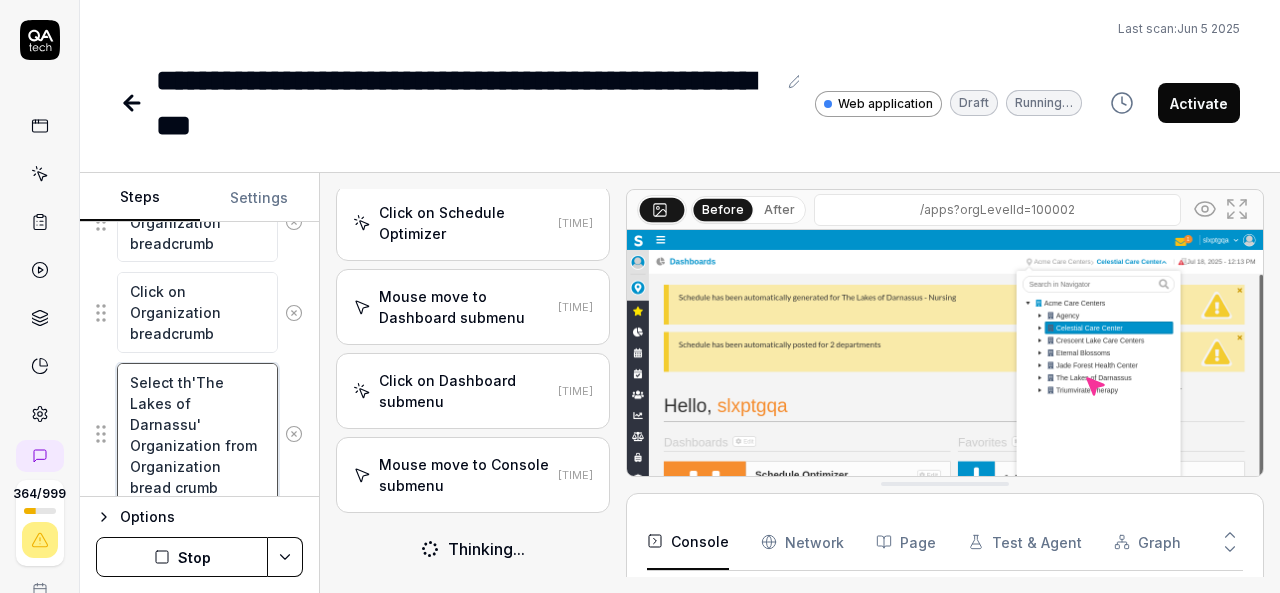 type on "Select t'The Lakes of Darnassu' Organization from Organization bread crumb" 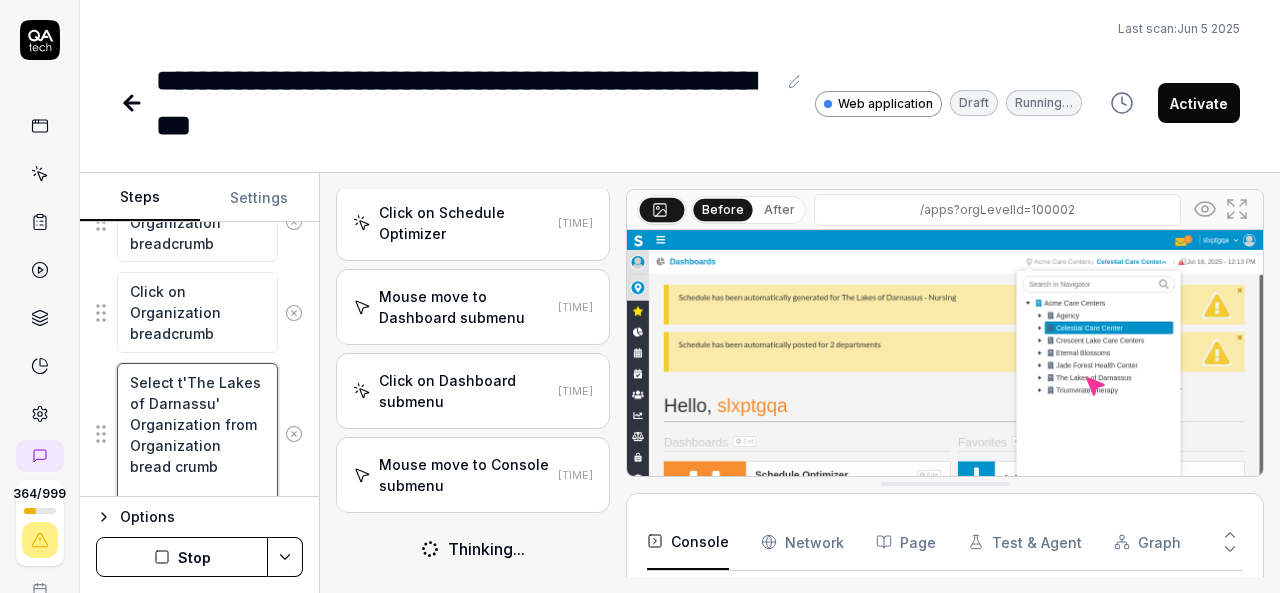 type on "Select 'The Lakes of Darnassu' Organization from Organization bread crumb" 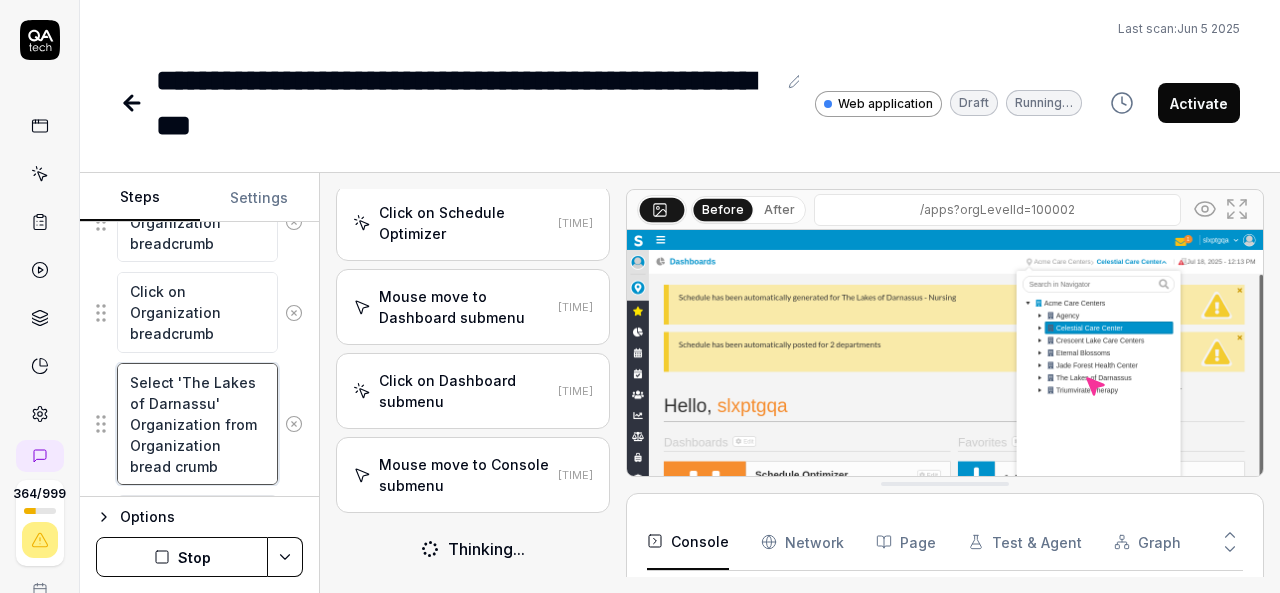 type on "Select'The Lakes of Darnassu' Organization from Organization bread crumb" 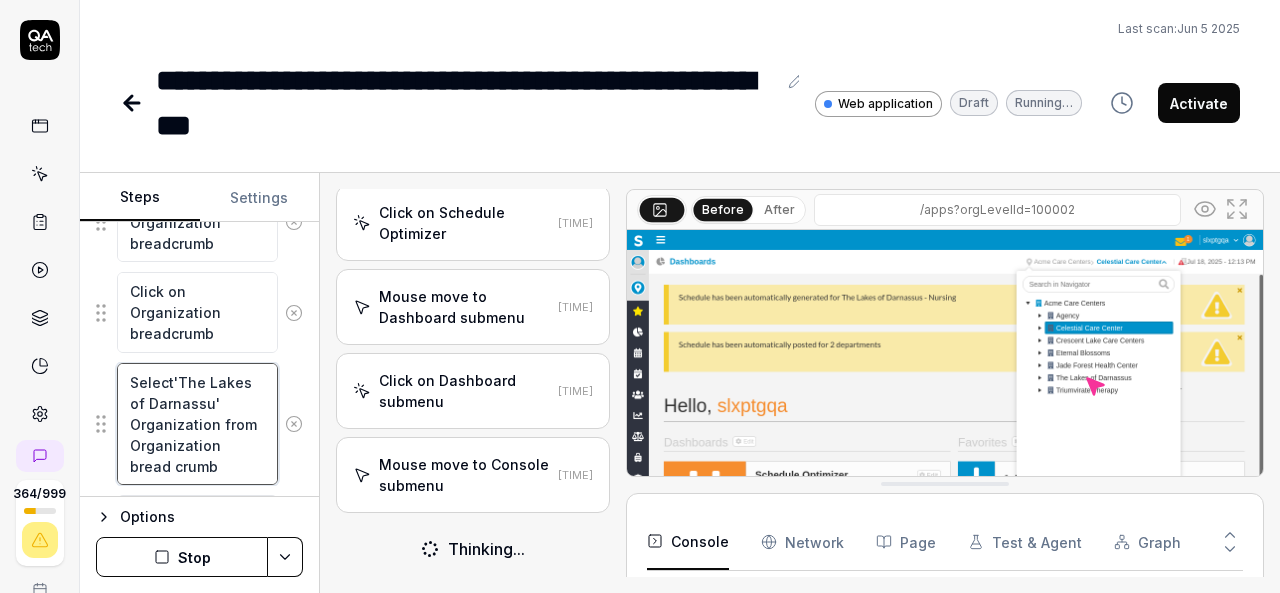 type on "Selec'The Lakes of Darnassu' Organization from Organization bread crumb" 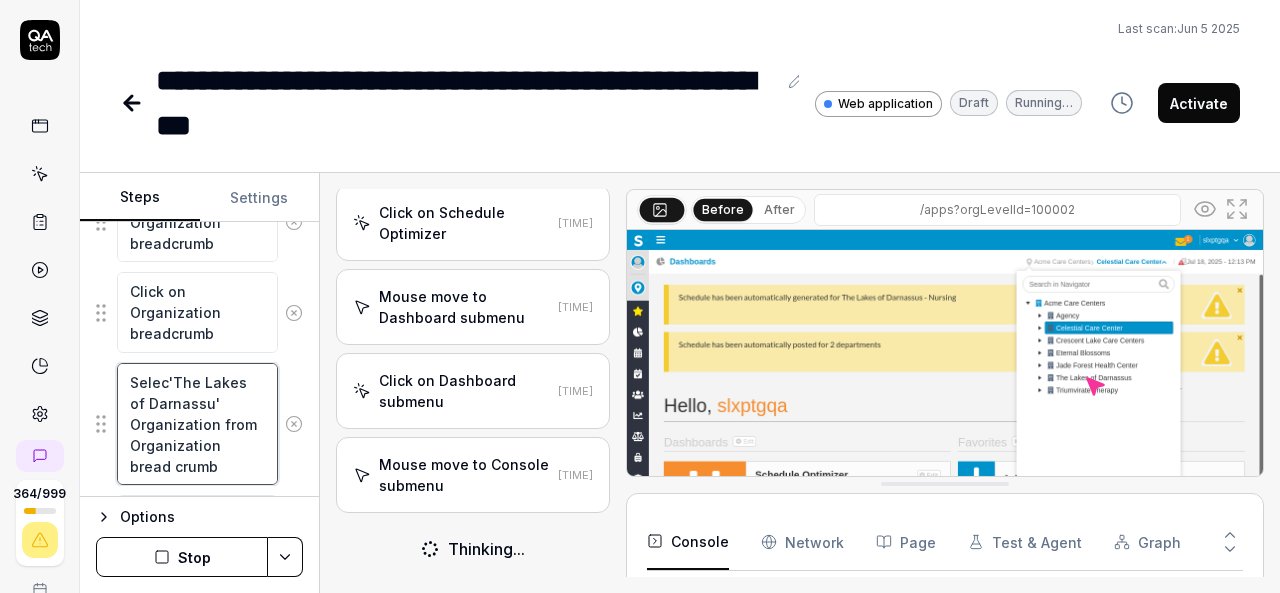 type on "Sele'The Lakes of Darnassu' Organization from Organization bread crumb" 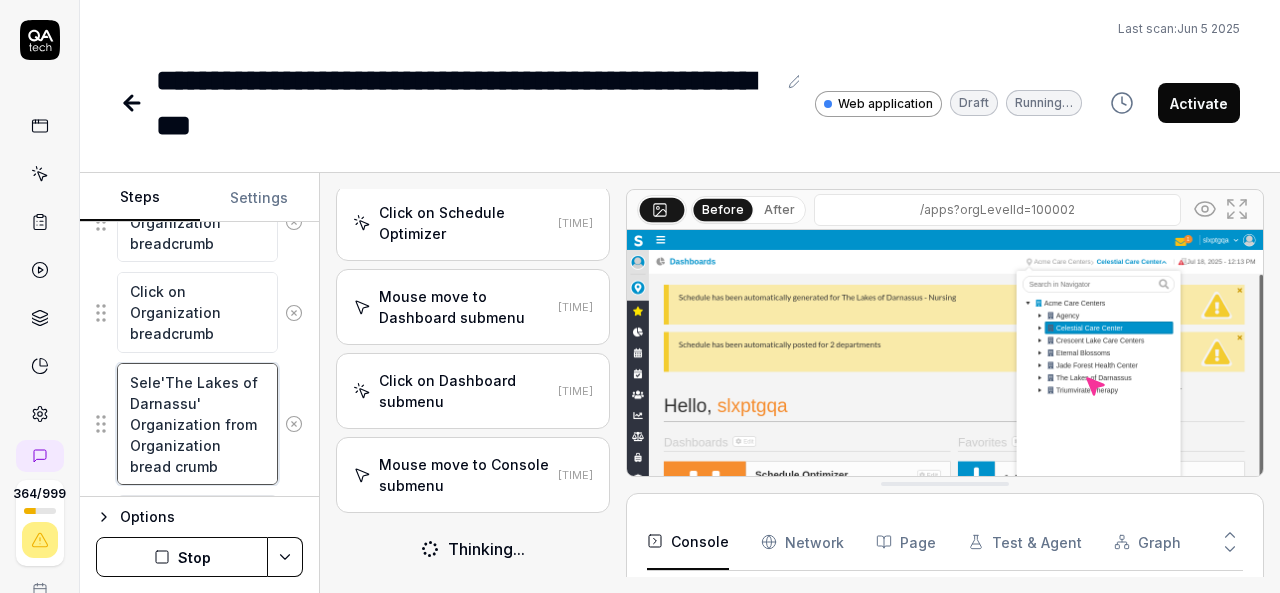 type on "Sel'The Lakes of Darnassu' Organization from Organization bread crumb" 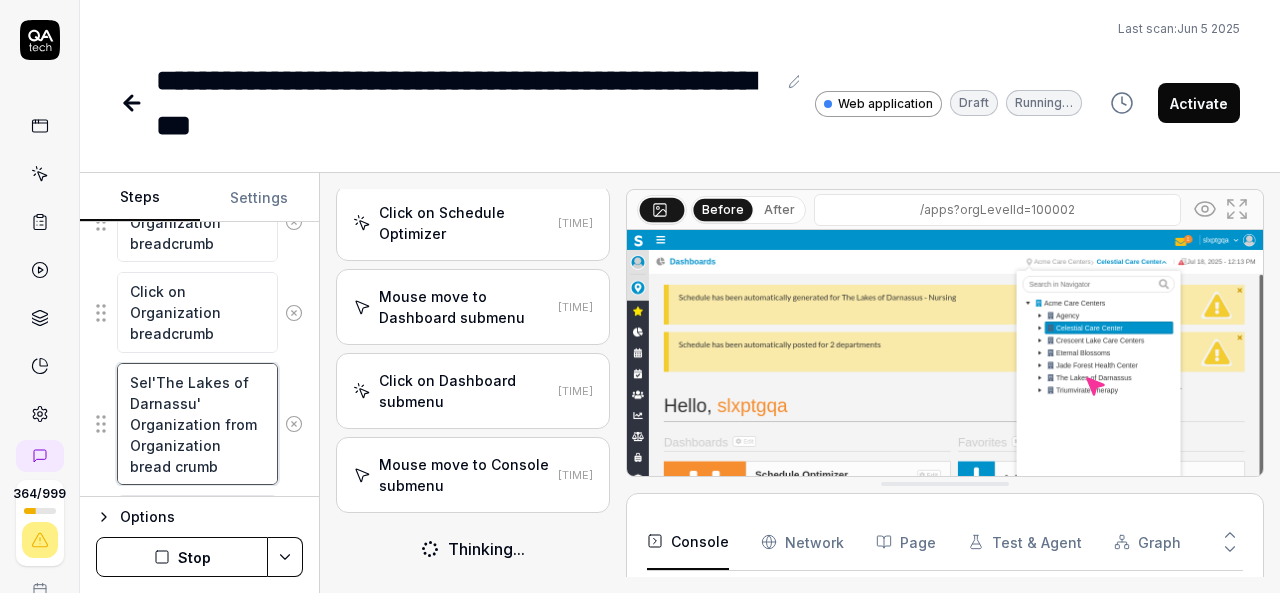 type on "*" 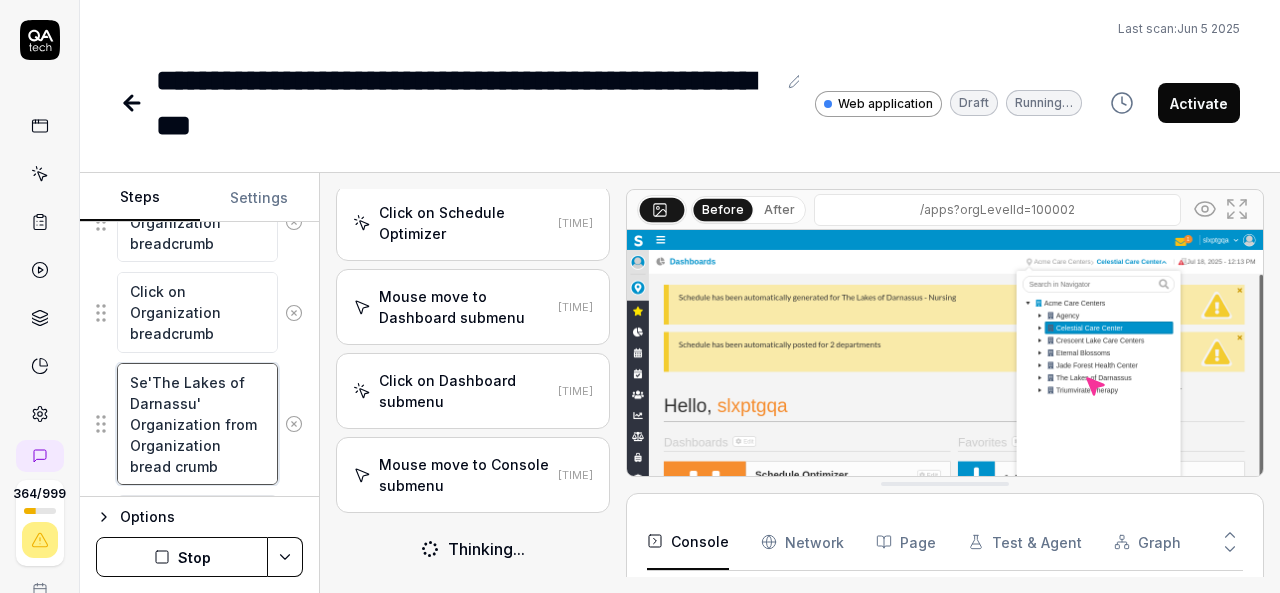 type on "S'The Lakes of Darnassu' Organization from Organization bread crumb" 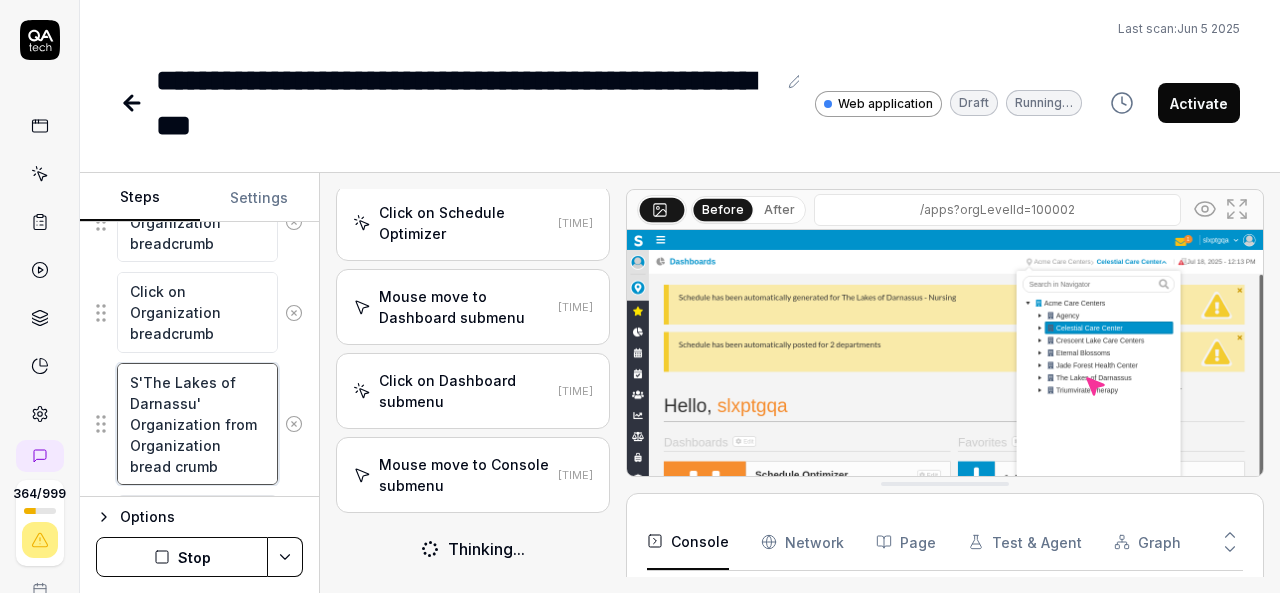 type on "'The Lakes of Darnassu' Organization from Organization bread crumb" 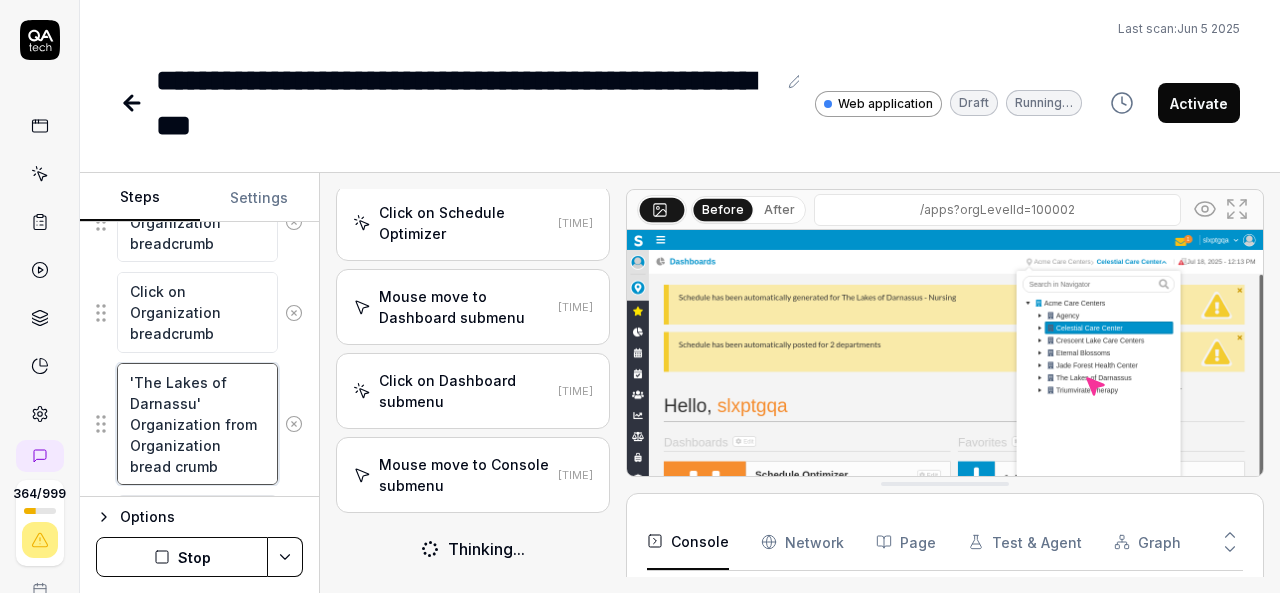 type on "C'The Lakes of Darnassu' Organization from Organization bread crumb" 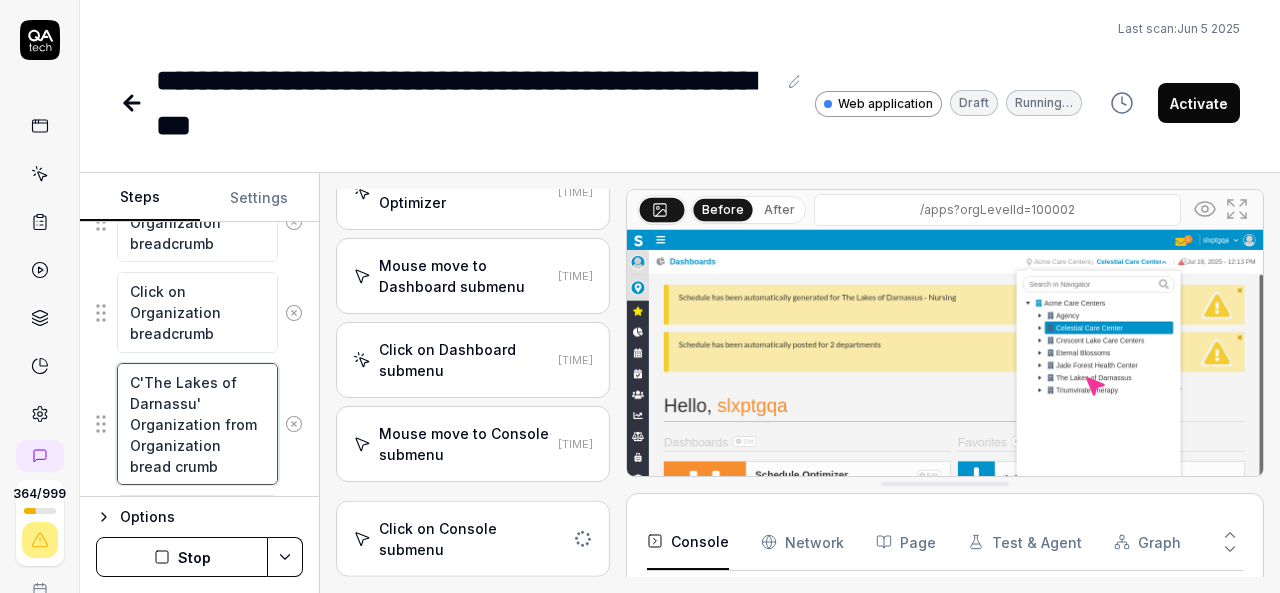 type on "Cl'The Lakes of Darnassu' Organization from Organization bread crumb" 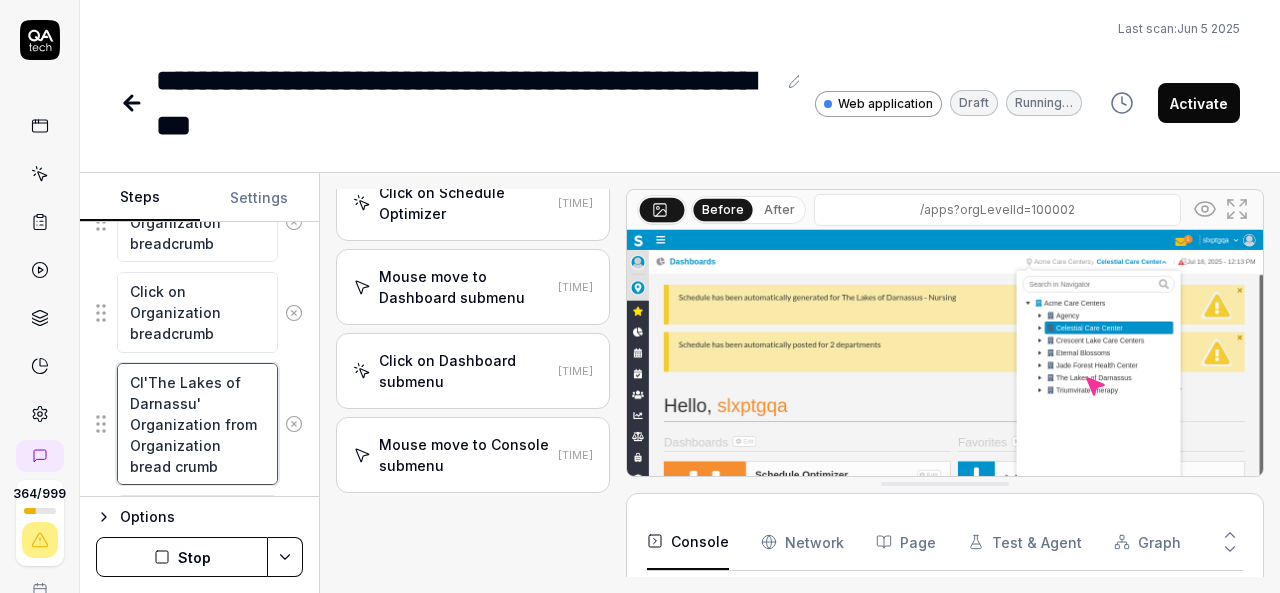 type on "Cli'The Lakes of Darnassu' Organization from Organization bread crumb" 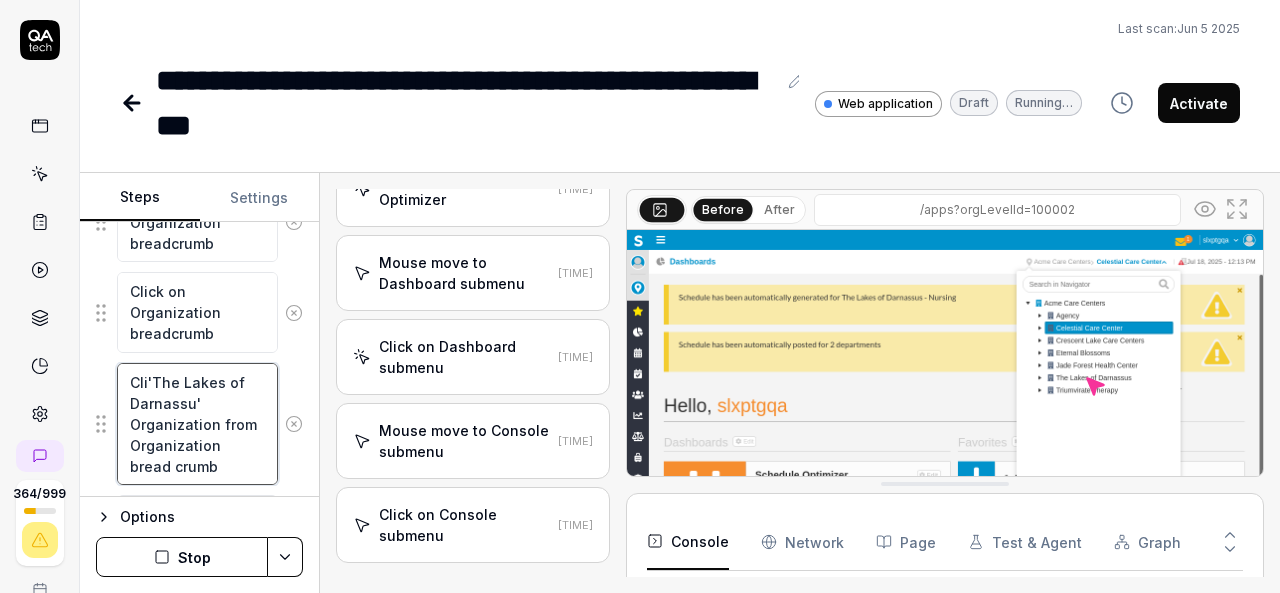 type on "Clic'The Lakes of Darnassu' Organization from Organization bread crumb" 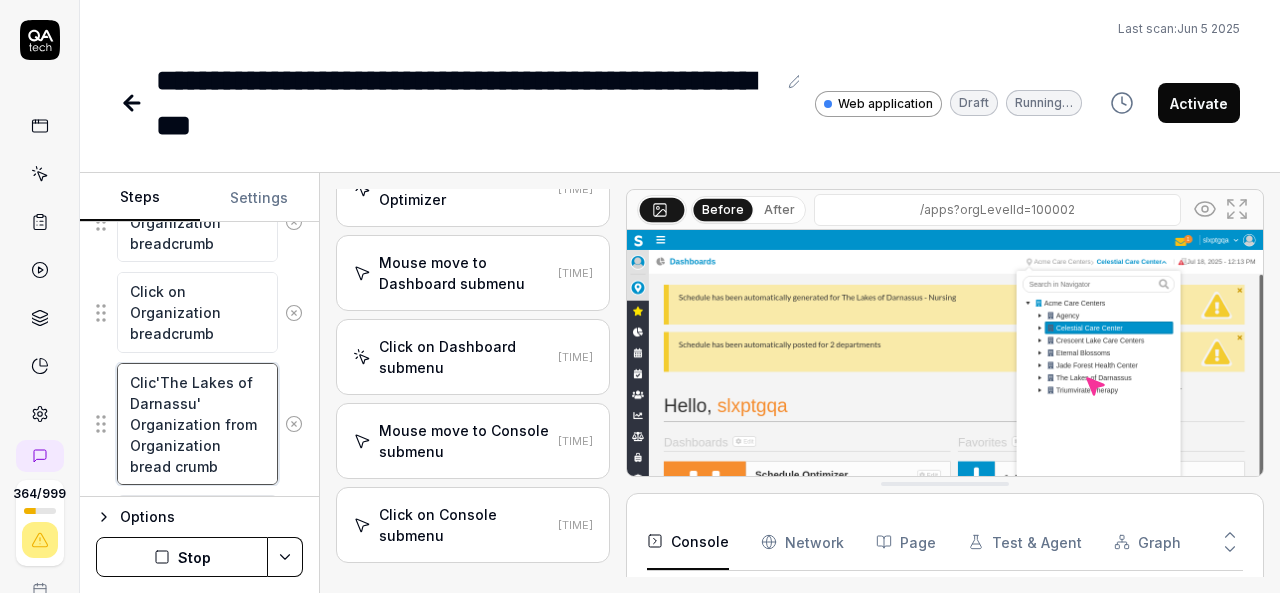 scroll, scrollTop: 1046, scrollLeft: 0, axis: vertical 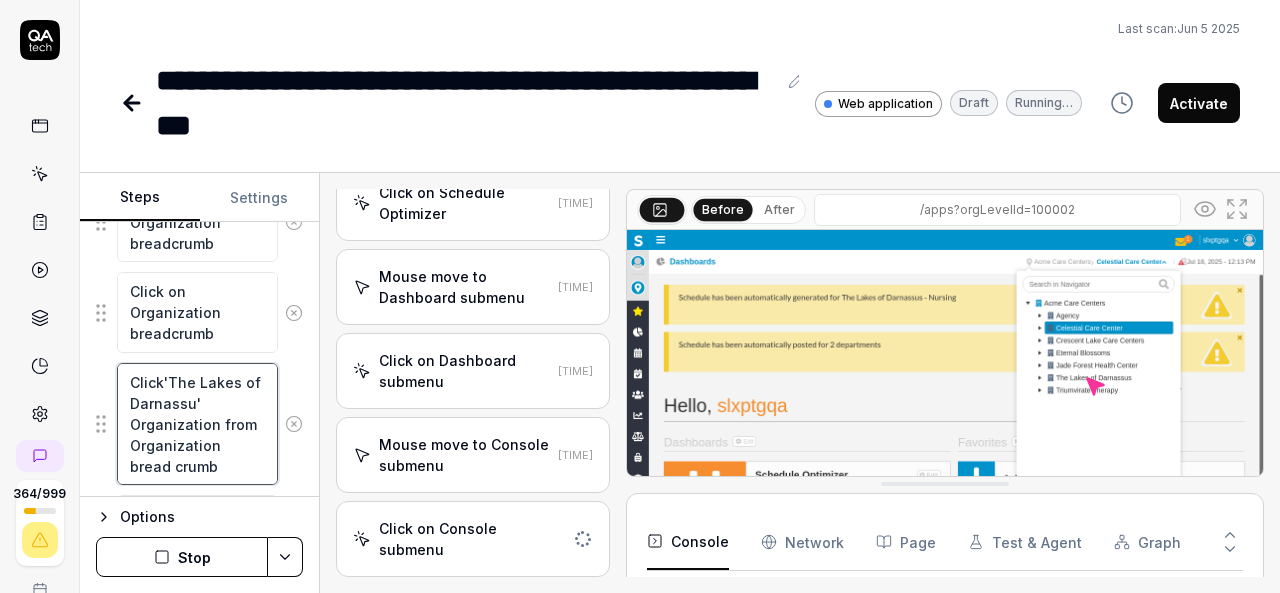 type on "Click 'The Lakes of Darnassu' Organization from Organization bread crumb" 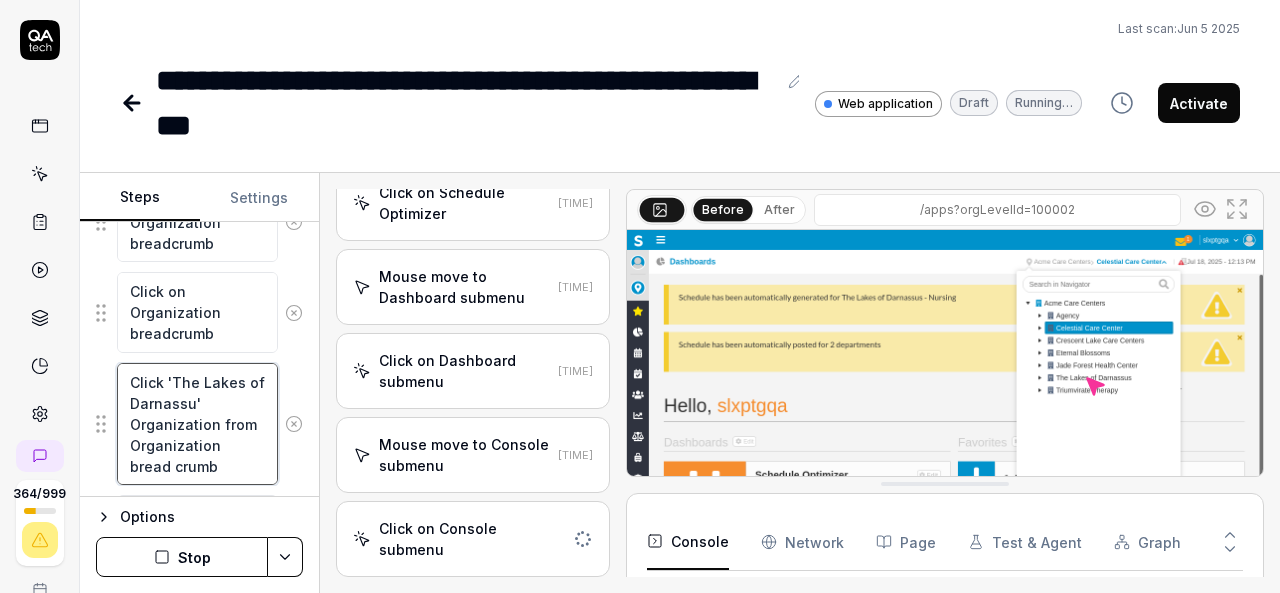 type on "Click o'The Lakes of Darnassu' Organization from Organization bread crumb" 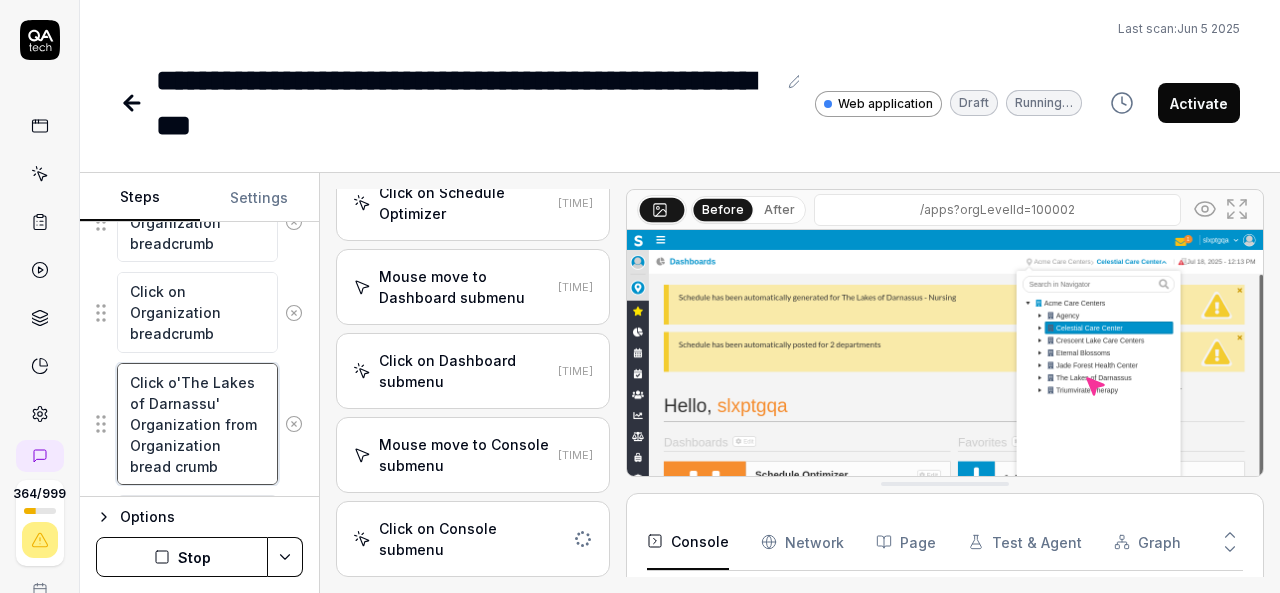 type on "Click on'The Lakes of Darnassu' Organization from Organization bread crumb" 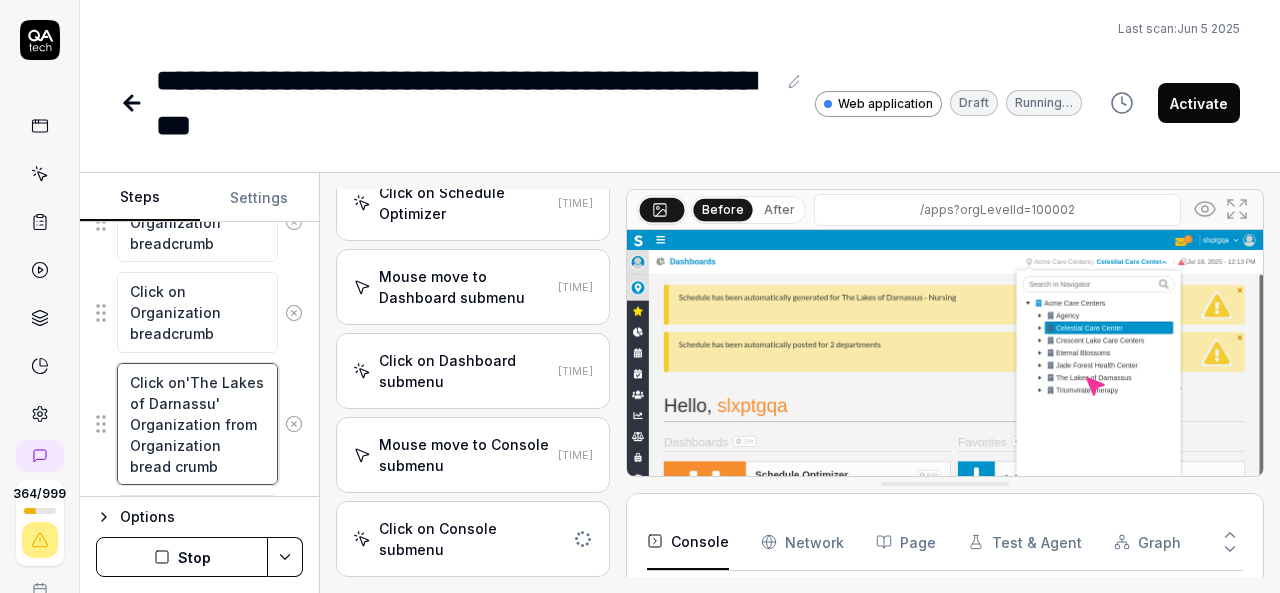 type on "Click on 'The Lakes of Darnassu' Organization from Organization bread crumb" 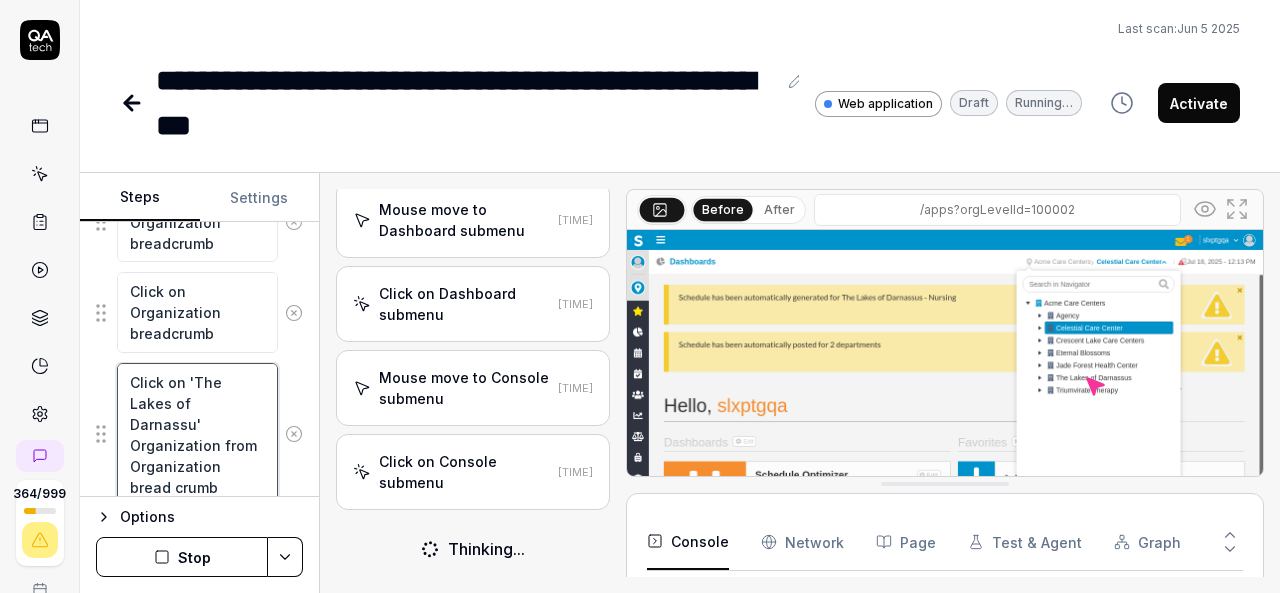 scroll, scrollTop: 1110, scrollLeft: 0, axis: vertical 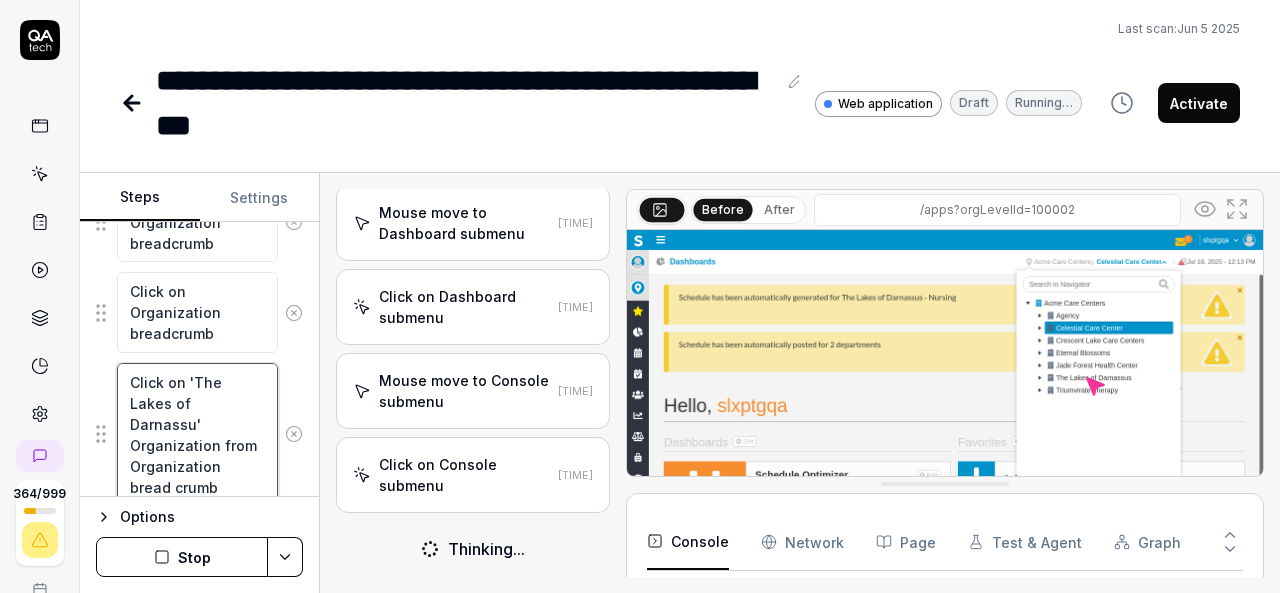 type on "Click on 'The Lakes of Darnassu' Organization from Organization bread crumb" 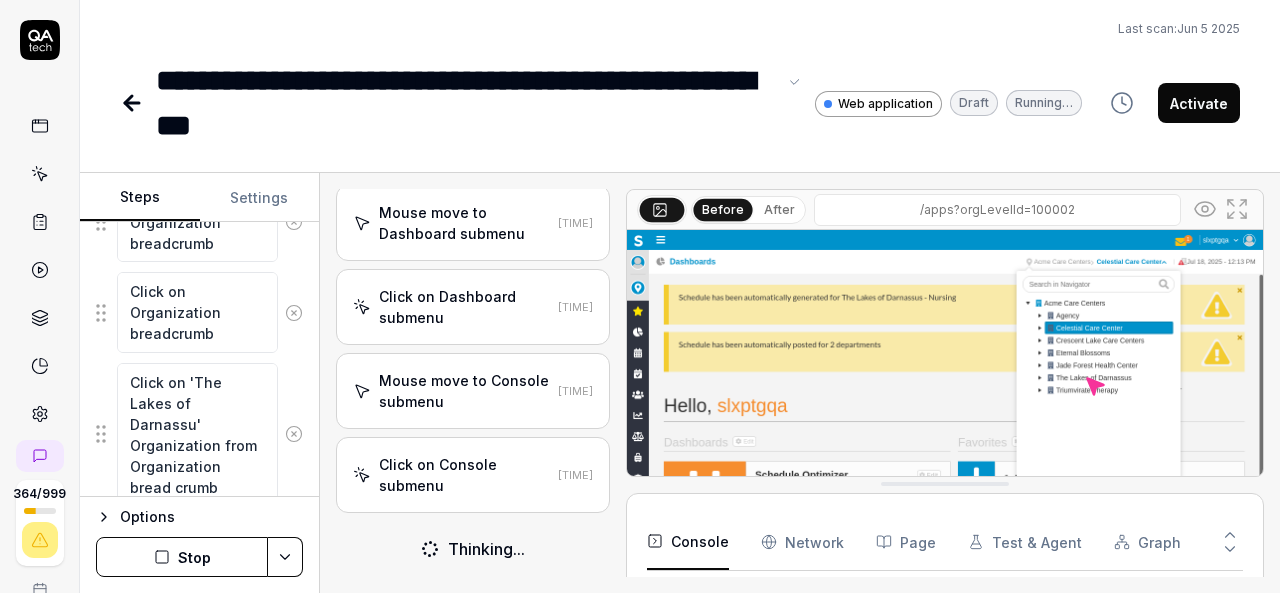 click on "**********" at bounding box center [466, 103] 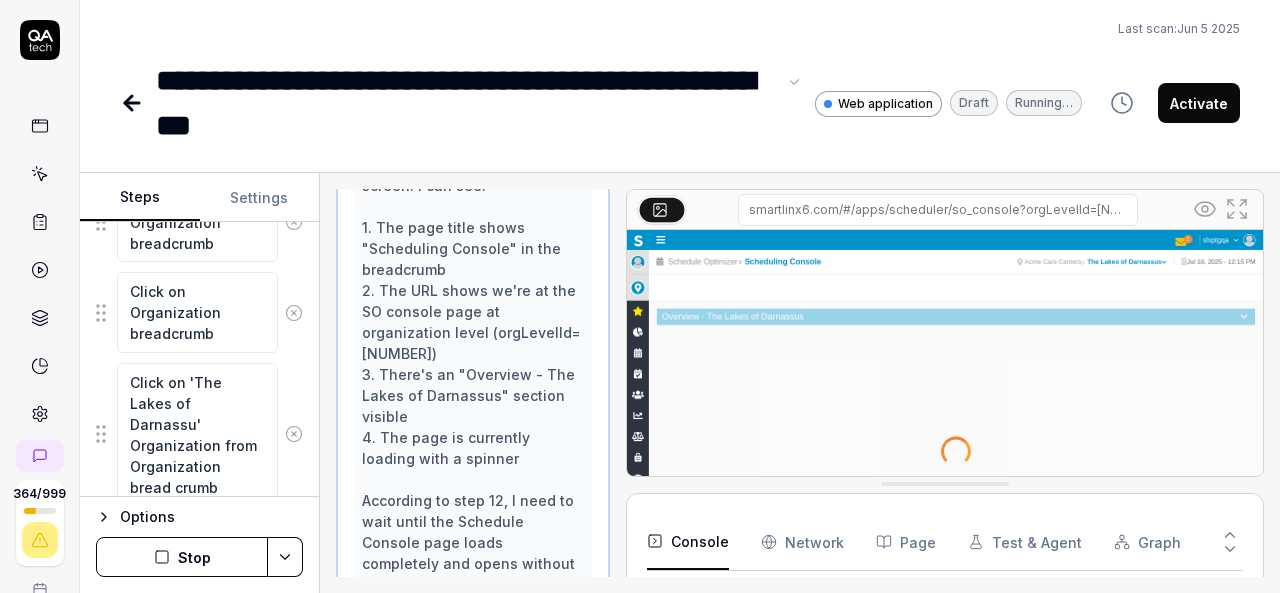 scroll, scrollTop: 1424, scrollLeft: 0, axis: vertical 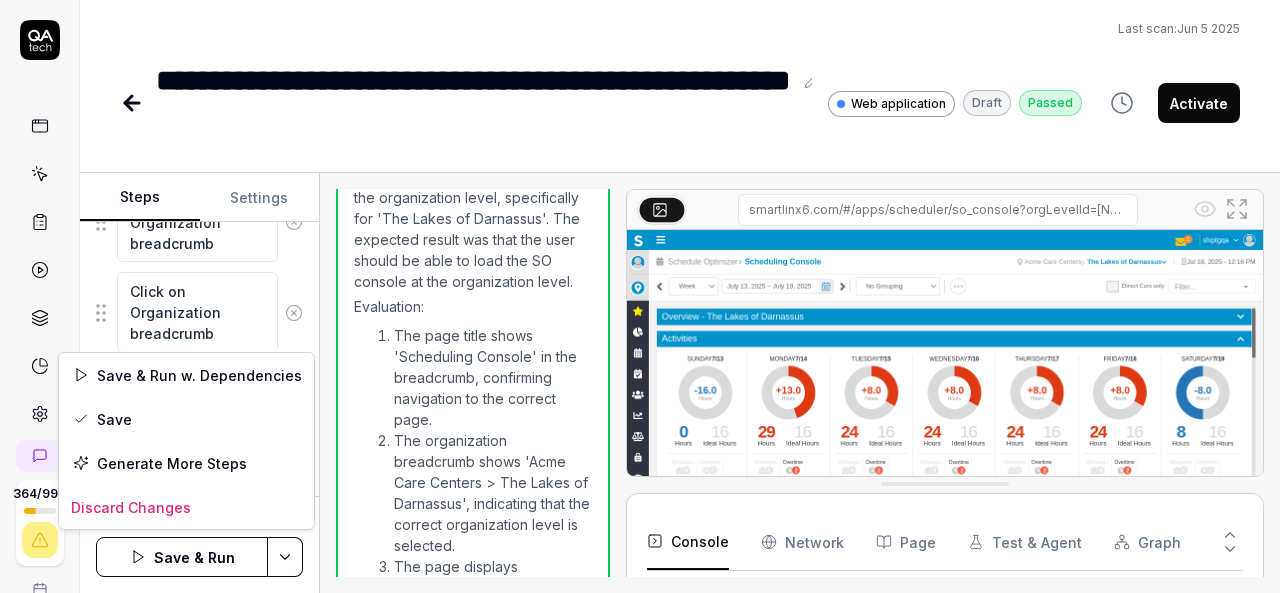 click on "**********" at bounding box center (640, 296) 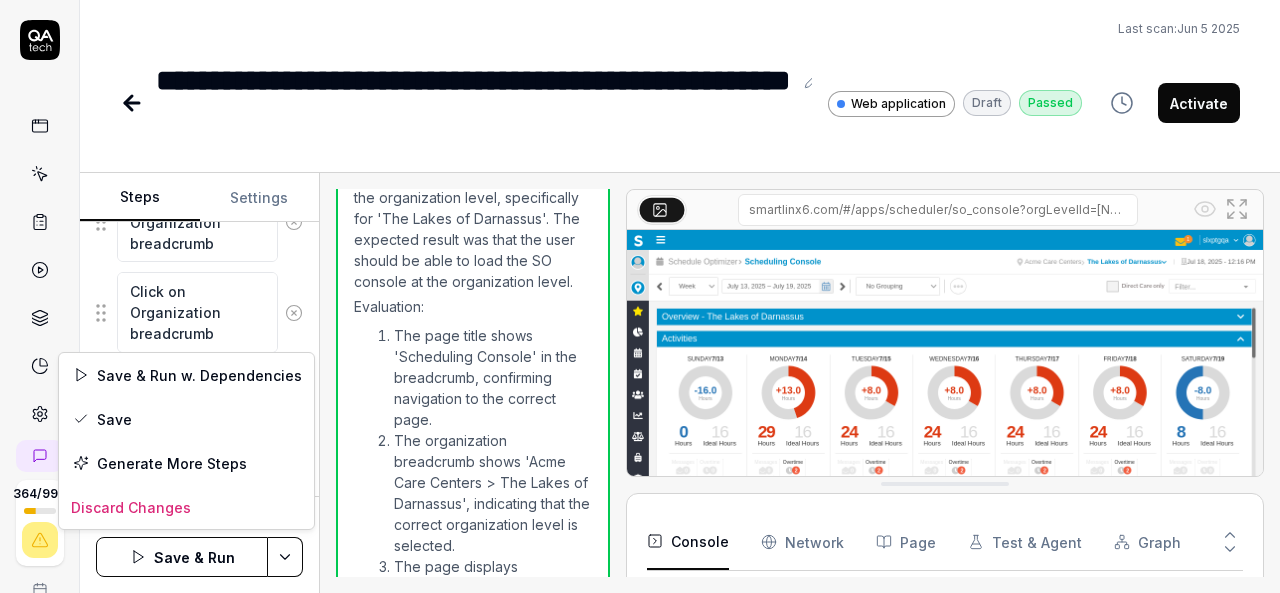 scroll, scrollTop: 187, scrollLeft: 0, axis: vertical 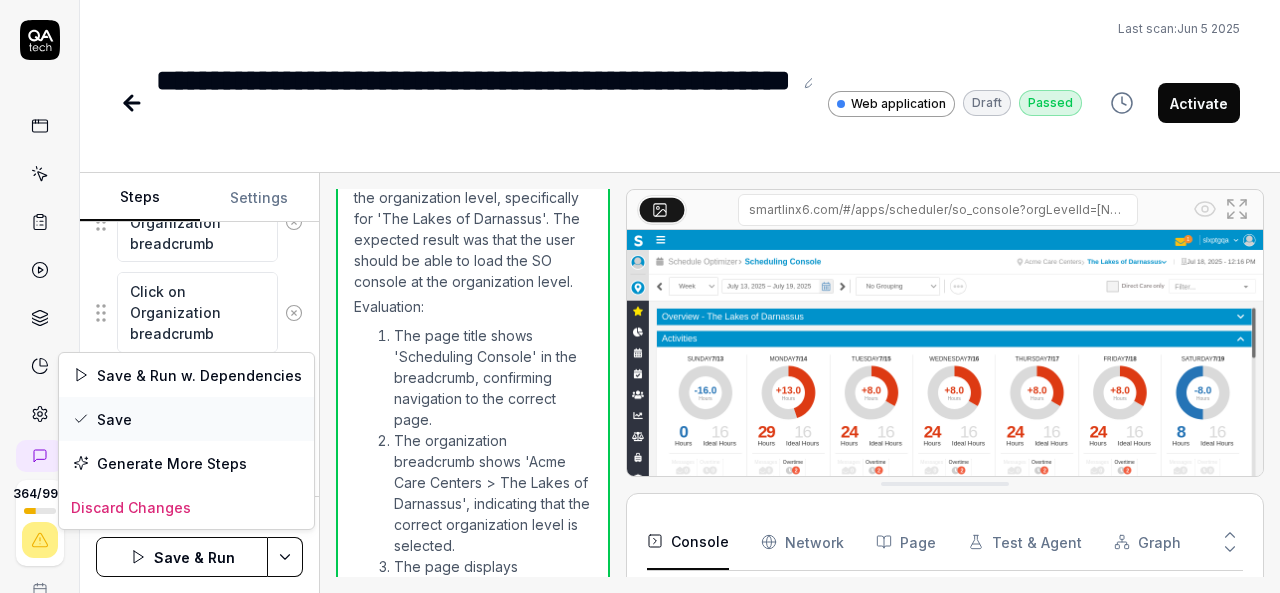 click on "Save" at bounding box center (186, 419) 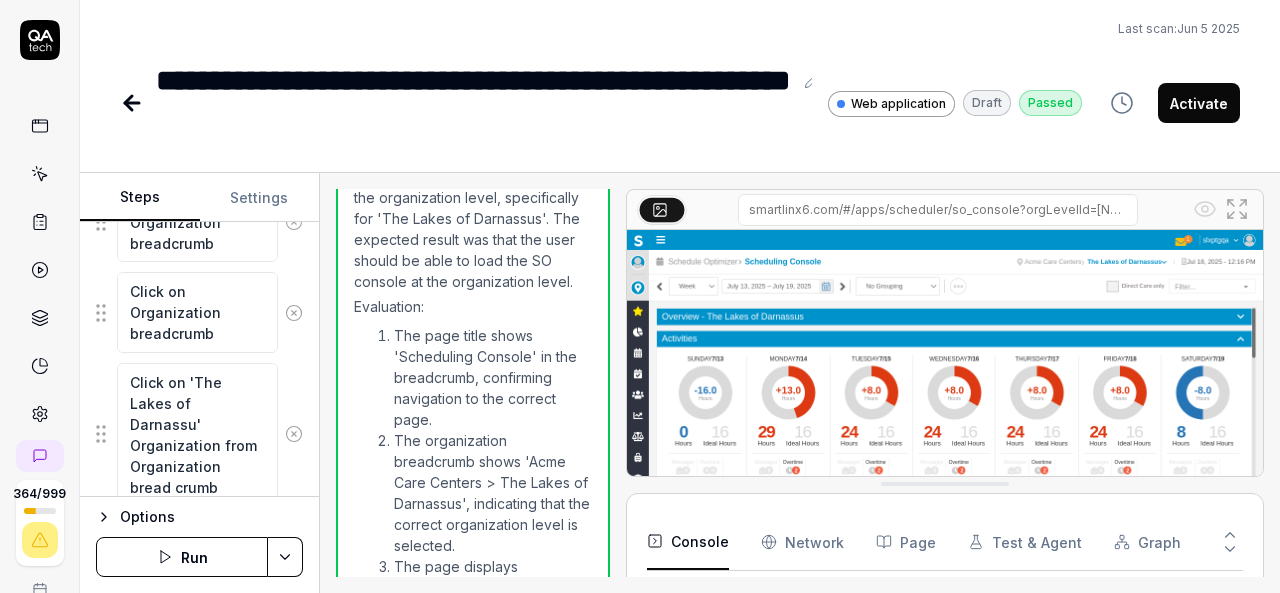 click on "Run" at bounding box center [182, 557] 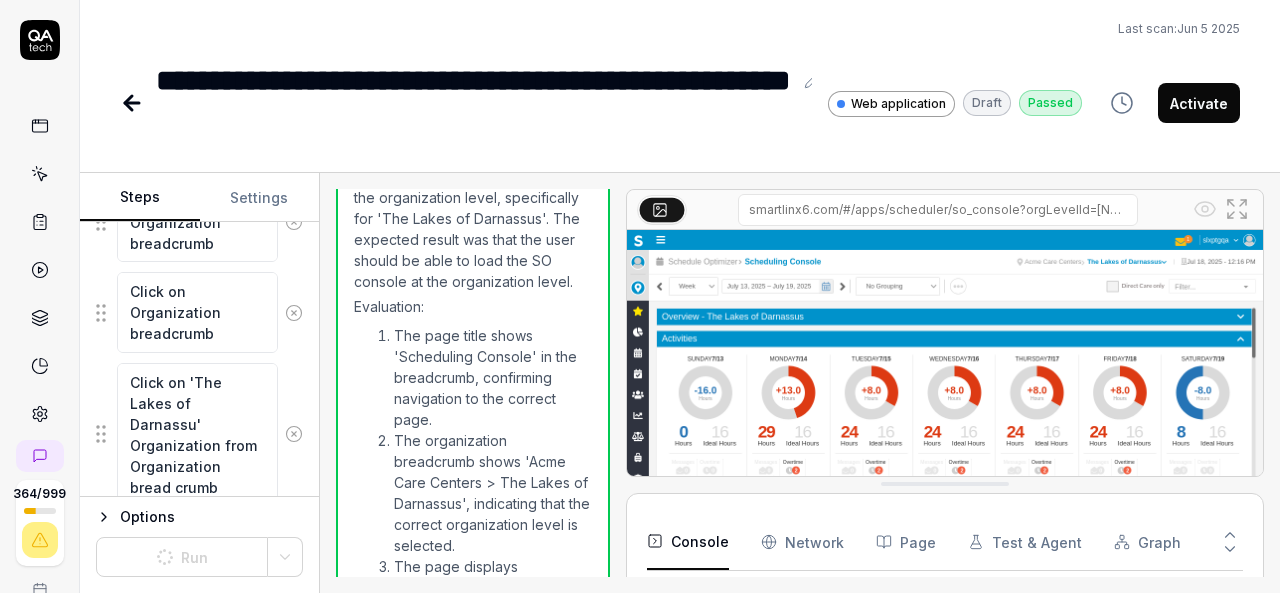 type on "*" 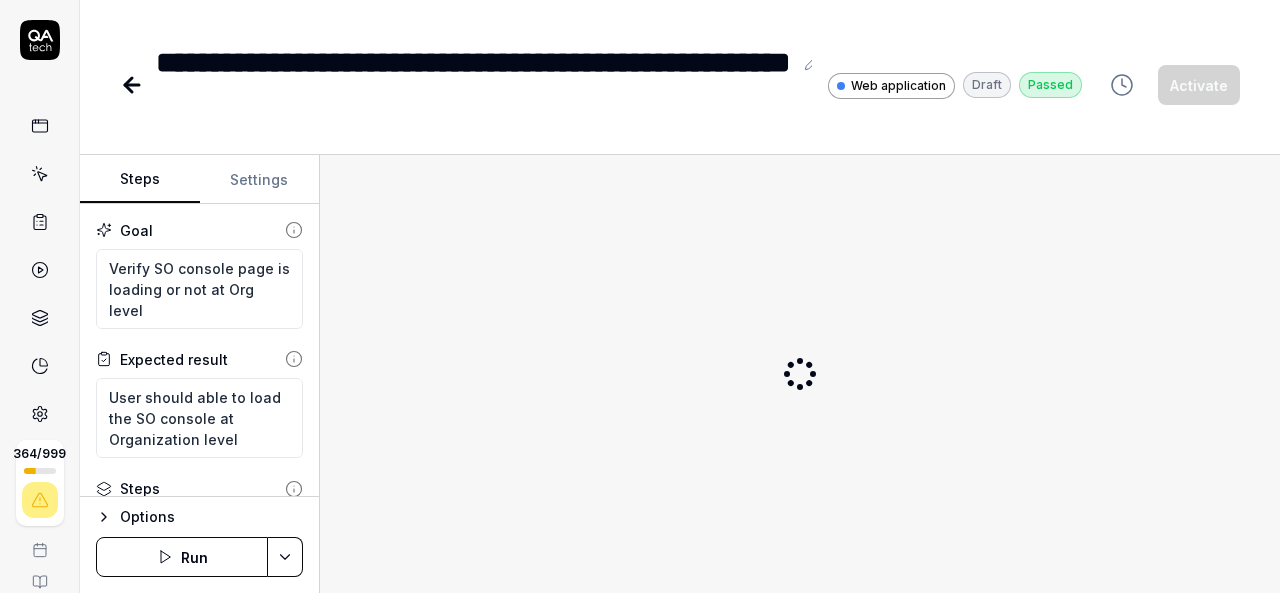 scroll, scrollTop: 0, scrollLeft: 0, axis: both 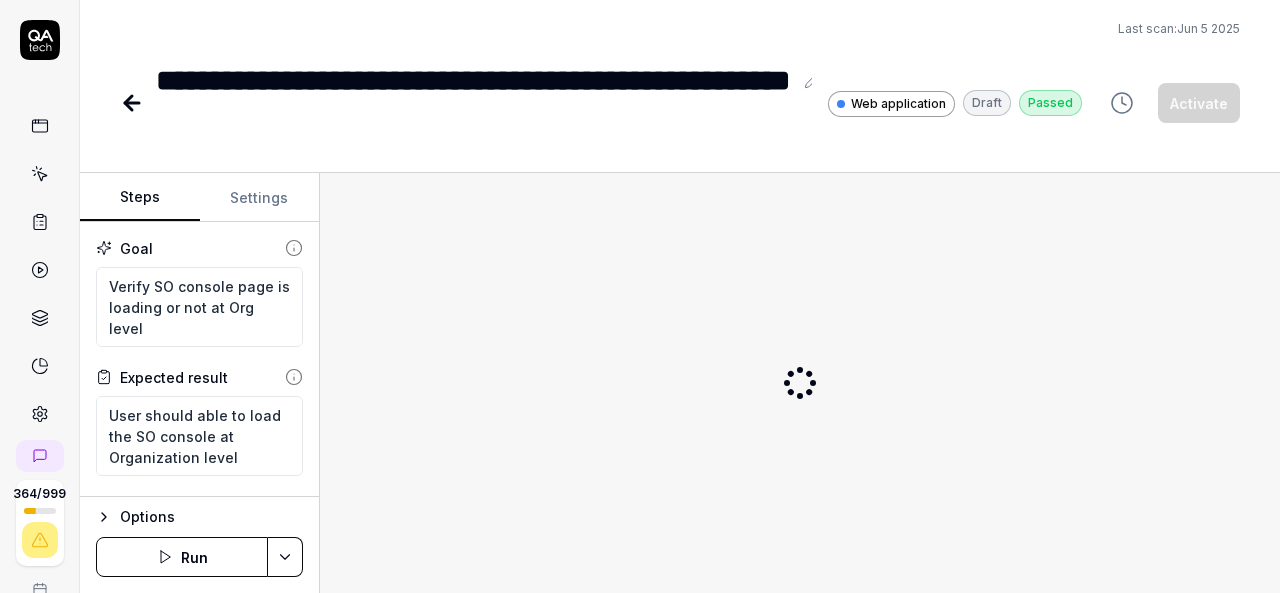 click 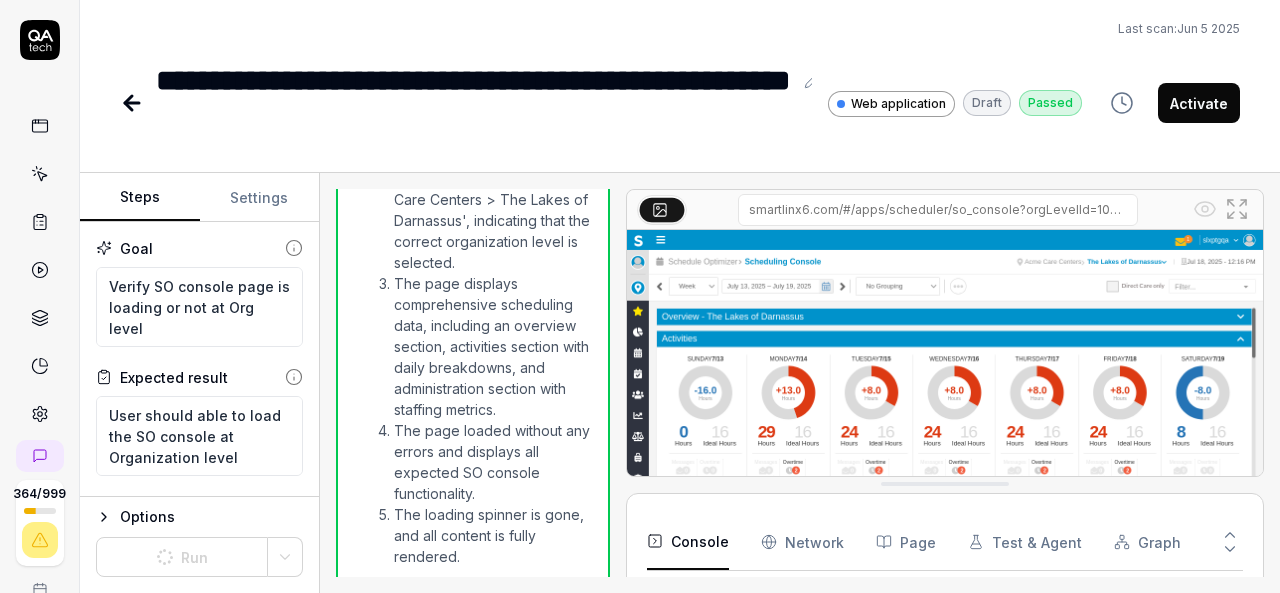 scroll, scrollTop: 1864, scrollLeft: 0, axis: vertical 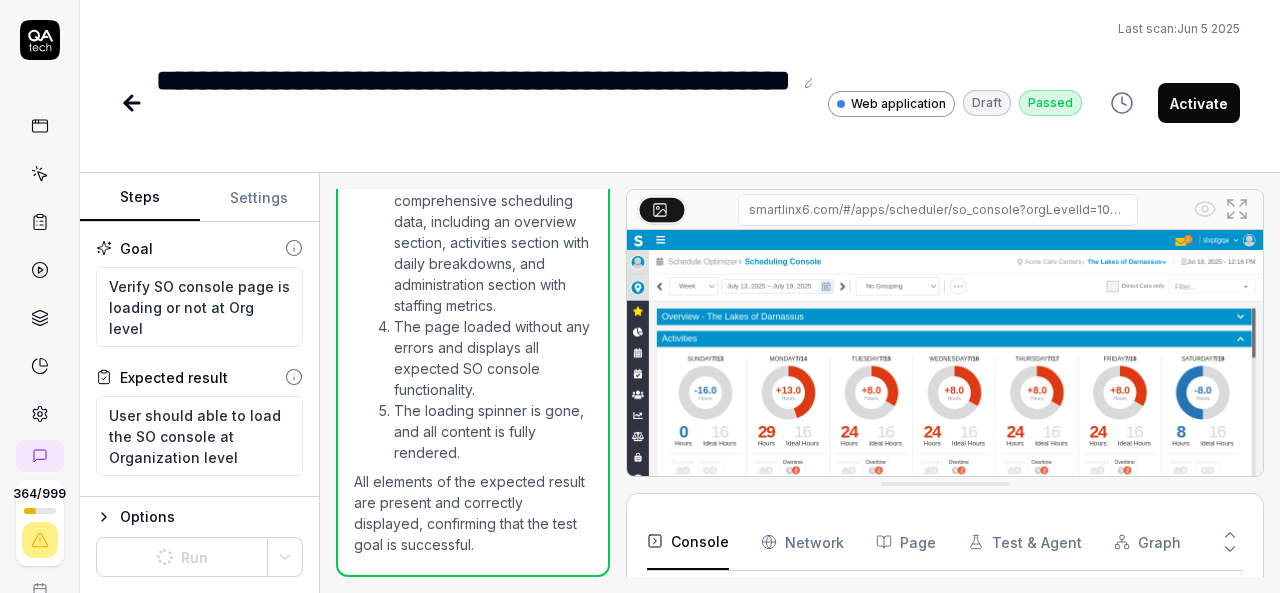 type on "*" 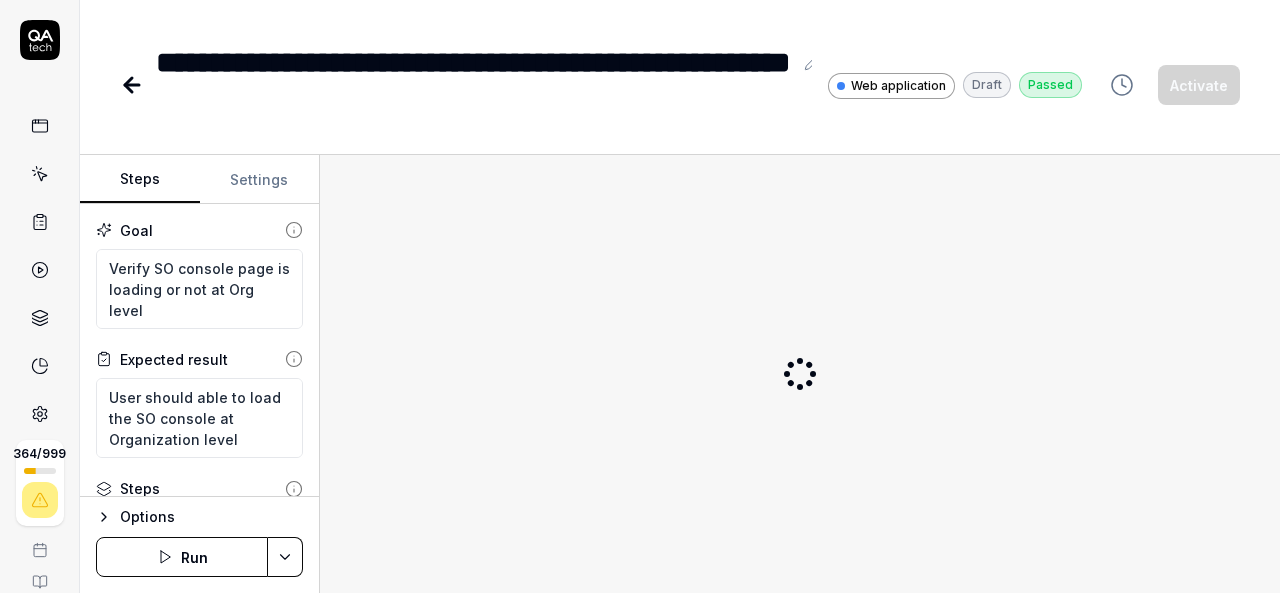 scroll, scrollTop: 0, scrollLeft: 0, axis: both 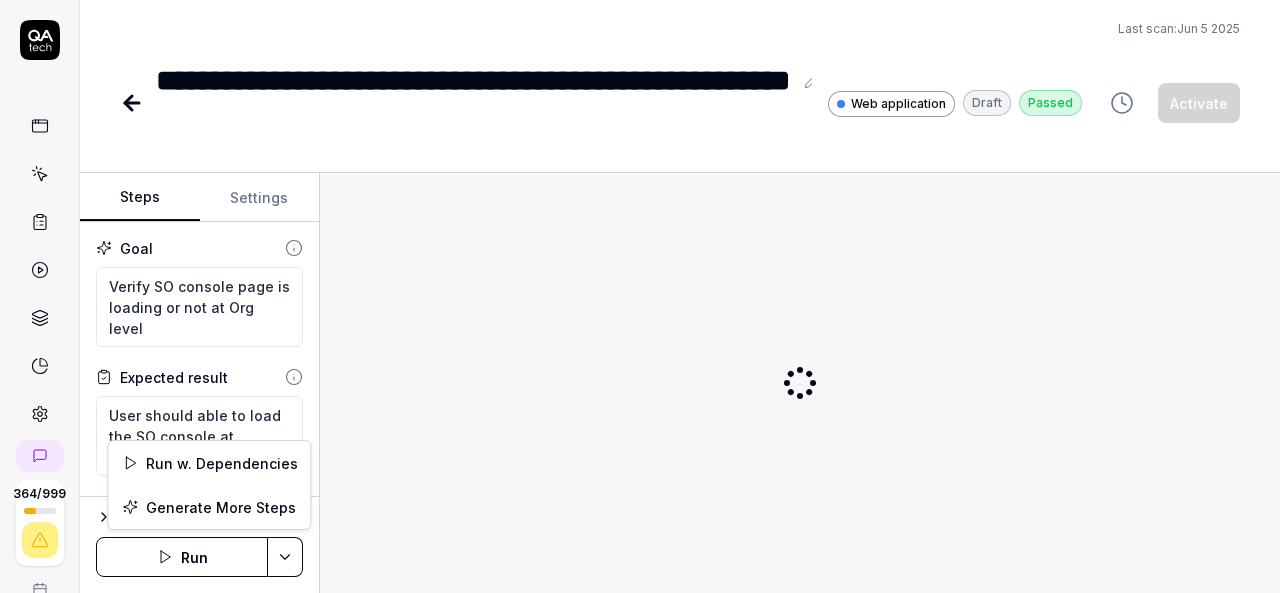 click on "**********" at bounding box center [640, 296] 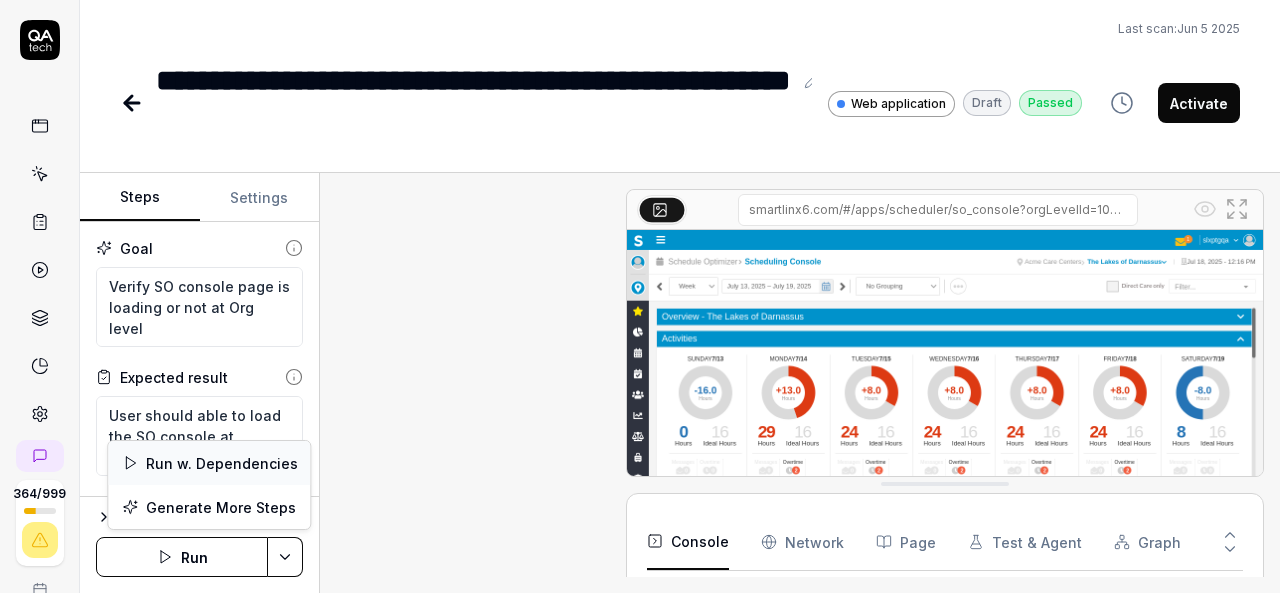 click on "Run w. Dependencies" at bounding box center [209, 463] 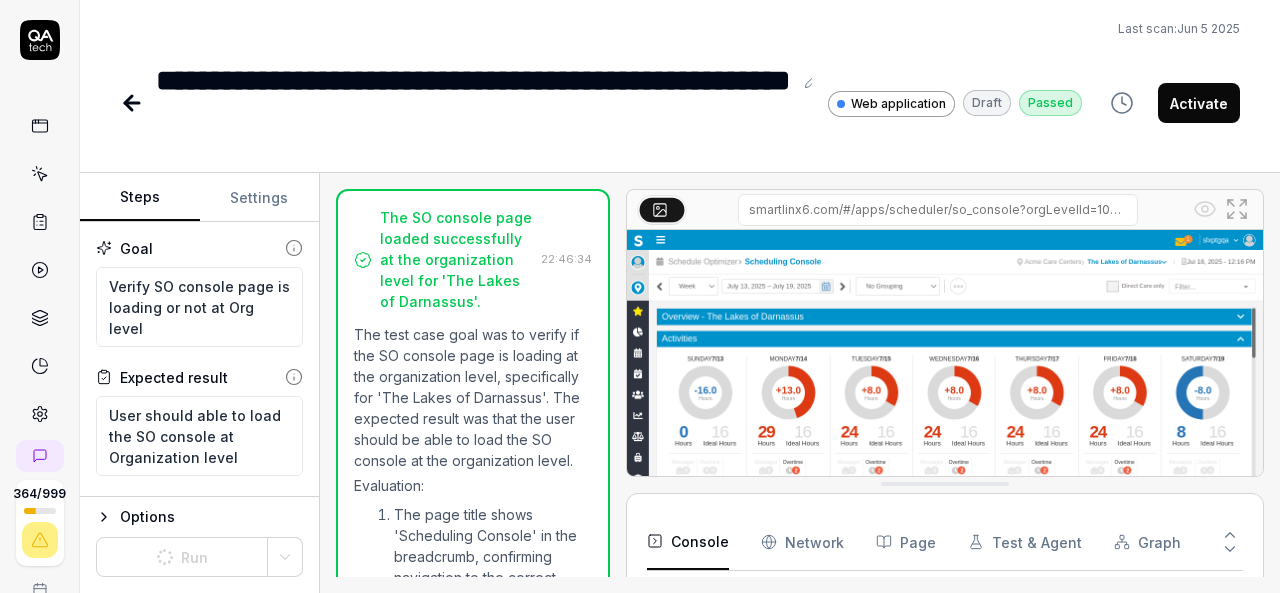 scroll, scrollTop: 1864, scrollLeft: 0, axis: vertical 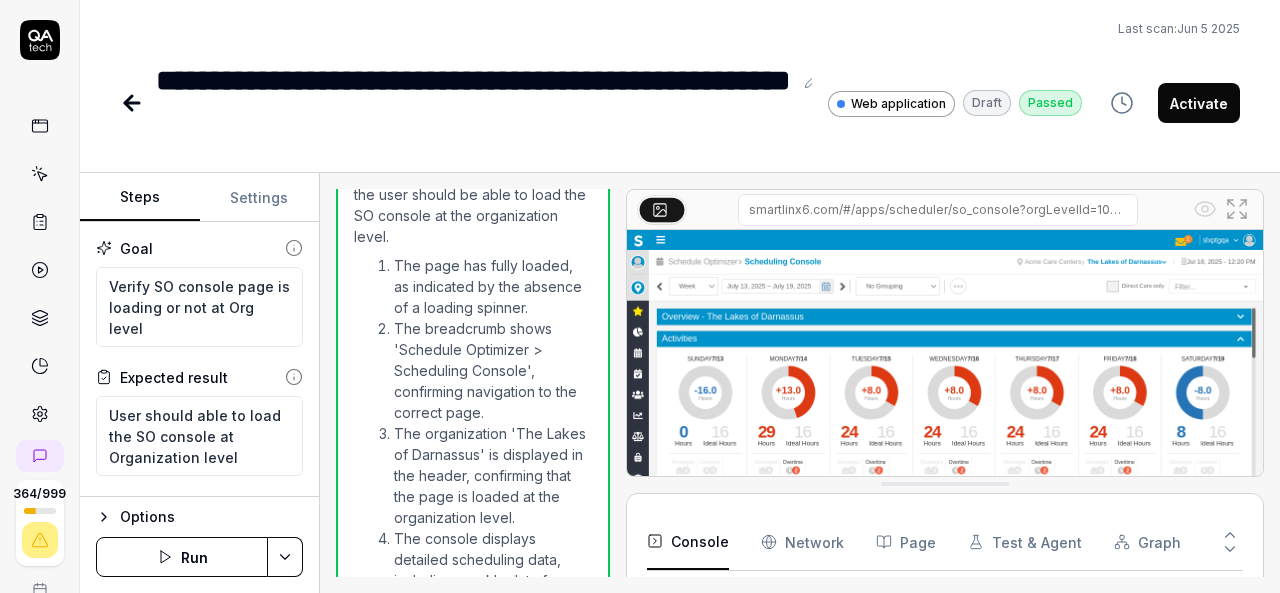 click on "Activate" at bounding box center (1199, 103) 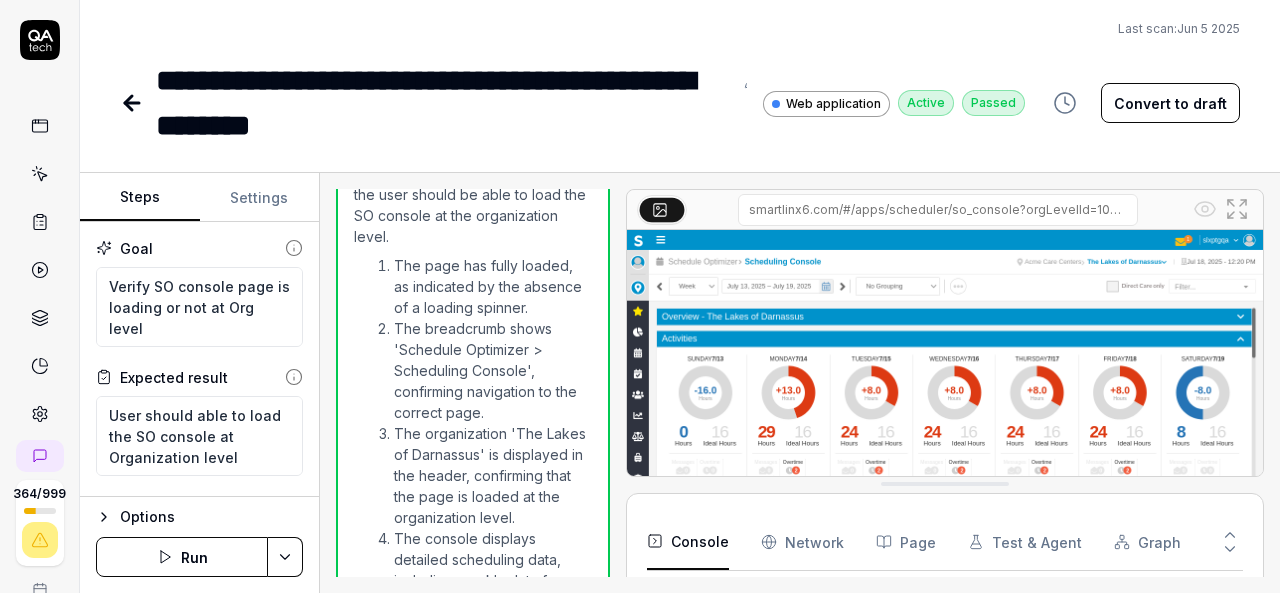 type on "*" 